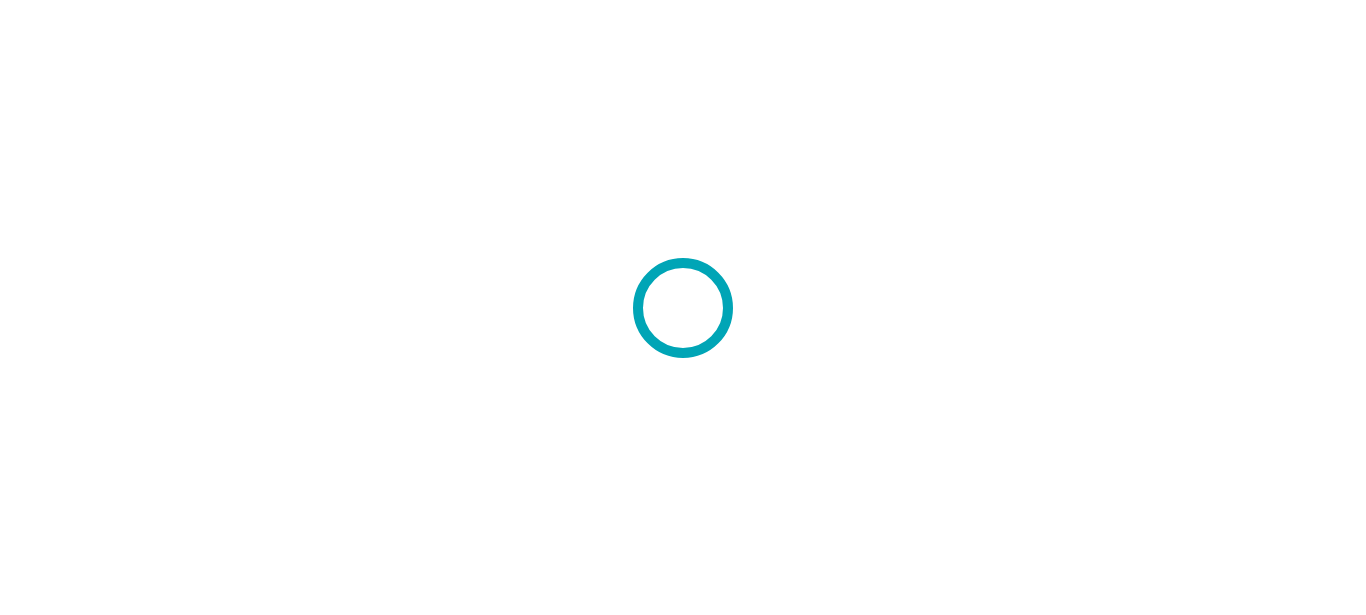 scroll, scrollTop: 0, scrollLeft: 0, axis: both 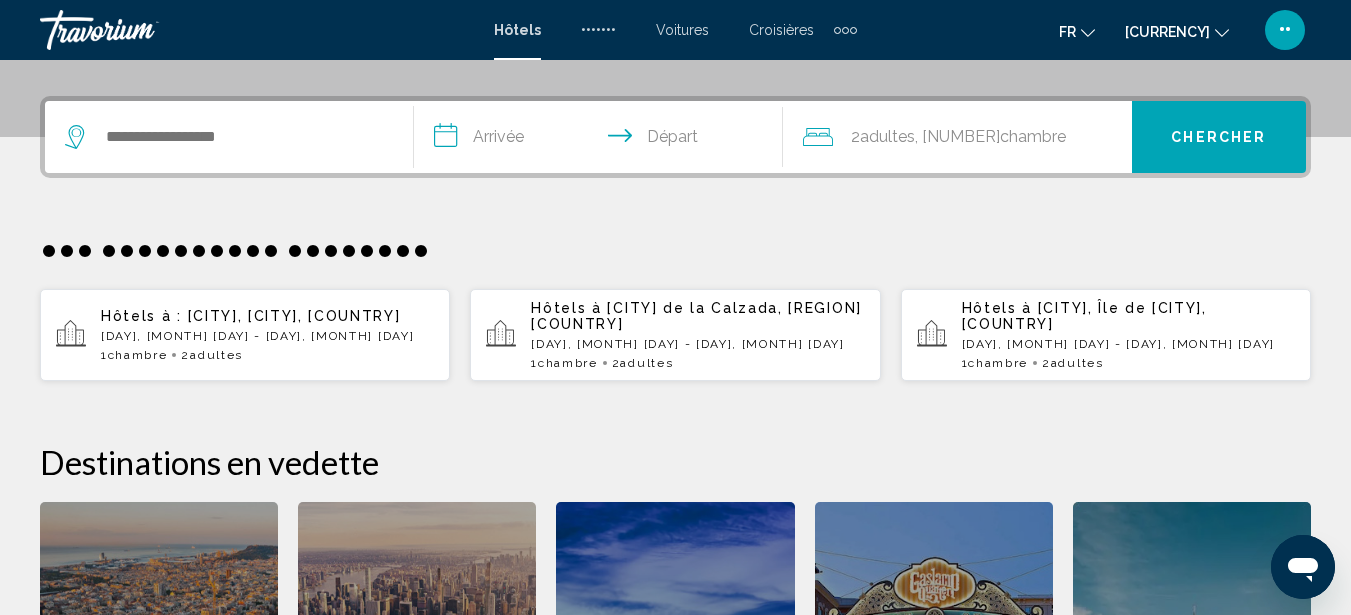 click at bounding box center (229, 137) 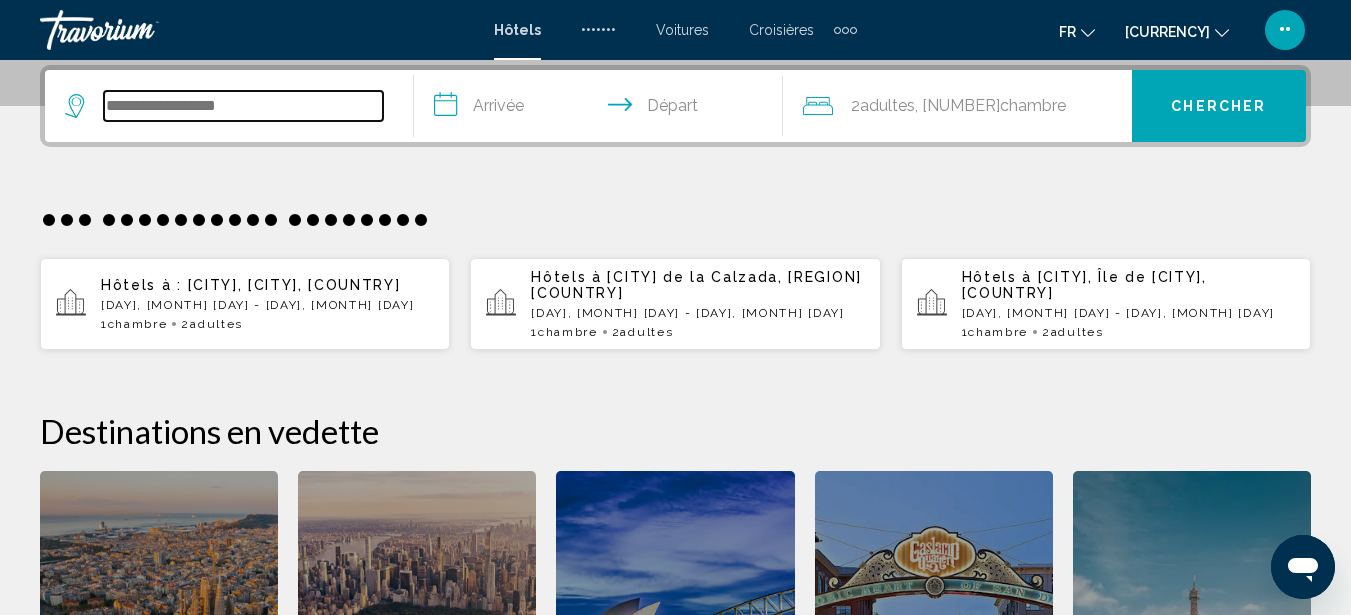 click at bounding box center (243, 106) 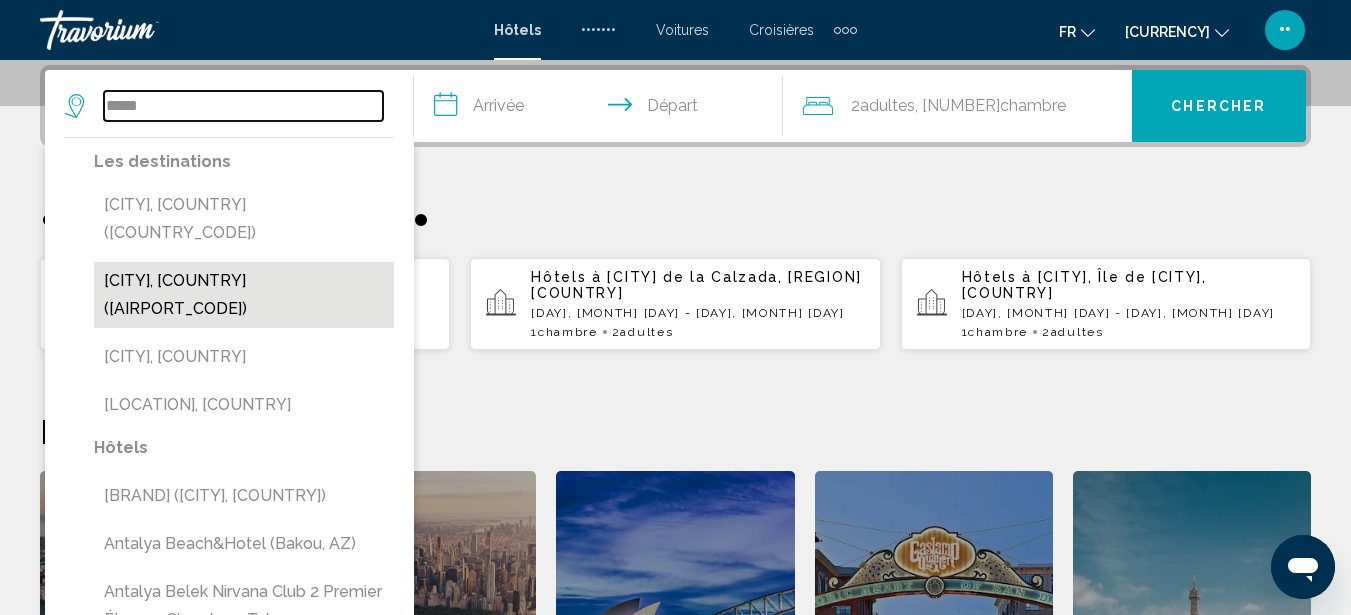 type on "*****" 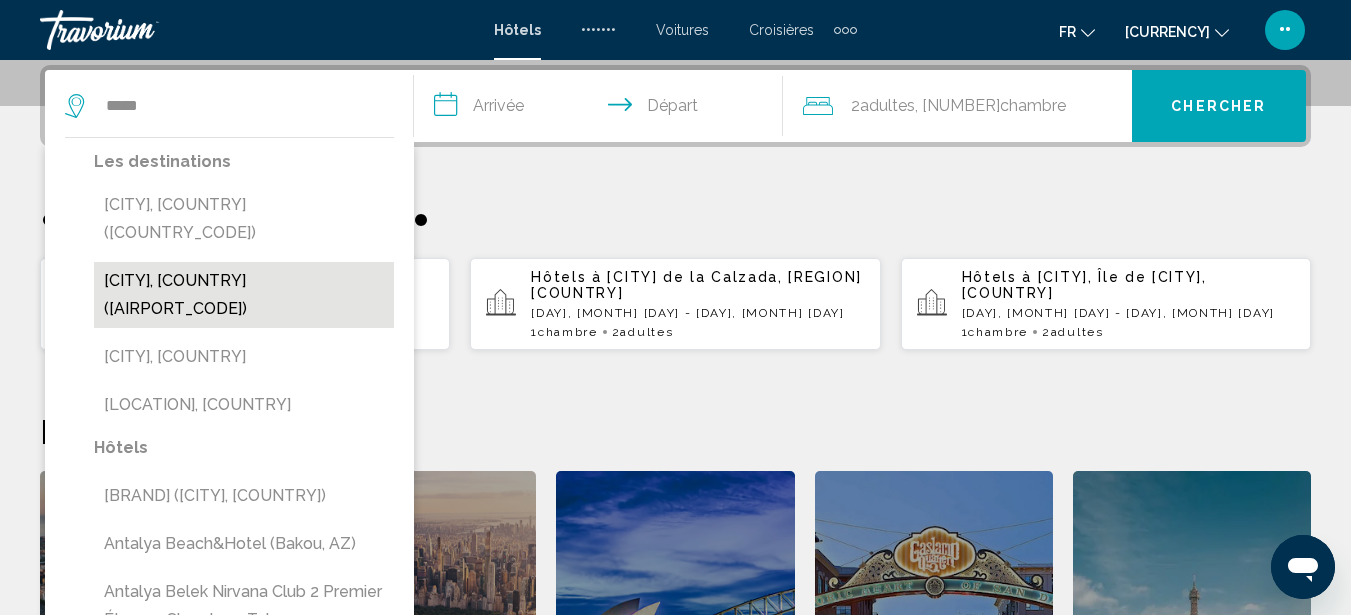 click on "[CITY], [COUNTRY] ([AIRPORT_CODE])" at bounding box center (244, 295) 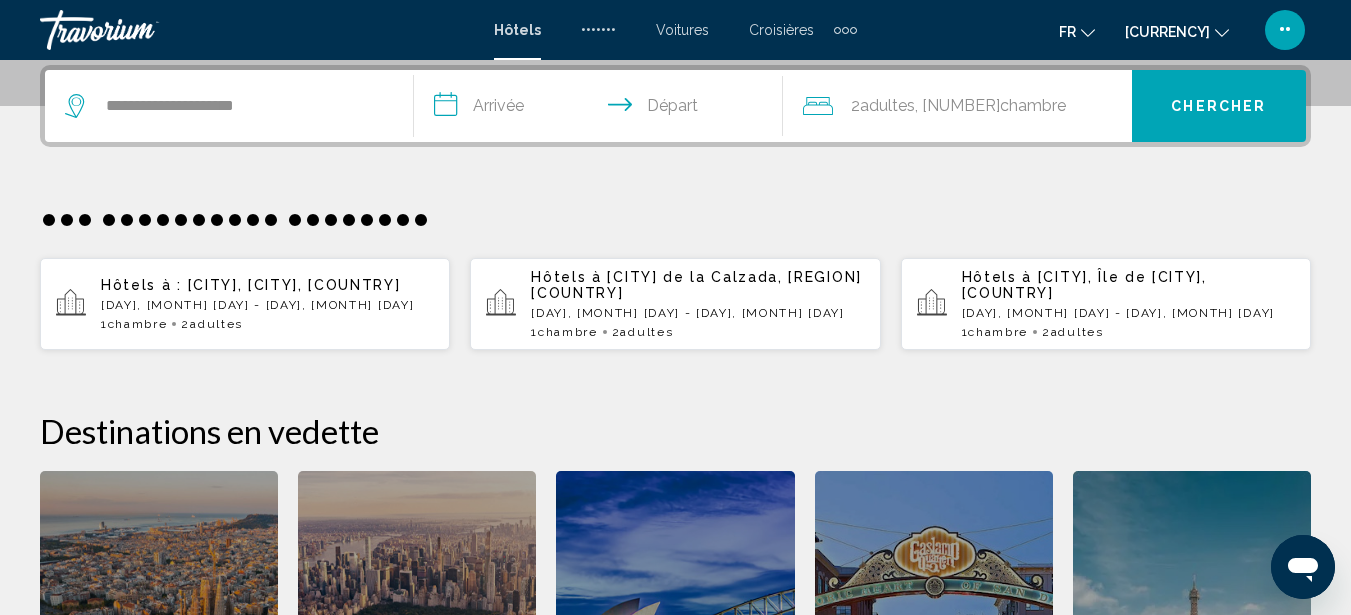 click on "**********" at bounding box center (602, 109) 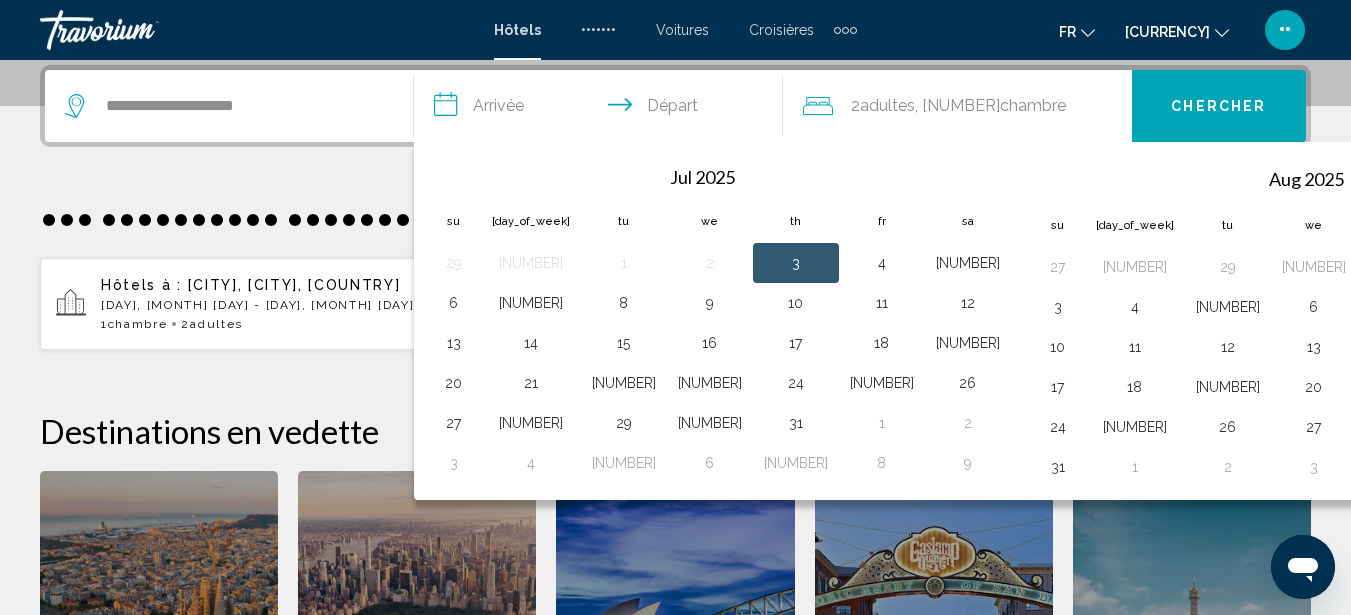 click at bounding box center [1556, 178] 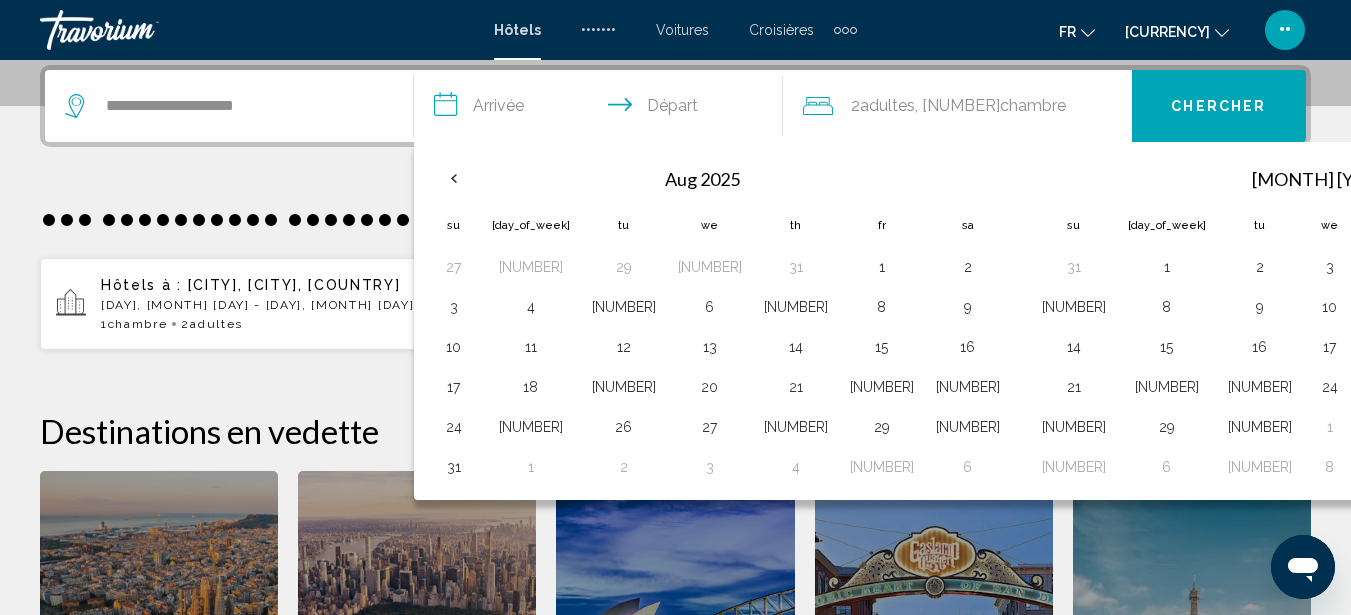 click at bounding box center (1556, 178) 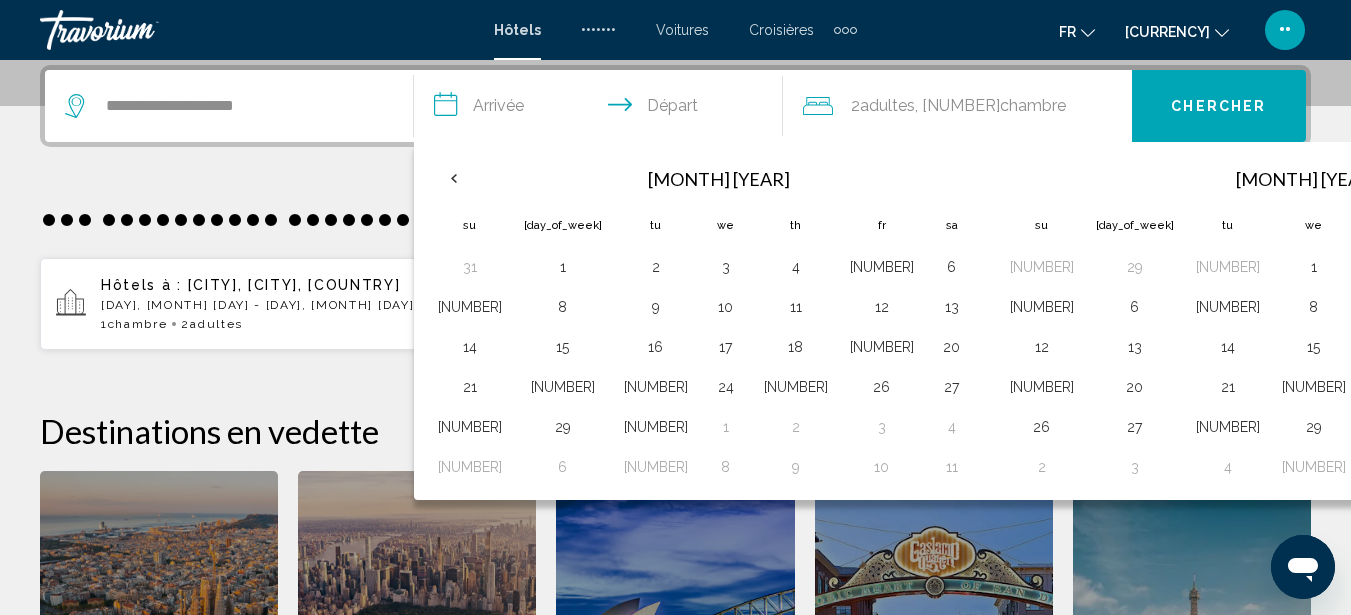 click at bounding box center [1556, 178] 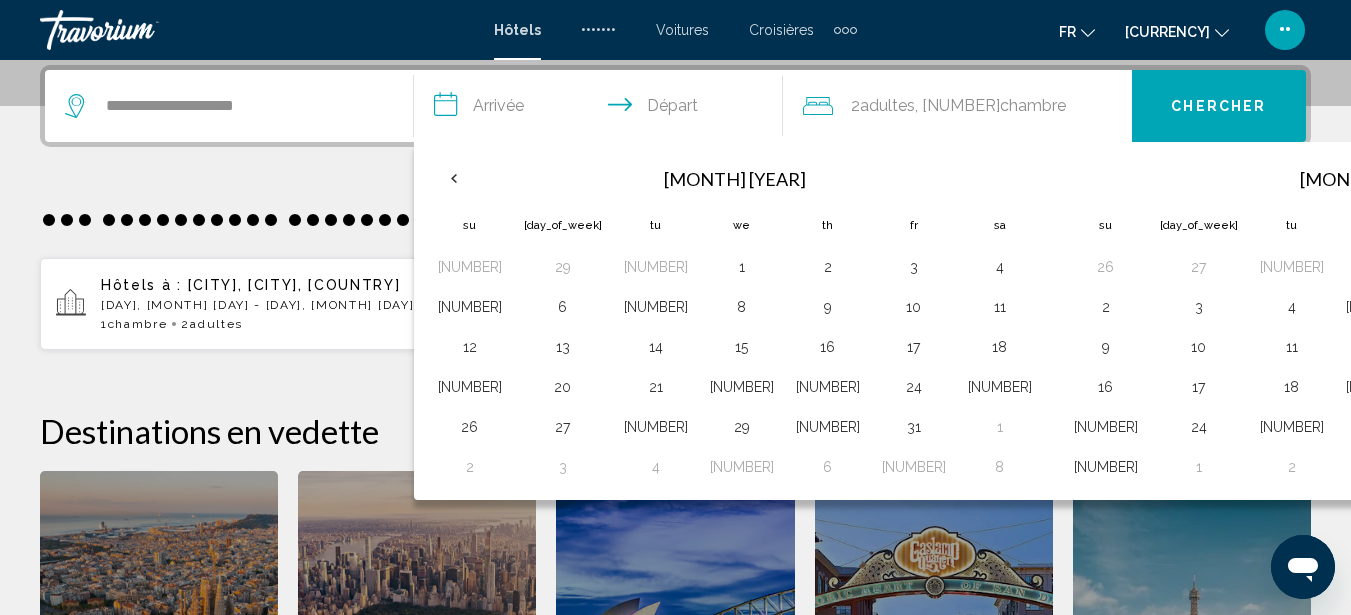 click at bounding box center (1620, 178) 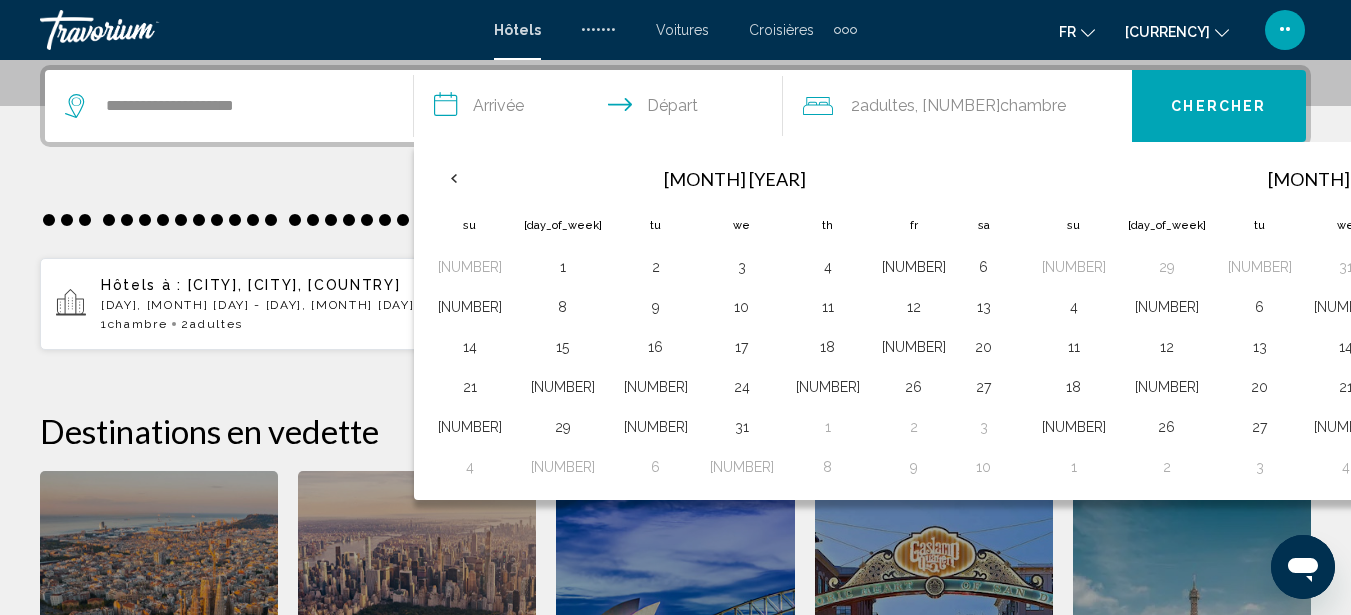 click at bounding box center [1588, 178] 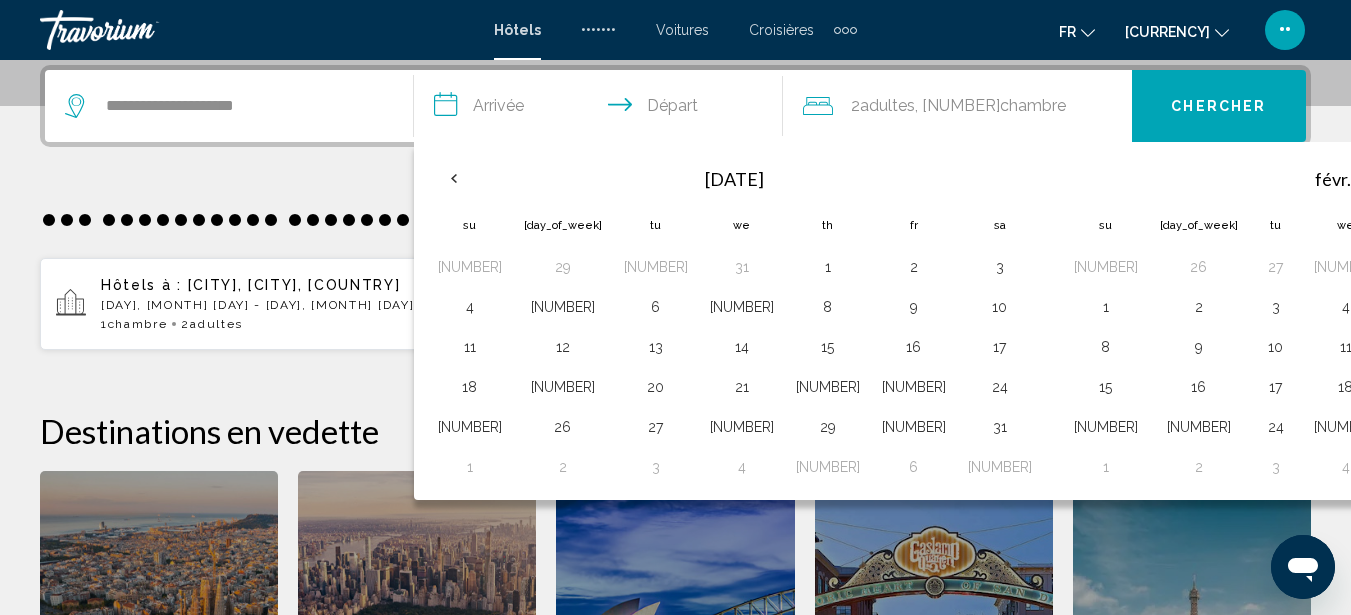 click at bounding box center [1588, 178] 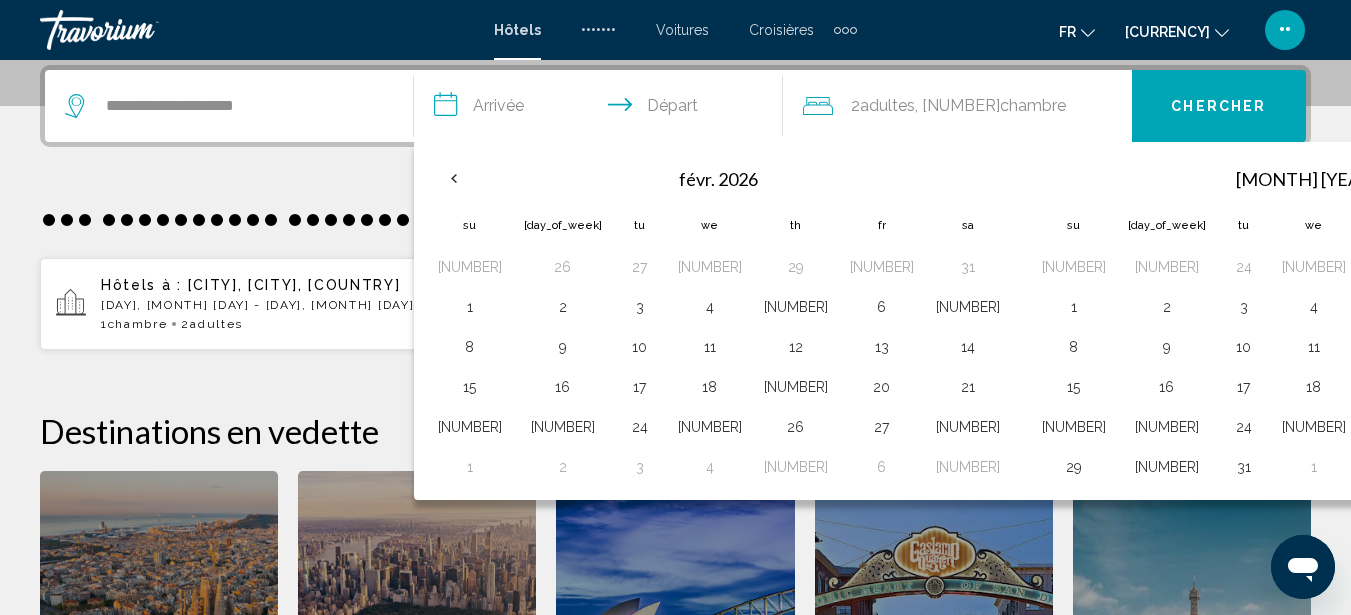 click at bounding box center [1524, 178] 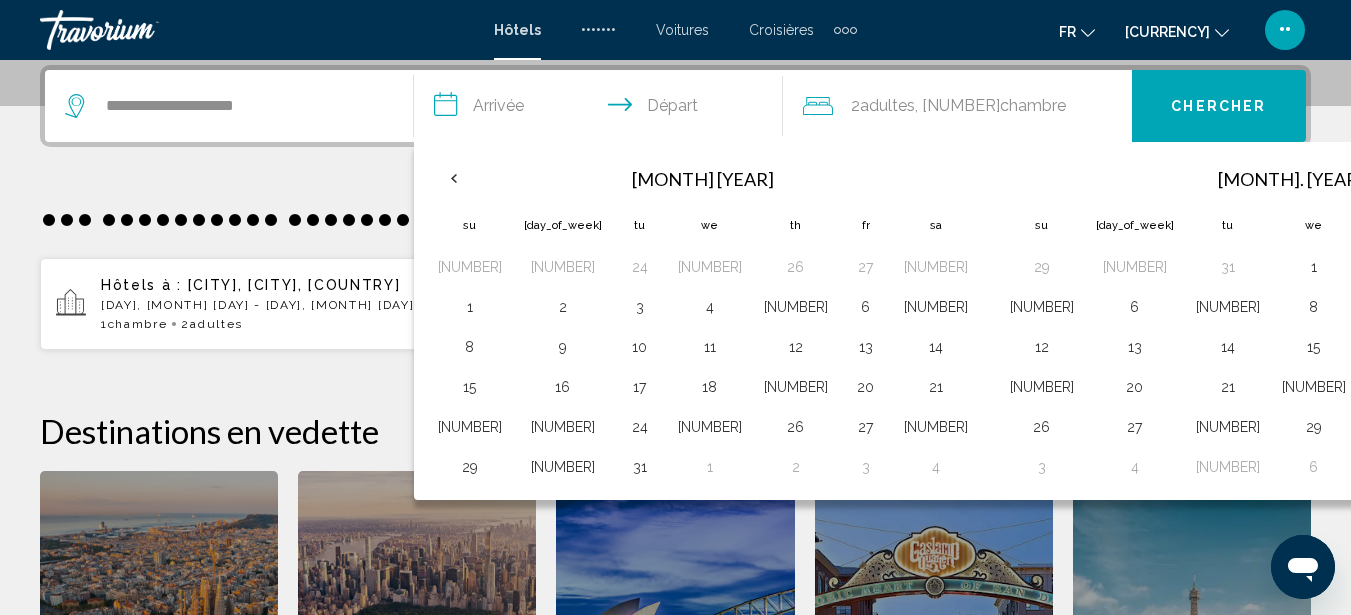 click at bounding box center [1524, 178] 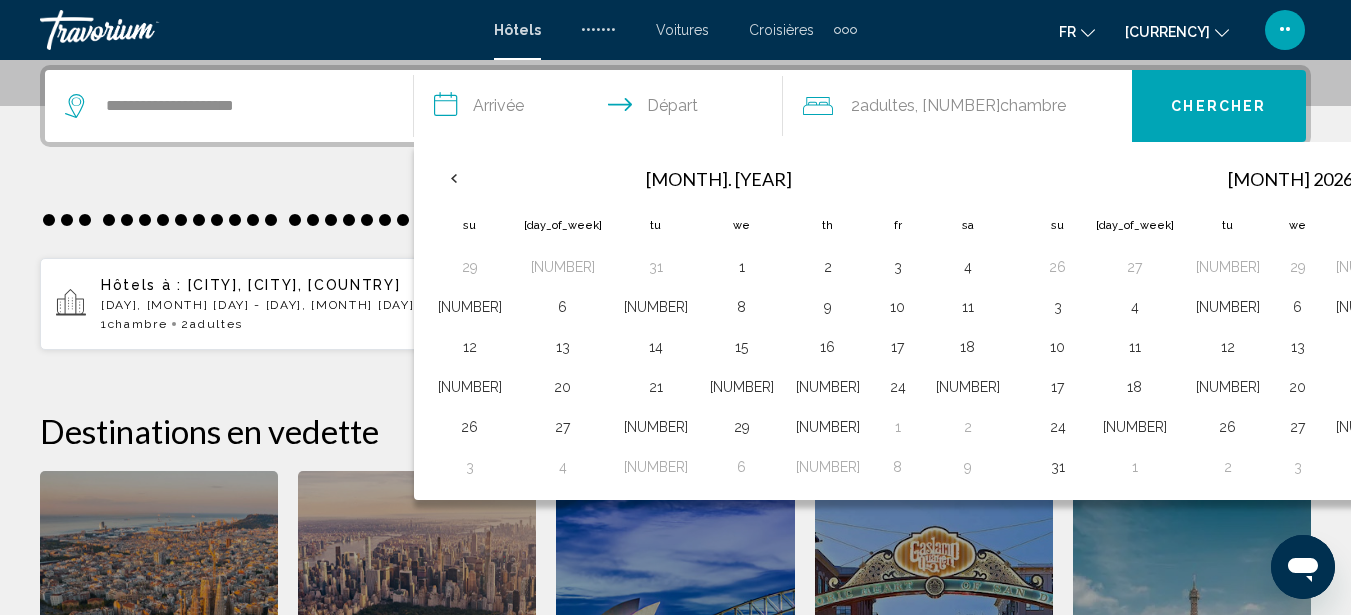 click at bounding box center (1524, 178) 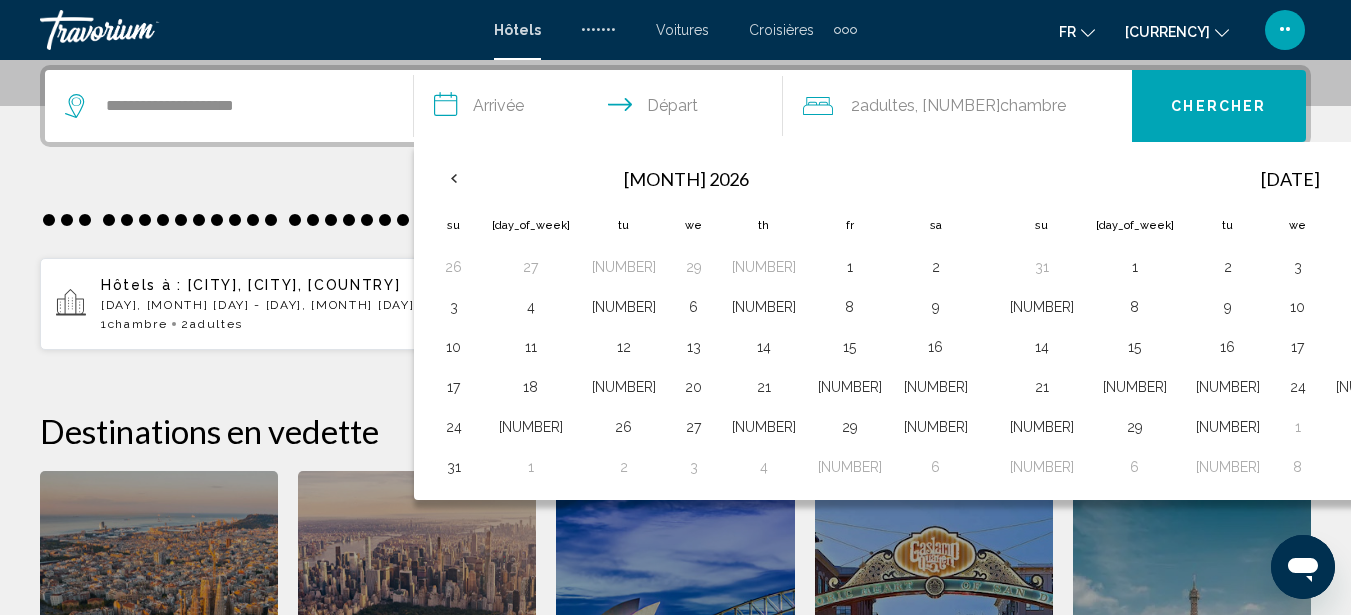 click on "26" at bounding box center (1454, 387) 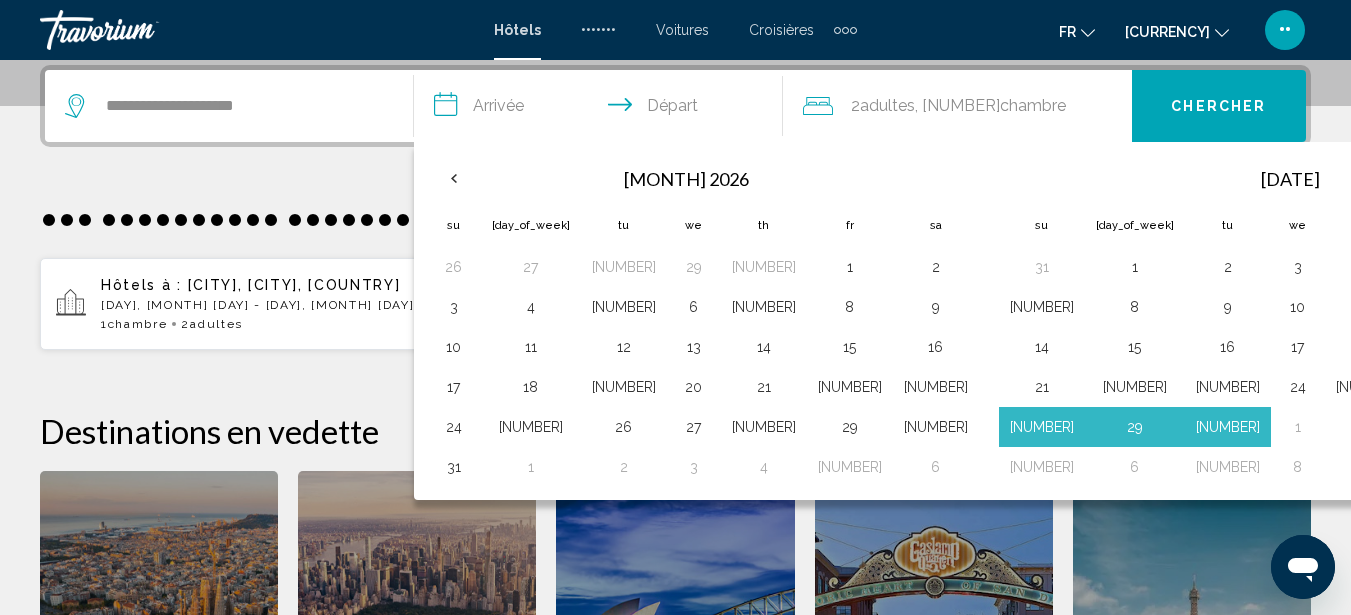click on "3" at bounding box center (1454, 427) 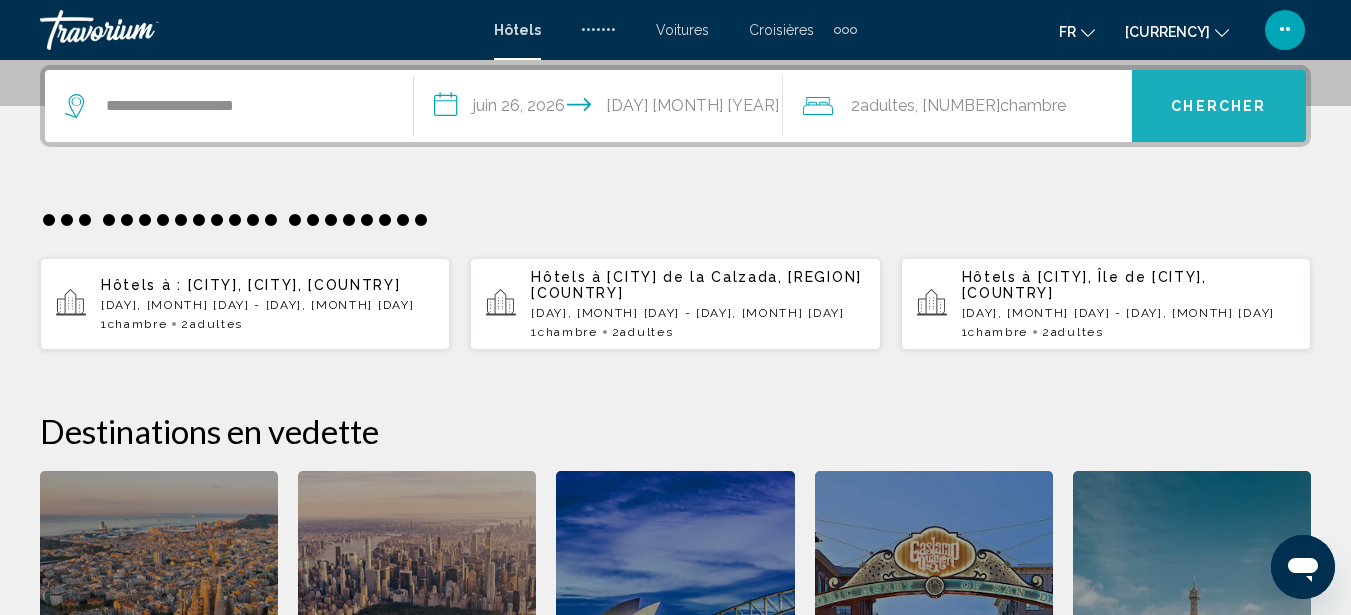 click on "Chercher" at bounding box center (1219, 106) 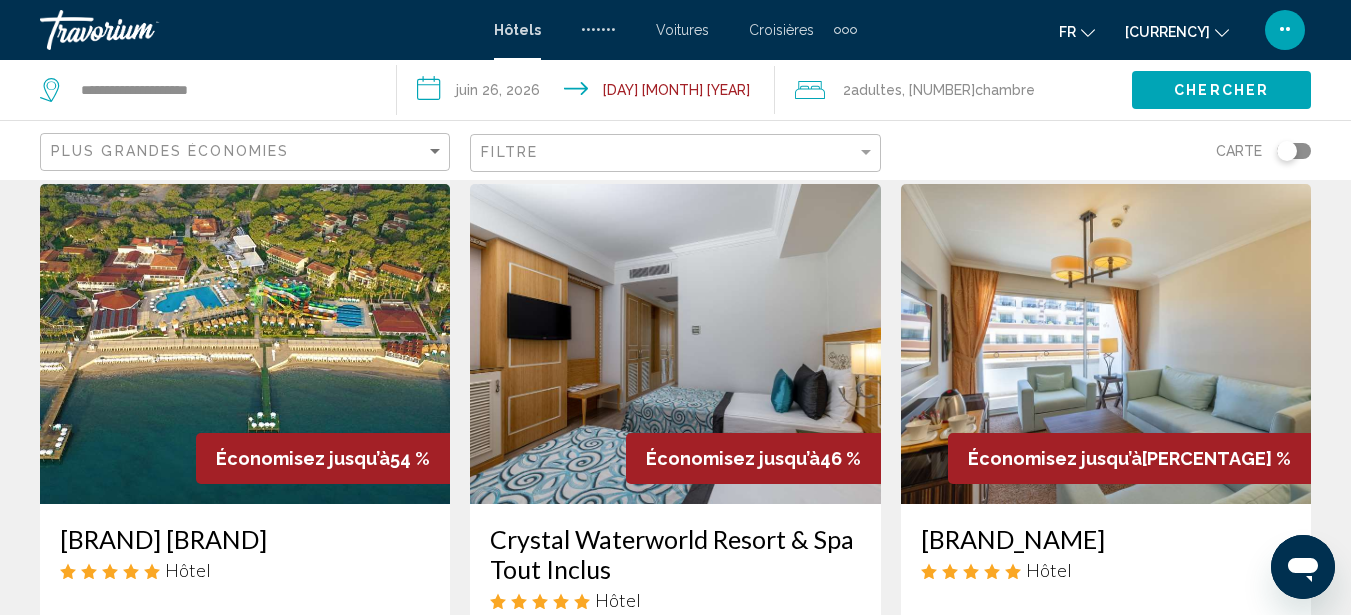 scroll, scrollTop: 866, scrollLeft: 0, axis: vertical 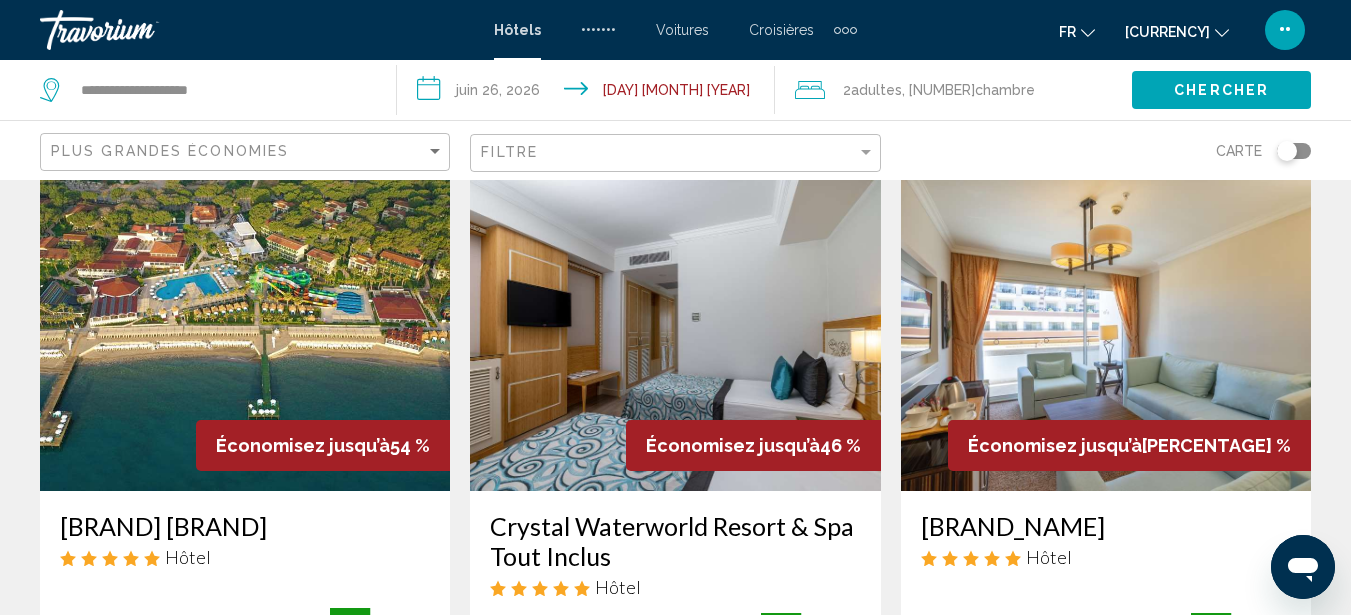 click at bounding box center (245, 331) 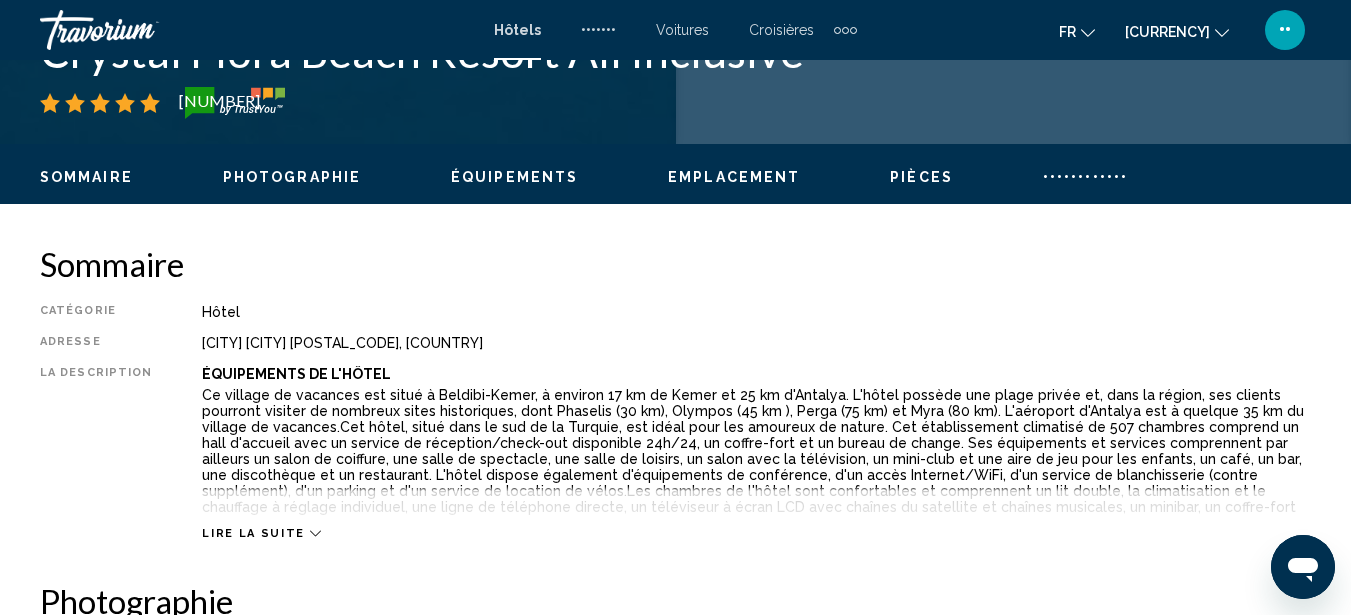 scroll, scrollTop: 227, scrollLeft: 0, axis: vertical 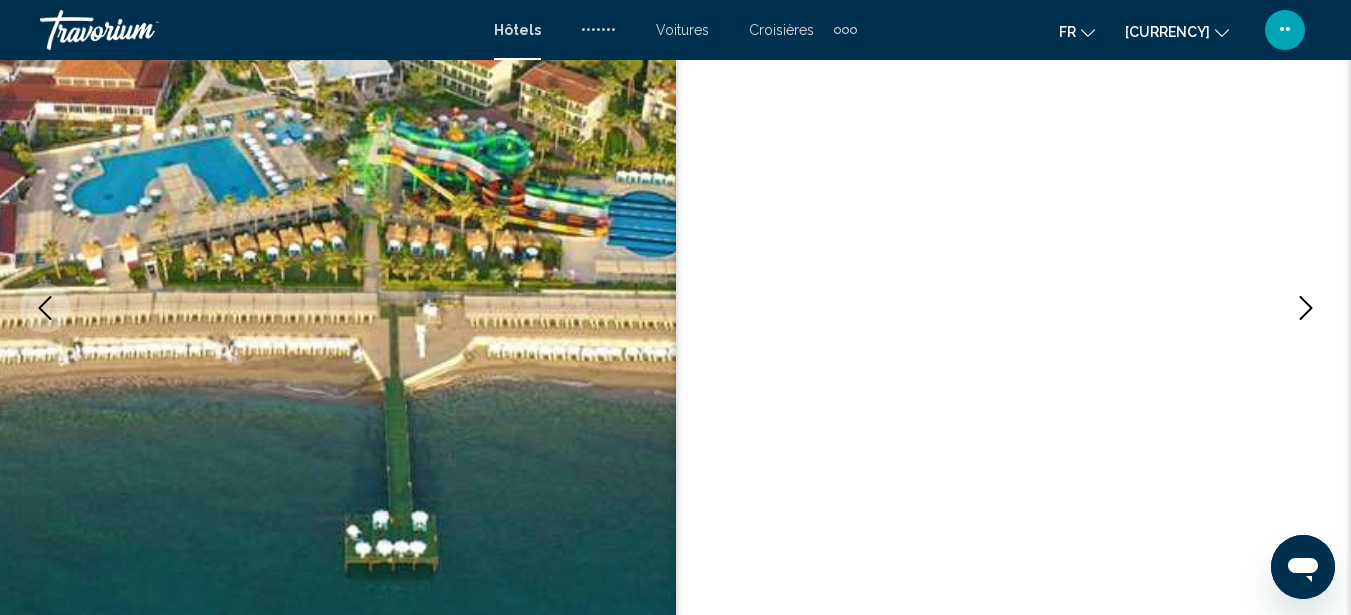 click at bounding box center [1306, 308] 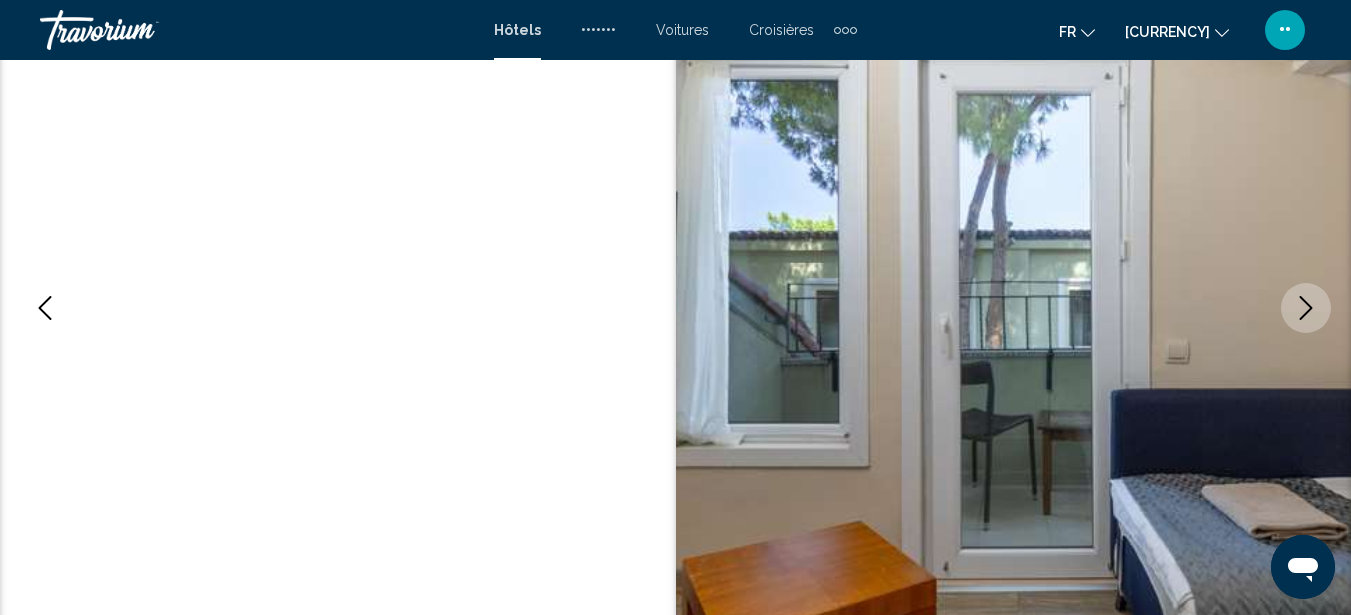 click at bounding box center (1306, 308) 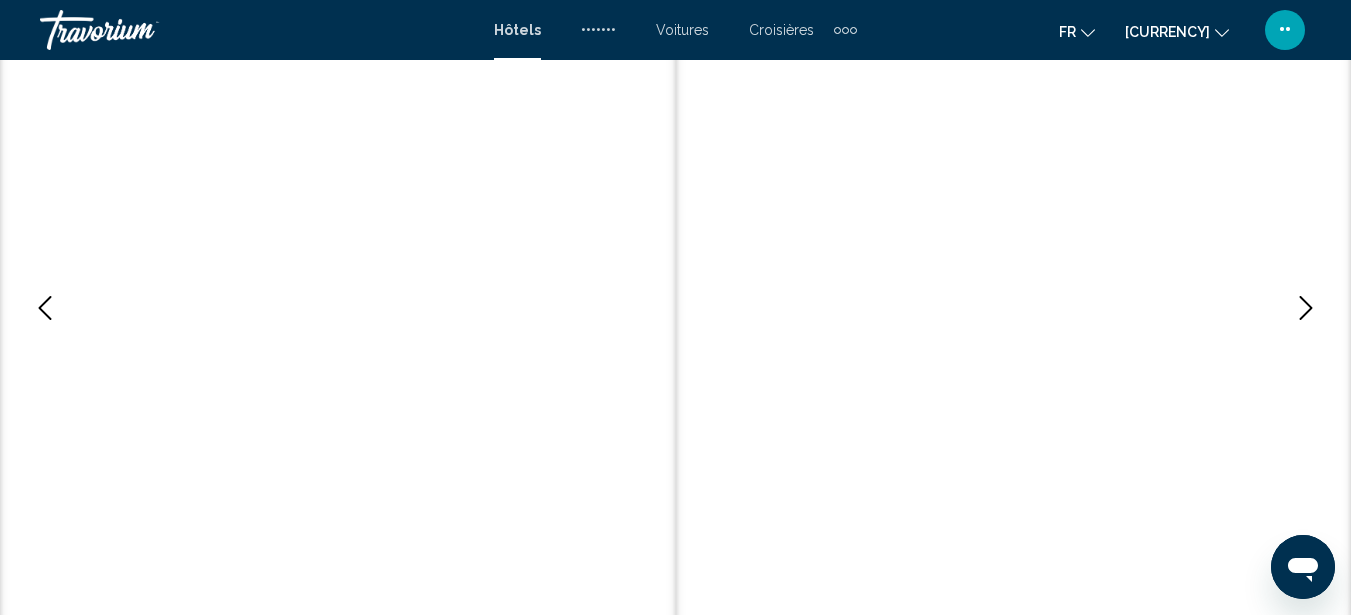 click at bounding box center (1306, 308) 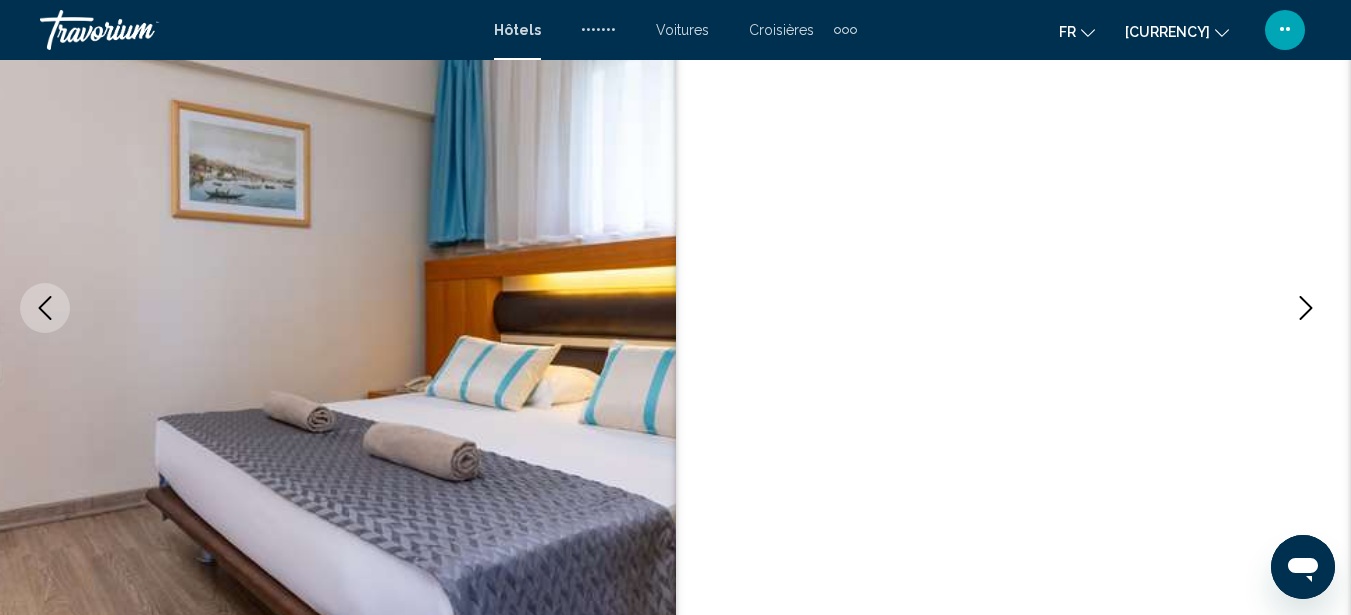 click at bounding box center [1306, 308] 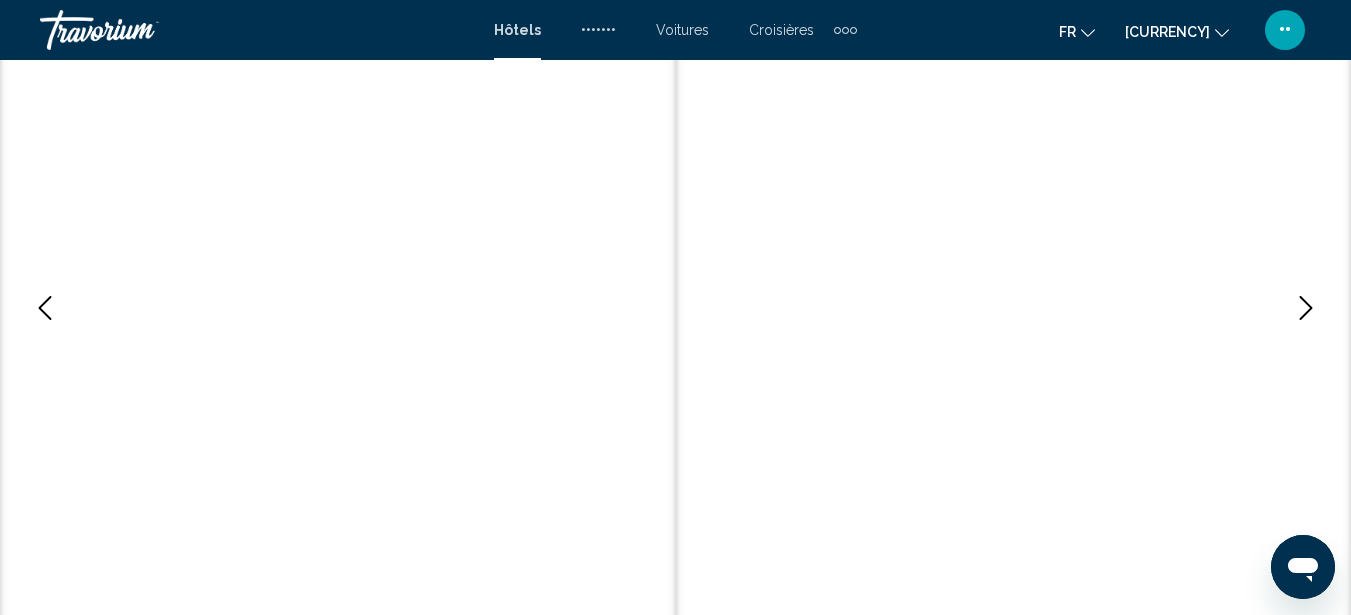 click at bounding box center [1306, 308] 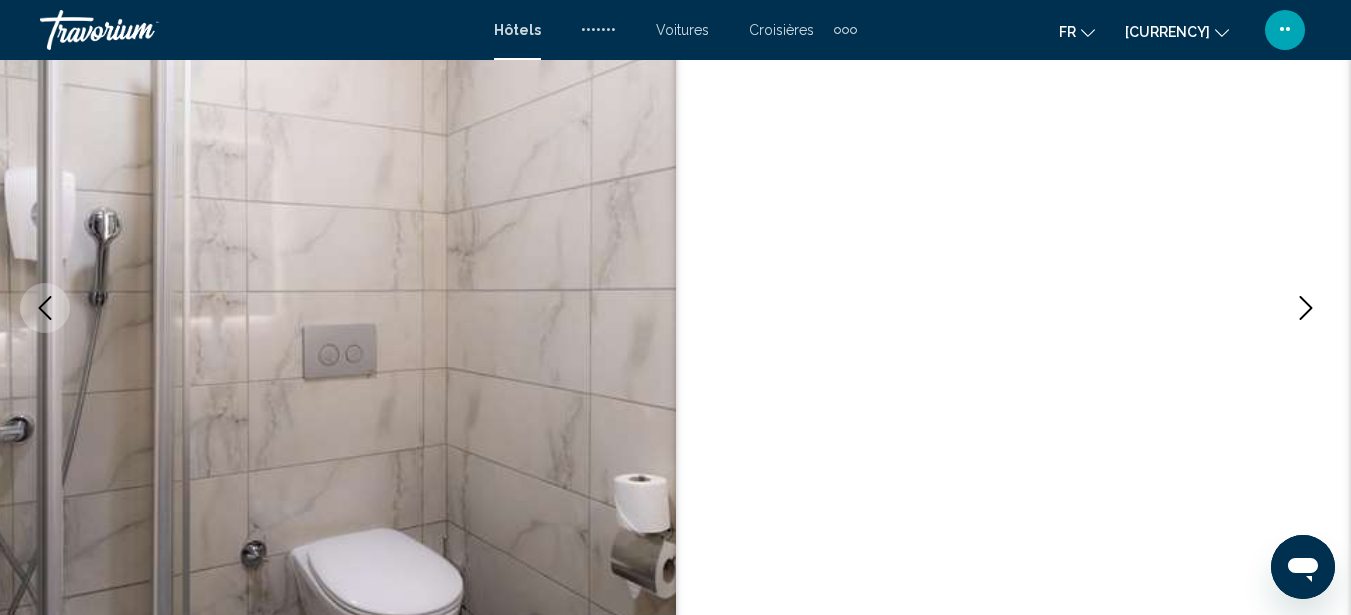 click at bounding box center [1306, 308] 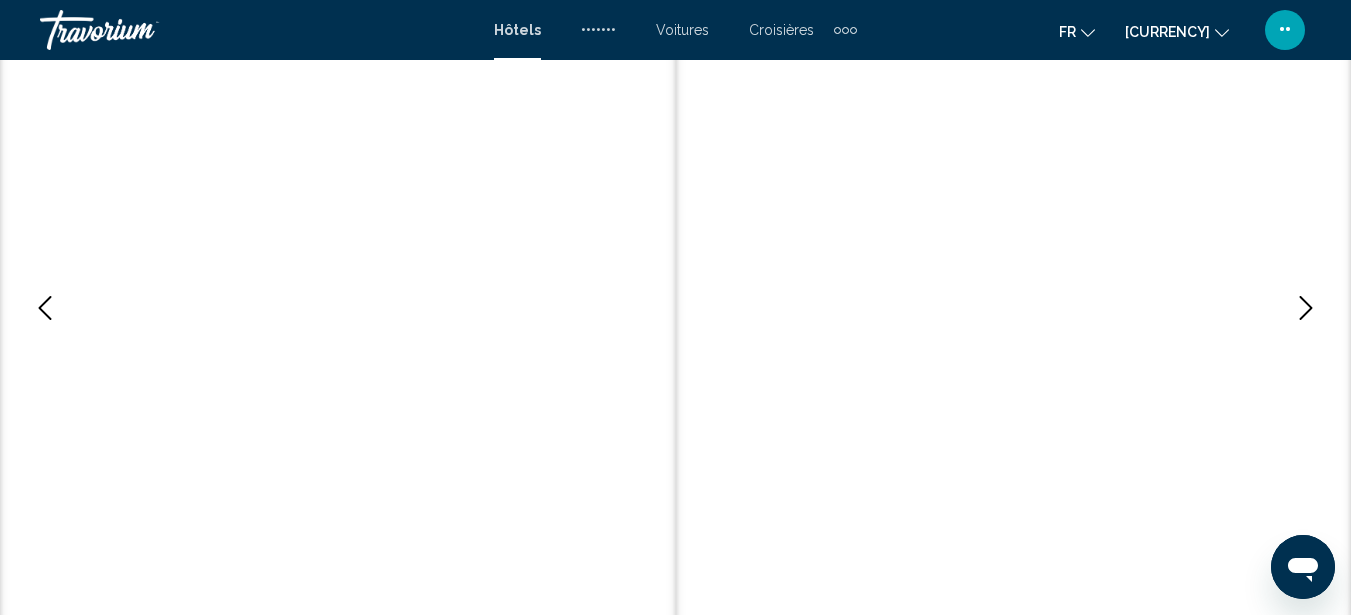 click at bounding box center (1306, 308) 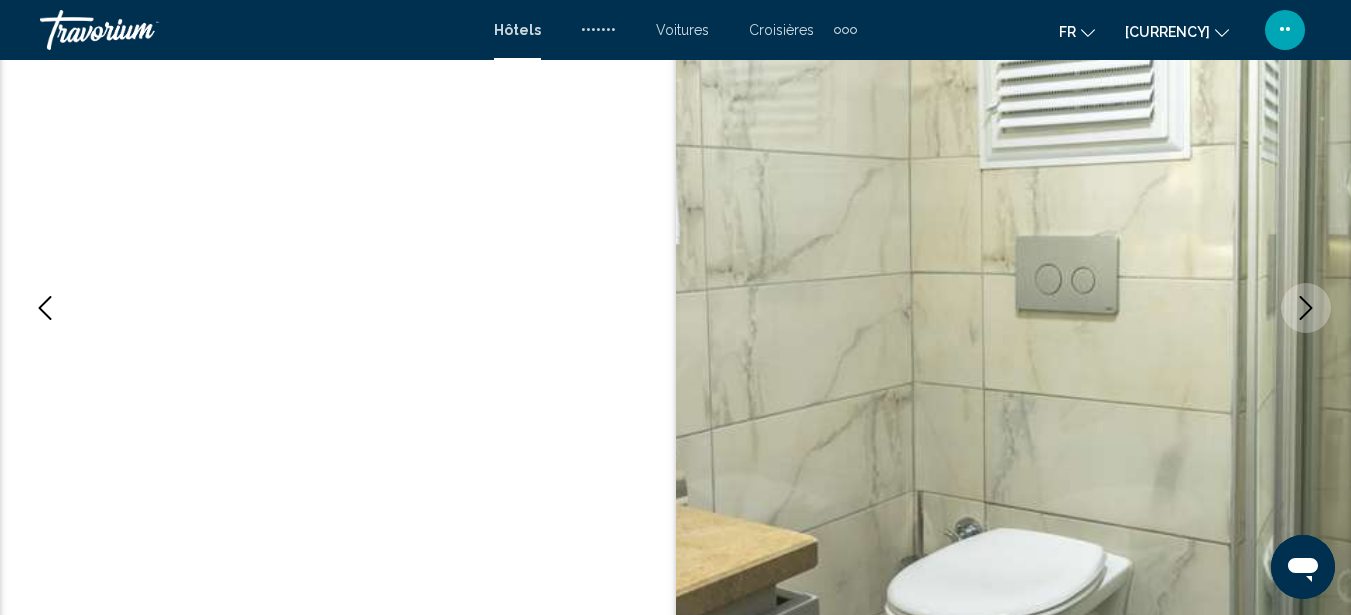 click at bounding box center (1306, 308) 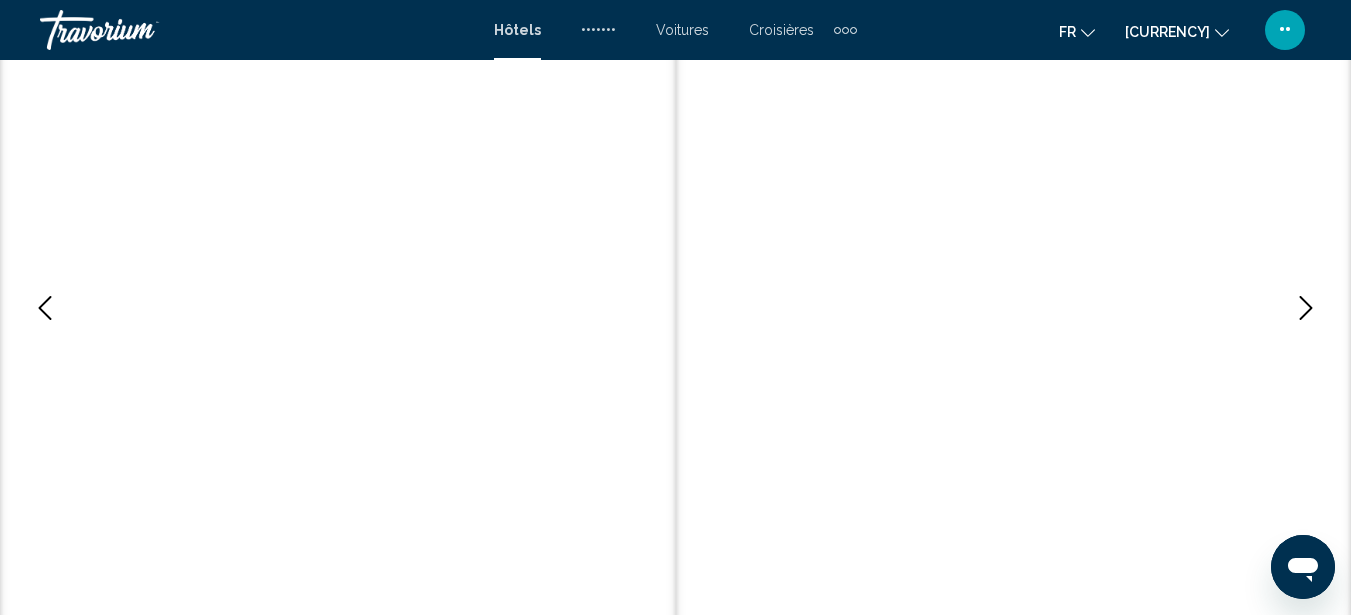 click at bounding box center [1306, 308] 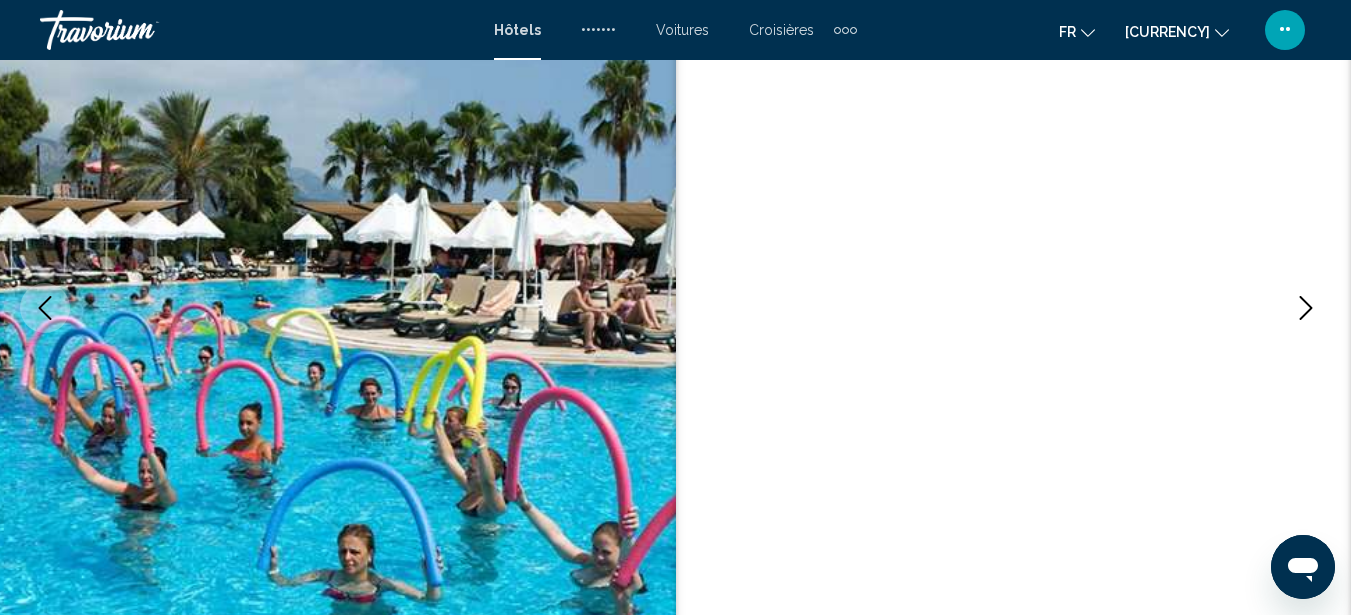 click at bounding box center (1306, 308) 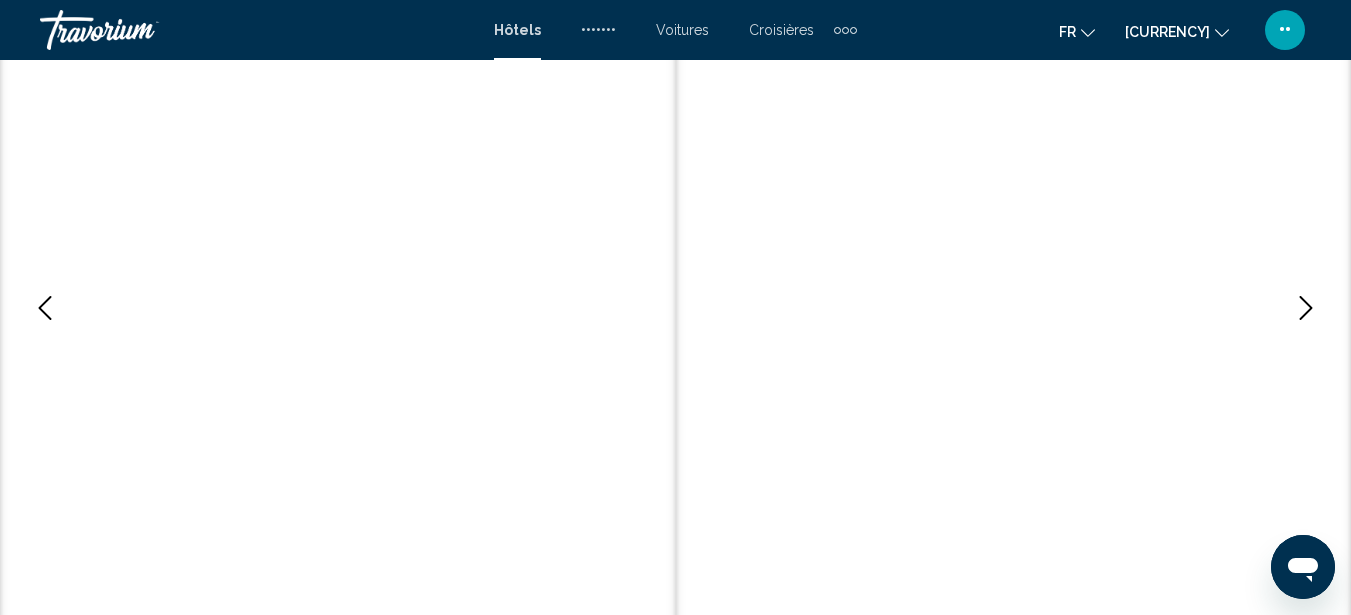 click at bounding box center (1306, 308) 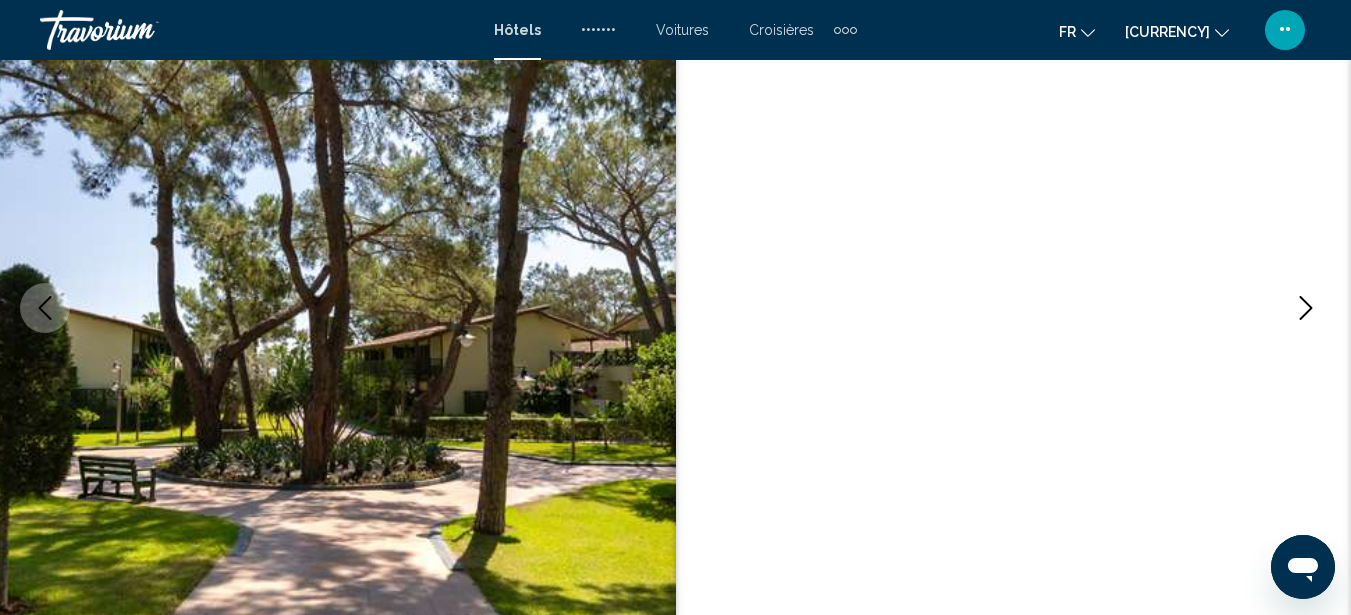 click at bounding box center [1306, 308] 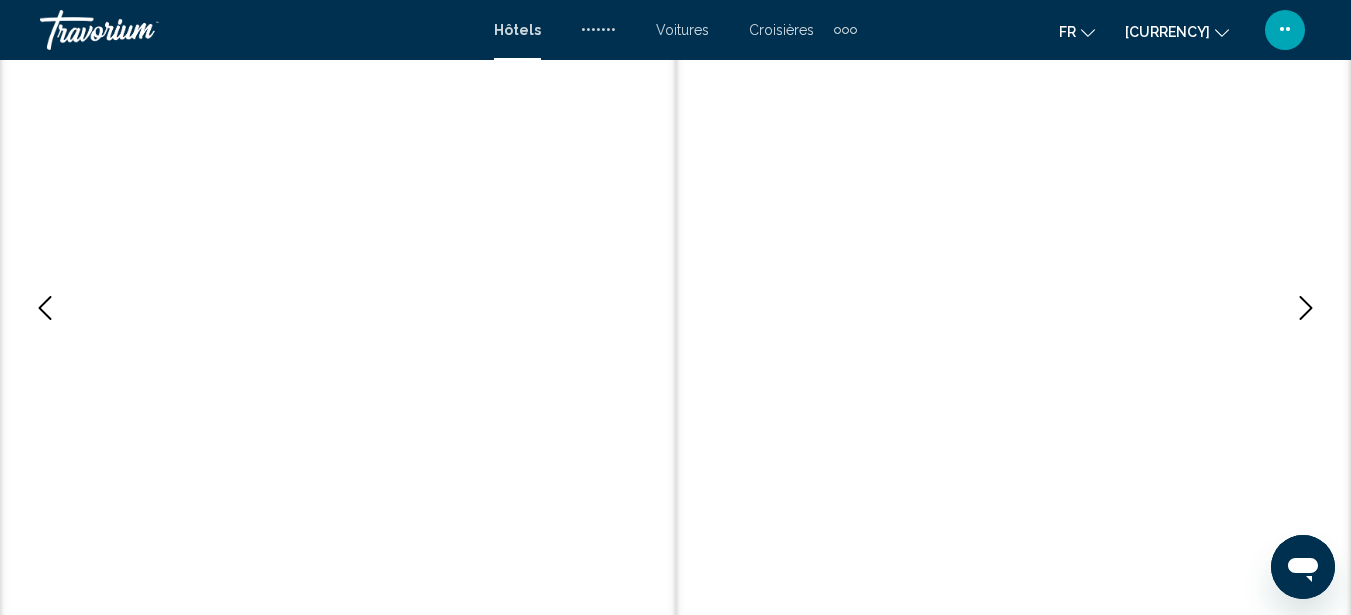 click at bounding box center (1306, 308) 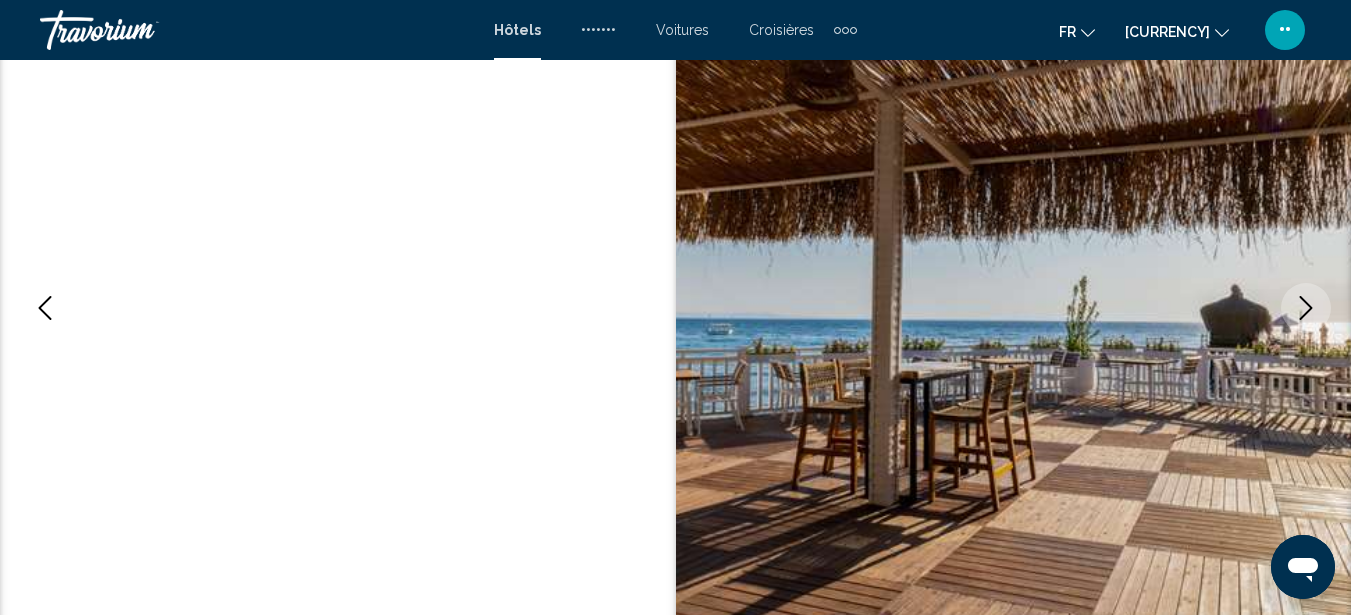 click at bounding box center (1306, 308) 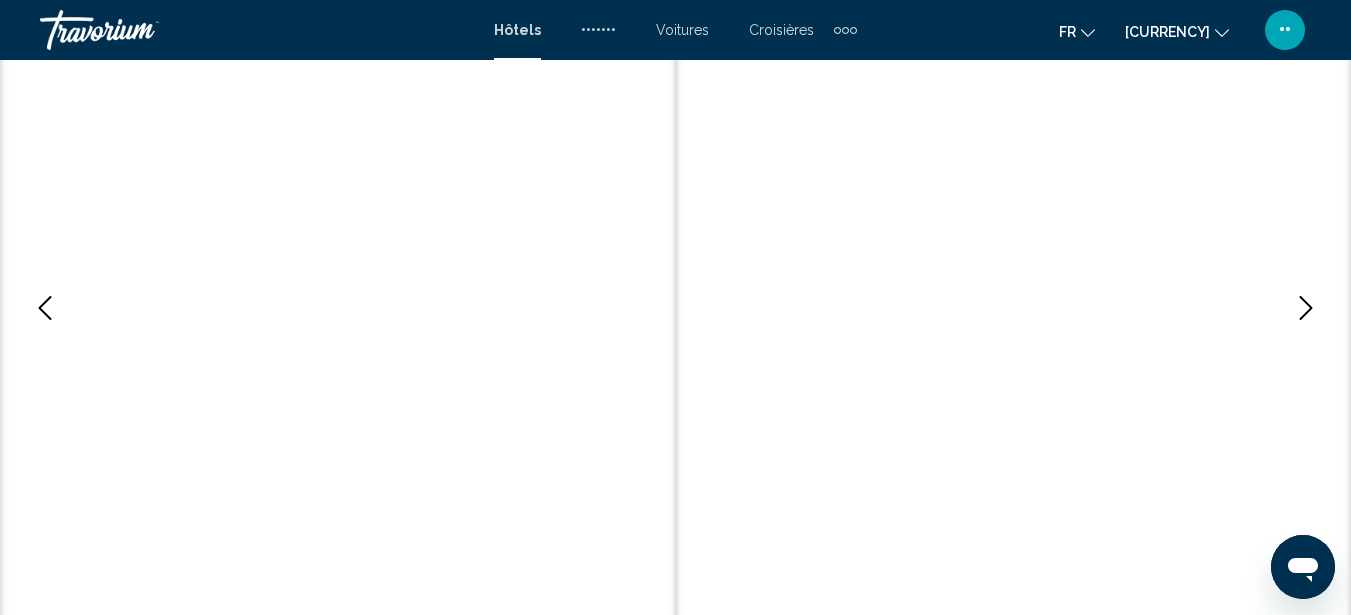 click at bounding box center [1306, 308] 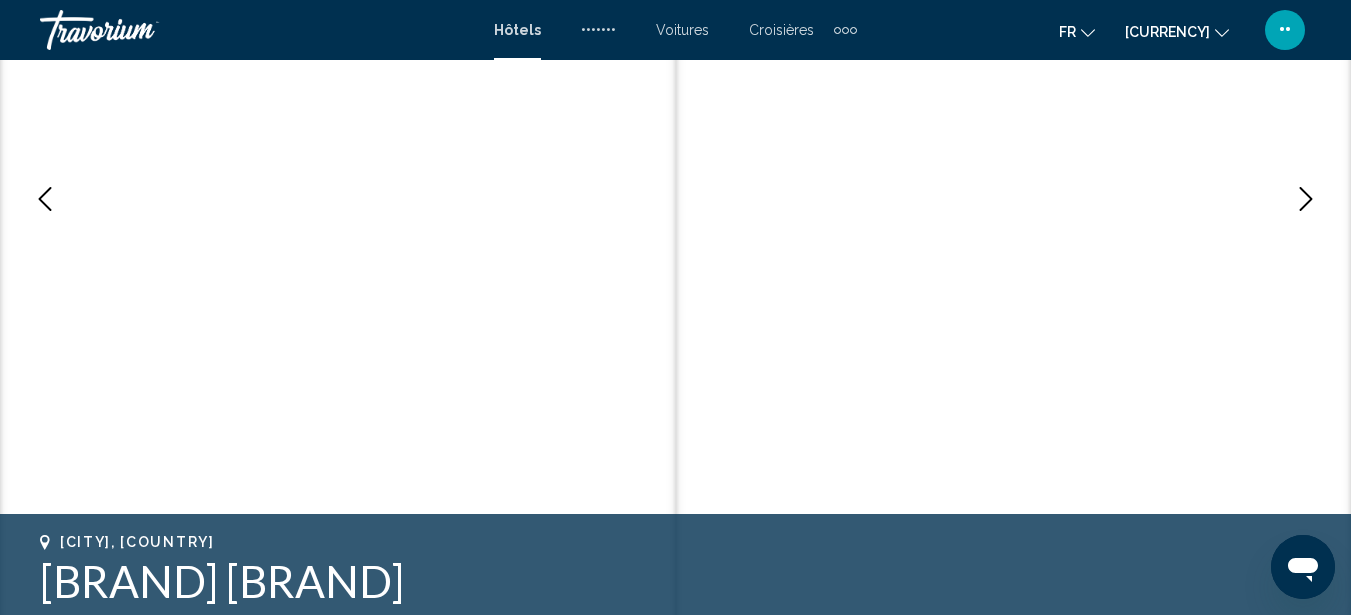 scroll, scrollTop: 367, scrollLeft: 0, axis: vertical 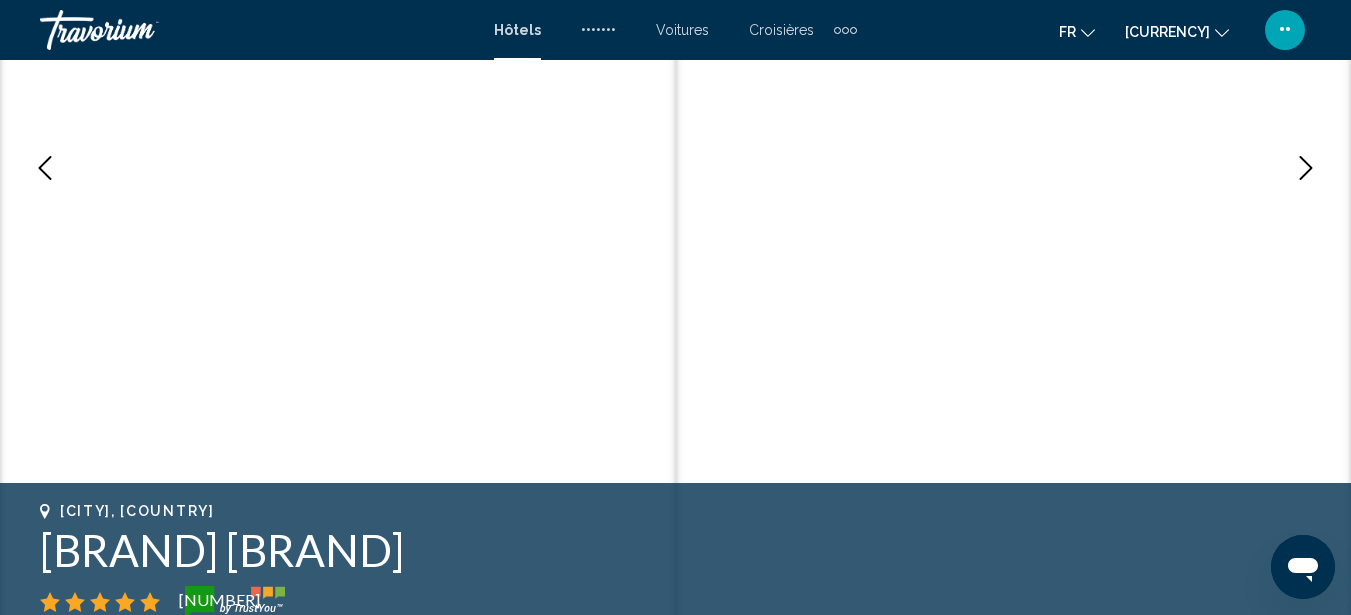click at bounding box center [1306, 168] 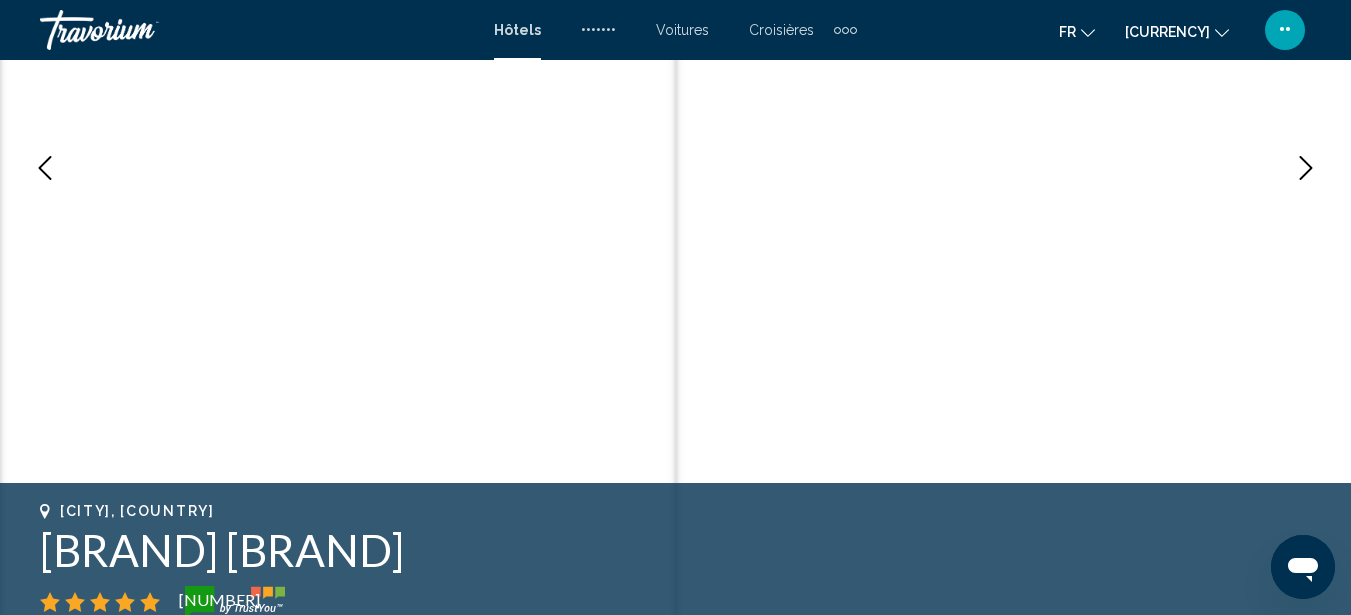 click at bounding box center (1306, 168) 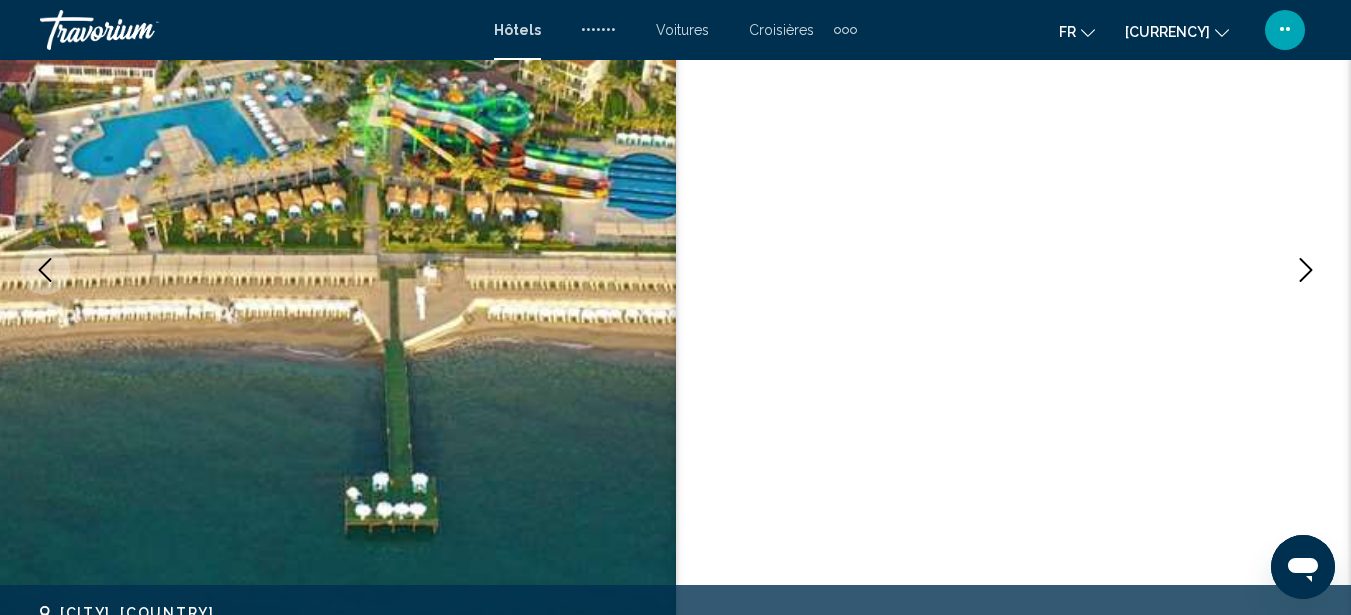 scroll, scrollTop: 0, scrollLeft: 0, axis: both 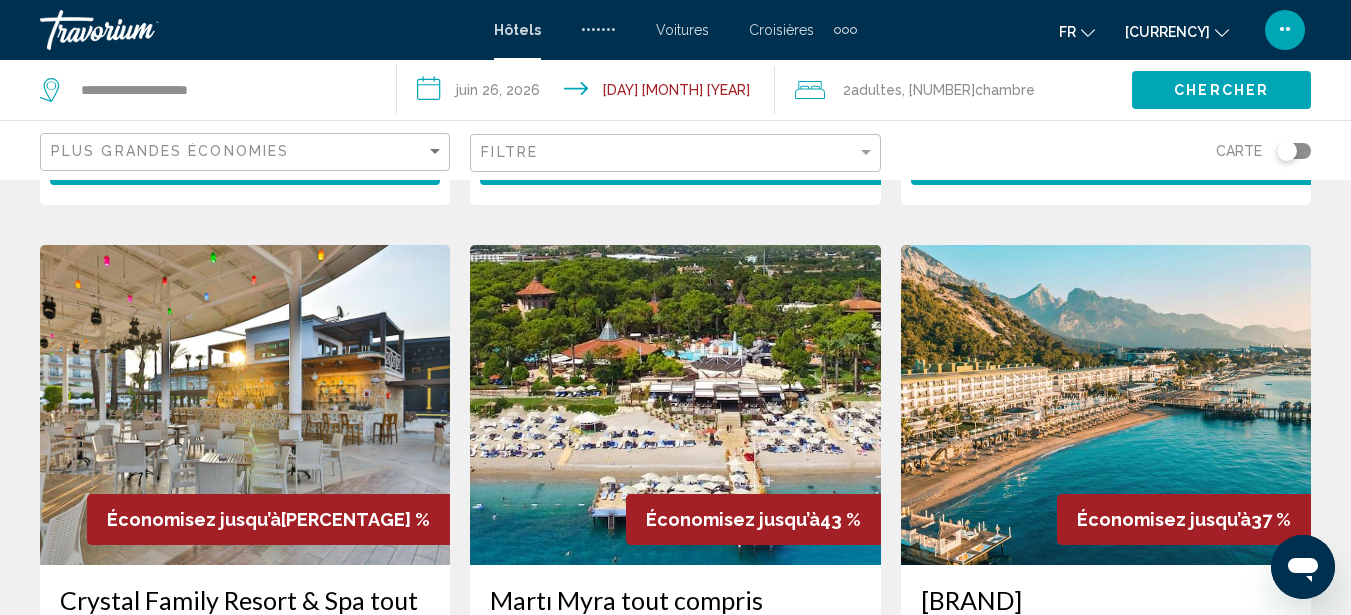 click at bounding box center [245, 405] 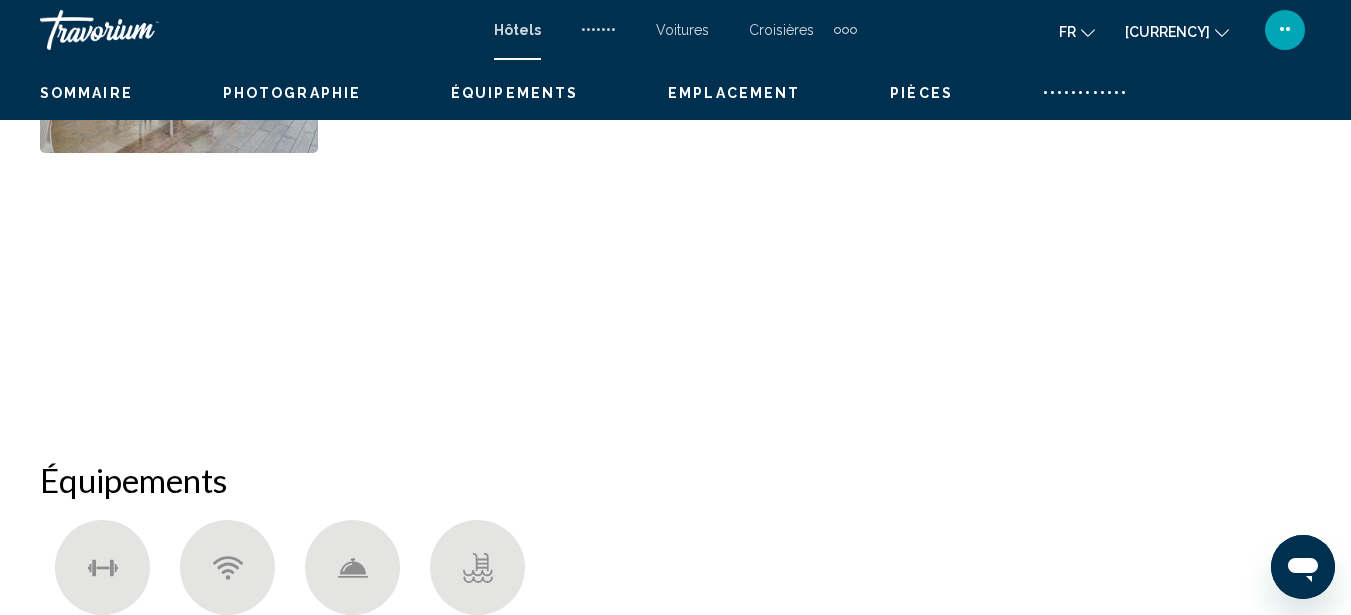 scroll, scrollTop: 227, scrollLeft: 0, axis: vertical 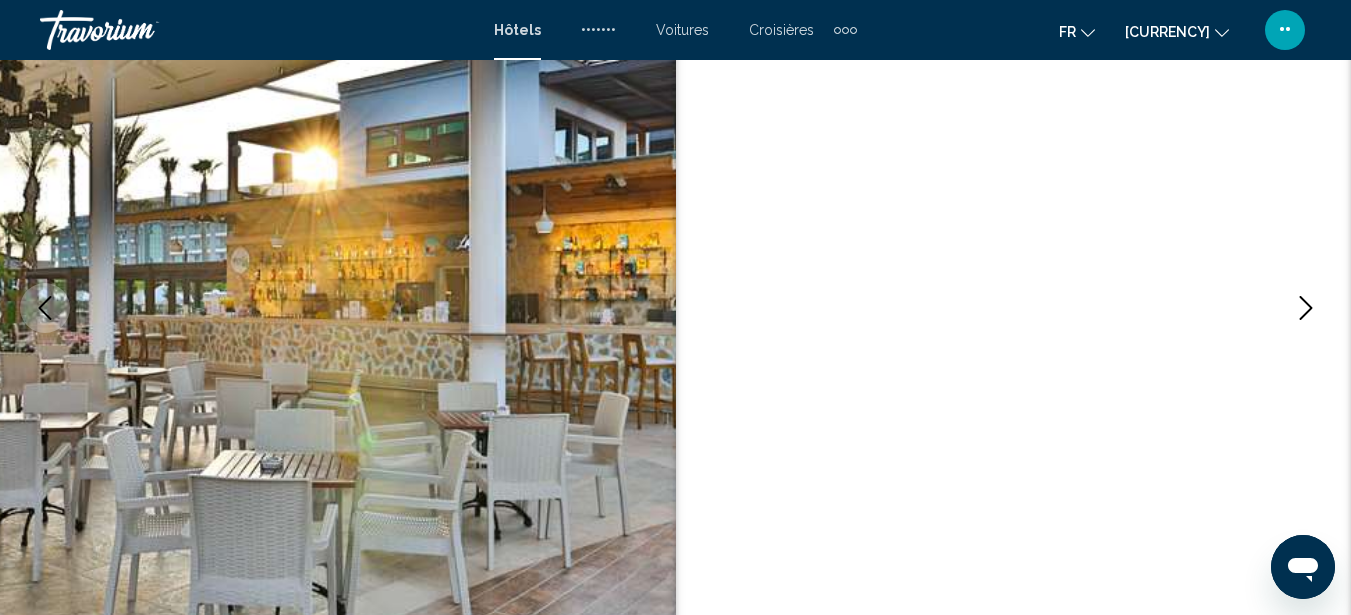 click at bounding box center [1306, 308] 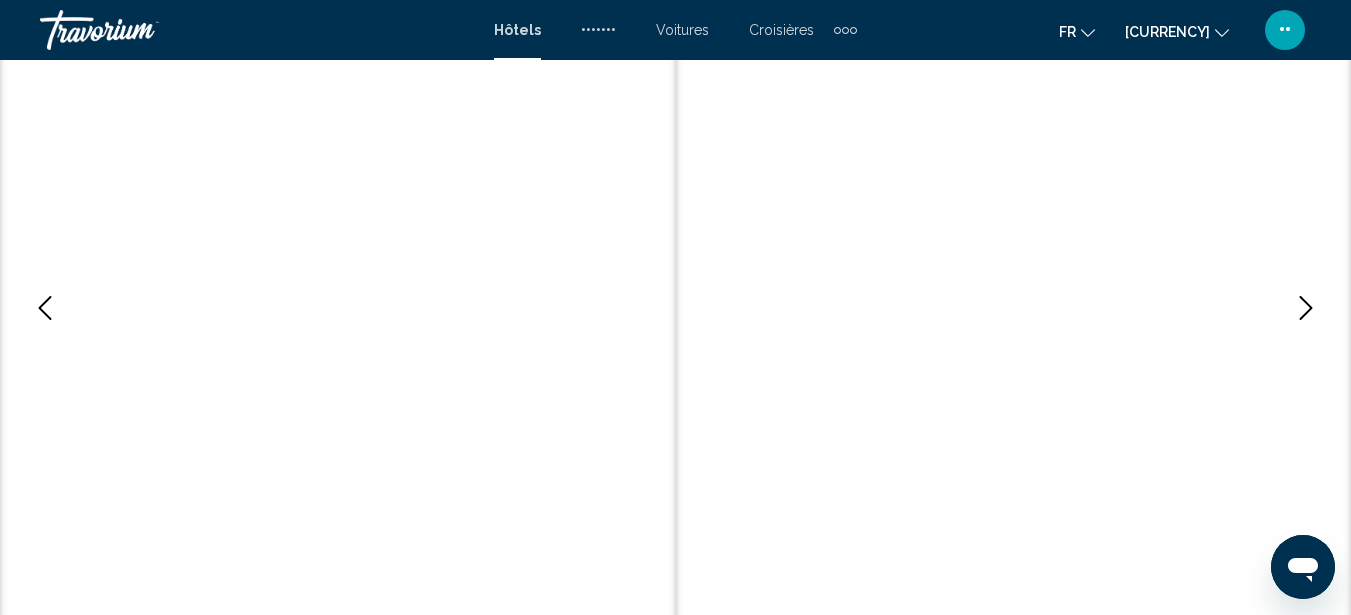 click at bounding box center (1306, 308) 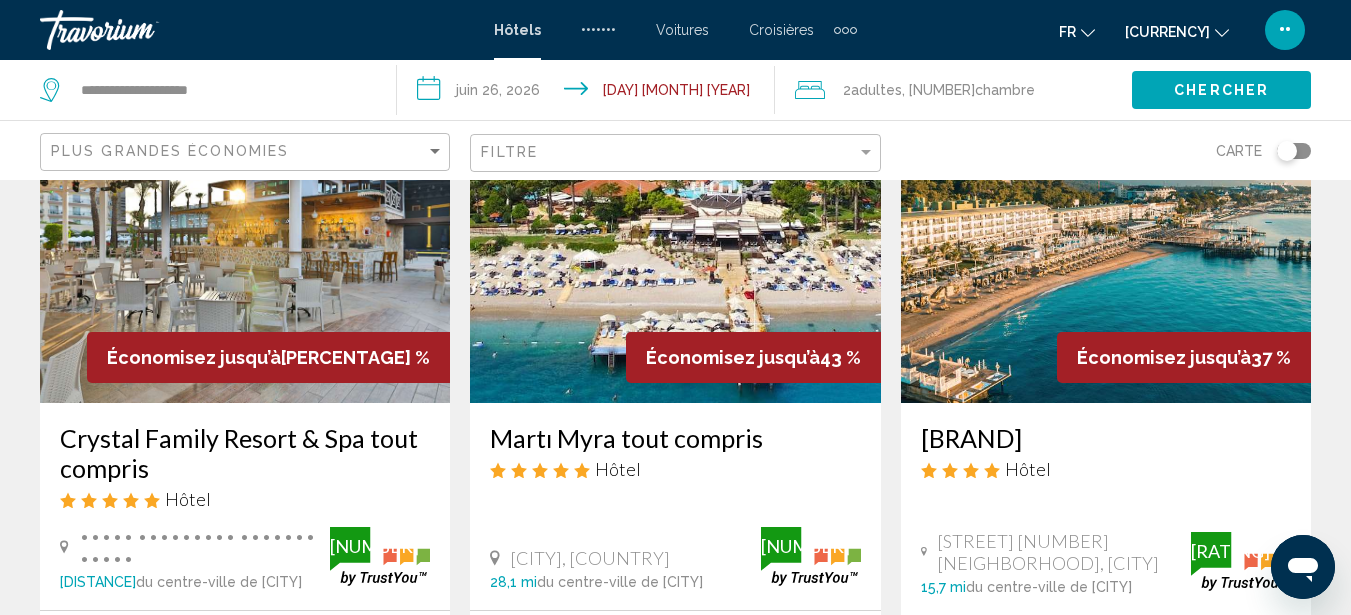 scroll, scrollTop: 1772, scrollLeft: 0, axis: vertical 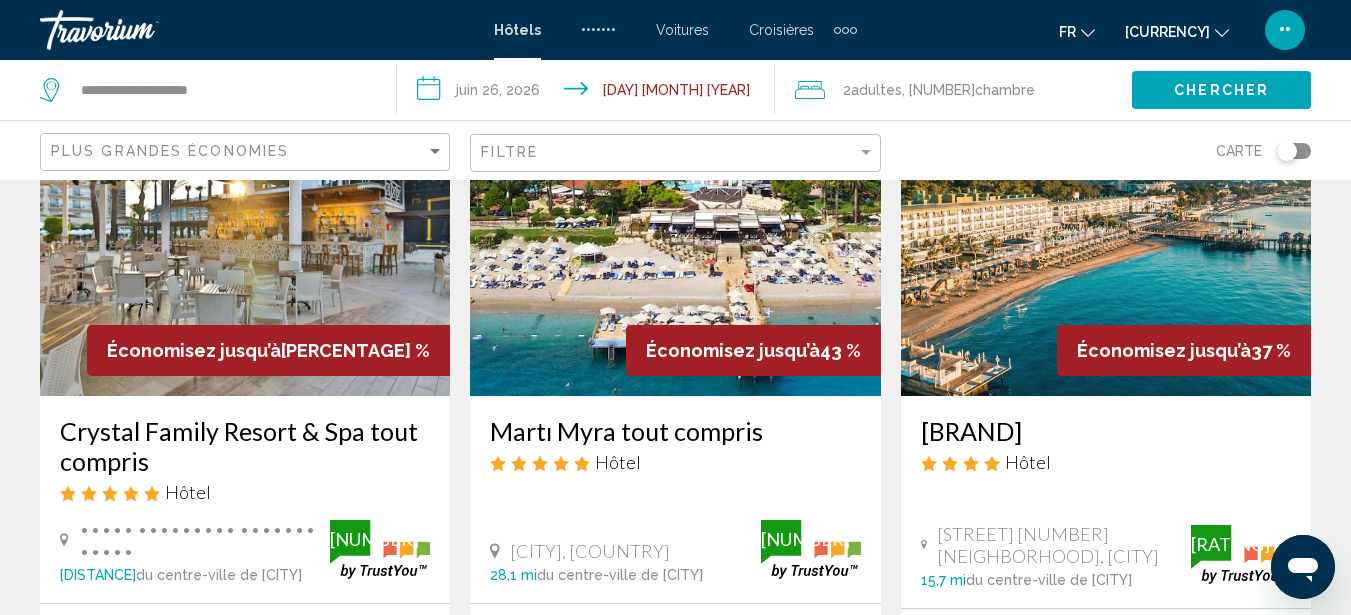 click at bounding box center (675, 236) 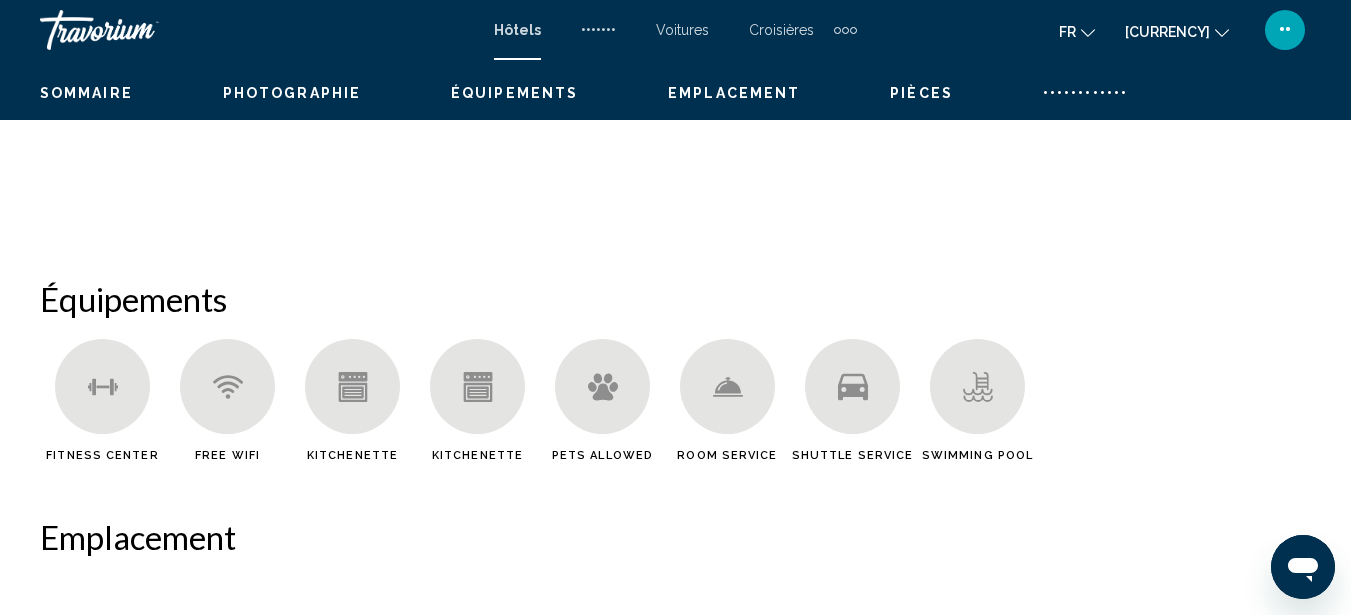 scroll, scrollTop: 227, scrollLeft: 0, axis: vertical 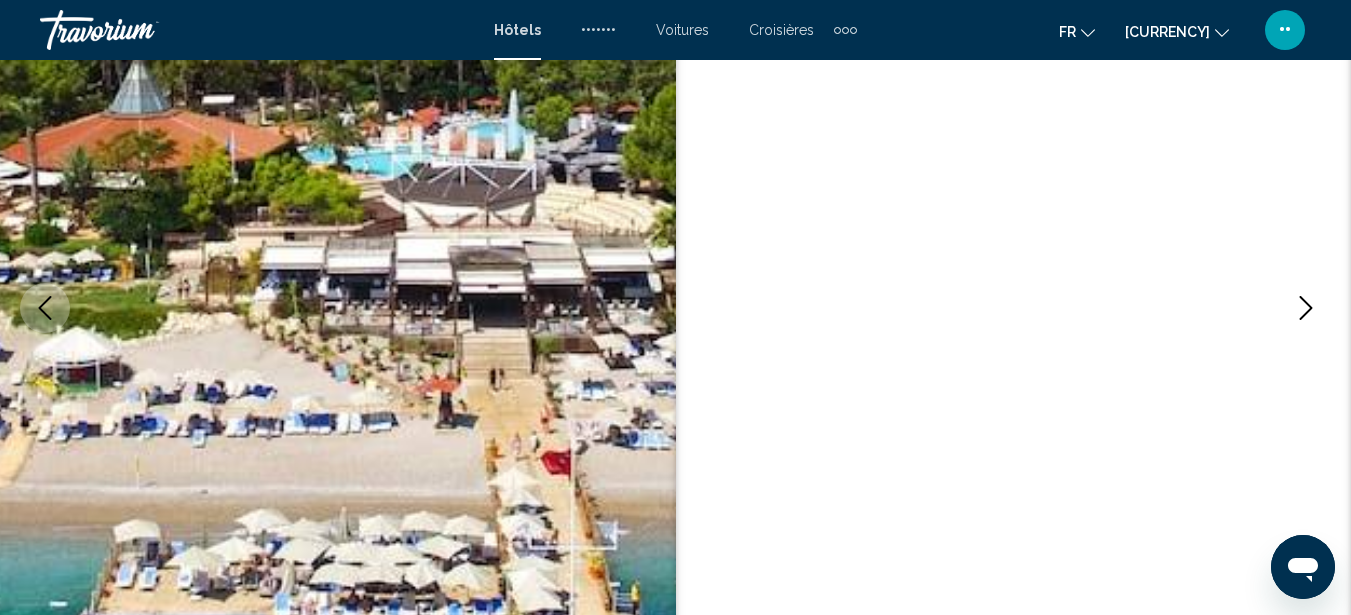 click at bounding box center (1306, 308) 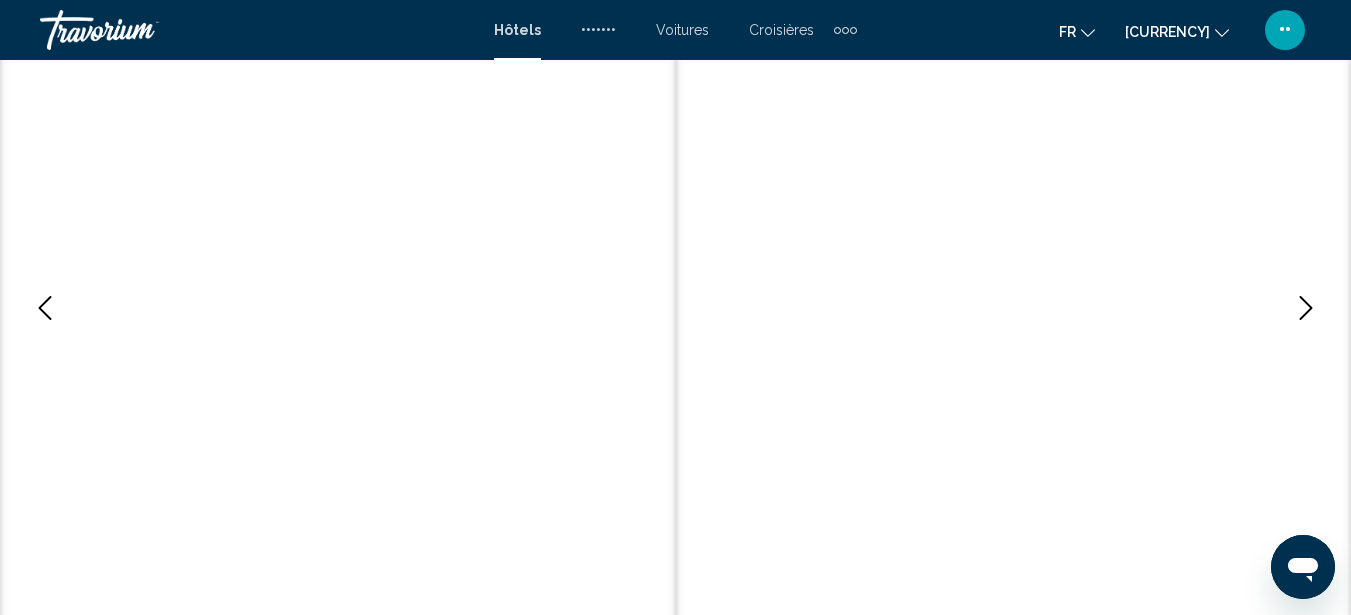 click at bounding box center (1306, 308) 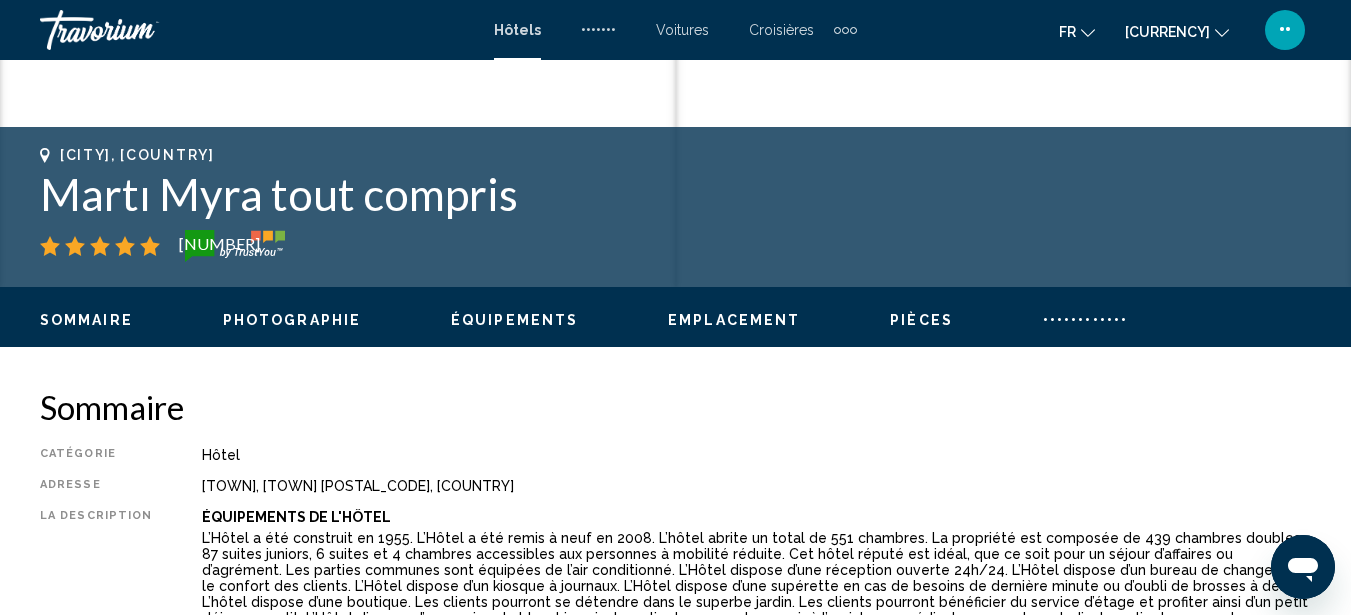 scroll, scrollTop: 737, scrollLeft: 0, axis: vertical 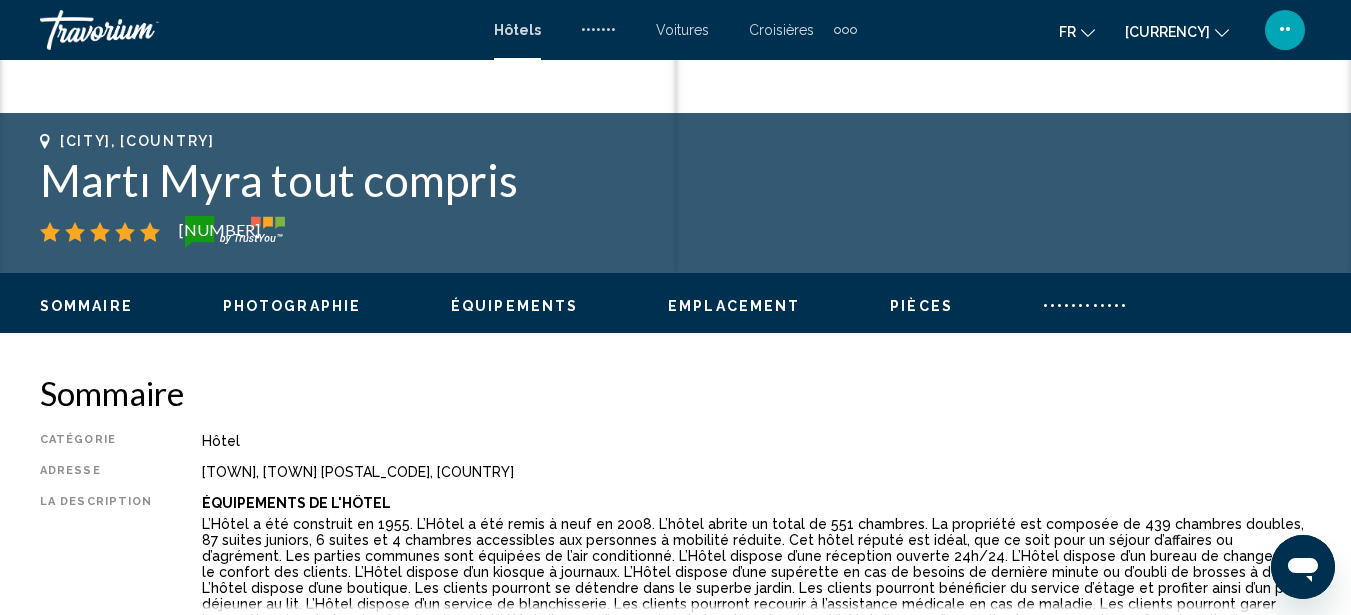 click on "Photographie" at bounding box center (292, 306) 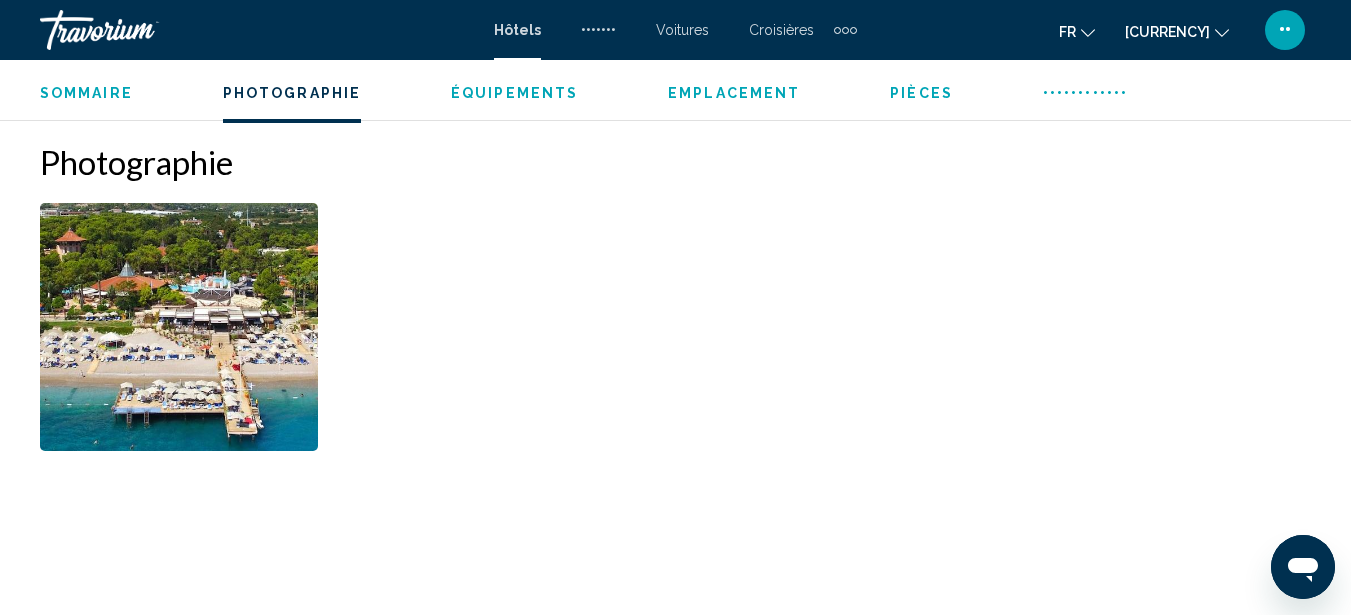 scroll, scrollTop: 1315, scrollLeft: 0, axis: vertical 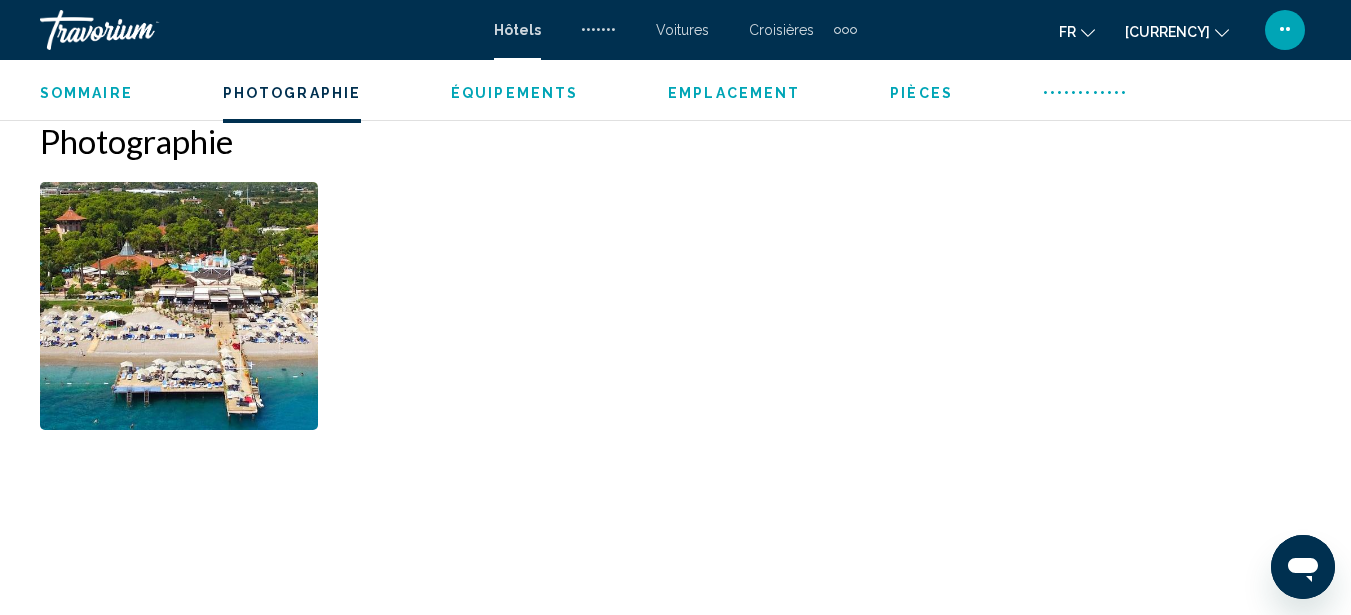click at bounding box center (179, 306) 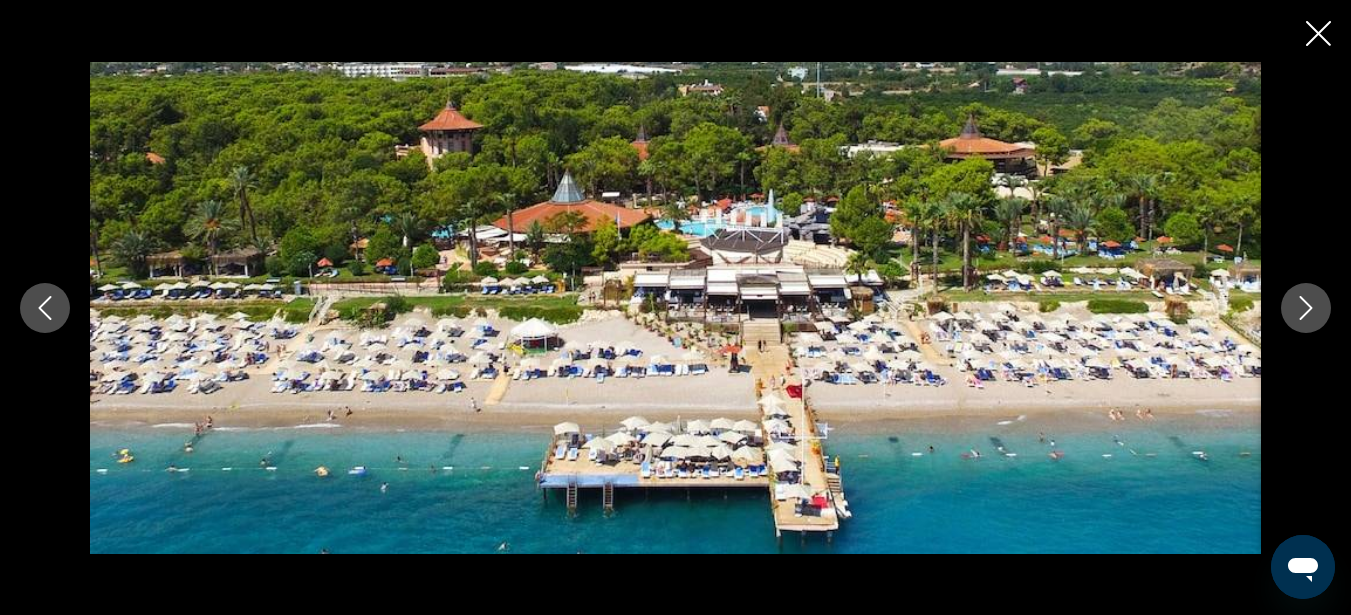 click at bounding box center [1306, 308] 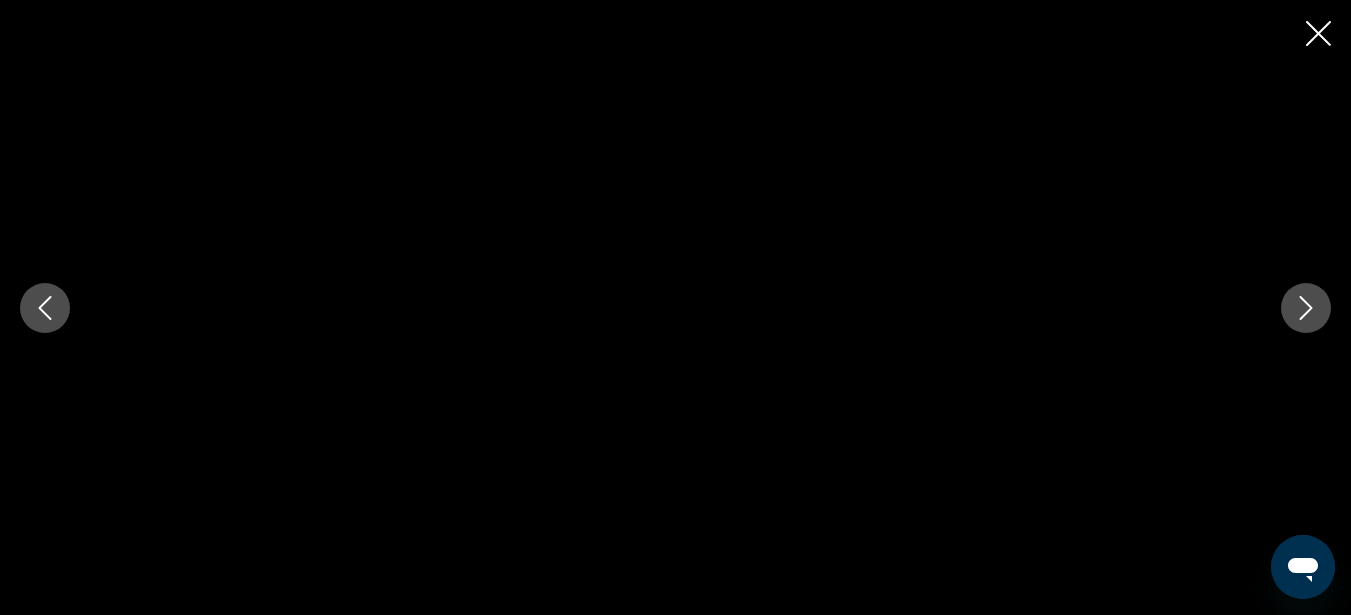 click at bounding box center (1306, 308) 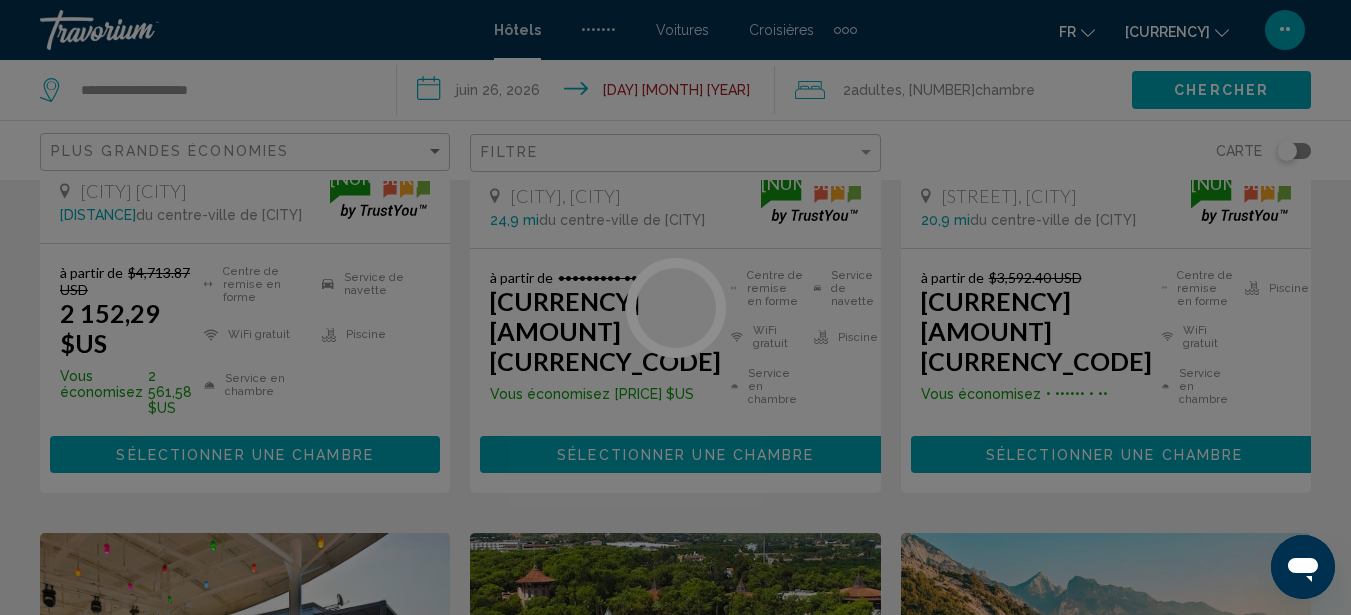 scroll, scrollTop: 0, scrollLeft: 0, axis: both 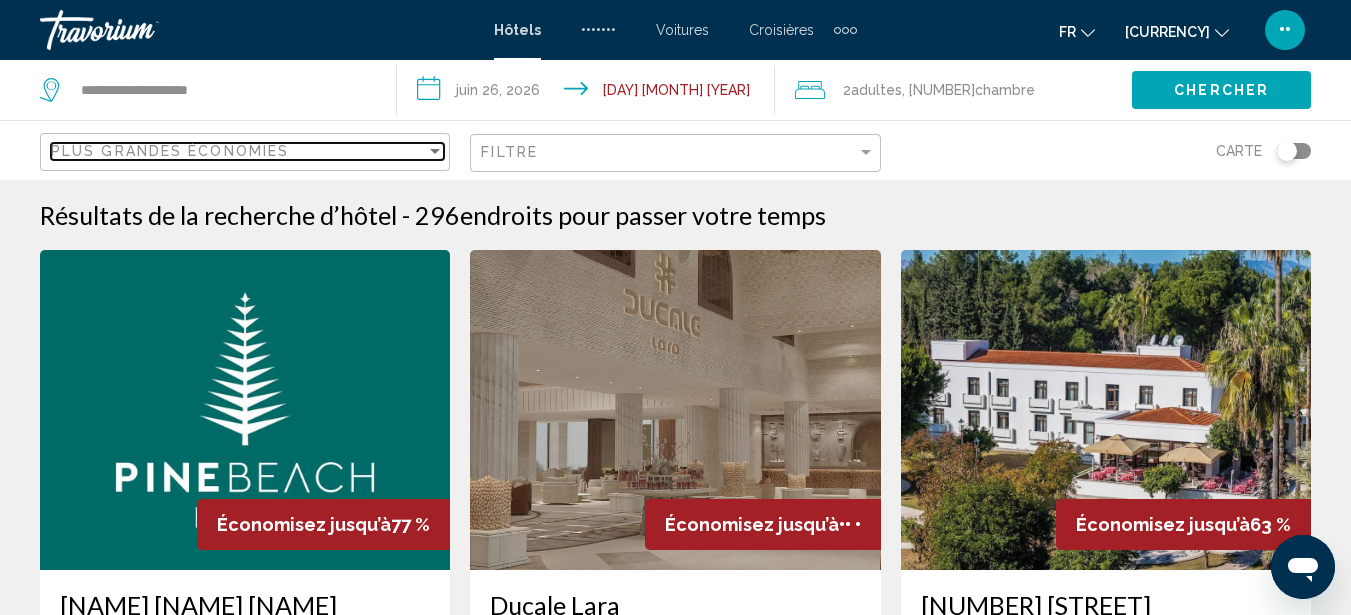 click on "Plus grandes économies" at bounding box center (170, 151) 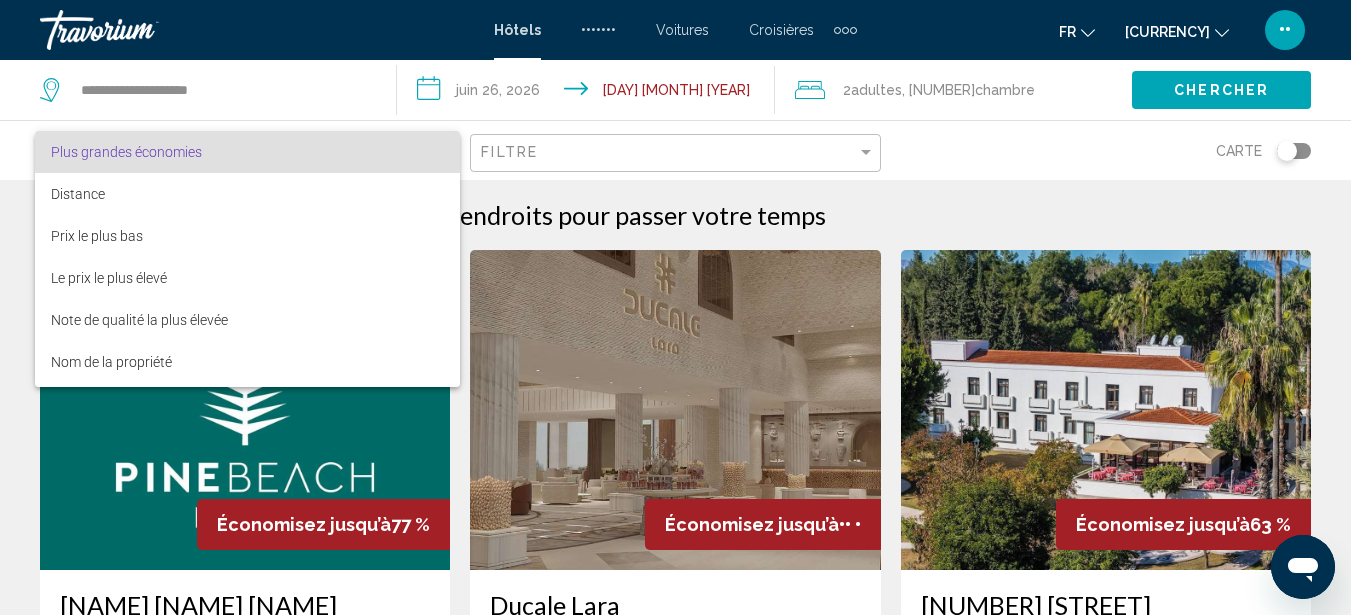 click at bounding box center (675, 307) 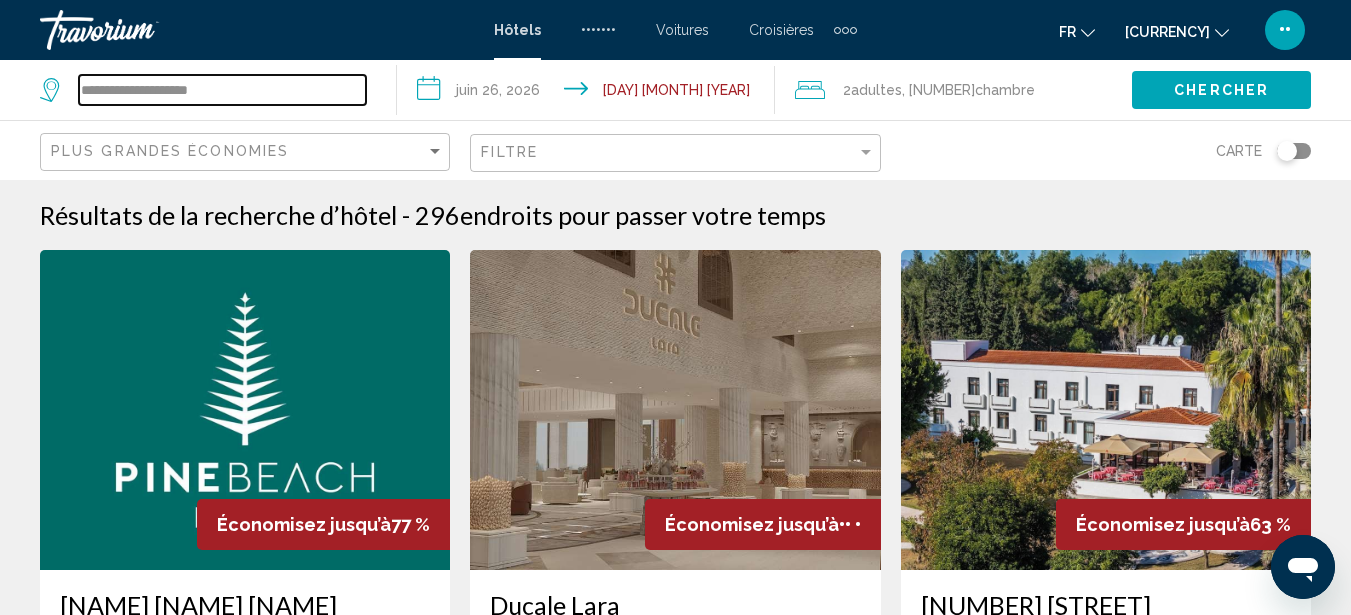 click on "**********" at bounding box center (222, 90) 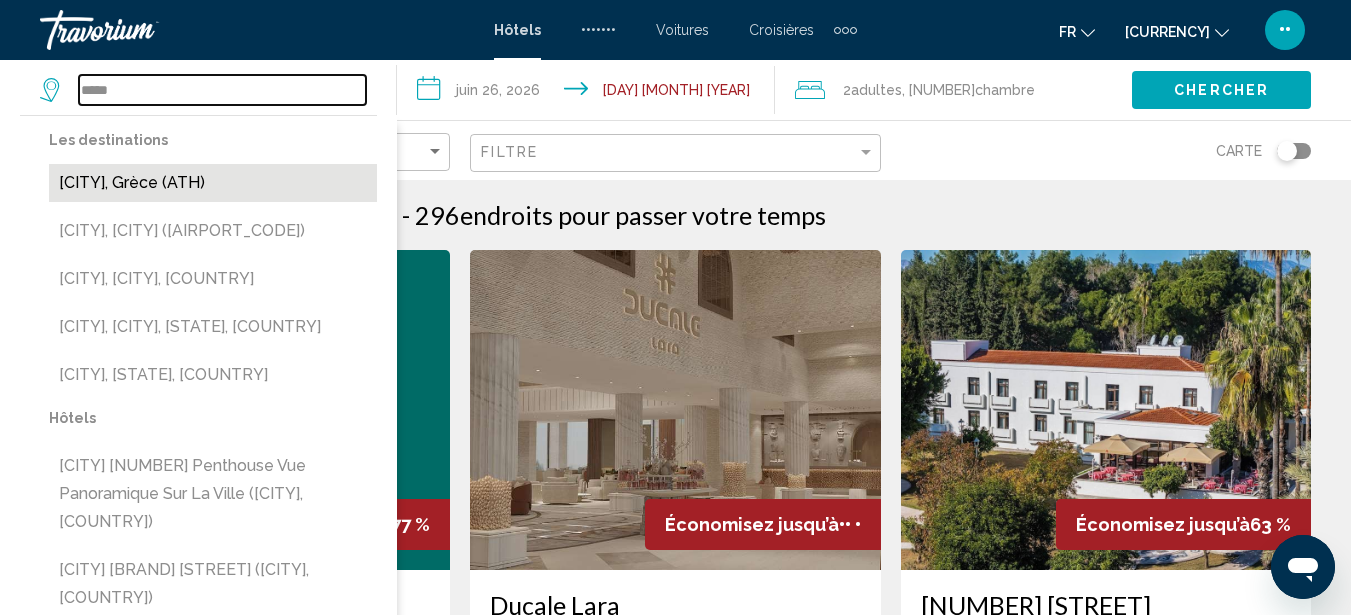 type on "*****" 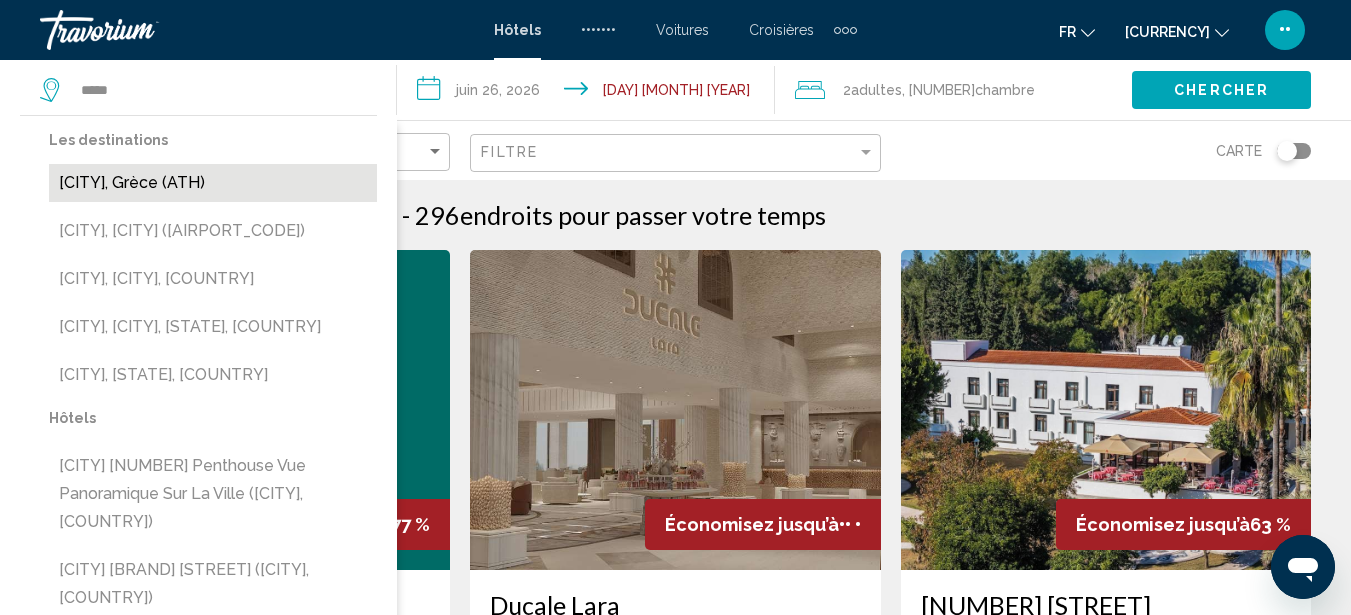 click on "[CITY], Grèce (ATH)" at bounding box center (213, 183) 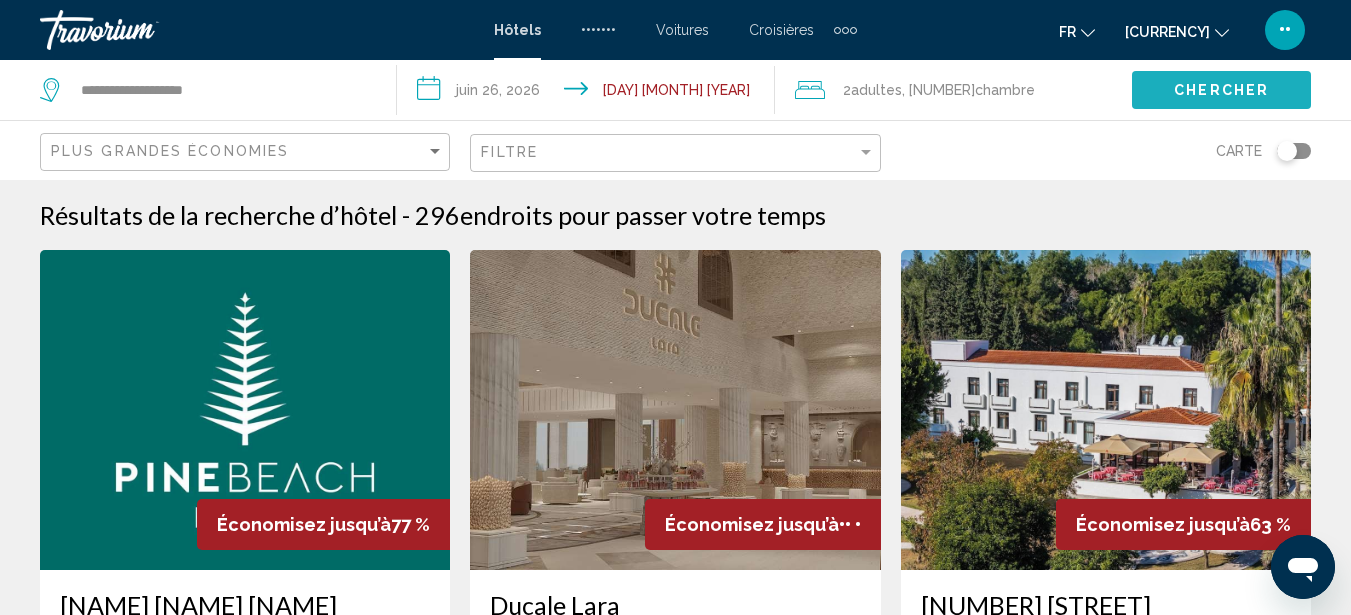 click on "Chercher" at bounding box center [1221, 91] 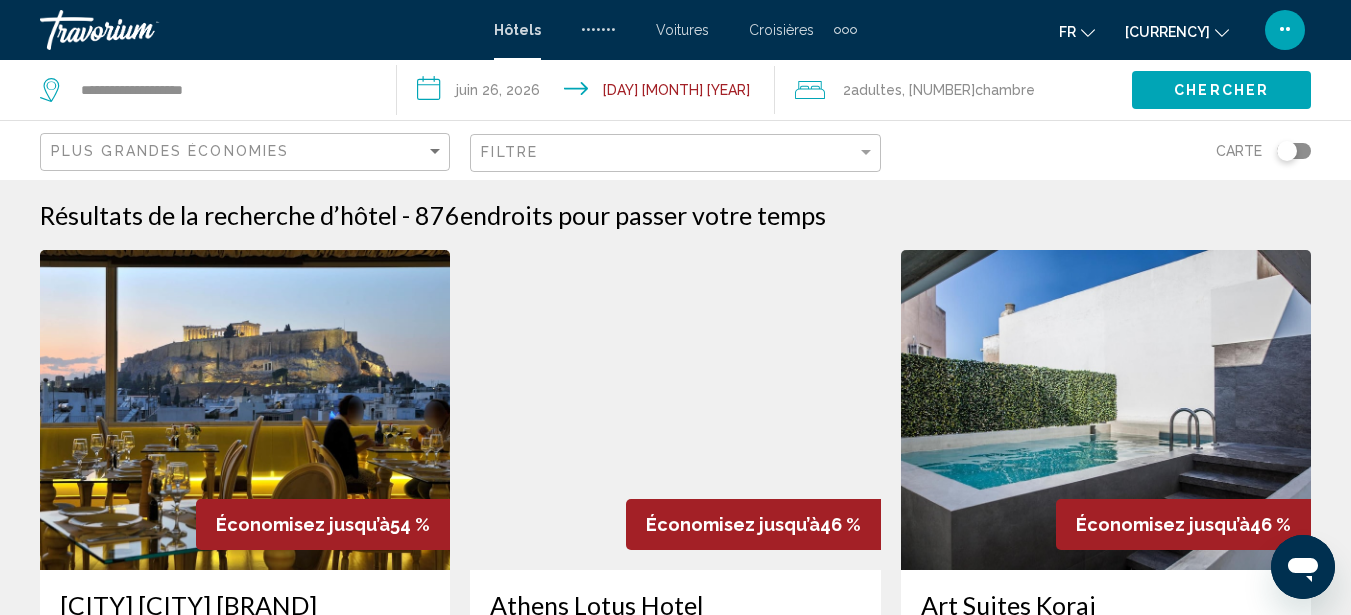 type 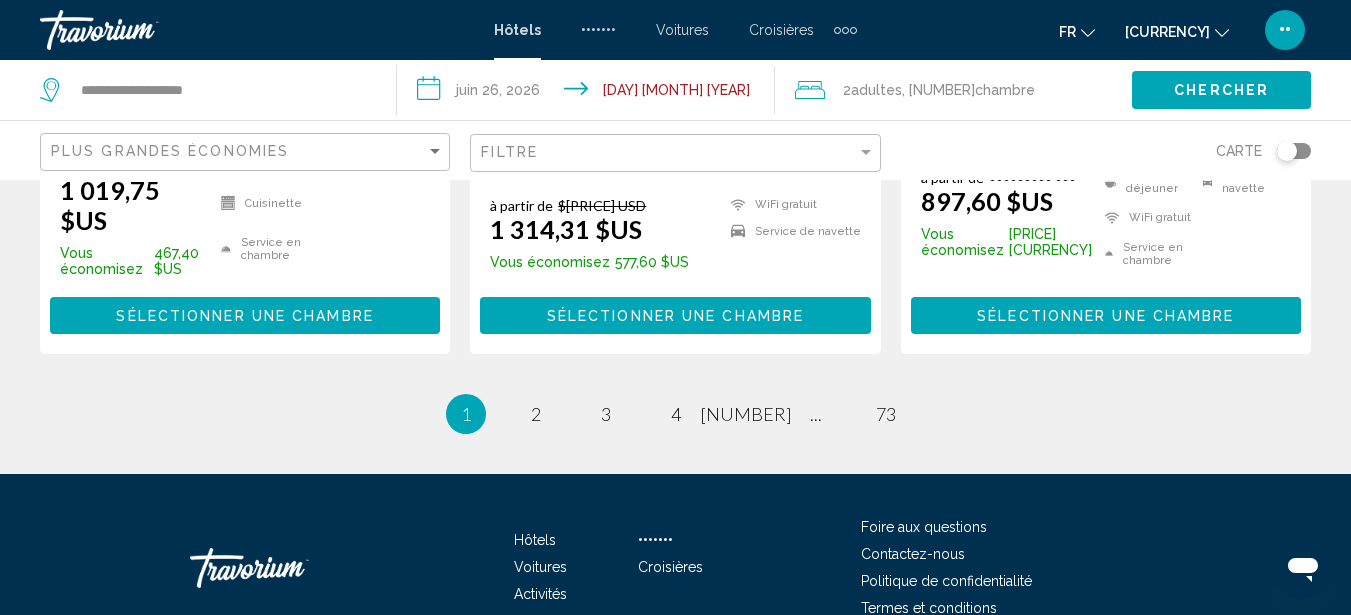 scroll, scrollTop: 2901, scrollLeft: 0, axis: vertical 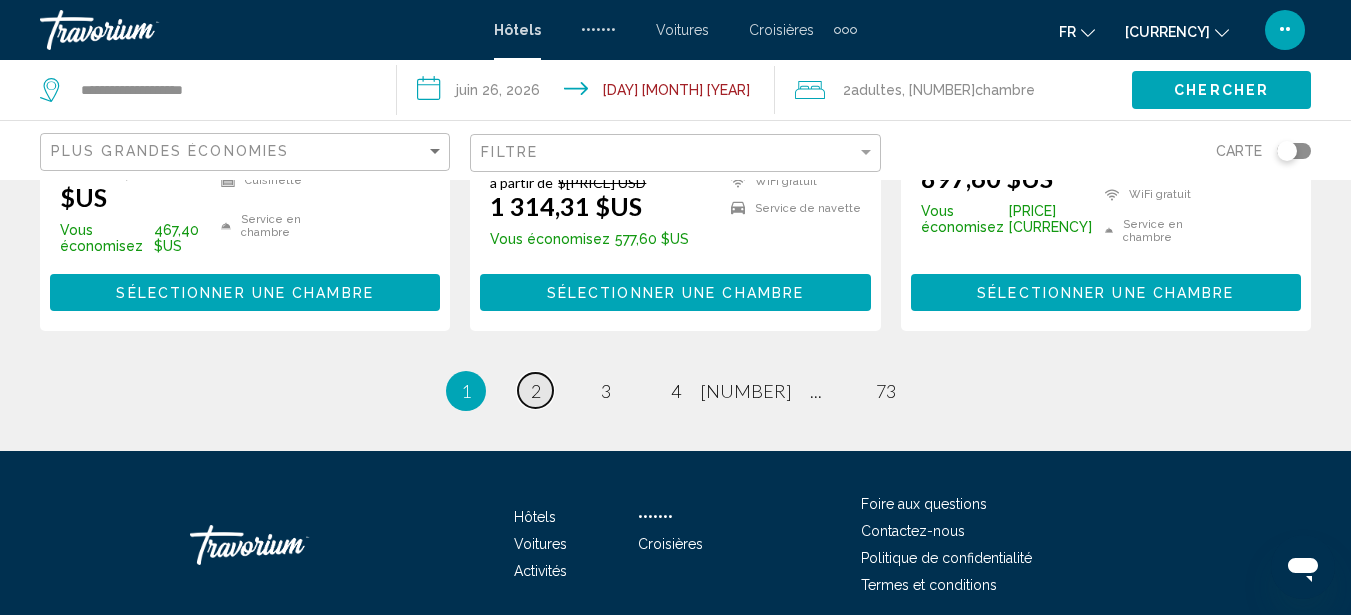 click on "2" at bounding box center [536, 391] 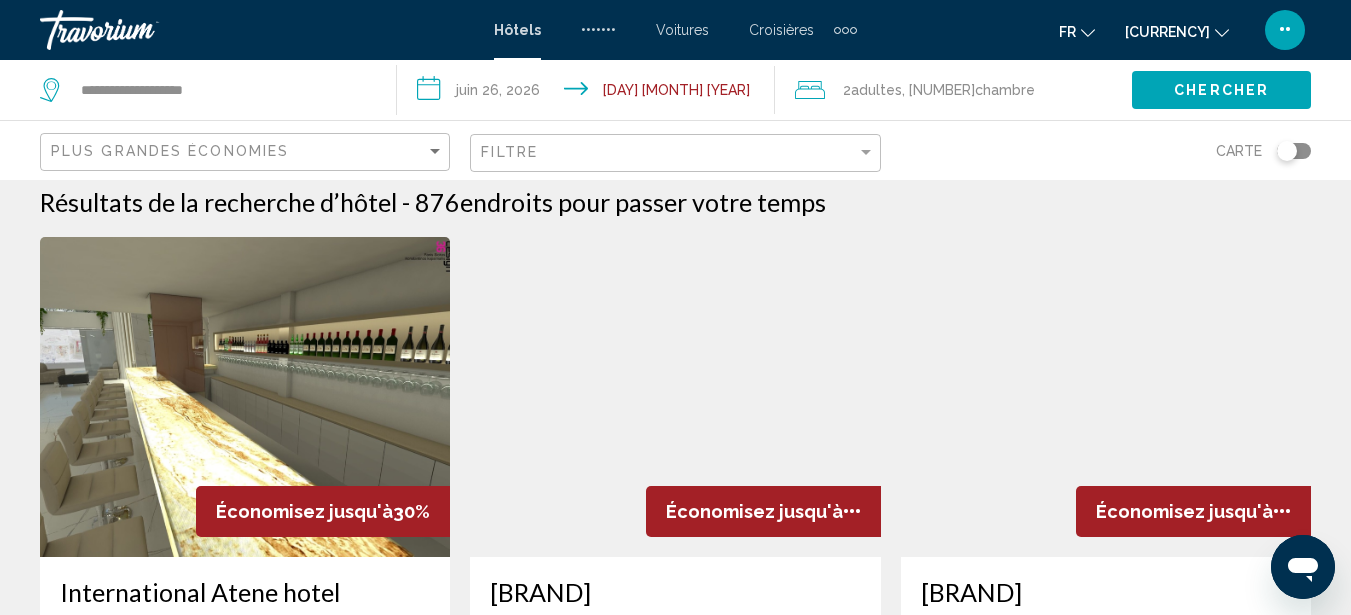 scroll, scrollTop: 0, scrollLeft: 0, axis: both 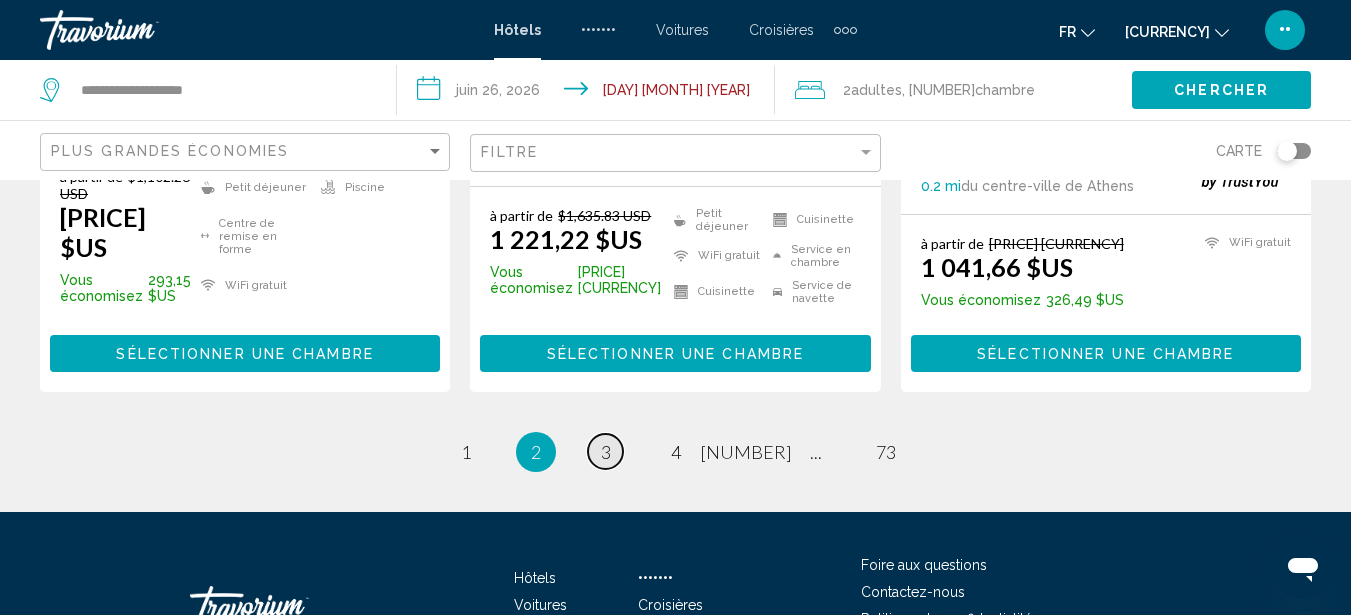 click on "3" at bounding box center (466, 452) 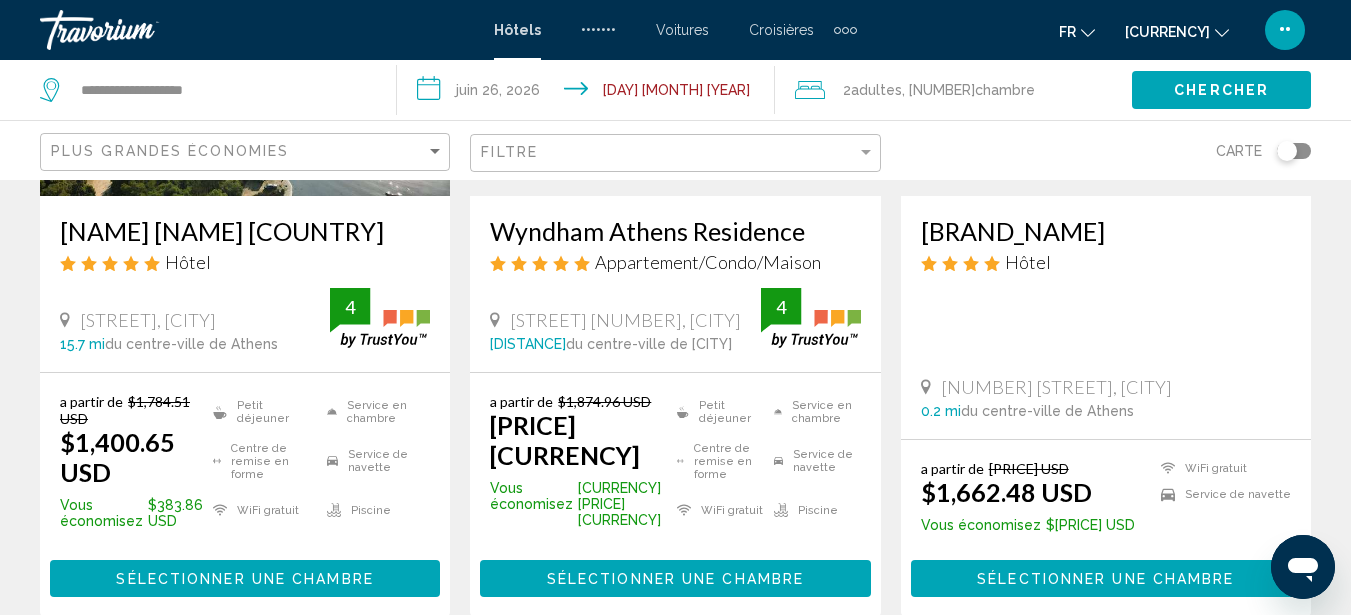 scroll, scrollTop: 0, scrollLeft: 0, axis: both 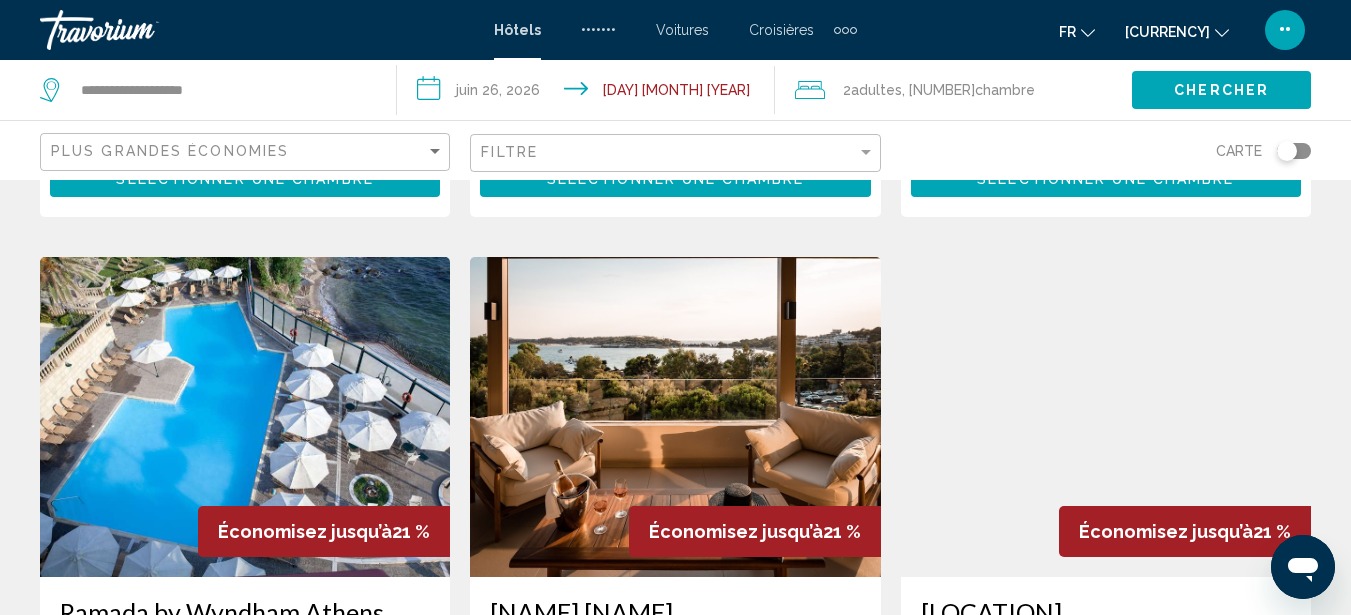 click at bounding box center (245, 417) 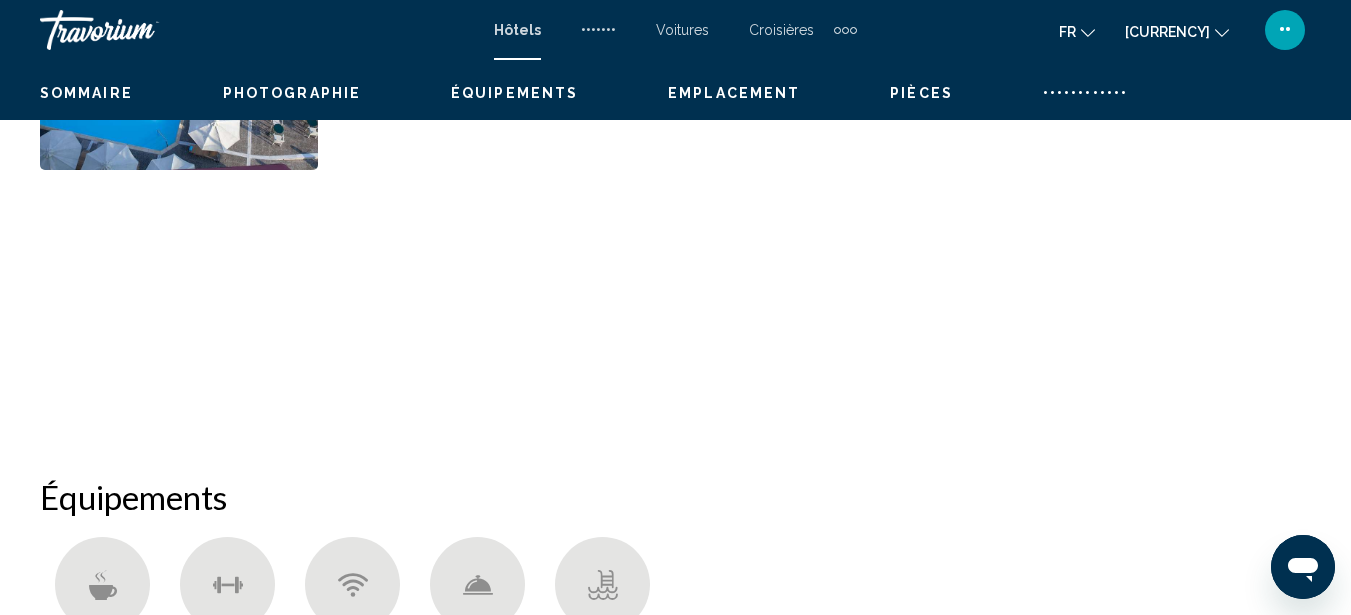 scroll, scrollTop: 227, scrollLeft: 0, axis: vertical 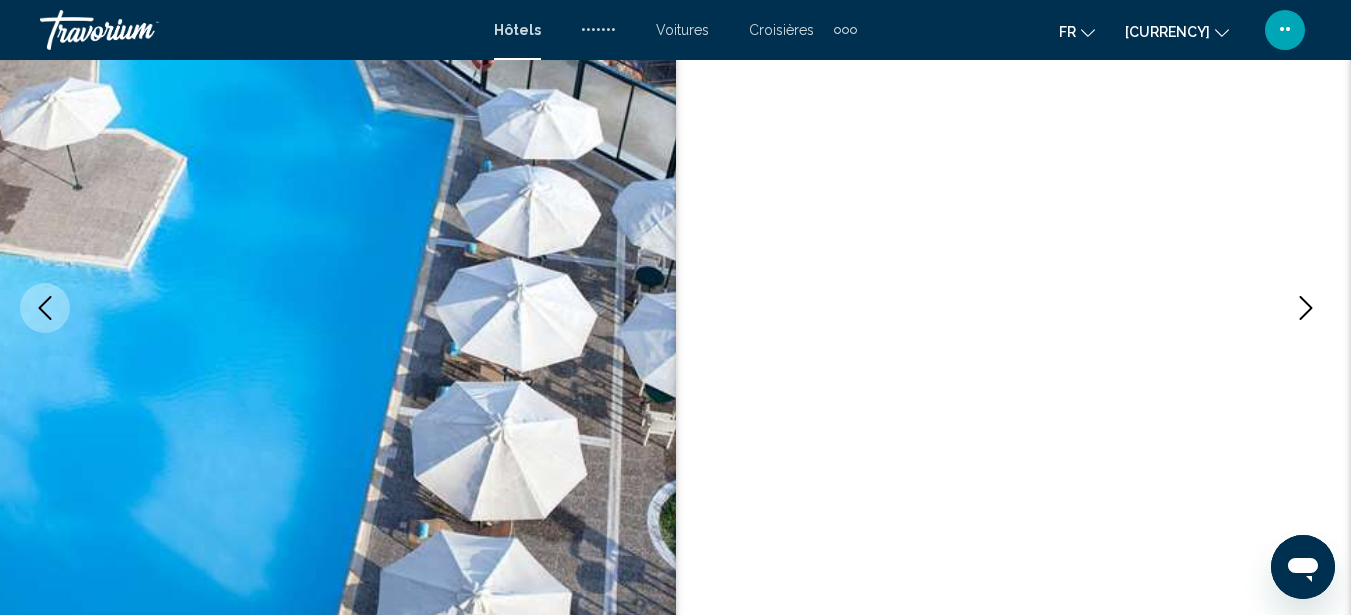 type 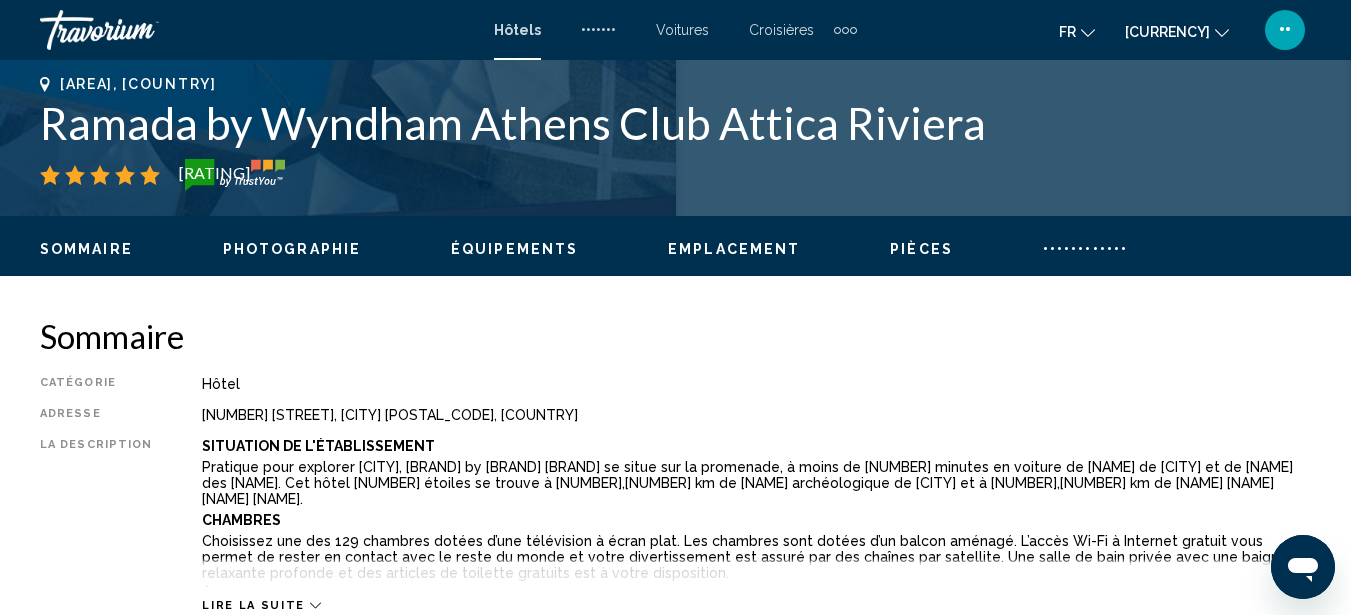 scroll, scrollTop: 827, scrollLeft: 0, axis: vertical 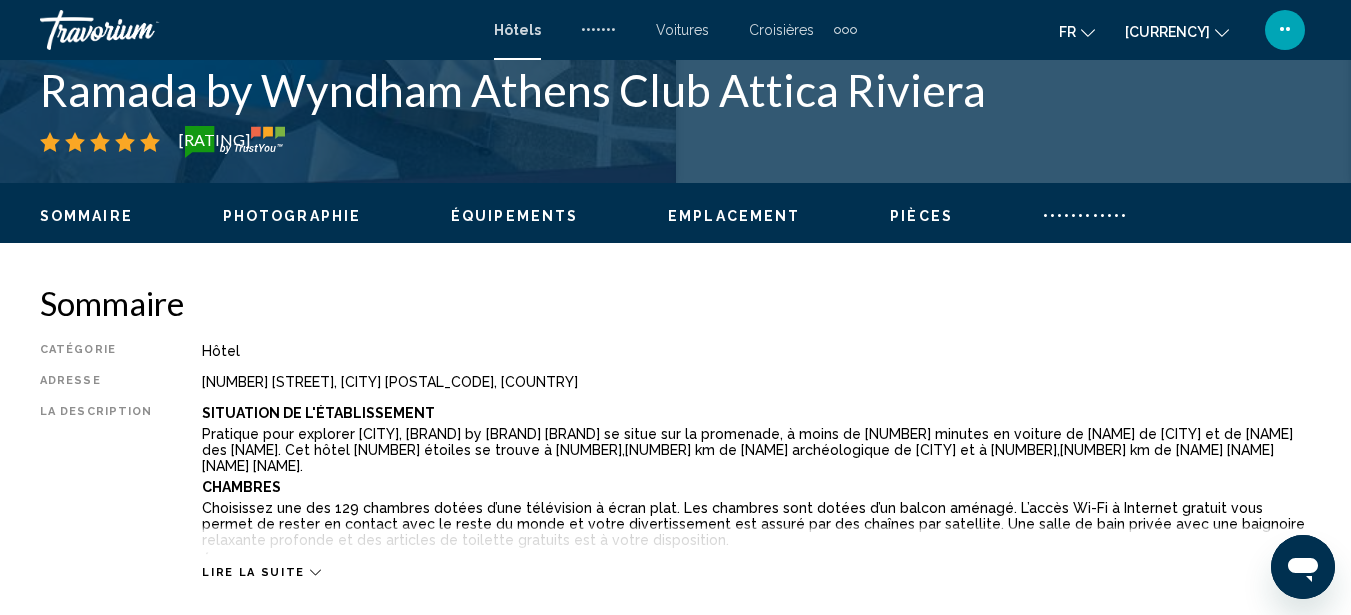 click on "Photographie" at bounding box center (292, 216) 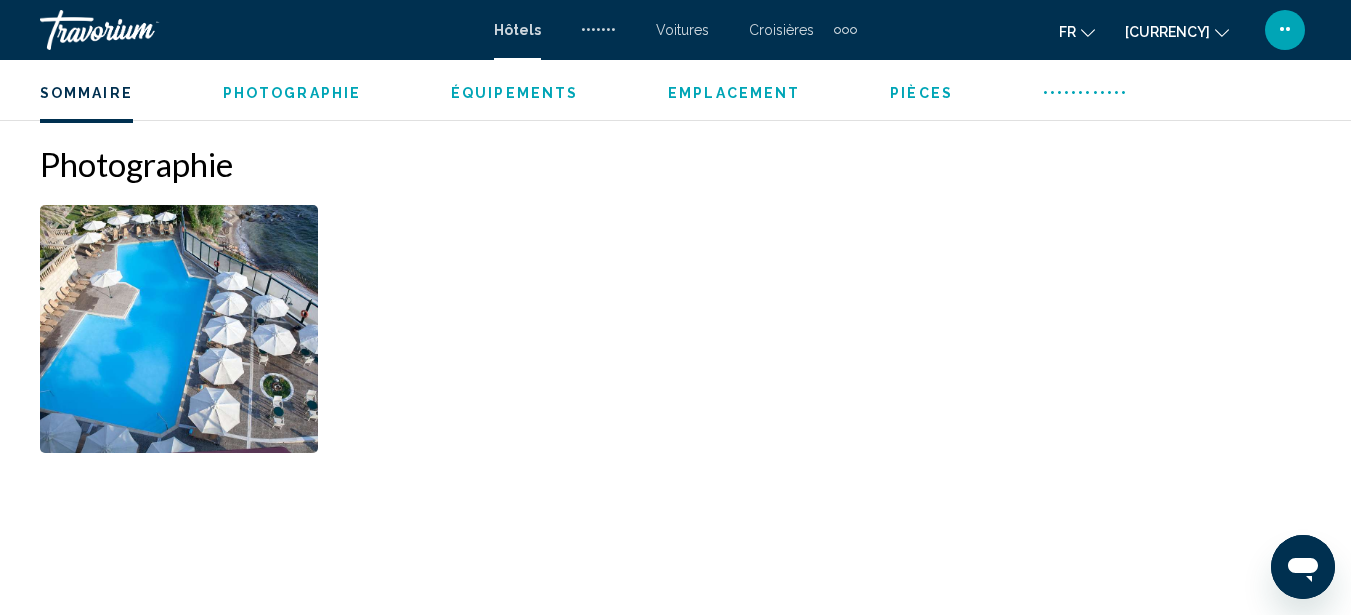 scroll, scrollTop: 1327, scrollLeft: 0, axis: vertical 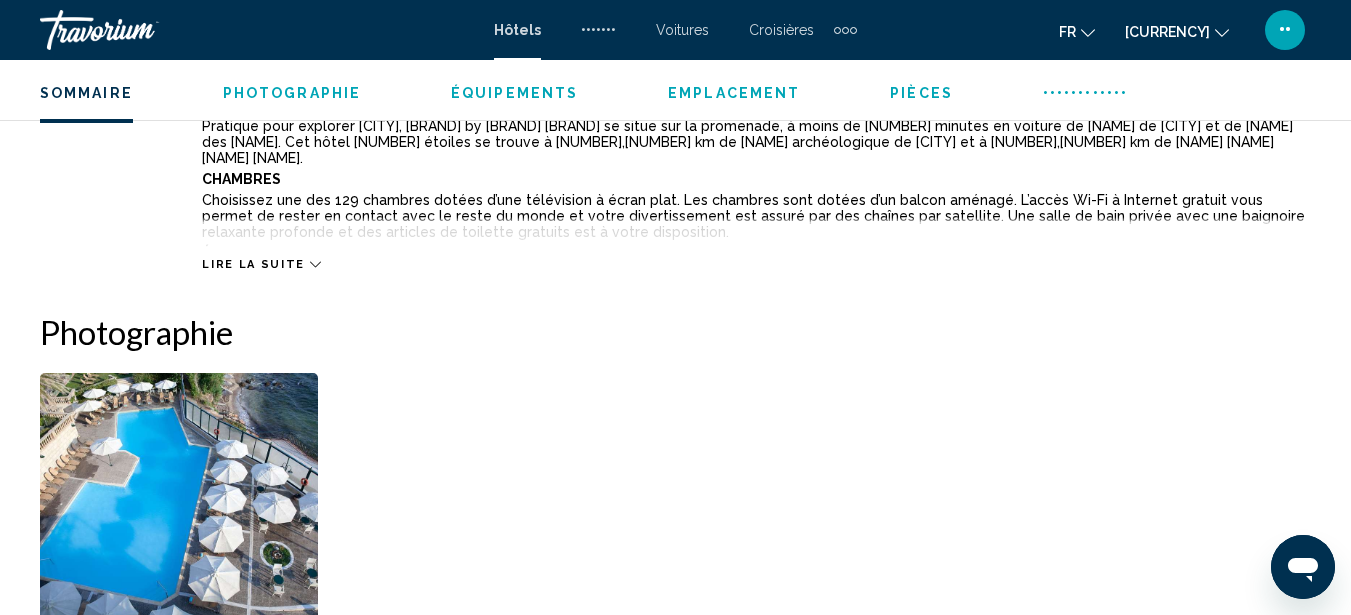click at bounding box center (179, 497) 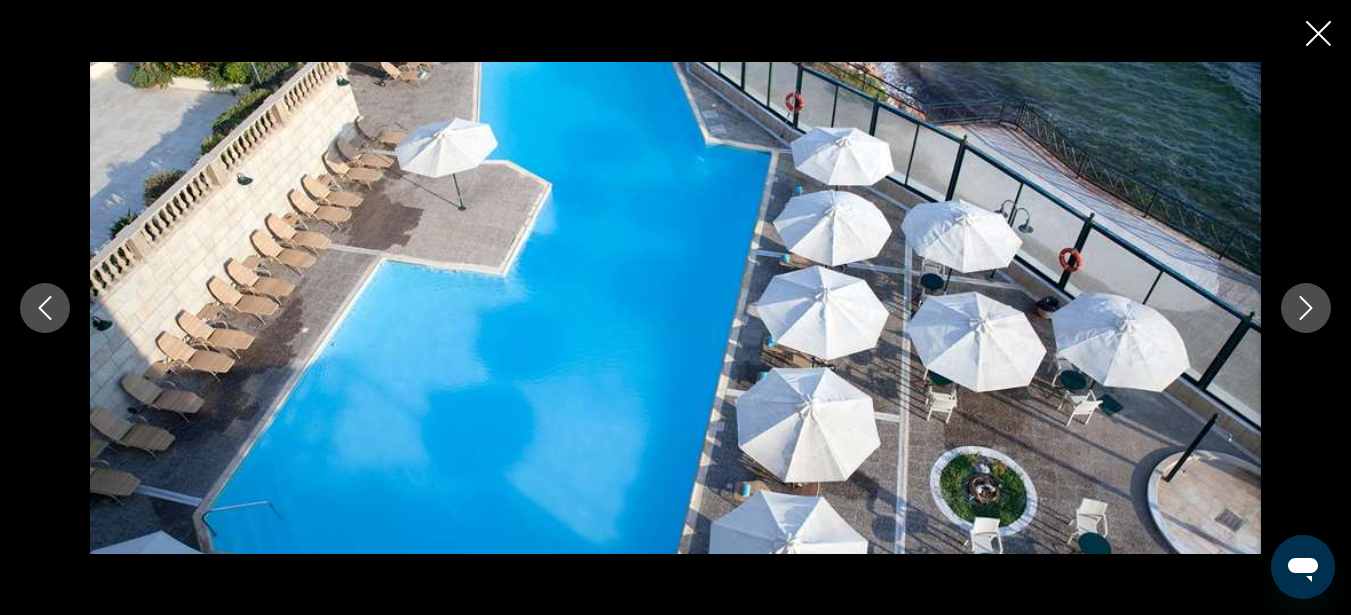 click at bounding box center [1306, 308] 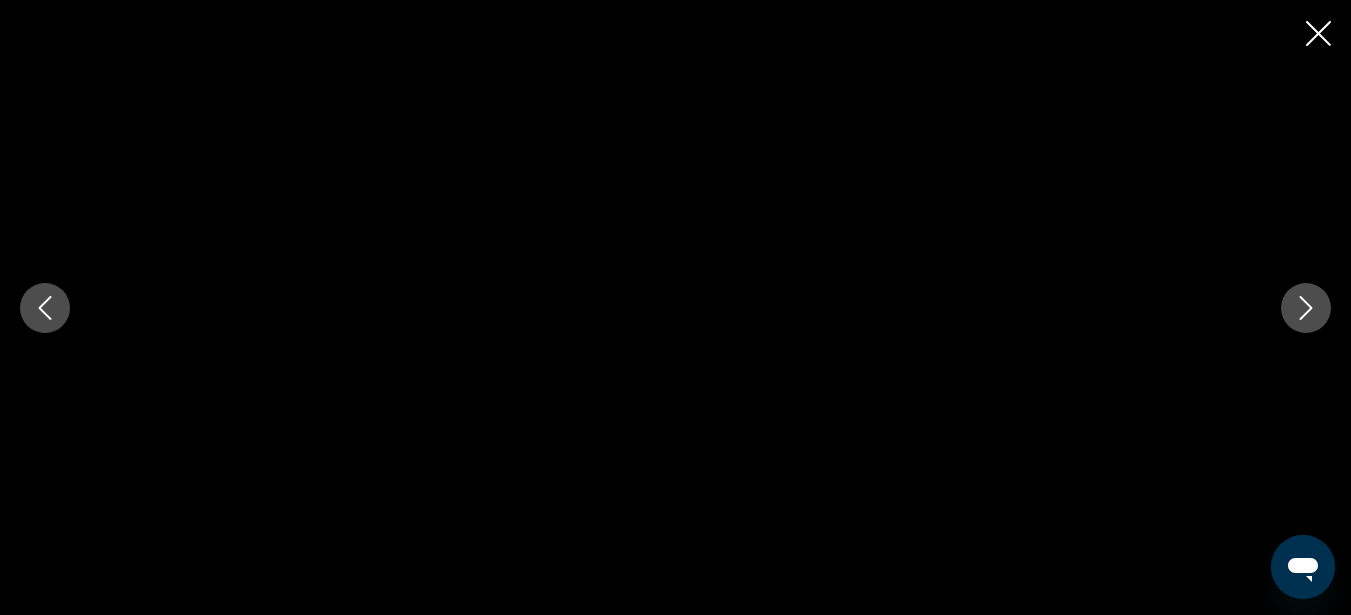 click at bounding box center [1306, 308] 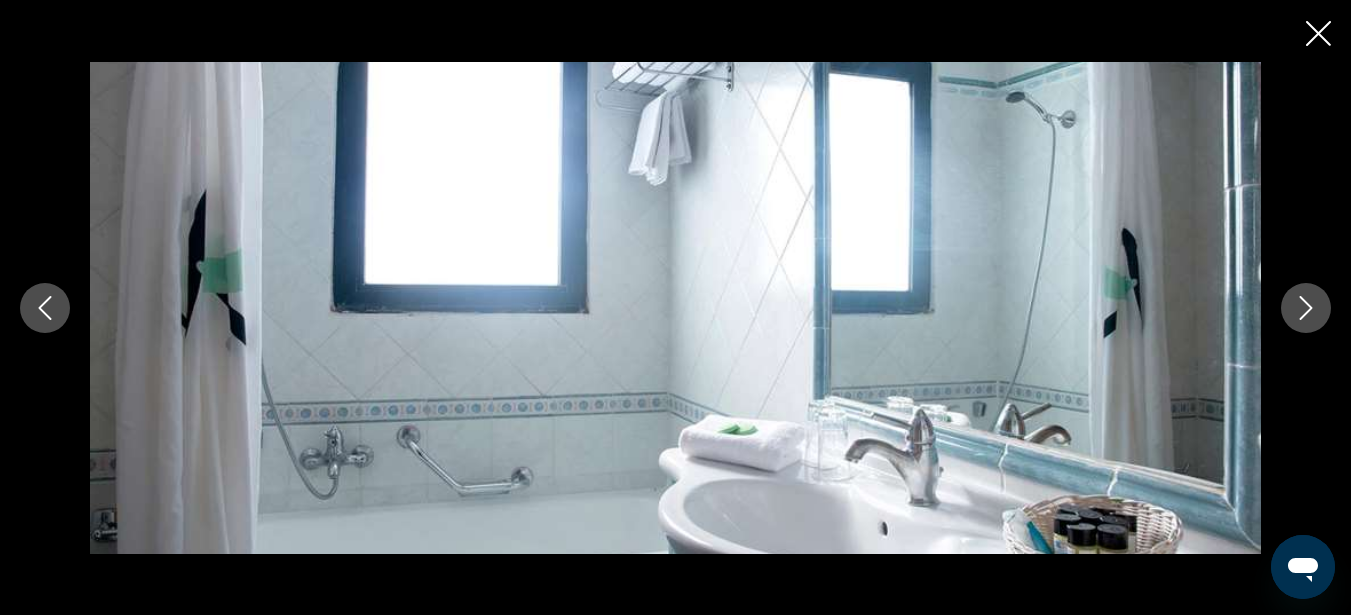 click at bounding box center [1306, 308] 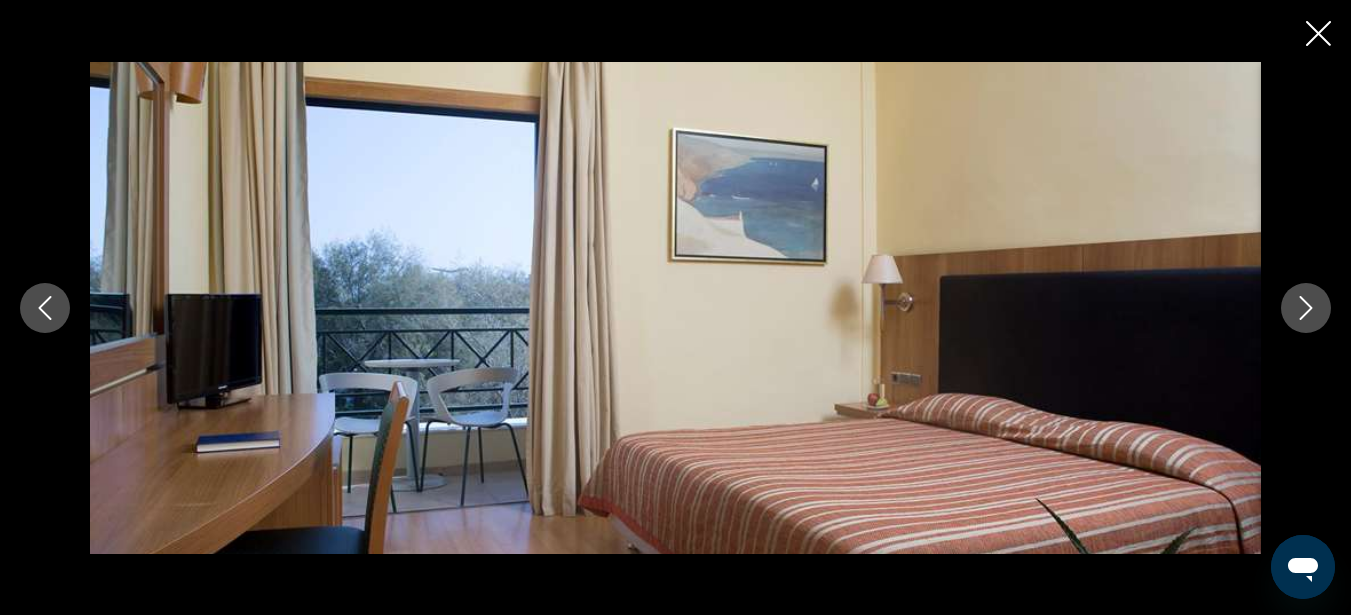 click at bounding box center [1306, 308] 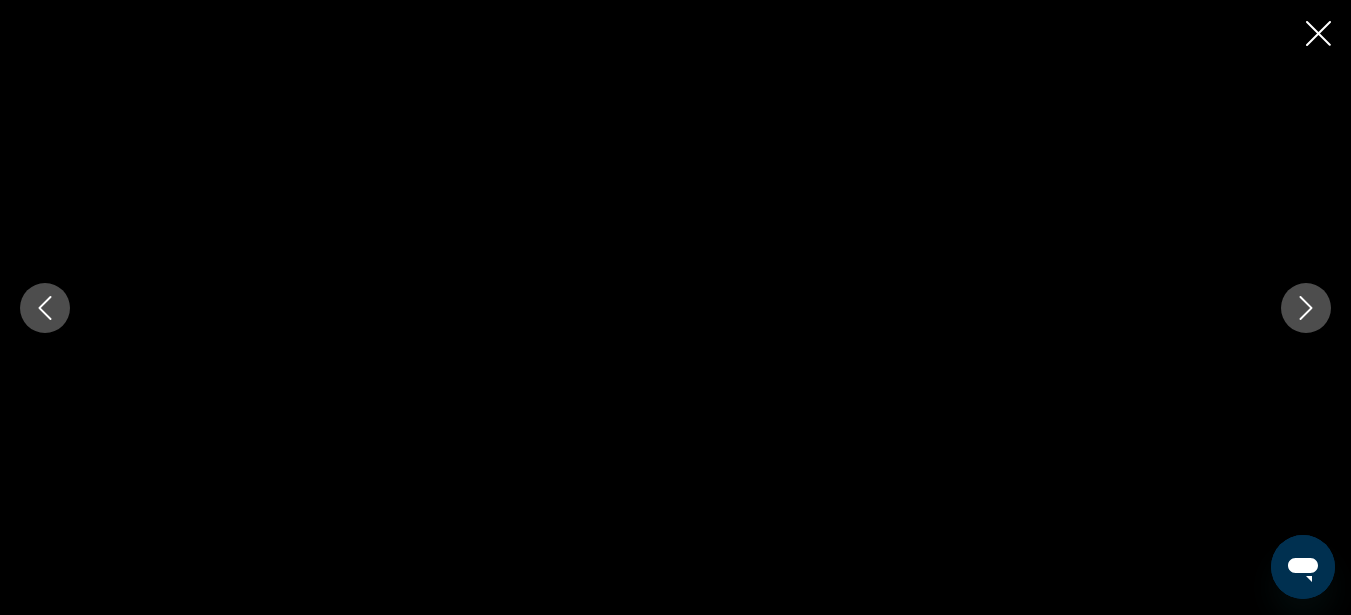 click at bounding box center [1306, 308] 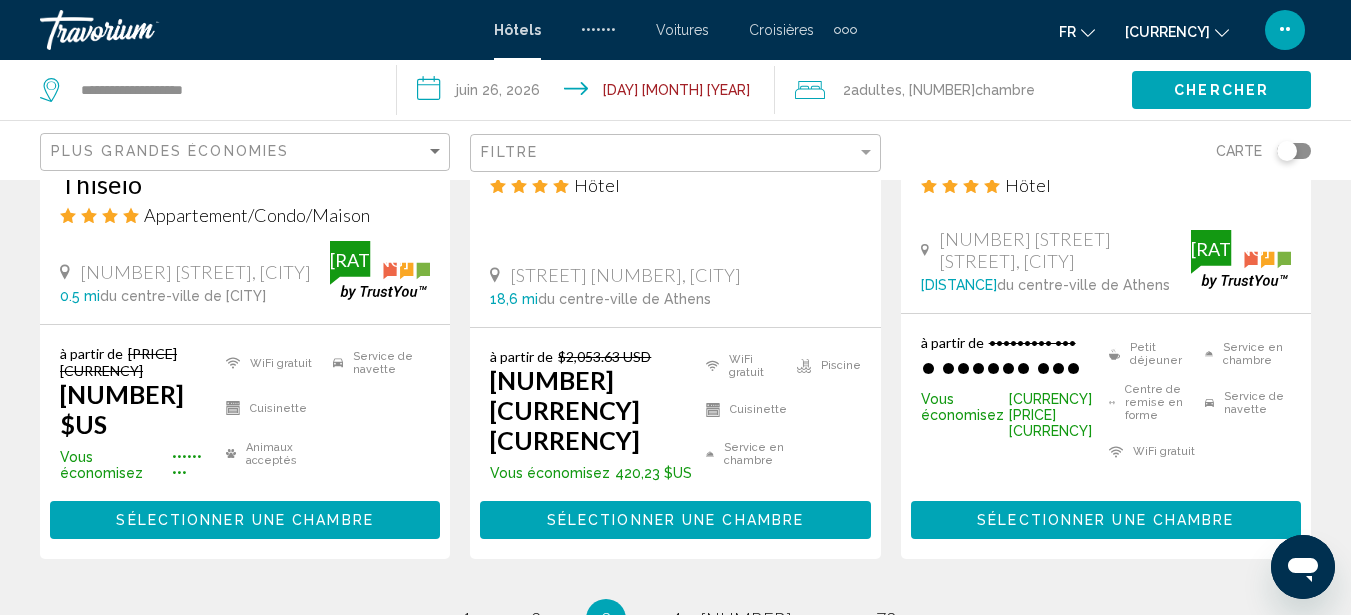 scroll, scrollTop: 2920, scrollLeft: 0, axis: vertical 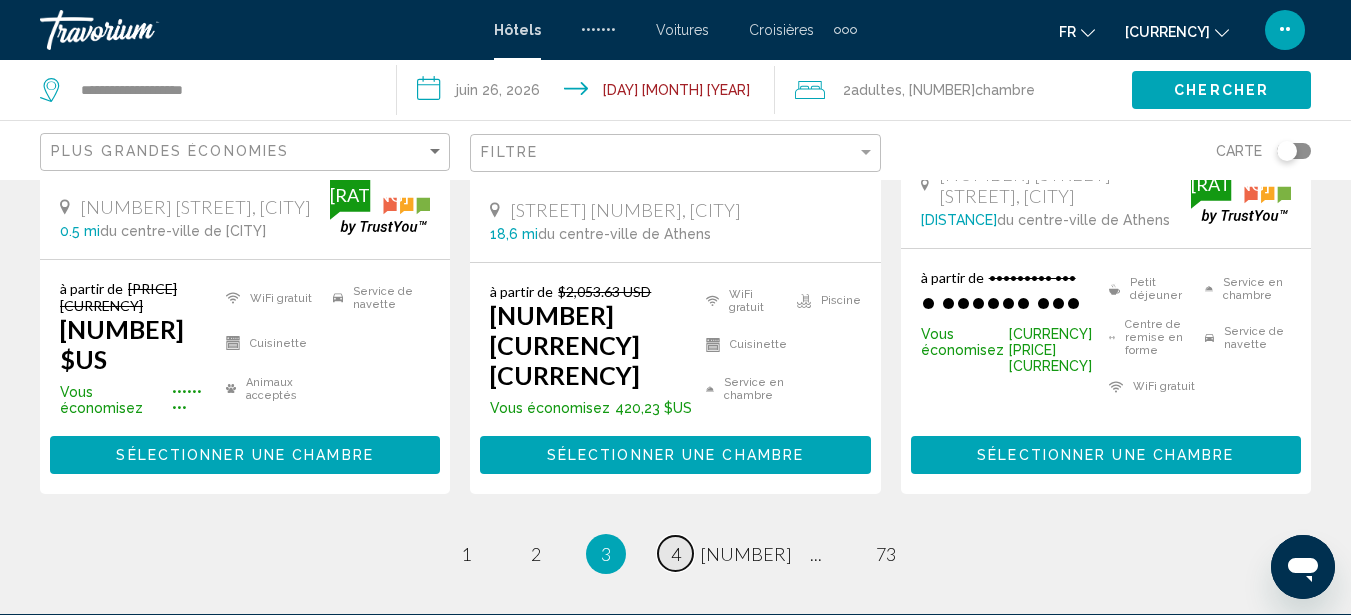 click on "page [NUMBER]" at bounding box center [465, 553] 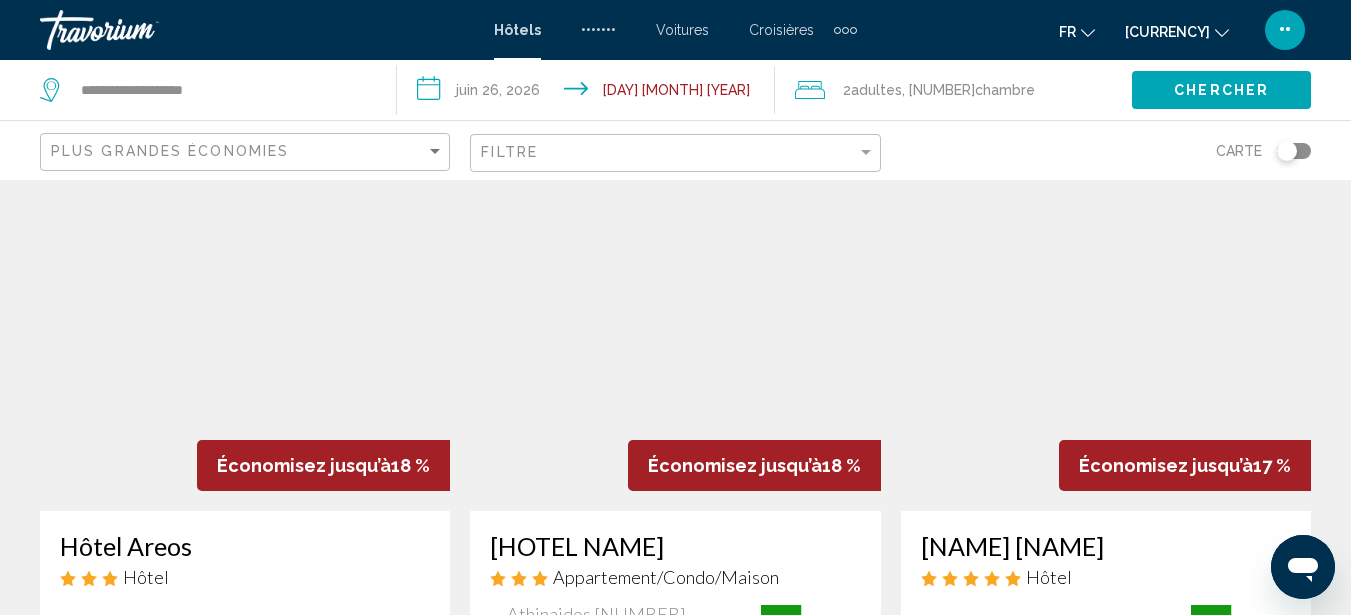 scroll, scrollTop: 1640, scrollLeft: 0, axis: vertical 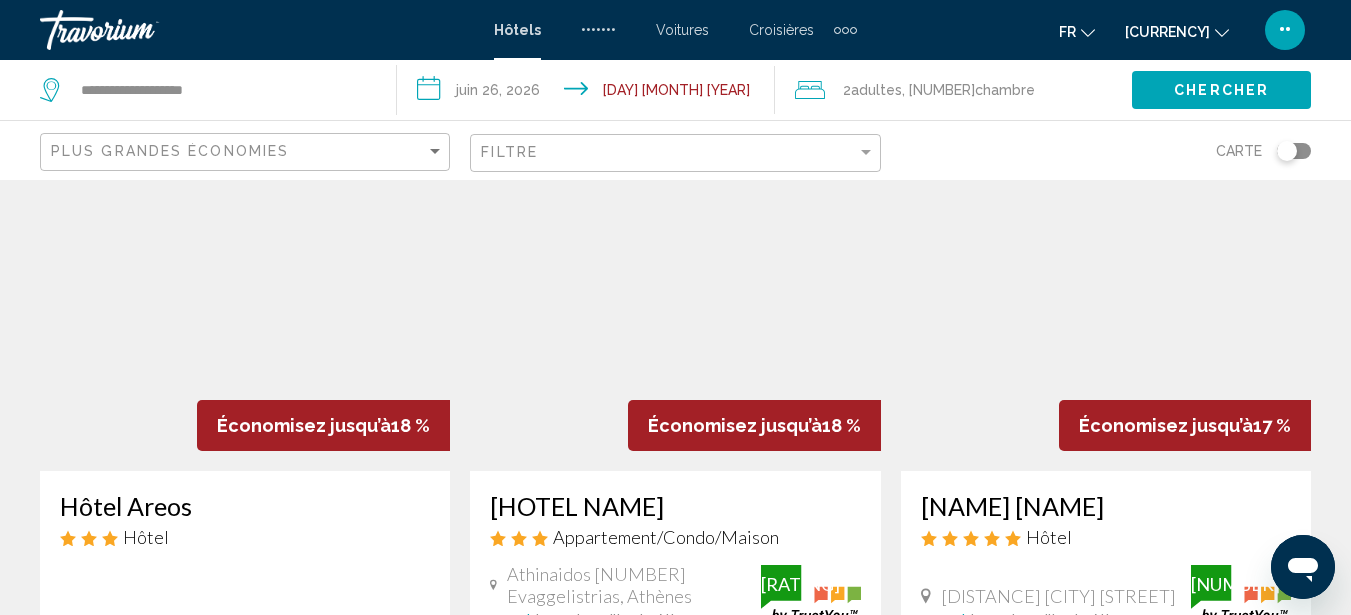click at bounding box center [1106, 311] 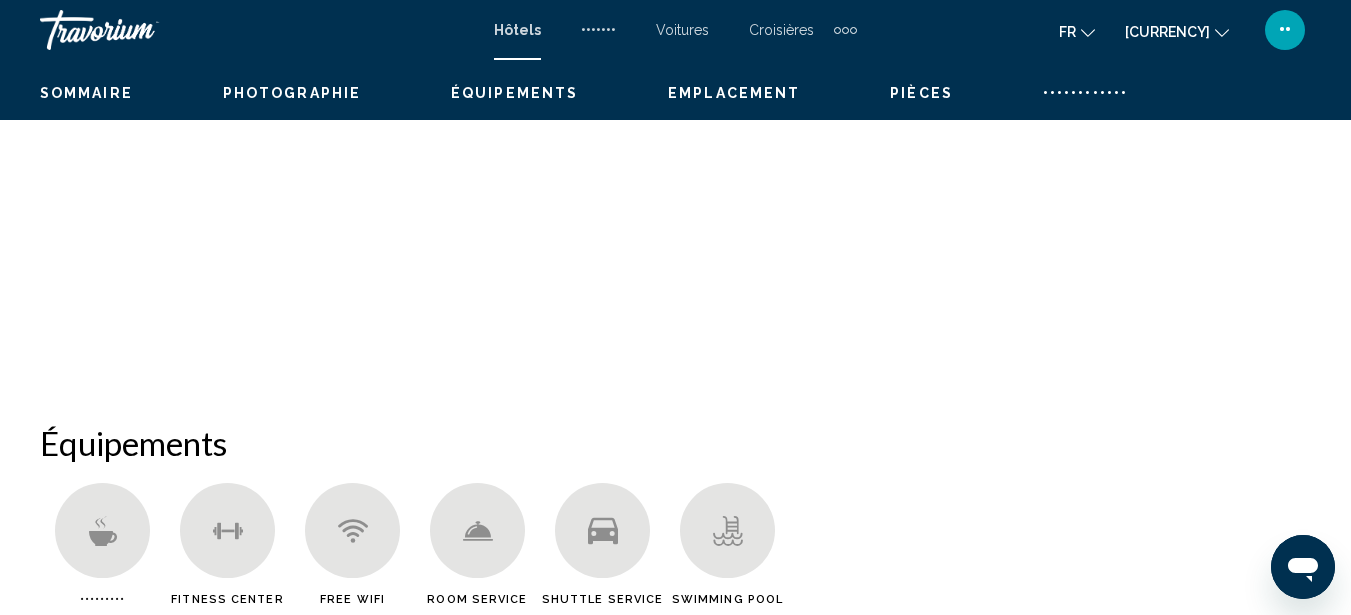 scroll, scrollTop: 227, scrollLeft: 0, axis: vertical 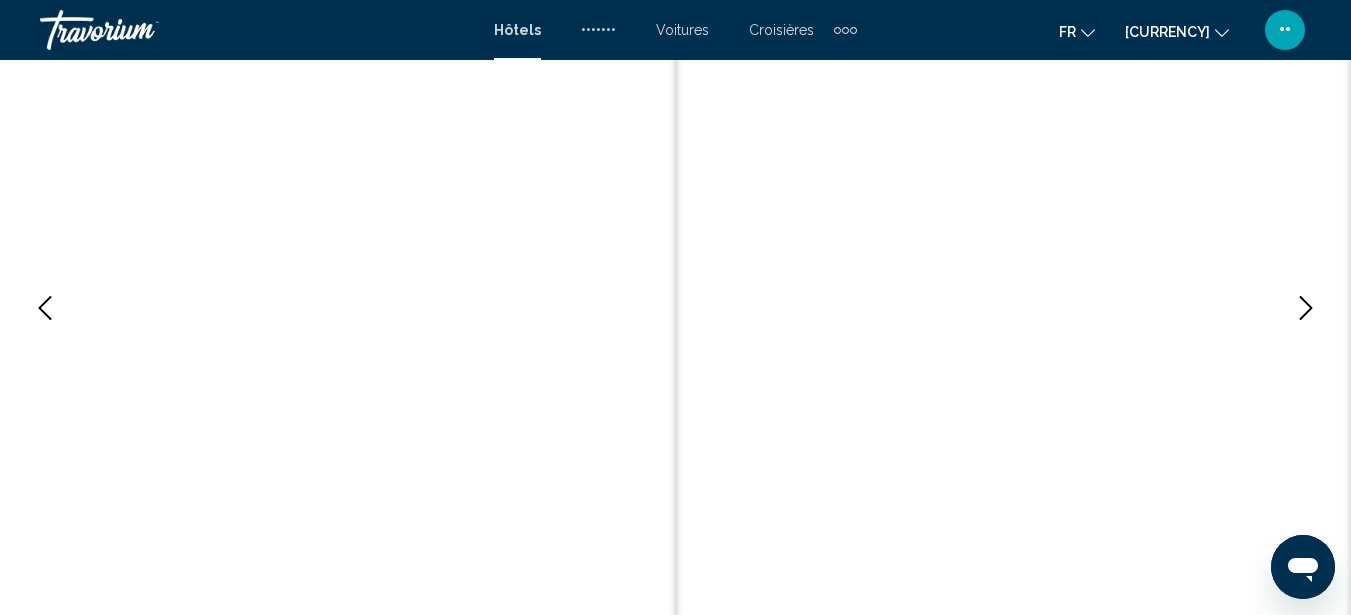 type 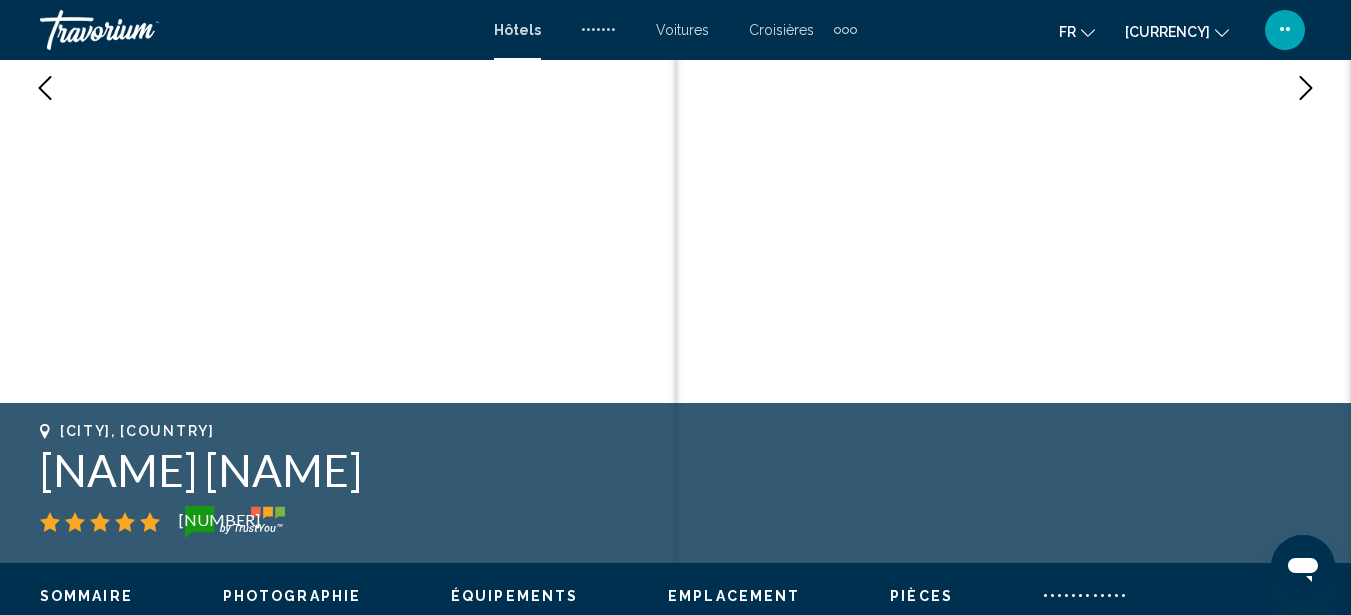 scroll, scrollTop: 667, scrollLeft: 0, axis: vertical 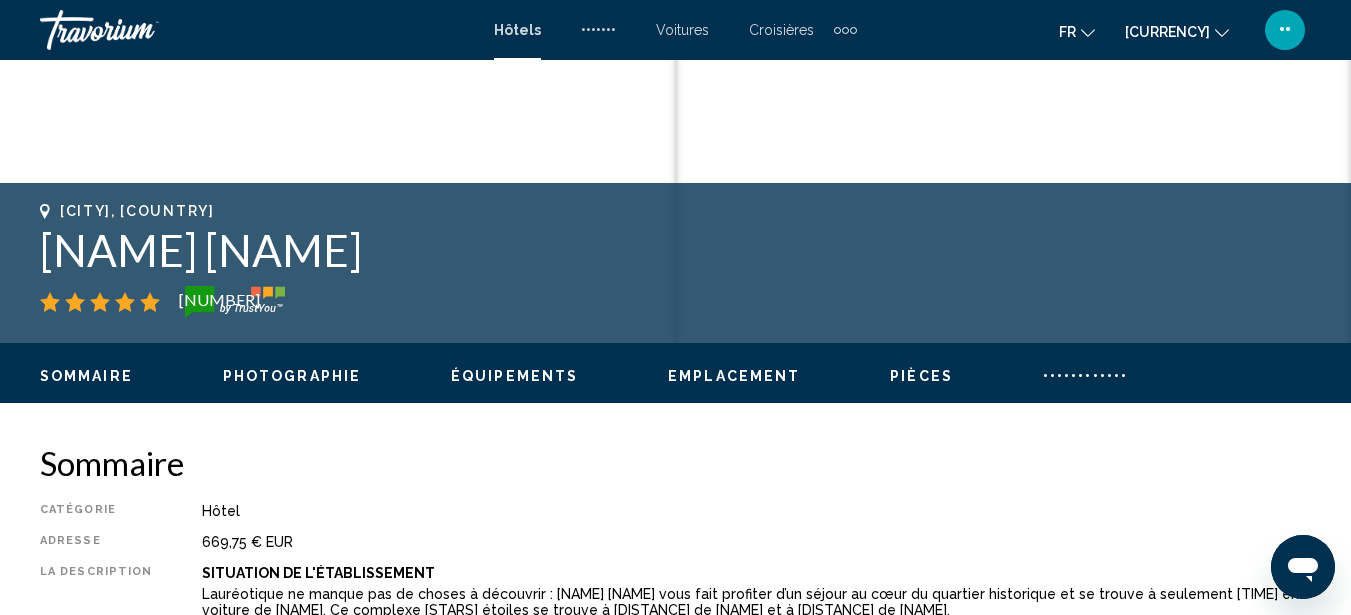 click on "Photographie" at bounding box center [292, 376] 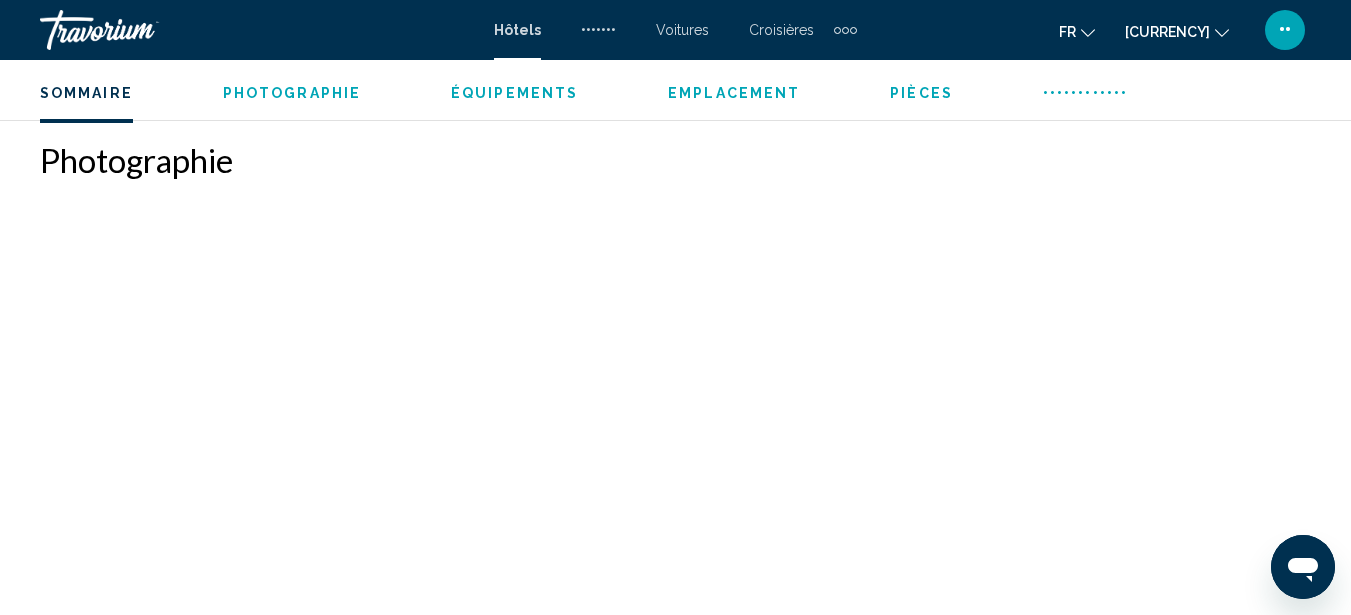 scroll, scrollTop: 1327, scrollLeft: 0, axis: vertical 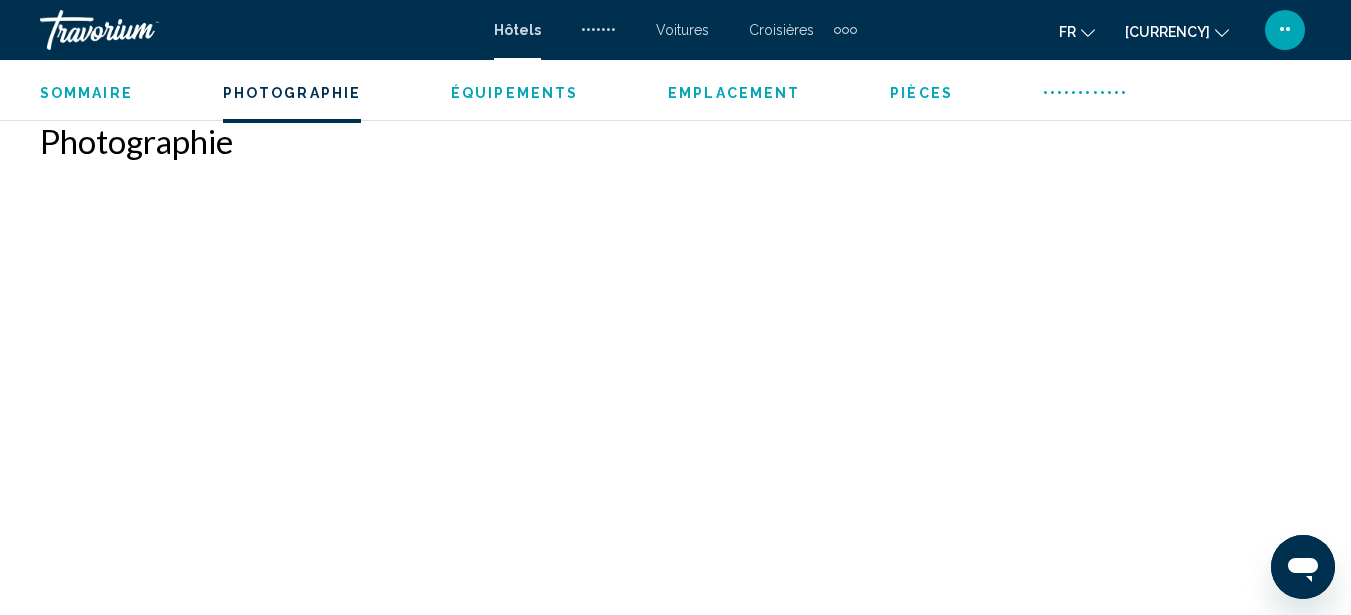 click at bounding box center [179, 306] 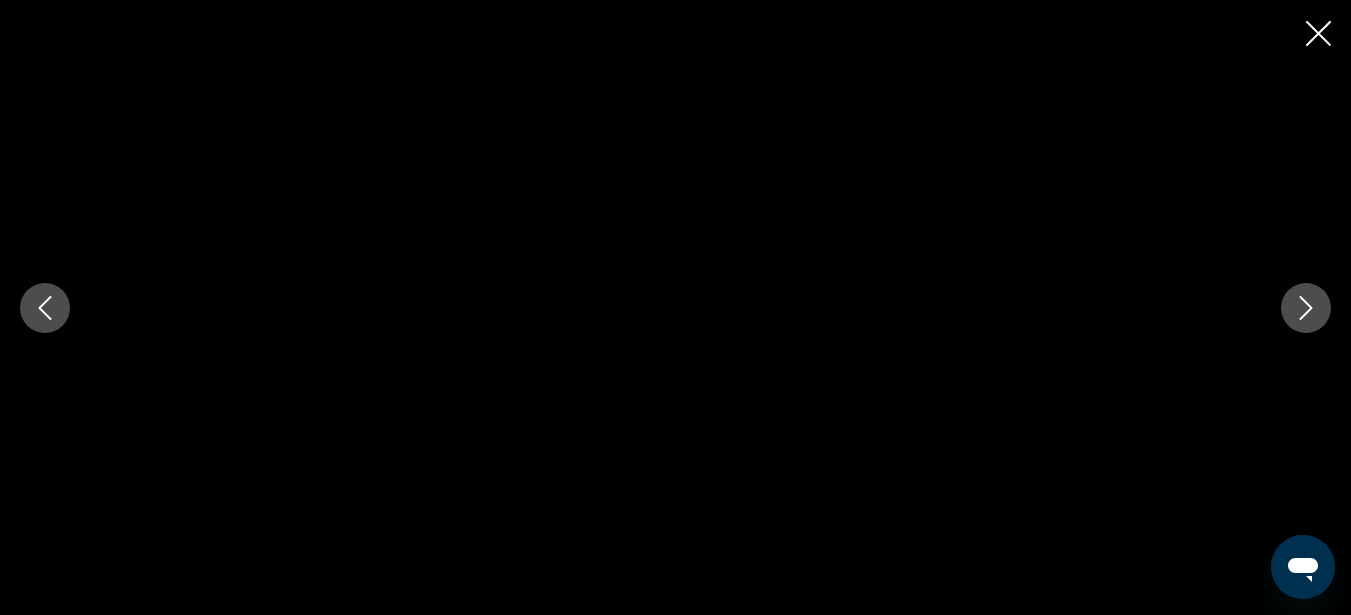 click at bounding box center [1306, 308] 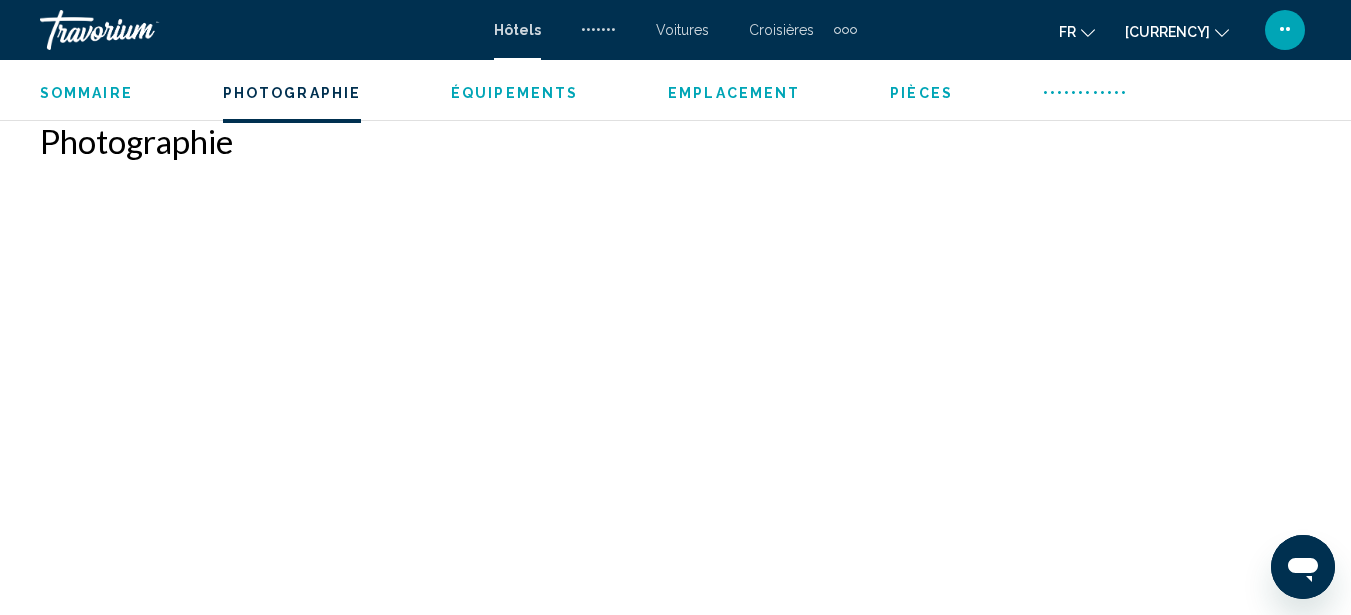 click on "Sommaire
Photographie
Équipements
Emplacement
Pièces
Commentaires
Voir les disponibilités" at bounding box center [675, 91] 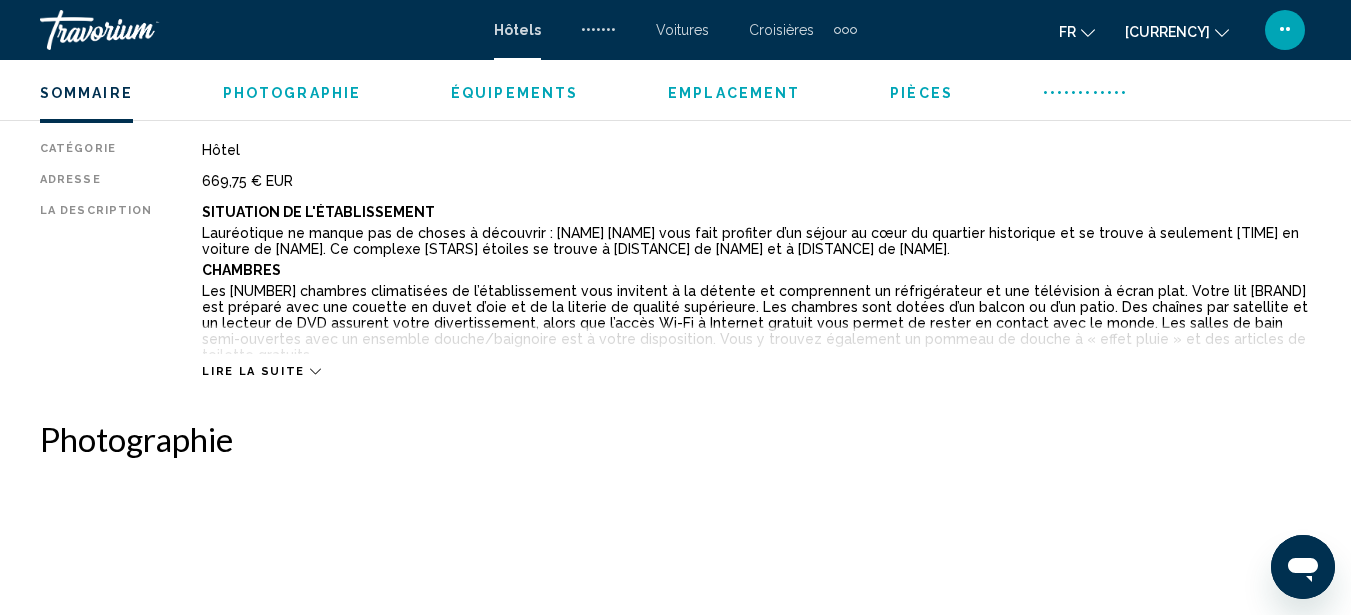 scroll, scrollTop: 991, scrollLeft: 0, axis: vertical 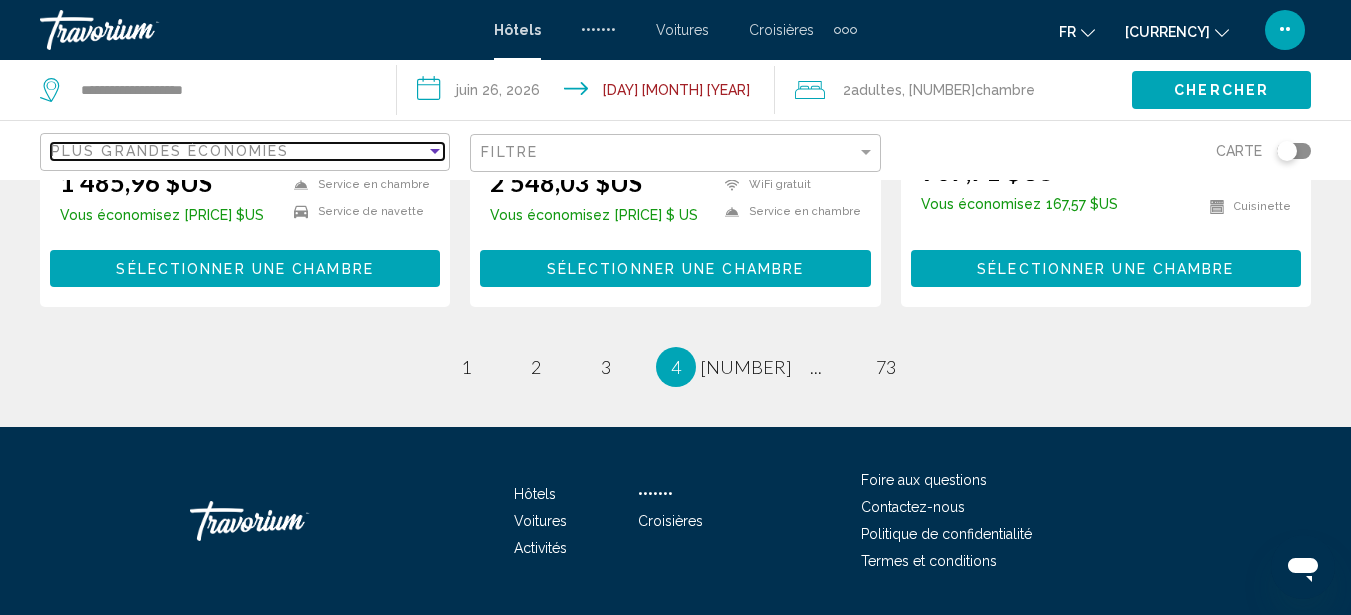 click on "Plus grandes économies" at bounding box center [170, 151] 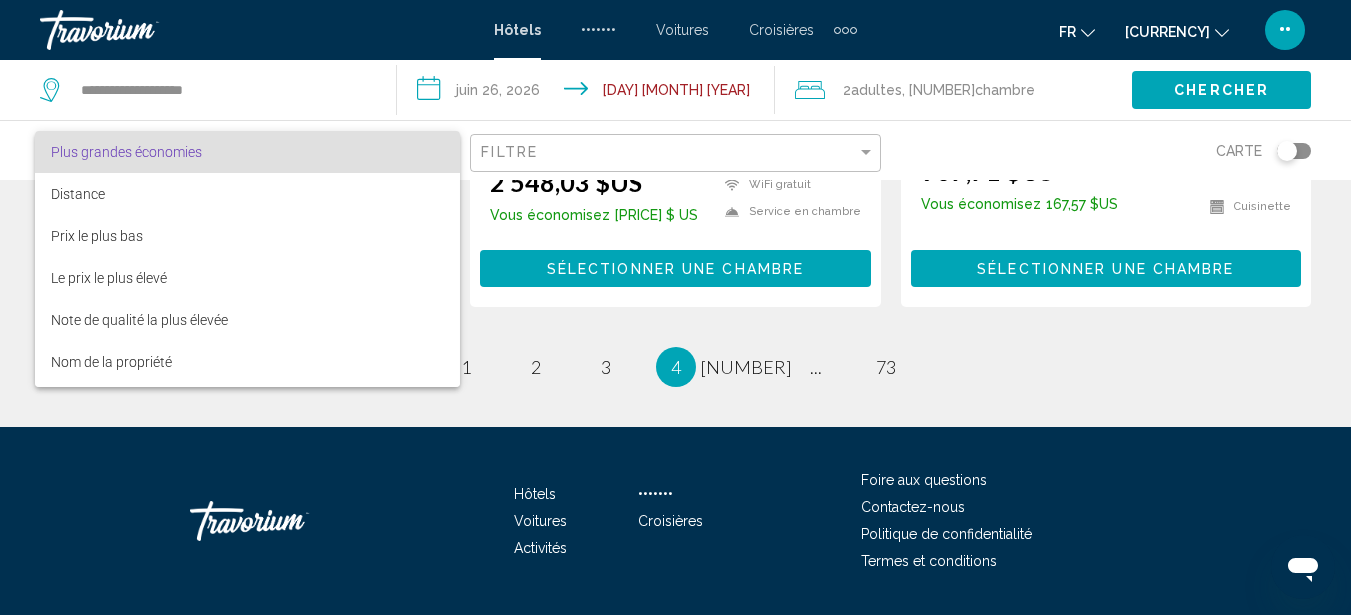 click at bounding box center (675, 307) 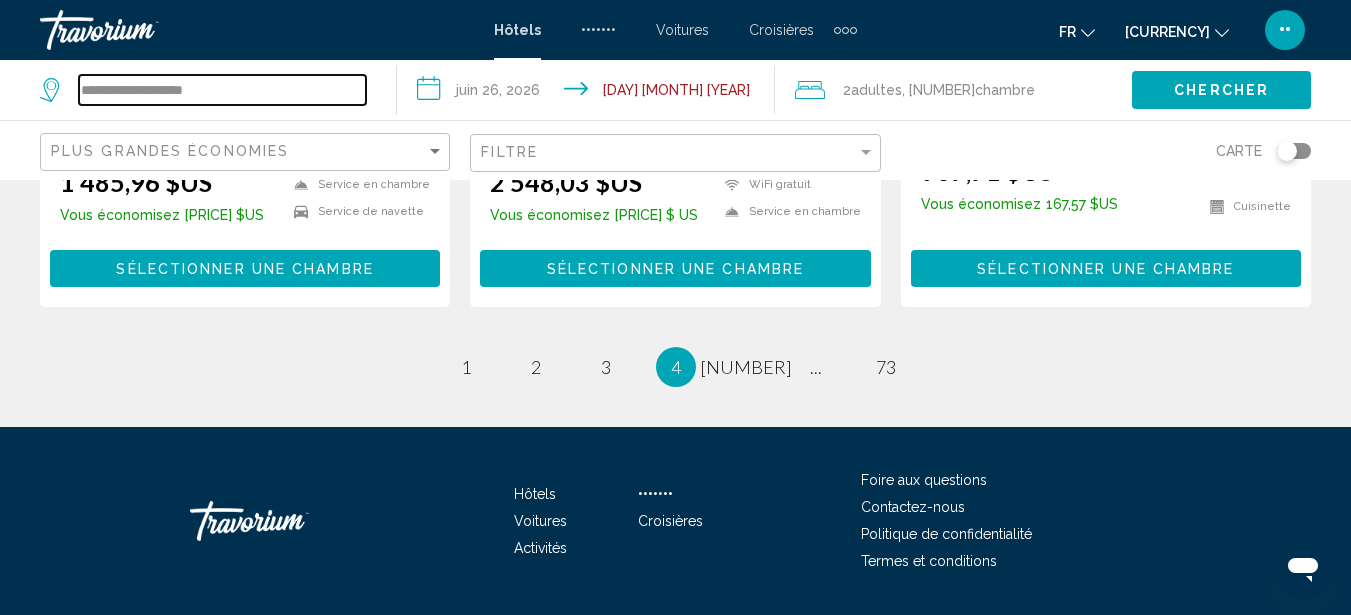 click on "**********" at bounding box center [222, 90] 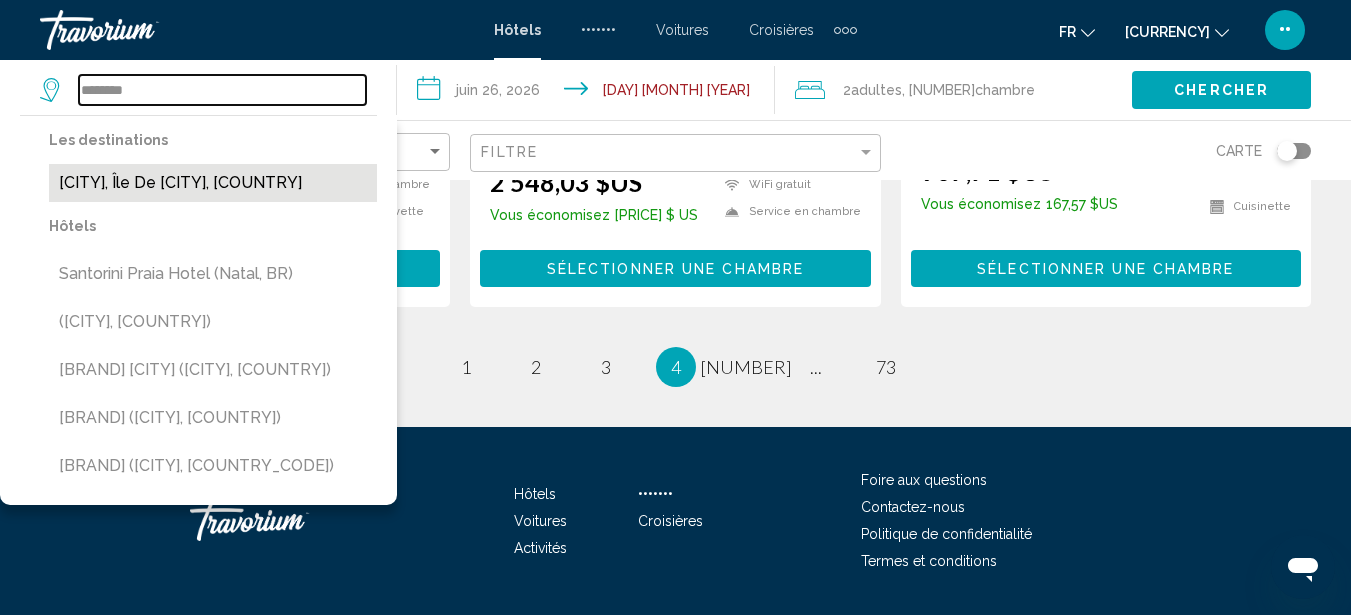 type on "********" 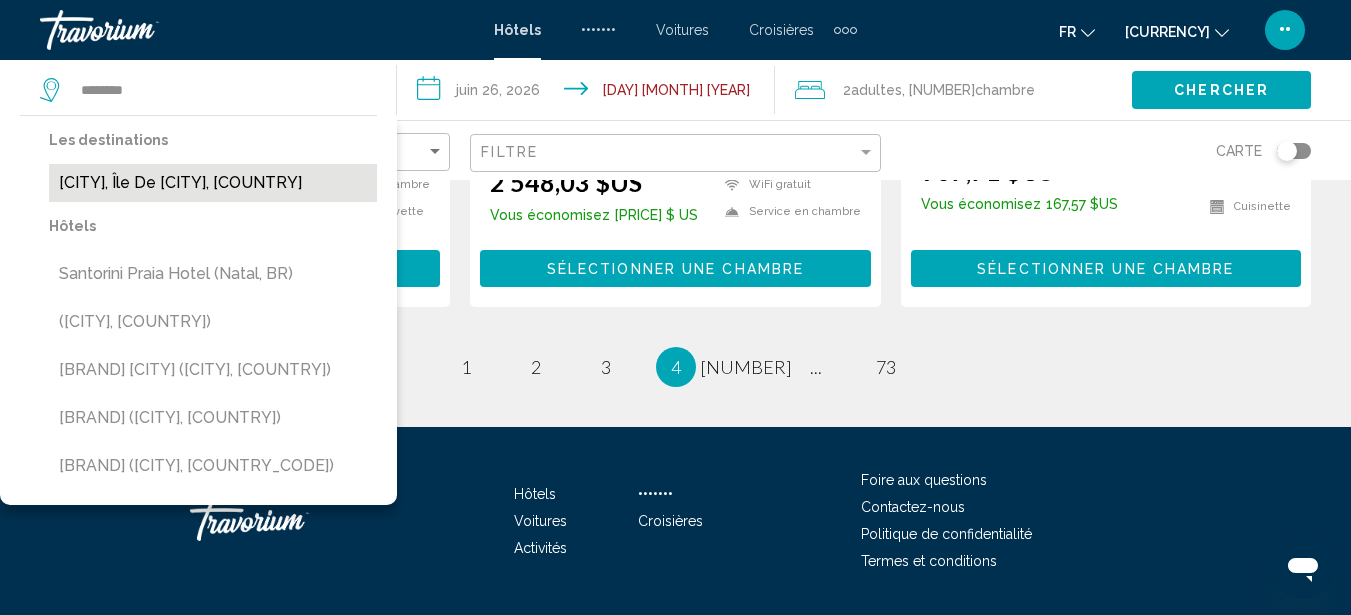 click on "[CITY], Île de [CITY], [COUNTRY]" at bounding box center [213, 183] 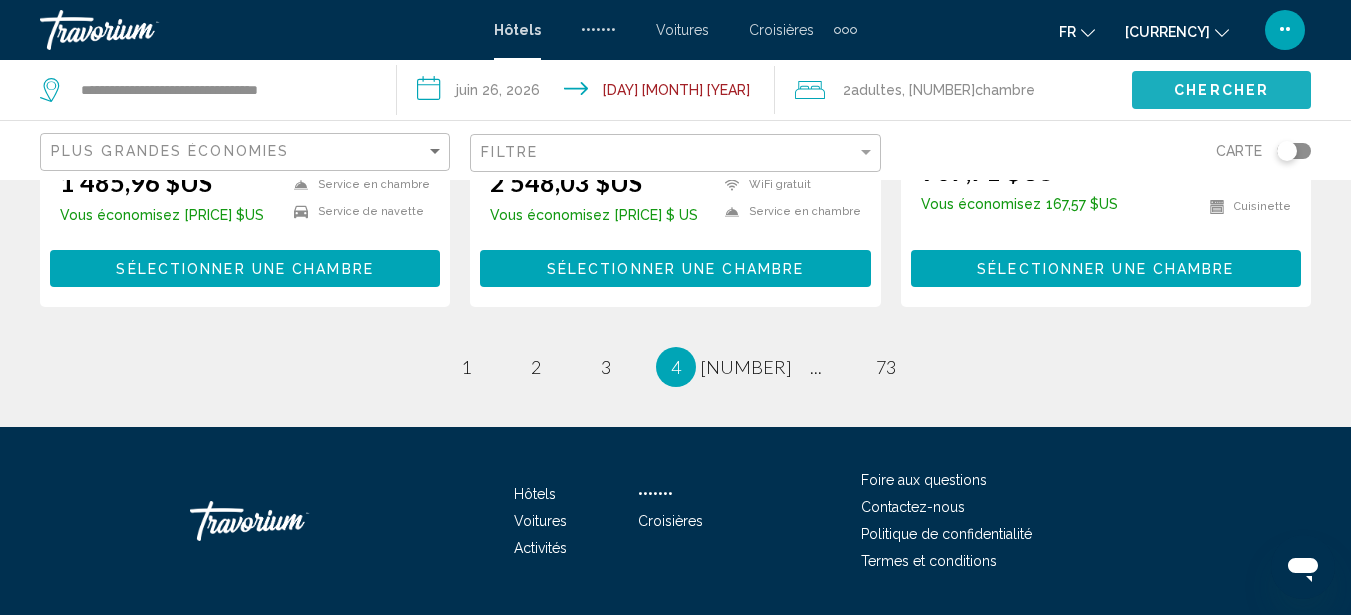 click on "Chercher" at bounding box center [1221, 91] 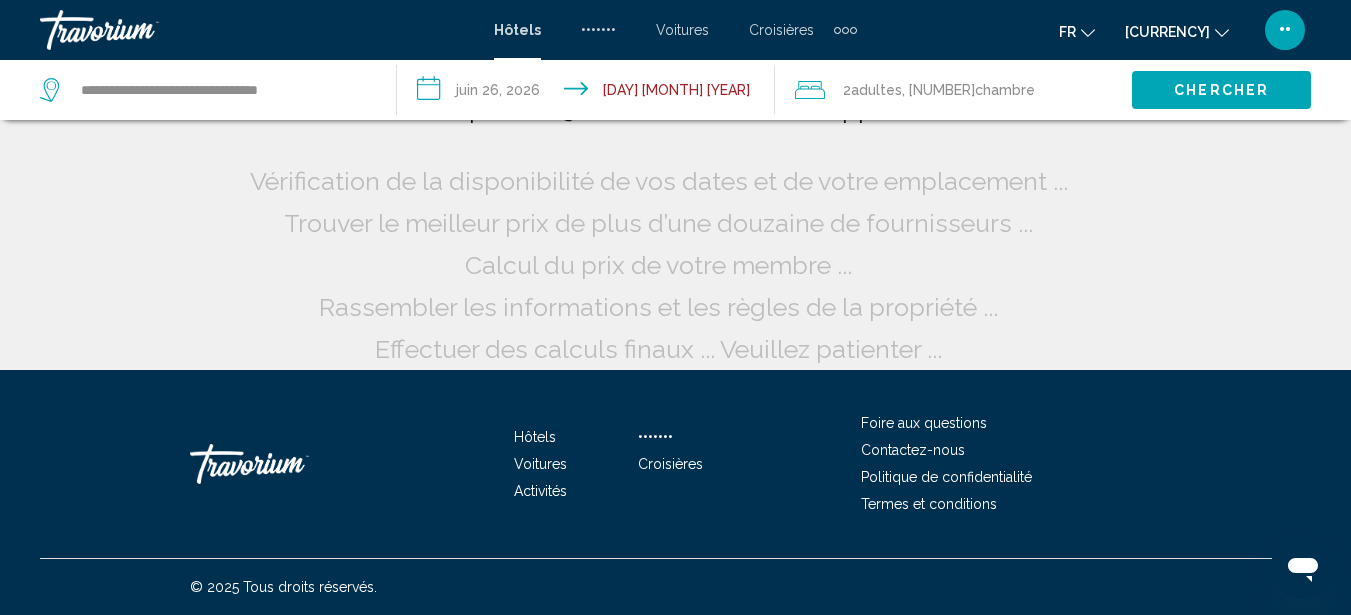 scroll, scrollTop: 42, scrollLeft: 0, axis: vertical 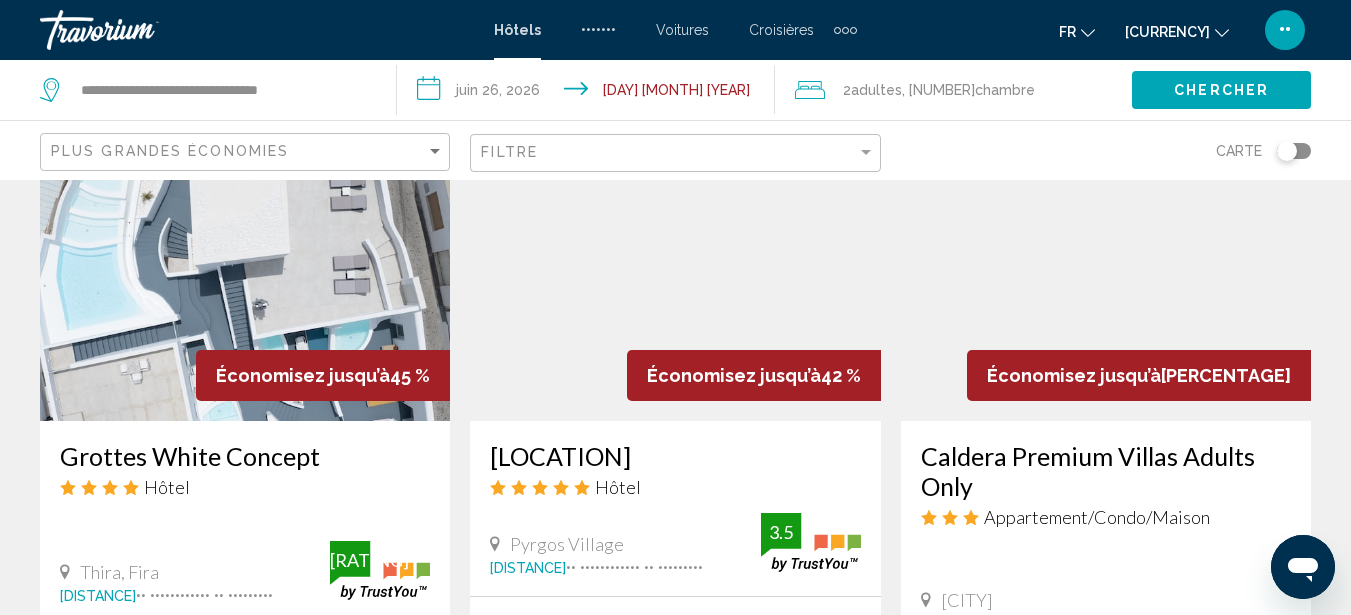 click at bounding box center (675, 261) 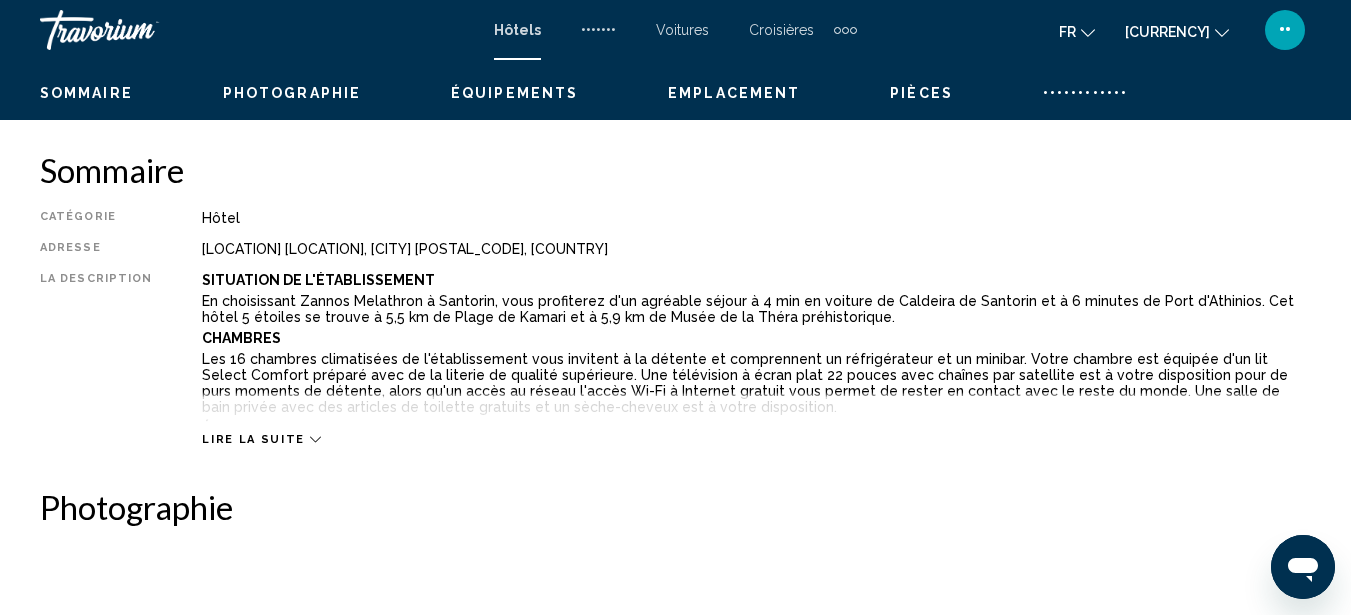 scroll, scrollTop: 227, scrollLeft: 0, axis: vertical 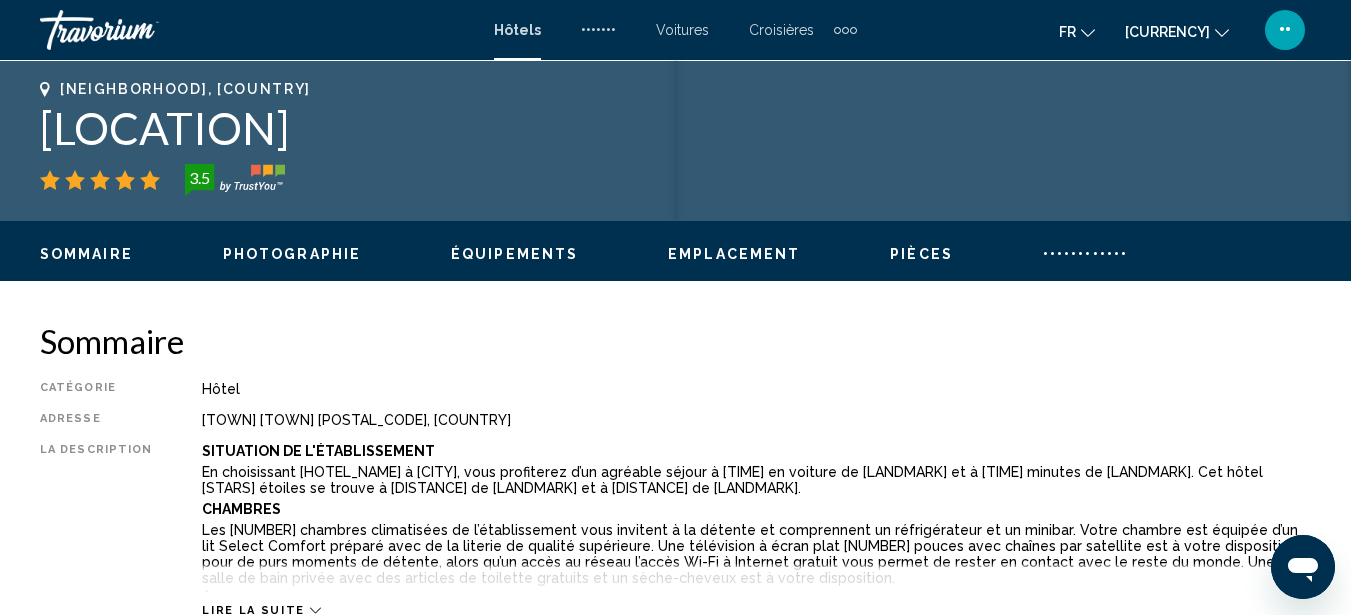 click on "Photographie" at bounding box center (292, 254) 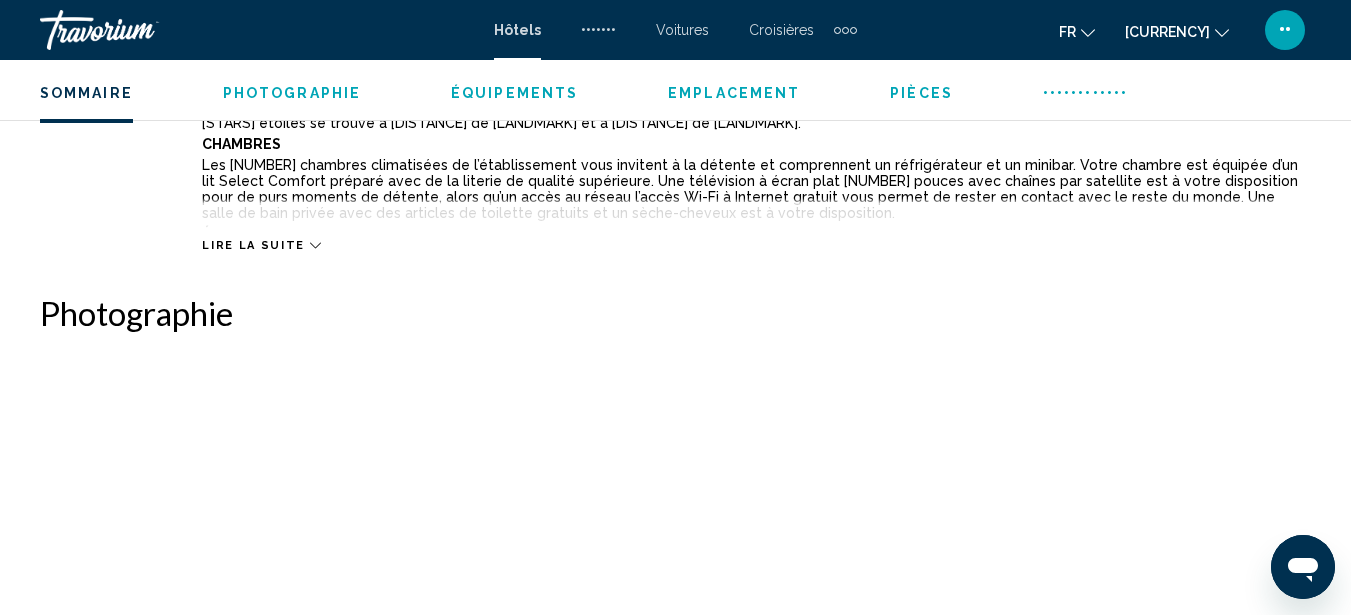 scroll, scrollTop: 1327, scrollLeft: 0, axis: vertical 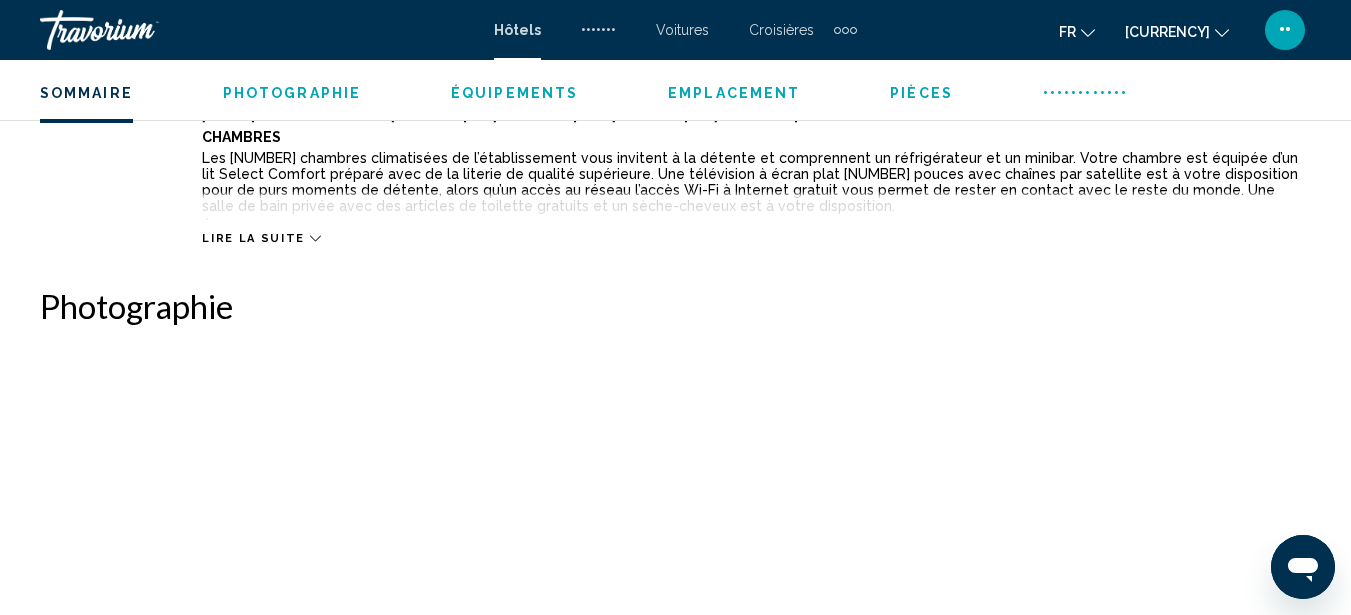 click at bounding box center [179, 471] 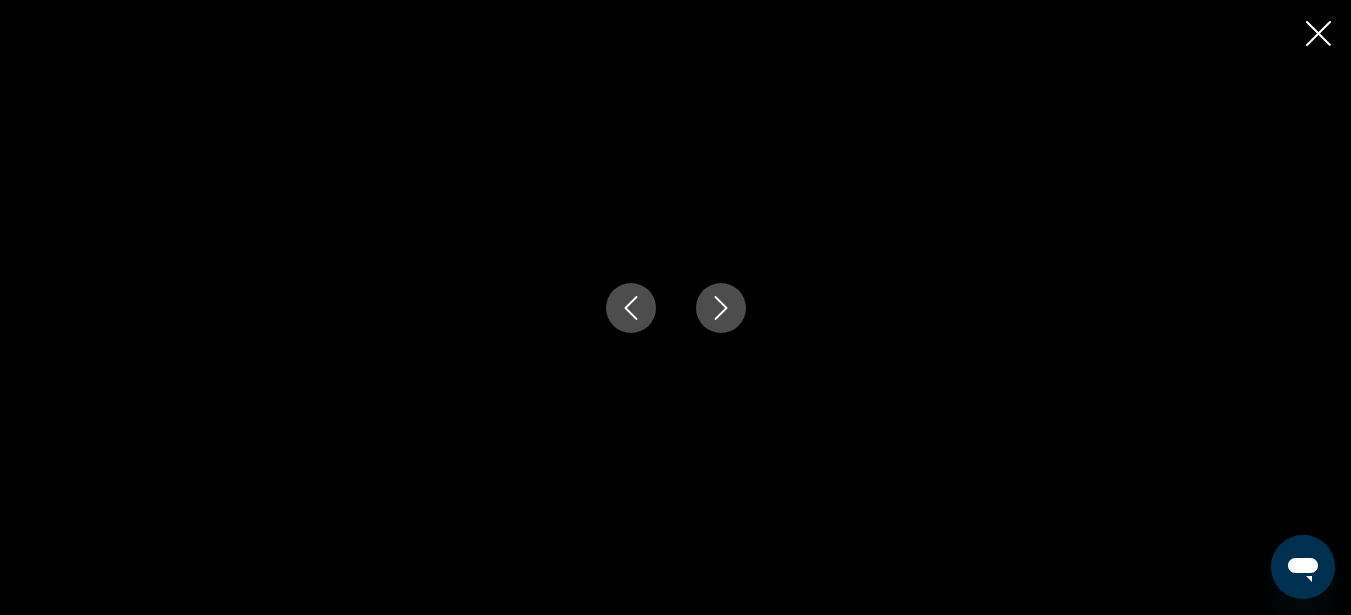 click at bounding box center (721, 308) 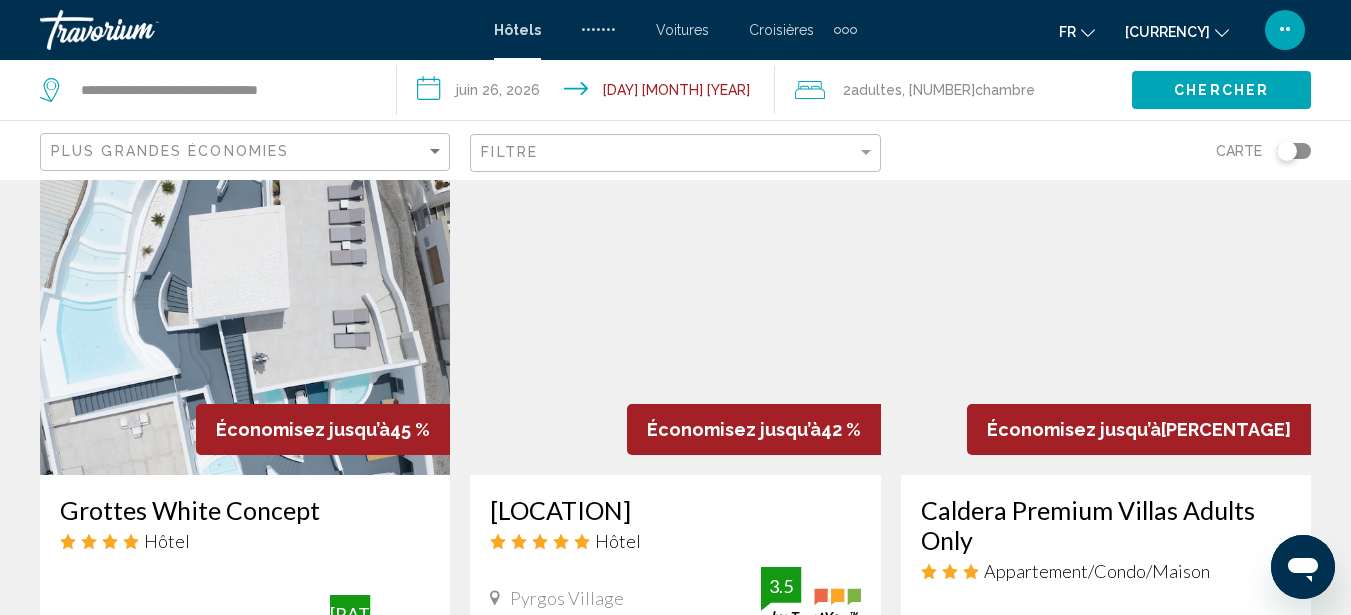 scroll, scrollTop: 851, scrollLeft: 0, axis: vertical 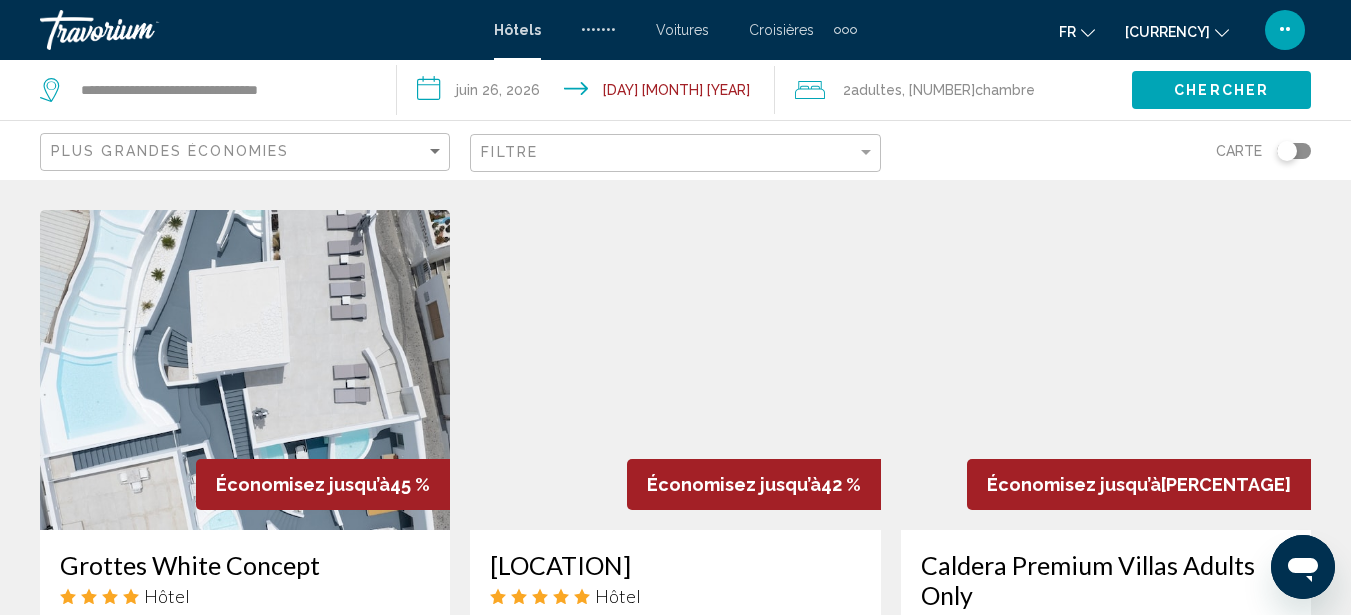 click at bounding box center (1106, 370) 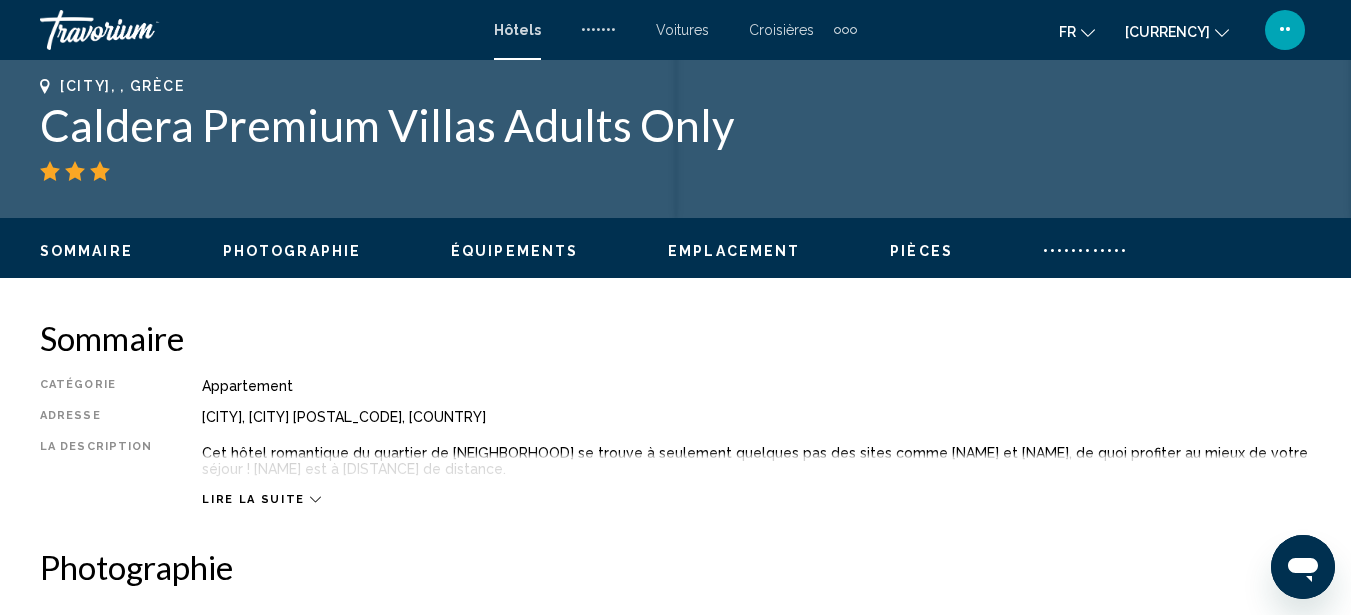scroll, scrollTop: 845, scrollLeft: 0, axis: vertical 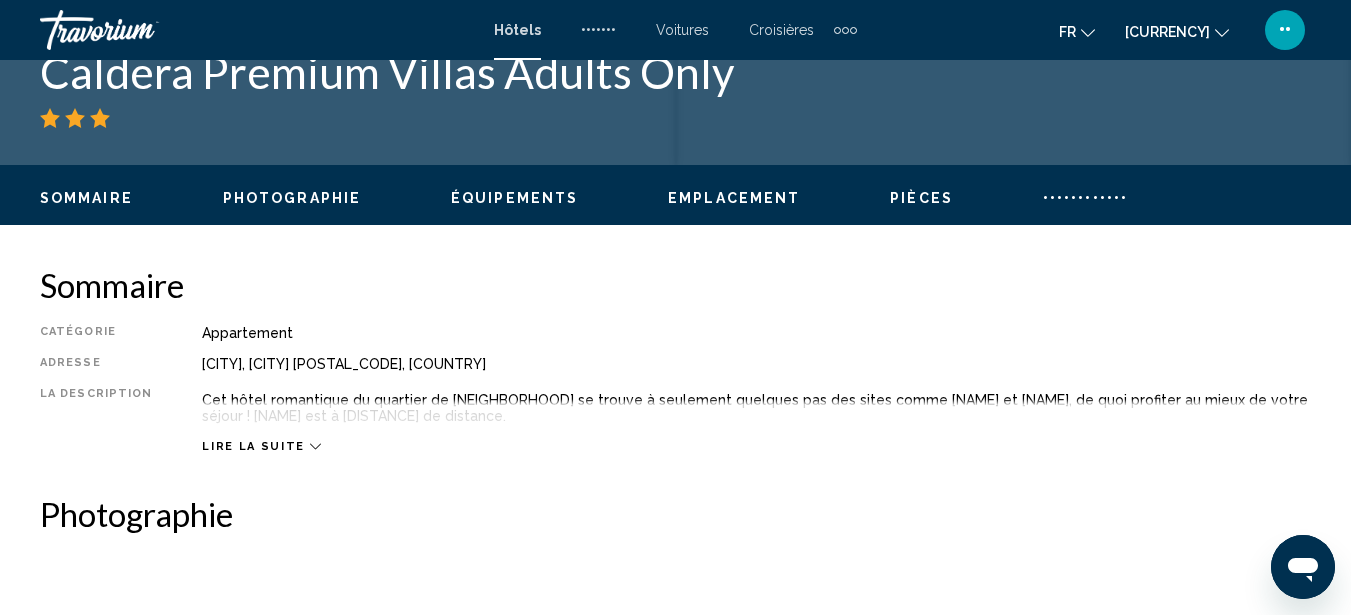 click on "Lire la suite" at bounding box center [756, 426] 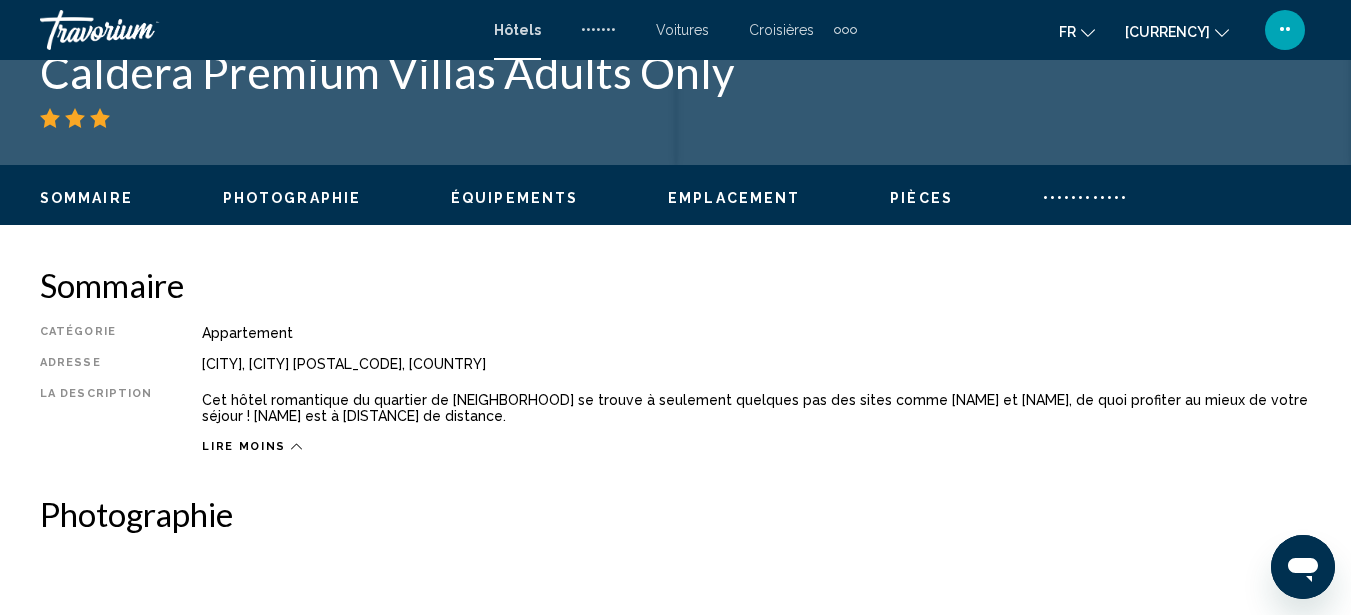 click on "Photographie" at bounding box center [292, 198] 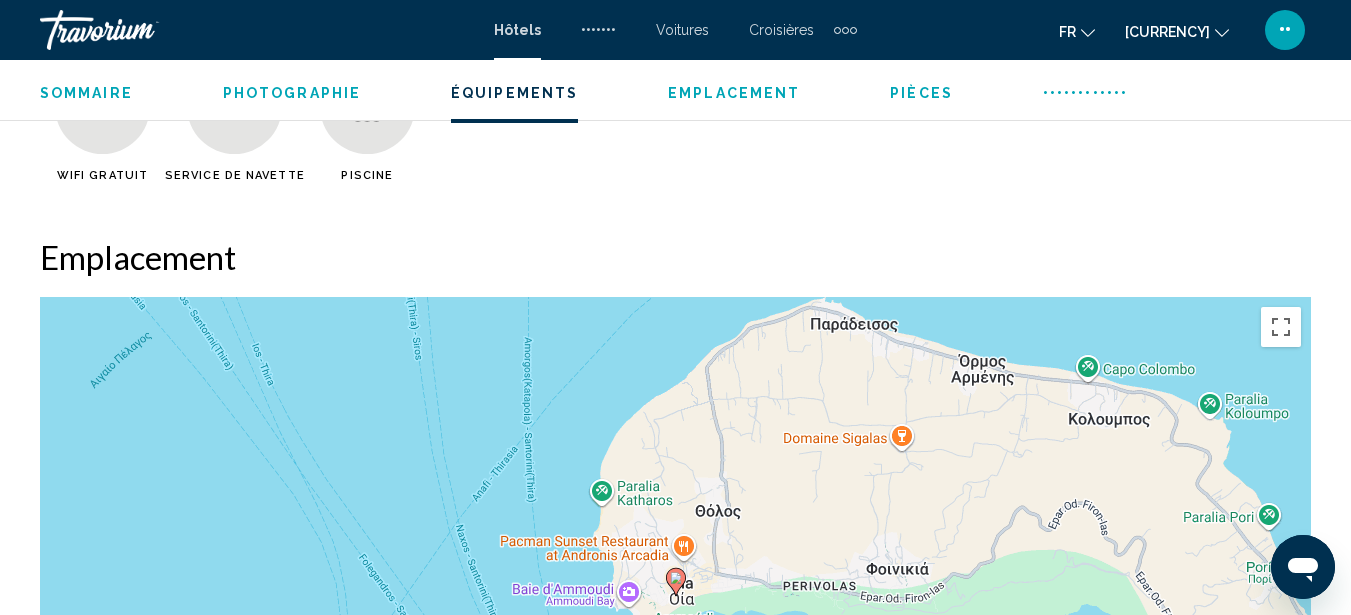 scroll, scrollTop: 0, scrollLeft: 0, axis: both 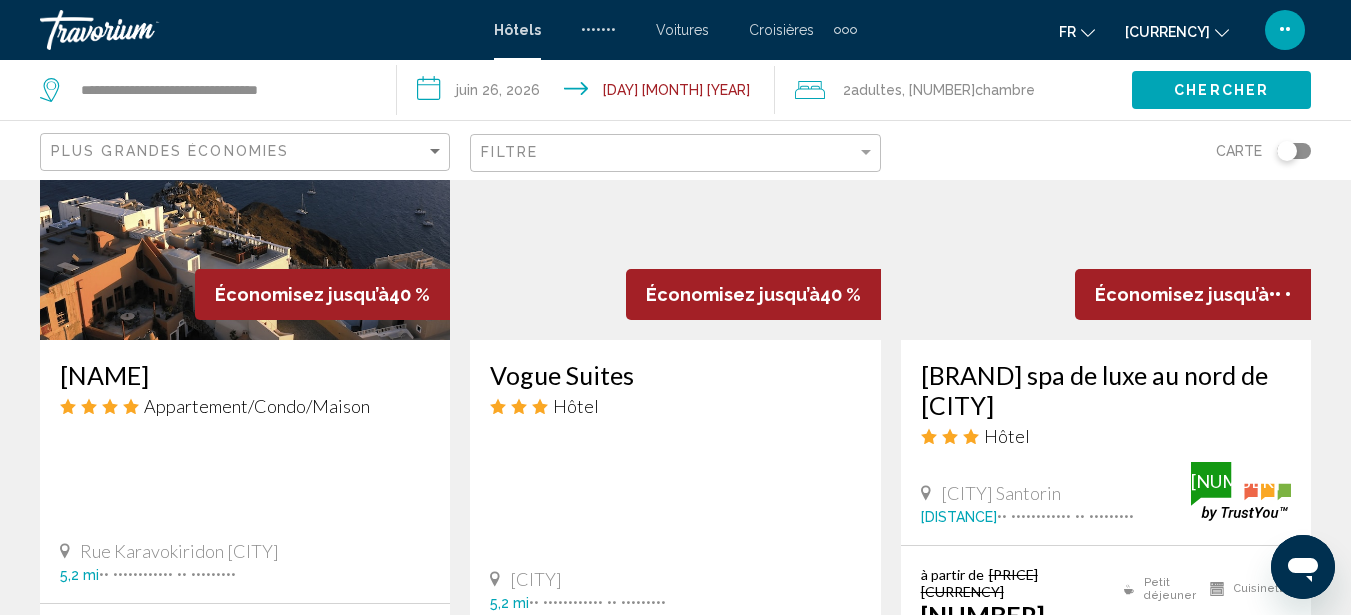 click on "[CURRENCY]
[CURRENCY] ([CURRENCY]) [CURRENCY] ([CURRENCY]) [CURRENCY] ([CURRENCY]) [CURRENCY] ([CURRENCY]) [CURRENCY] ([CURRENCY]) [CURRENCY] ([CURRENCY]) [CURRENCY] ([CURRENCY]) [CURRENCY] ([CURRENCY])" at bounding box center (1177, 31) 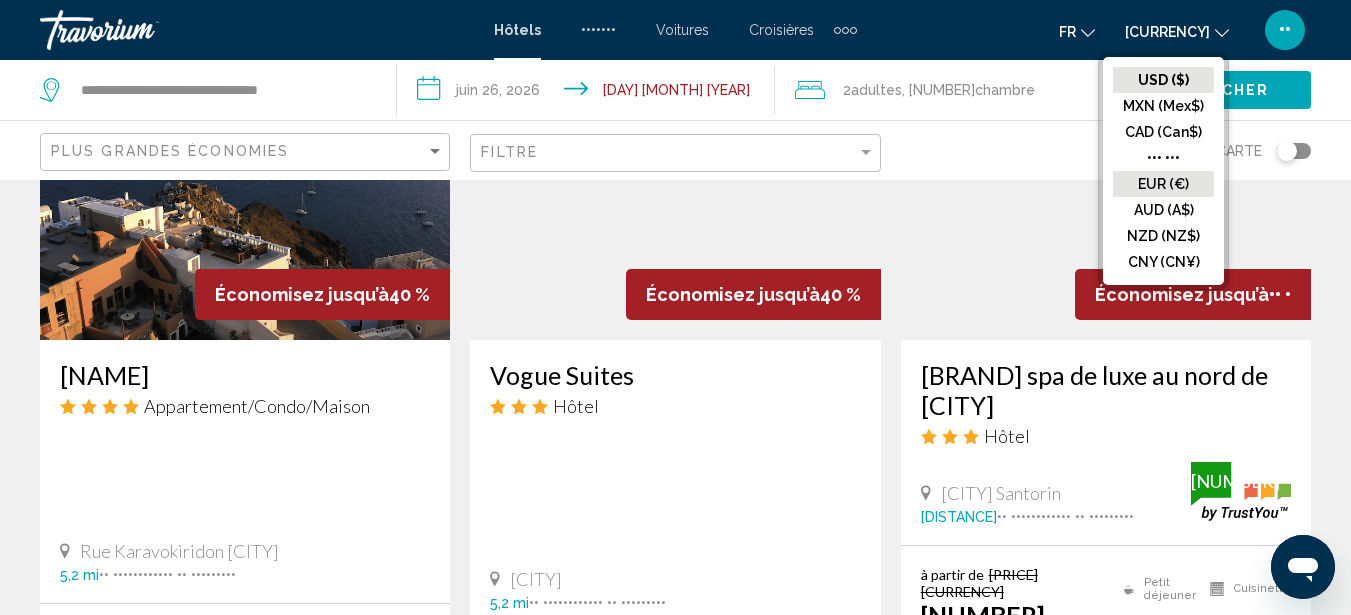 click on "EUR (€)" at bounding box center [1163, 80] 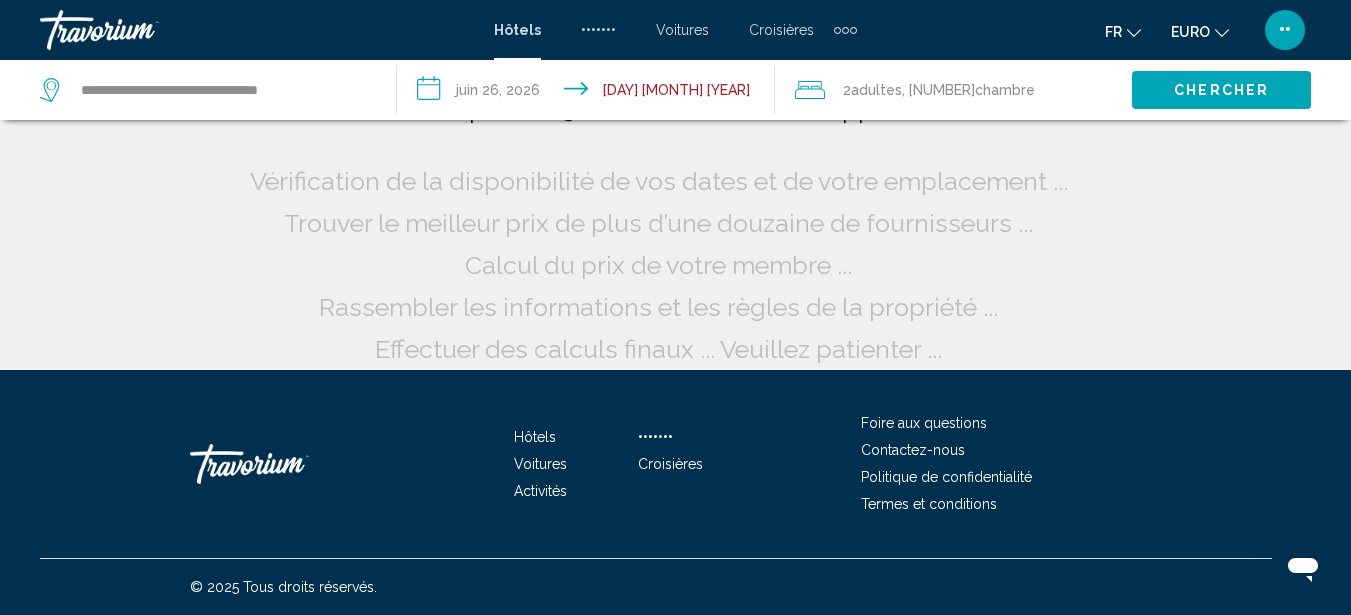 scroll, scrollTop: 42, scrollLeft: 0, axis: vertical 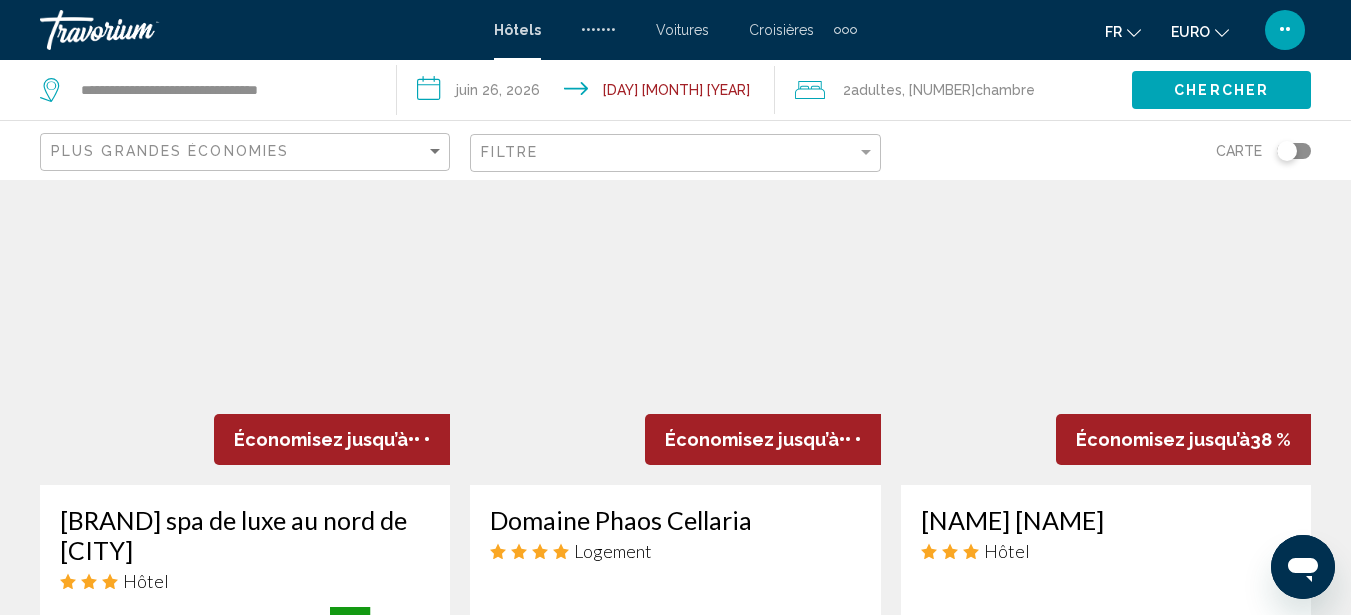 click at bounding box center [245, 325] 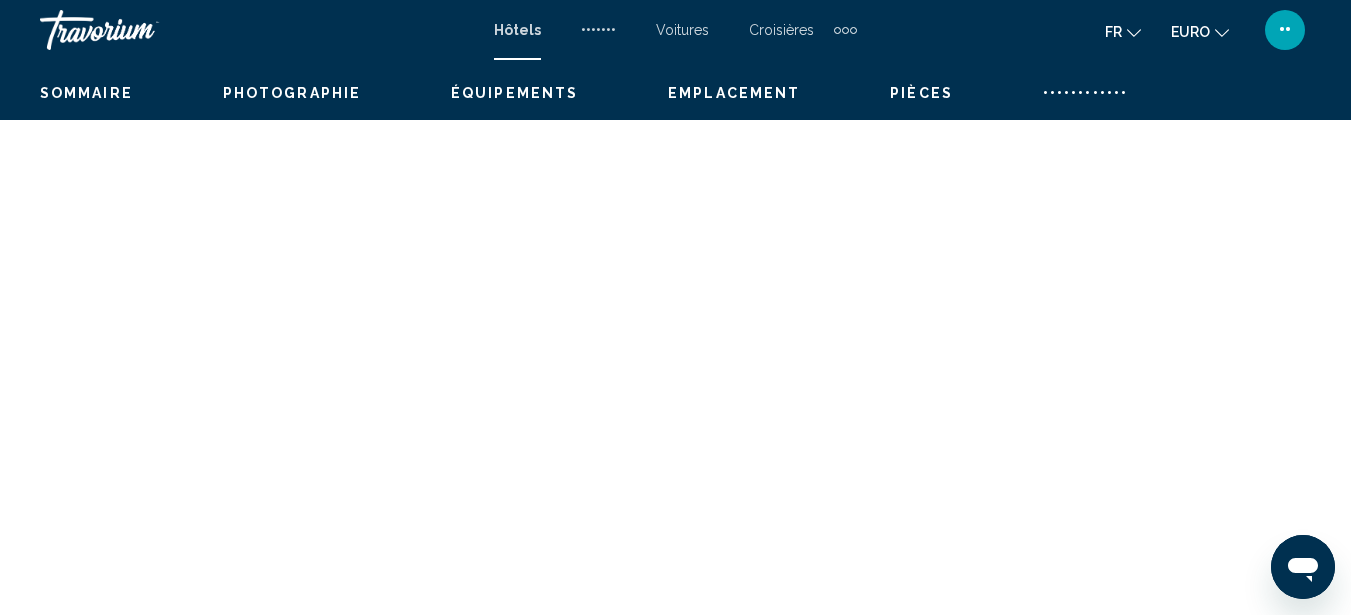 scroll, scrollTop: 227, scrollLeft: 0, axis: vertical 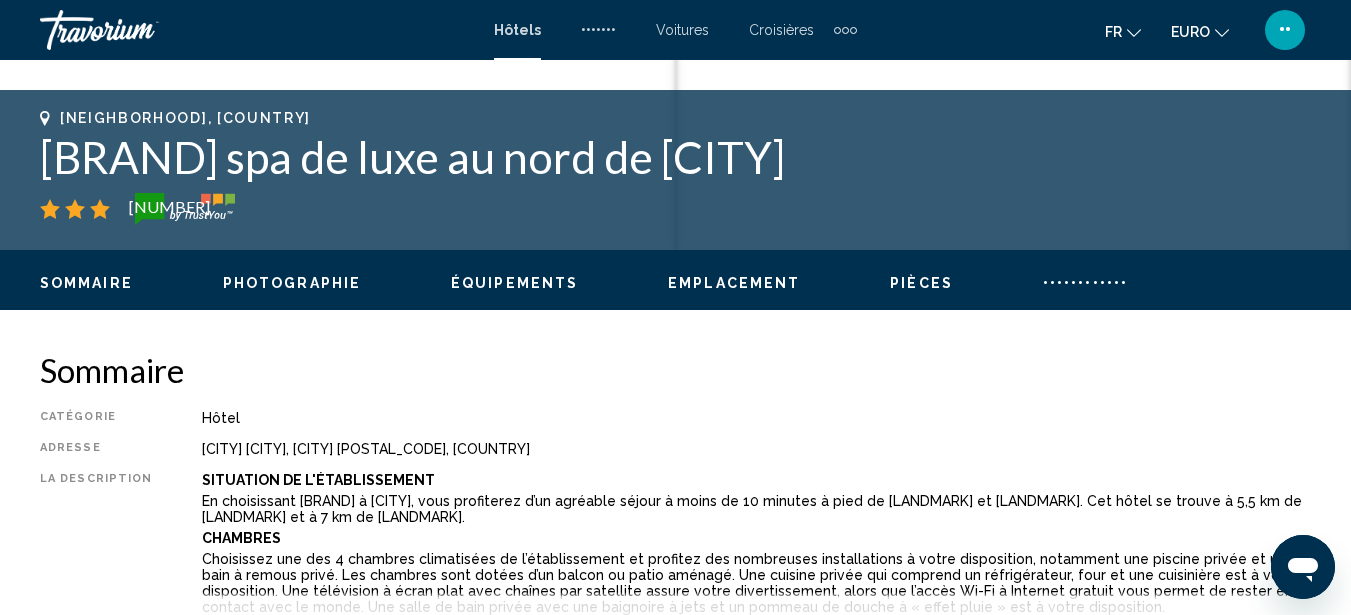 click on "[CITY], , [COUNTRY] Hôtel spa de luxe au nord de Santorin
5 Adresse [CITY] Santorini, [CITY] [POSTAL_CODE], [COUNTRY] Sommaire
Photographie
Équipements
Emplacement
Pièces
Commentaires
Voir les disponibilités Voir les disponibilités Sommaire Catégorie Hôtel Adresse [CITY] Santorin, [CITY] [POSTAL_CODE], [COUNTRY] La description Situation De L'établissement En choisissant North Luxury Villas à Santorin, vous profiterez d’un agréable séjour à moins de [DISTANCE] à pied de Caldeira de Santorin et Plage de Kamari. Cet hôtel se trouve à [DISTANCE] de Port d’Athinios et à [DISTANCE] de Musée de la Théra préhistorique. Chambres Équipements Et Services Restauration Affaires, Autres Prestations Lire la suite
Photographie Équipements
+" at bounding box center (675, 1153) 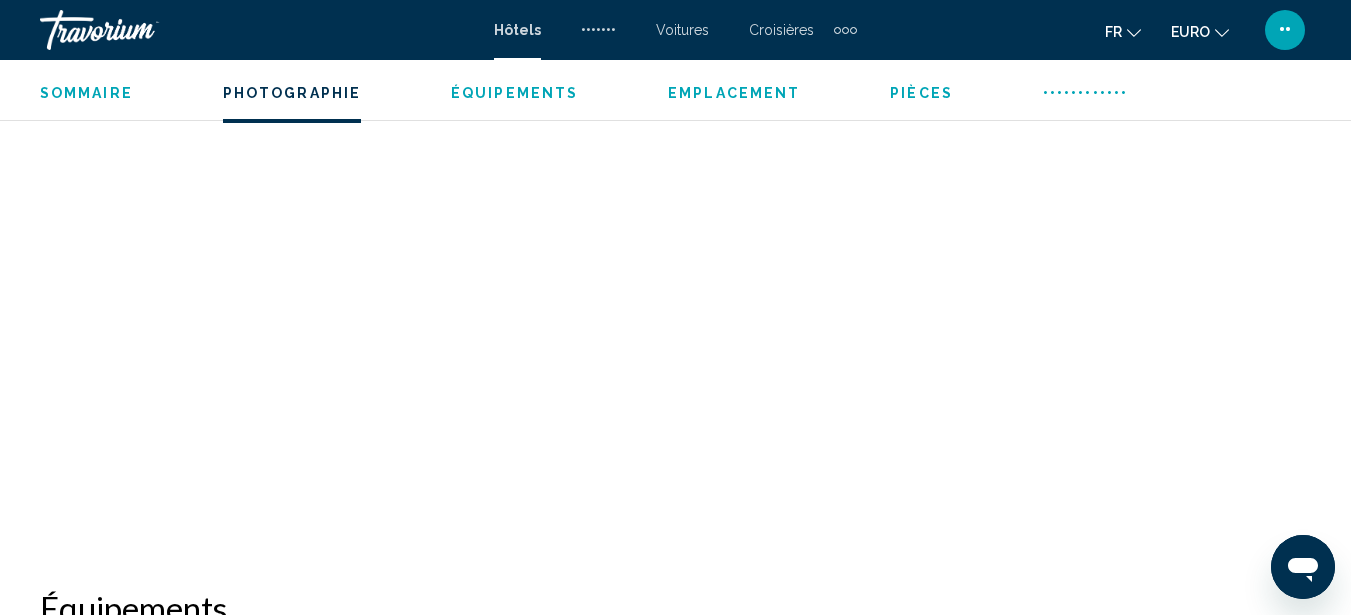 scroll, scrollTop: 1459, scrollLeft: 0, axis: vertical 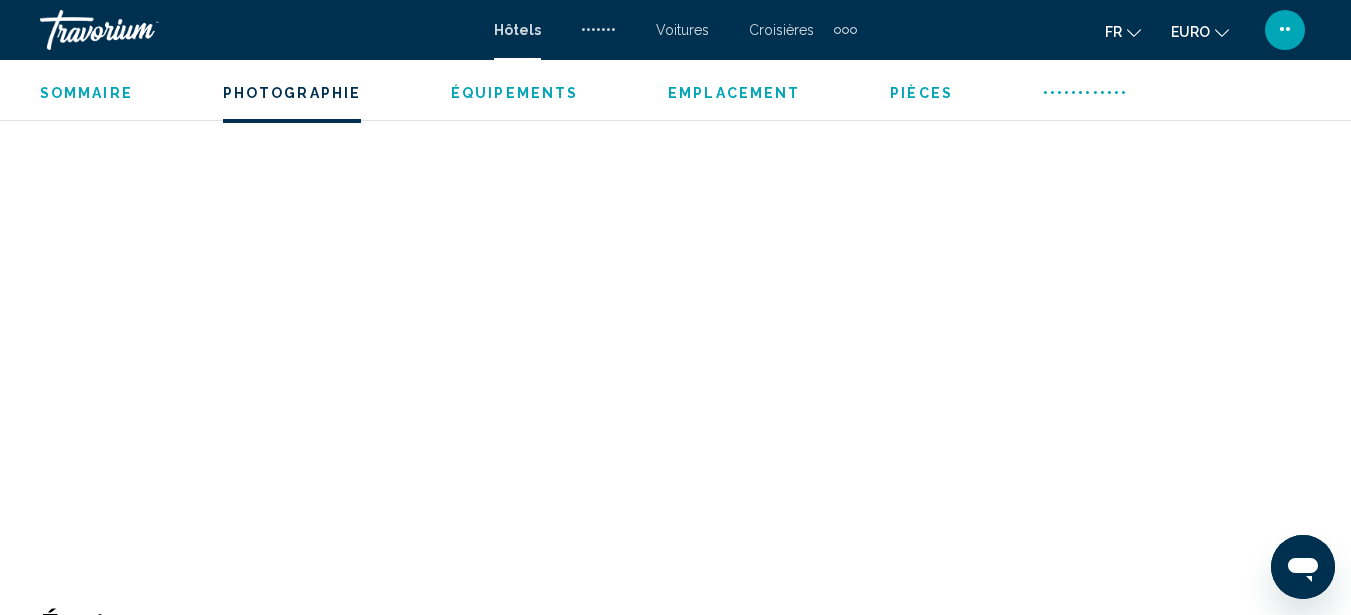 click at bounding box center [179, 174] 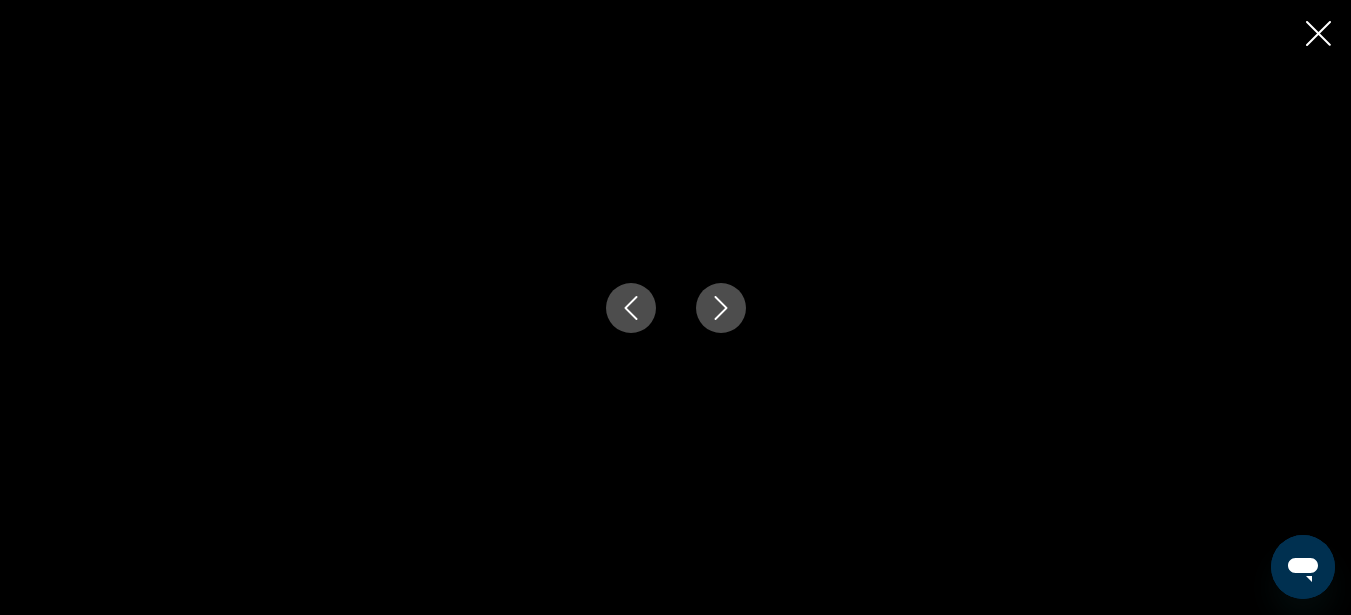 click at bounding box center [721, 308] 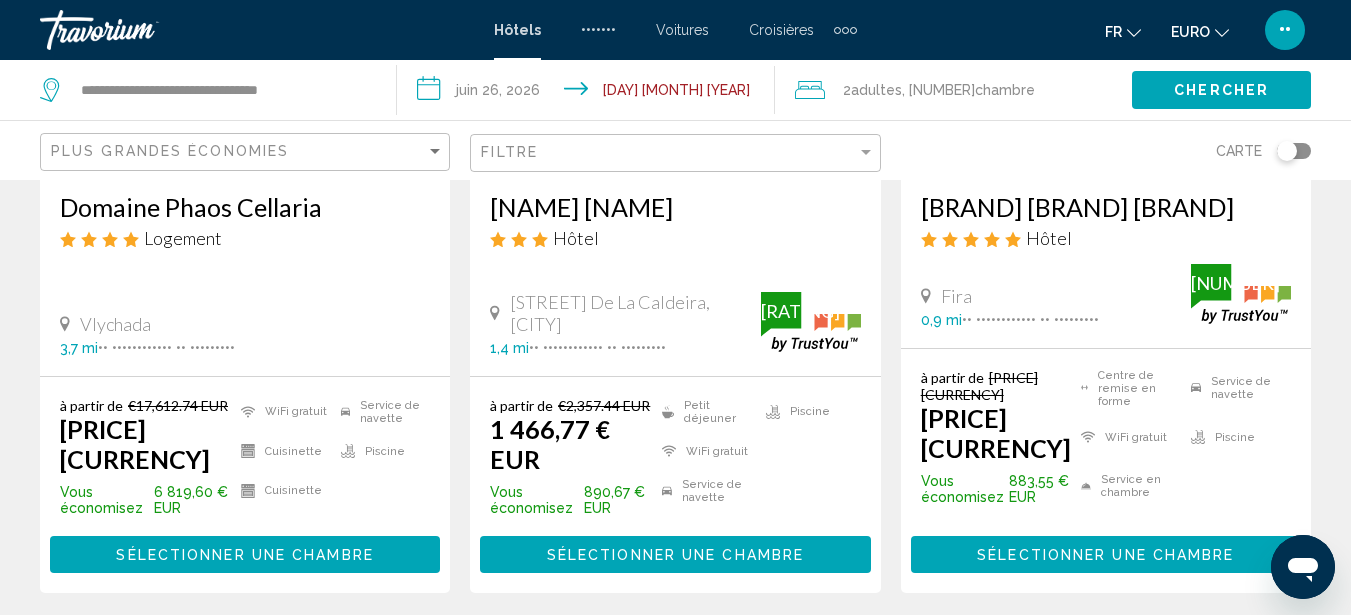 scroll, scrollTop: 2827, scrollLeft: 0, axis: vertical 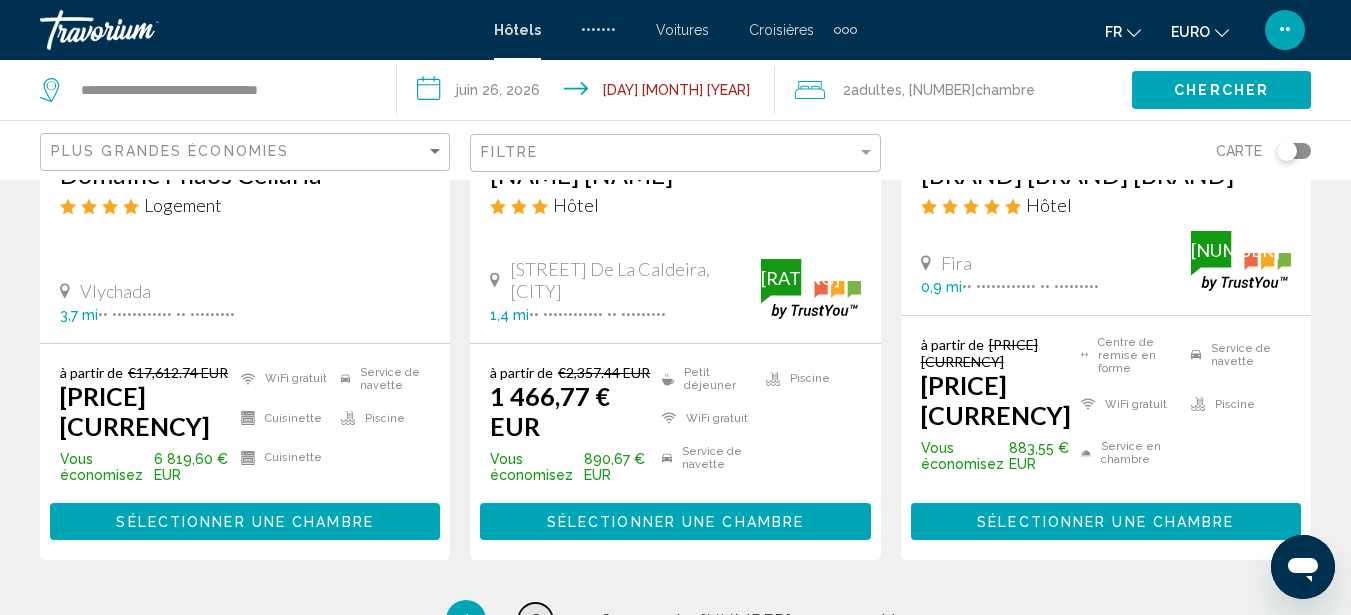 click on "page  2" at bounding box center (535, 620) 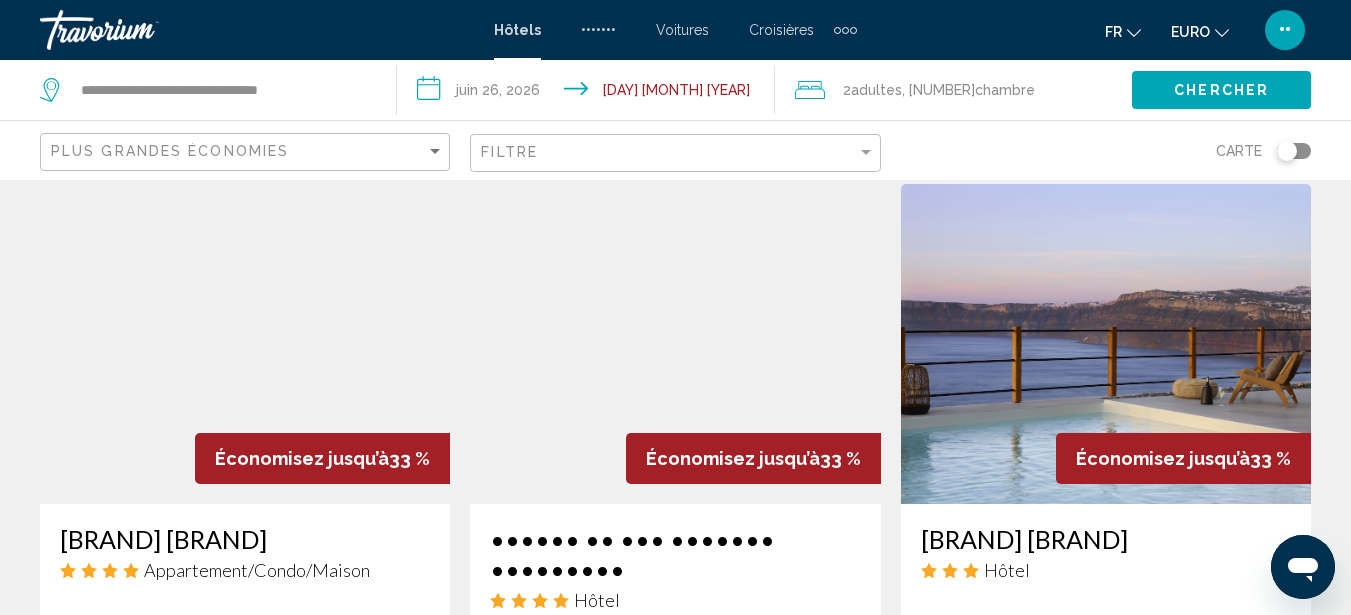 scroll, scrollTop: 0, scrollLeft: 0, axis: both 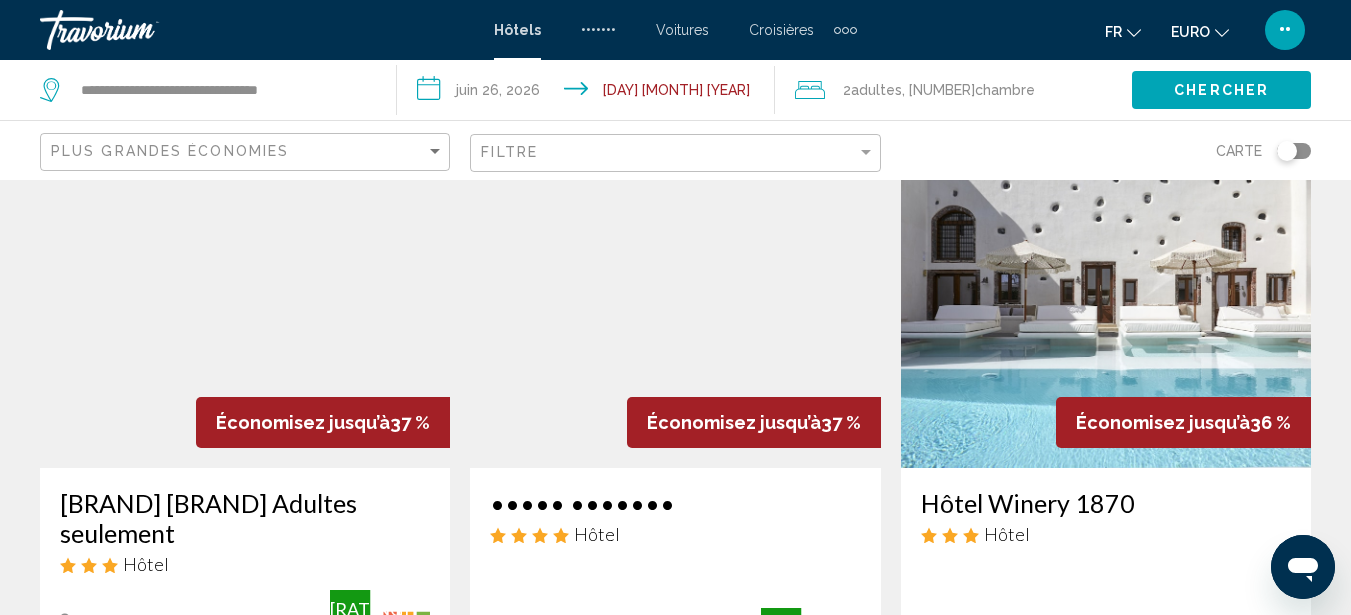 click at bounding box center [675, 308] 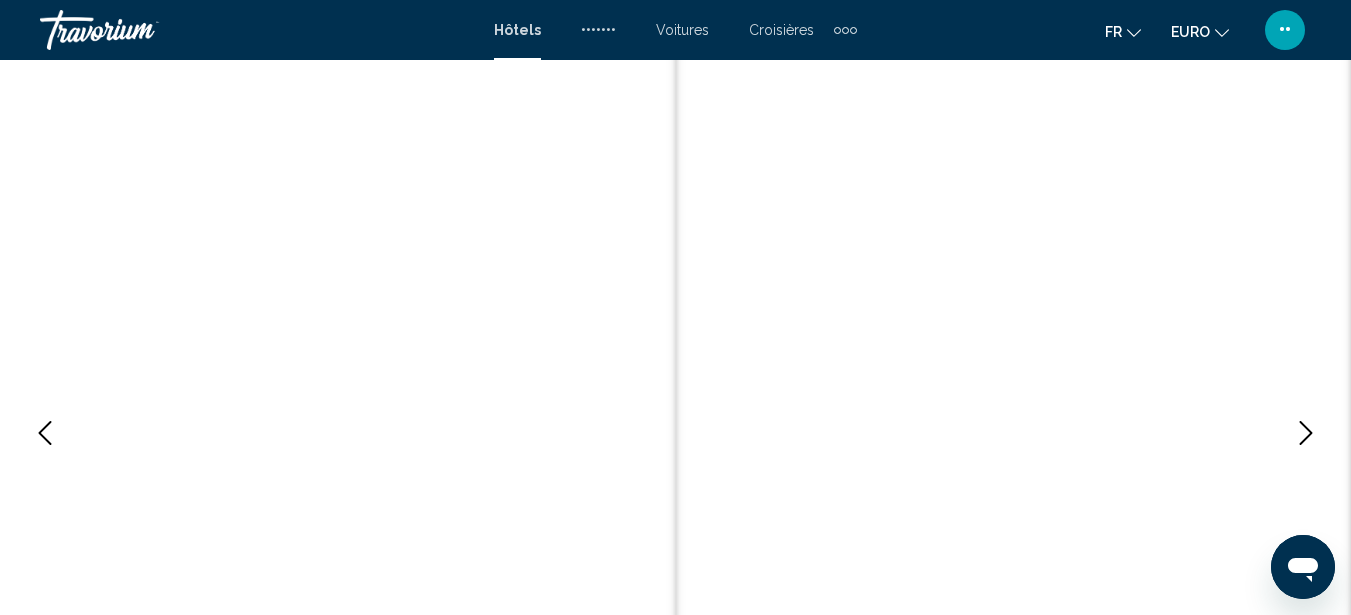 scroll, scrollTop: 227, scrollLeft: 0, axis: vertical 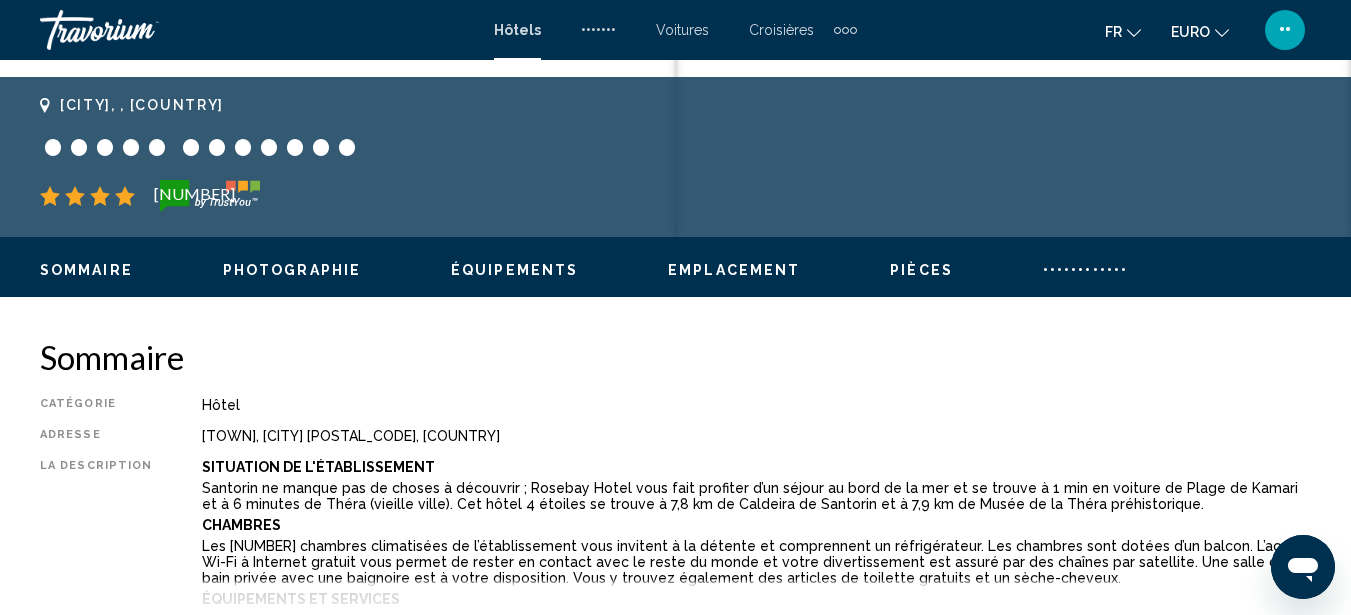 click on "Photographie" at bounding box center [292, 270] 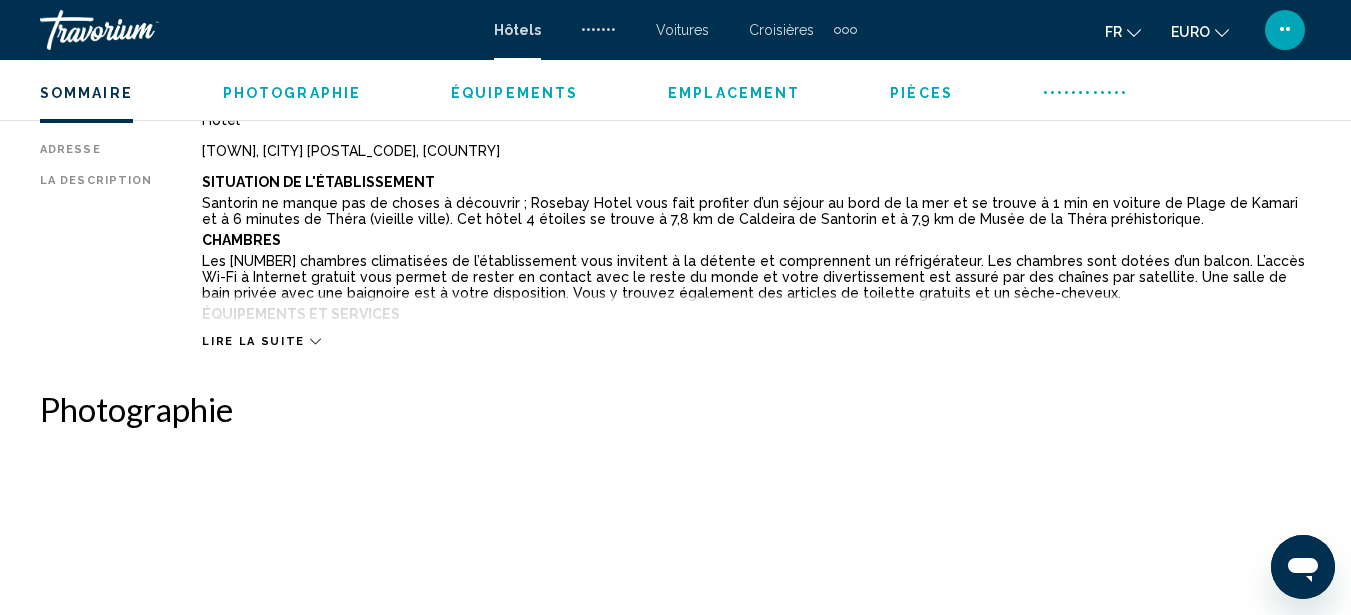 scroll, scrollTop: 1327, scrollLeft: 0, axis: vertical 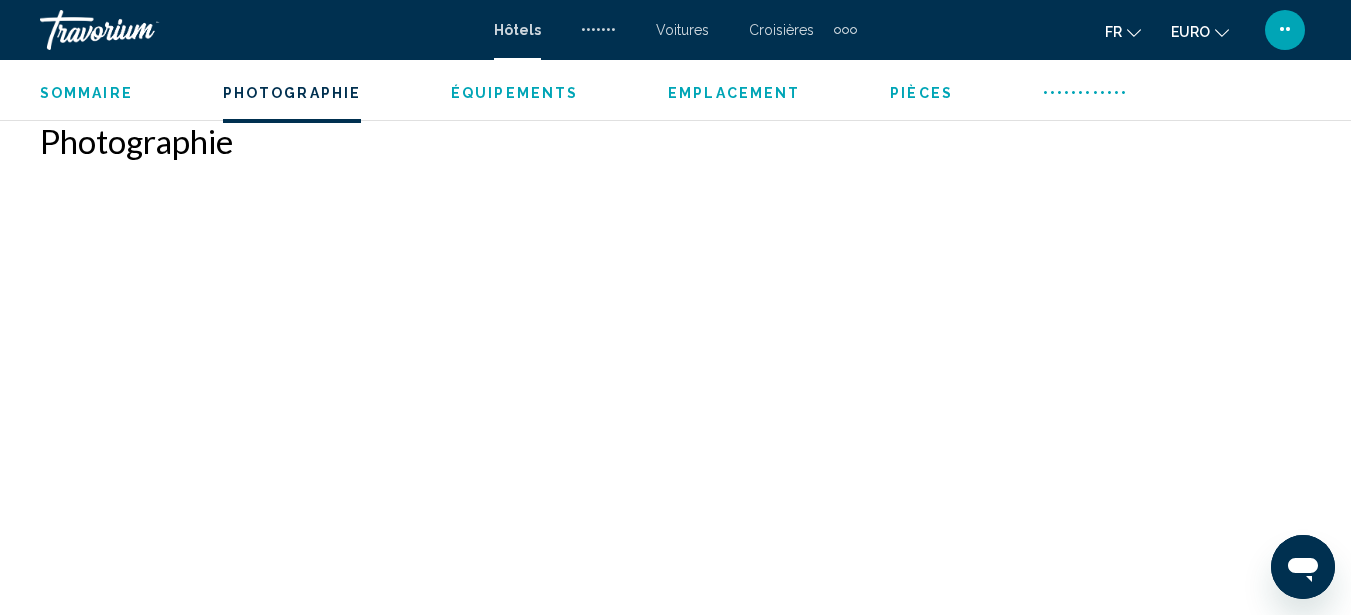 click at bounding box center (179, 306) 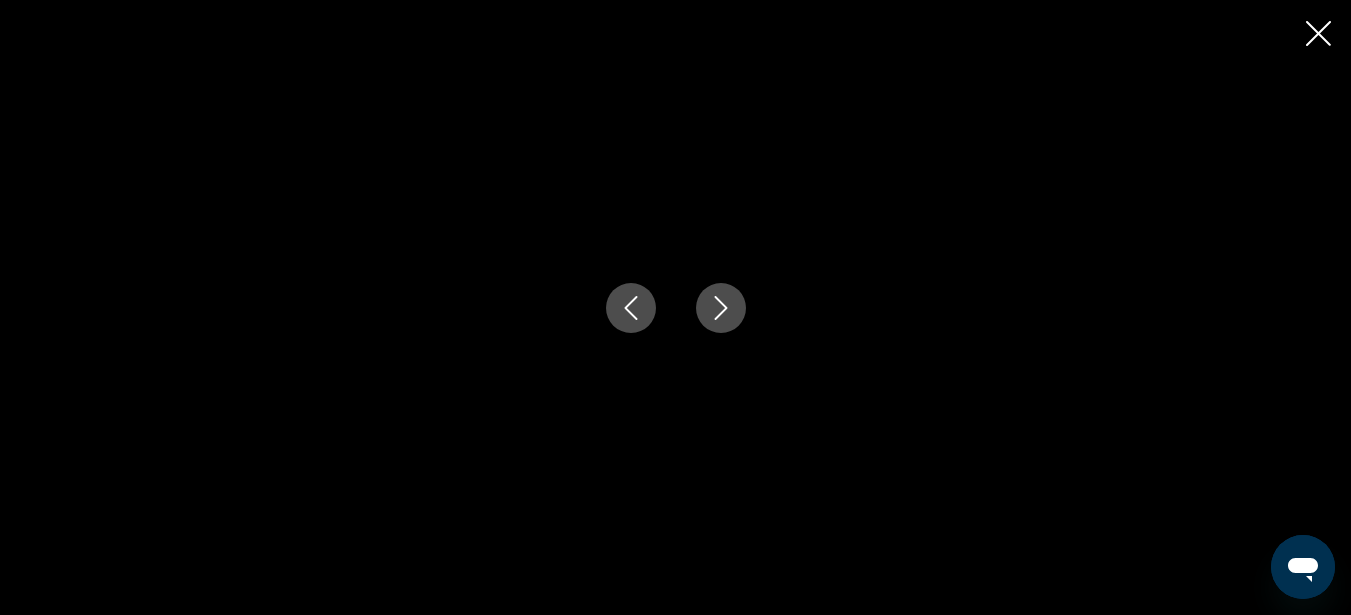click at bounding box center [721, 308] 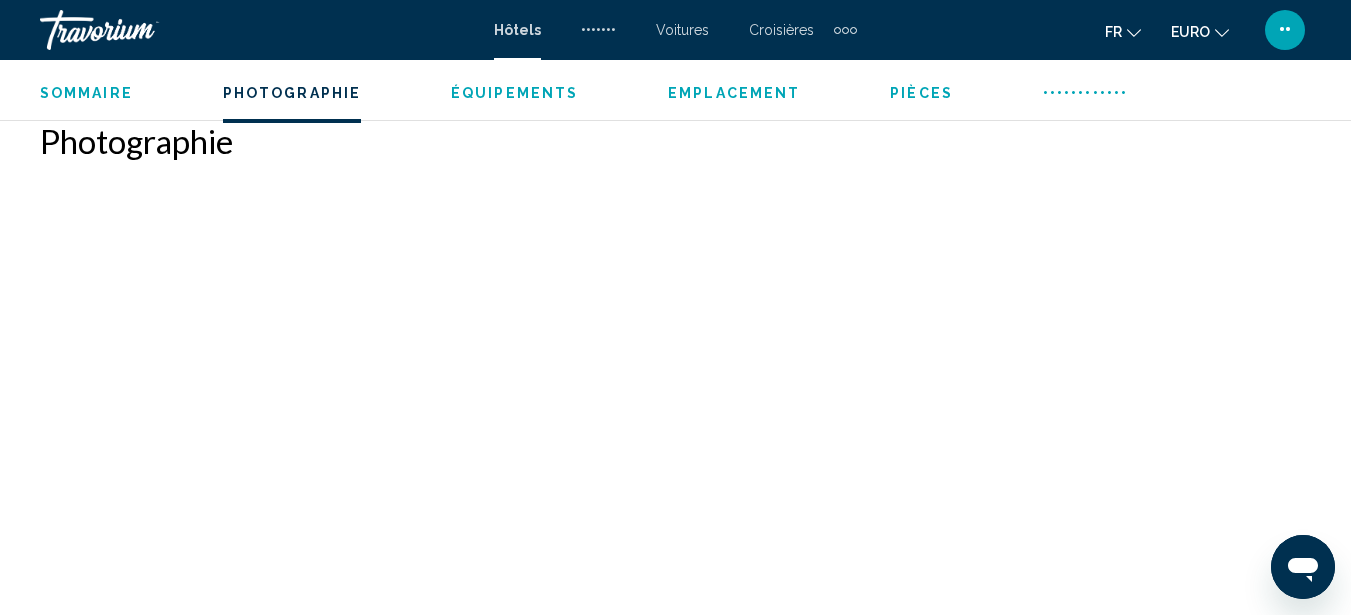 click at bounding box center [853, 30] 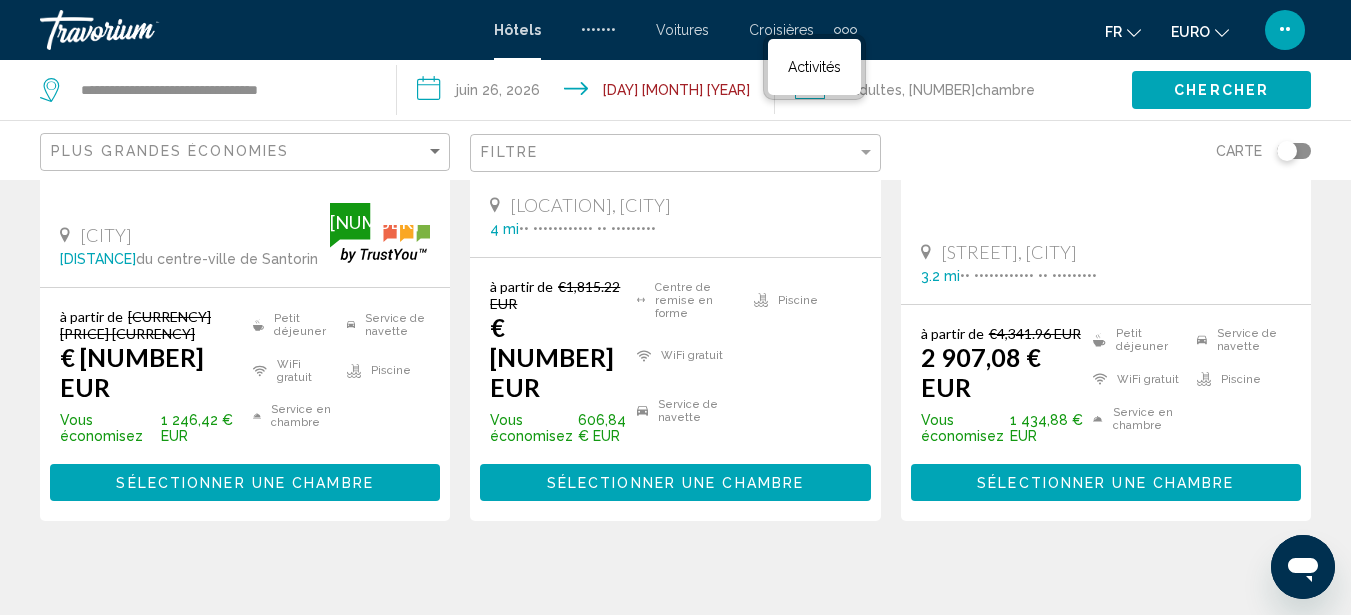 scroll, scrollTop: 0, scrollLeft: 0, axis: both 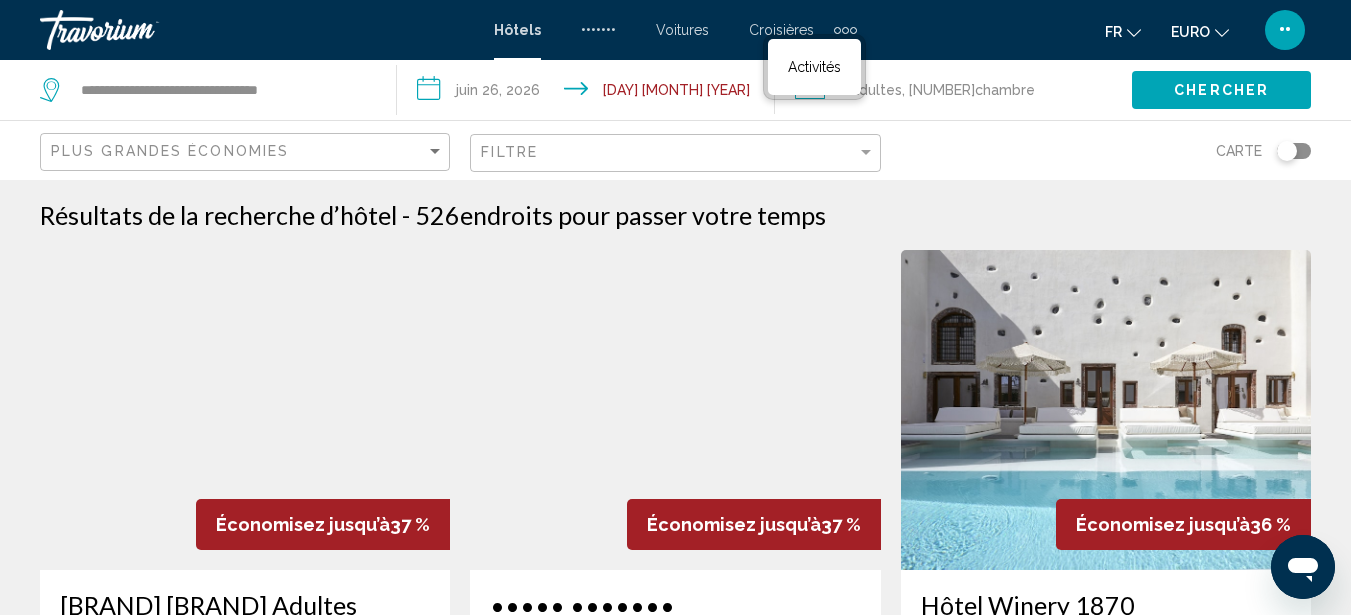 type 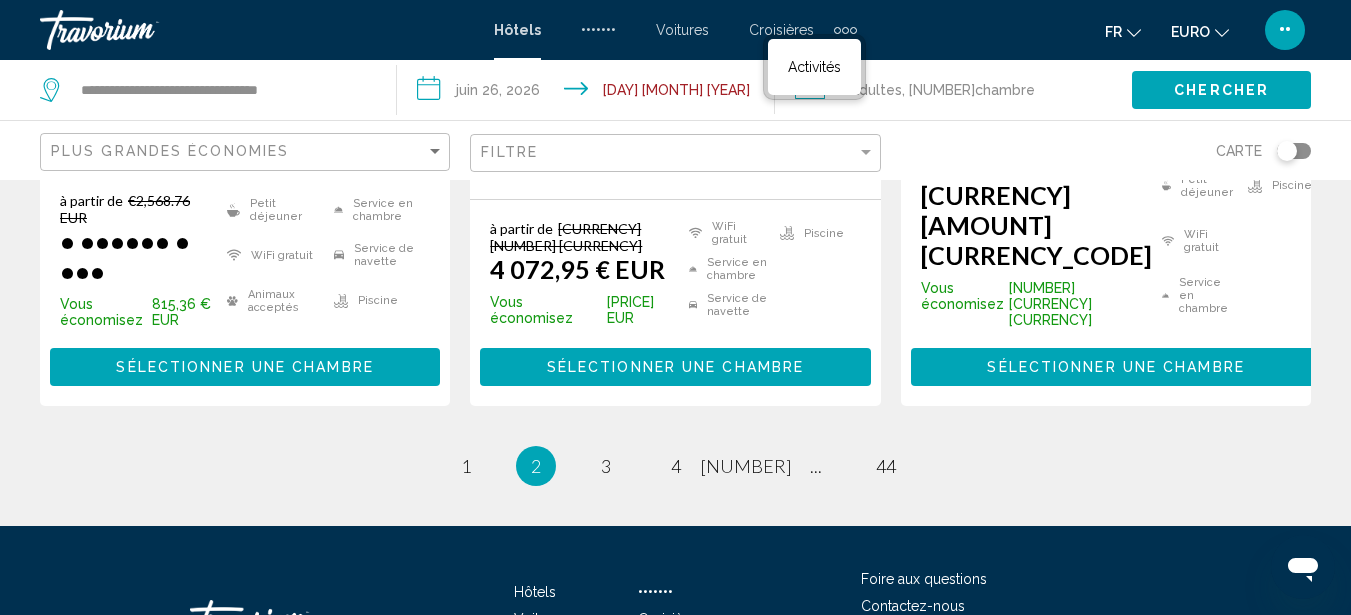 scroll, scrollTop: 3067, scrollLeft: 0, axis: vertical 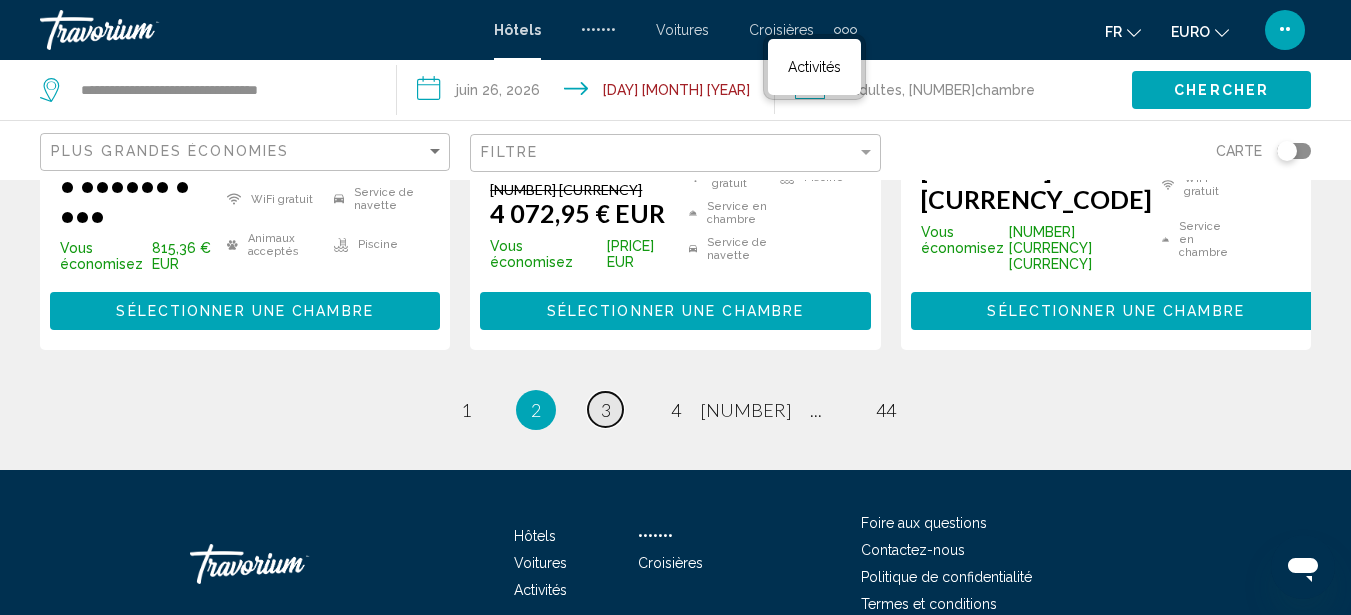 click on "page  3" at bounding box center (465, 409) 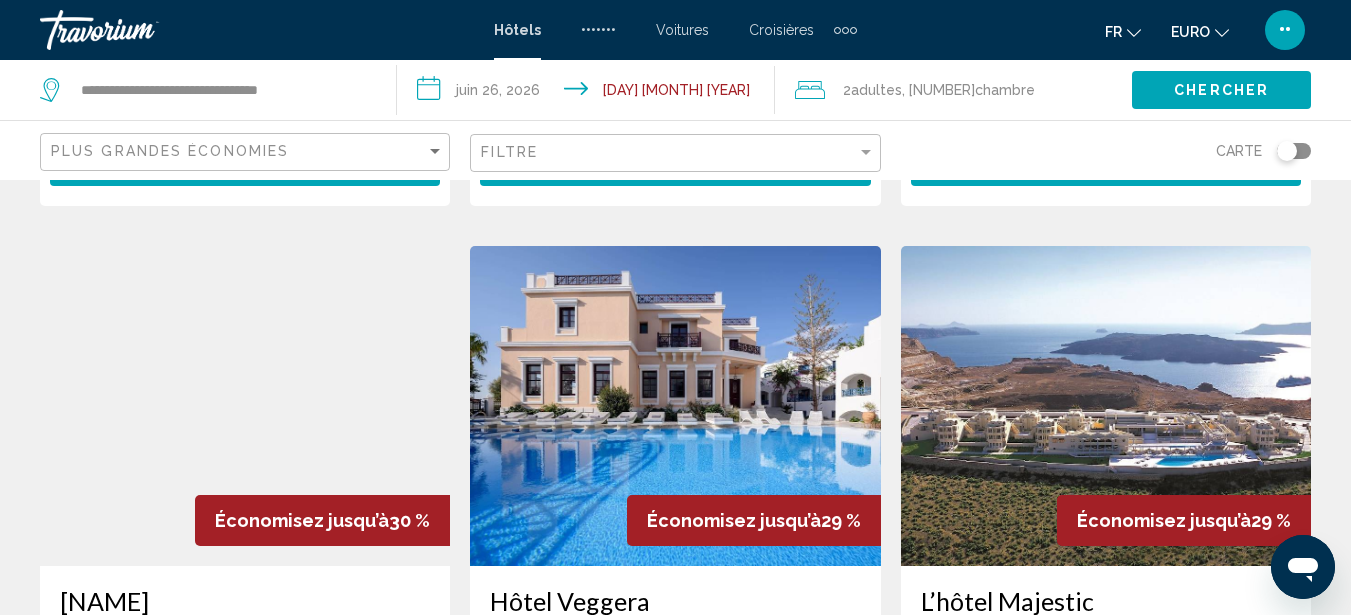 scroll, scrollTop: 1542, scrollLeft: 0, axis: vertical 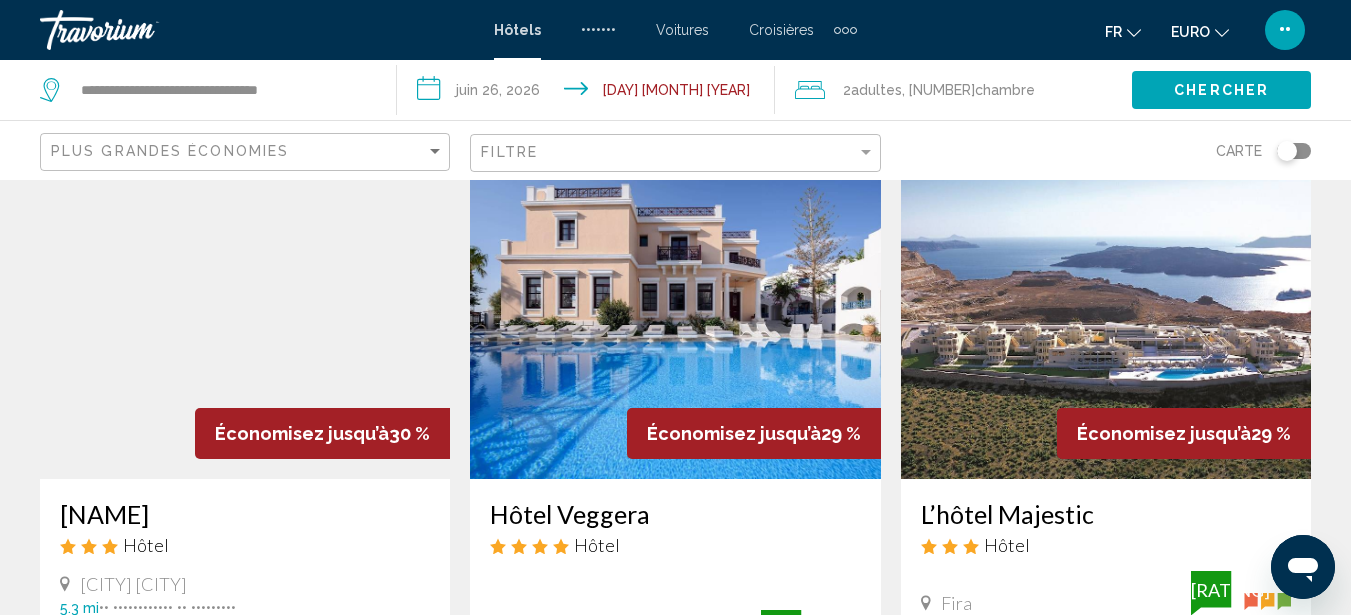 click at bounding box center (1106, 319) 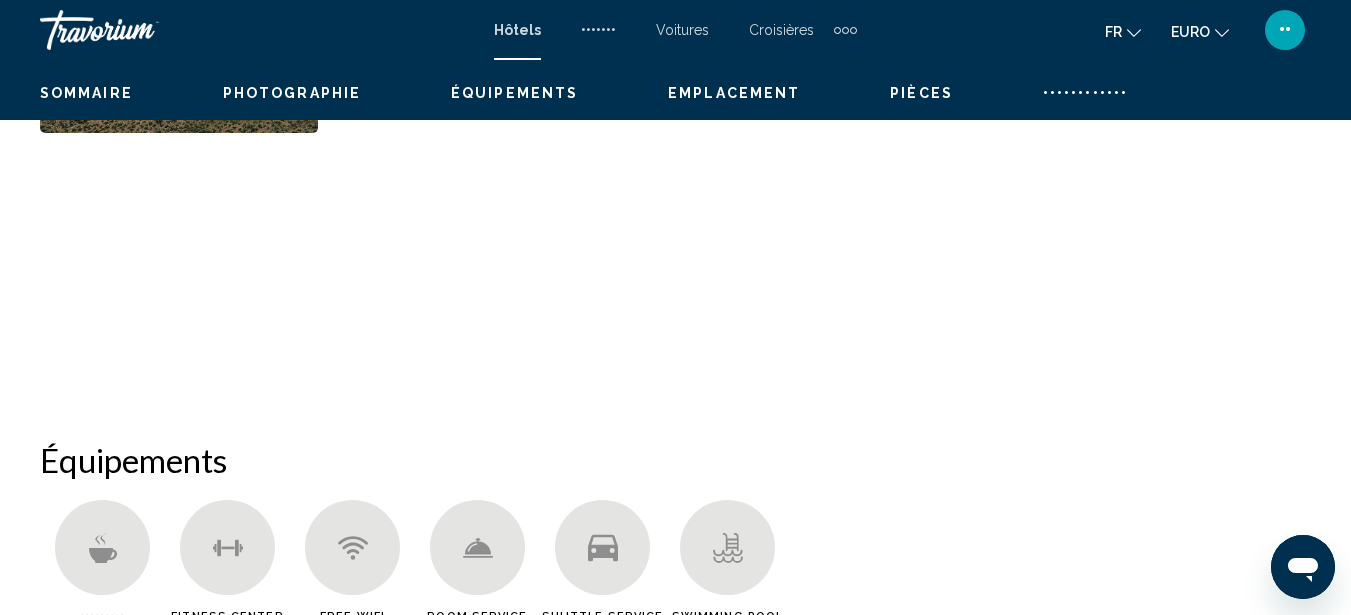 scroll, scrollTop: 227, scrollLeft: 0, axis: vertical 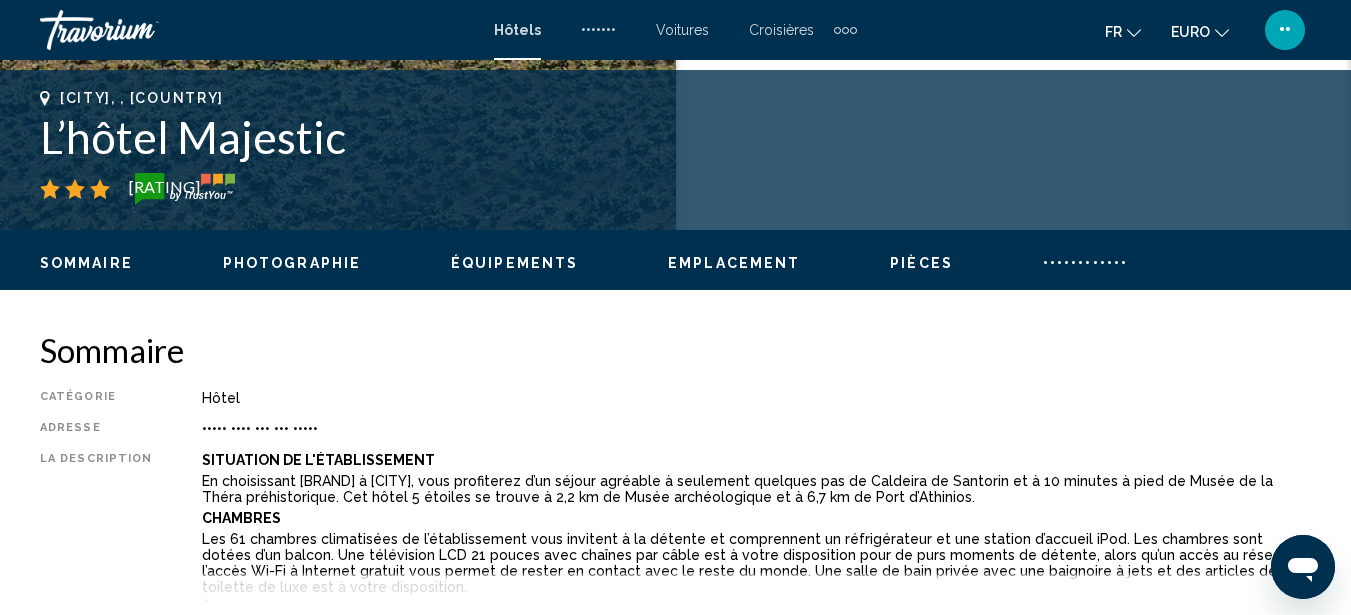 click on "Photographie" at bounding box center (292, 263) 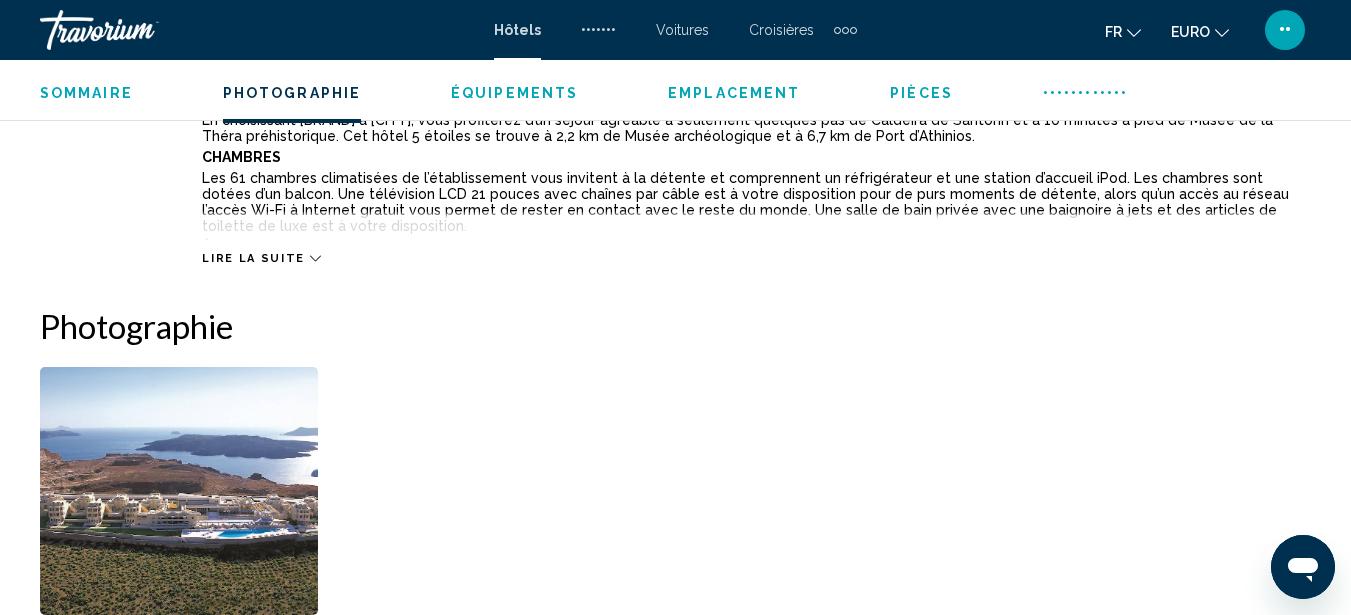 scroll, scrollTop: 1327, scrollLeft: 0, axis: vertical 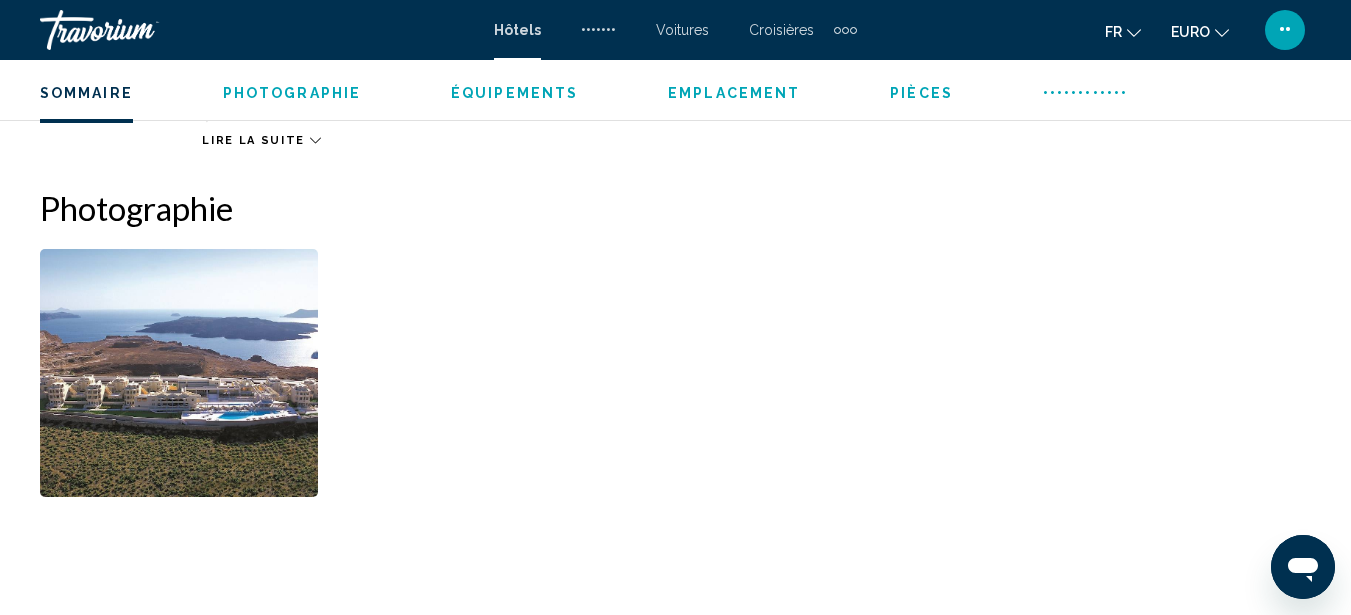click at bounding box center [179, 373] 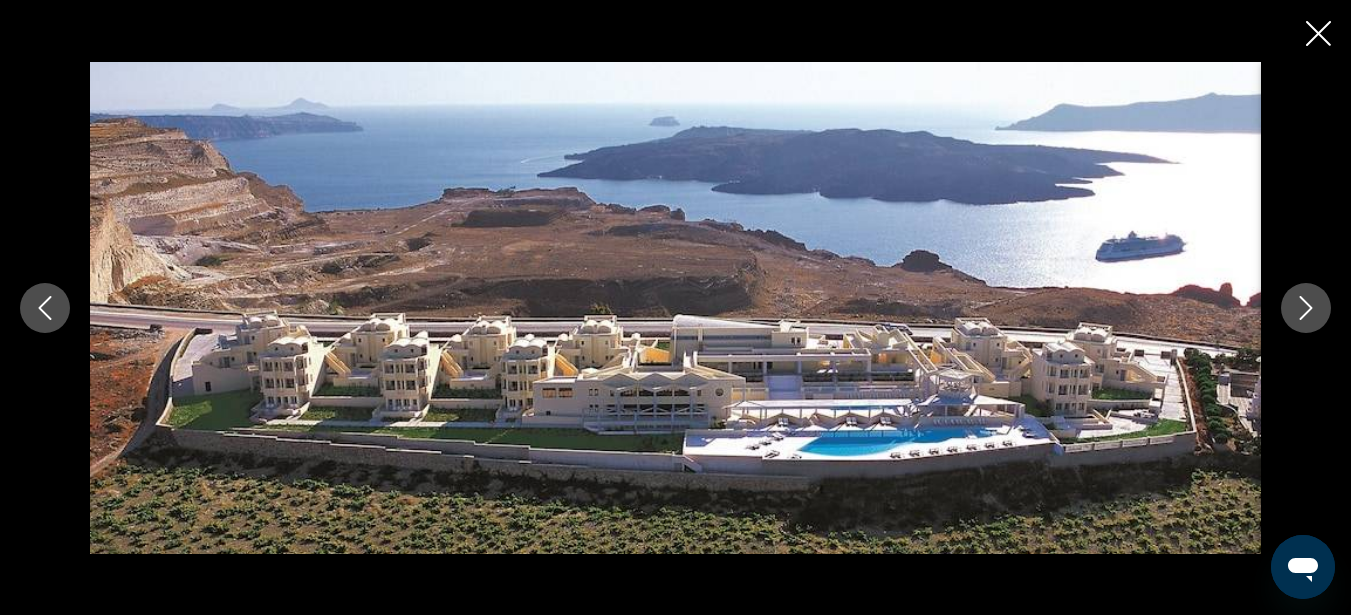 click at bounding box center [1306, 308] 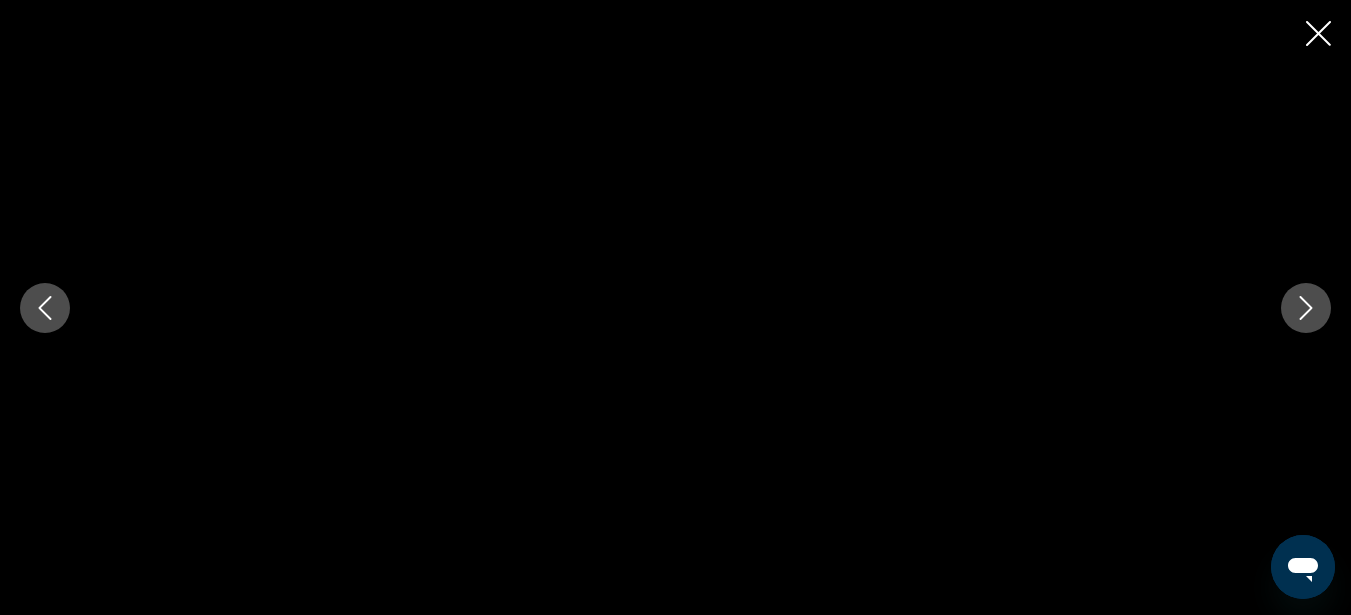 click at bounding box center [1306, 308] 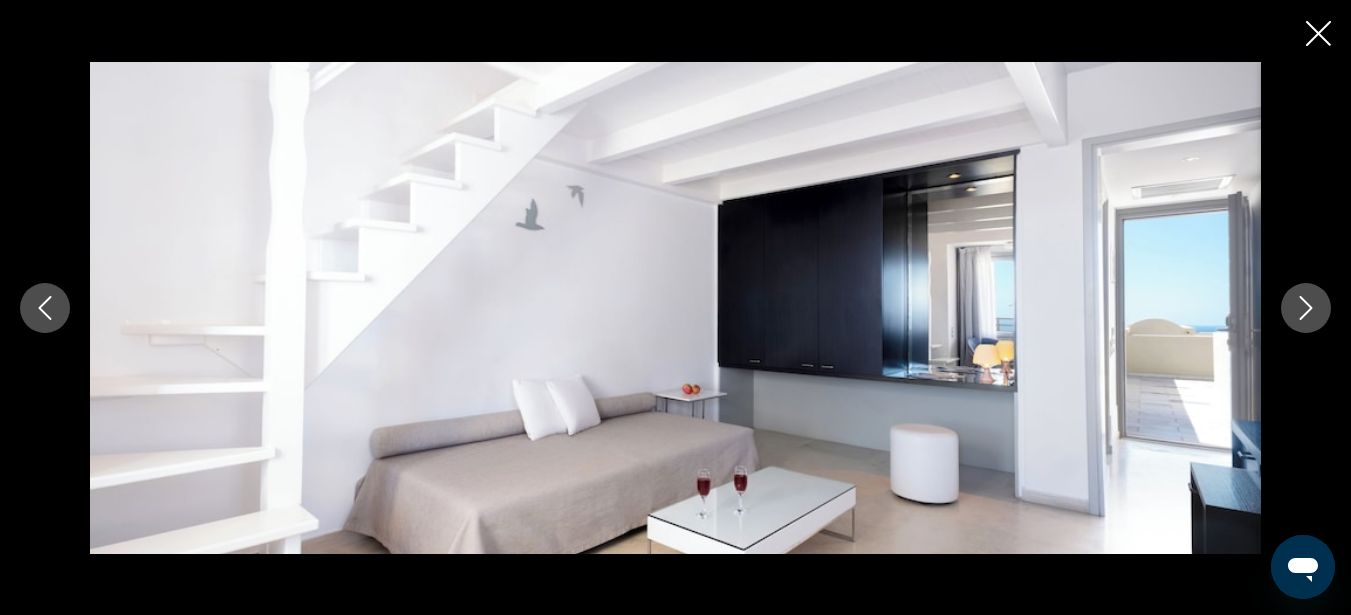 click at bounding box center [1306, 308] 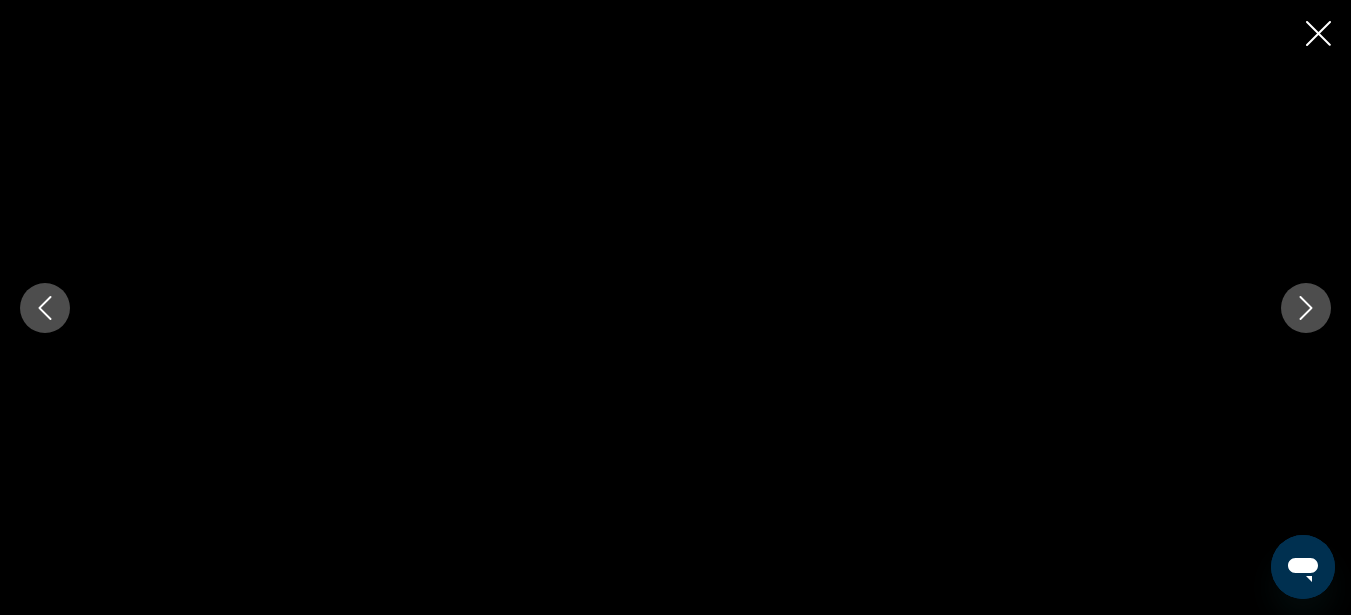 click at bounding box center [1306, 308] 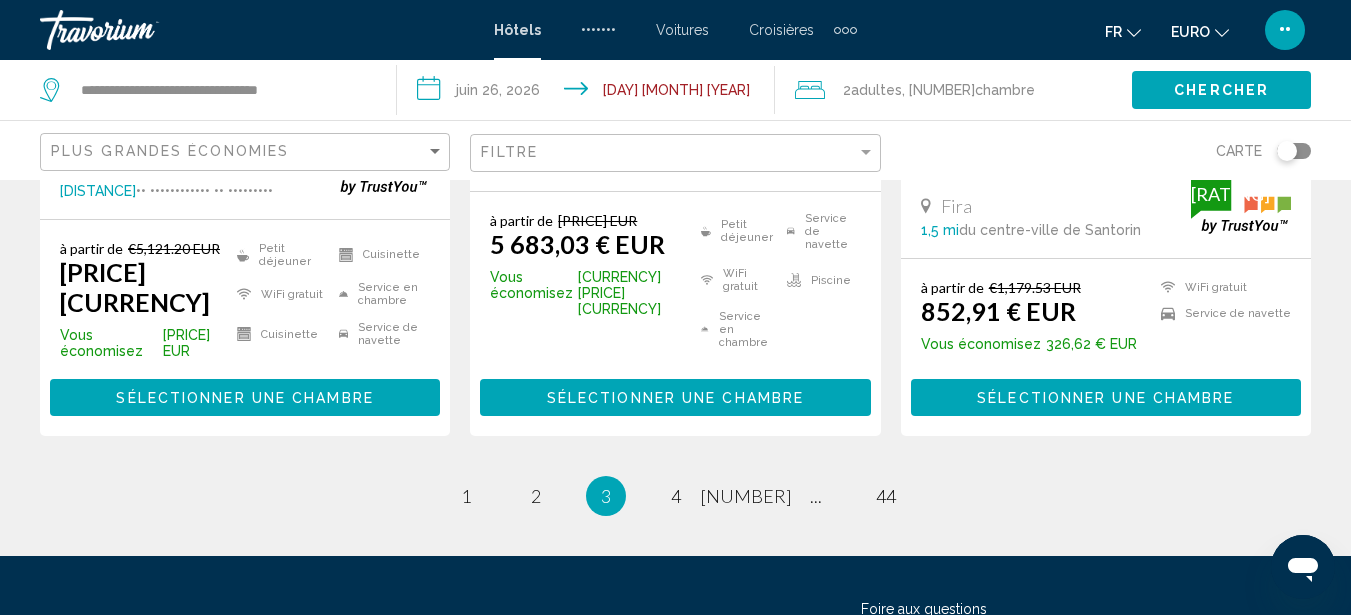 scroll, scrollTop: 2915, scrollLeft: 0, axis: vertical 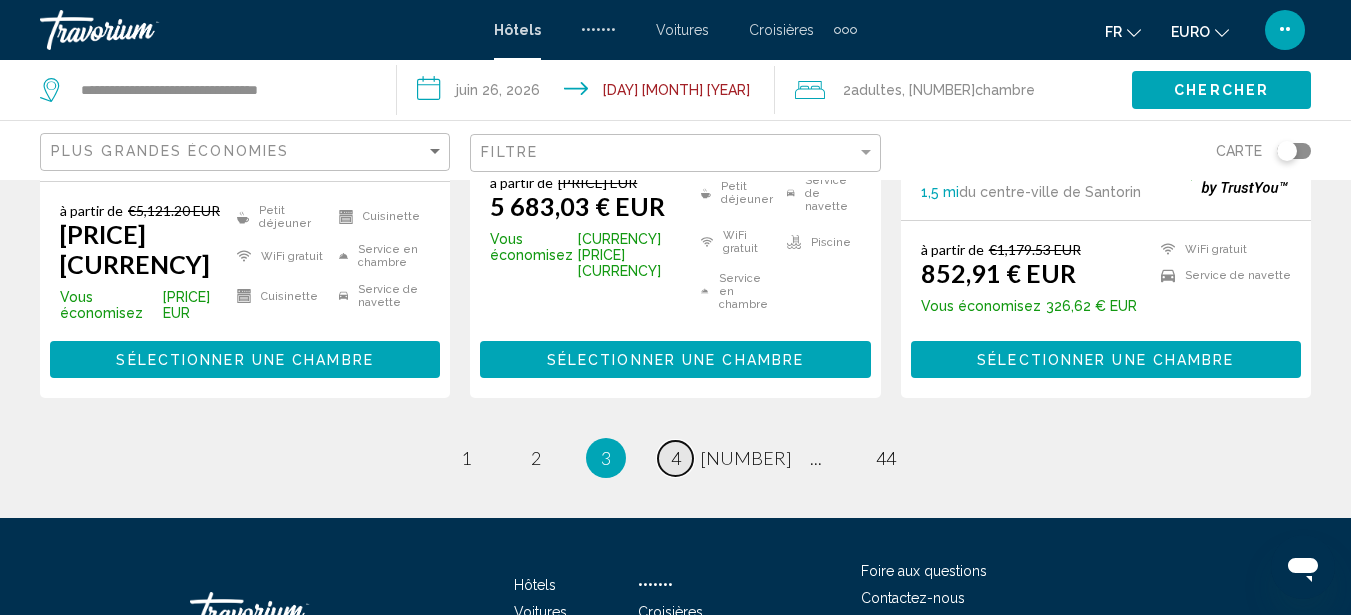 click on "page [NUMBER]" at bounding box center (465, 458) 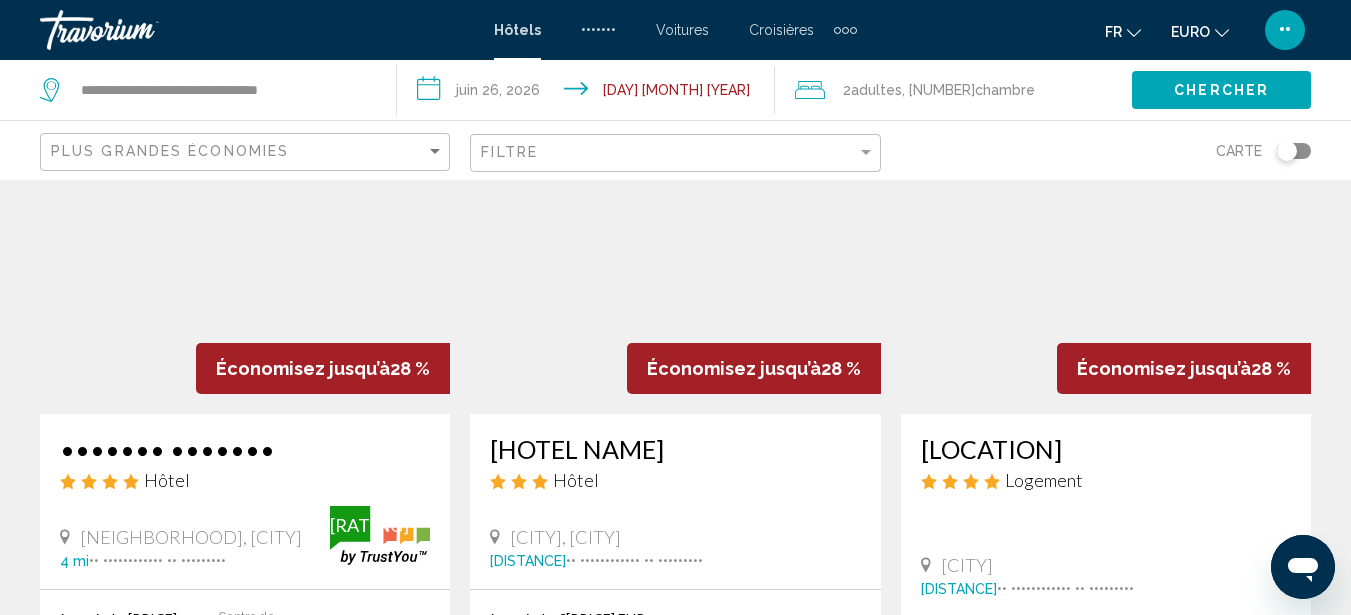 scroll, scrollTop: 160, scrollLeft: 0, axis: vertical 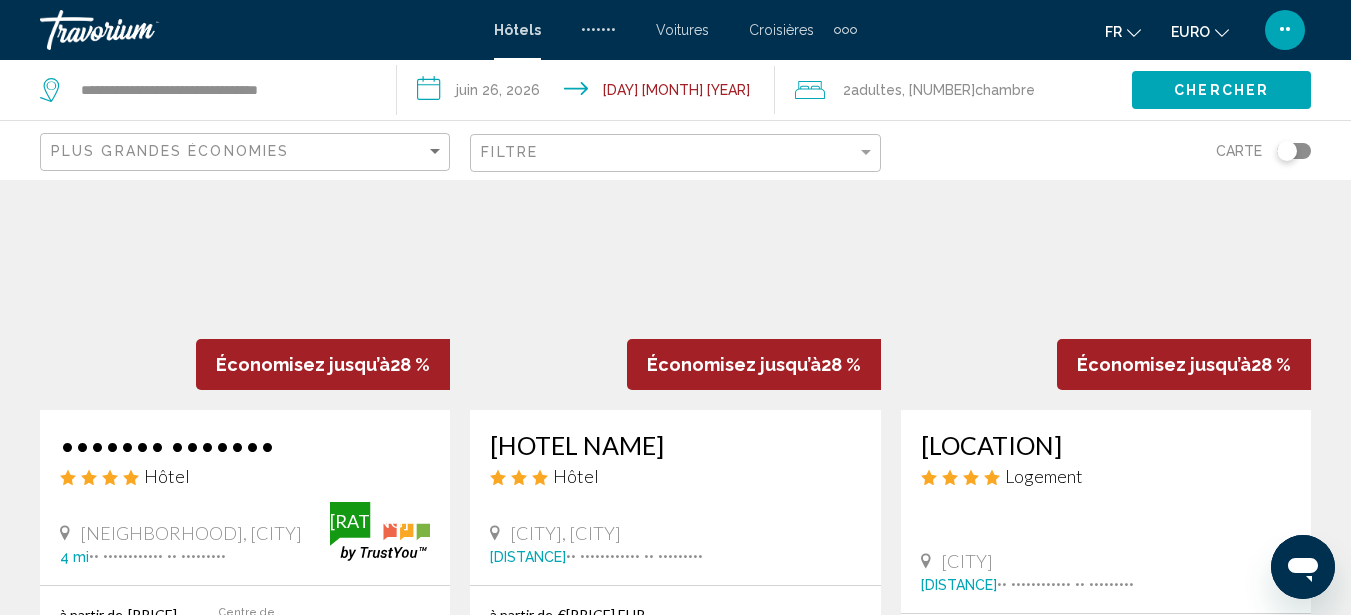 click at bounding box center [245, 250] 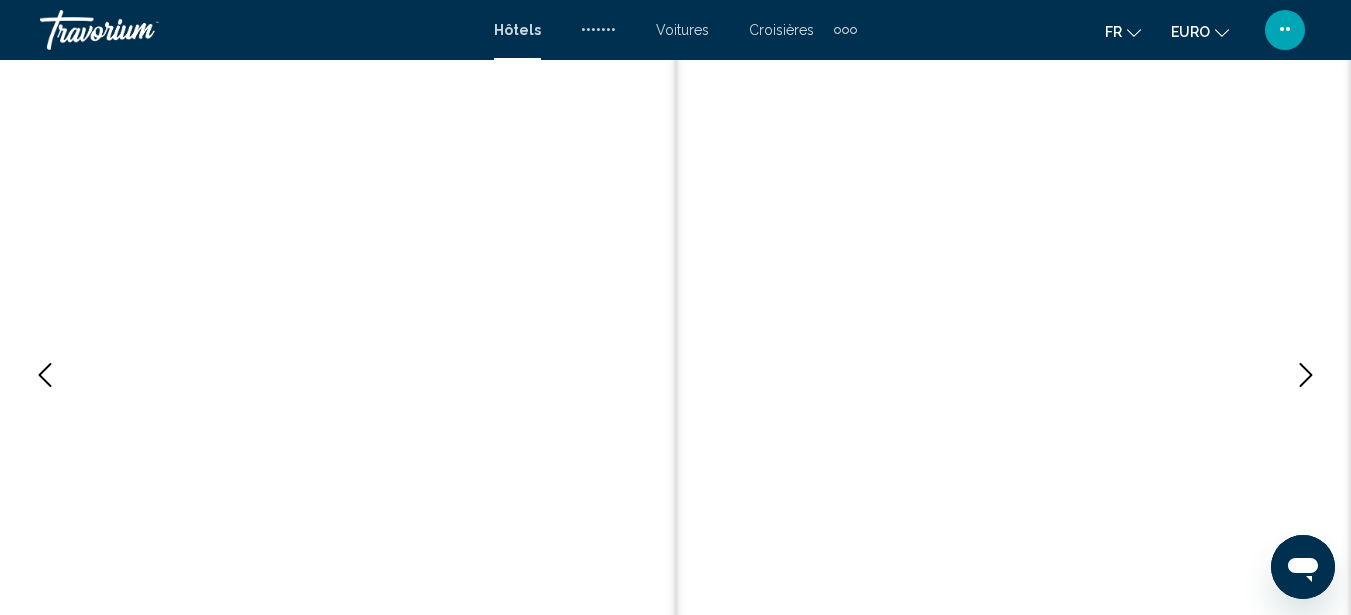 scroll, scrollTop: 227, scrollLeft: 0, axis: vertical 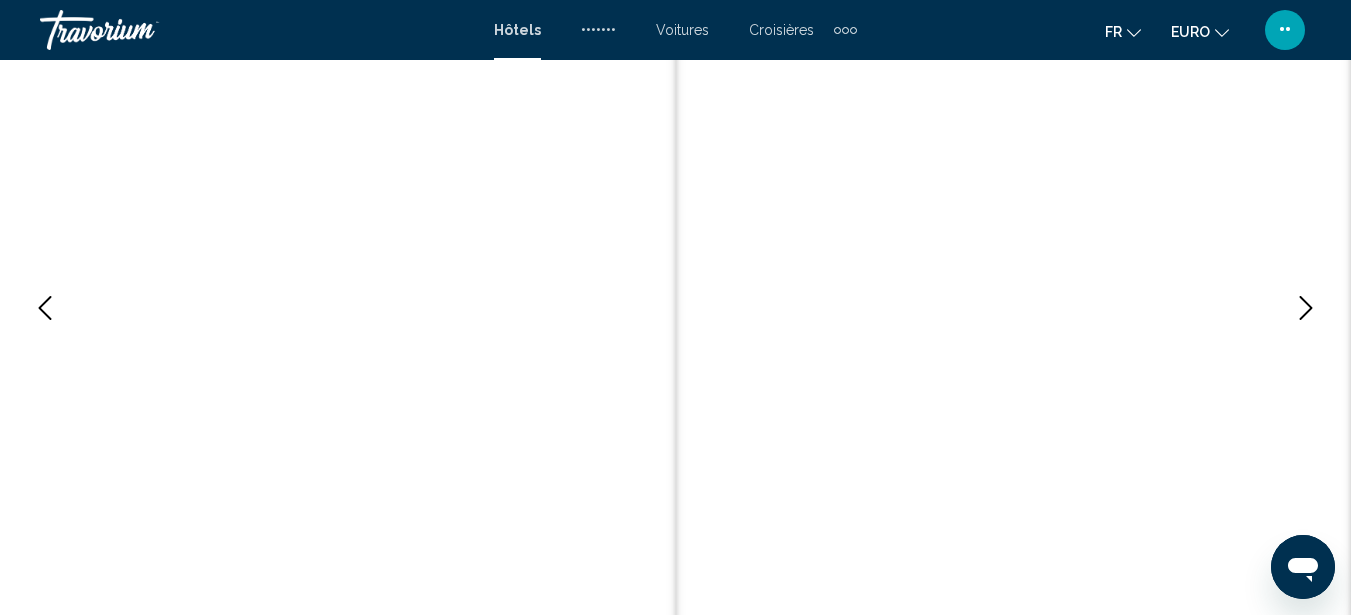 type 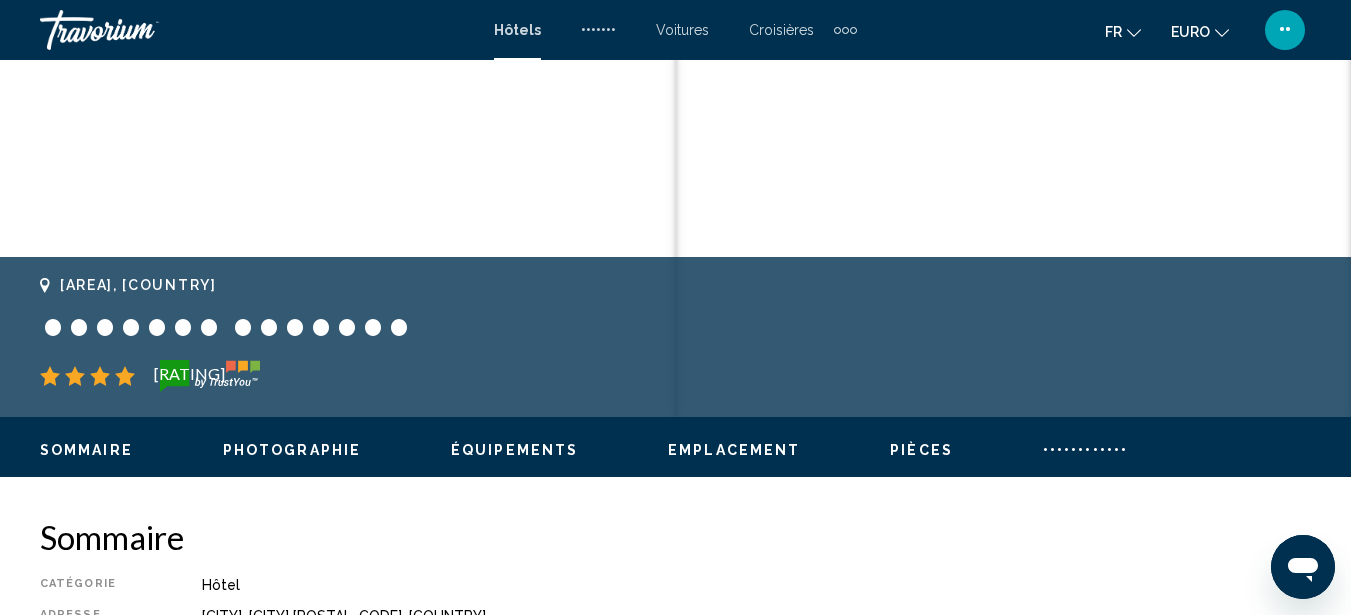 scroll, scrollTop: 627, scrollLeft: 0, axis: vertical 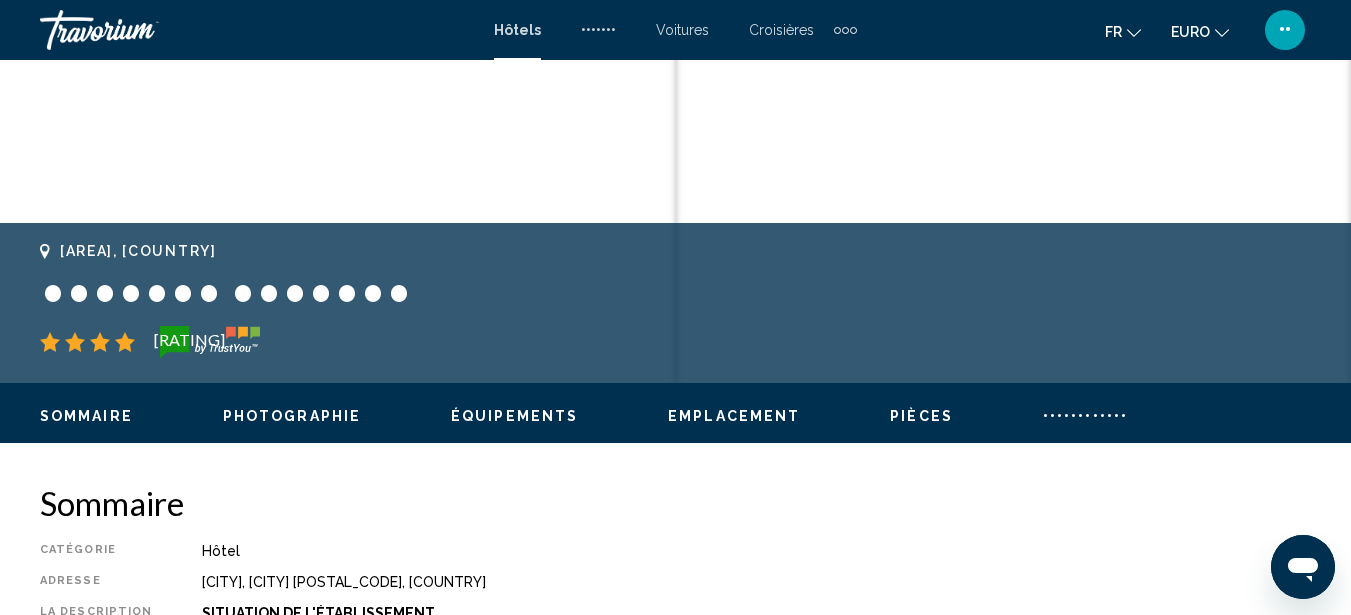click on "Sommaire
Photographie
Équipements
Emplacement
Pièces
Commentaires
Voir les disponibilités" at bounding box center (675, 414) 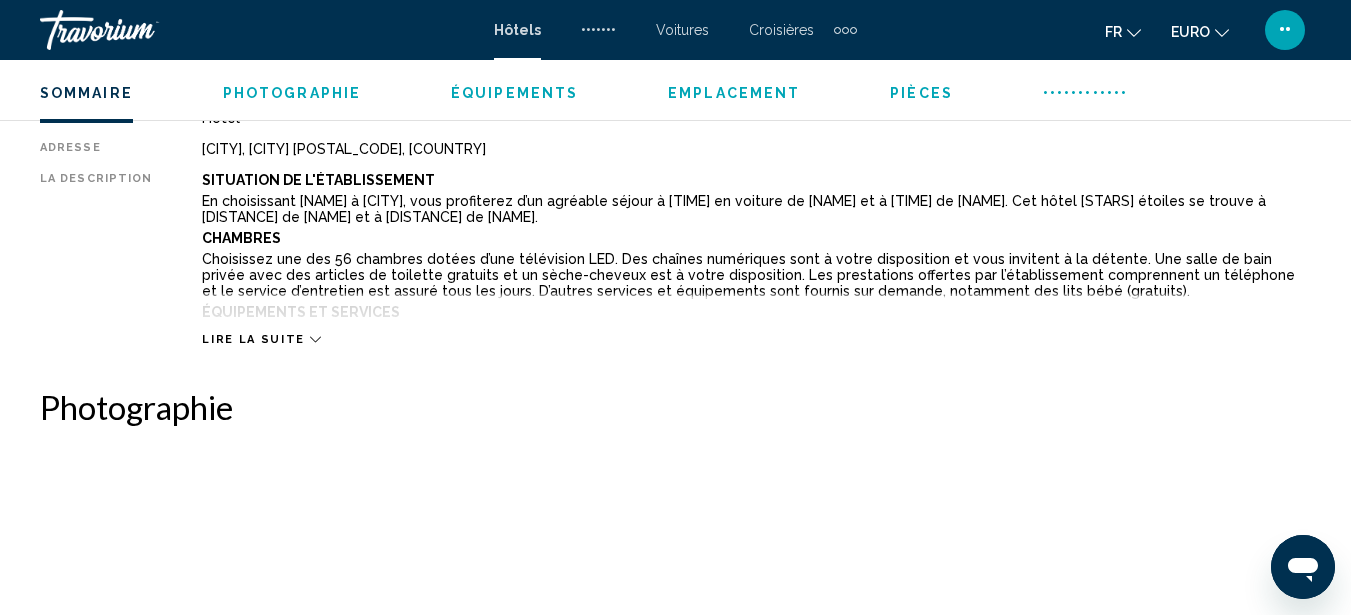 scroll, scrollTop: 1327, scrollLeft: 0, axis: vertical 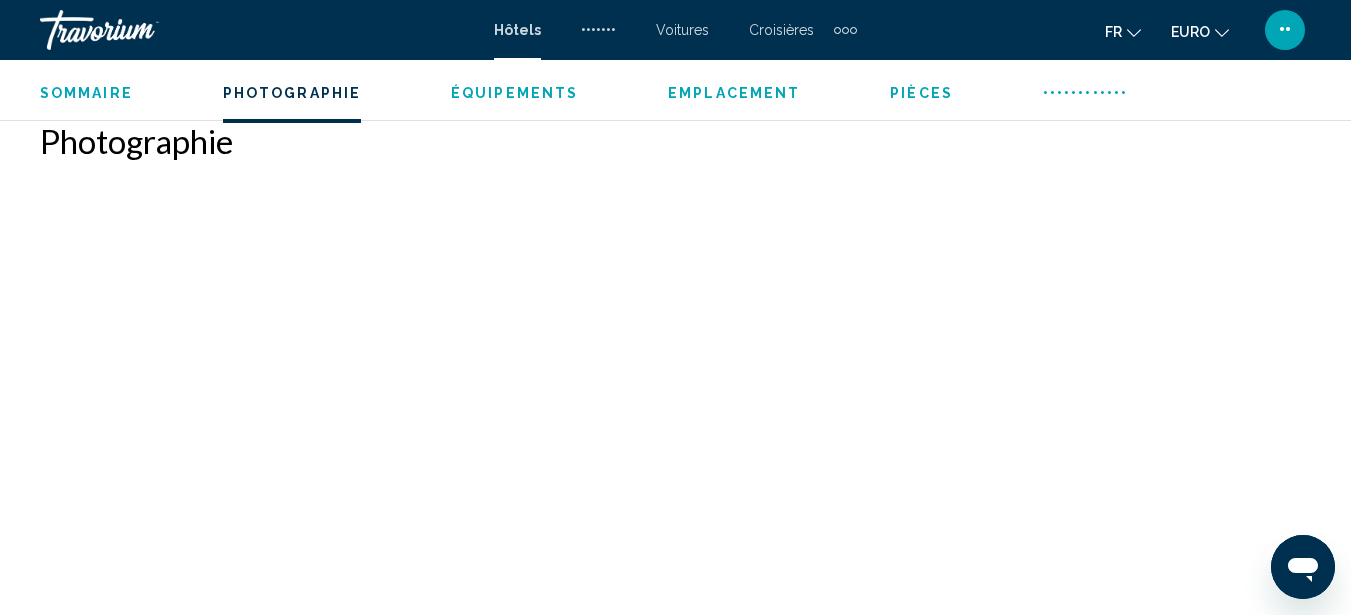 click at bounding box center (179, 306) 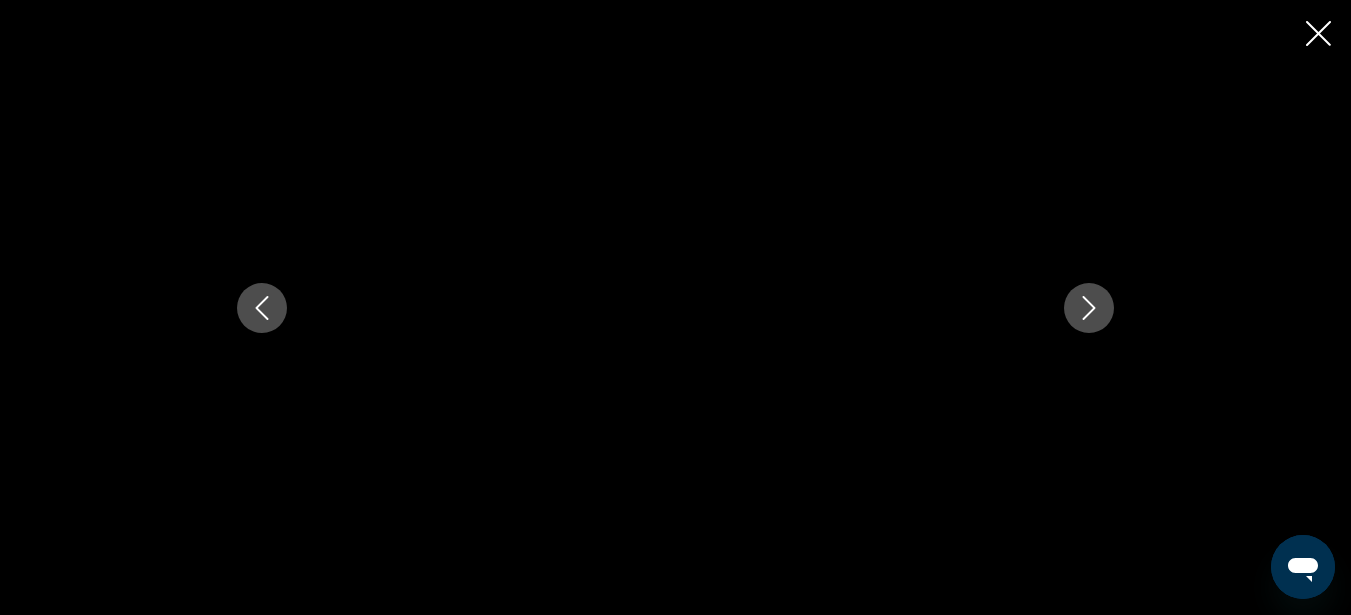click at bounding box center [1089, 308] 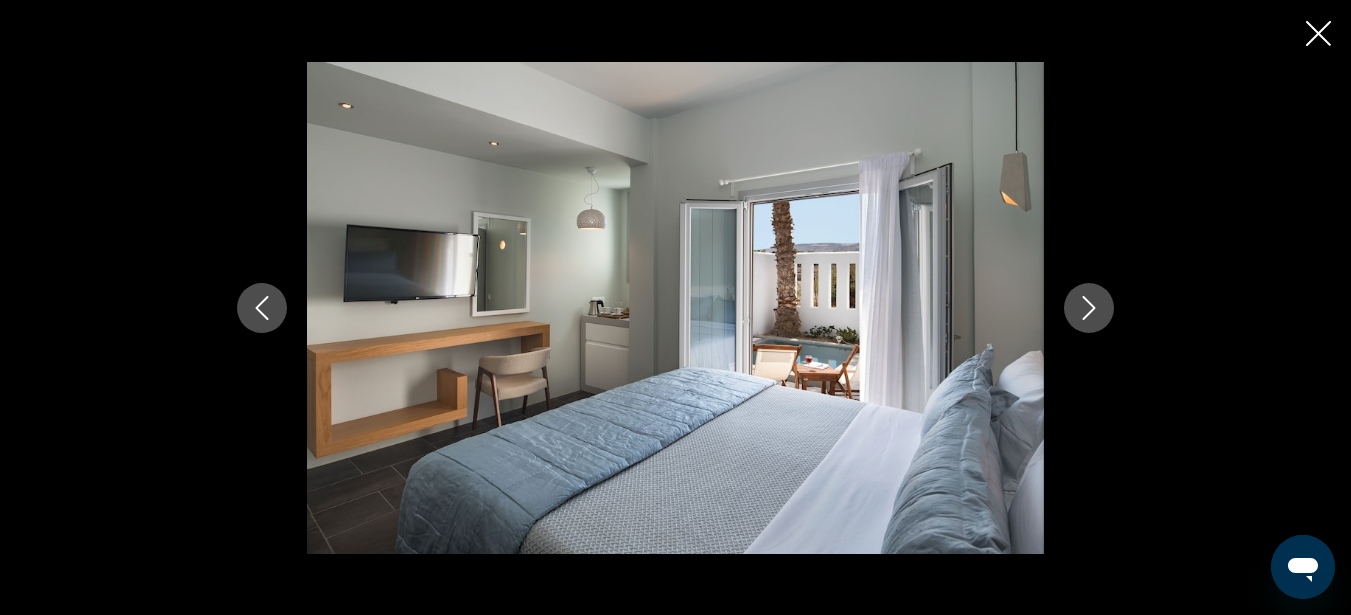 click at bounding box center [1089, 308] 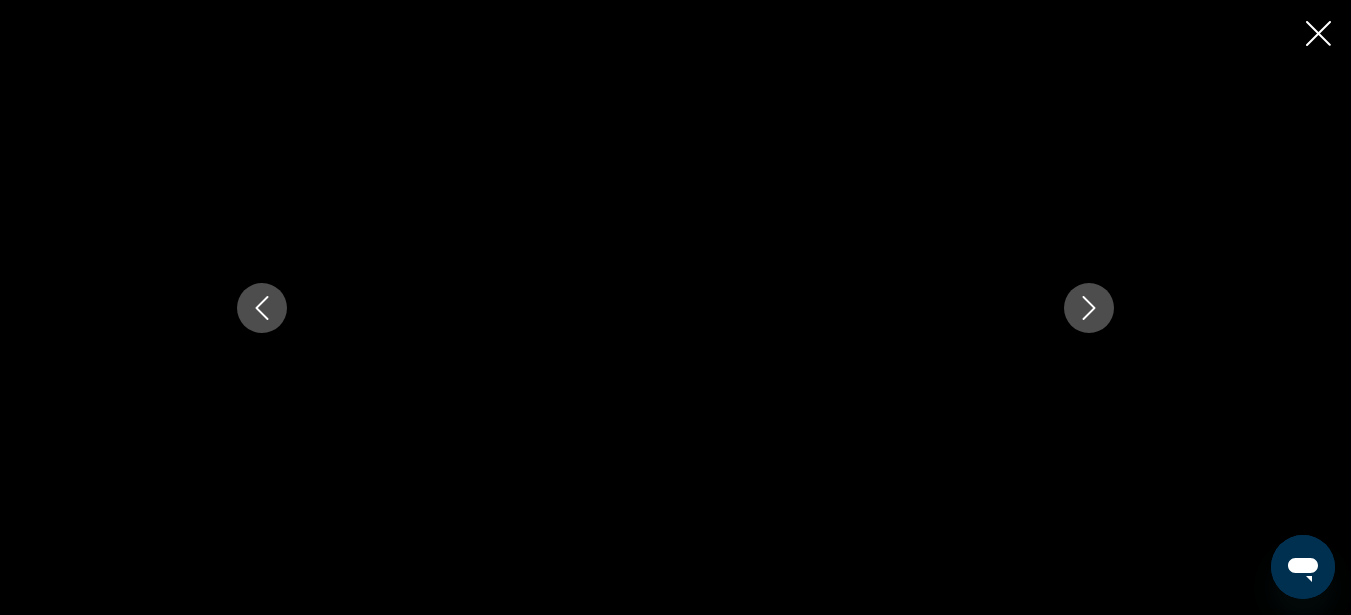 click at bounding box center [1089, 308] 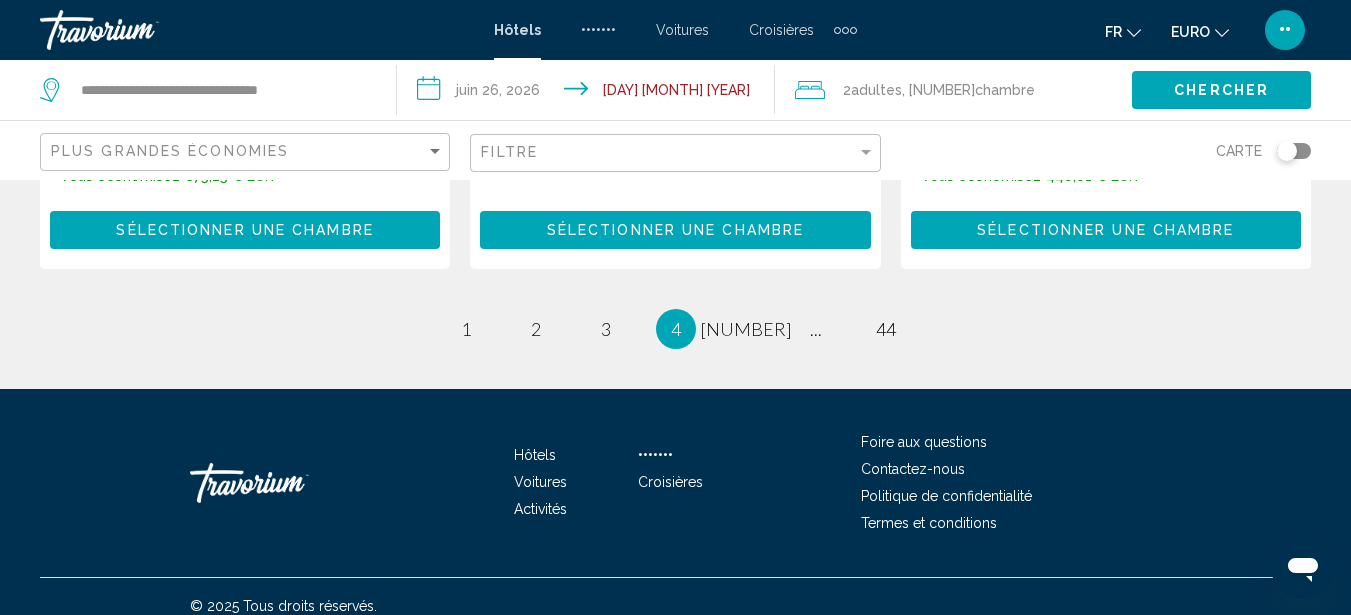 scroll, scrollTop: 3046, scrollLeft: 0, axis: vertical 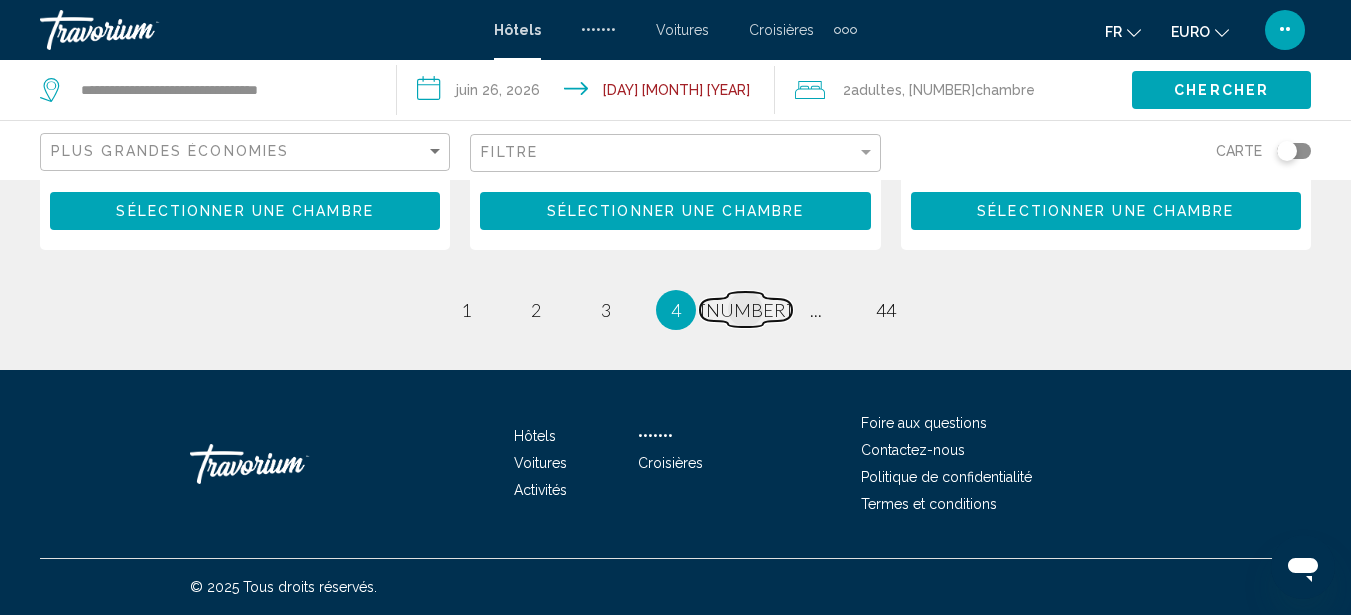click on "page  5" at bounding box center (465, 309) 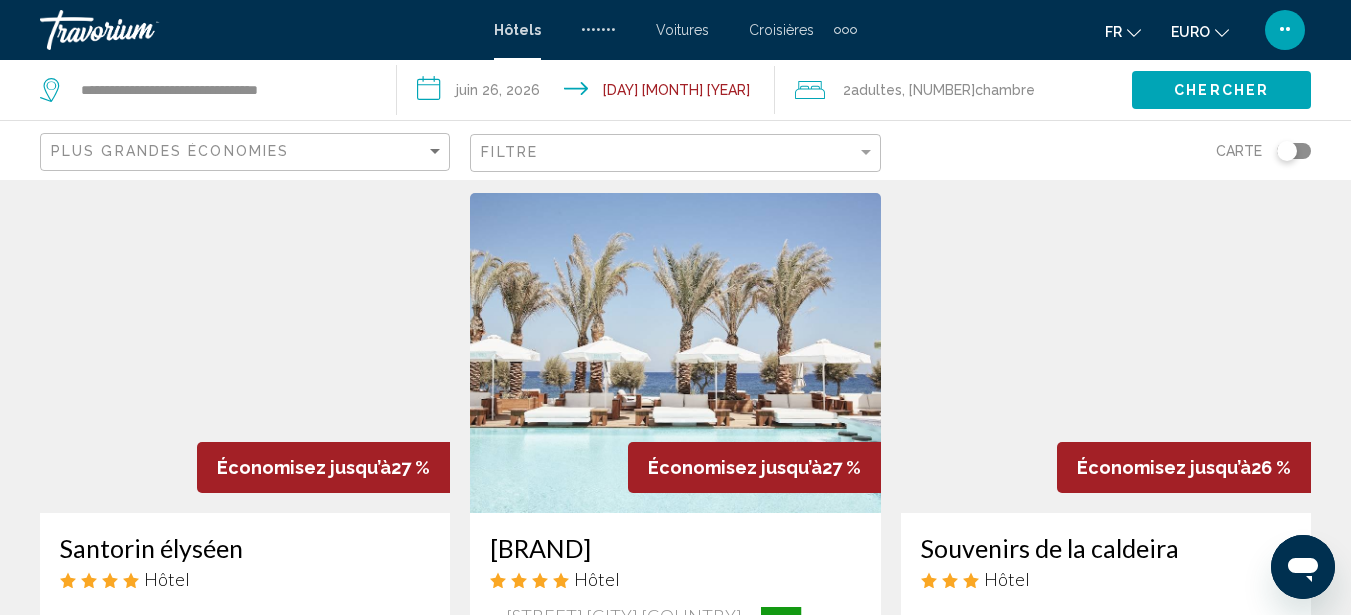 scroll, scrollTop: 13, scrollLeft: 0, axis: vertical 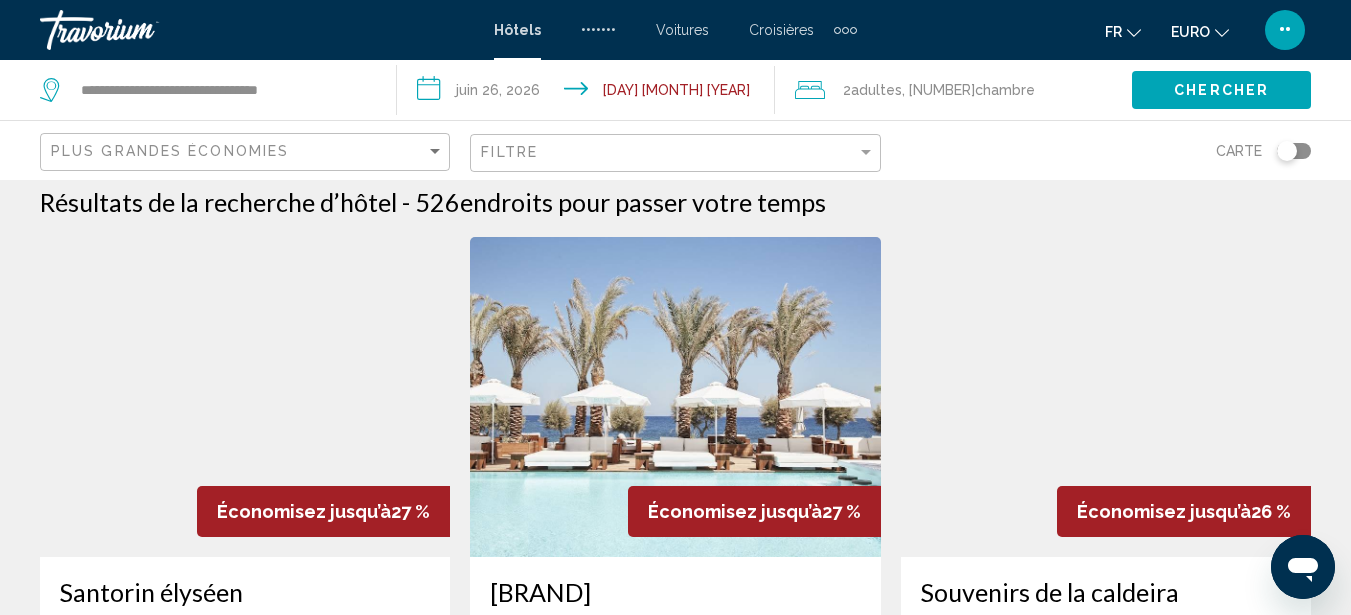 click at bounding box center [675, 397] 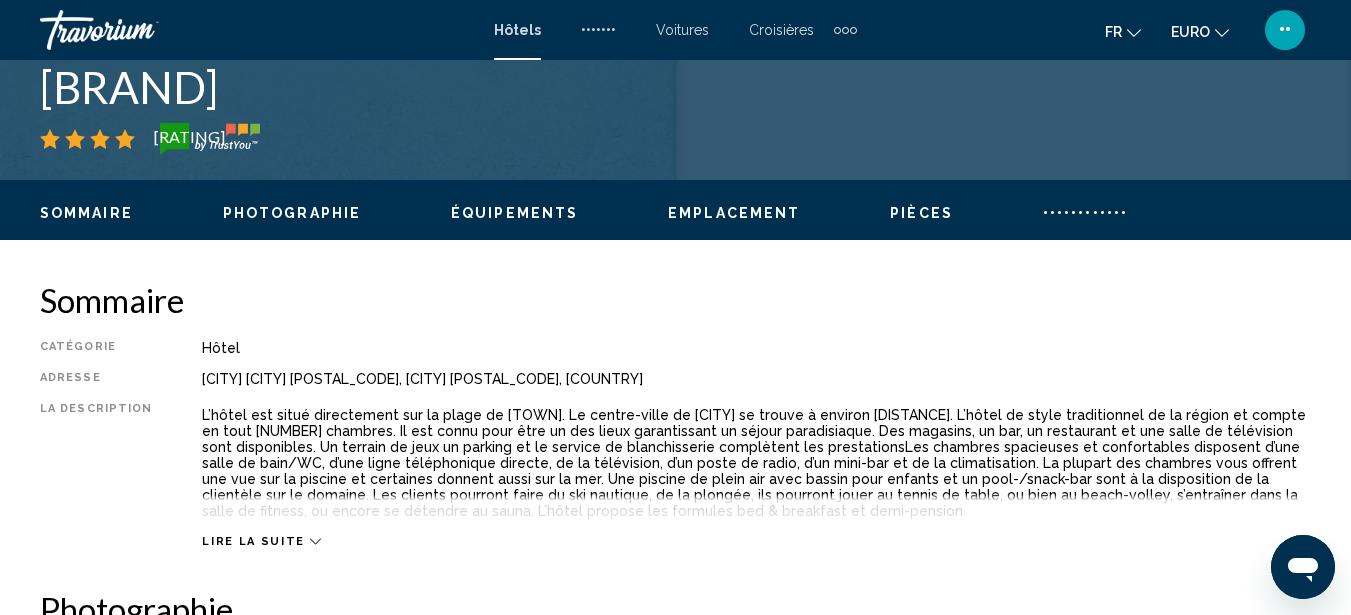 scroll, scrollTop: 810, scrollLeft: 0, axis: vertical 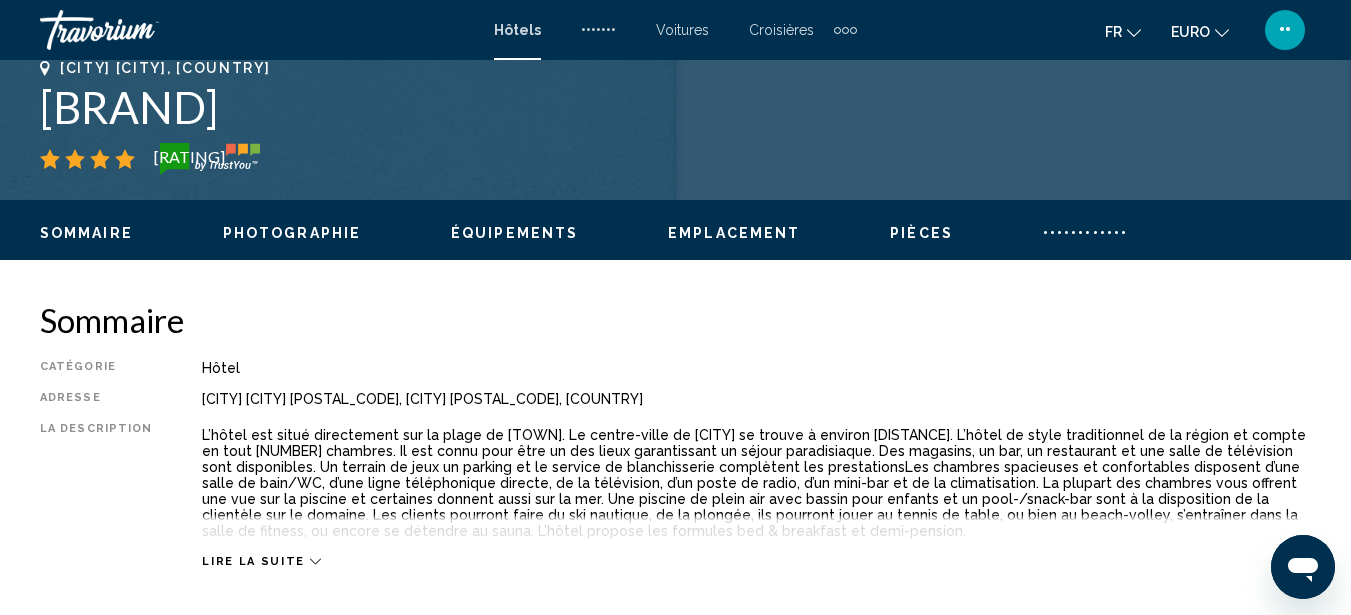 click on "Sommaire
Photographie
Équipements
Emplacement
Pièces
Commentaires
Voir les disponibilités" at bounding box center [675, 231] 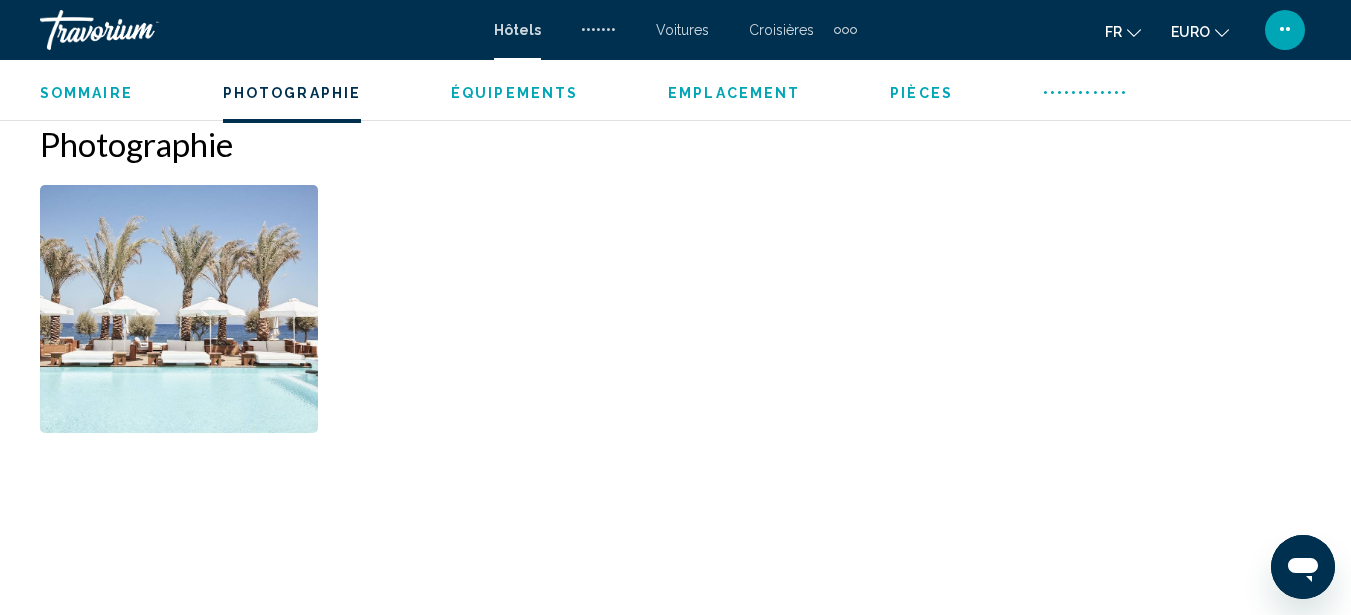 scroll, scrollTop: 1299, scrollLeft: 0, axis: vertical 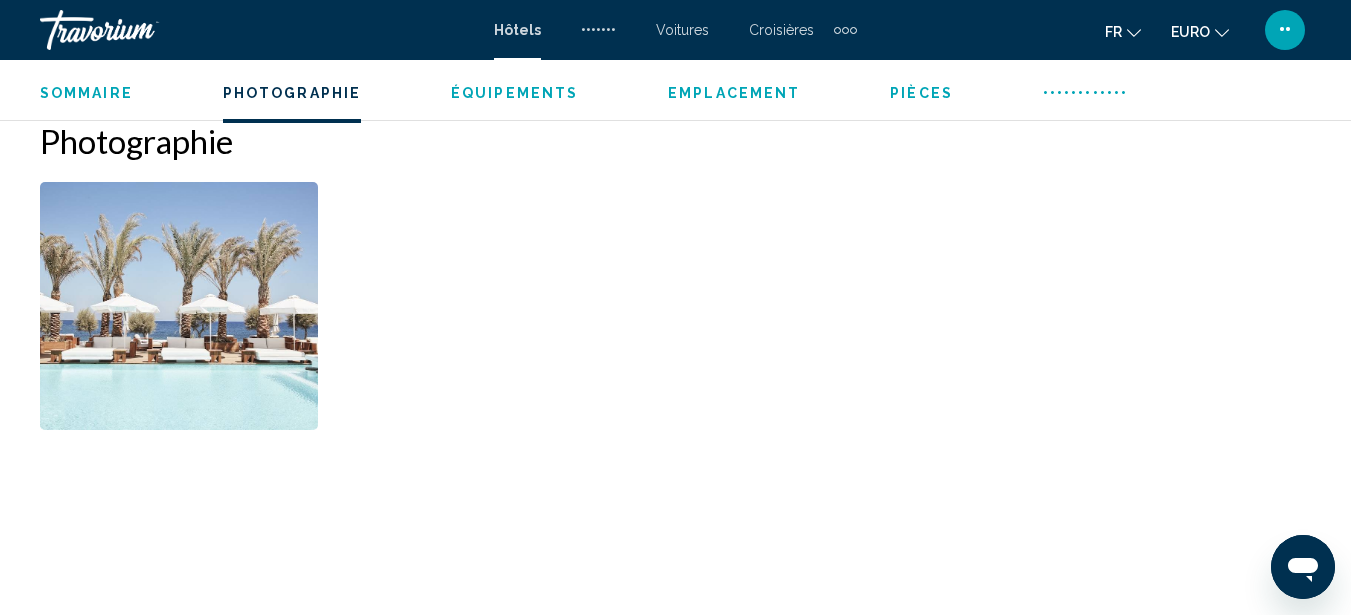 click at bounding box center (179, 306) 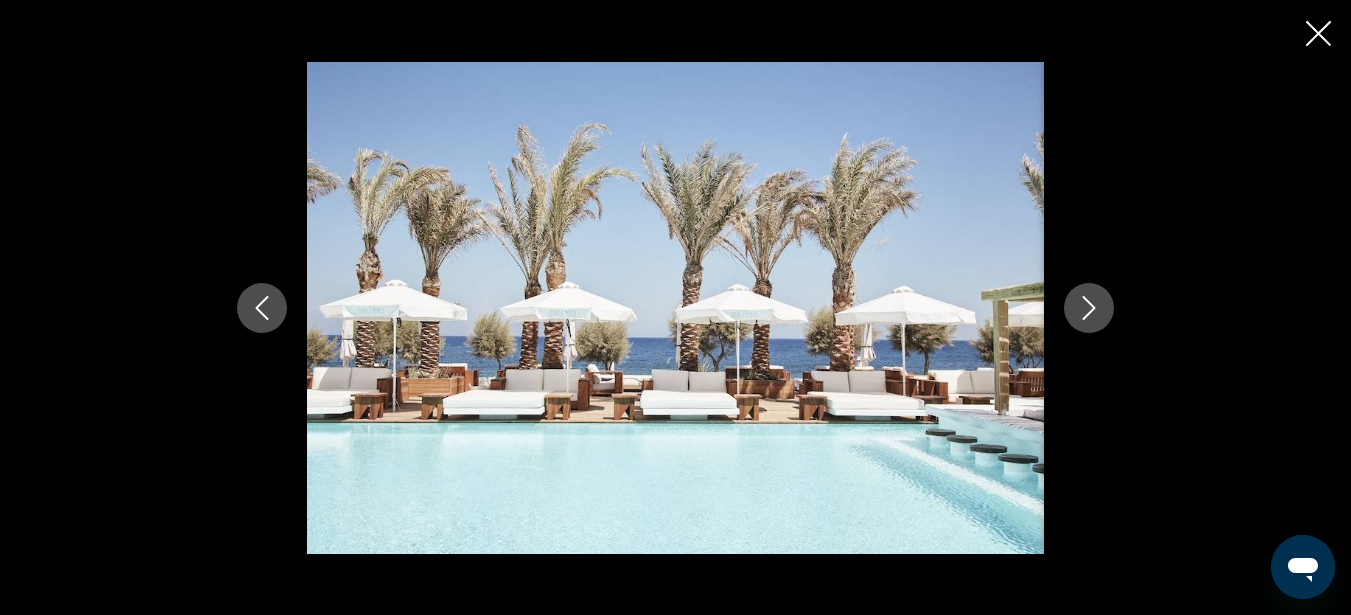 click at bounding box center [1089, 308] 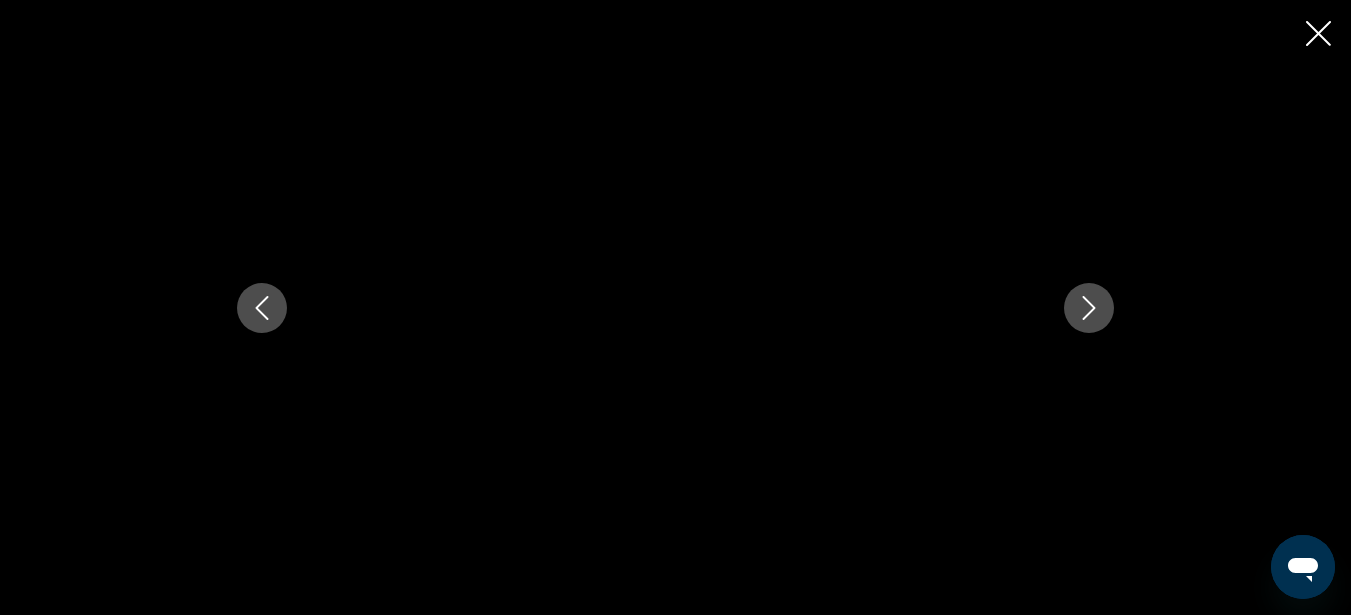 click at bounding box center (1089, 308) 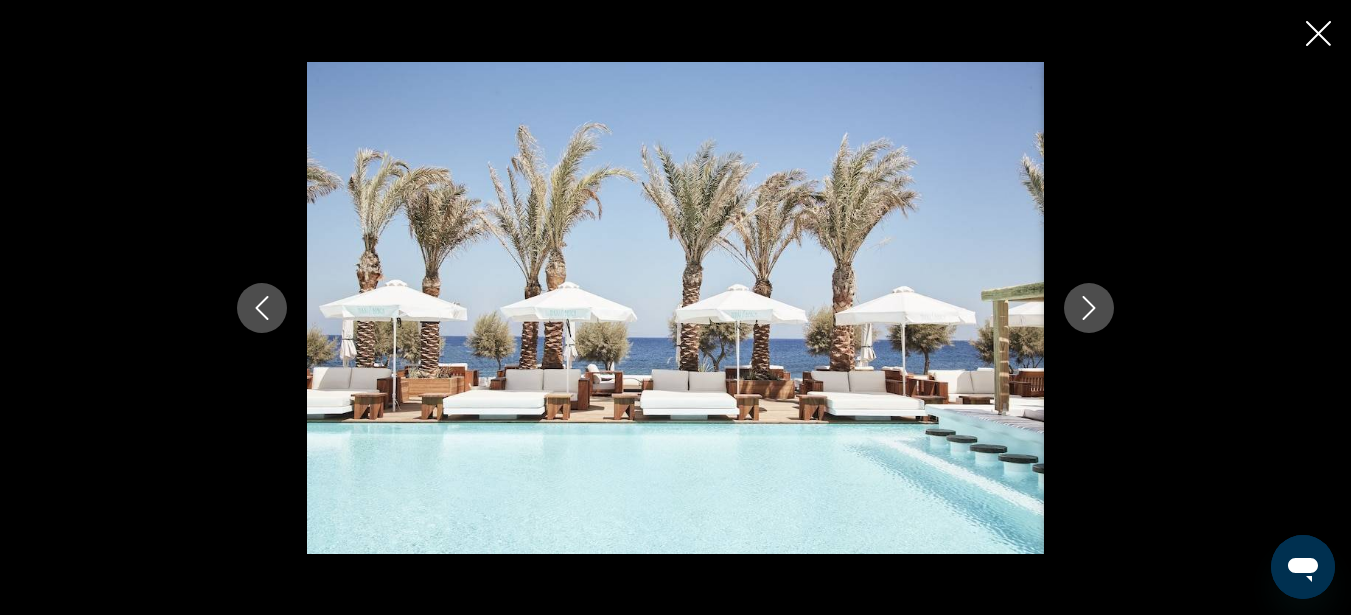 click at bounding box center [1089, 308] 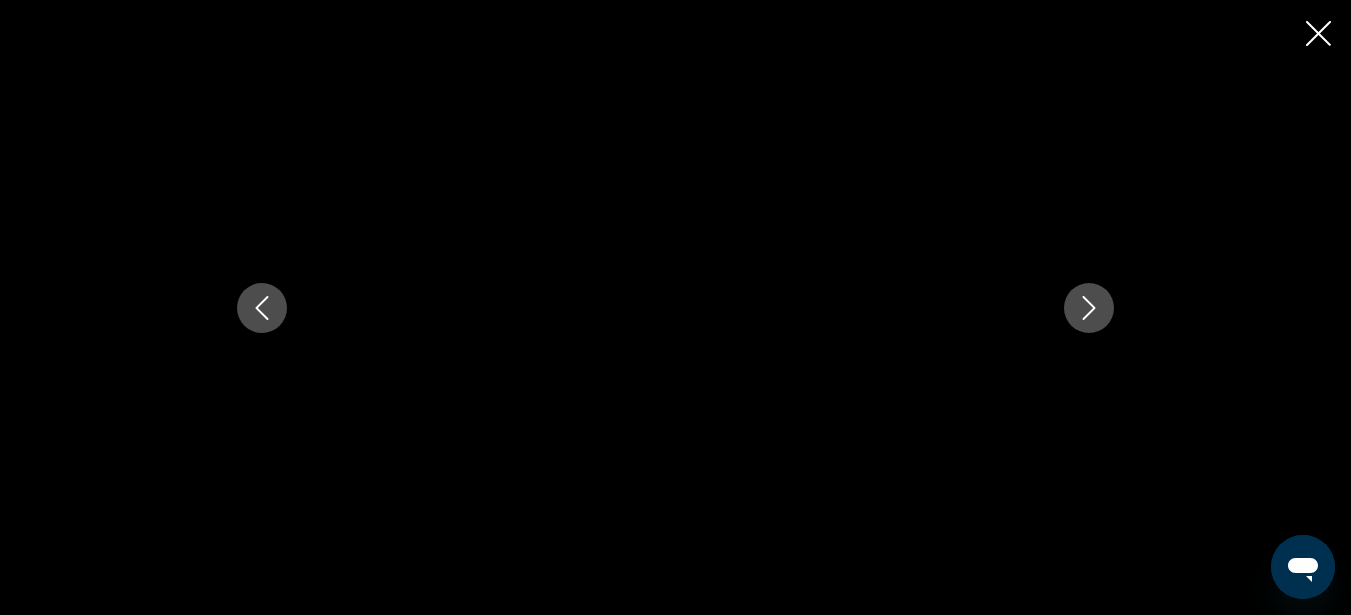 click at bounding box center (1318, 33) 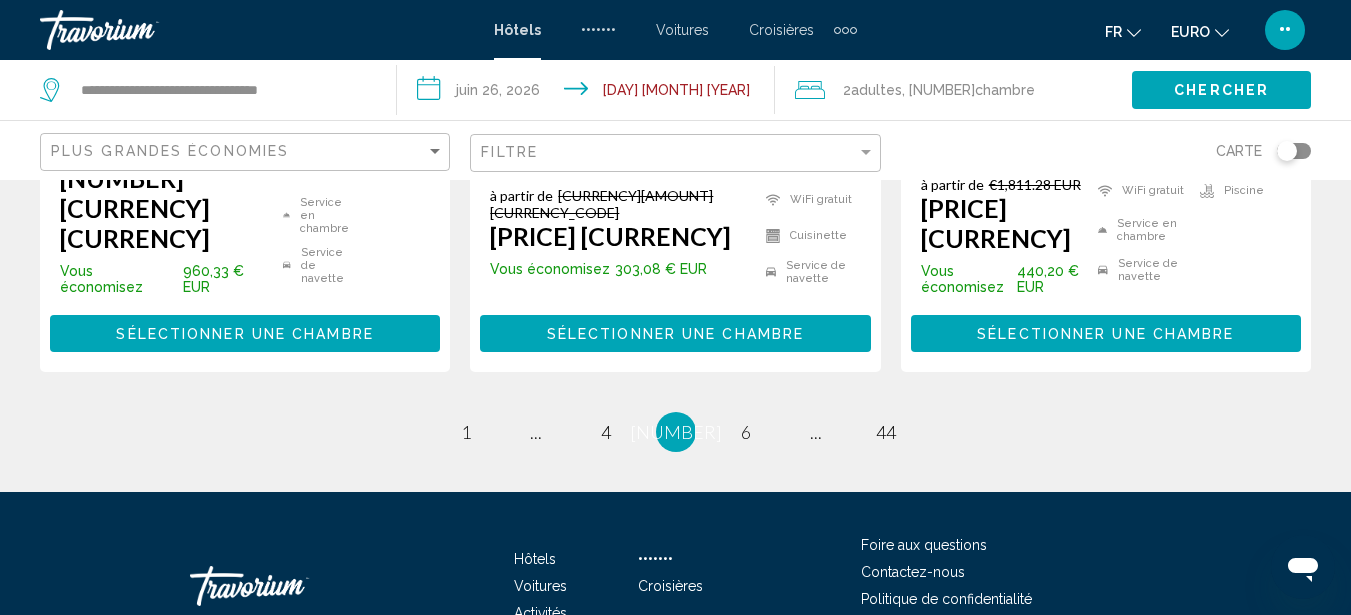 scroll, scrollTop: 3011, scrollLeft: 0, axis: vertical 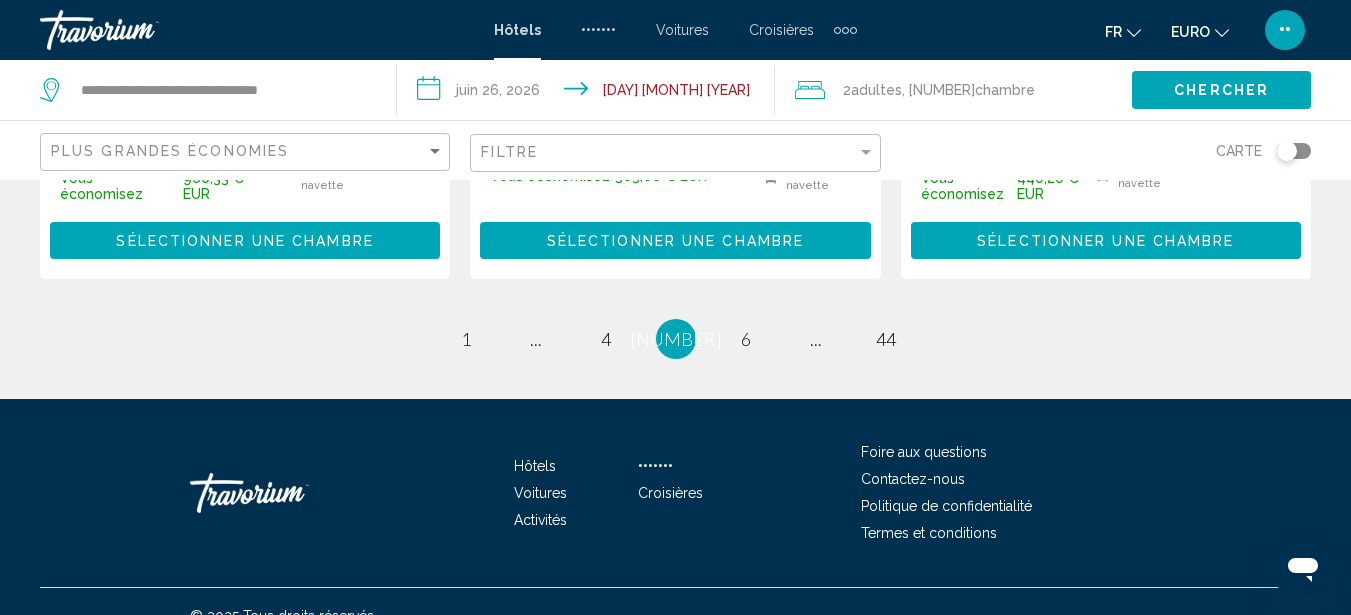 click on "Plus grandes économies" at bounding box center (247, 152) 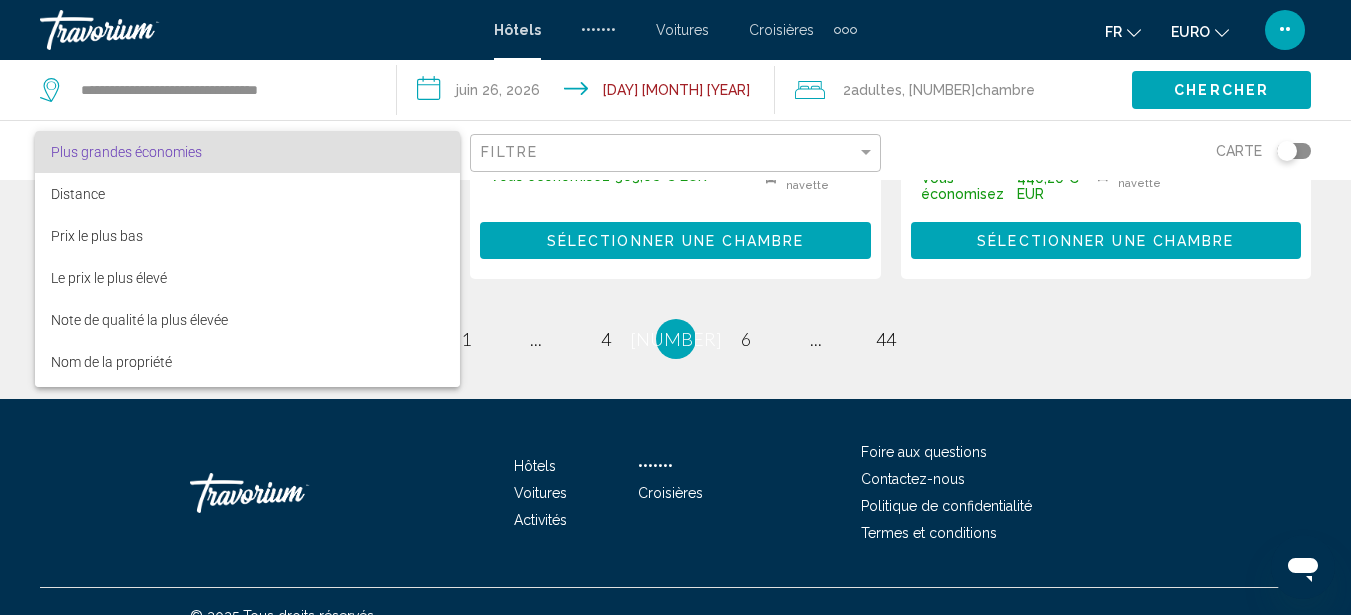 click at bounding box center [675, 307] 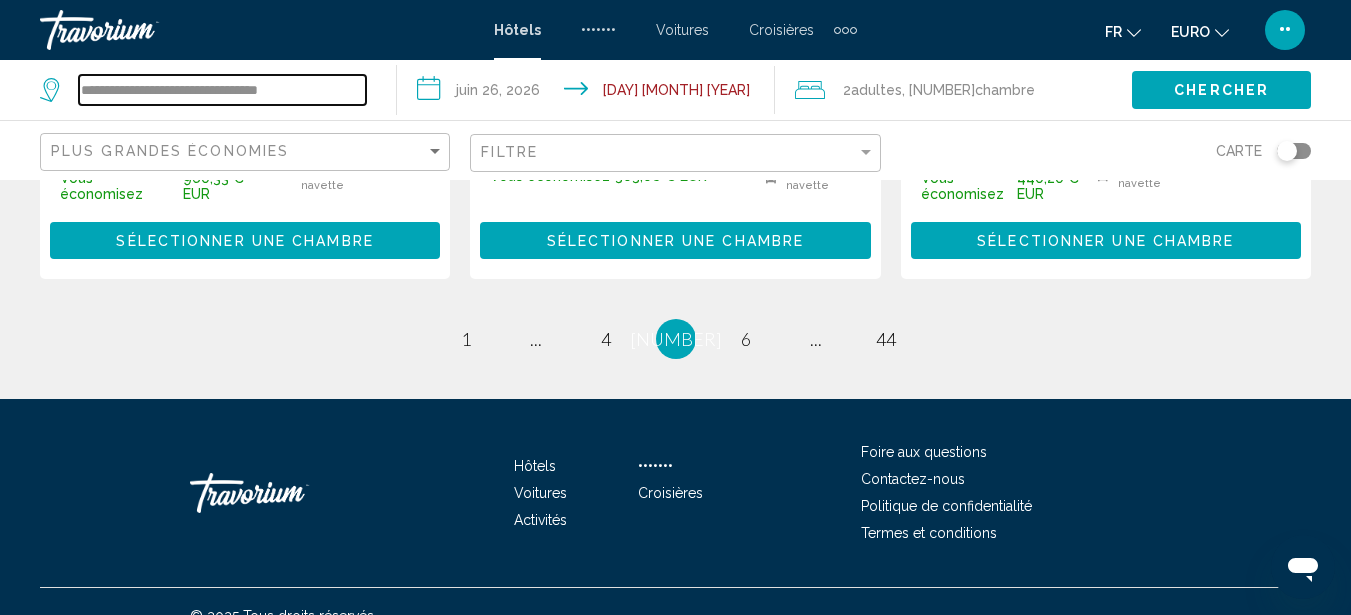 click on "**********" at bounding box center (222, 90) 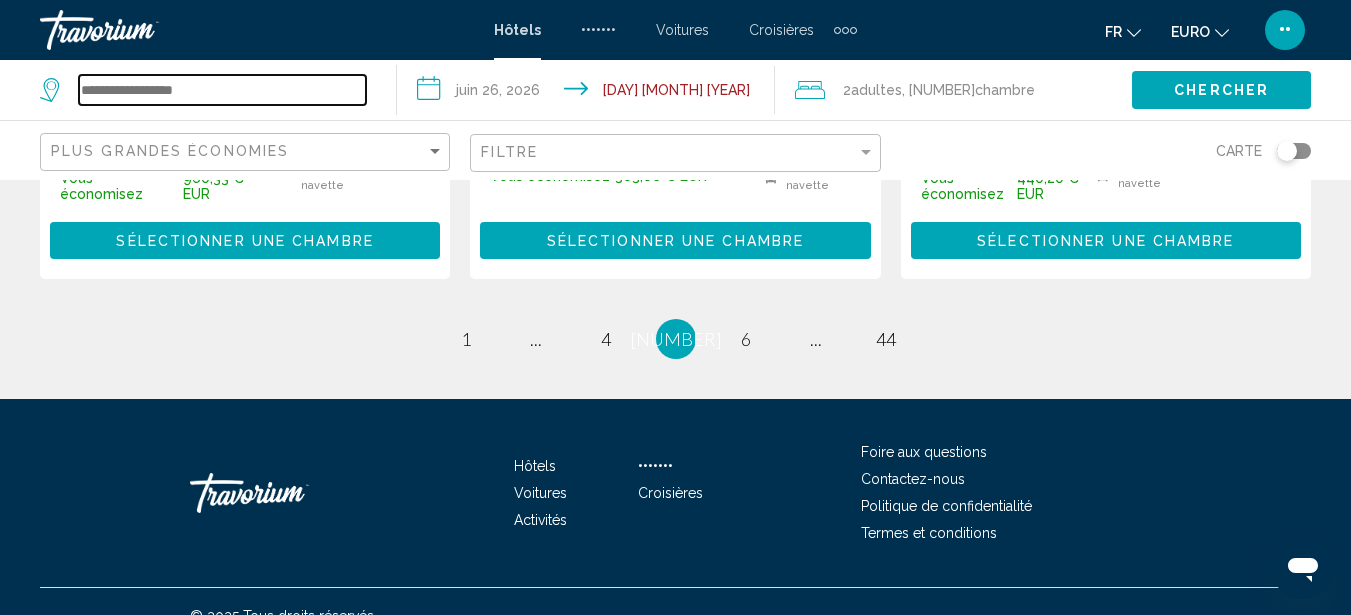 click at bounding box center (222, 90) 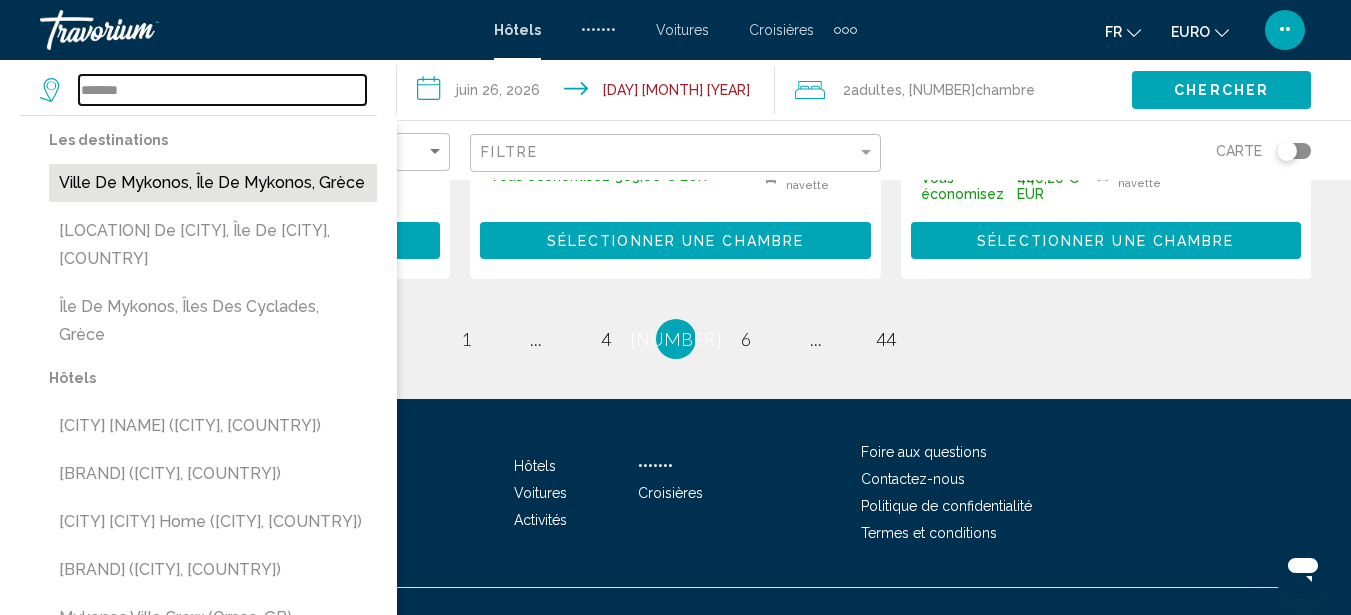 type on "*******" 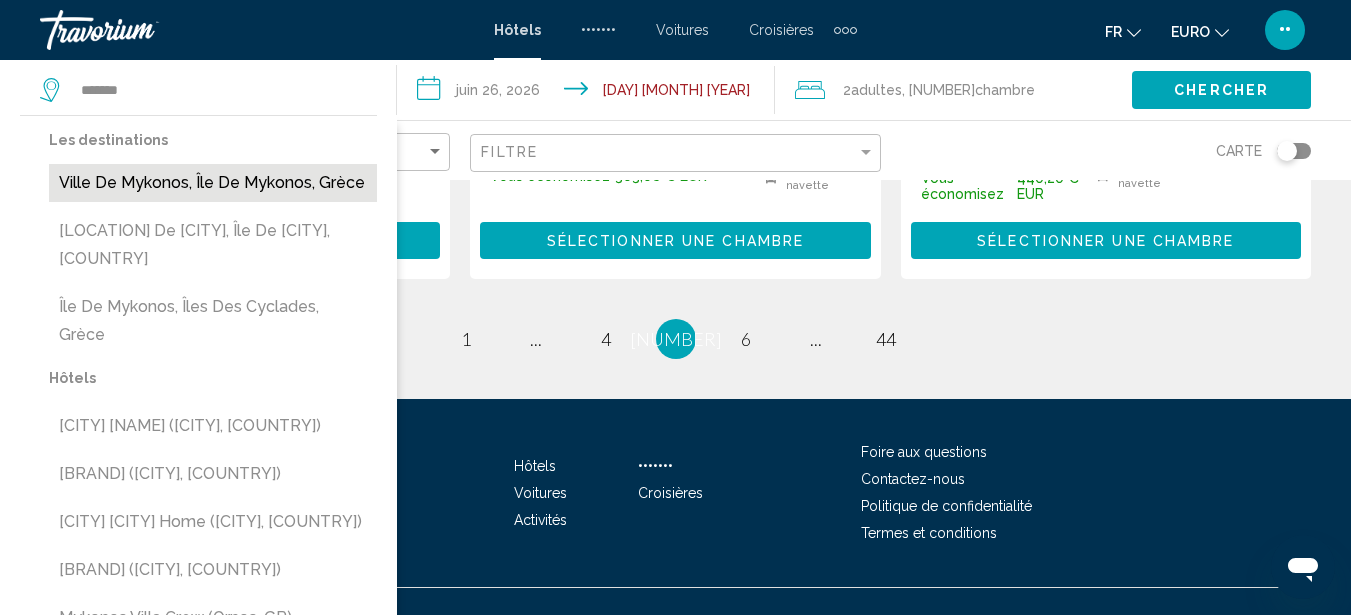 click on "Ville de Mykonos, Île de Mykonos, Grèce" at bounding box center [213, 183] 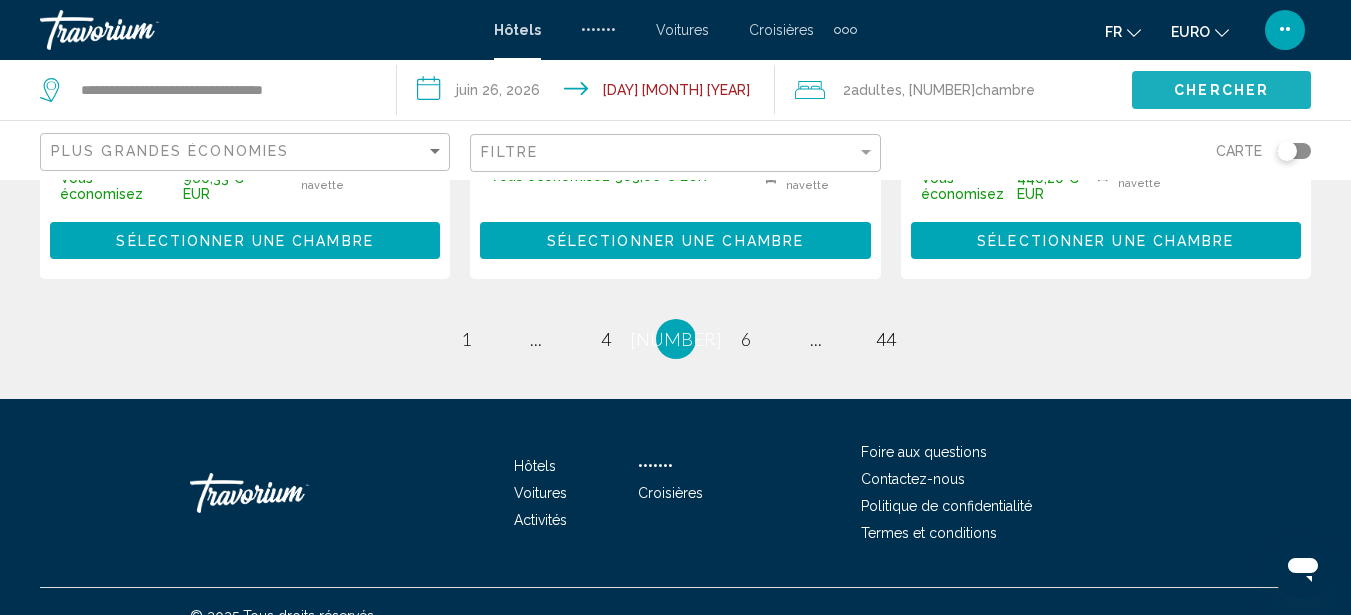 click on "Chercher" at bounding box center (1221, 91) 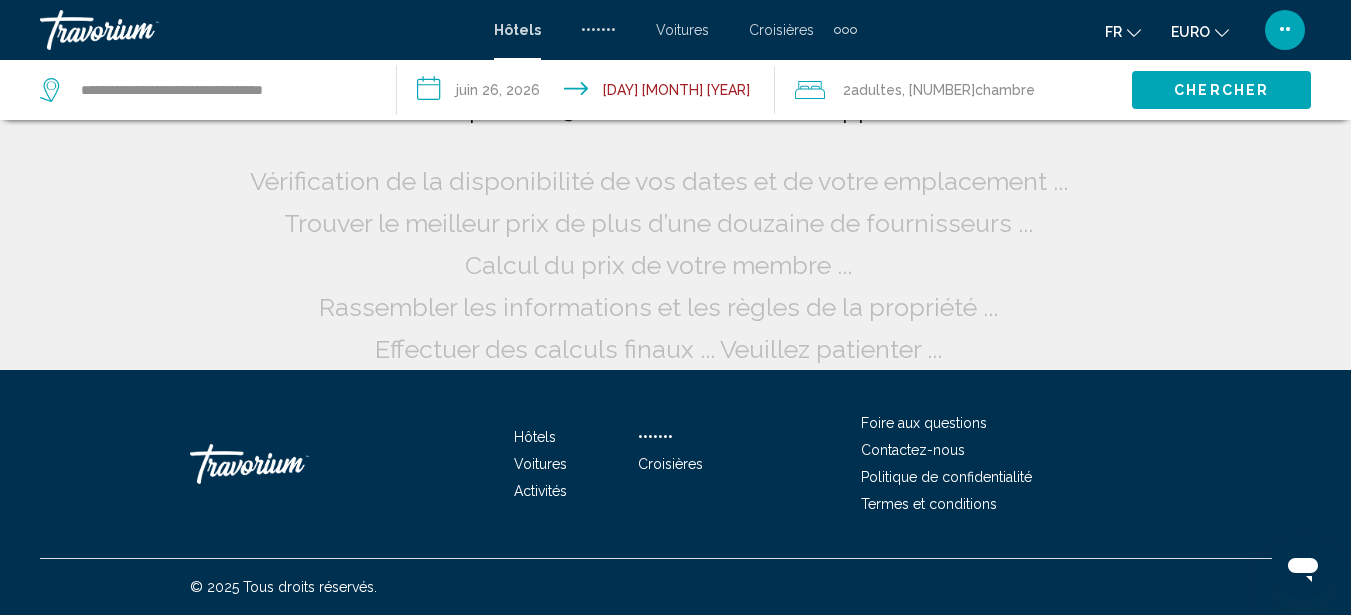 scroll, scrollTop: 42, scrollLeft: 0, axis: vertical 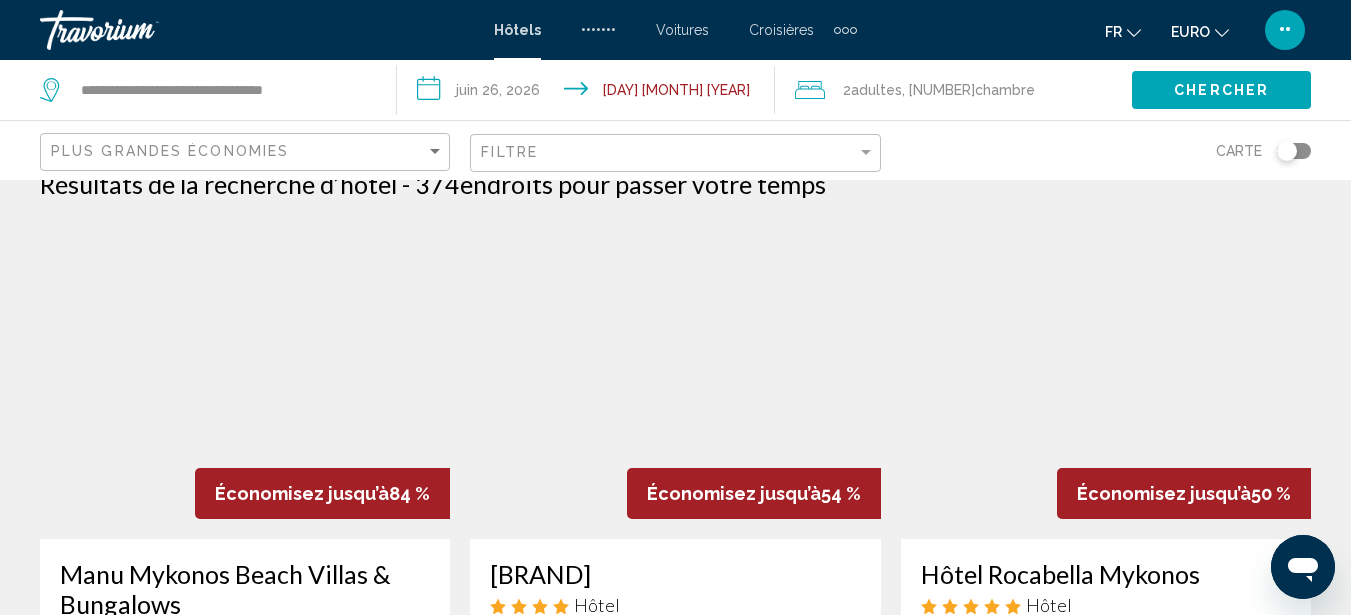 type 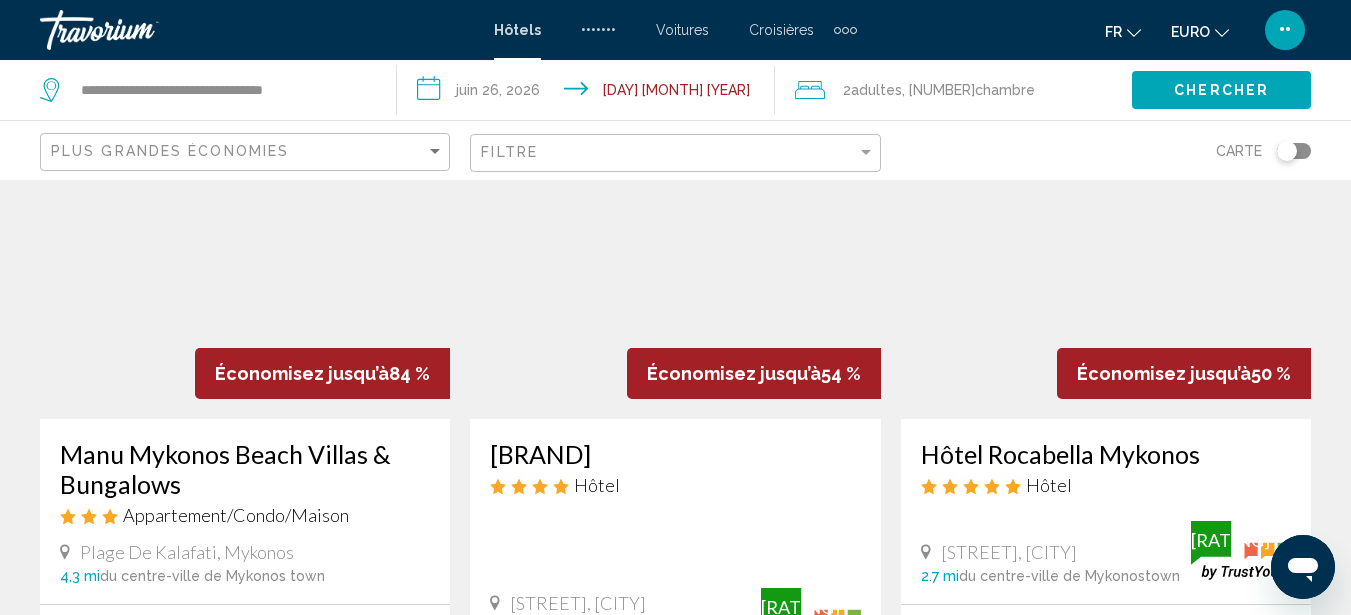 scroll, scrollTop: 191, scrollLeft: 0, axis: vertical 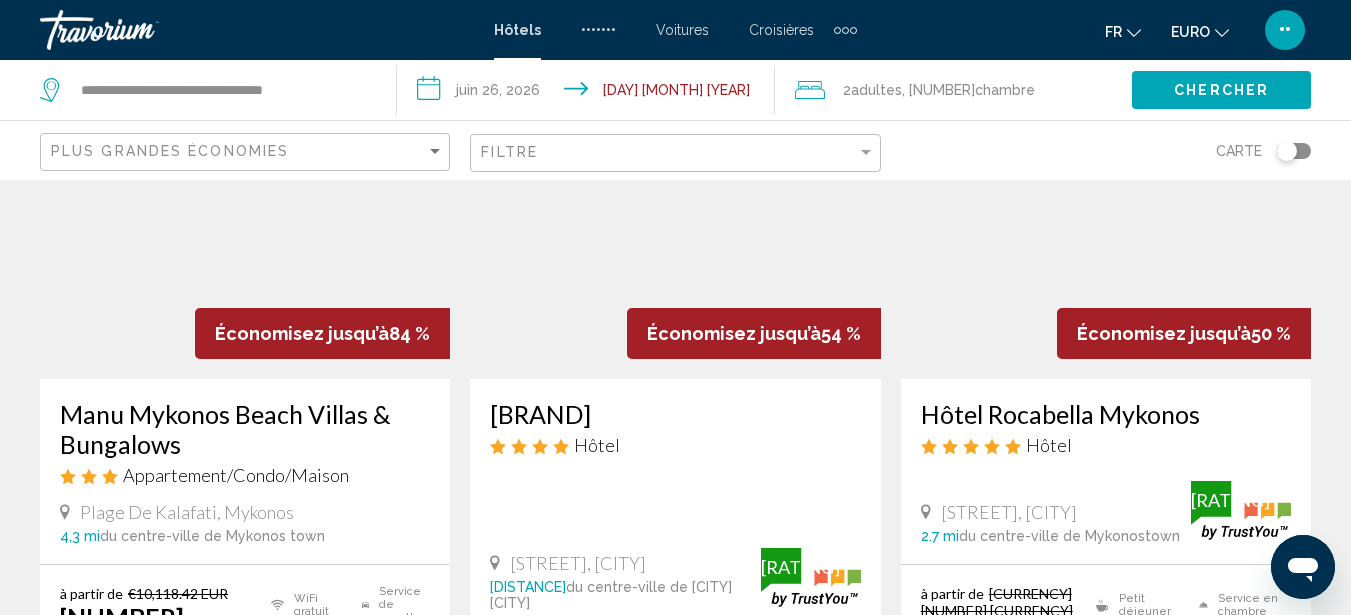 click at bounding box center [1106, 219] 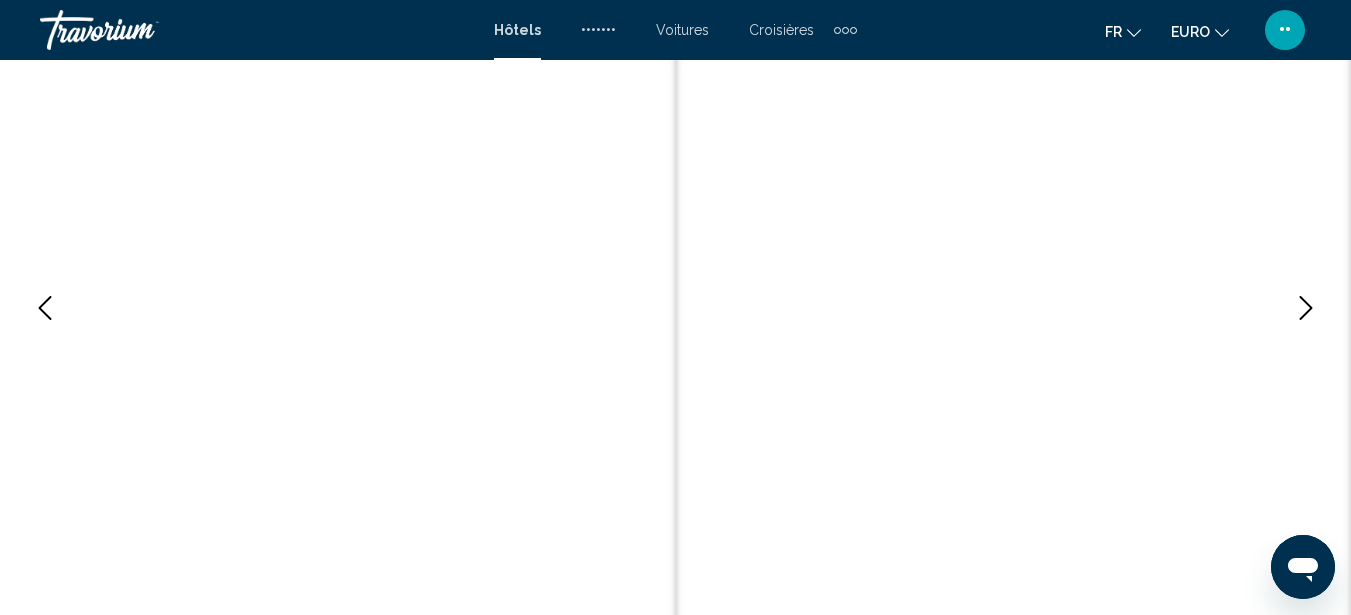 type 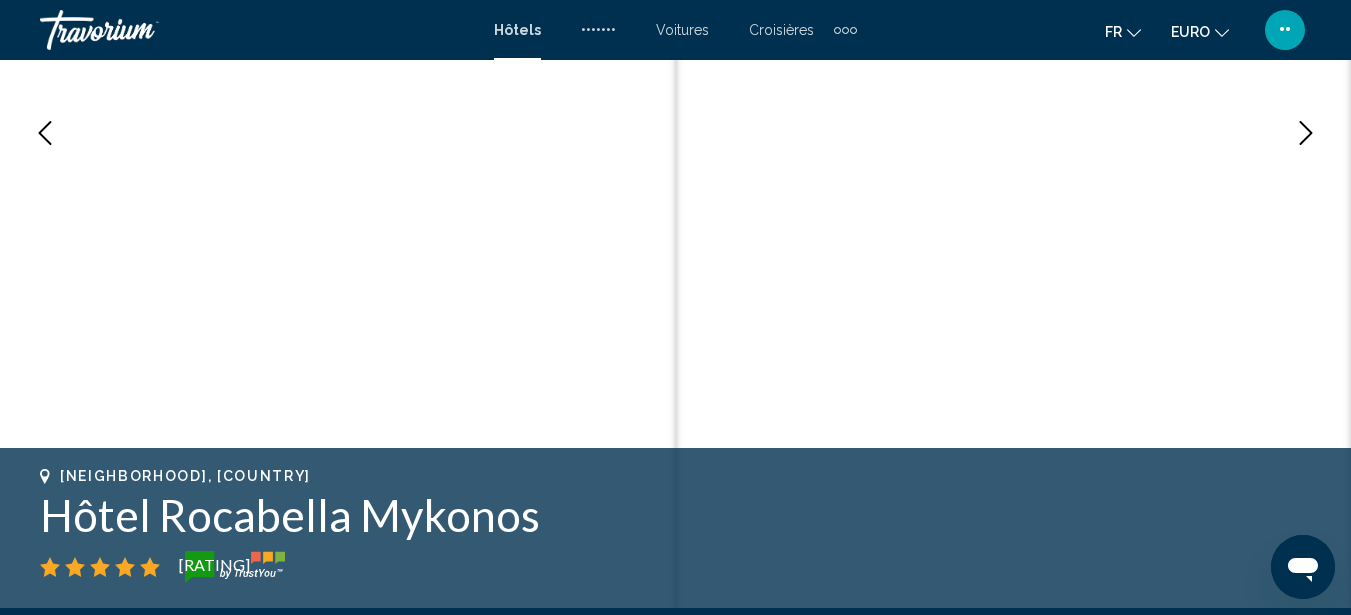scroll, scrollTop: 627, scrollLeft: 0, axis: vertical 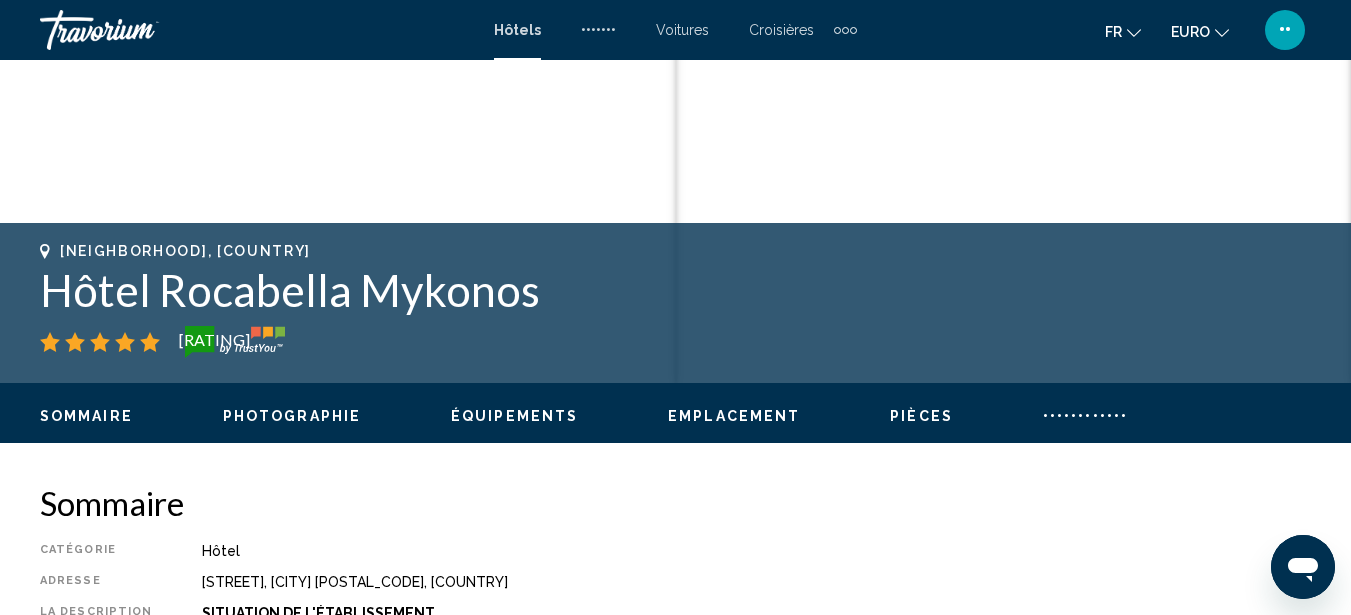 click on "Photographie" at bounding box center (292, 416) 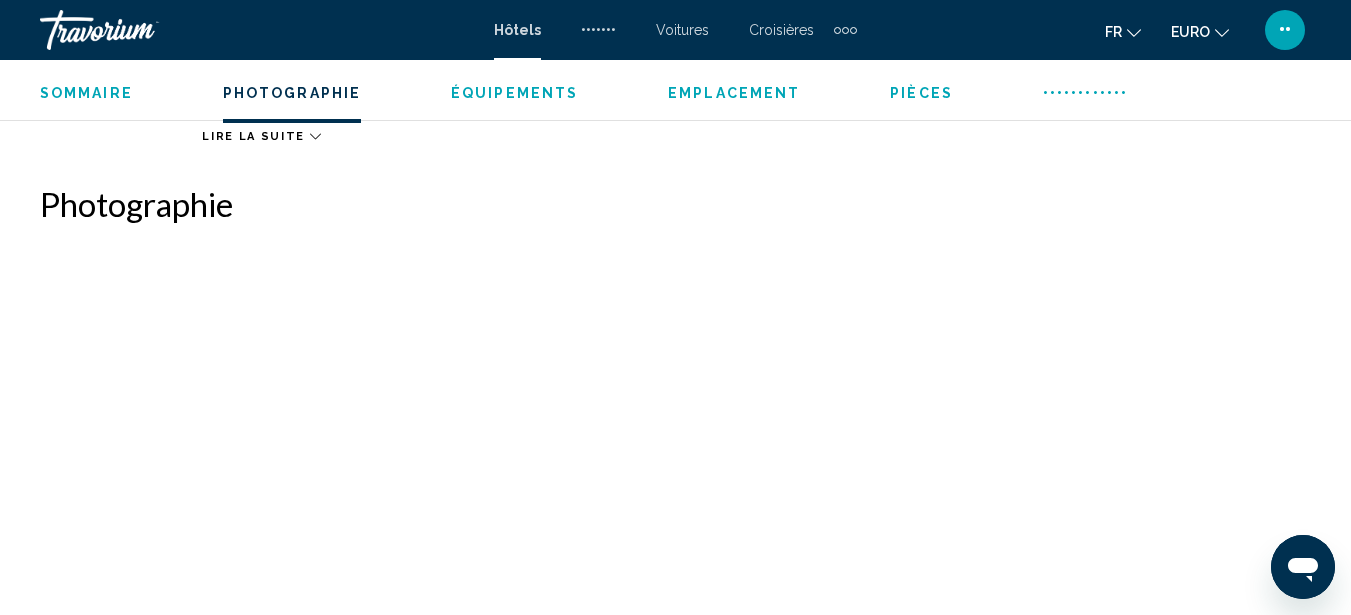 scroll, scrollTop: 1327, scrollLeft: 0, axis: vertical 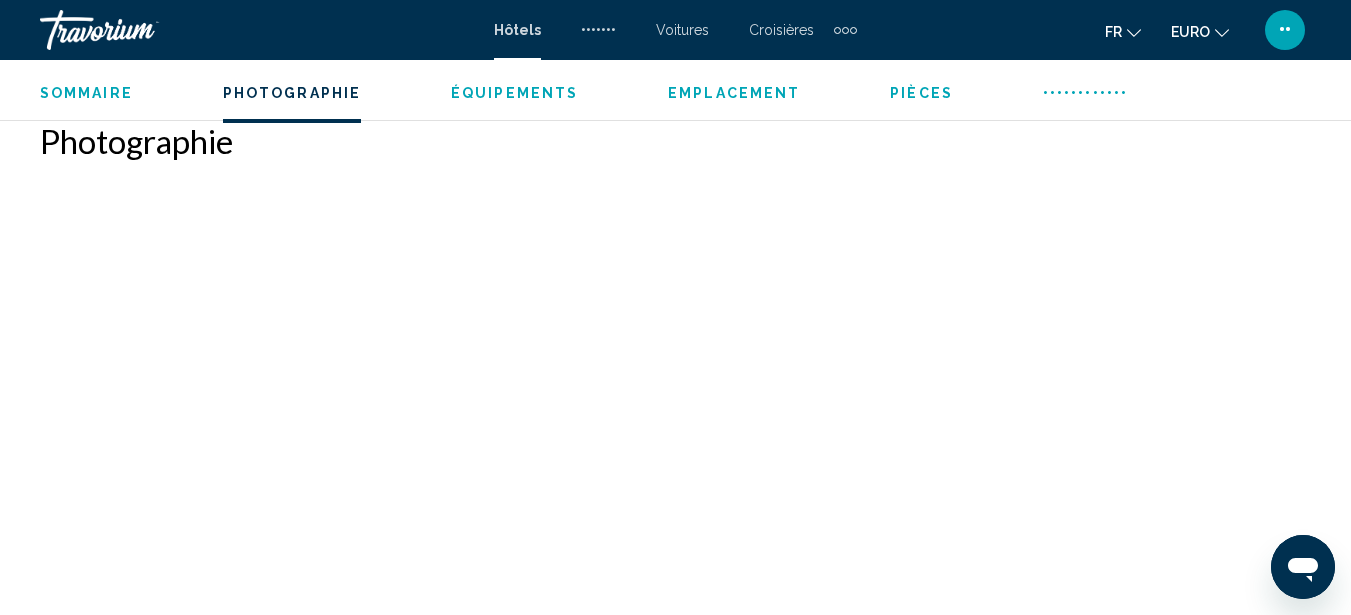 click at bounding box center [179, 306] 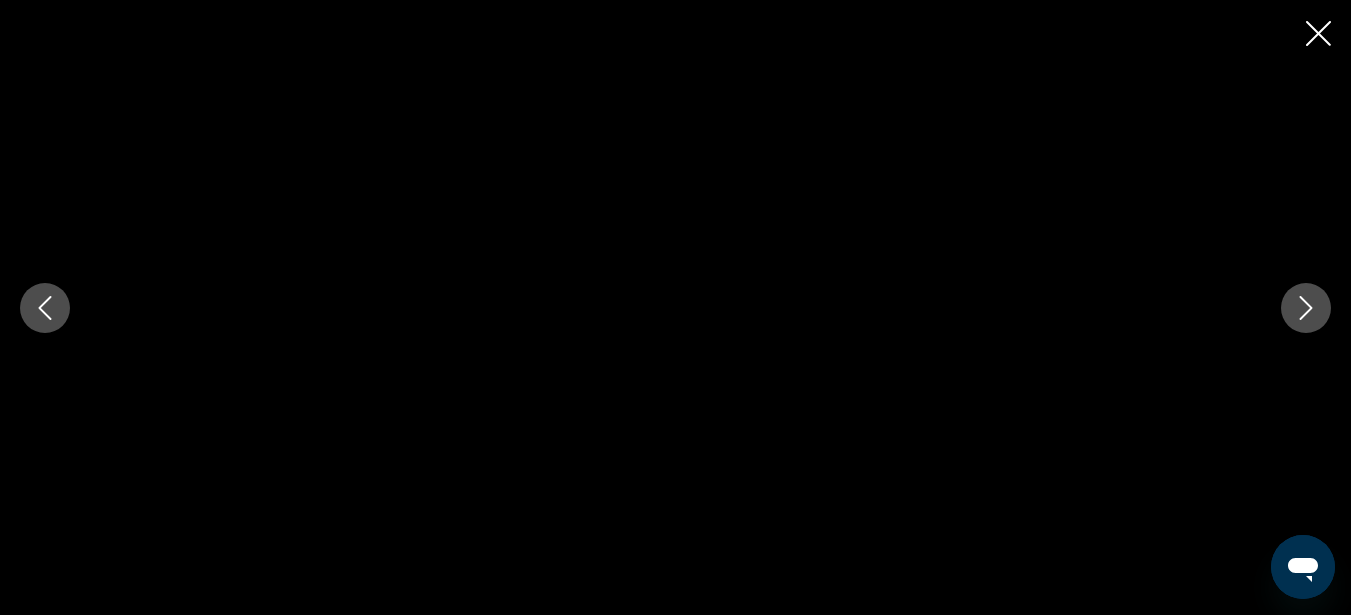click at bounding box center (1306, 308) 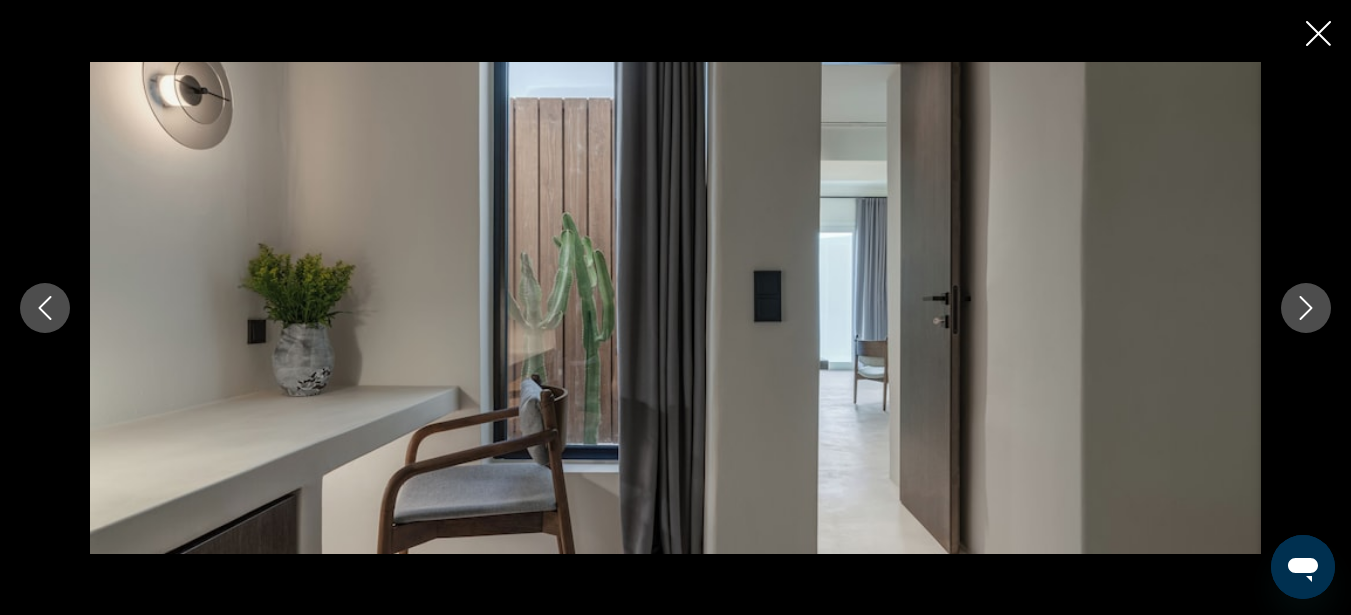 click at bounding box center [1306, 308] 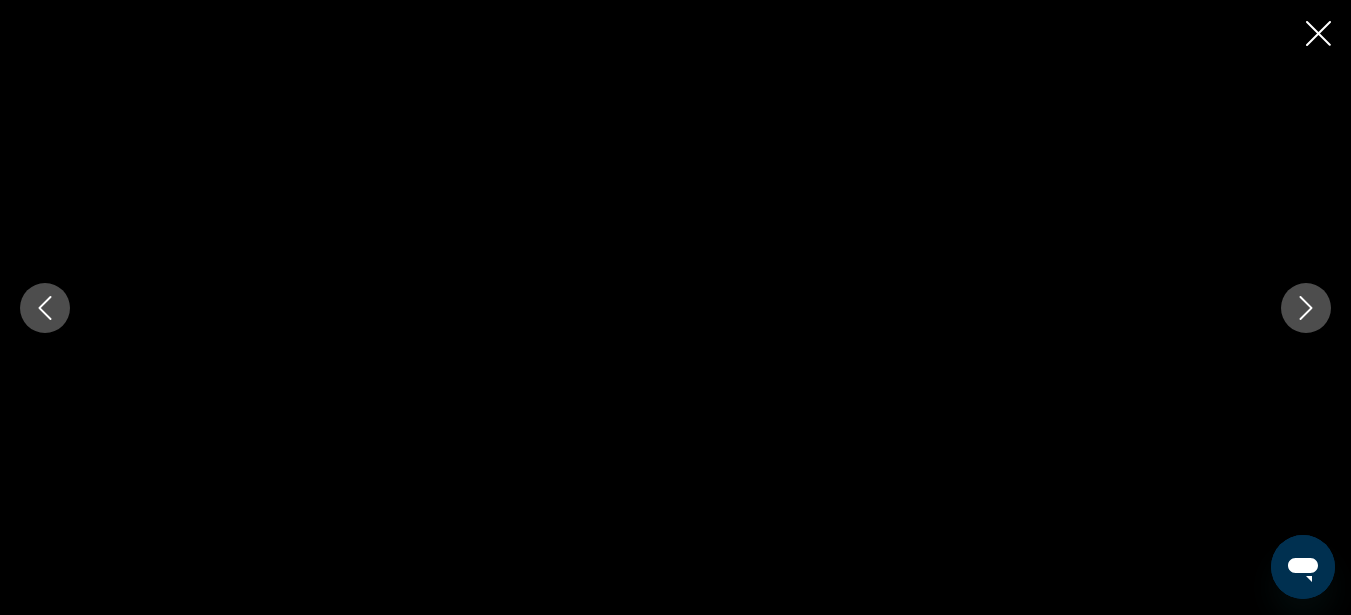 click at bounding box center (1306, 308) 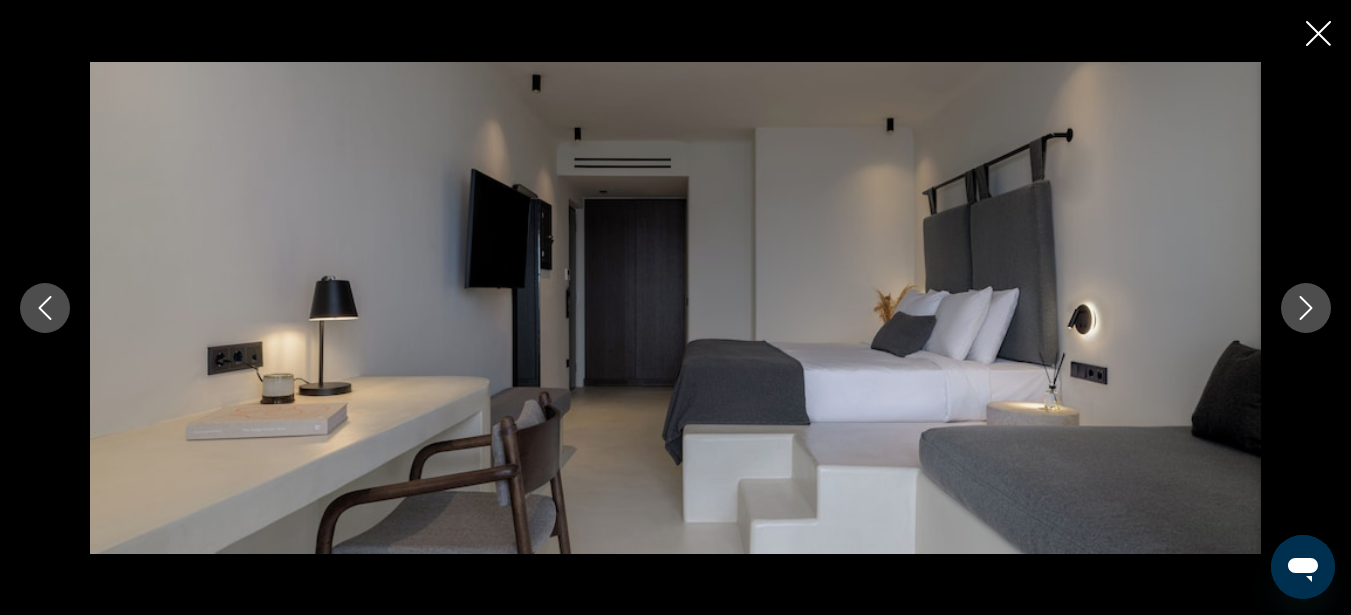 click at bounding box center (1306, 308) 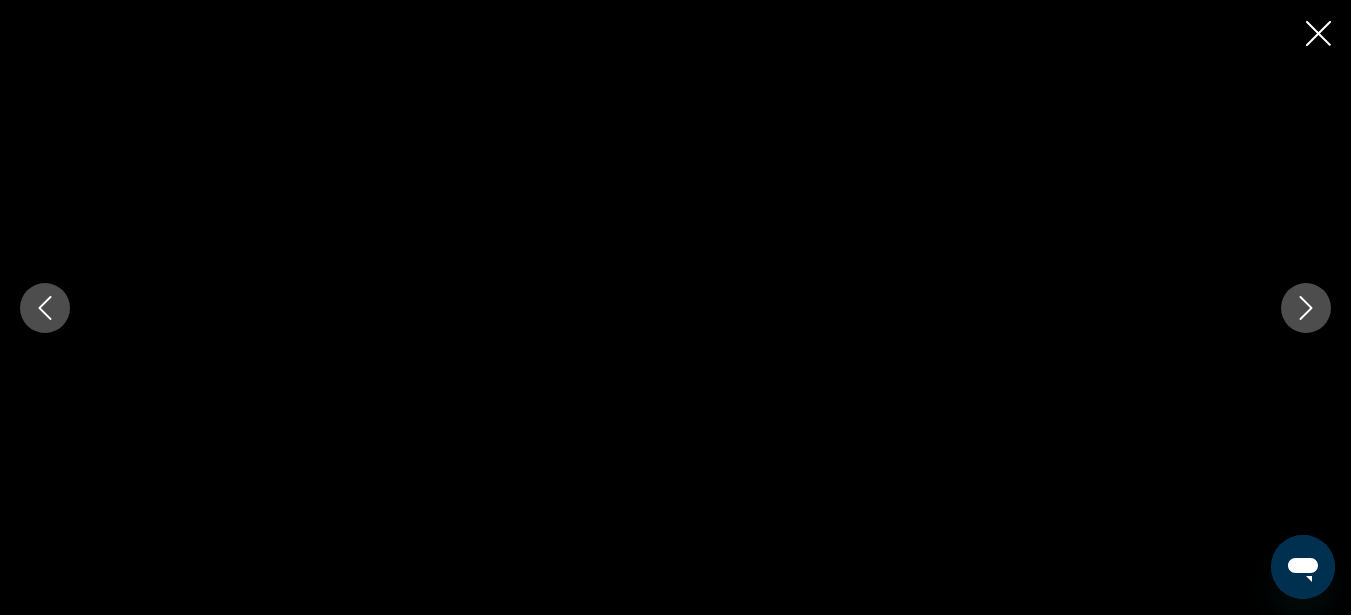 click at bounding box center (1306, 308) 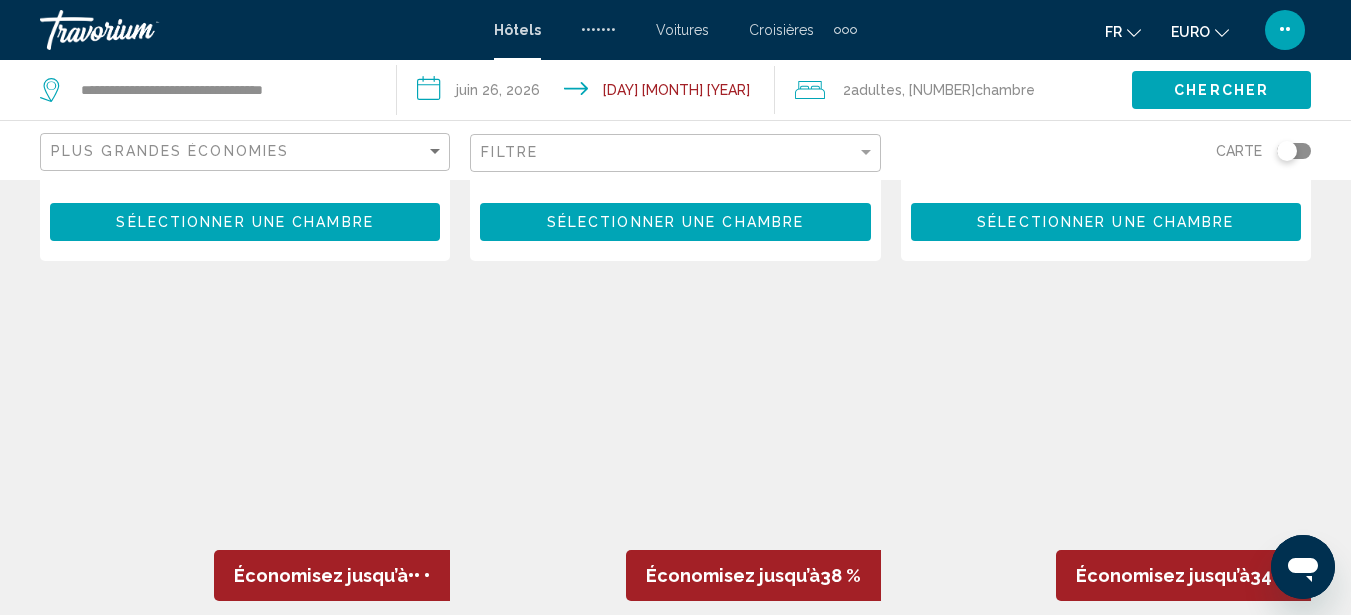 scroll, scrollTop: 1473, scrollLeft: 0, axis: vertical 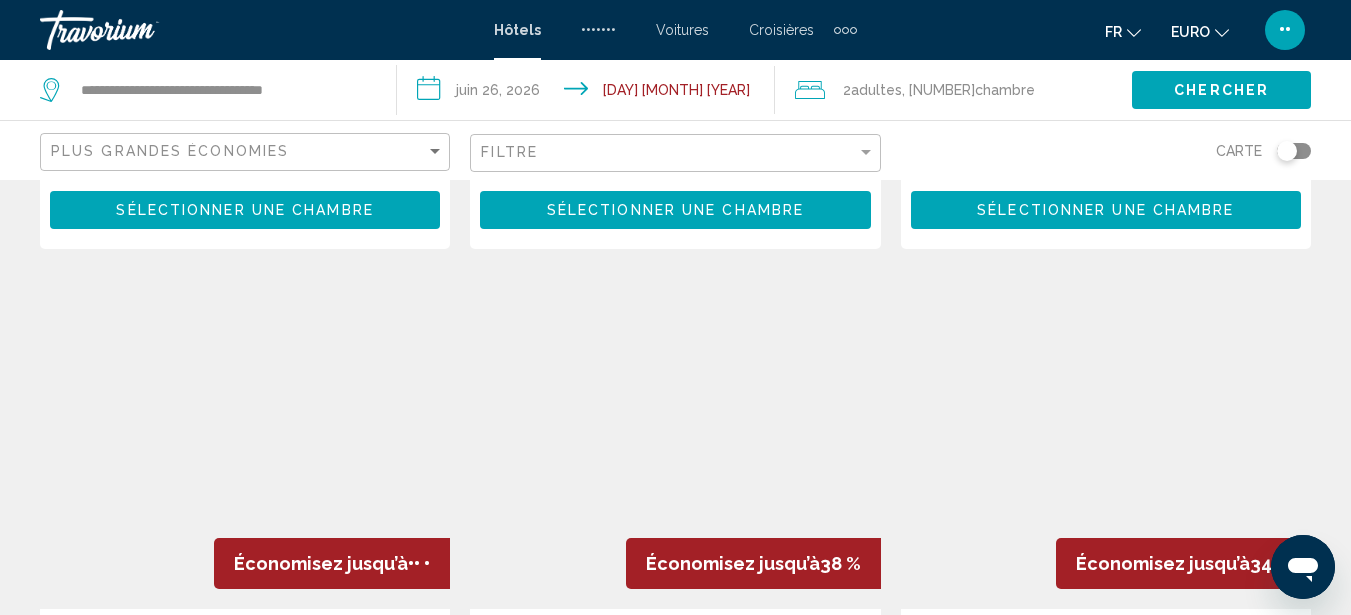 click on "Plus grandes économies" at bounding box center [247, 152] 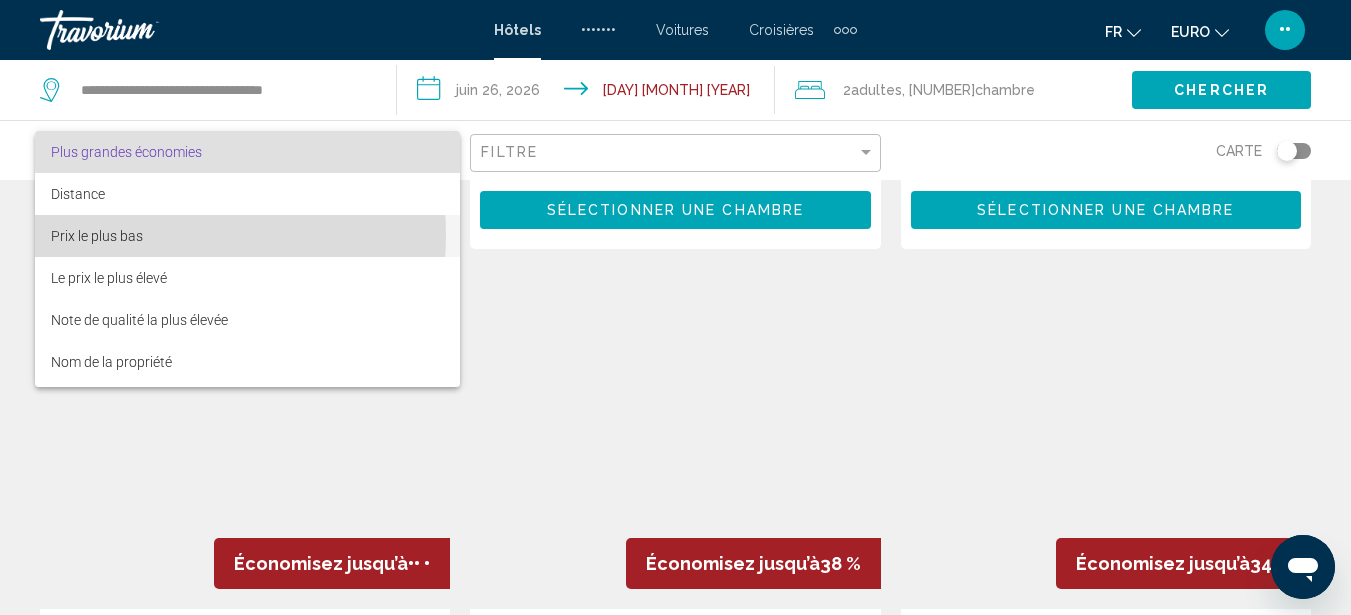 click on "Prix le plus bas" at bounding box center [97, 236] 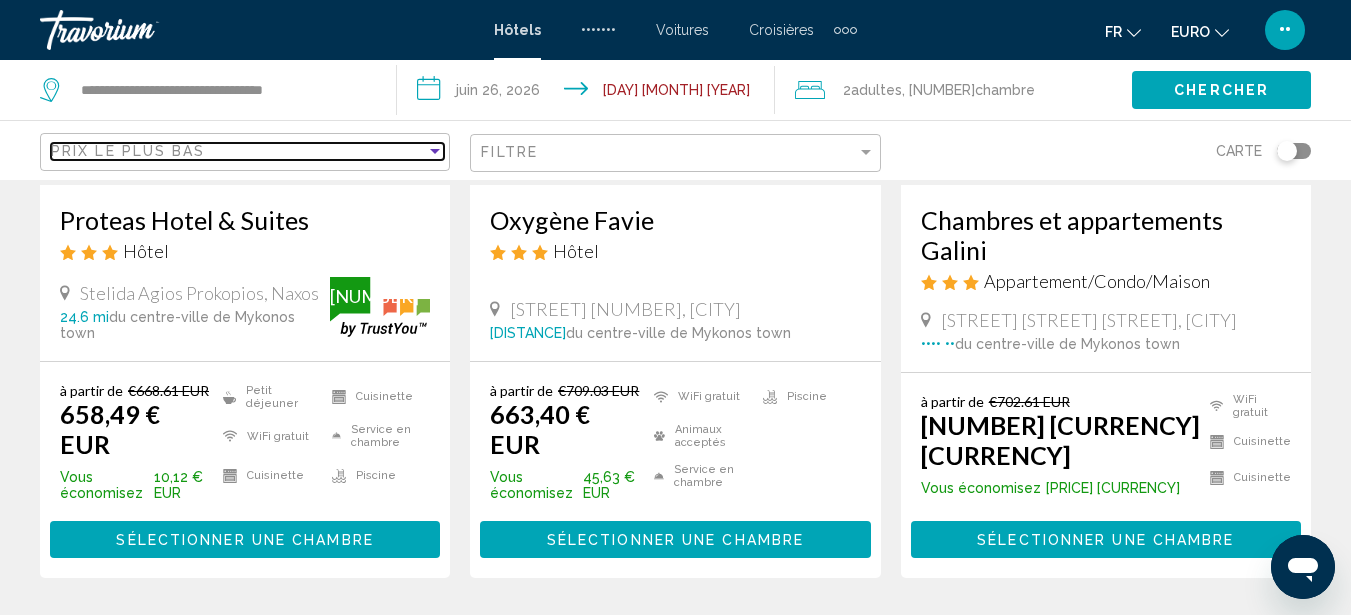 scroll, scrollTop: 2665, scrollLeft: 0, axis: vertical 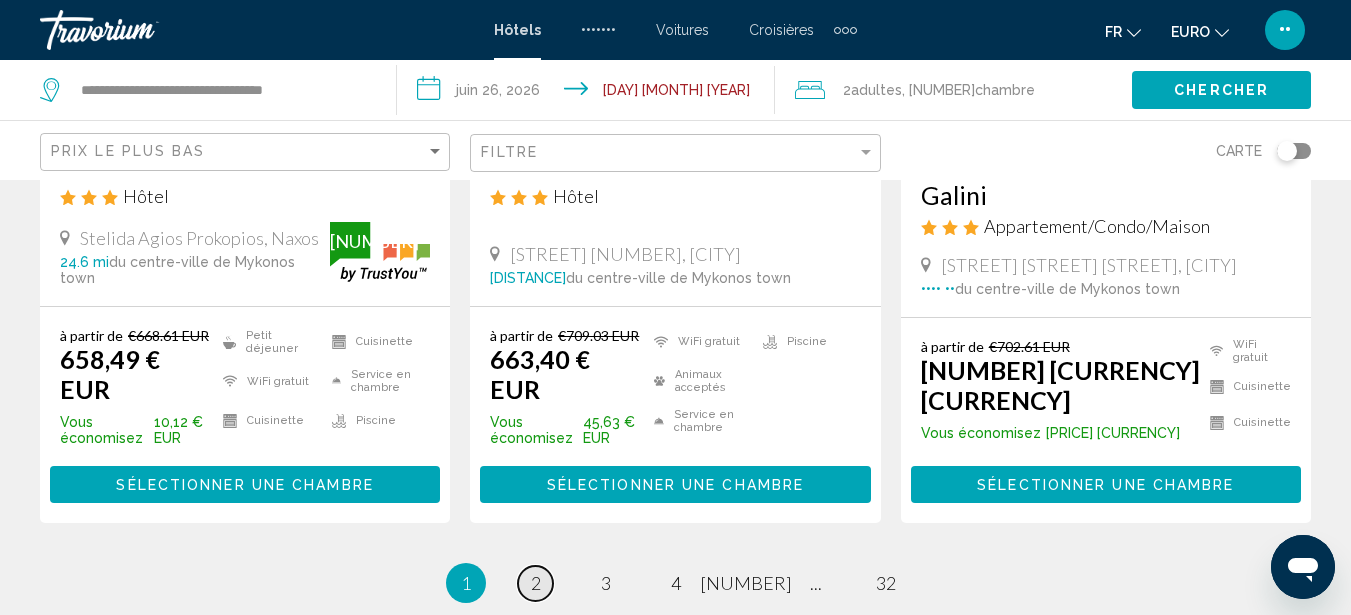 click on "page  2" at bounding box center [535, 583] 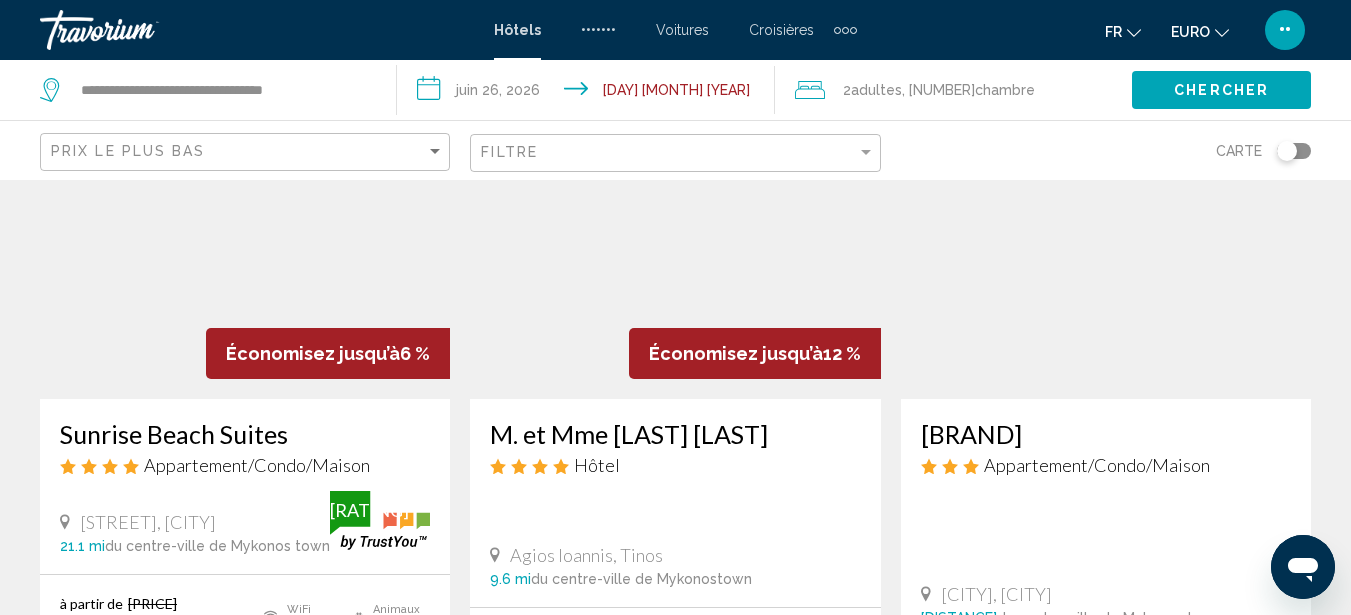 scroll, scrollTop: 167, scrollLeft: 0, axis: vertical 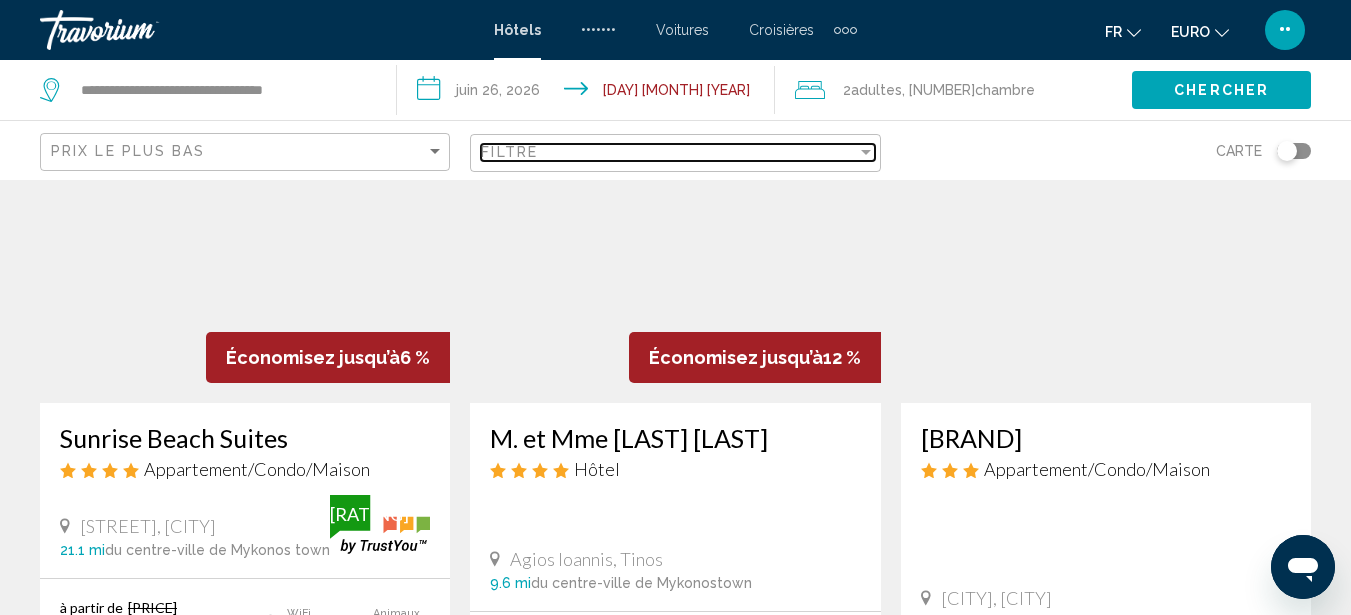 click on "Filtre" at bounding box center (668, 152) 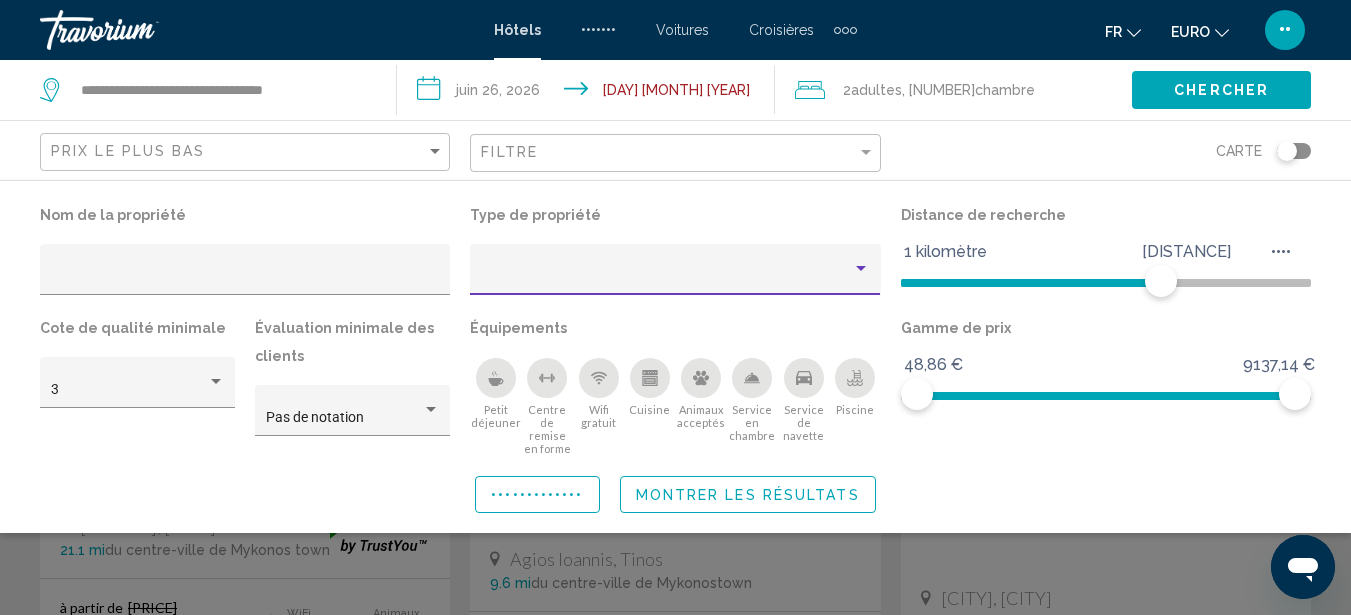 click at bounding box center [666, 277] 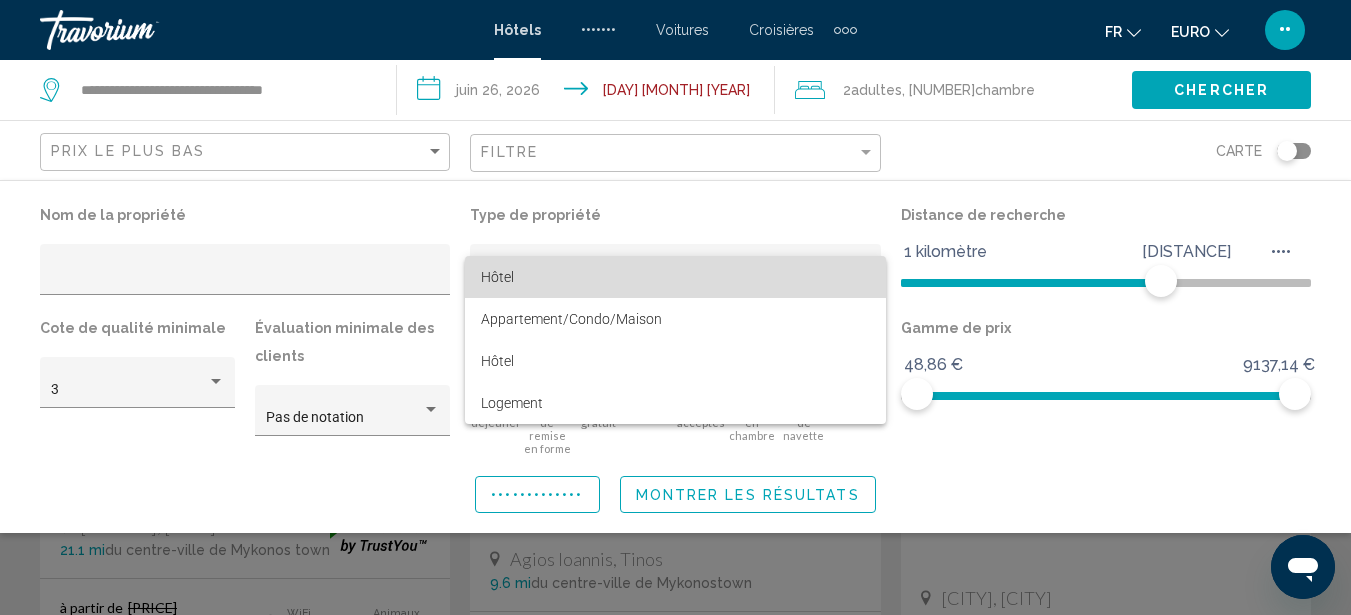 click on "Hôtel" at bounding box center [675, 277] 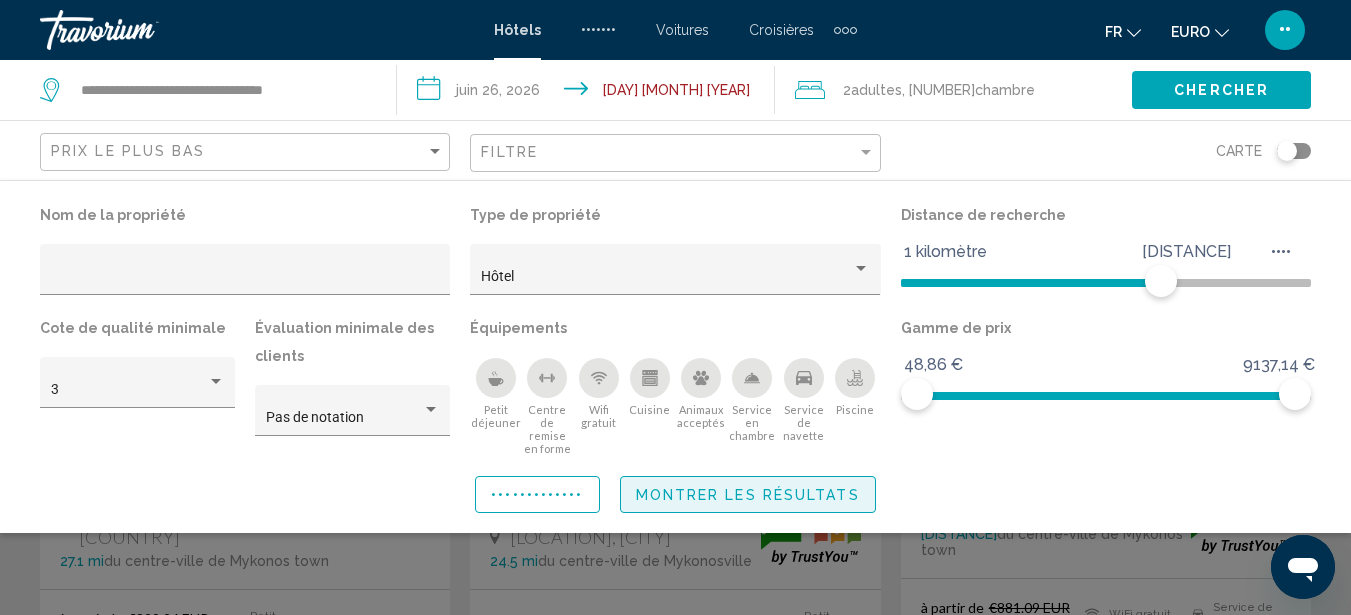 click on "Montrer les résultats" at bounding box center [748, 495] 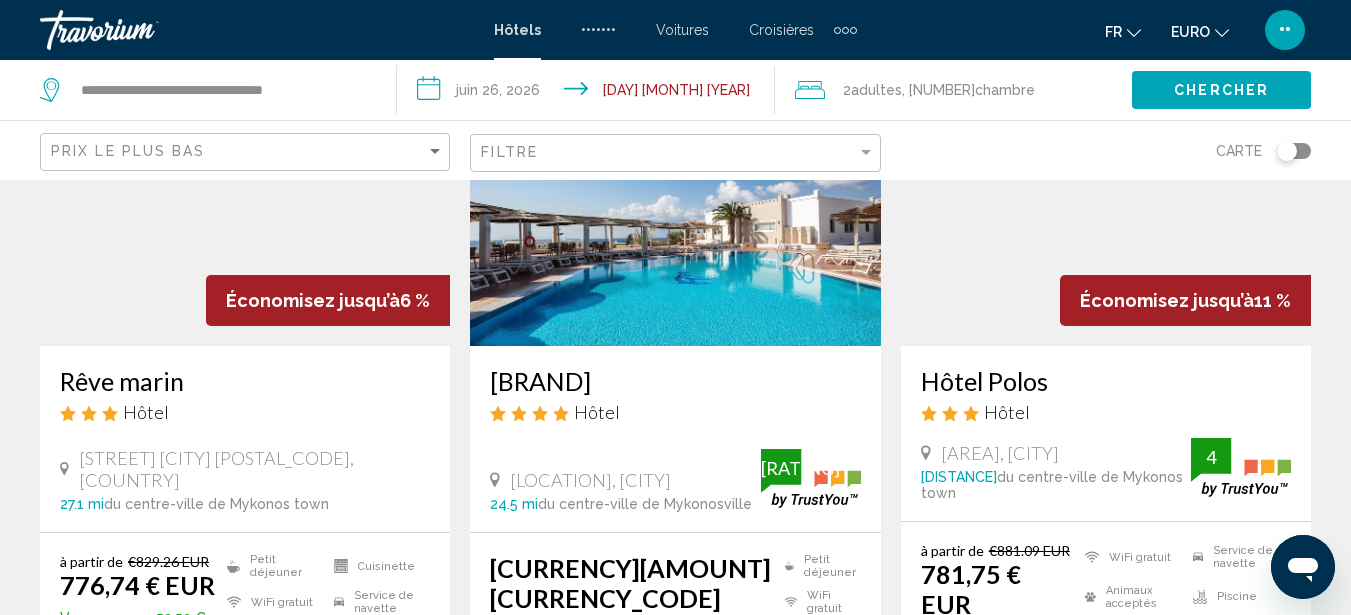 scroll, scrollTop: 207, scrollLeft: 0, axis: vertical 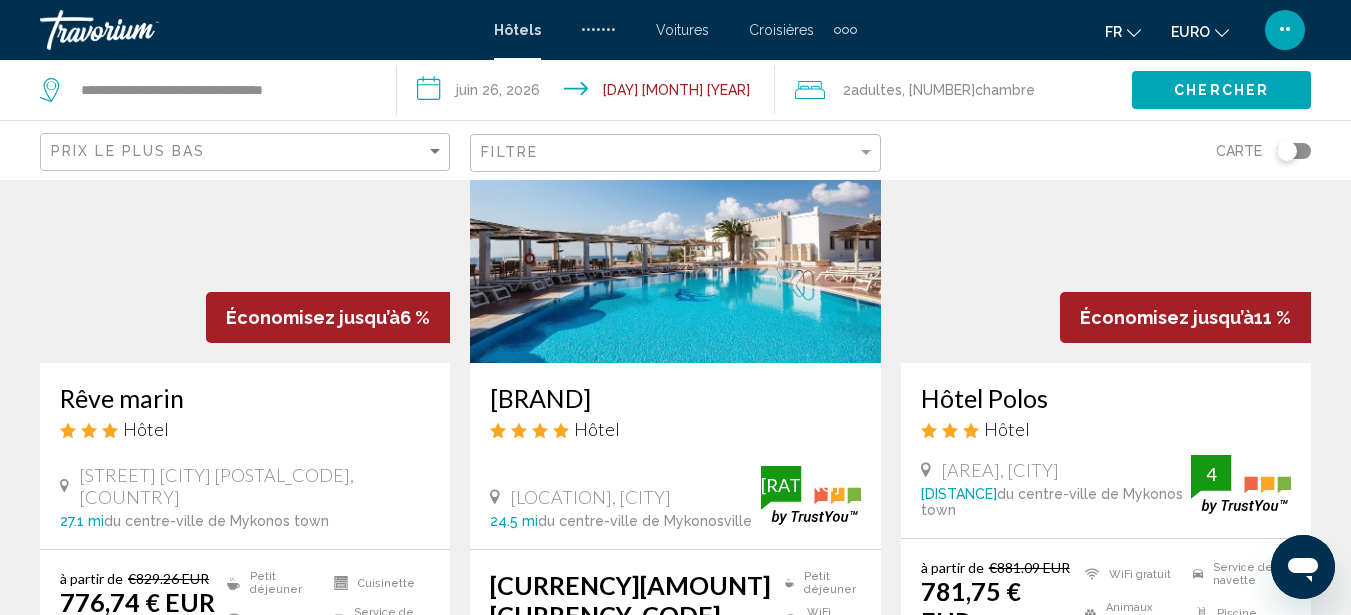 click at bounding box center (675, 203) 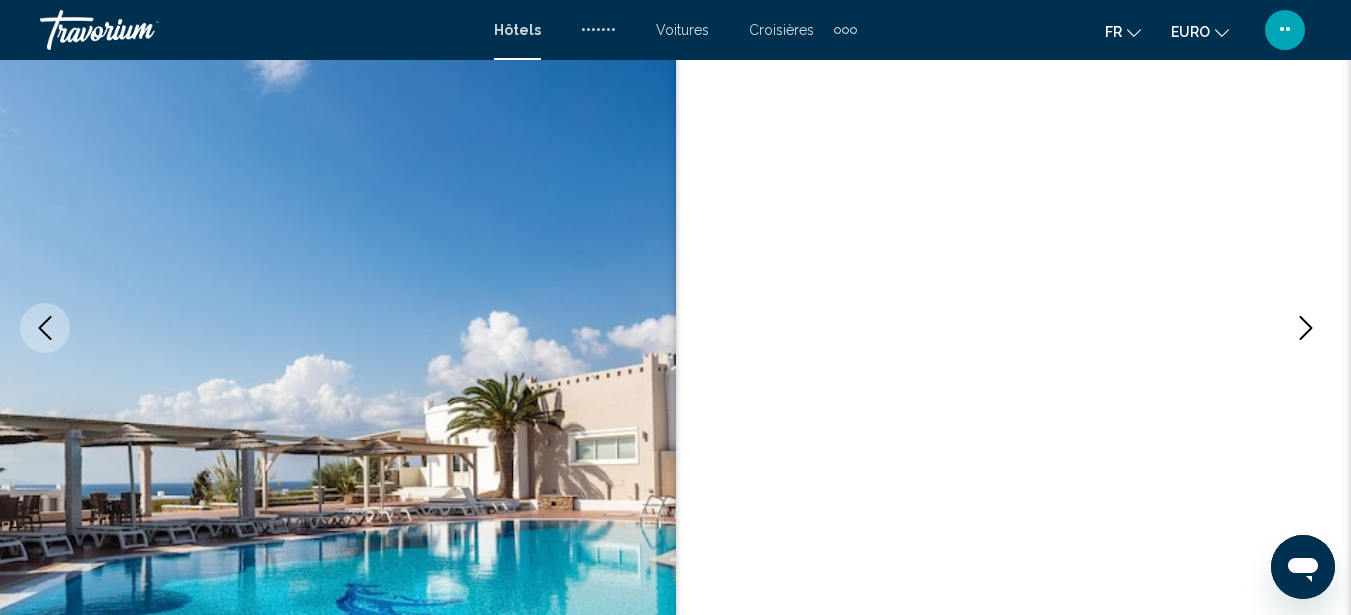 scroll, scrollTop: 227, scrollLeft: 0, axis: vertical 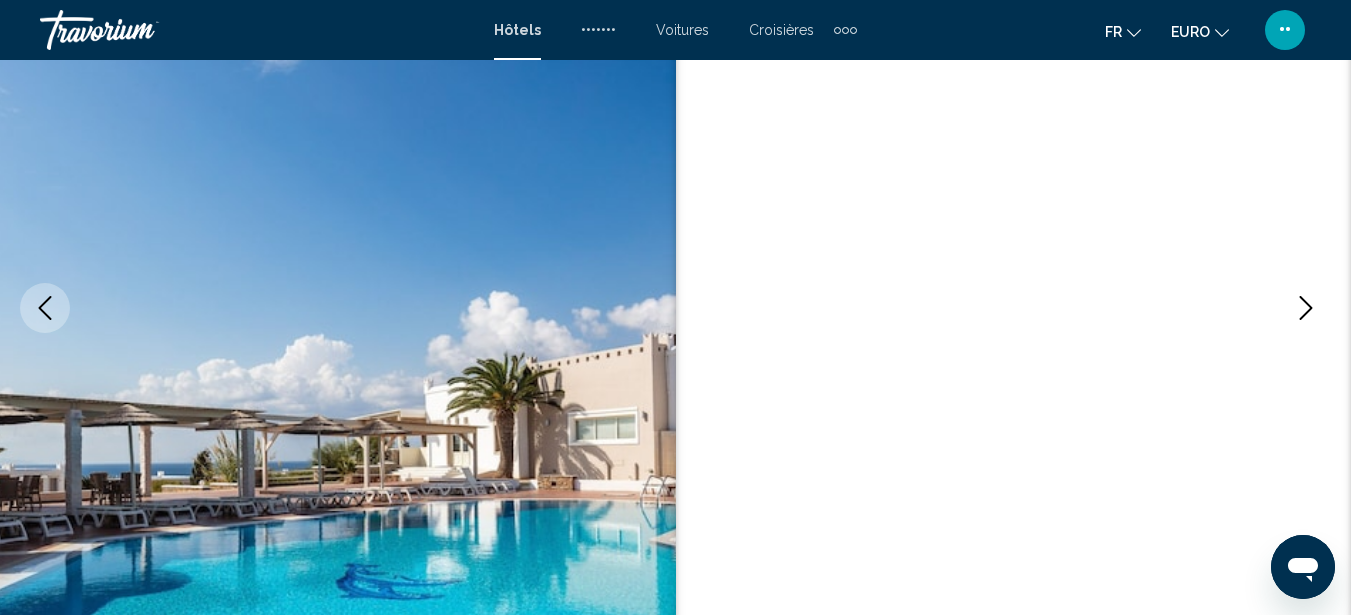type 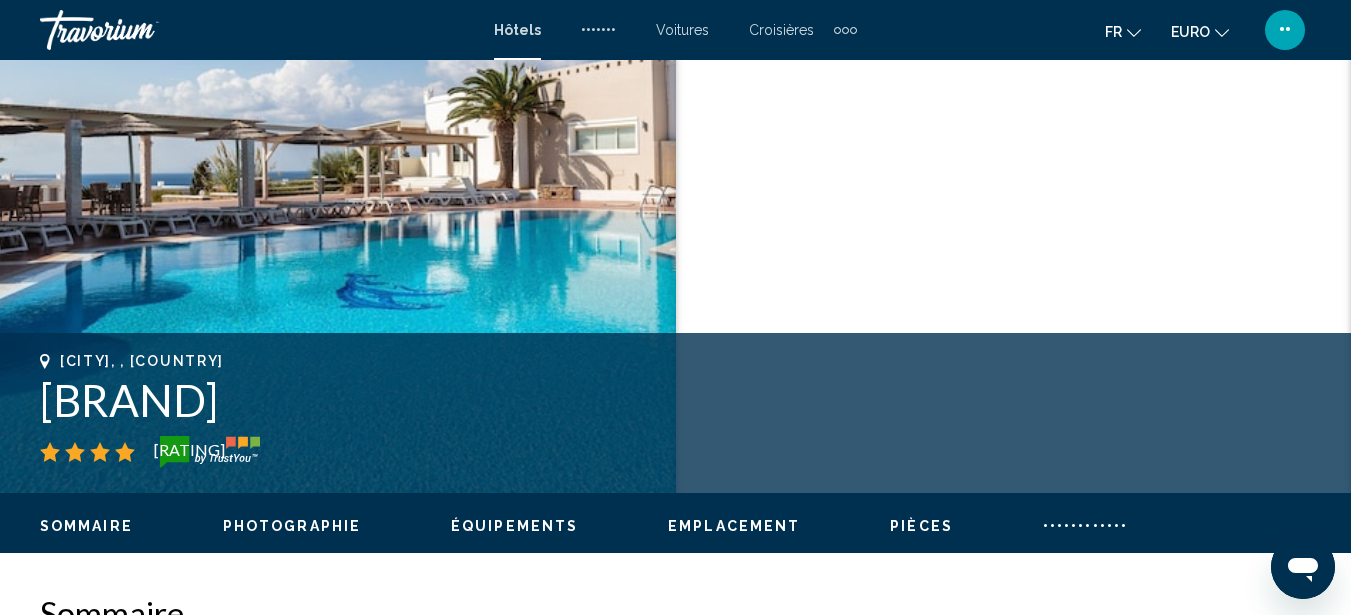 scroll, scrollTop: 587, scrollLeft: 0, axis: vertical 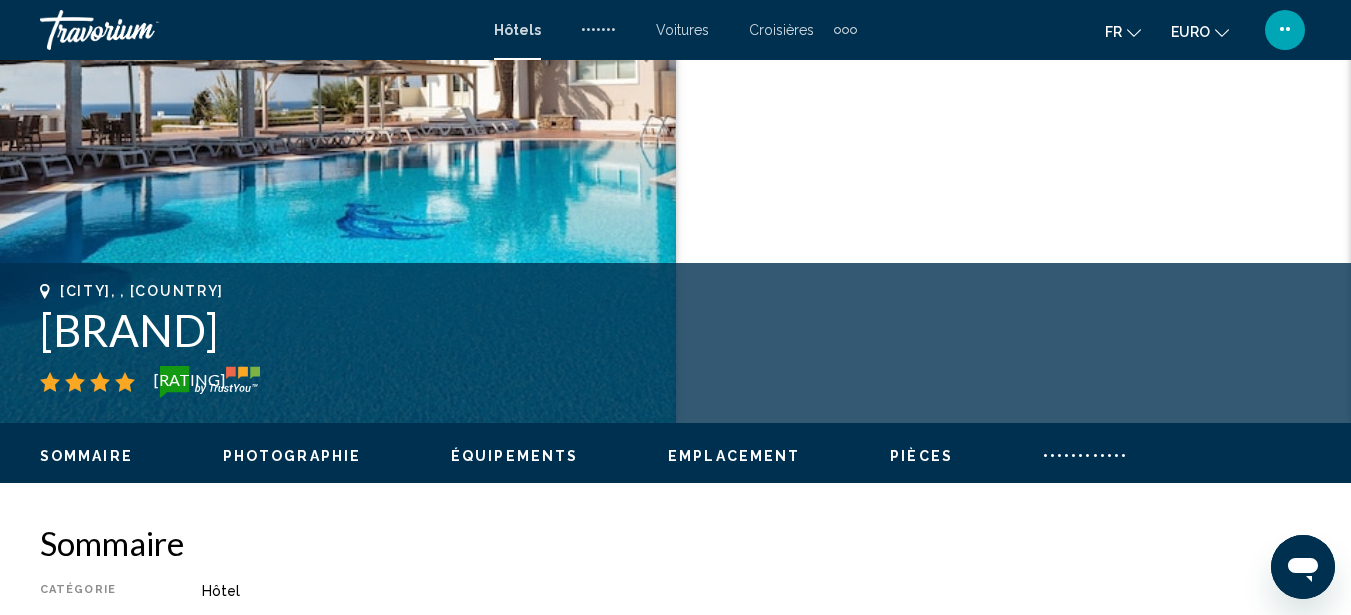 click on "Photographie" at bounding box center (292, 456) 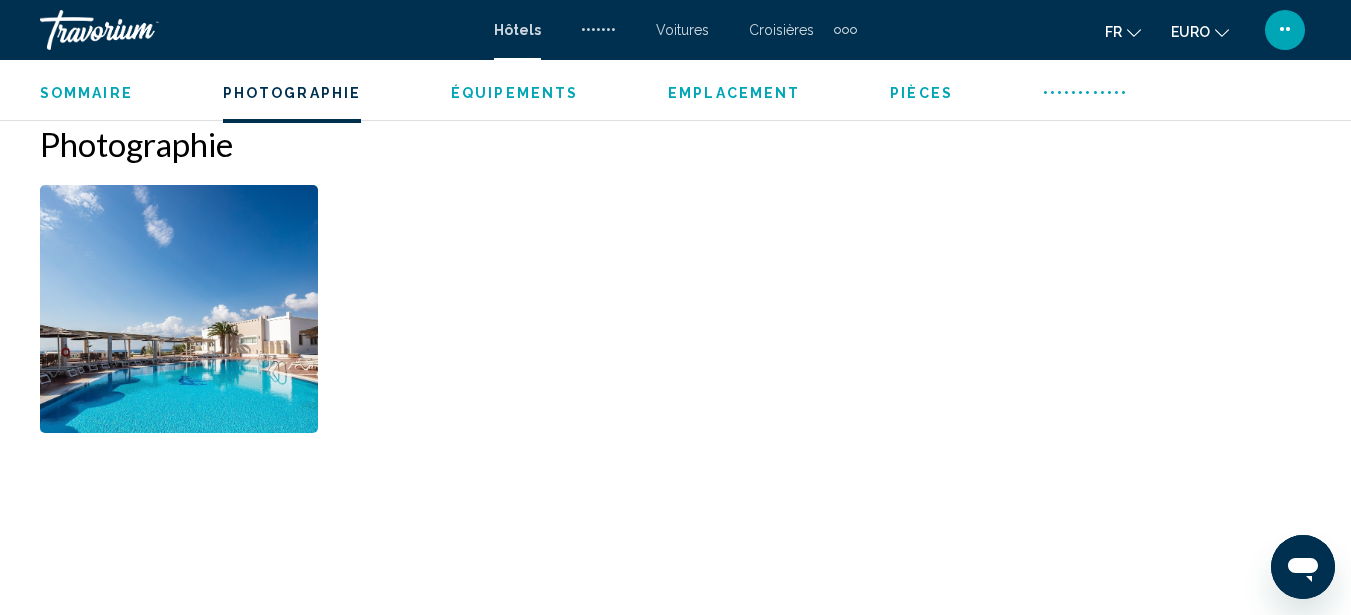 scroll, scrollTop: 1219, scrollLeft: 0, axis: vertical 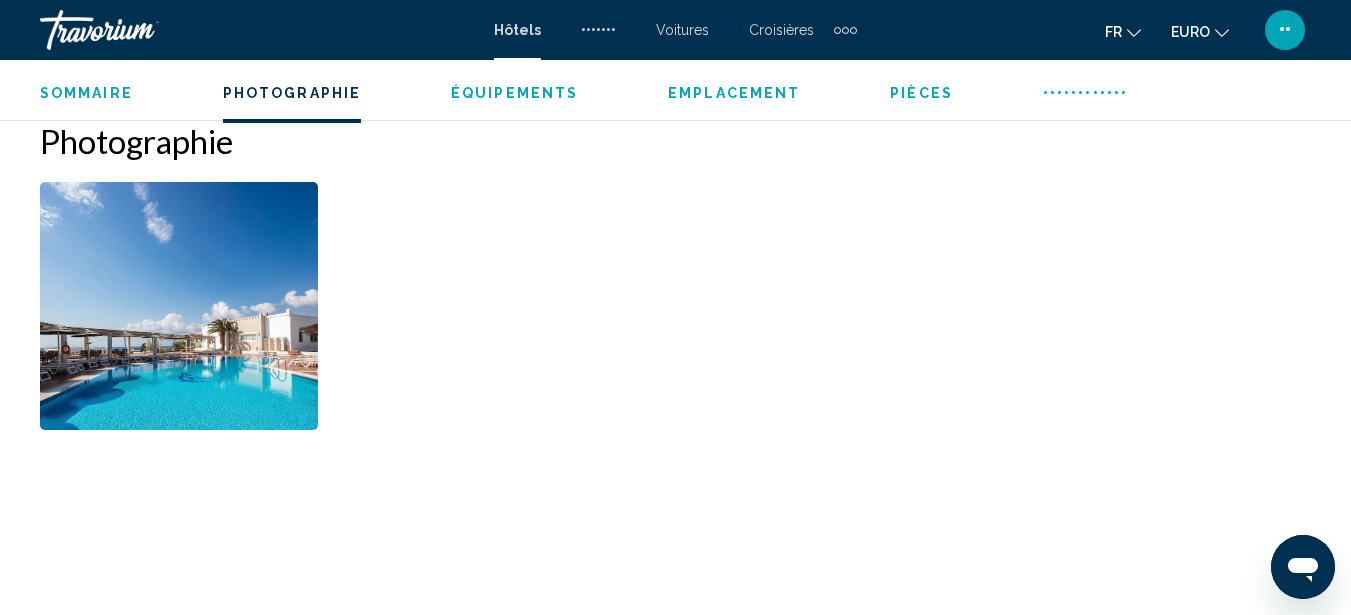 click at bounding box center [179, 306] 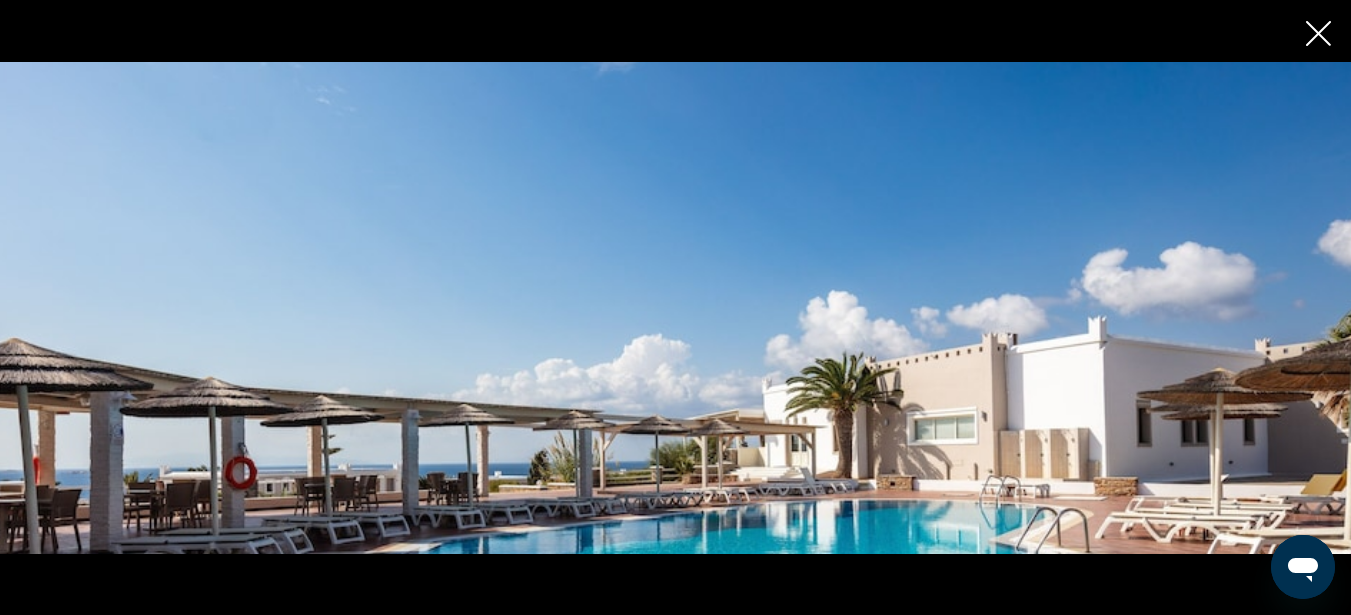 click at bounding box center (1436, 308) 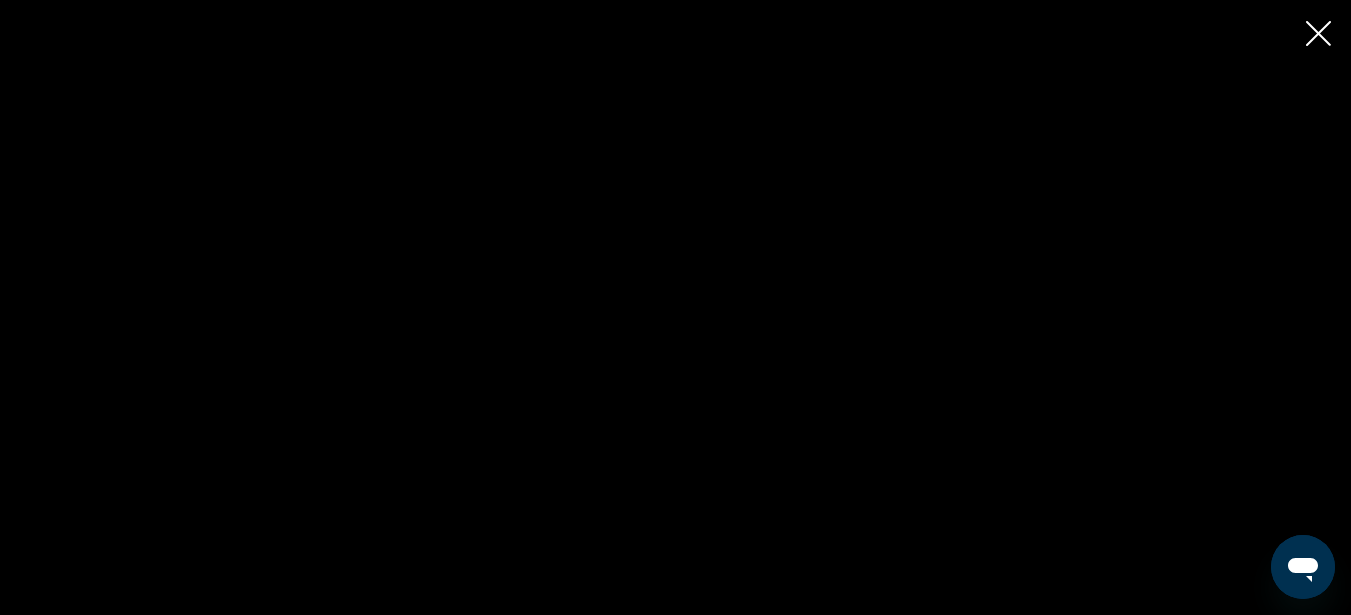 click at bounding box center (1436, 308) 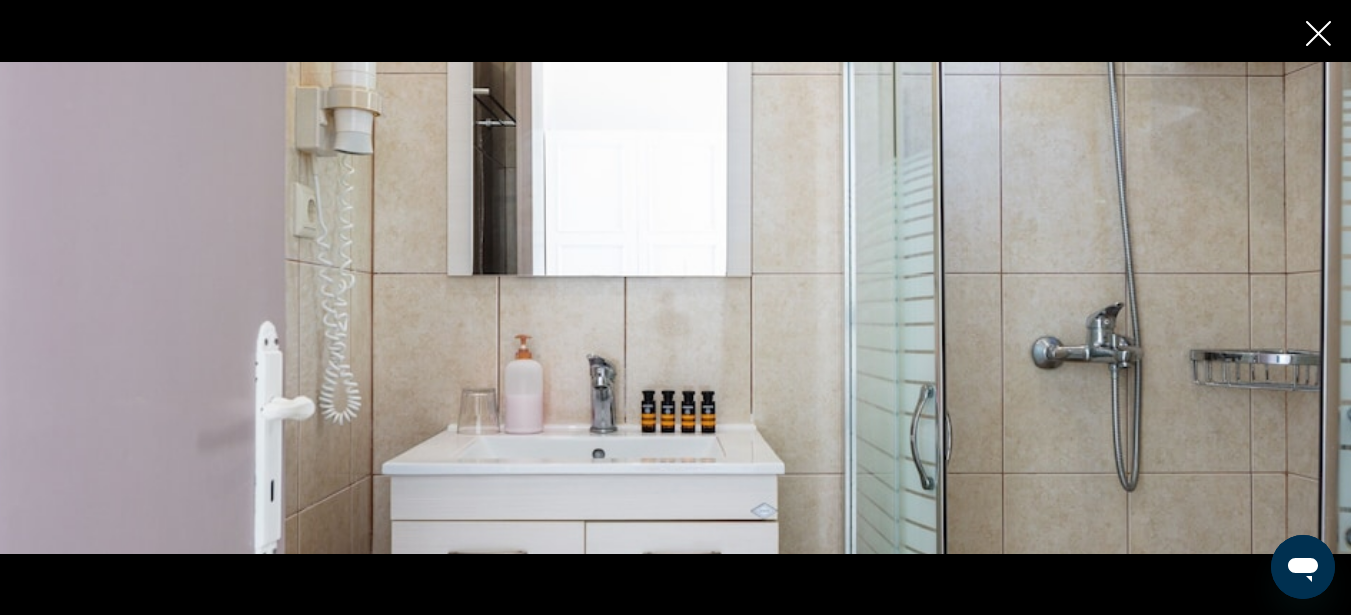 click at bounding box center (1436, 308) 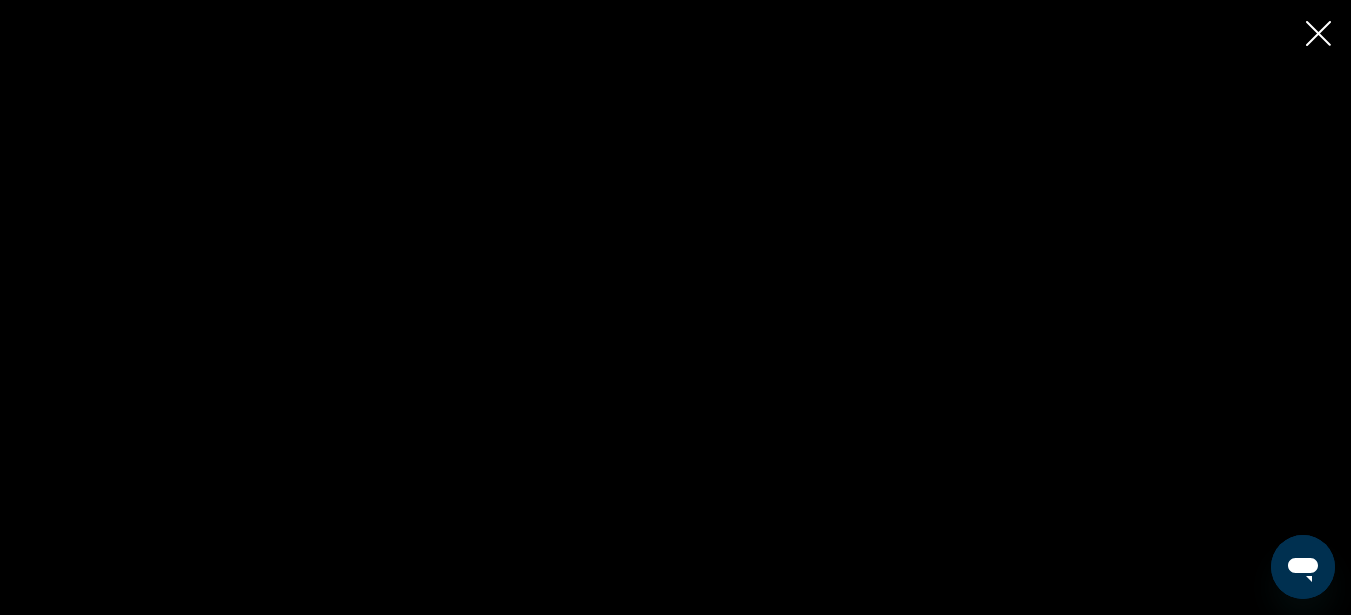 click at bounding box center (1436, 308) 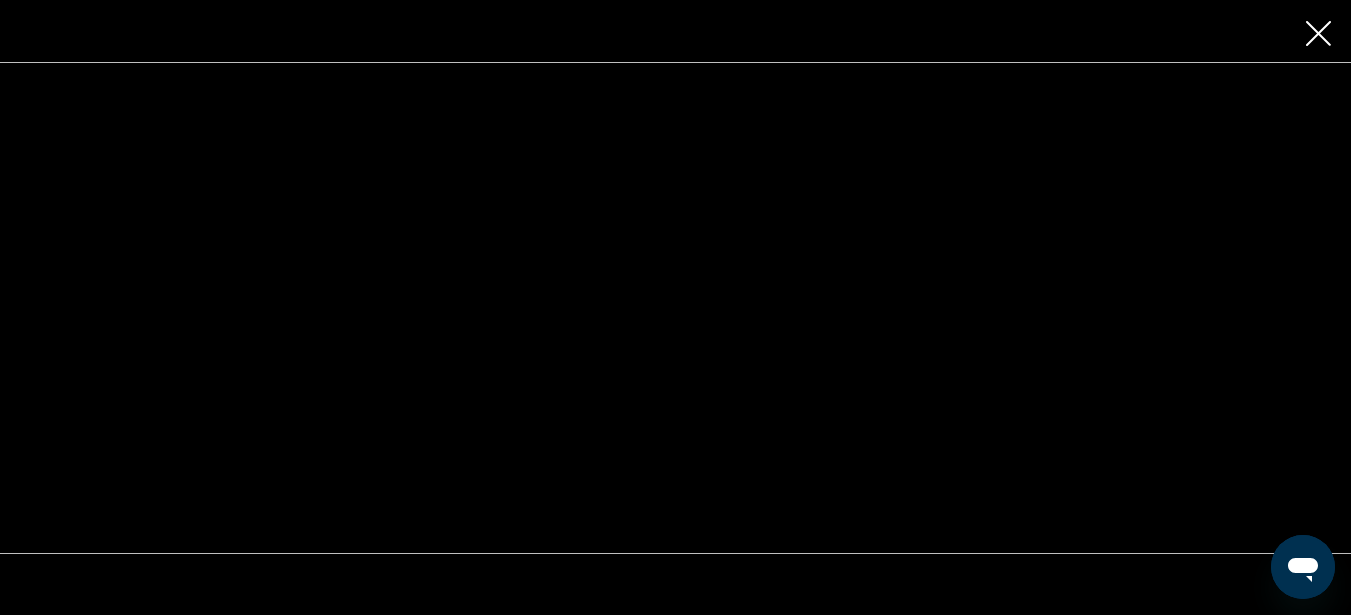 click at bounding box center (1436, 308) 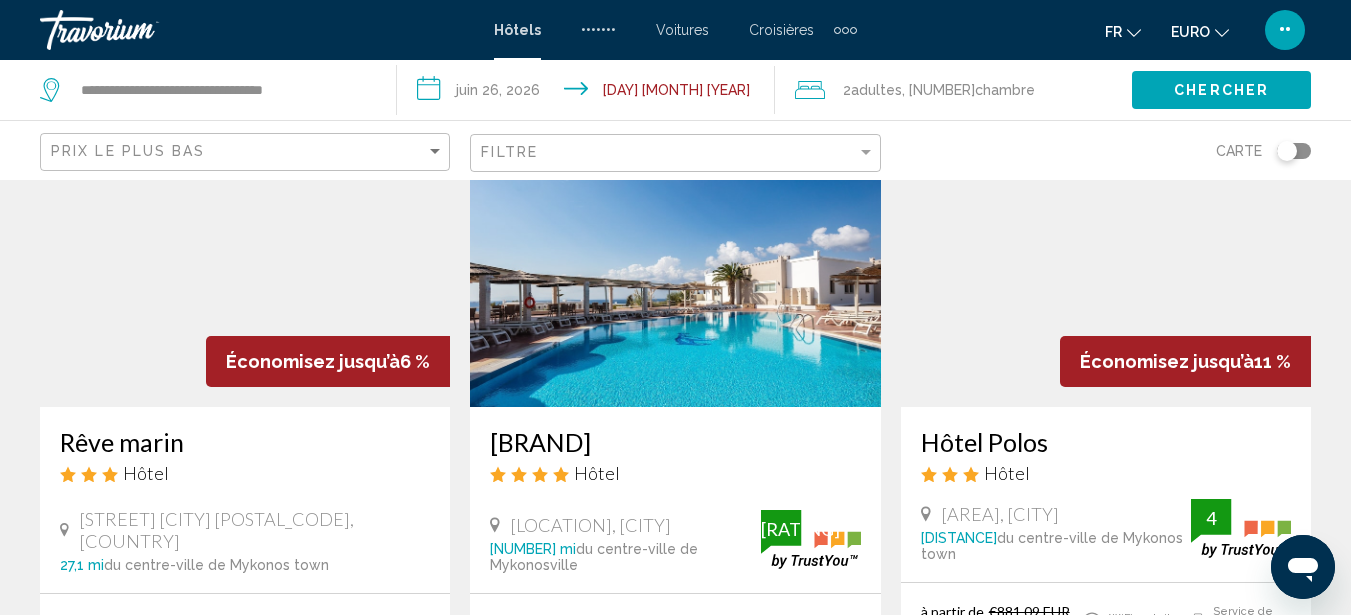 scroll, scrollTop: 160, scrollLeft: 0, axis: vertical 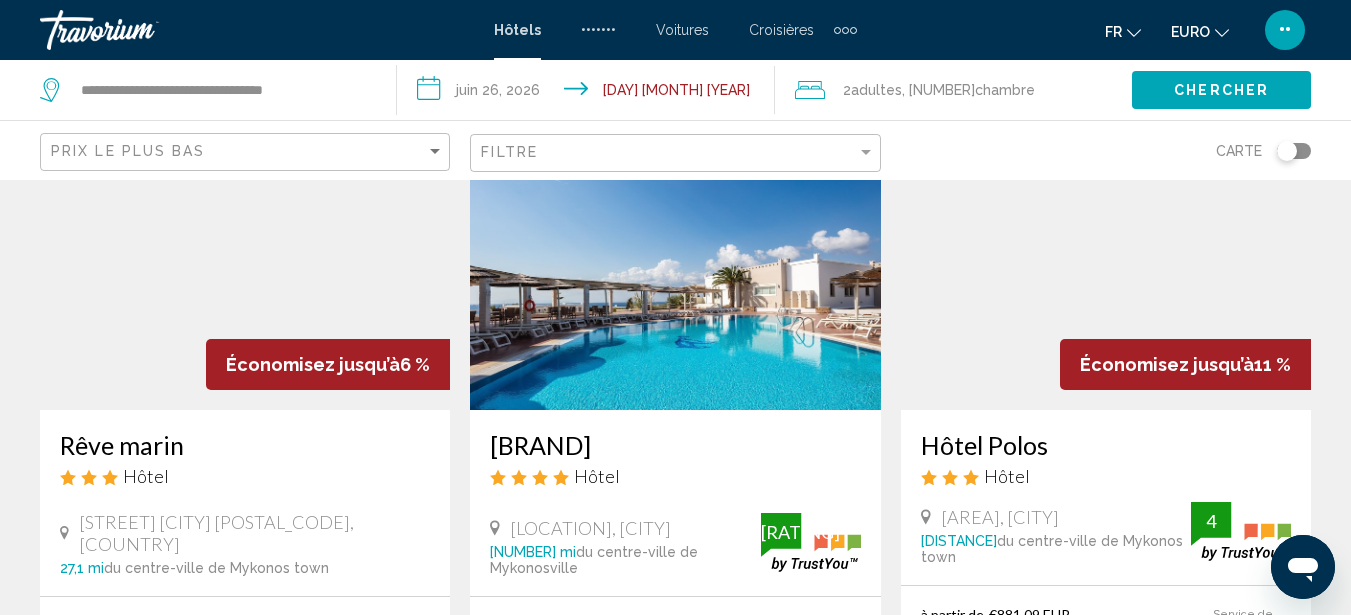 click at bounding box center [1106, 250] 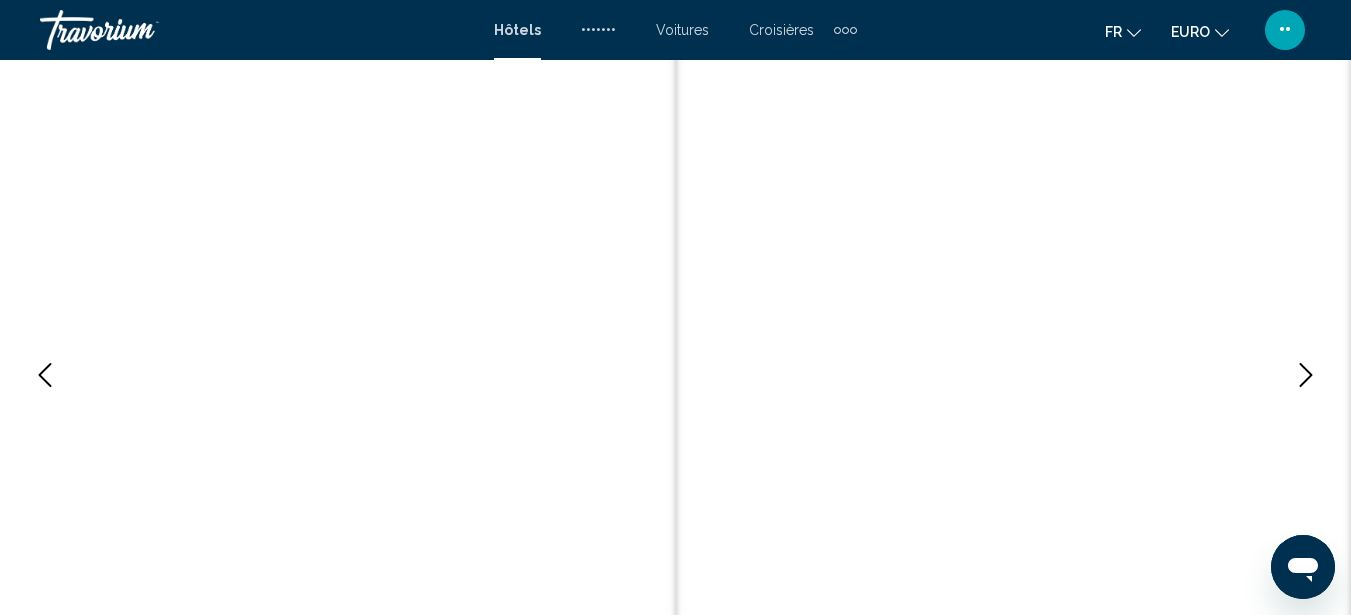 scroll, scrollTop: 227, scrollLeft: 0, axis: vertical 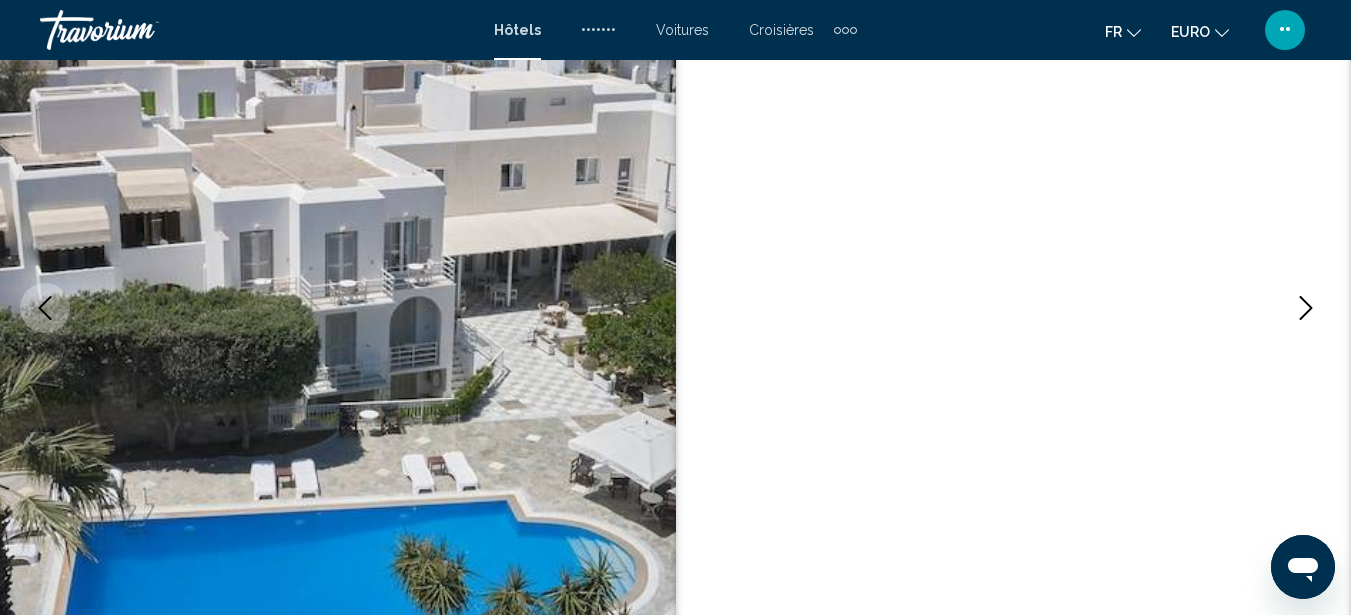 type 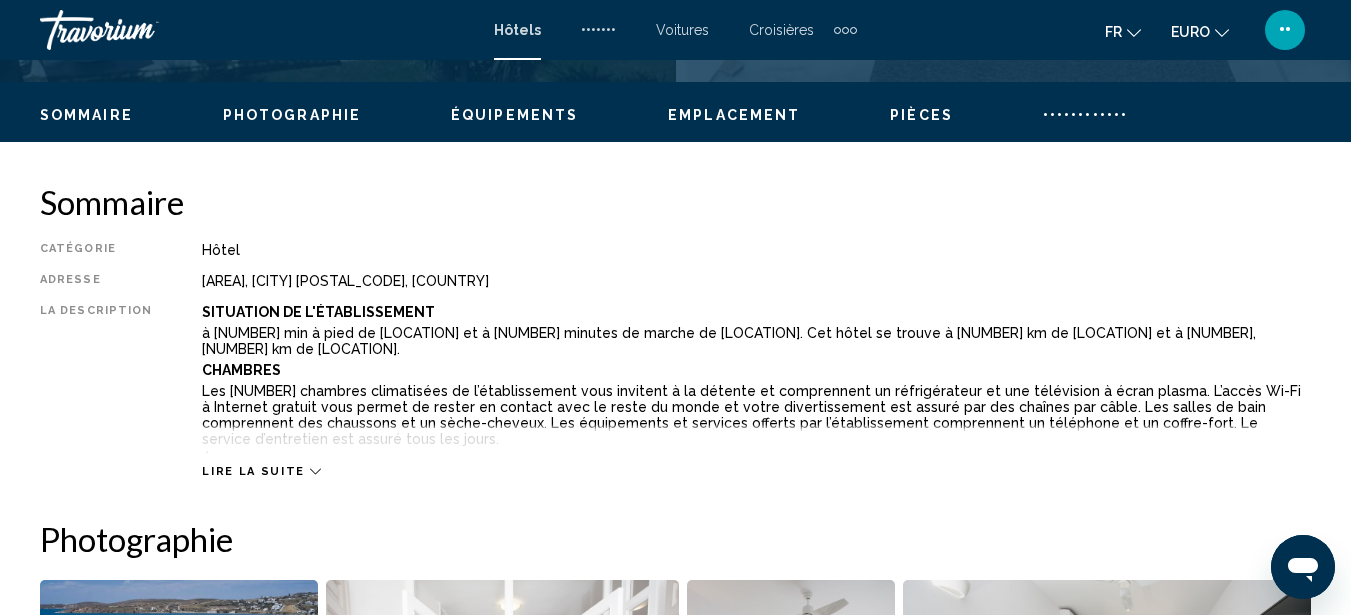 scroll, scrollTop: 947, scrollLeft: 0, axis: vertical 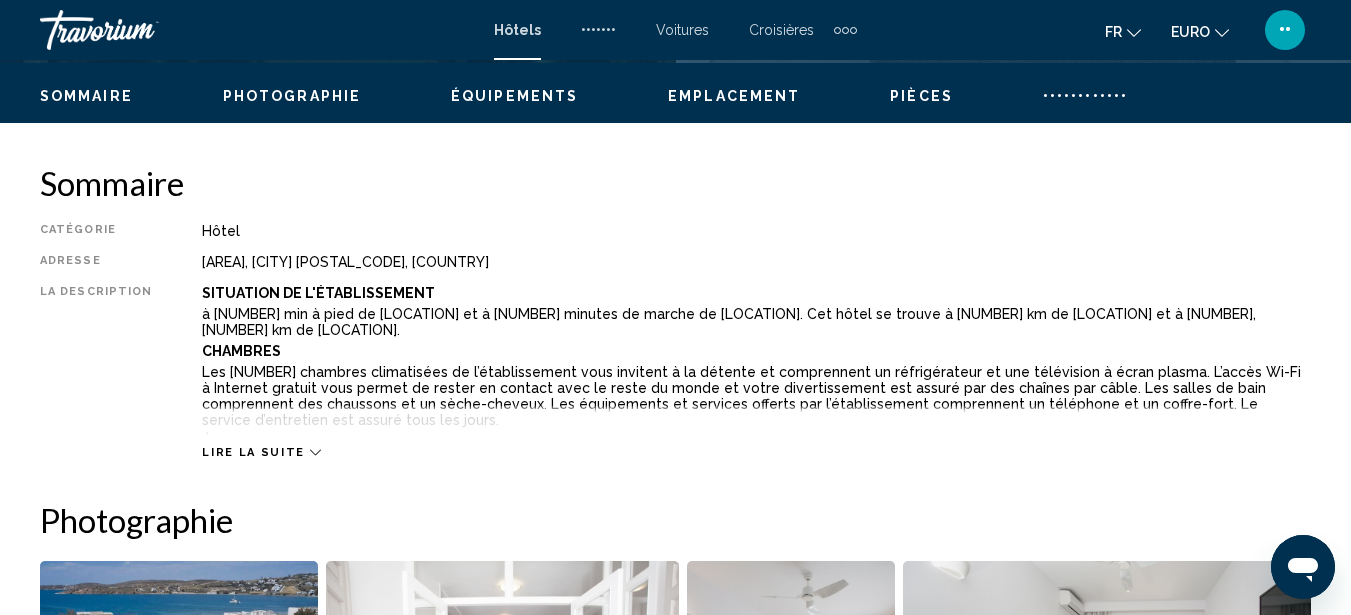 click on "Photographie" at bounding box center [292, 96] 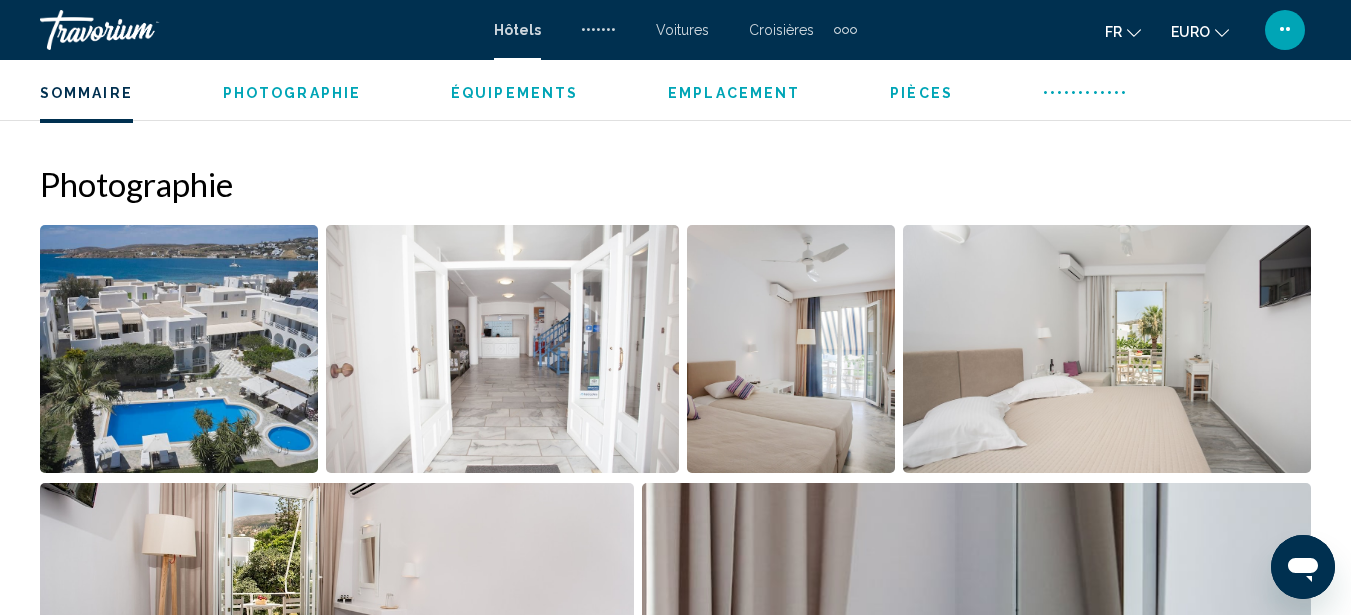 scroll, scrollTop: 1327, scrollLeft: 0, axis: vertical 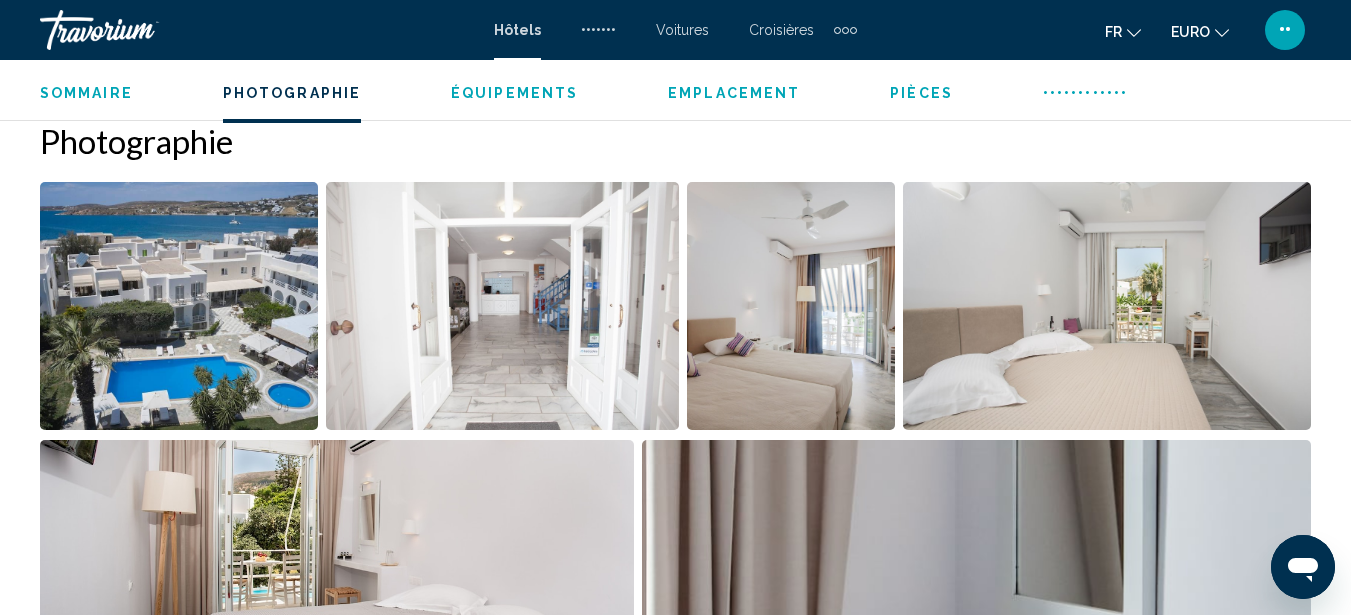 click at bounding box center (179, 306) 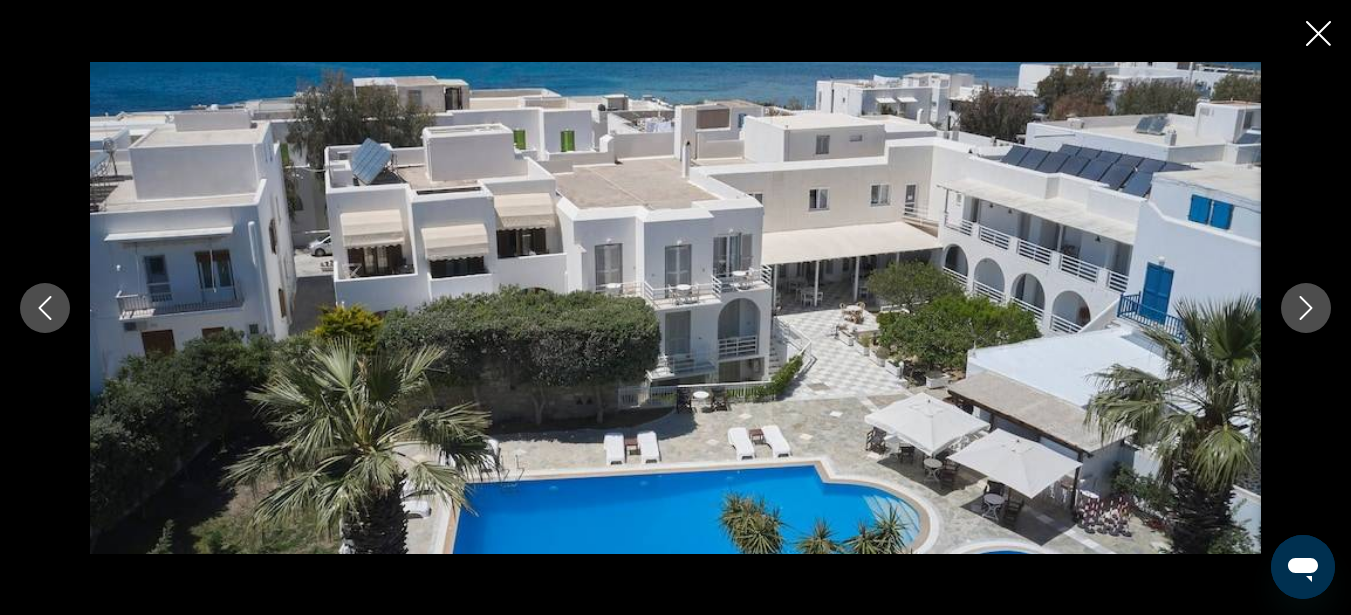 click at bounding box center [1306, 308] 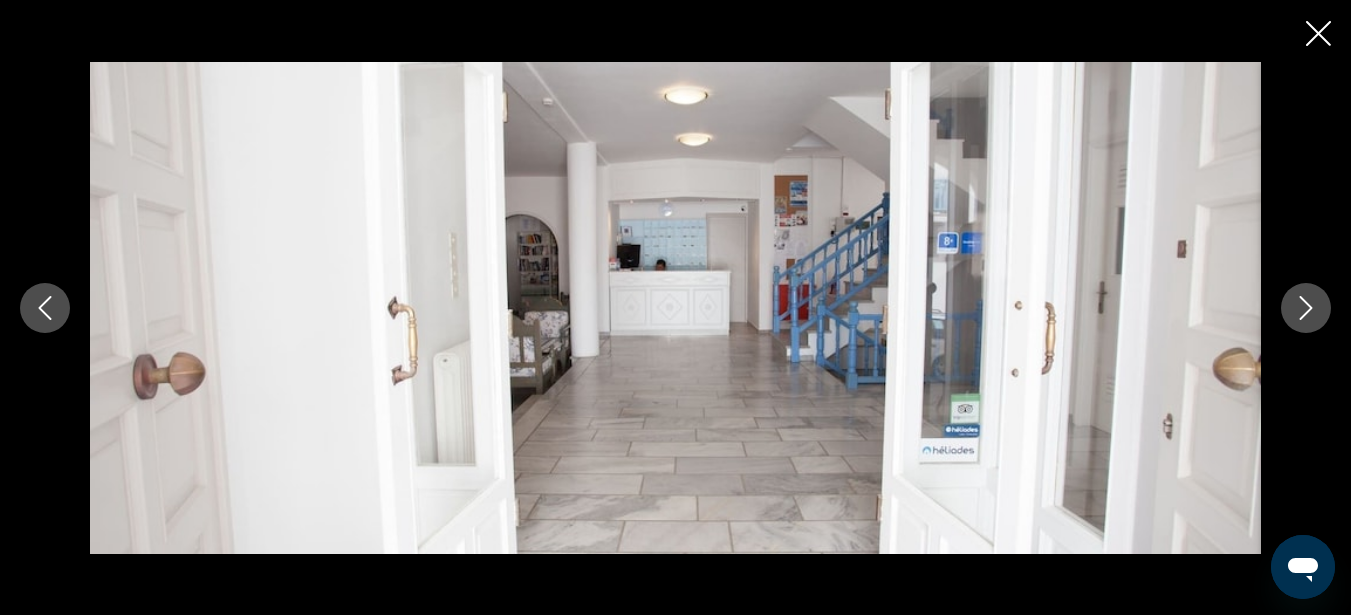 click at bounding box center (1306, 308) 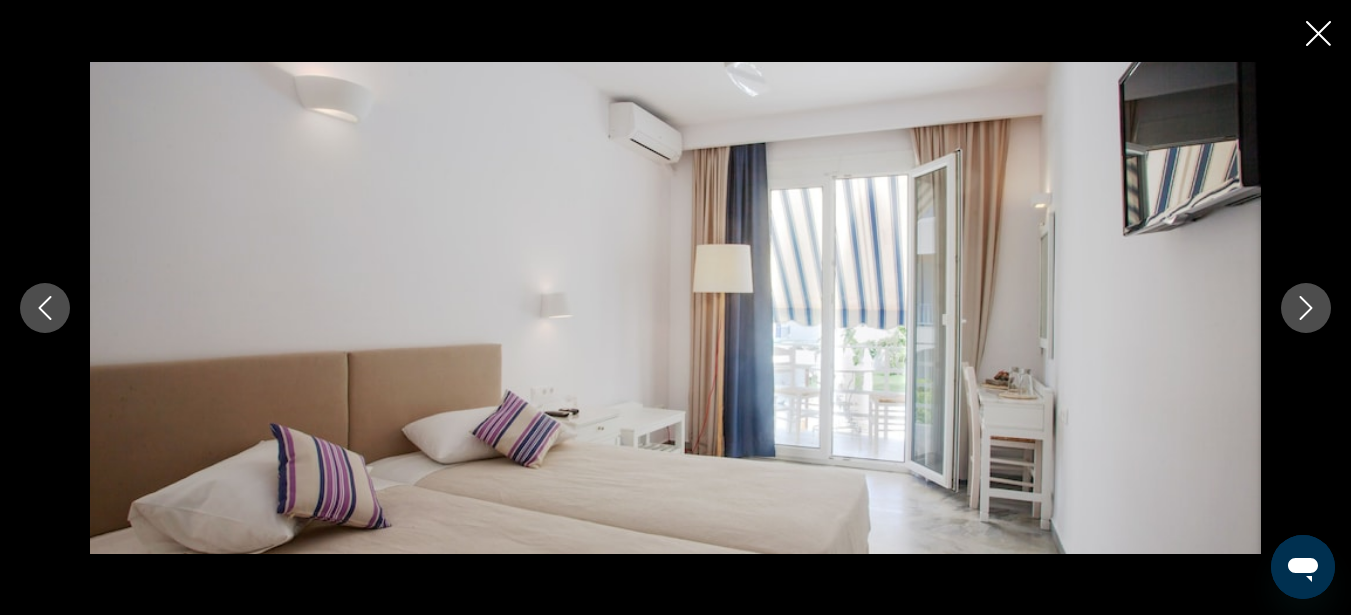 click at bounding box center [1306, 308] 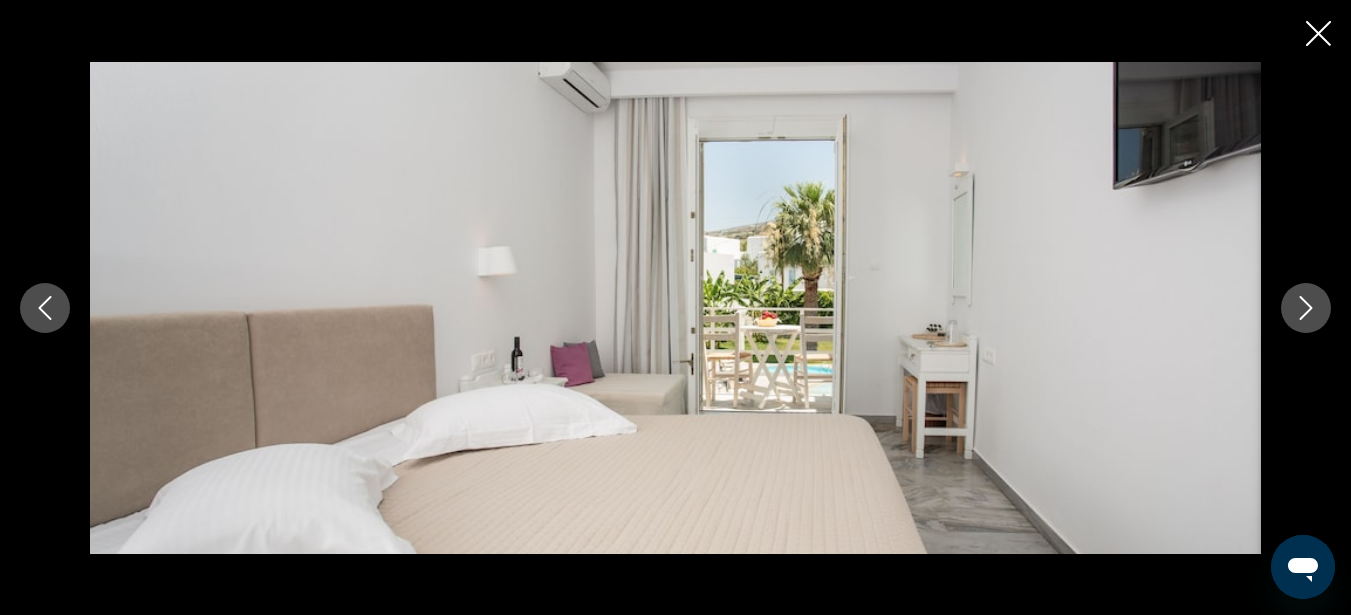 click at bounding box center [1306, 308] 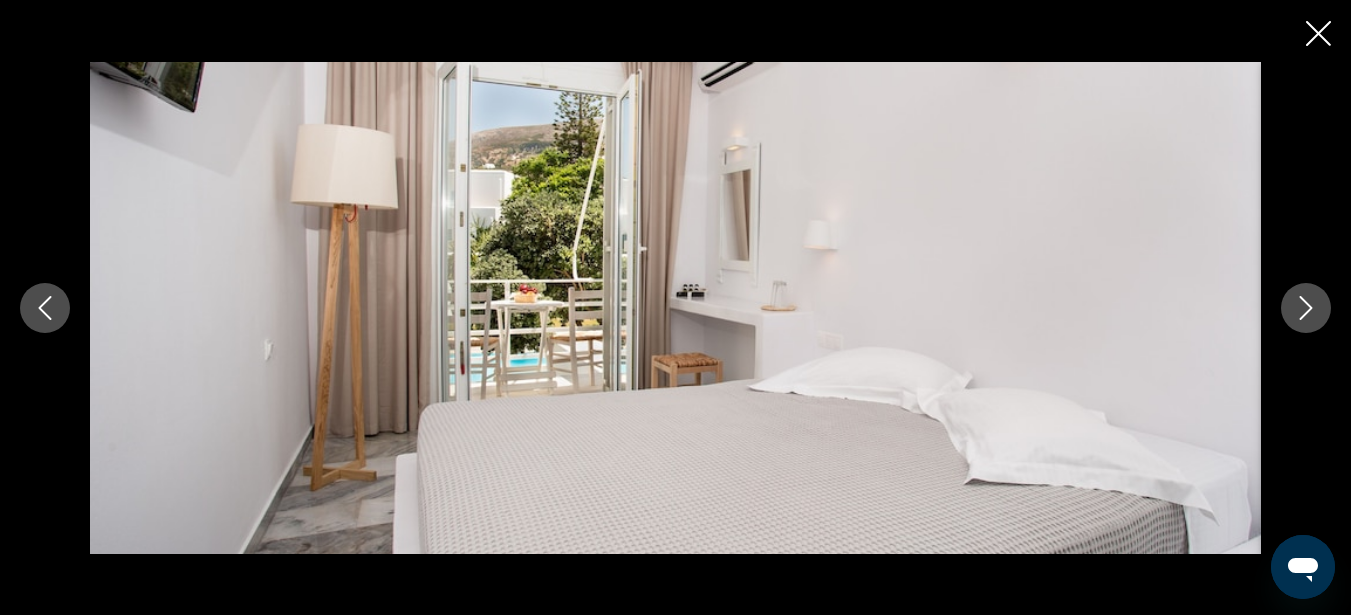 click at bounding box center [1306, 308] 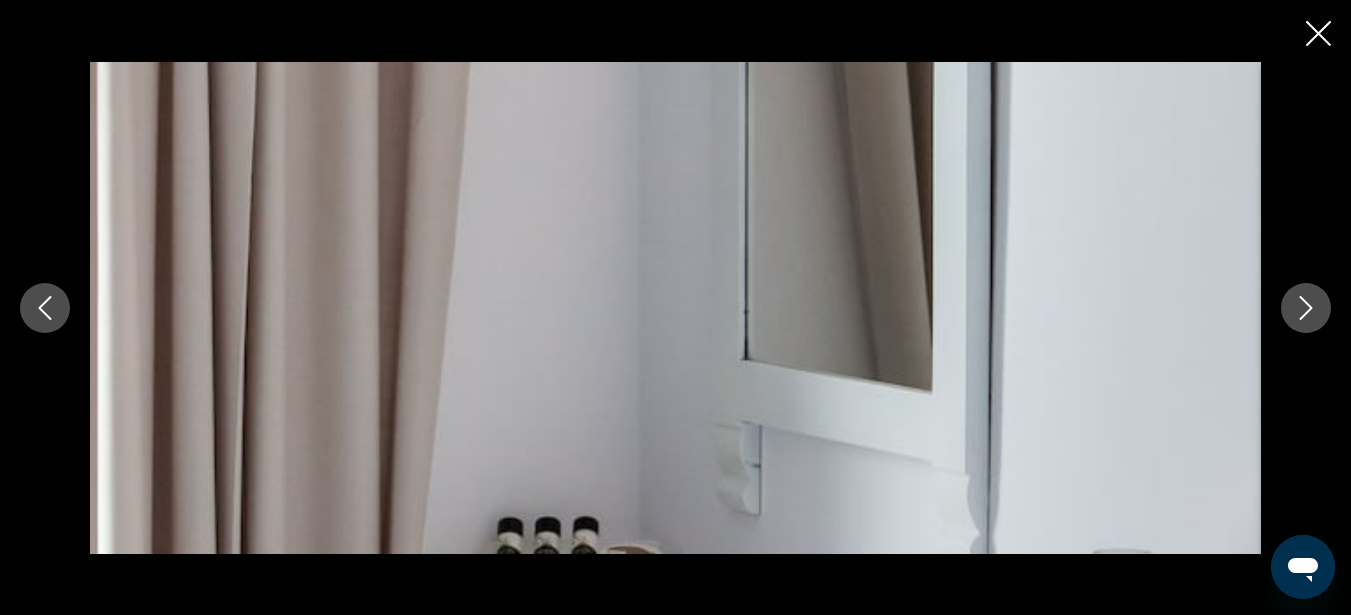 click at bounding box center [1306, 308] 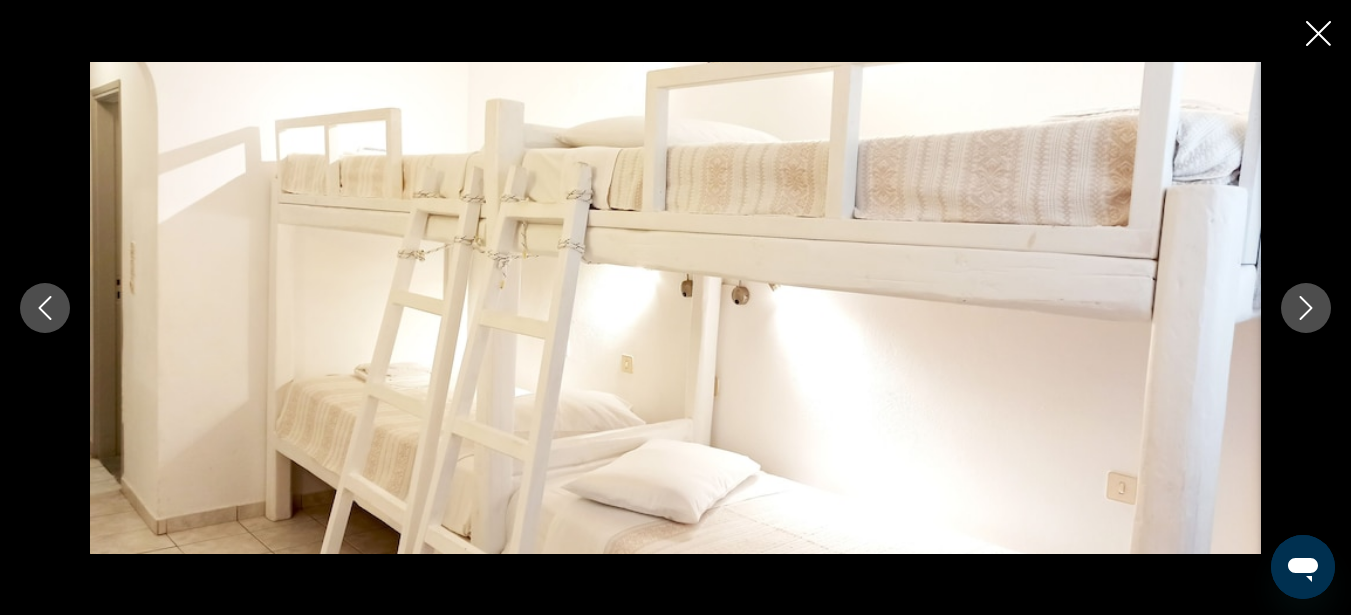 click at bounding box center (1306, 308) 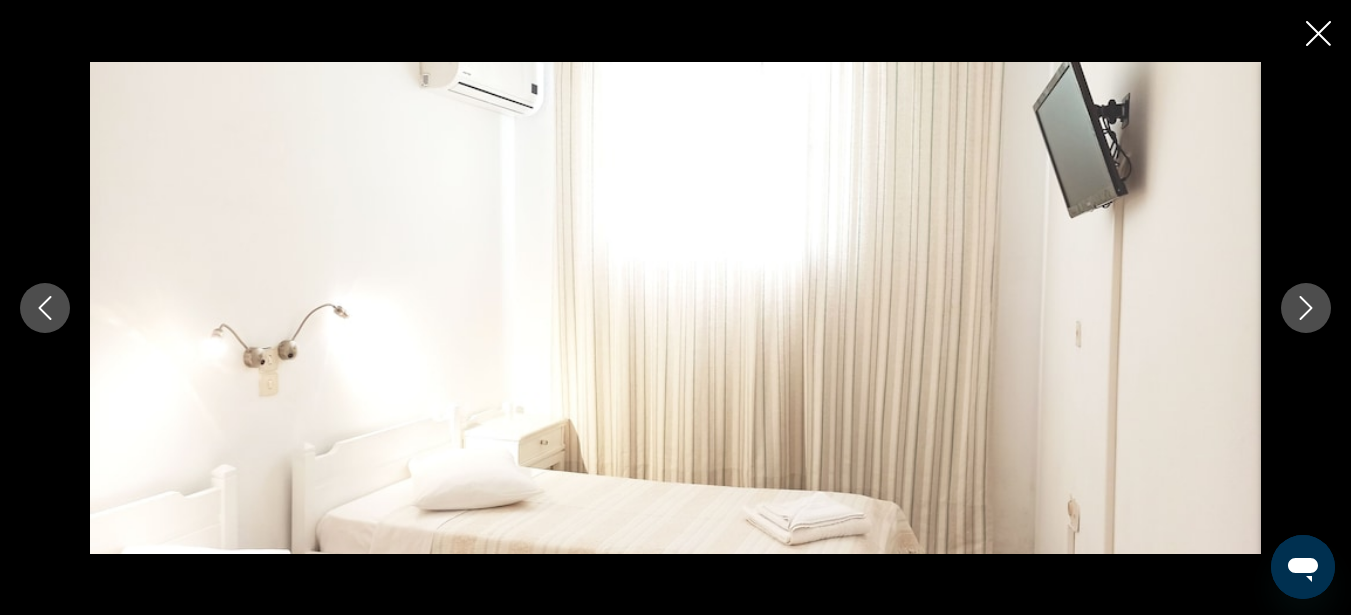 click at bounding box center [1306, 308] 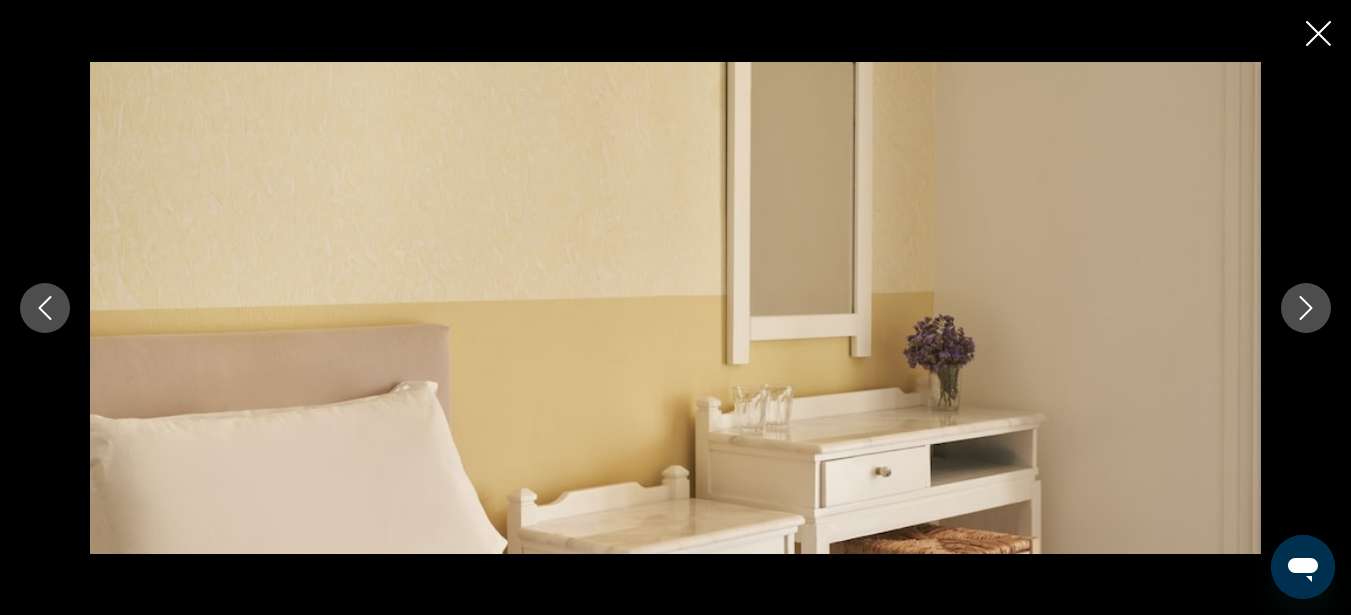 click at bounding box center [1306, 308] 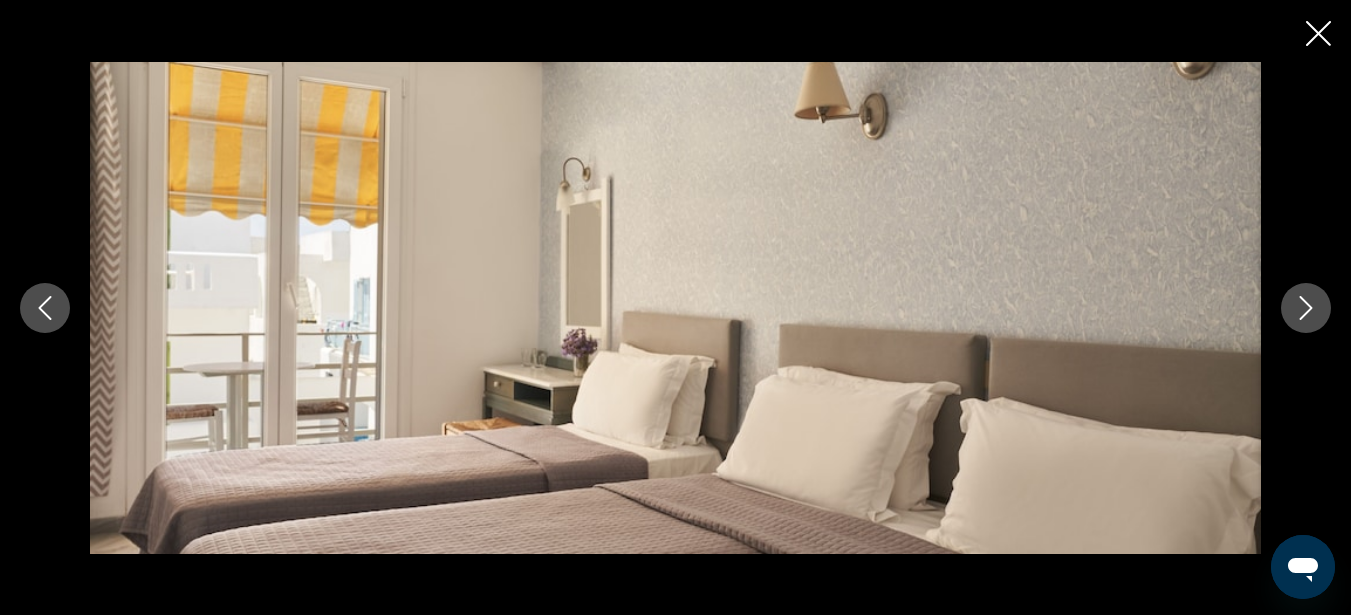 click at bounding box center [1306, 308] 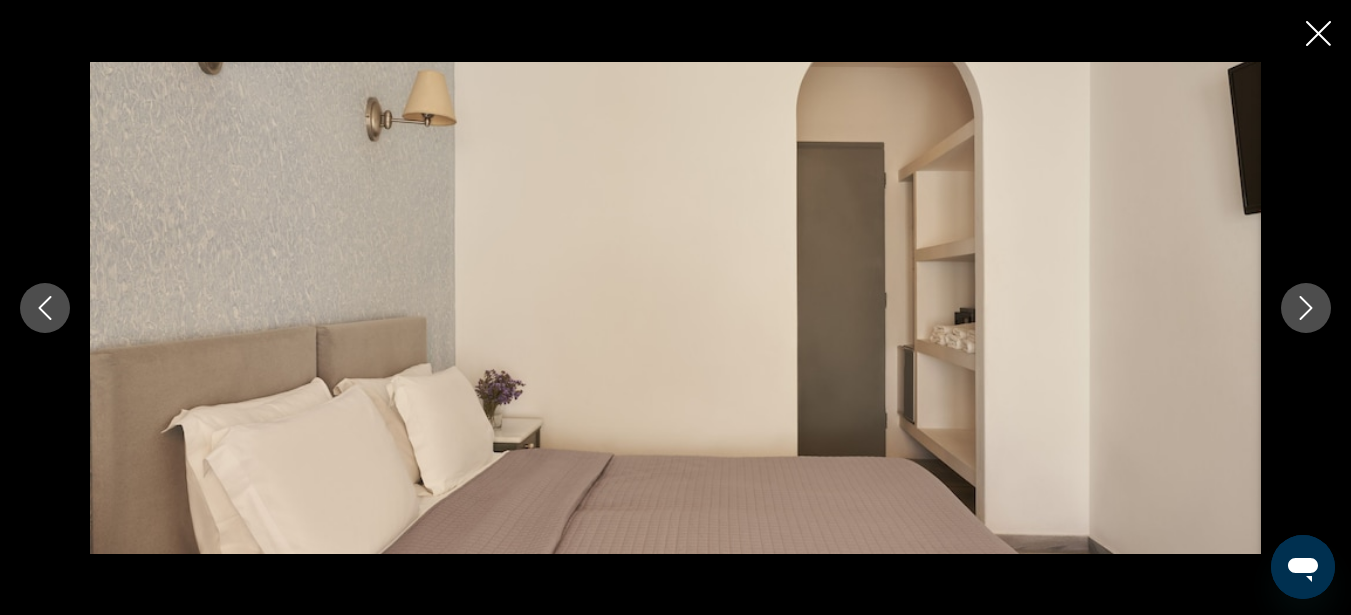 click at bounding box center (1306, 308) 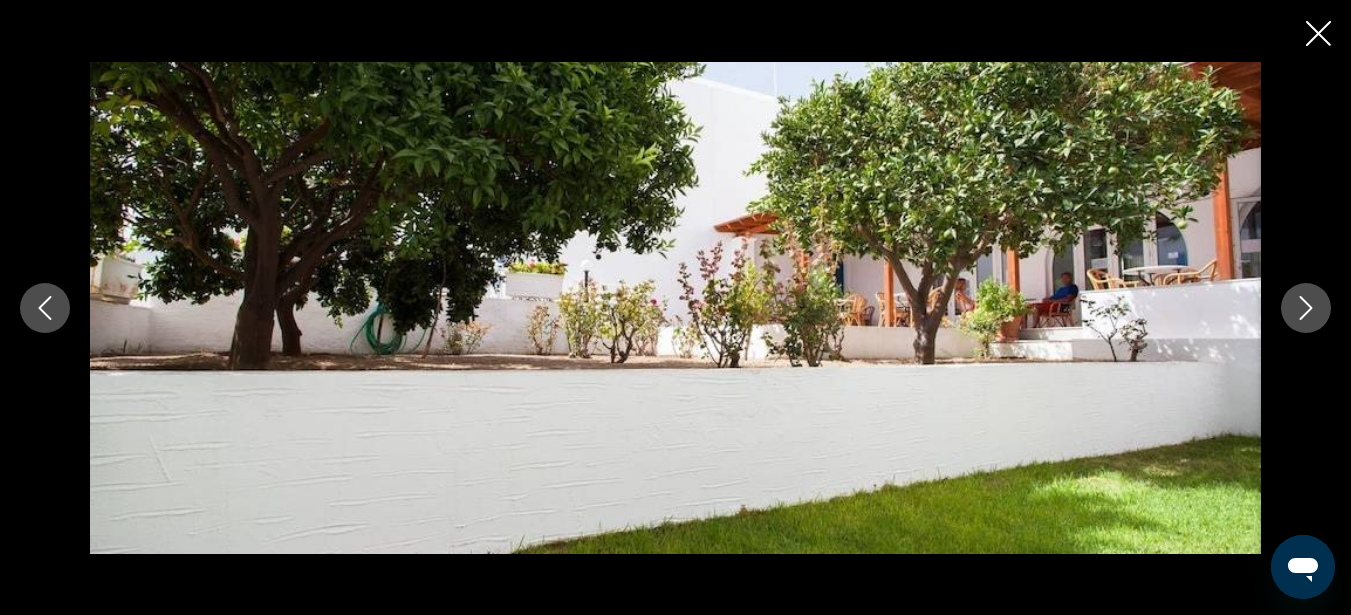click at bounding box center [1306, 308] 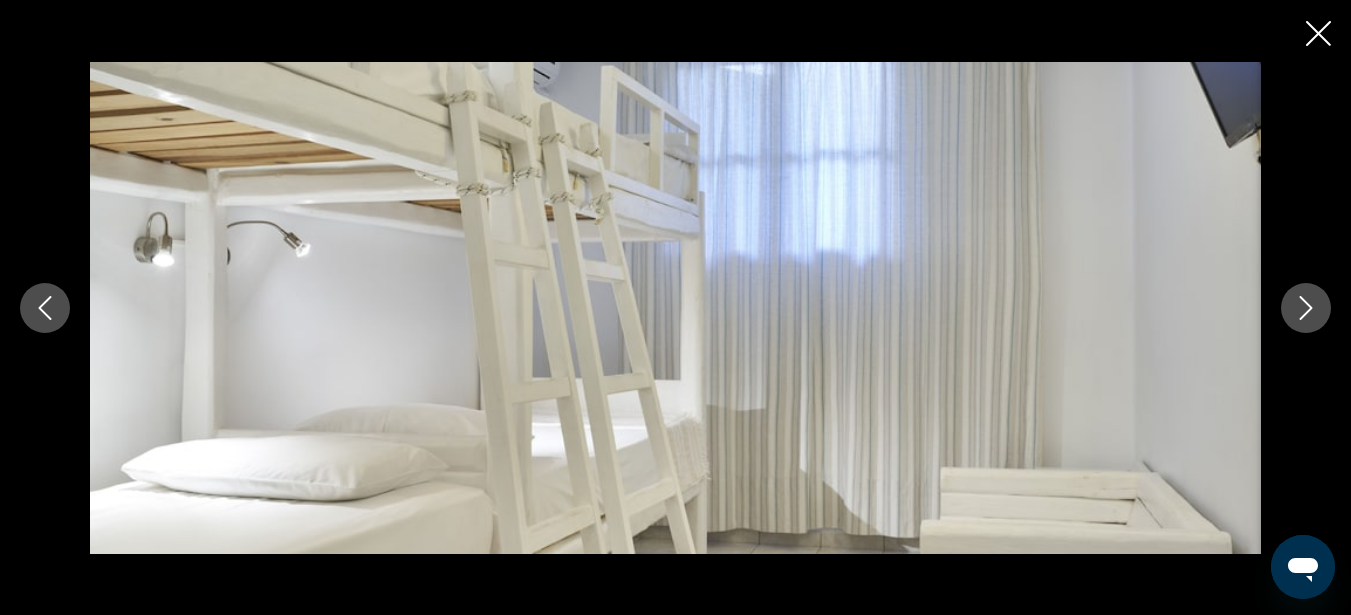 click at bounding box center [1306, 308] 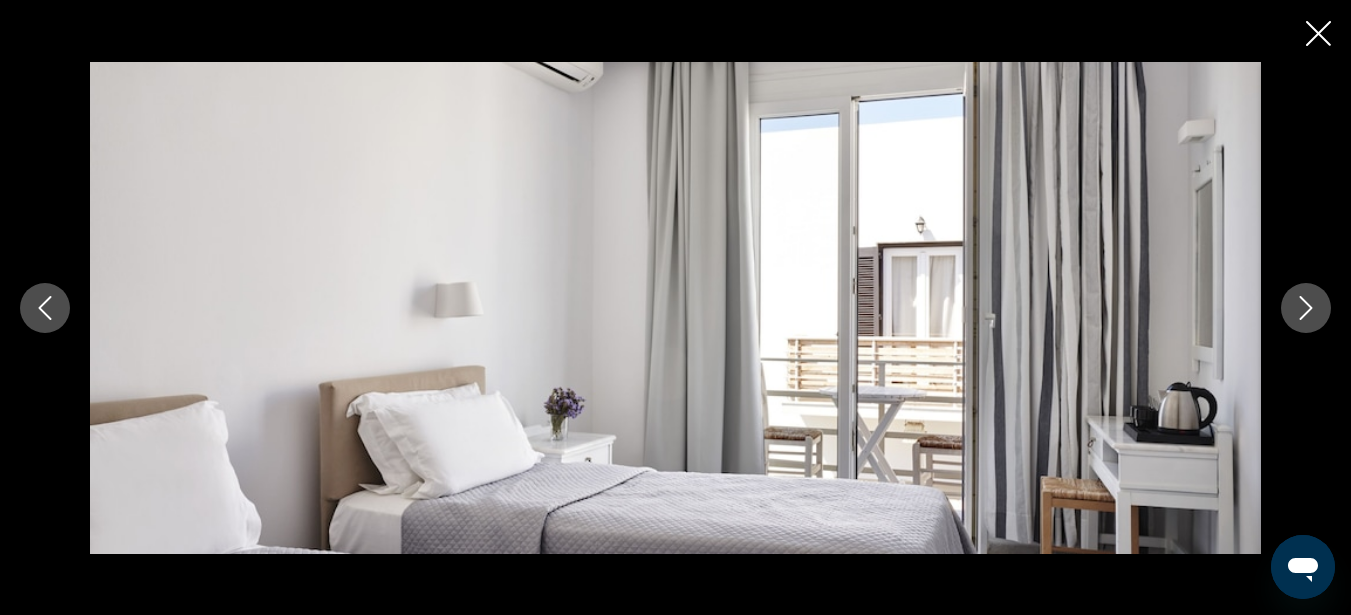 click at bounding box center (1306, 308) 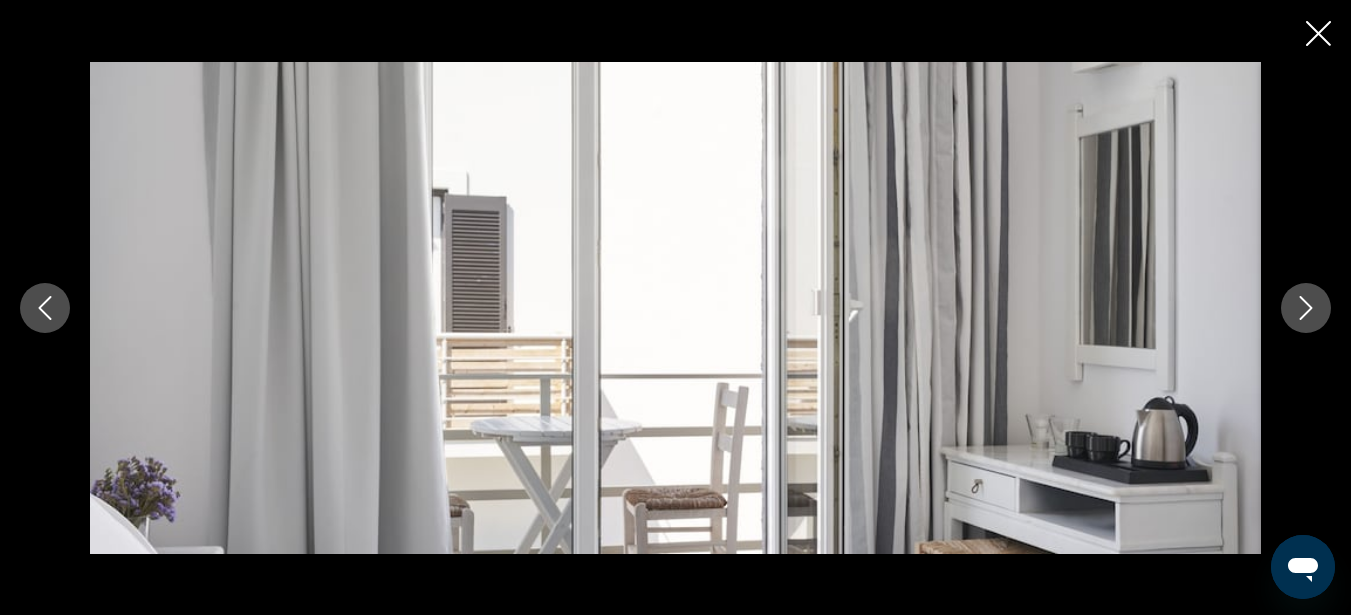 click at bounding box center (1306, 308) 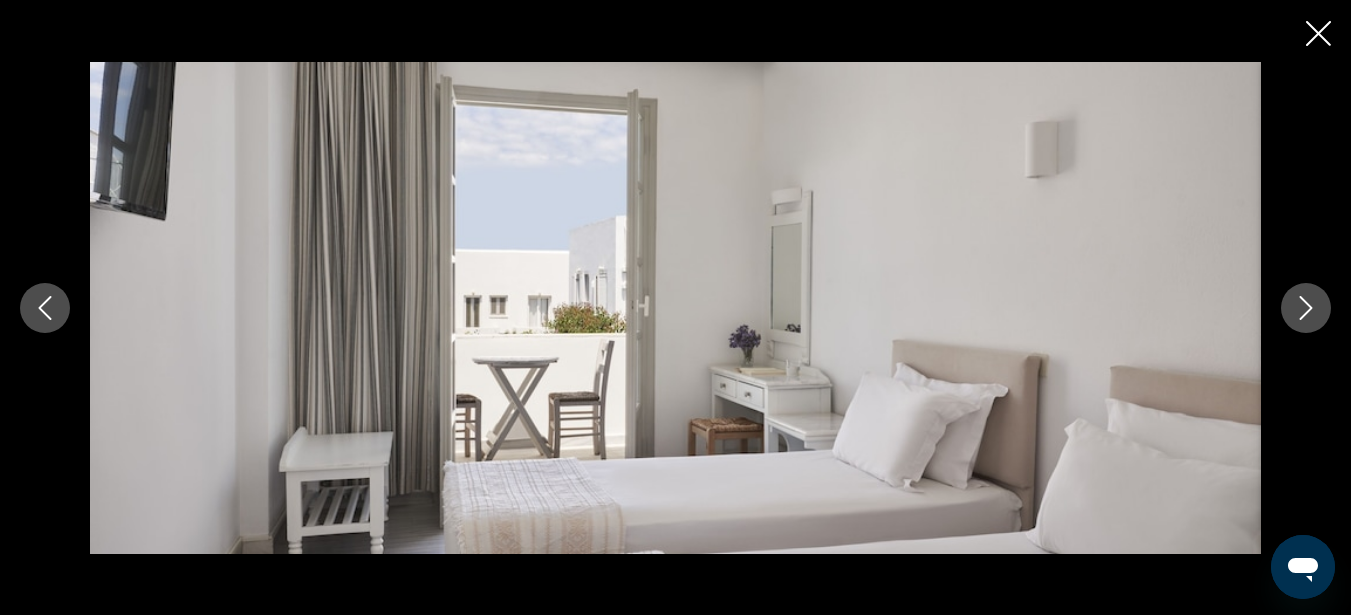 click at bounding box center [1306, 308] 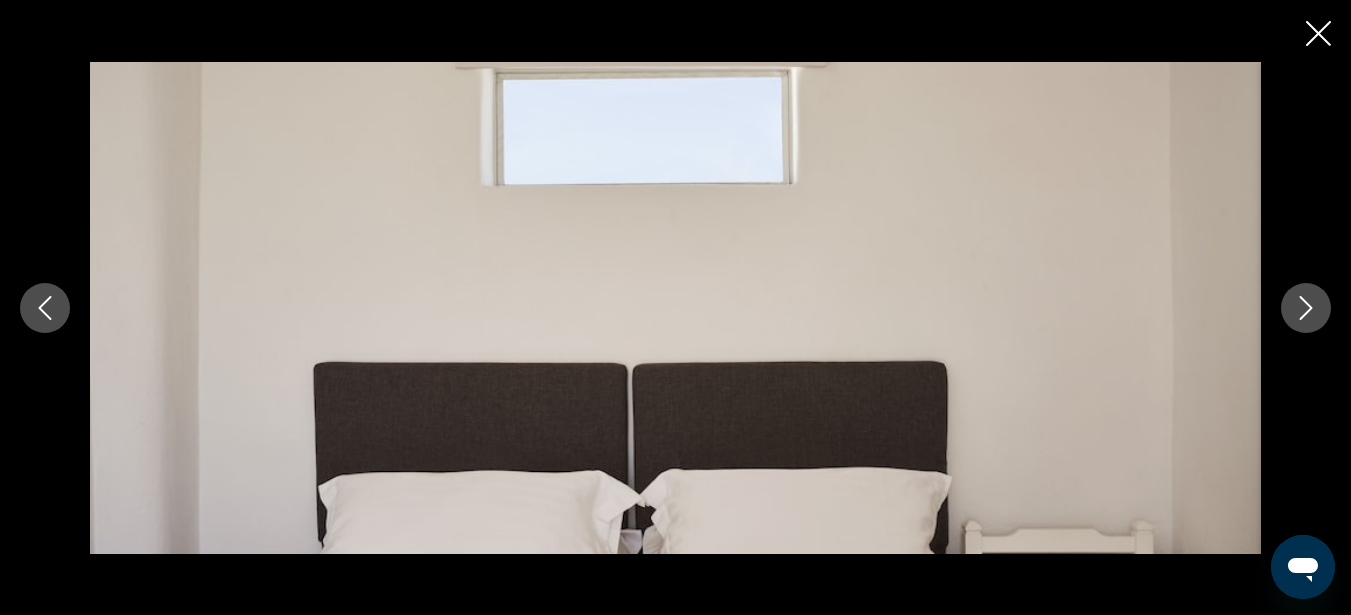 click at bounding box center [1306, 308] 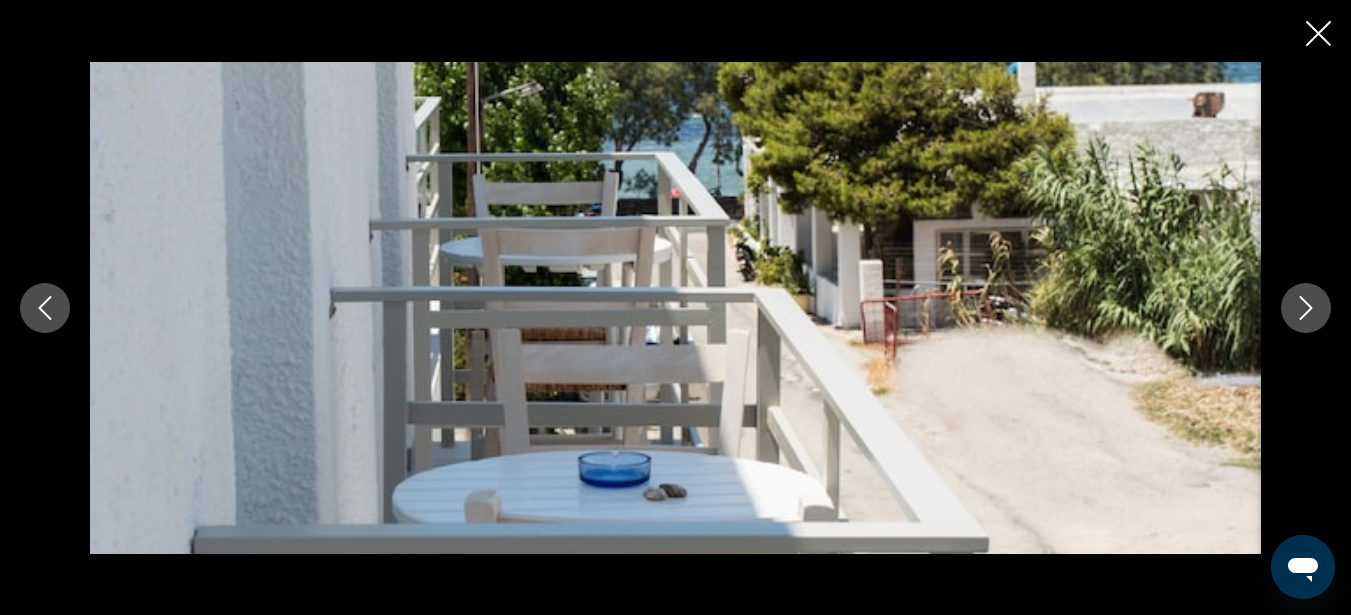 click at bounding box center (1306, 308) 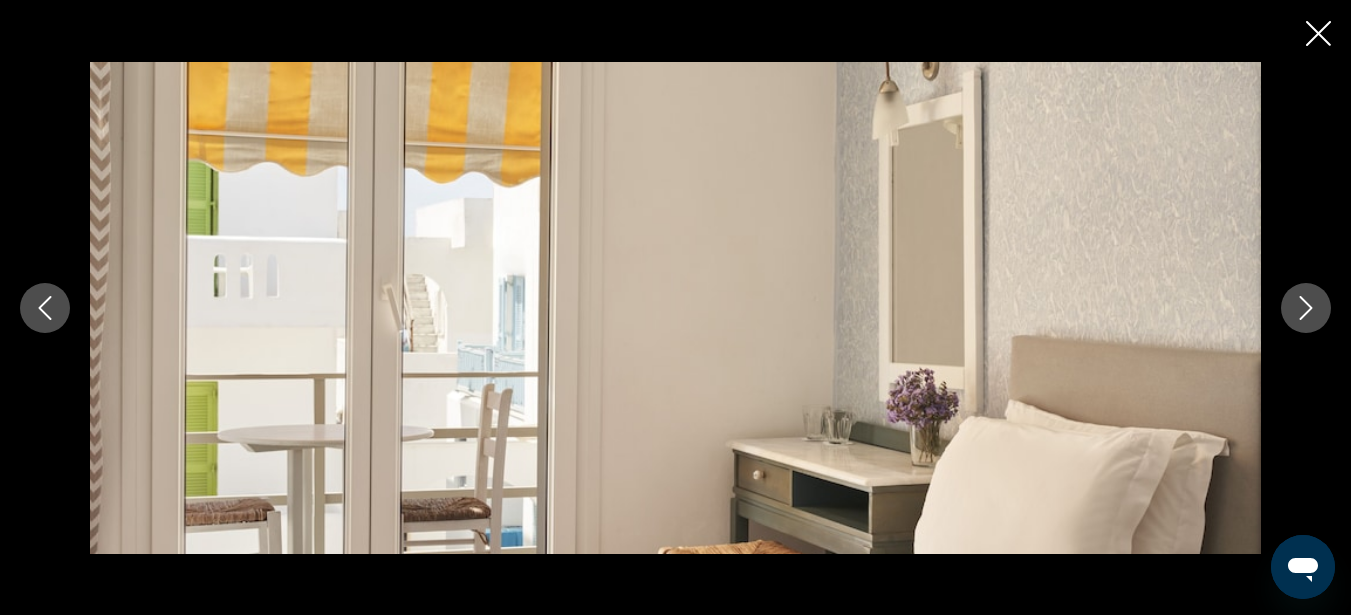 click at bounding box center (1306, 308) 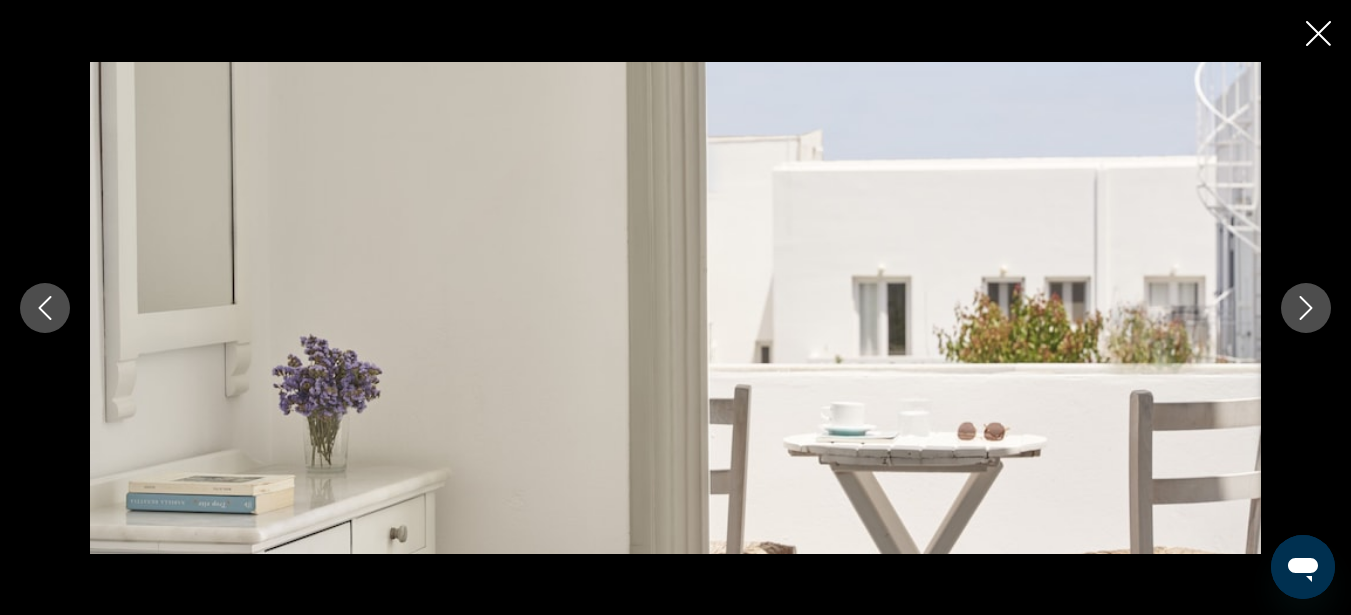 click at bounding box center [1306, 308] 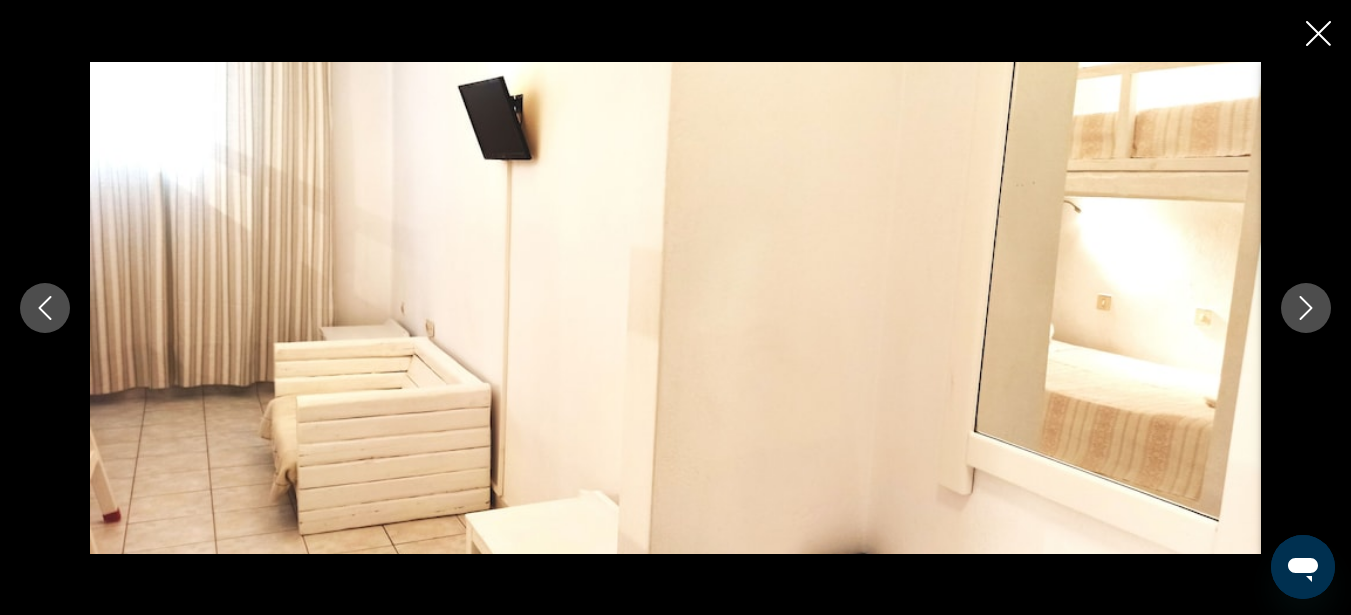 click at bounding box center (1306, 308) 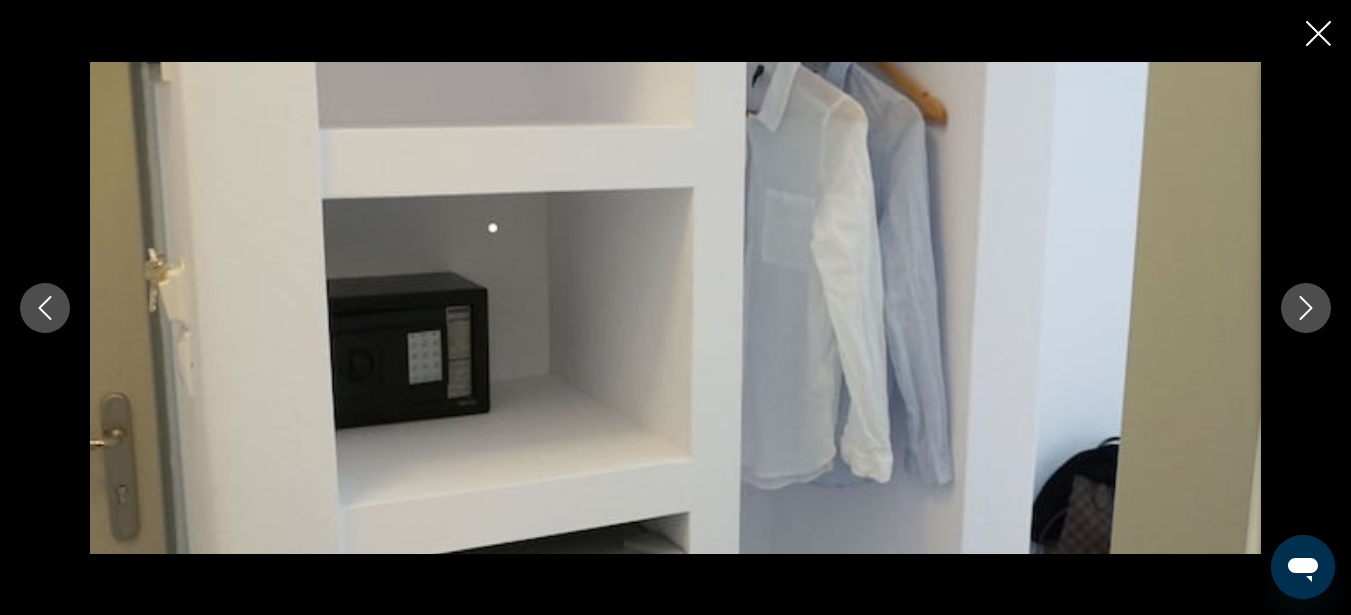 click at bounding box center [1306, 308] 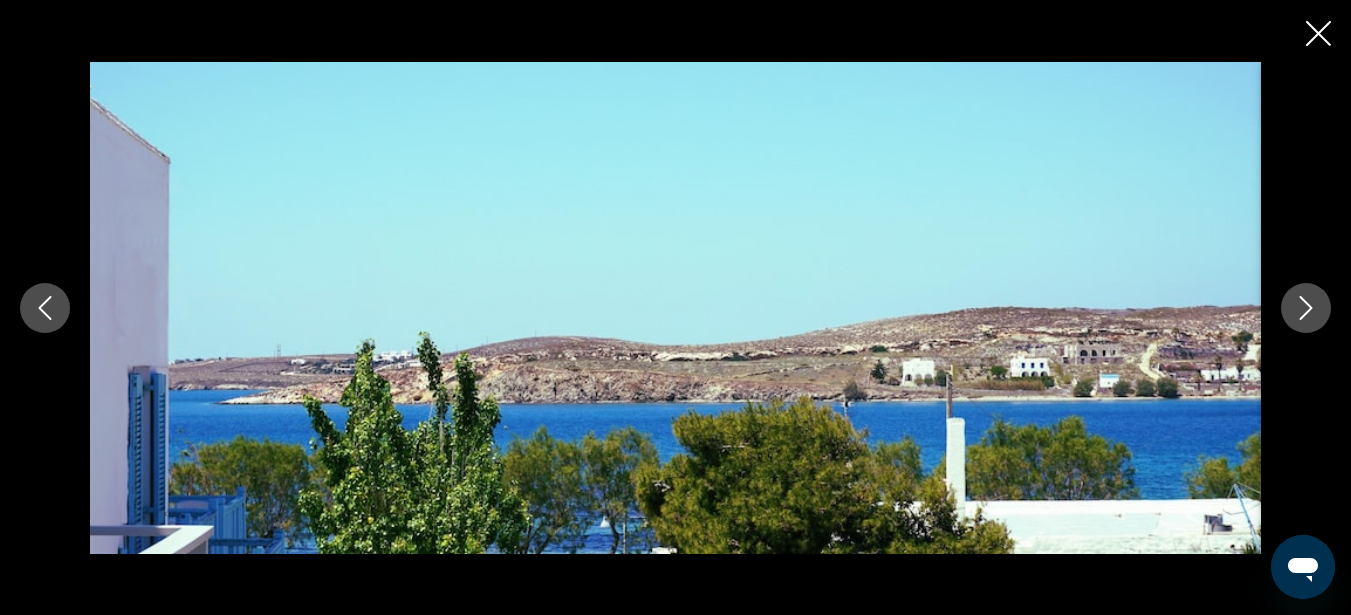 click at bounding box center [1306, 308] 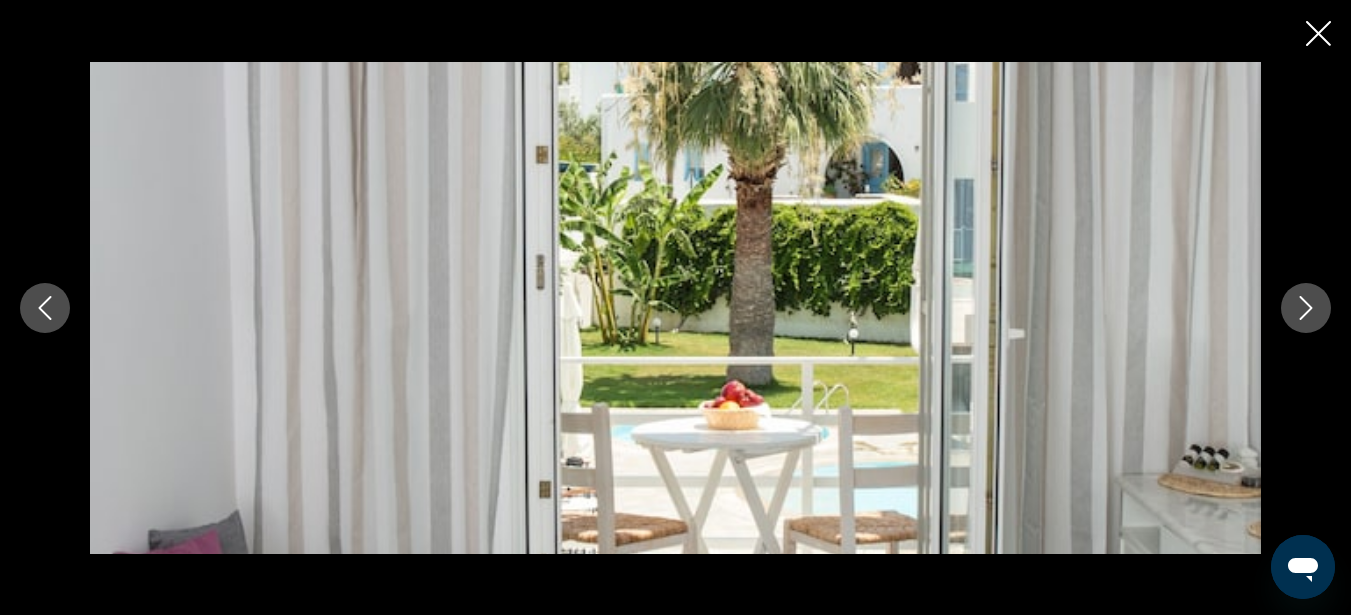 click at bounding box center [1306, 308] 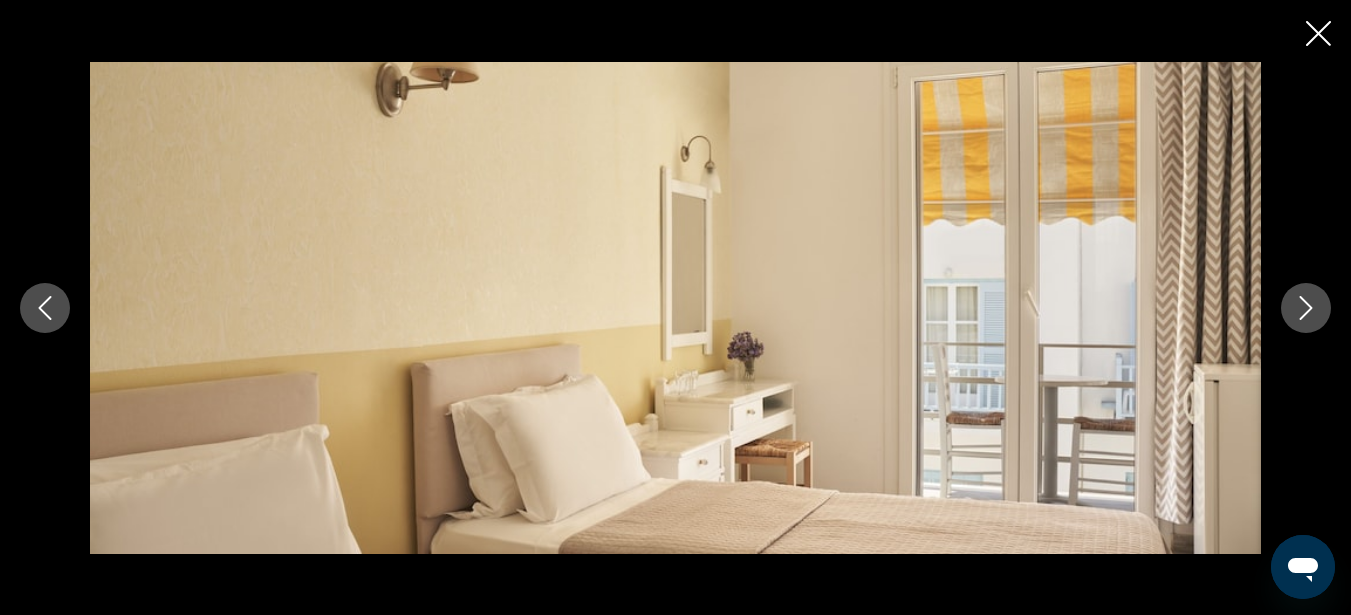 click at bounding box center (1306, 308) 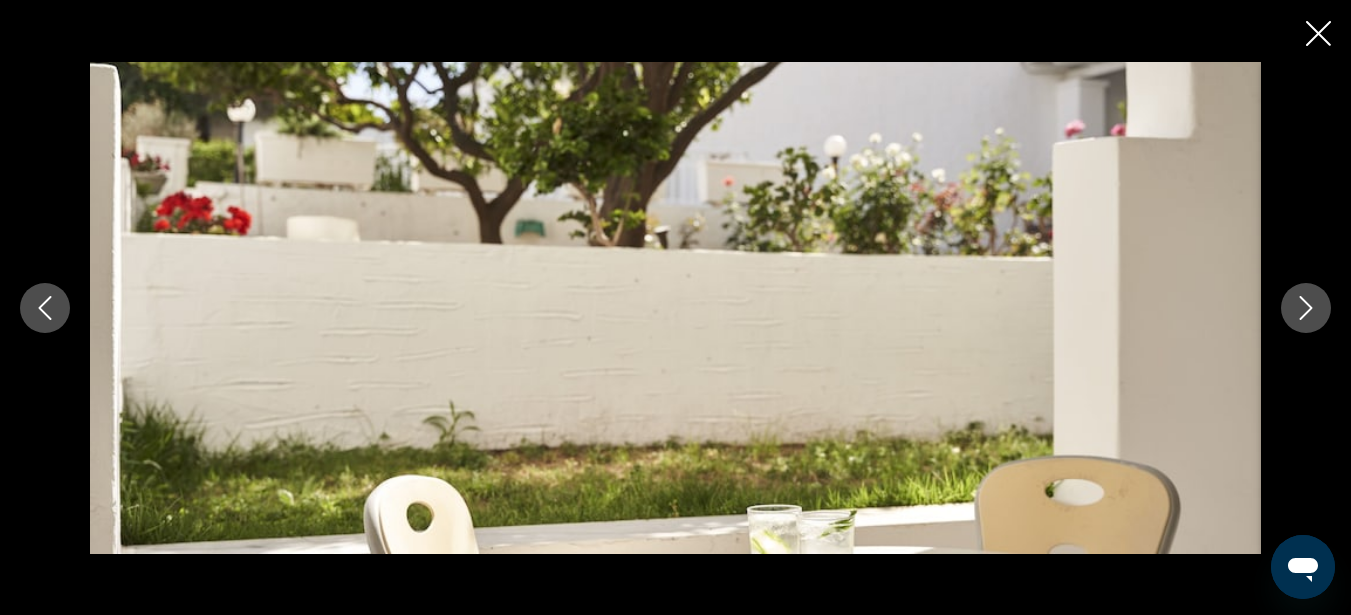 click at bounding box center (1306, 308) 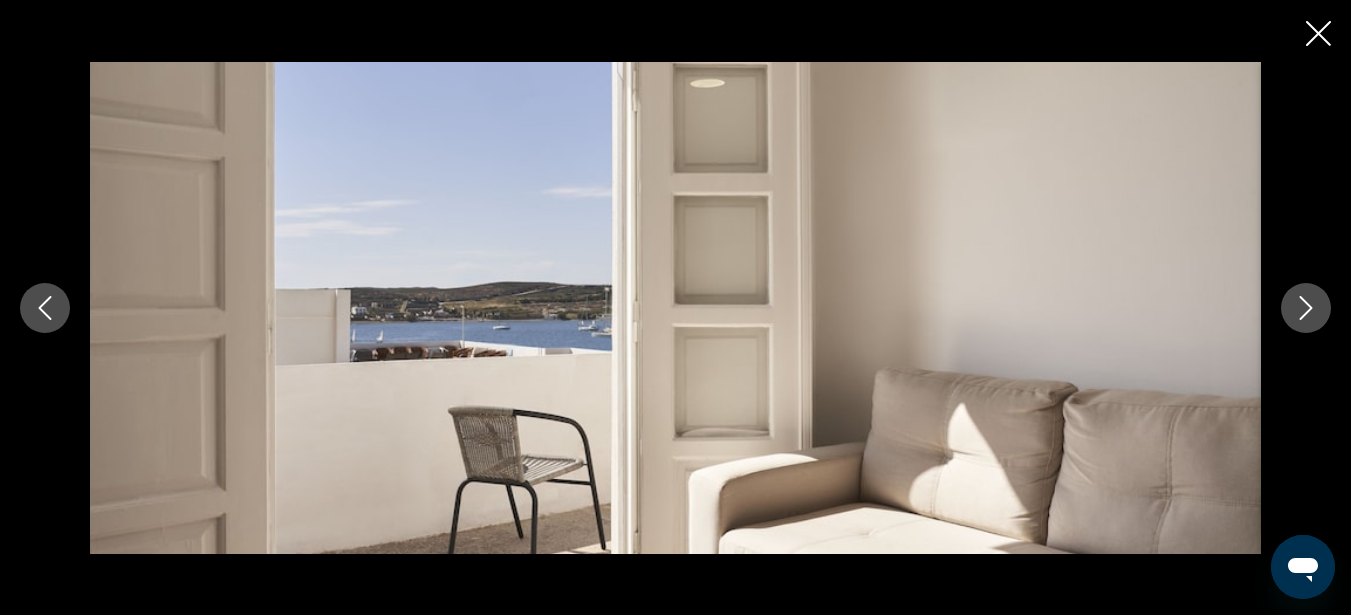 click at bounding box center (1306, 308) 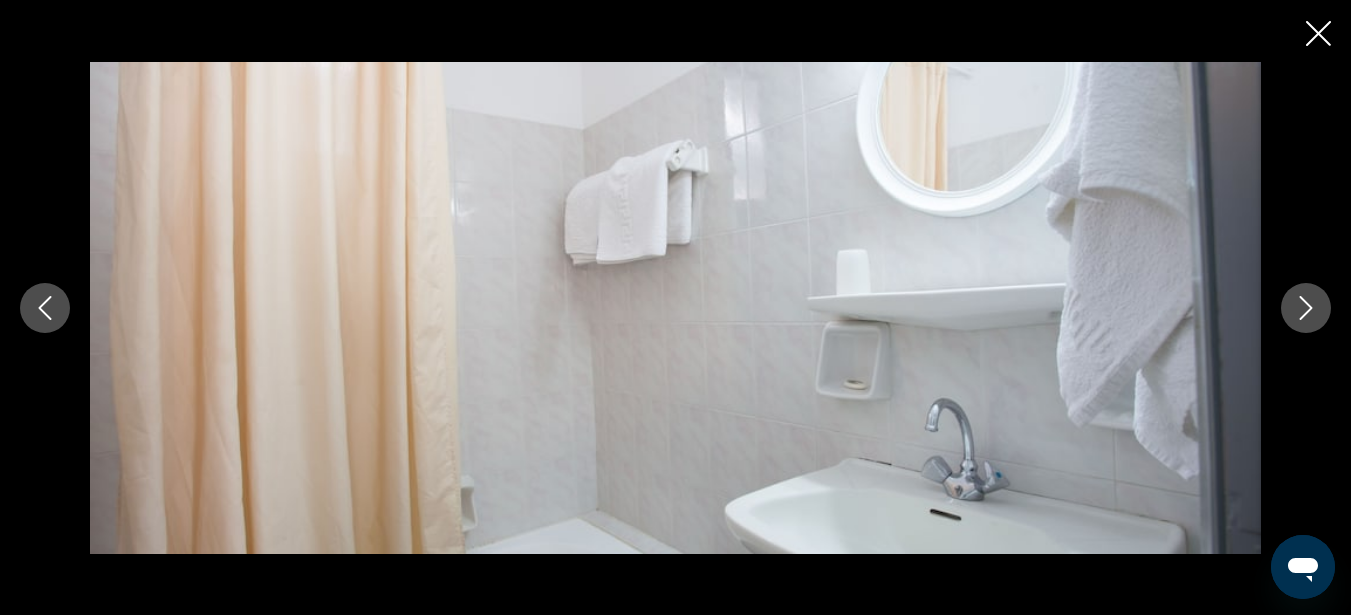 click at bounding box center (1306, 308) 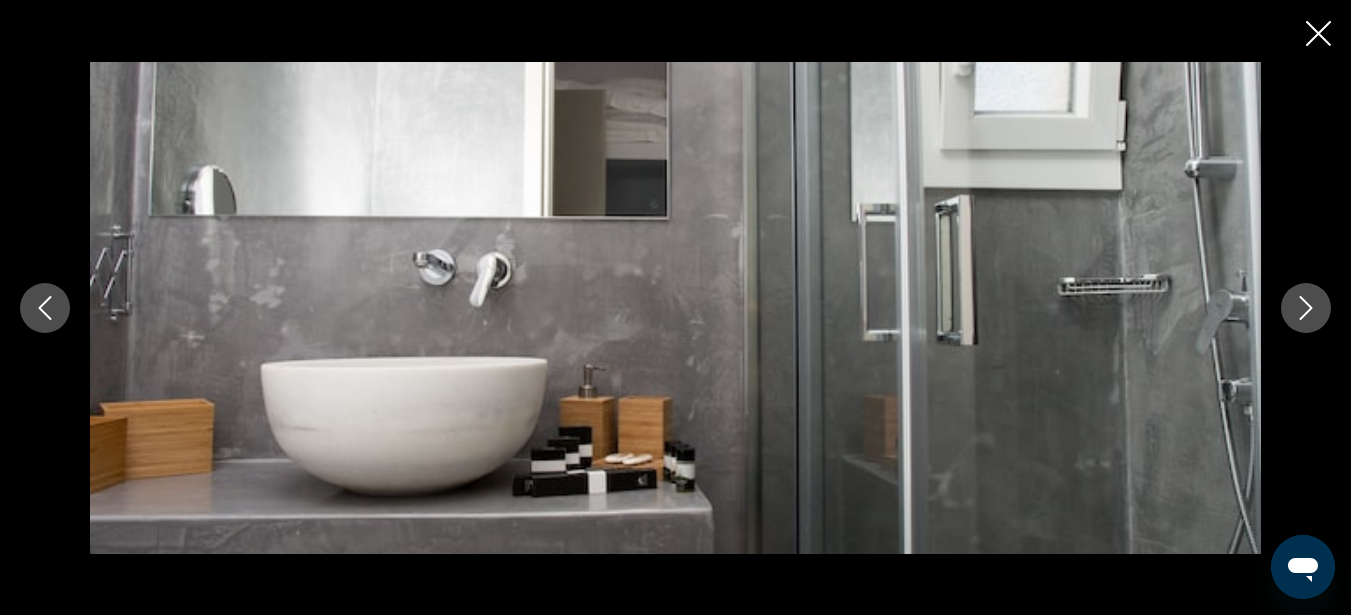 click at bounding box center [1306, 308] 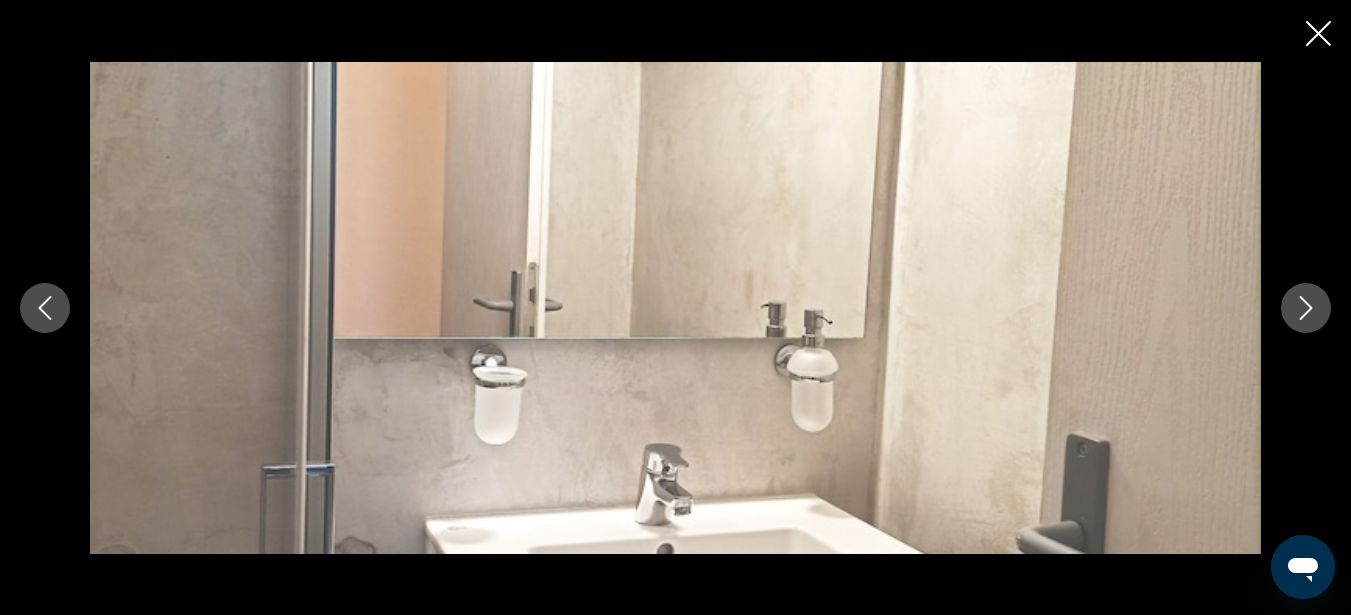 click at bounding box center [1306, 308] 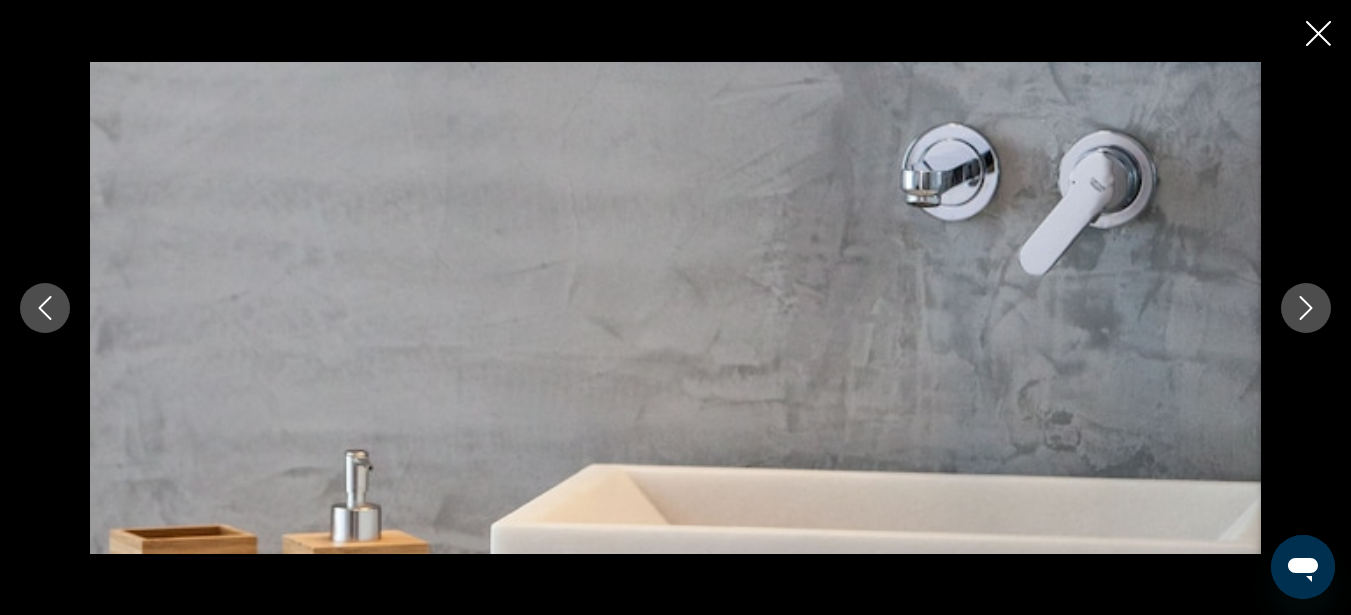 click at bounding box center [1306, 308] 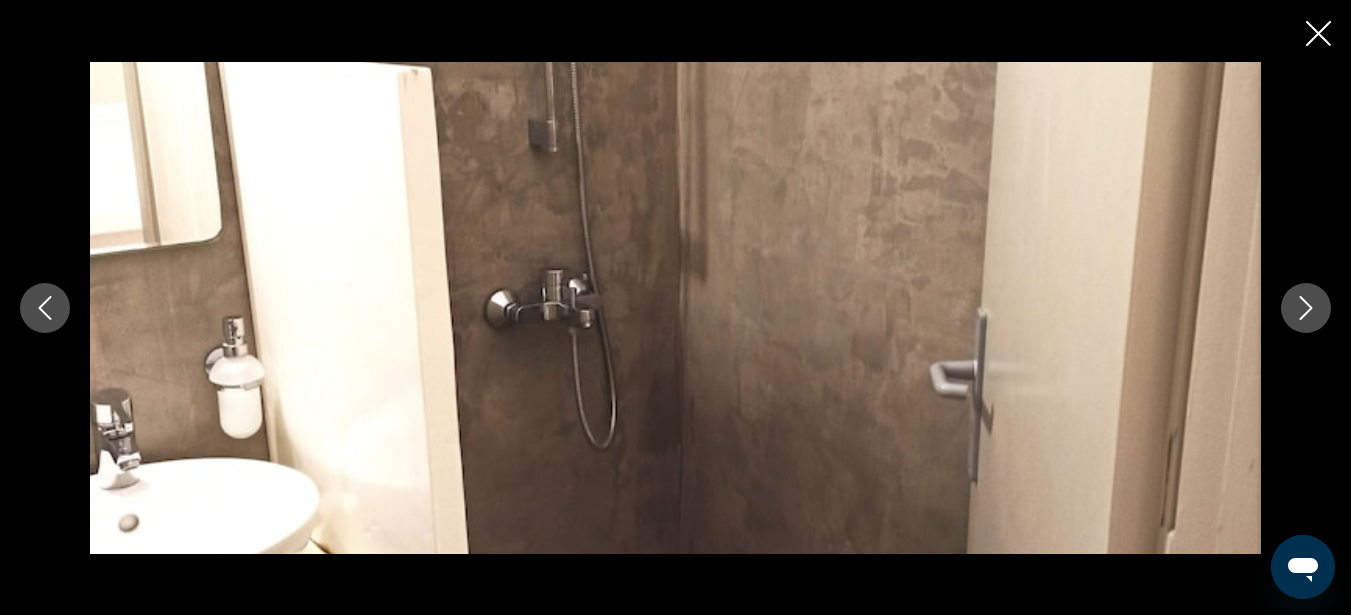click at bounding box center [1306, 308] 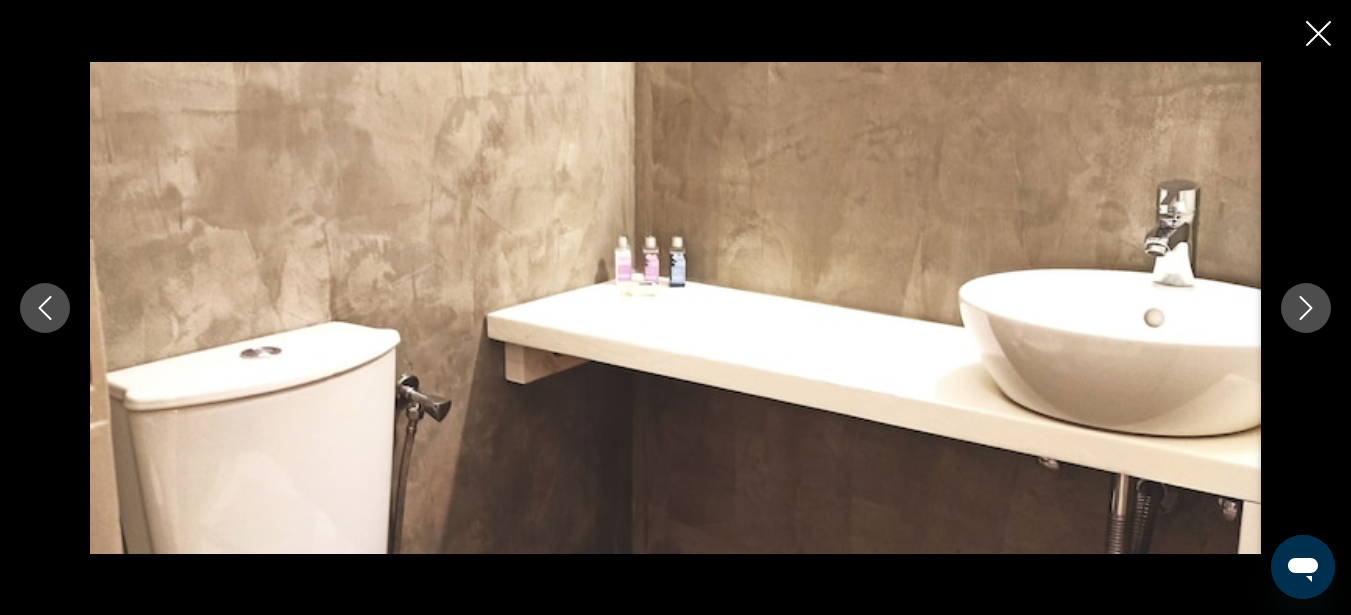 click at bounding box center [1306, 308] 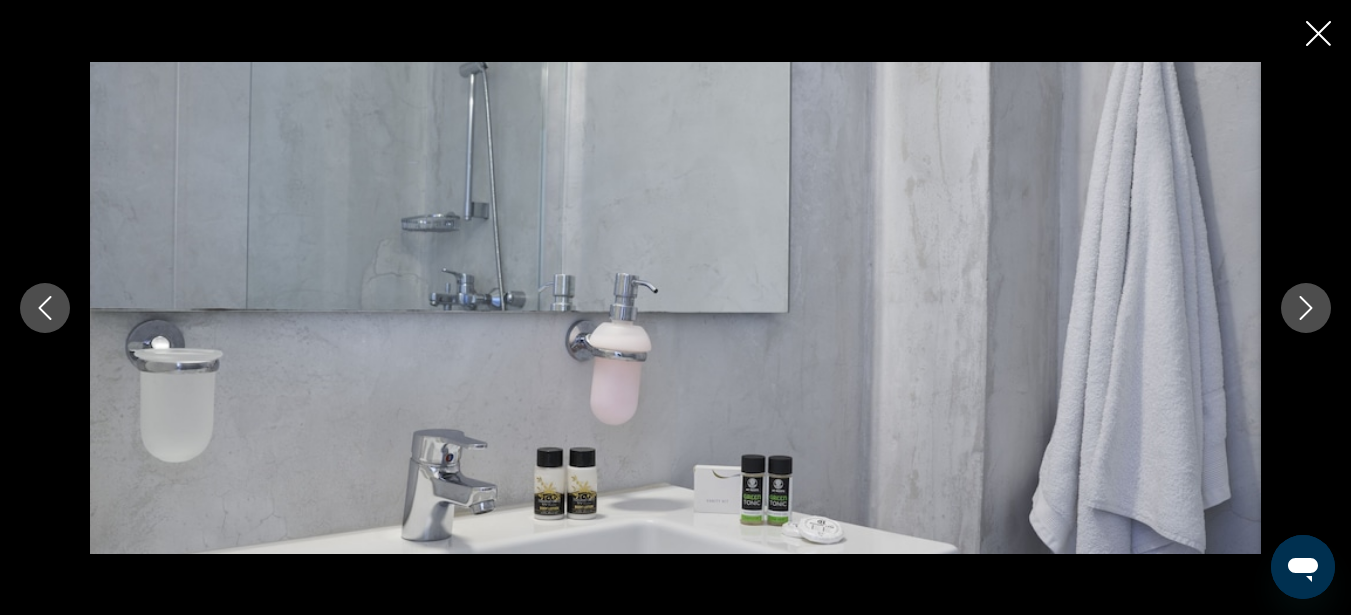 click at bounding box center (1306, 308) 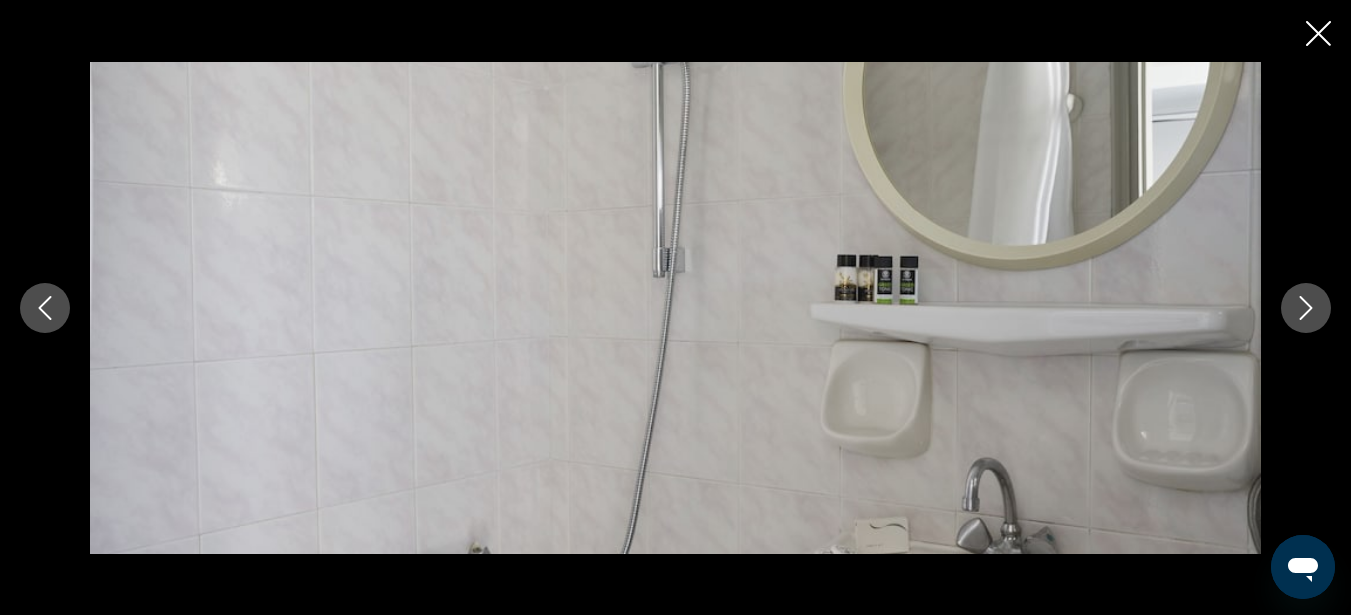 click at bounding box center [1306, 308] 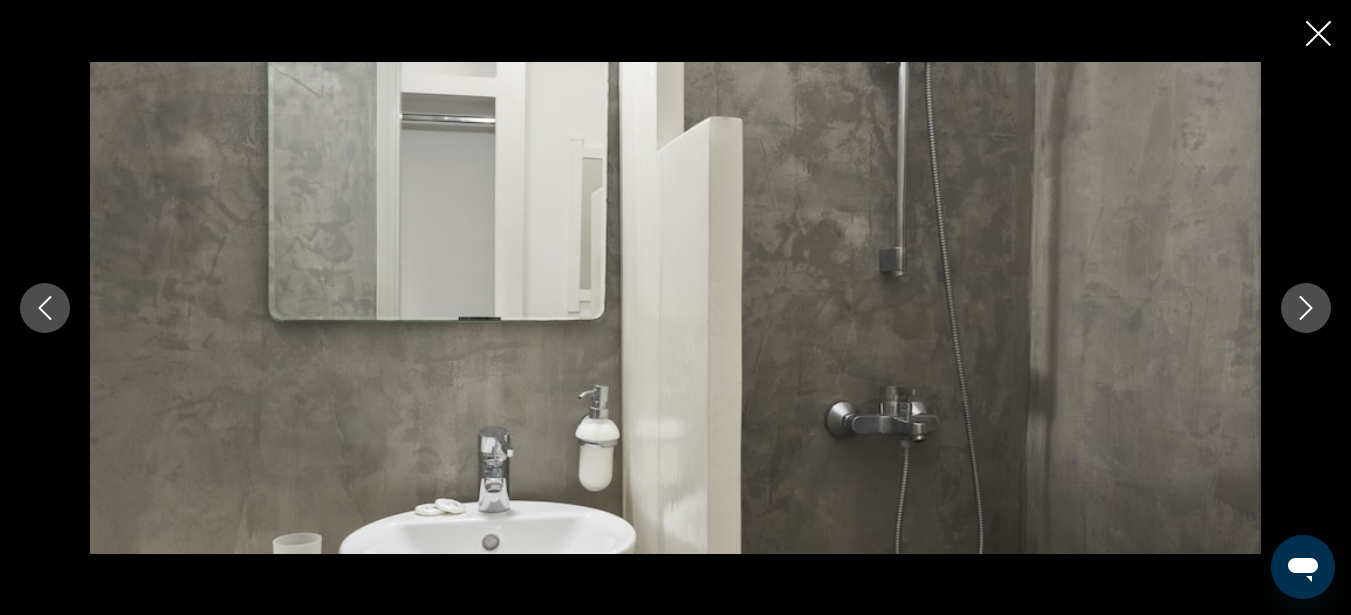 click at bounding box center [1306, 308] 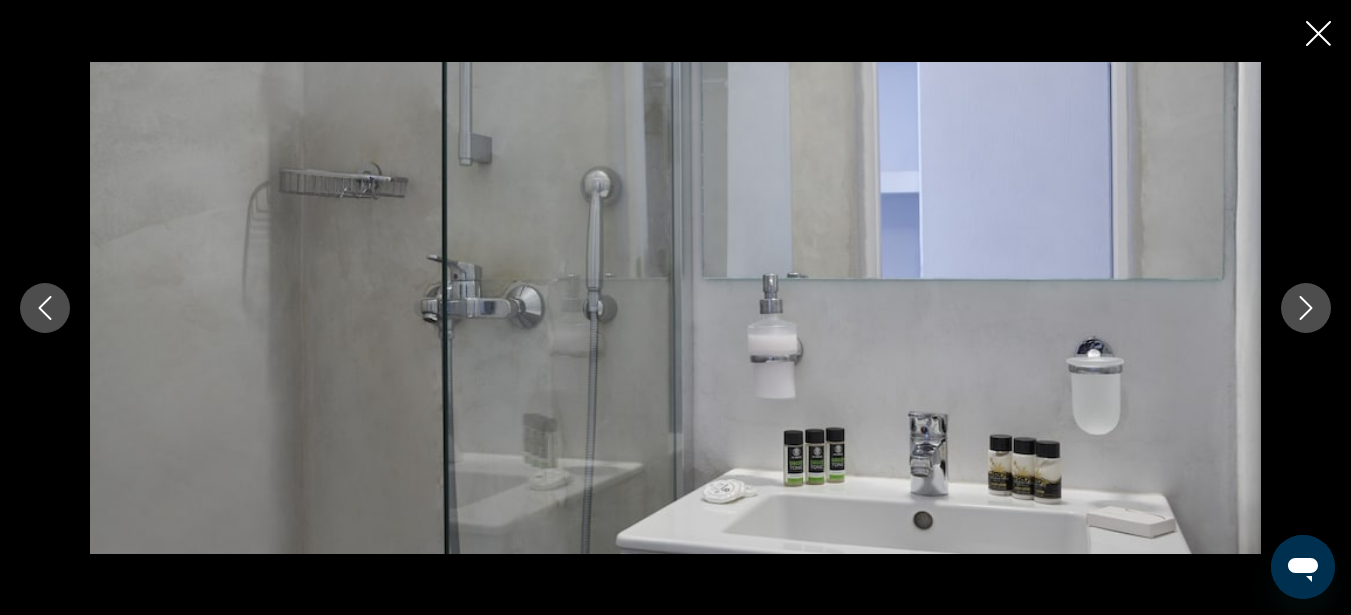 click at bounding box center [1306, 308] 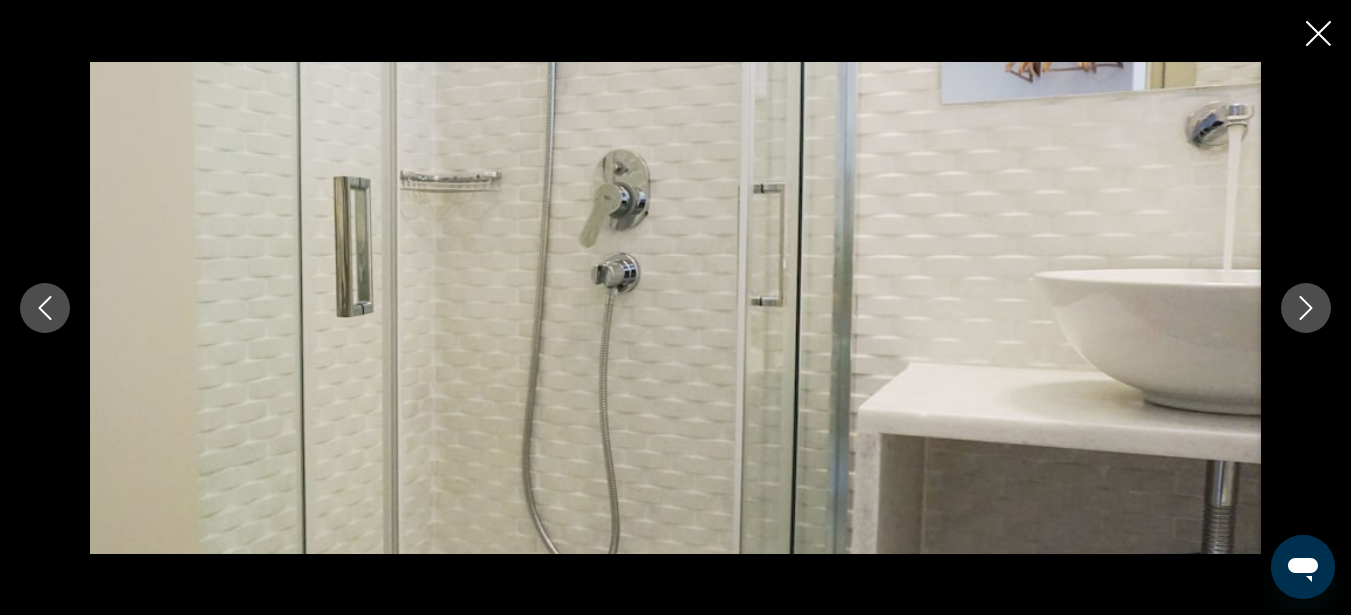 click at bounding box center (1306, 308) 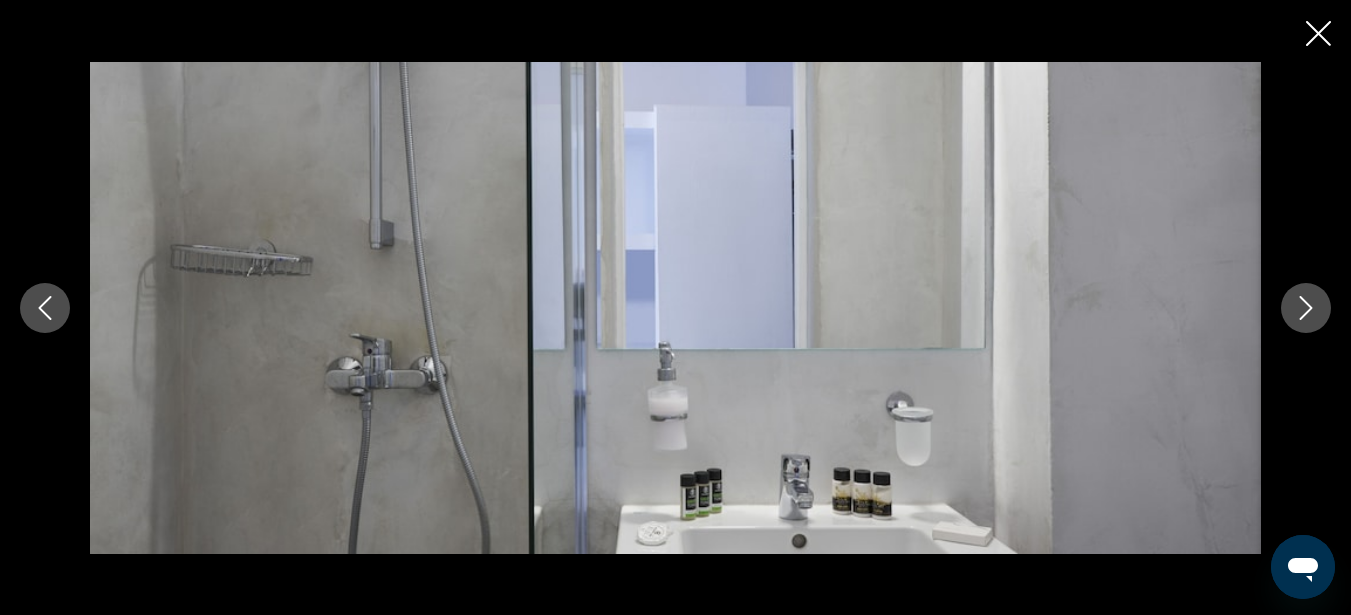 click at bounding box center (1306, 308) 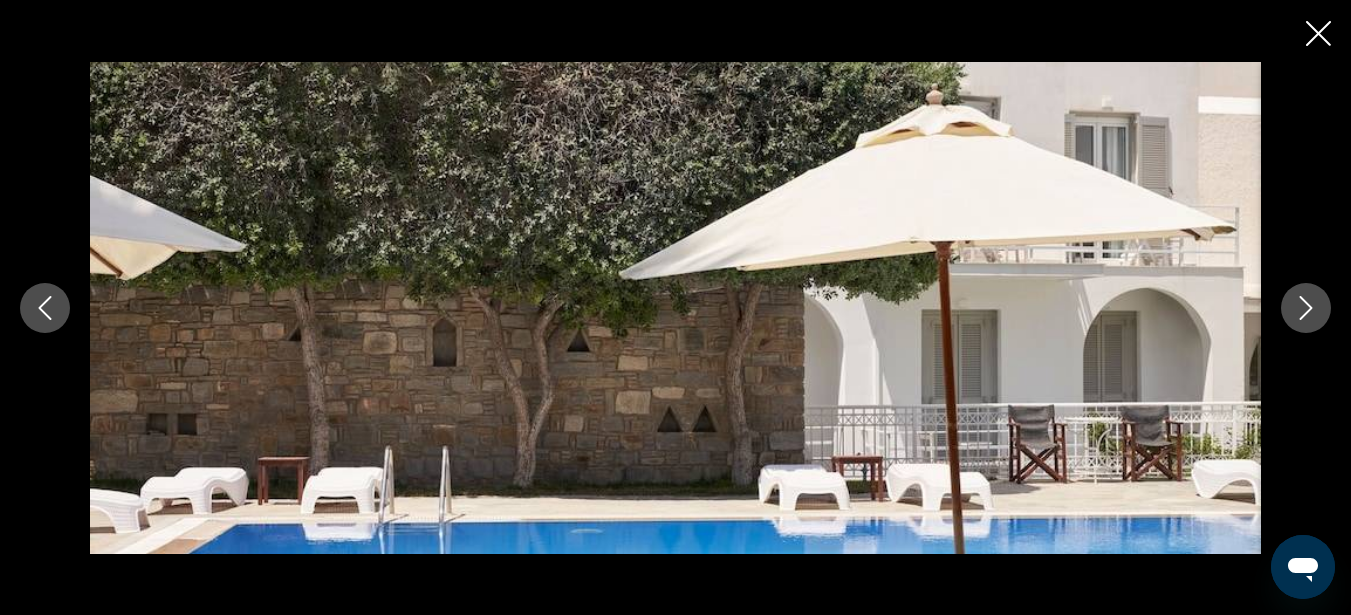 click at bounding box center [1306, 308] 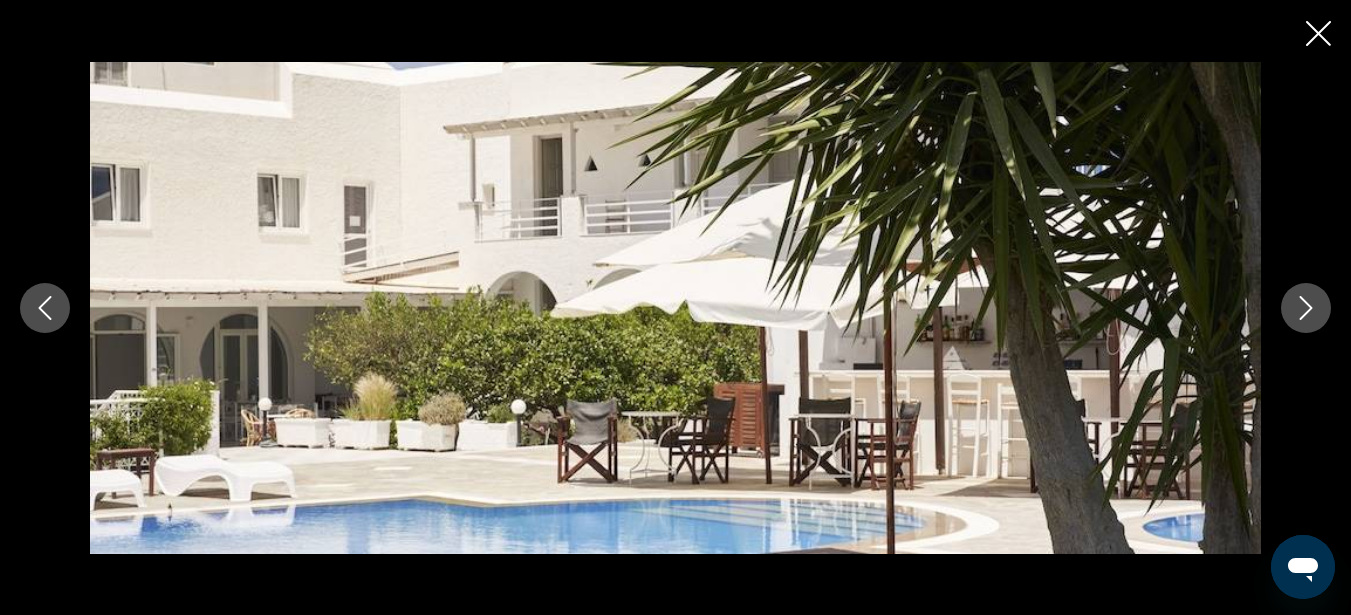 click at bounding box center (1306, 308) 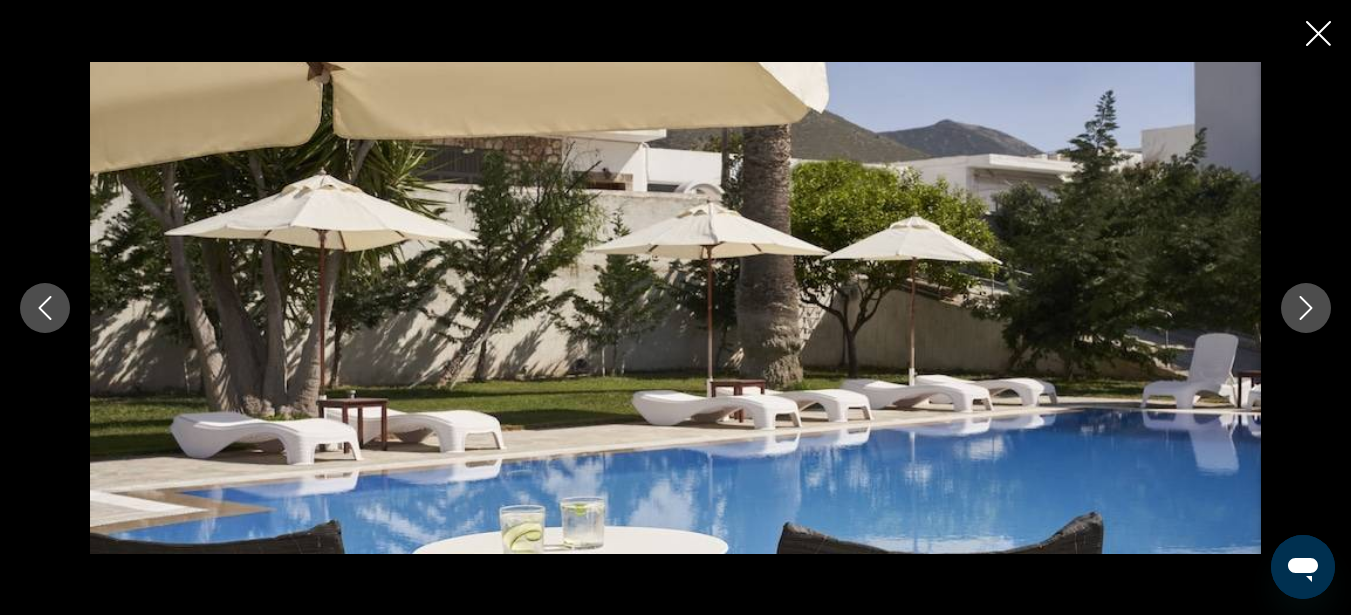 click at bounding box center [1306, 308] 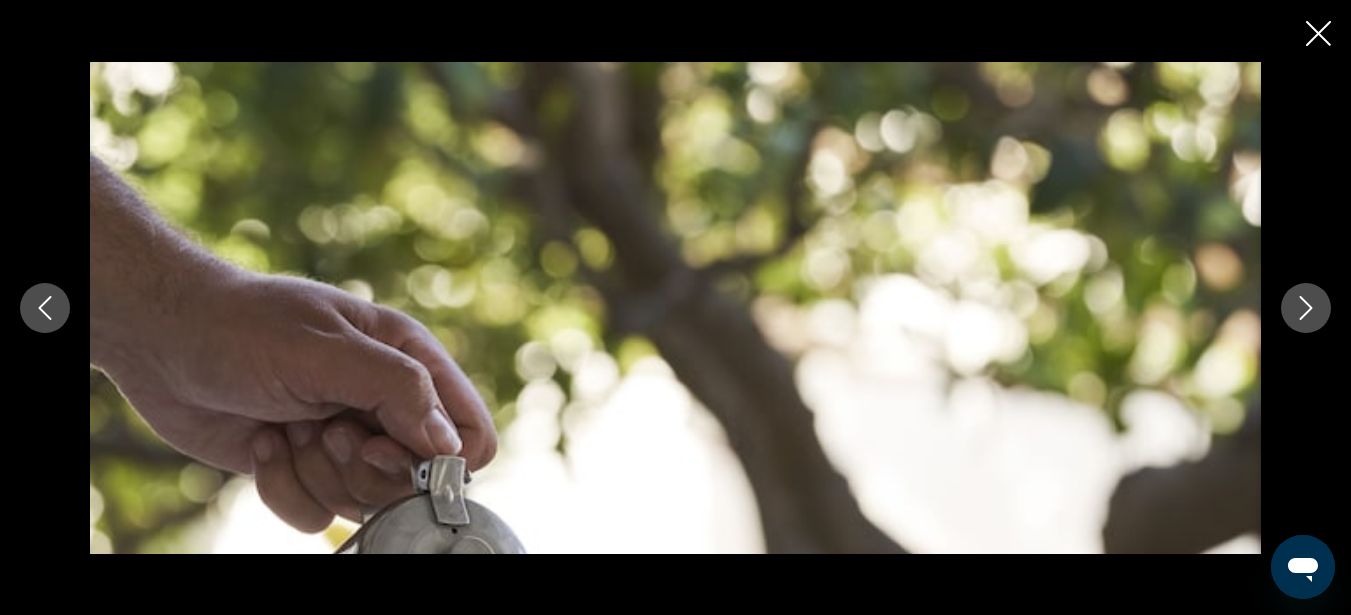 click at bounding box center (1306, 308) 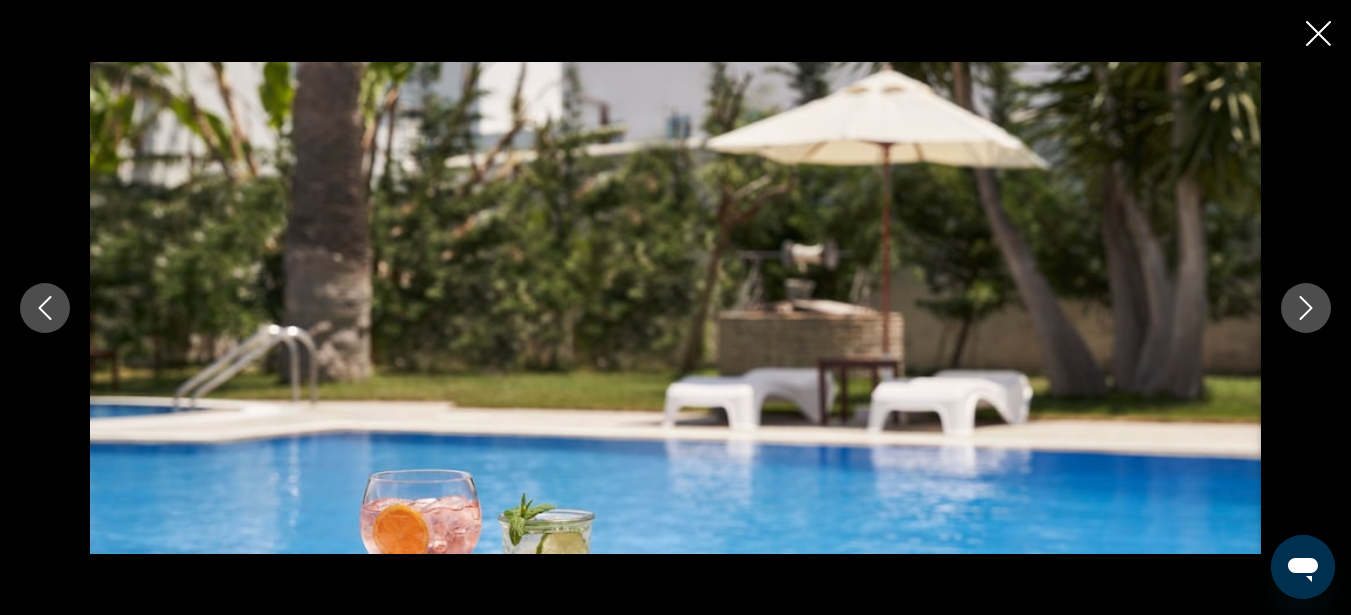 click at bounding box center [1306, 308] 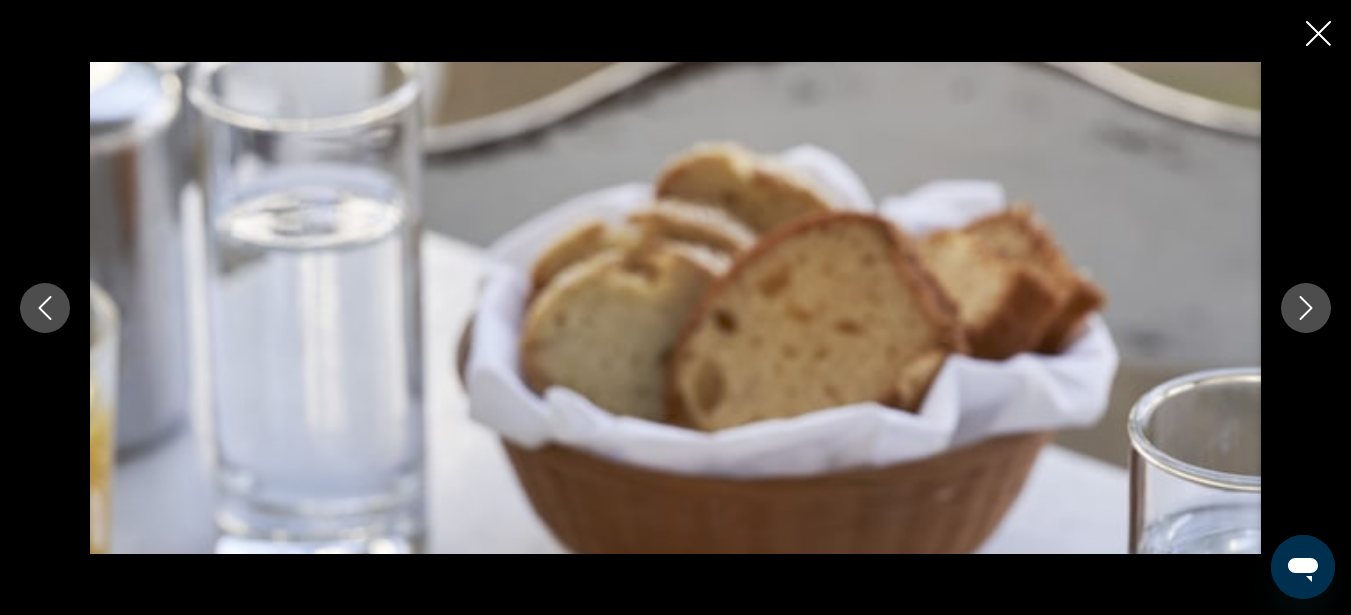 click at bounding box center (1306, 308) 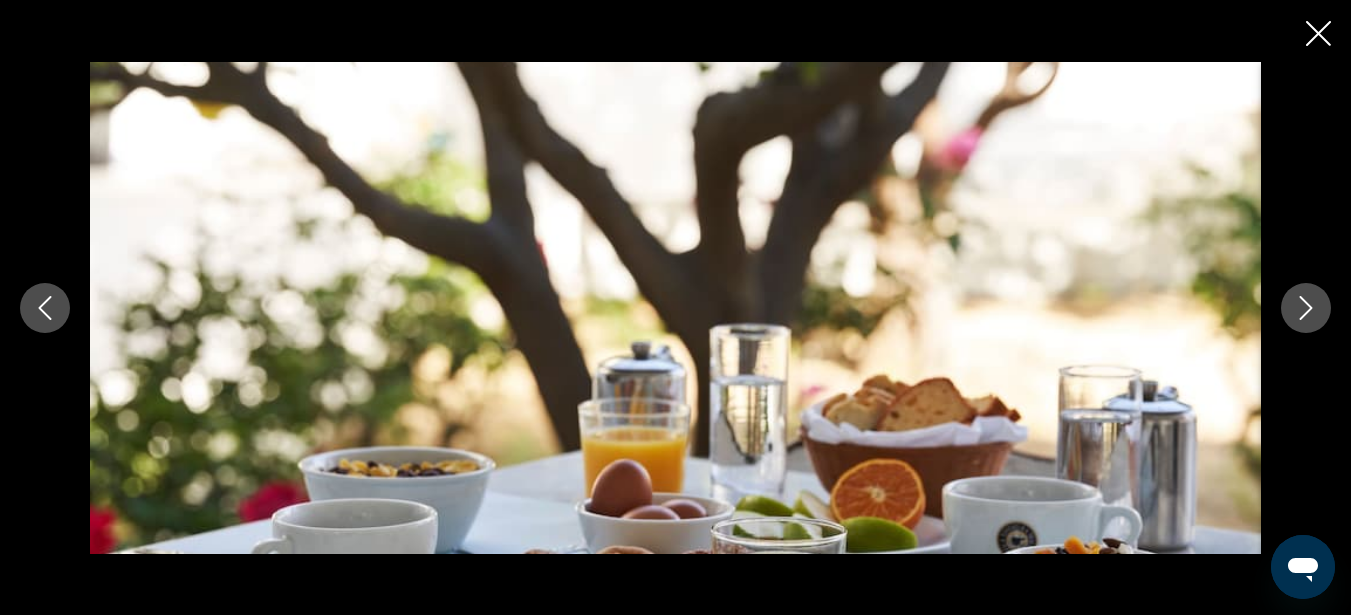 click at bounding box center [1306, 308] 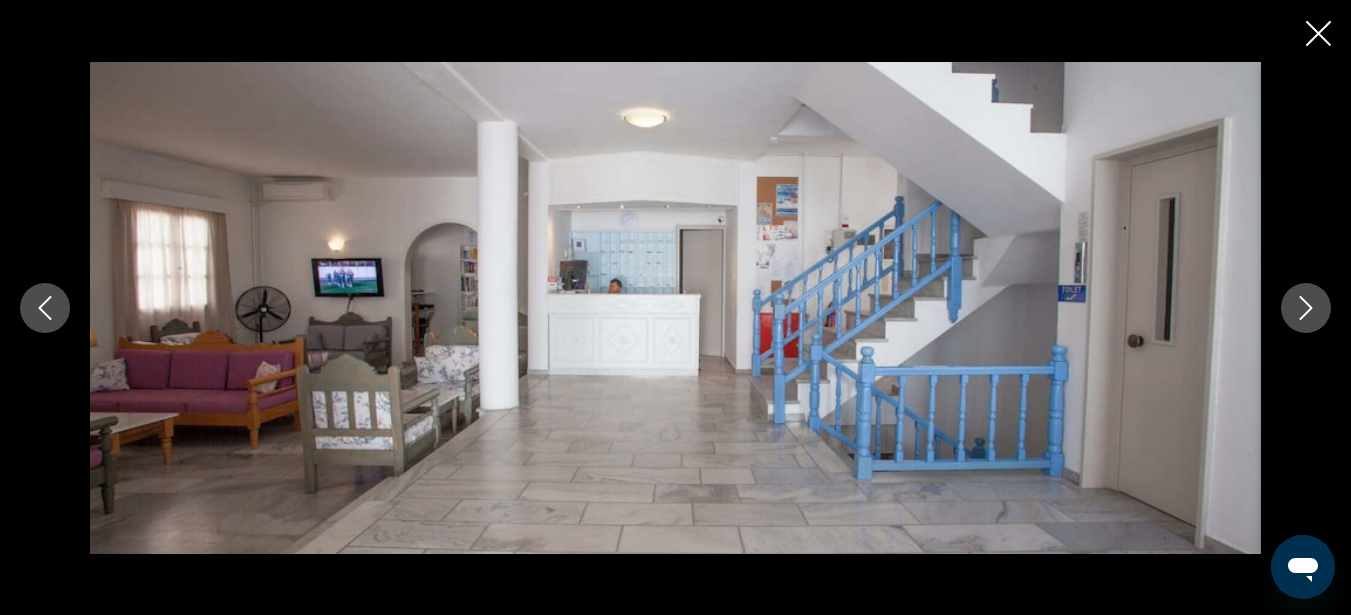 click at bounding box center [1306, 308] 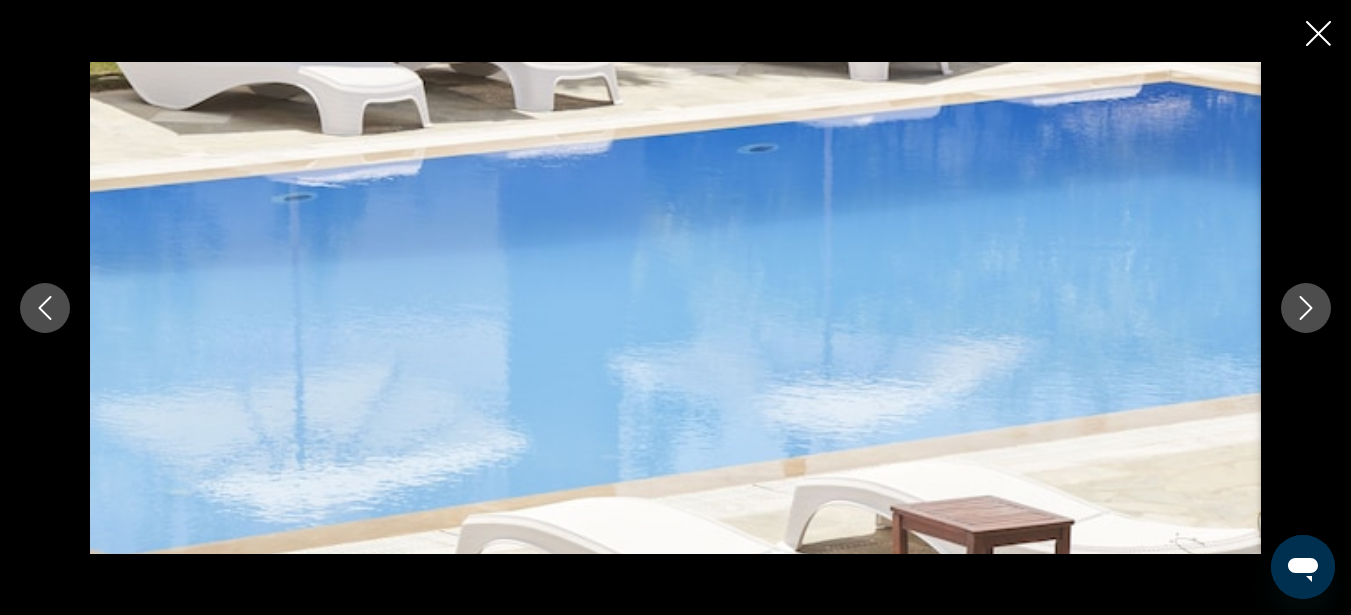 click at bounding box center (1306, 308) 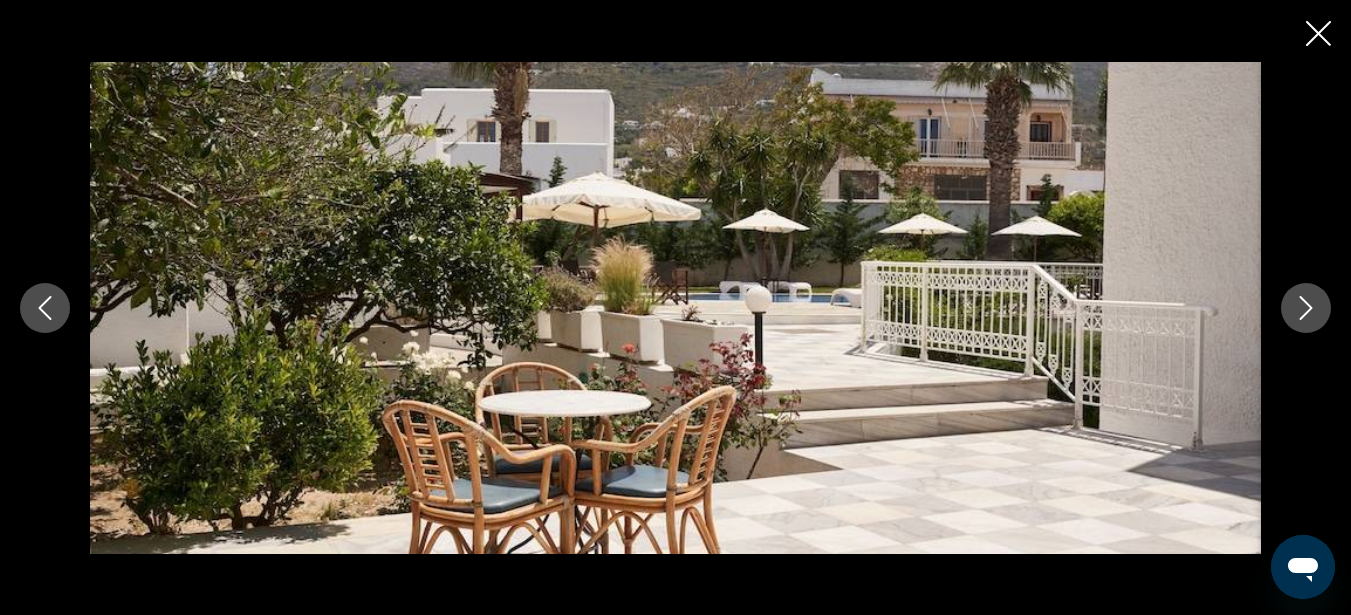 click at bounding box center (1306, 308) 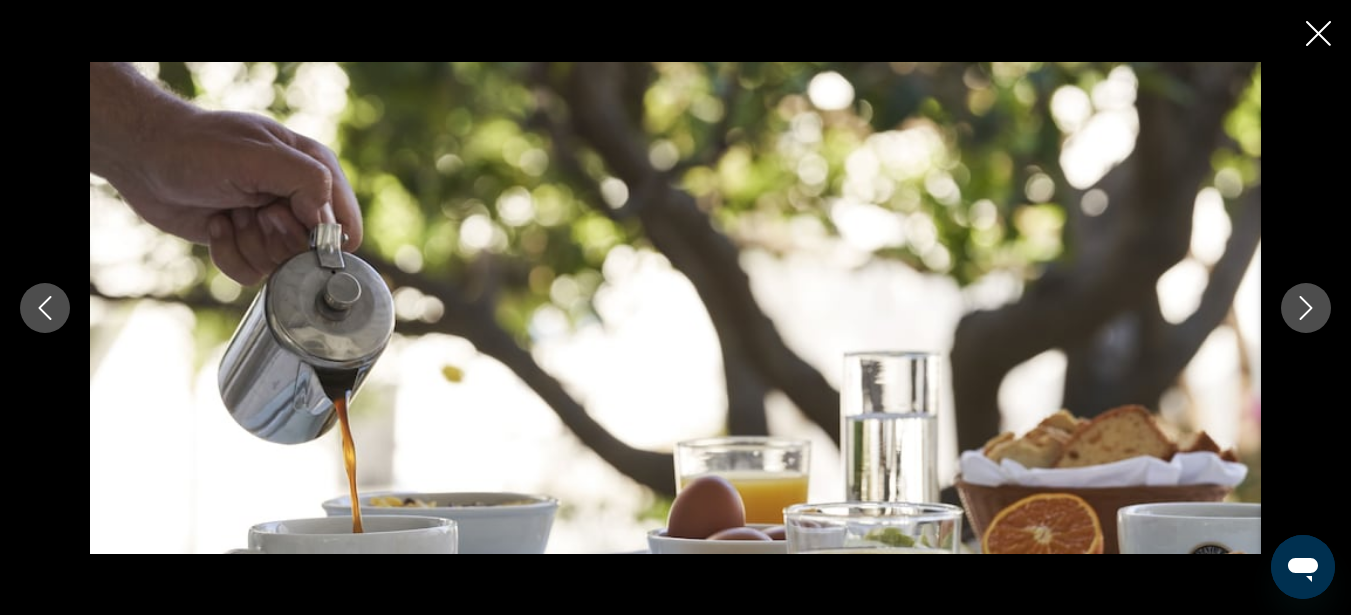 click at bounding box center (1306, 308) 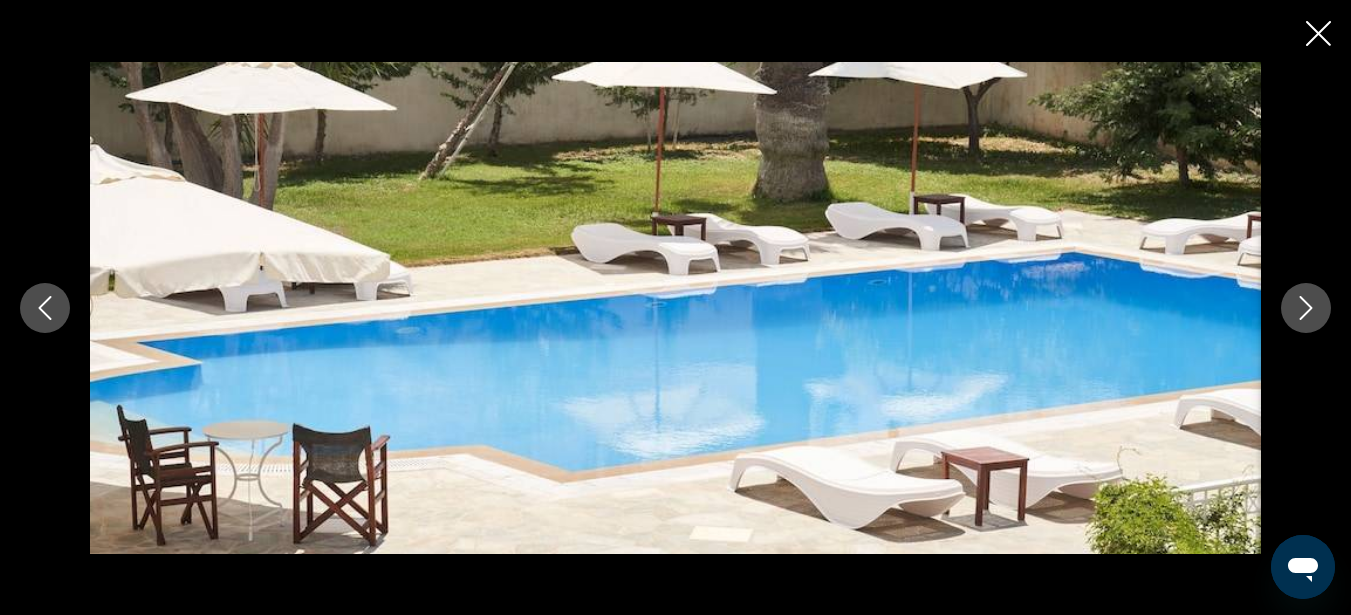 click at bounding box center [1306, 308] 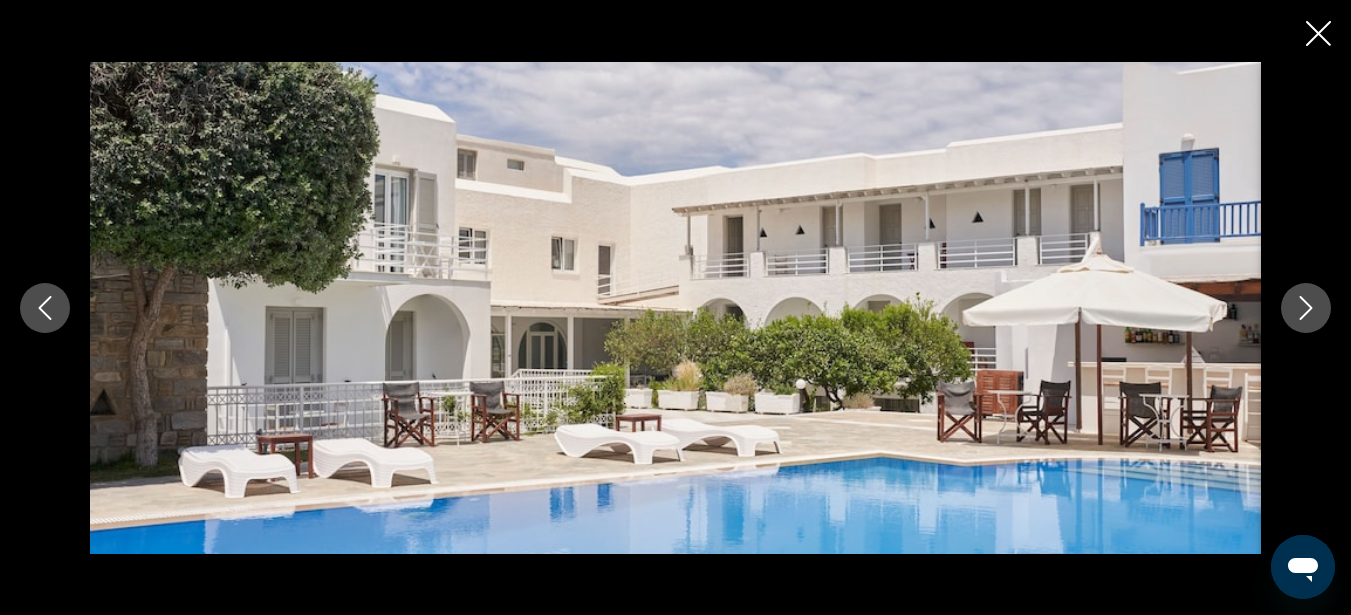 click at bounding box center [1306, 308] 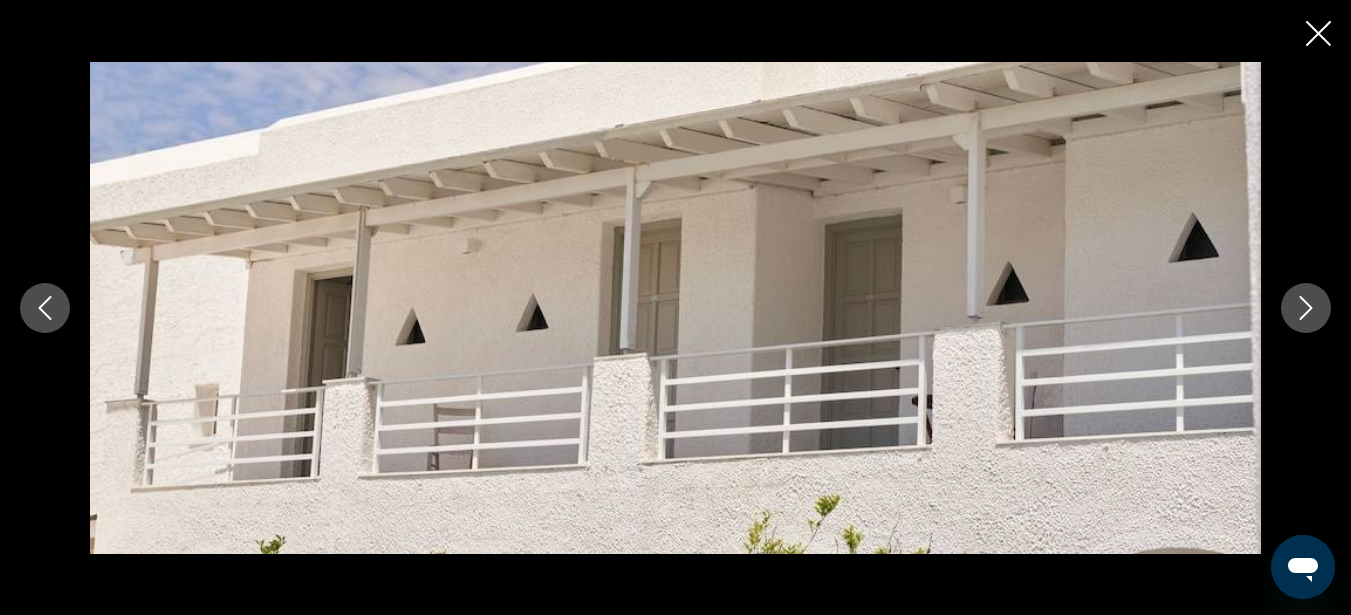 click at bounding box center (1306, 308) 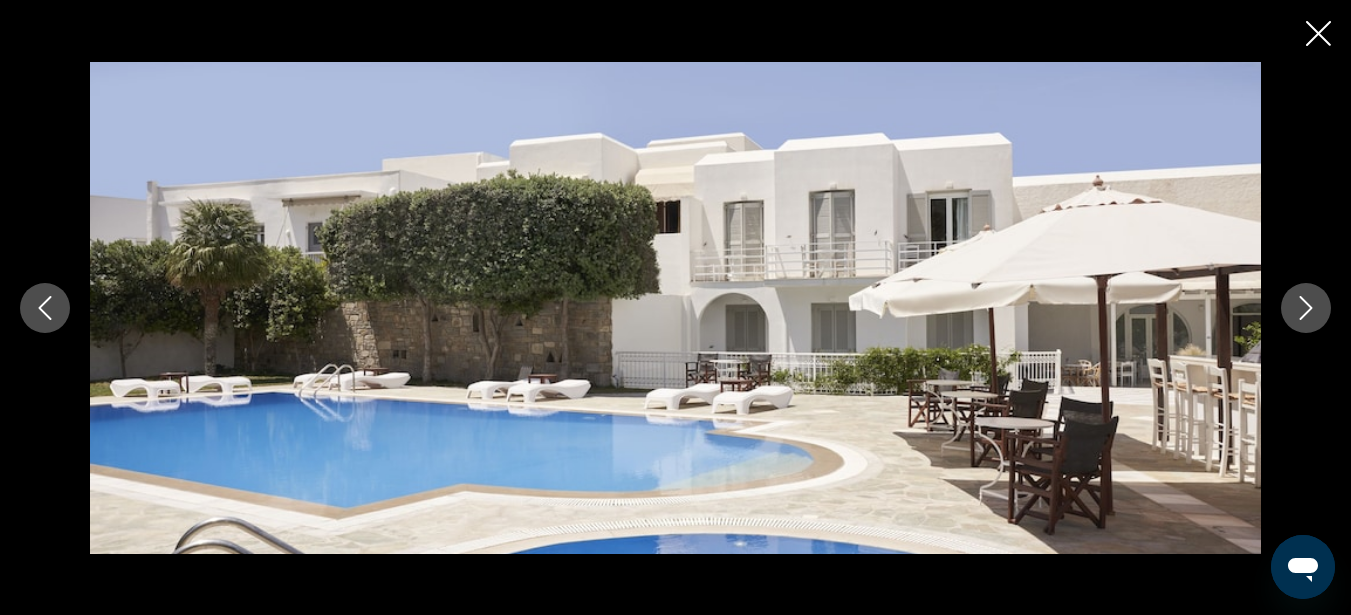 click at bounding box center [1306, 308] 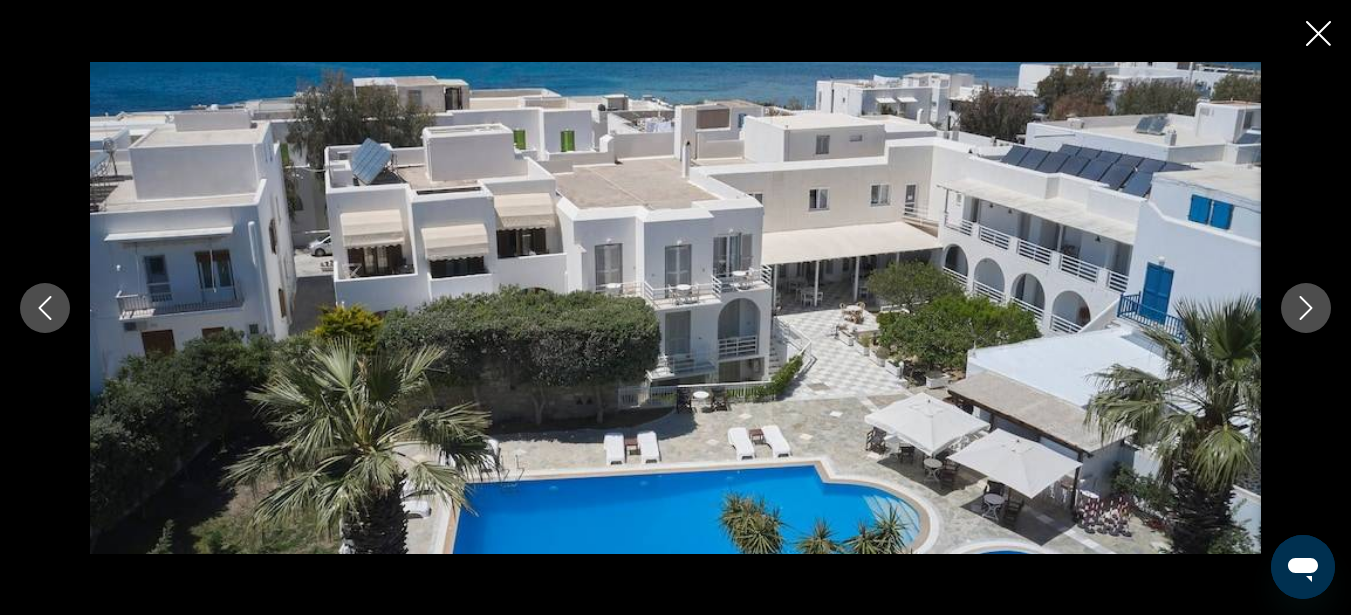 click at bounding box center (1306, 308) 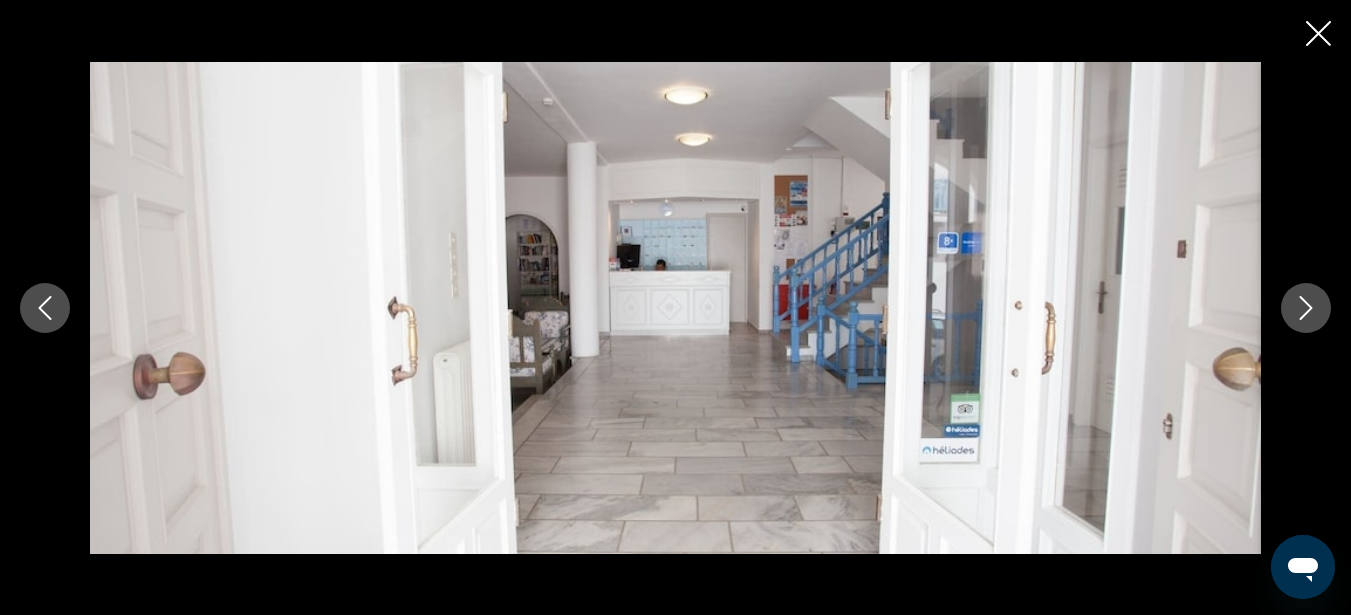 click at bounding box center (1318, 35) 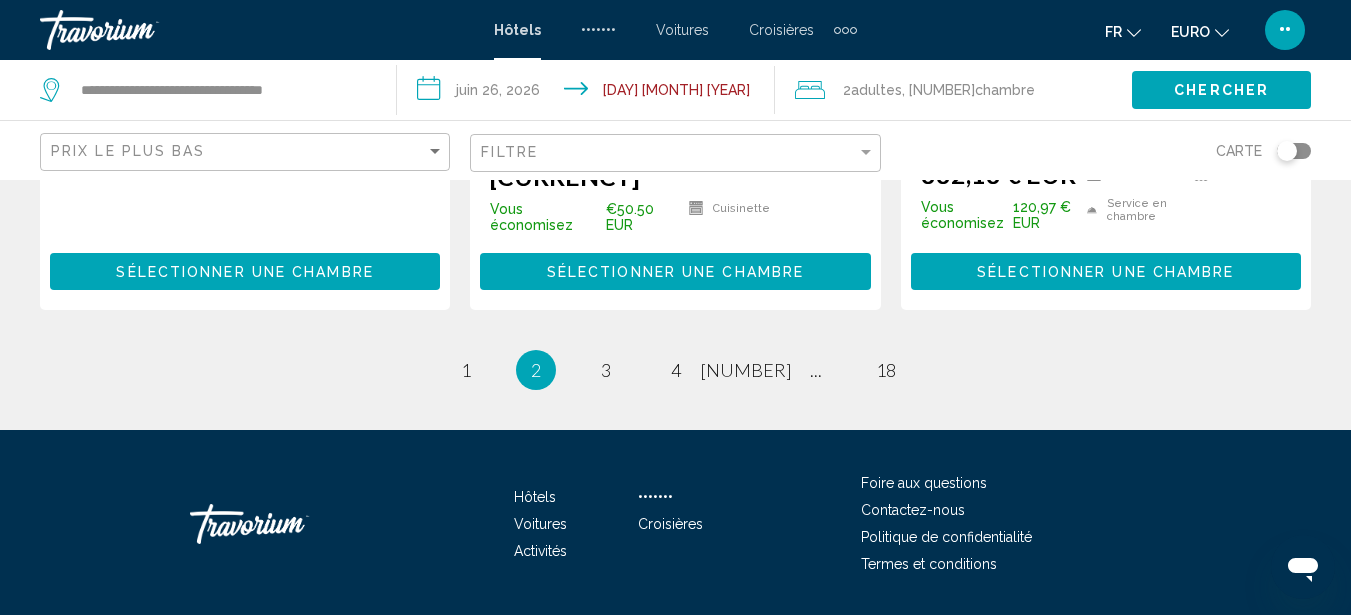 scroll, scrollTop: 2888, scrollLeft: 0, axis: vertical 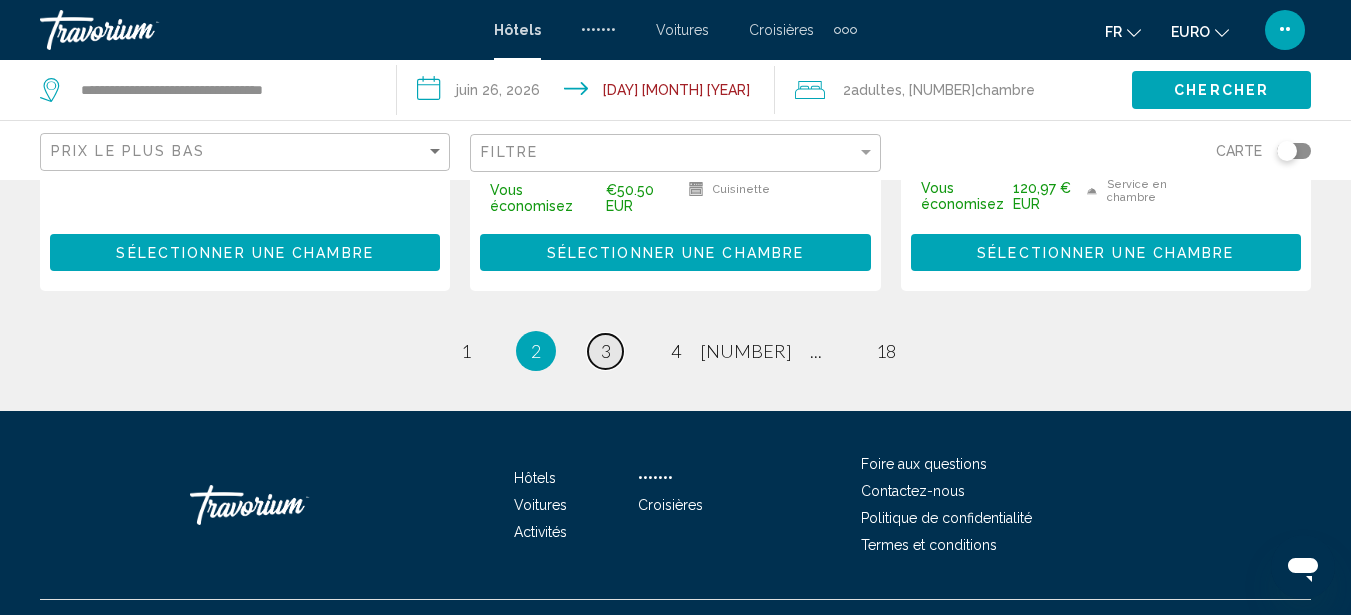 click on "3" at bounding box center (466, 351) 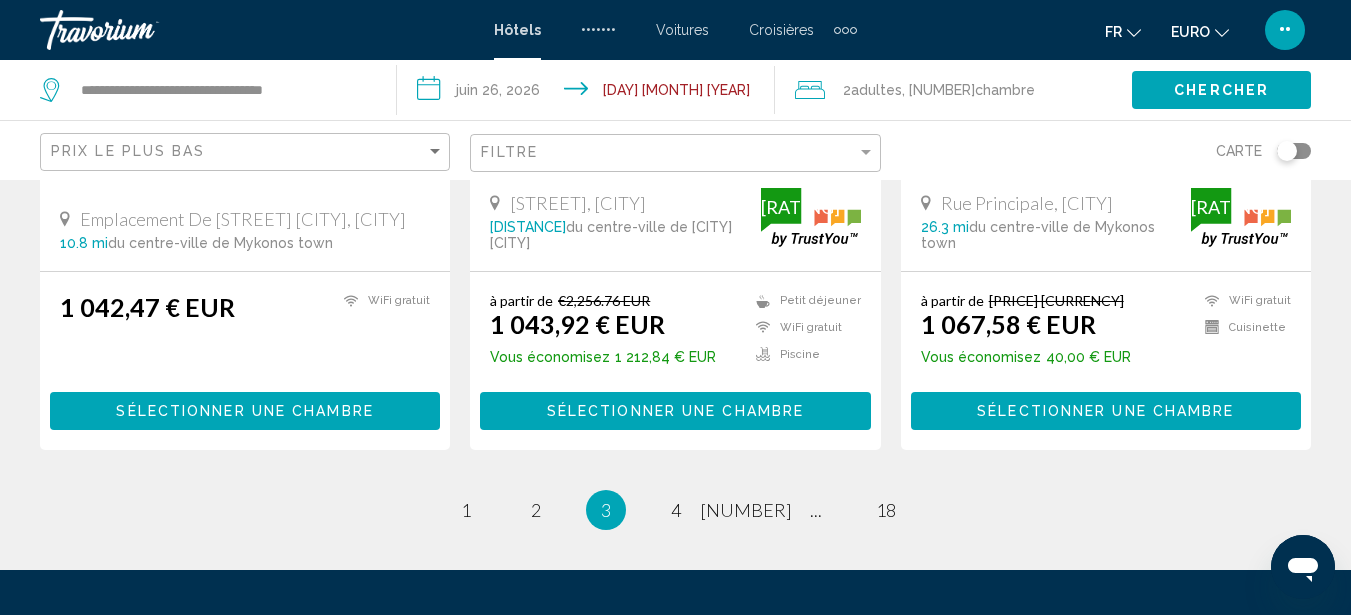 scroll, scrollTop: 2800, scrollLeft: 0, axis: vertical 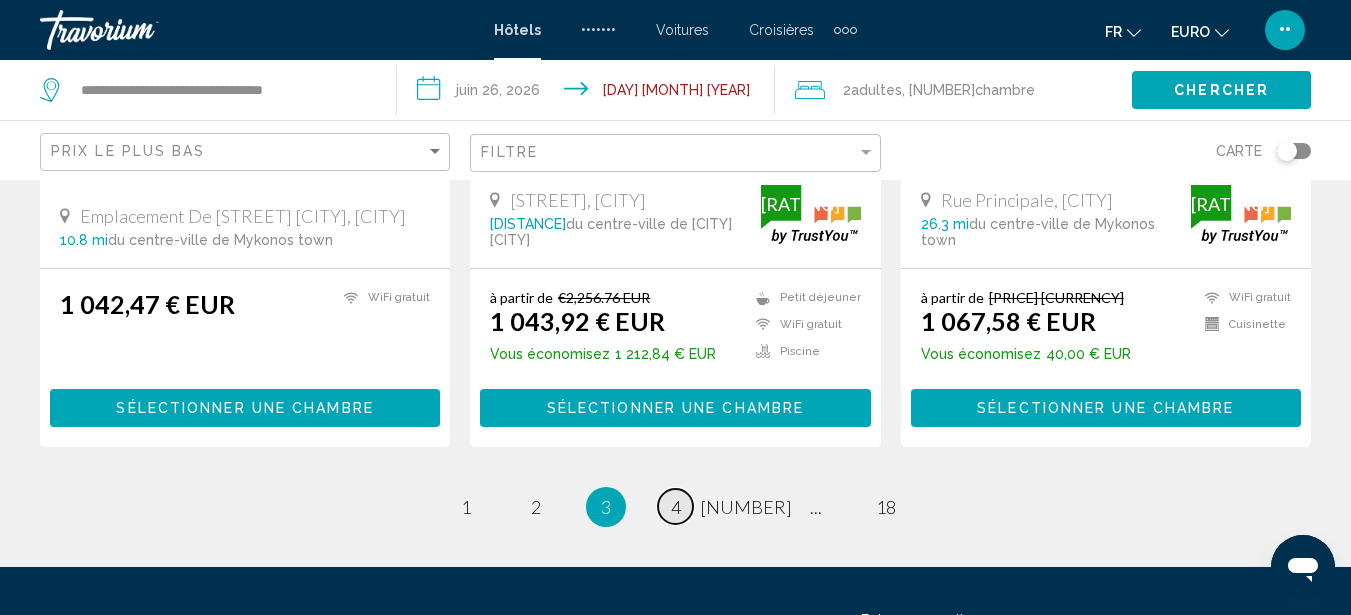 click on "page [NUMBER]" at bounding box center [465, 506] 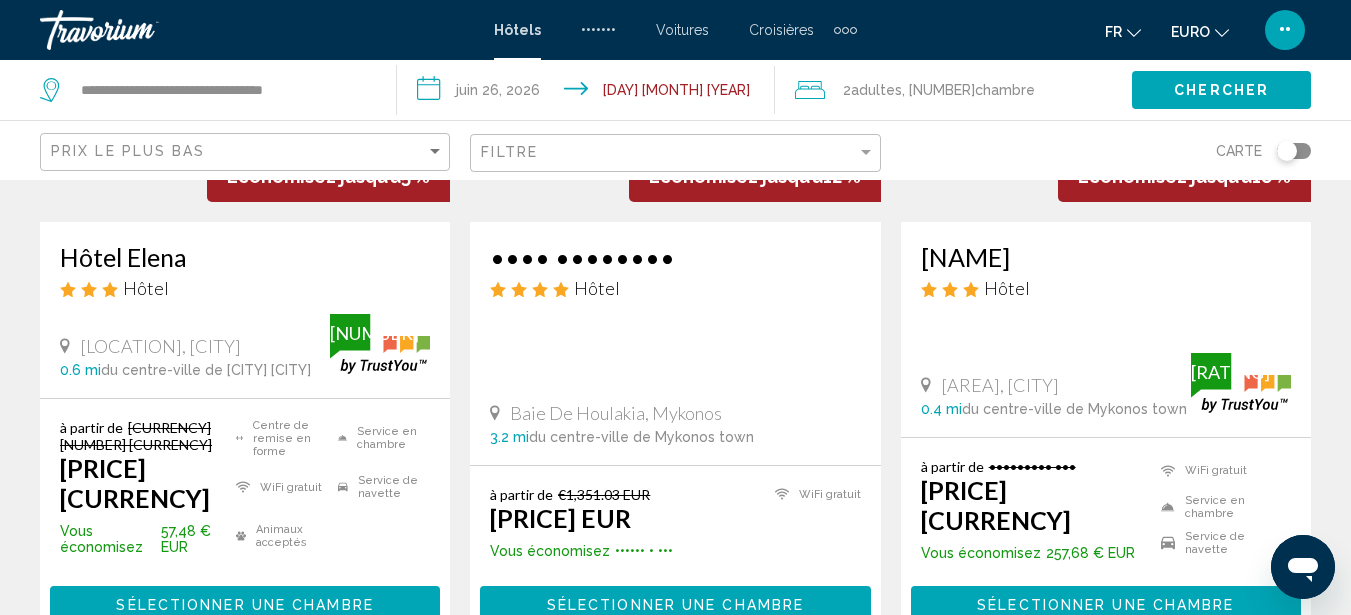 scroll, scrollTop: 2680, scrollLeft: 0, axis: vertical 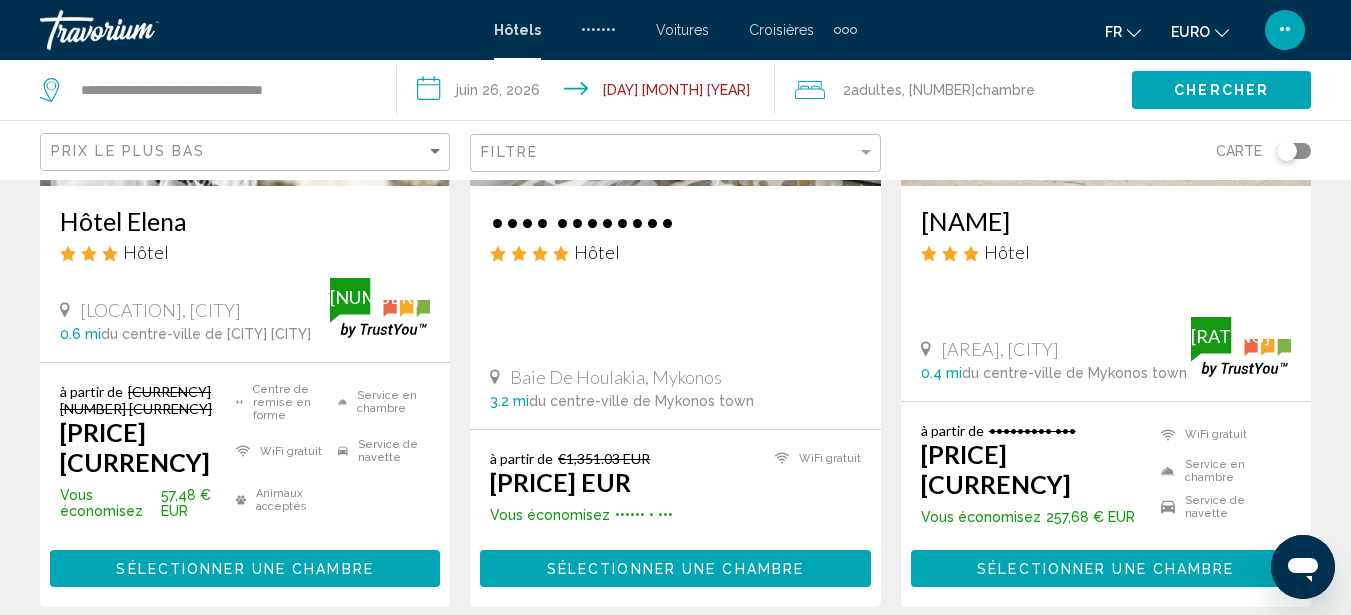 click on "Filtre" at bounding box center [677, 153] 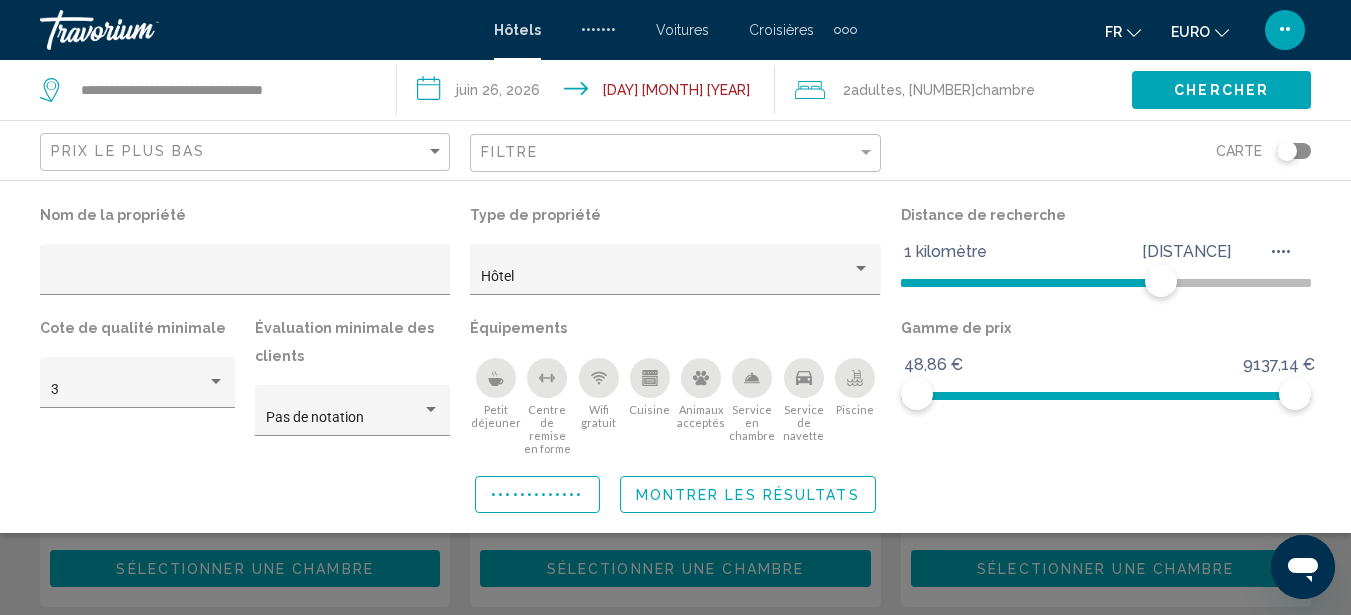 click at bounding box center (496, 378) 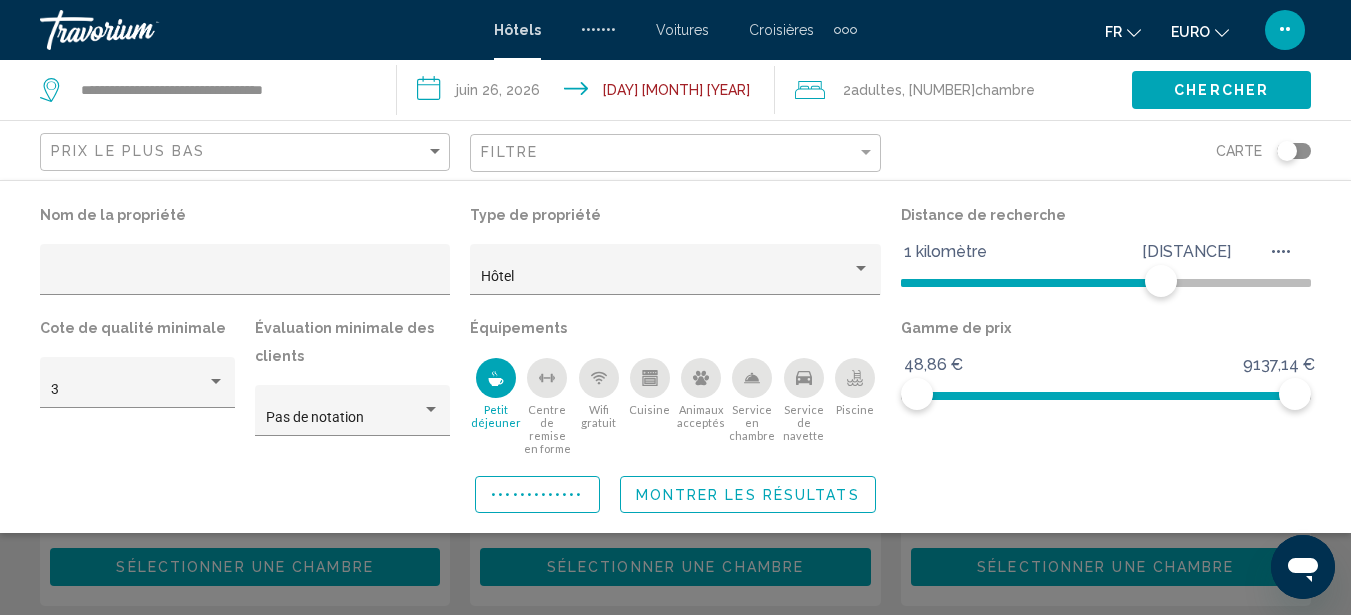 click at bounding box center (752, 377) 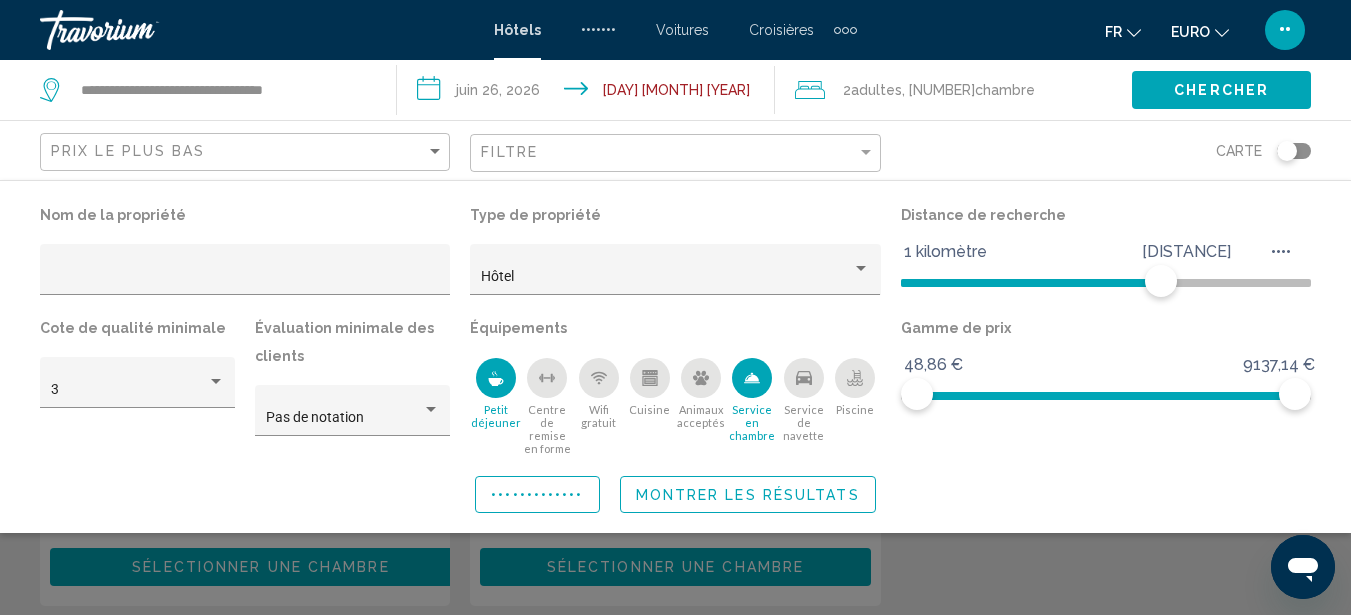 click on "Service de navette" at bounding box center [803, 406] 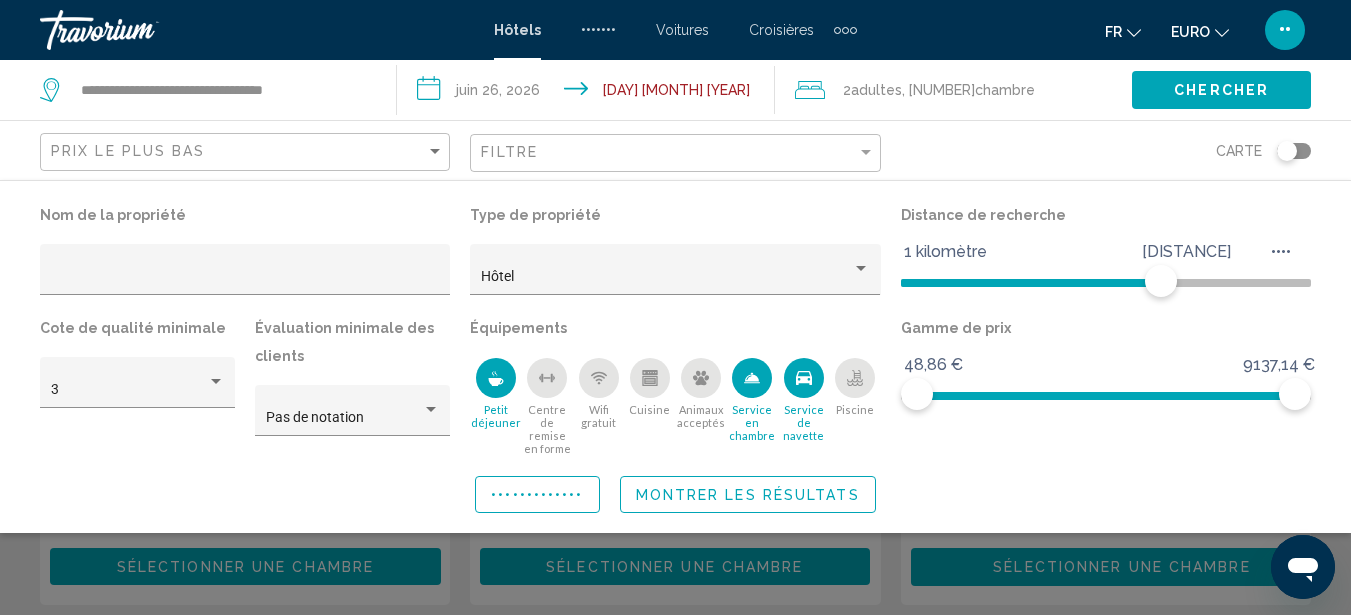 click at bounding box center [855, 378] 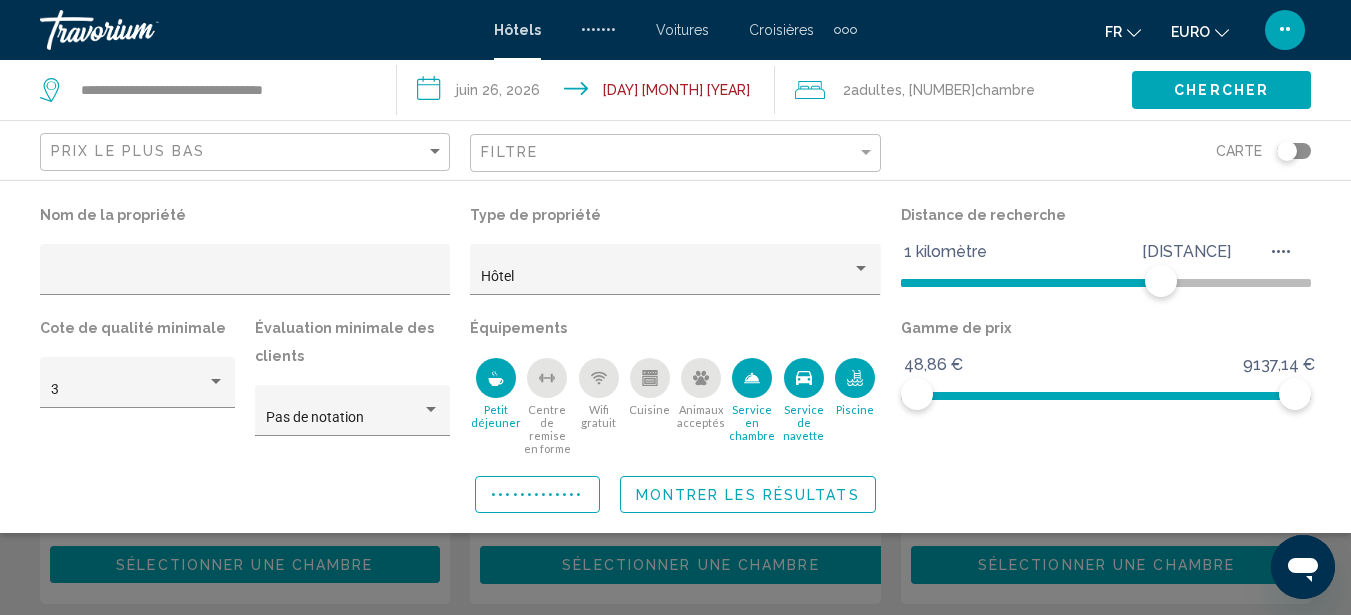 scroll, scrollTop: 1136, scrollLeft: 0, axis: vertical 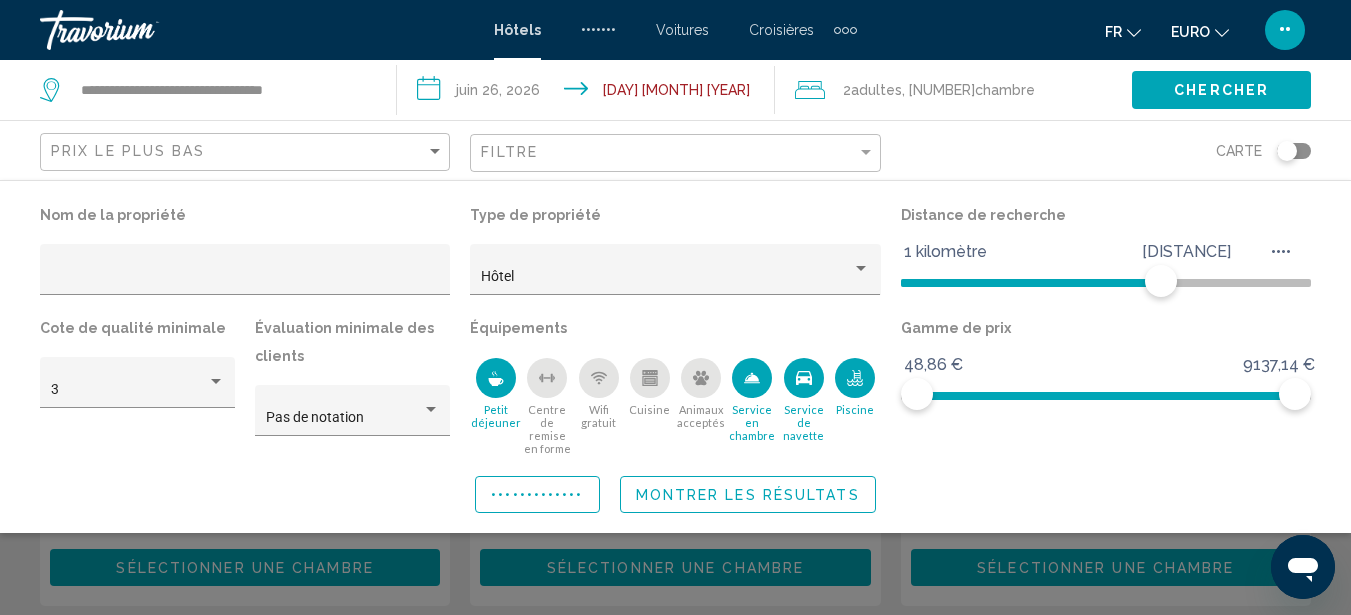 click at bounding box center [599, 378] 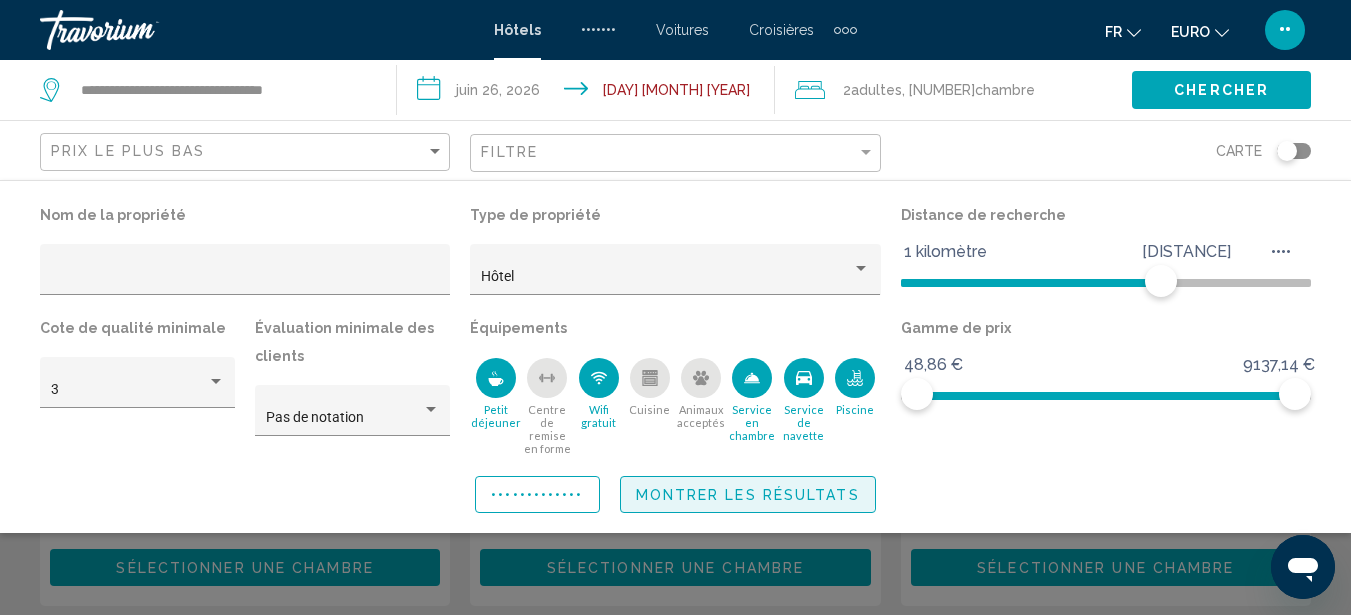 click on "Montrer les résultats" at bounding box center [748, 495] 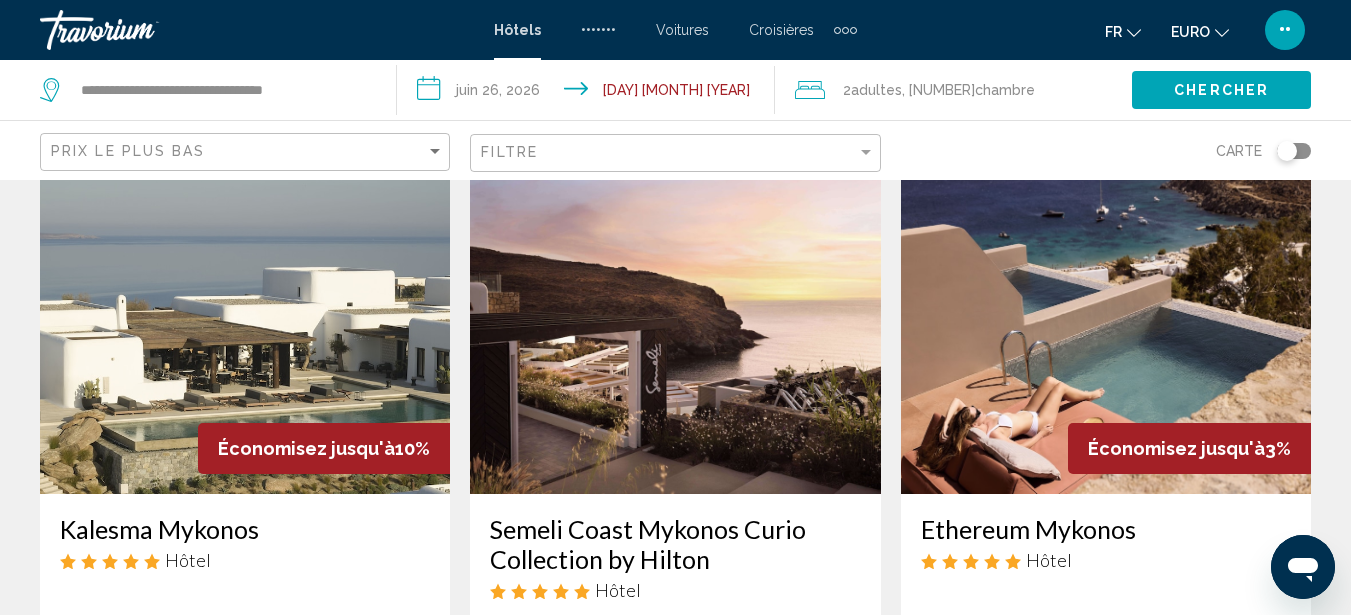 scroll, scrollTop: 0, scrollLeft: 0, axis: both 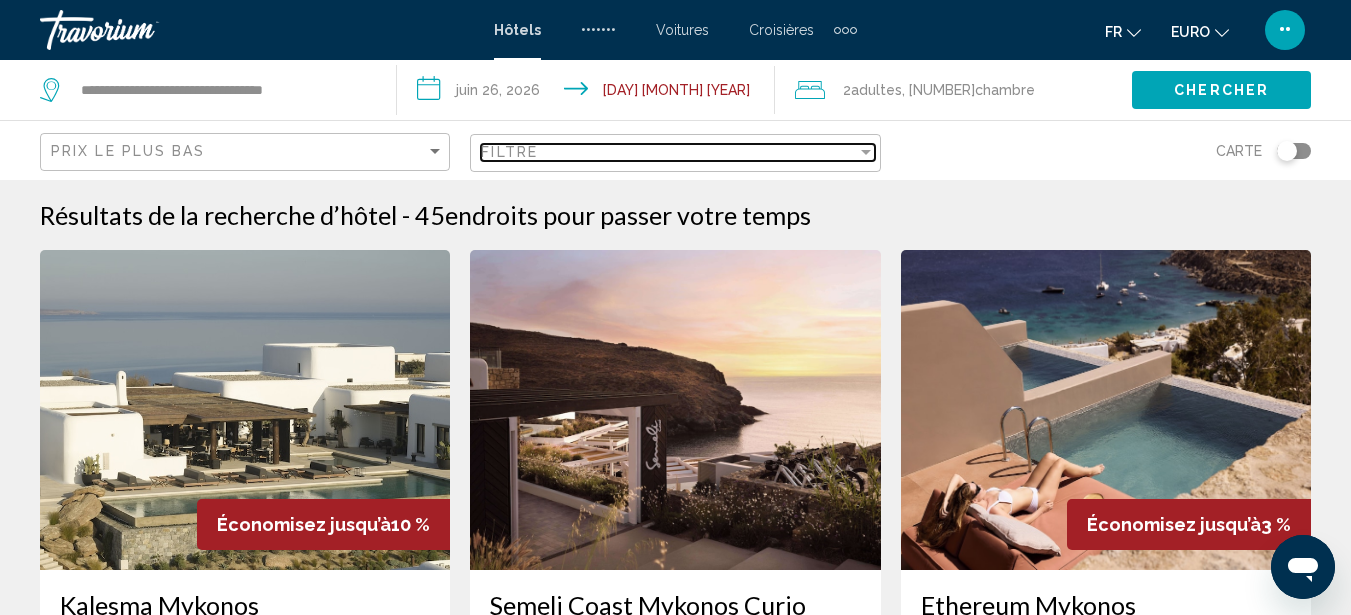 click on "Filtre" at bounding box center (668, 152) 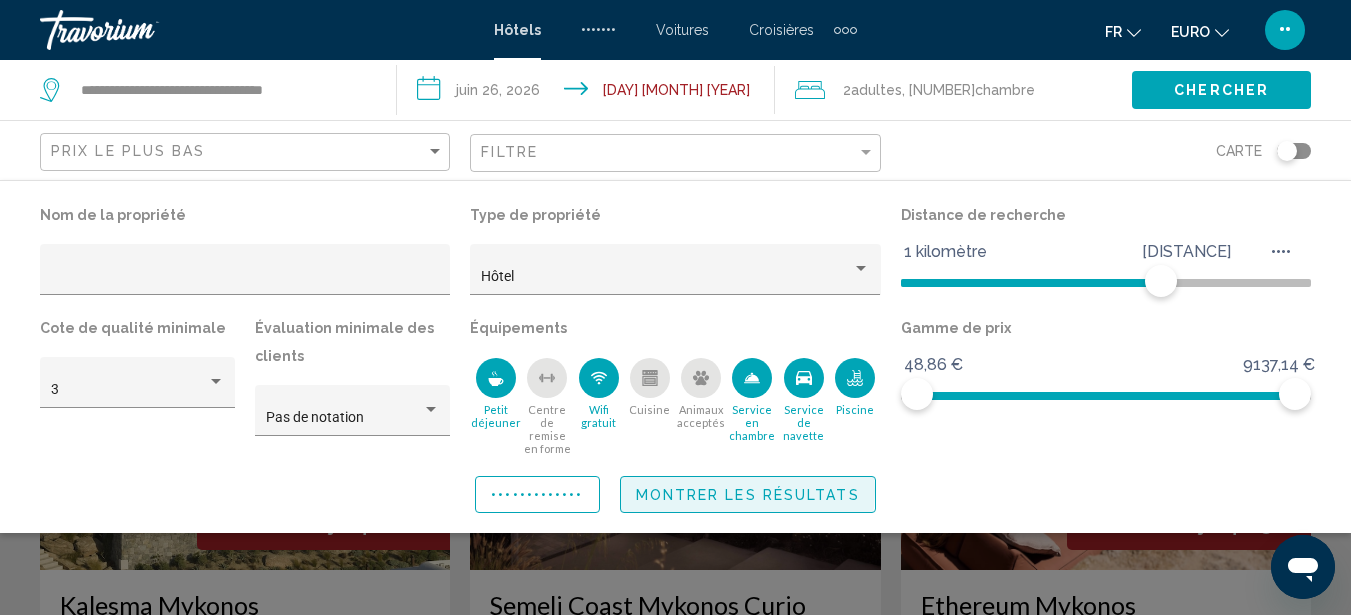 click on "Montrer les résultats" at bounding box center (748, 495) 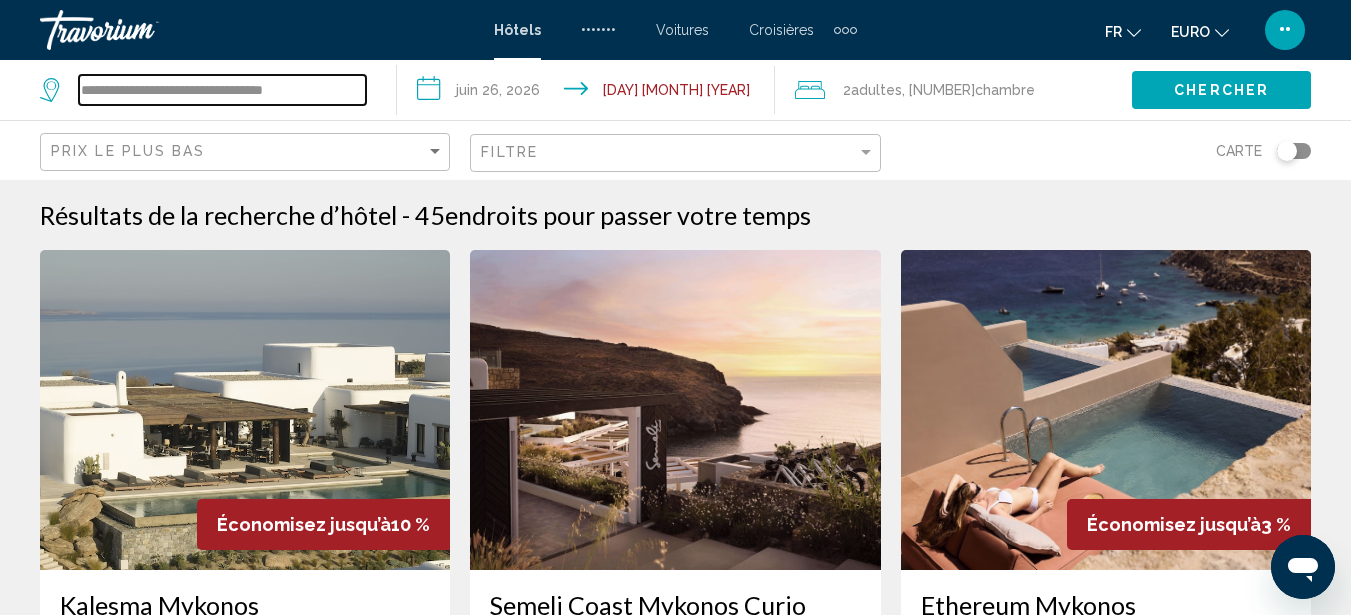 click on "**********" at bounding box center (222, 90) 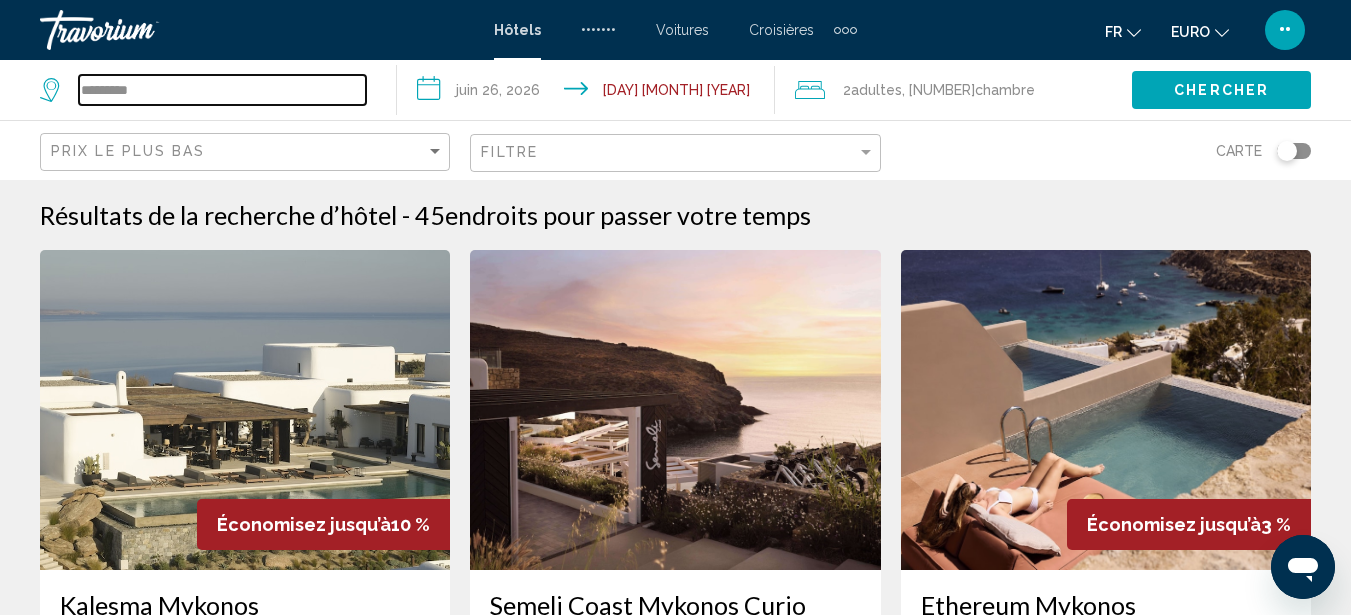 click on "**********" at bounding box center [675, 307] 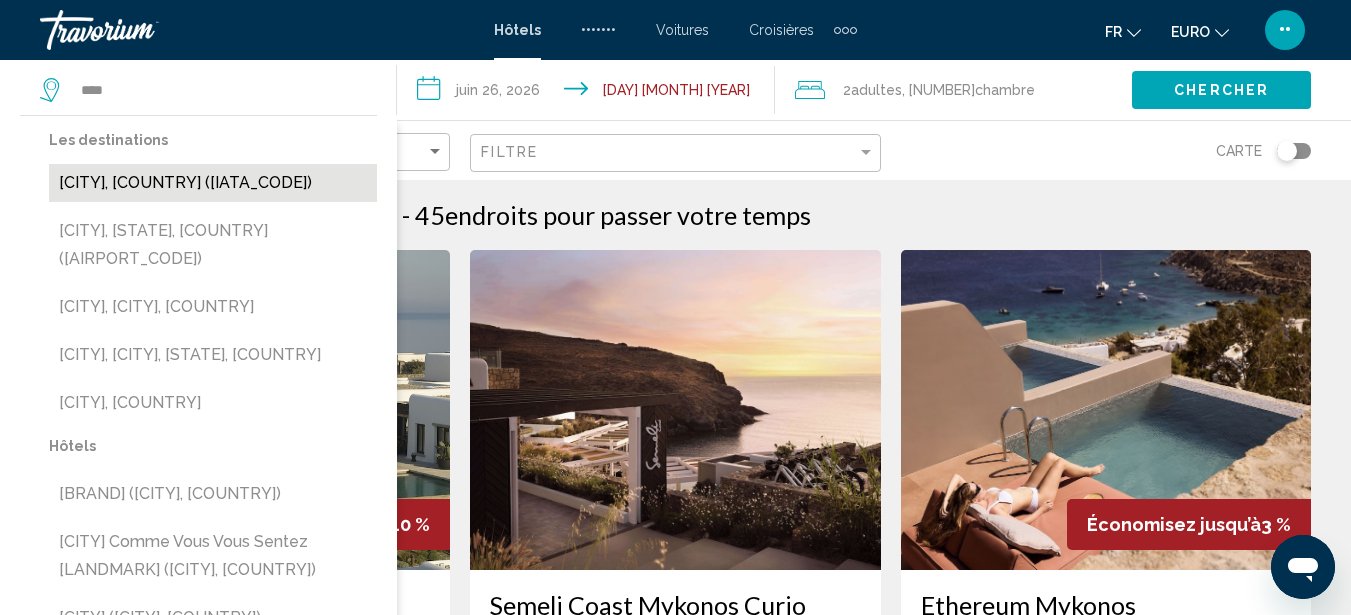 click on "[CITY], [COUNTRY] ([IATA_CODE])" at bounding box center [213, 183] 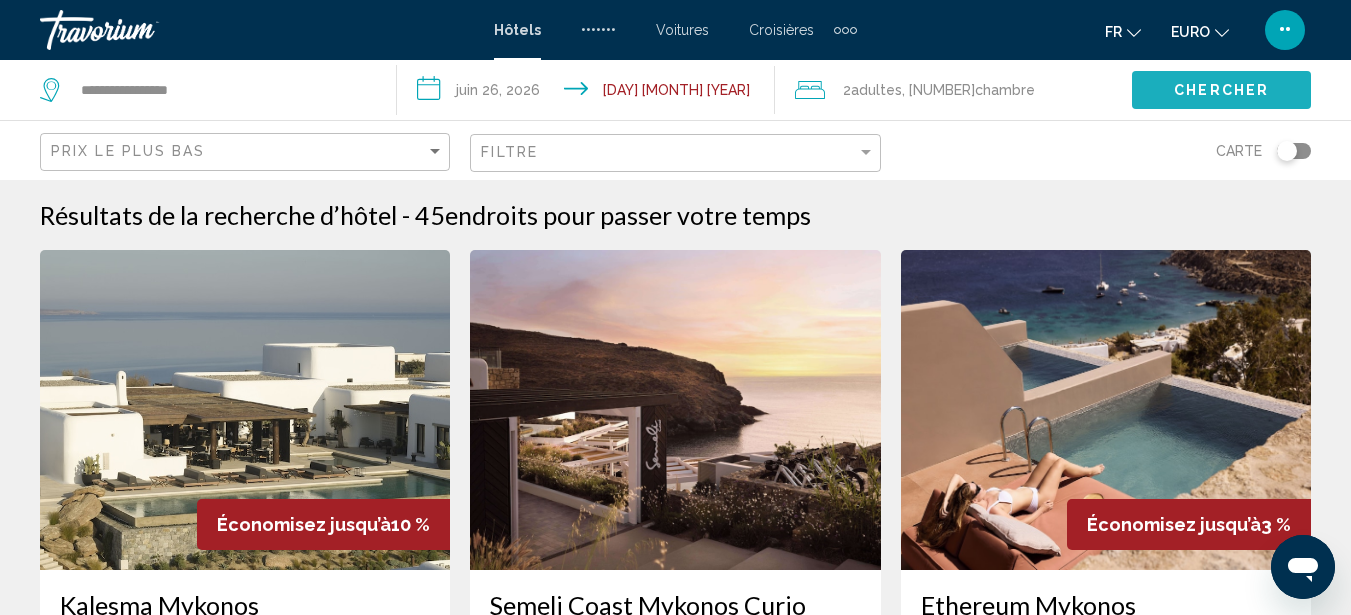 click on "Chercher" at bounding box center [1221, 91] 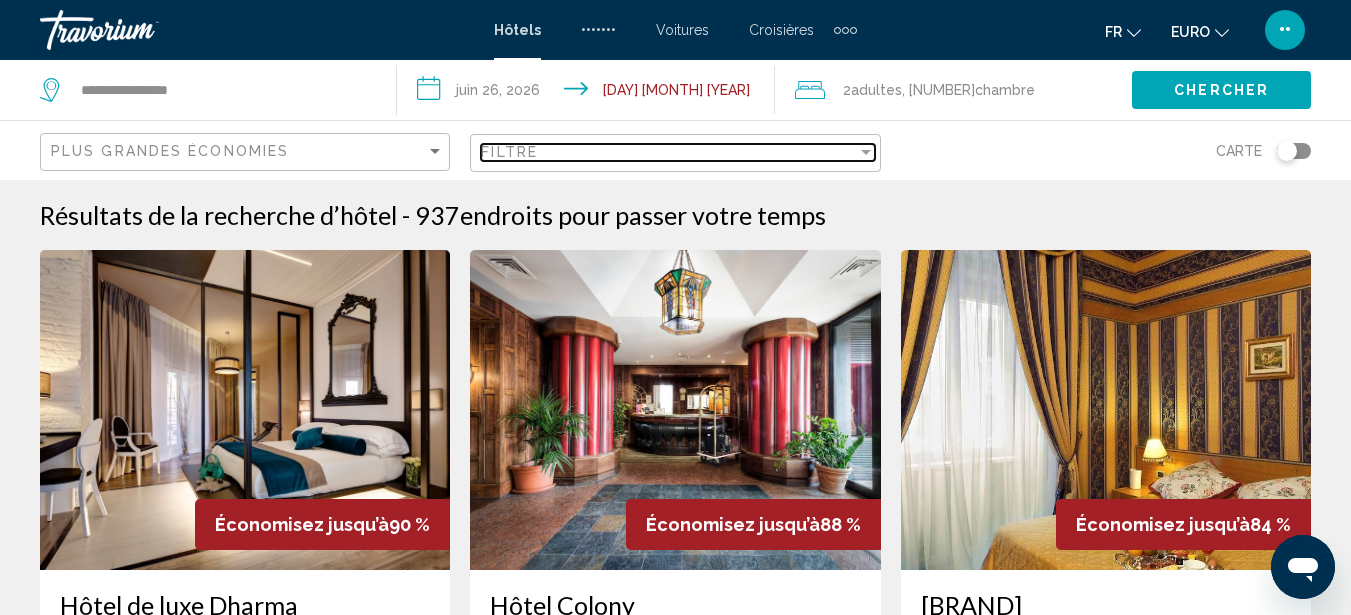 click on "Filtre" at bounding box center [668, 152] 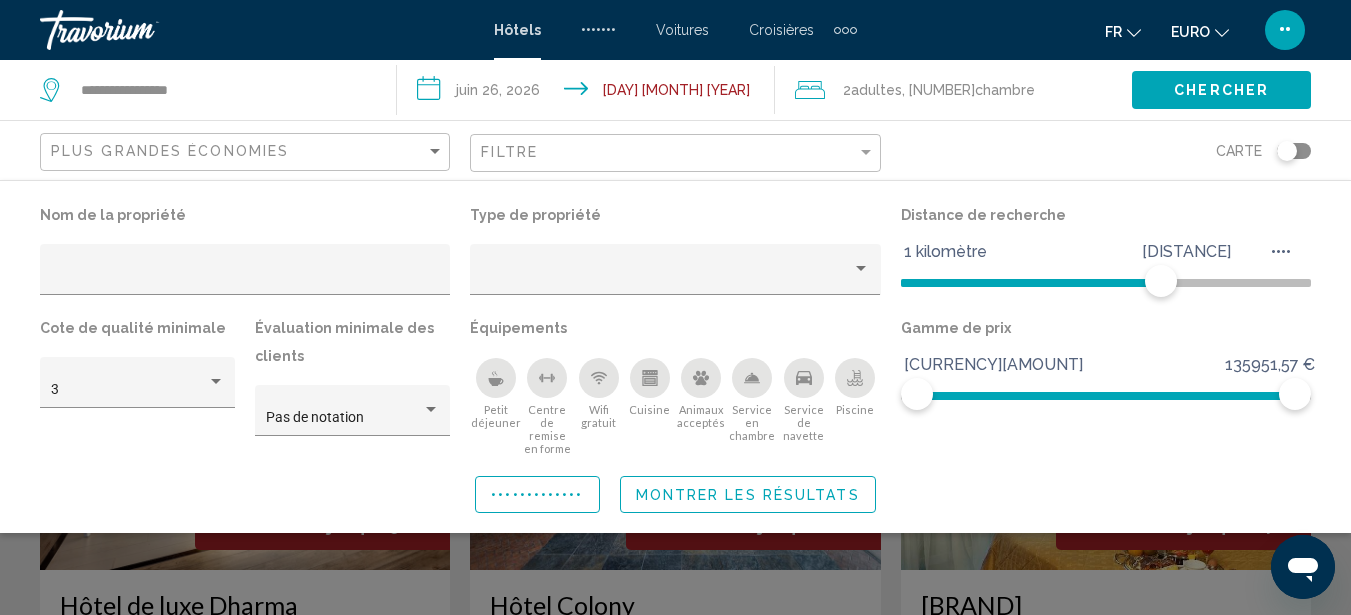 click at bounding box center (675, 457) 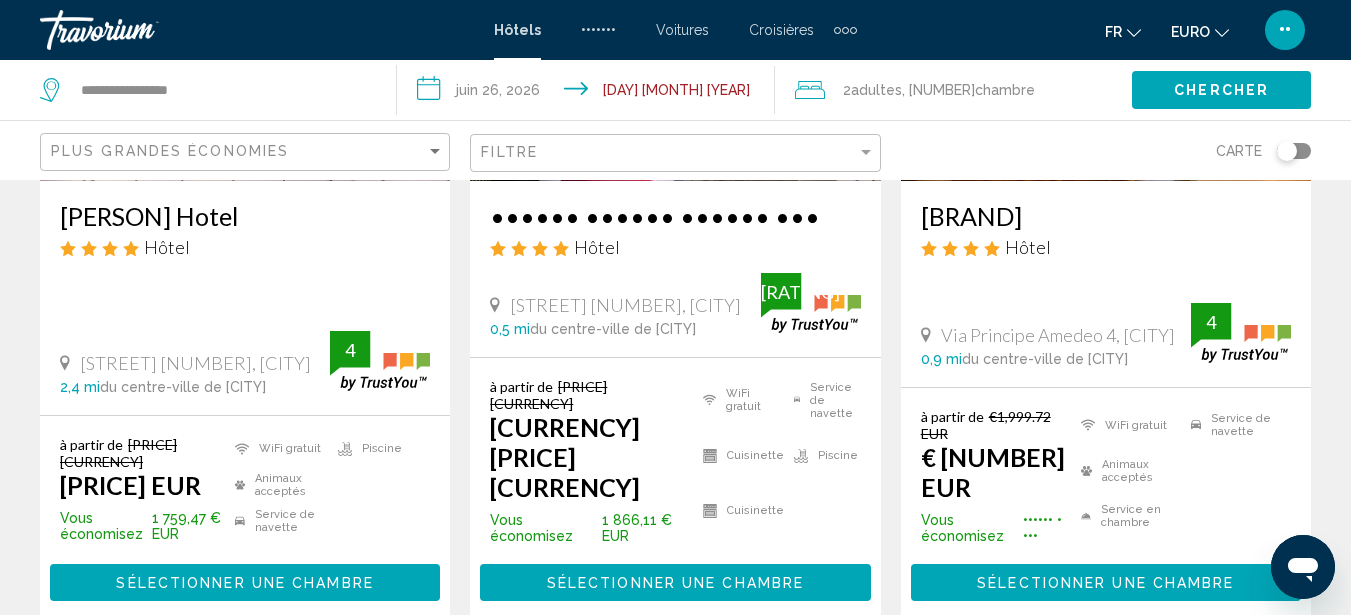 scroll, scrollTop: 1990, scrollLeft: 0, axis: vertical 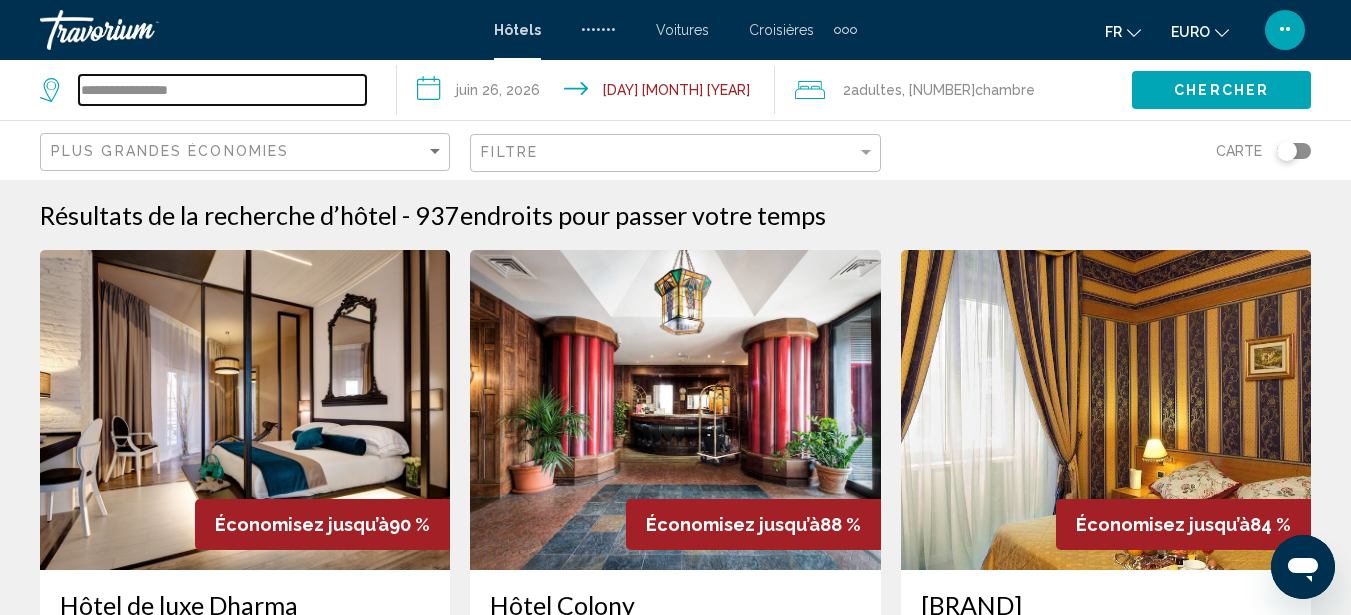 click on "**********" at bounding box center [222, 90] 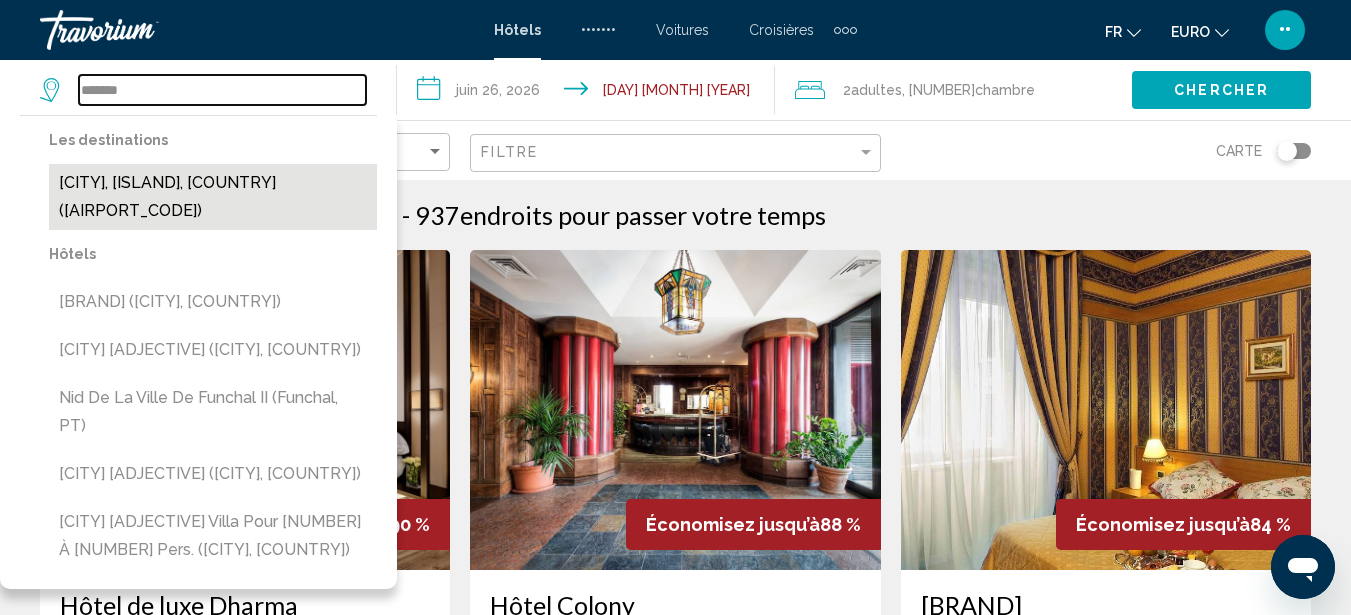 type on "*******" 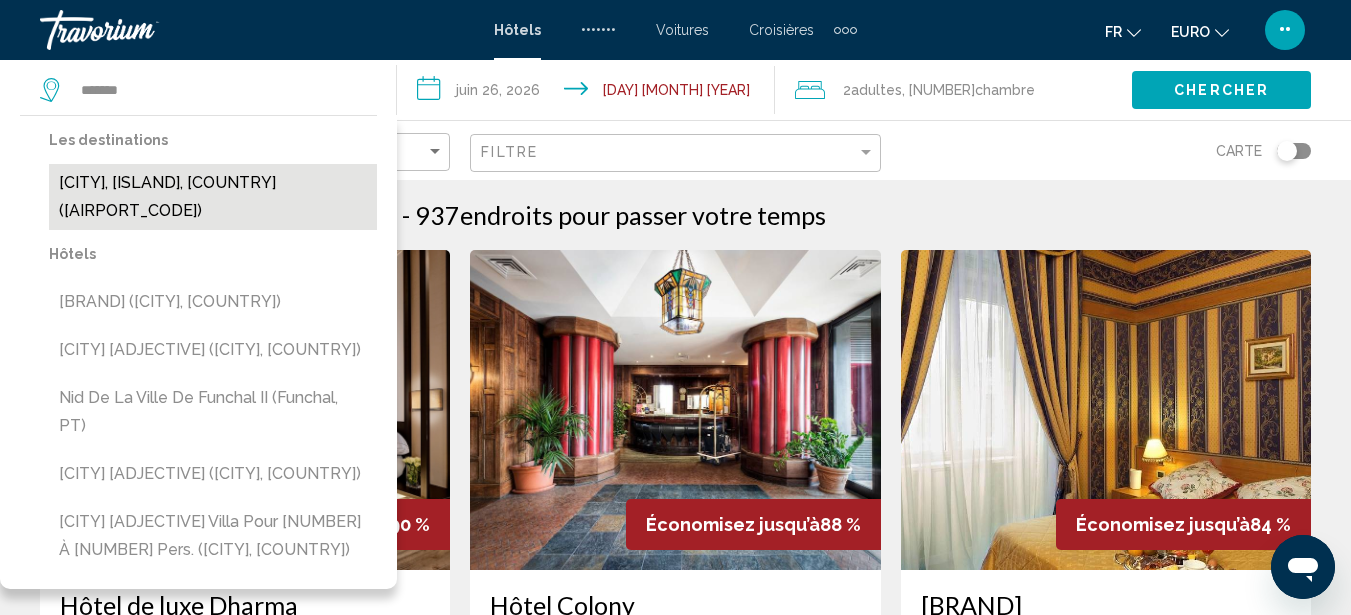 click on "[CITY], [ISLAND], [COUNTRY] ([AIRPORT_CODE])" at bounding box center (213, 197) 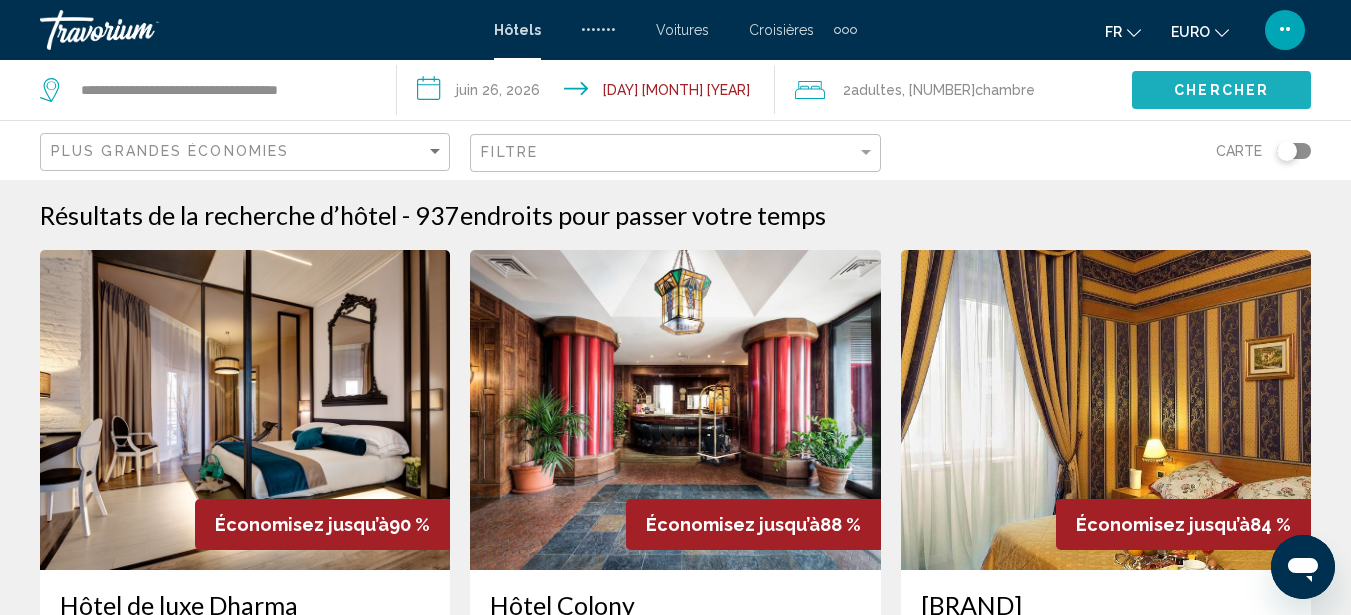 click on "Chercher" at bounding box center (1221, 91) 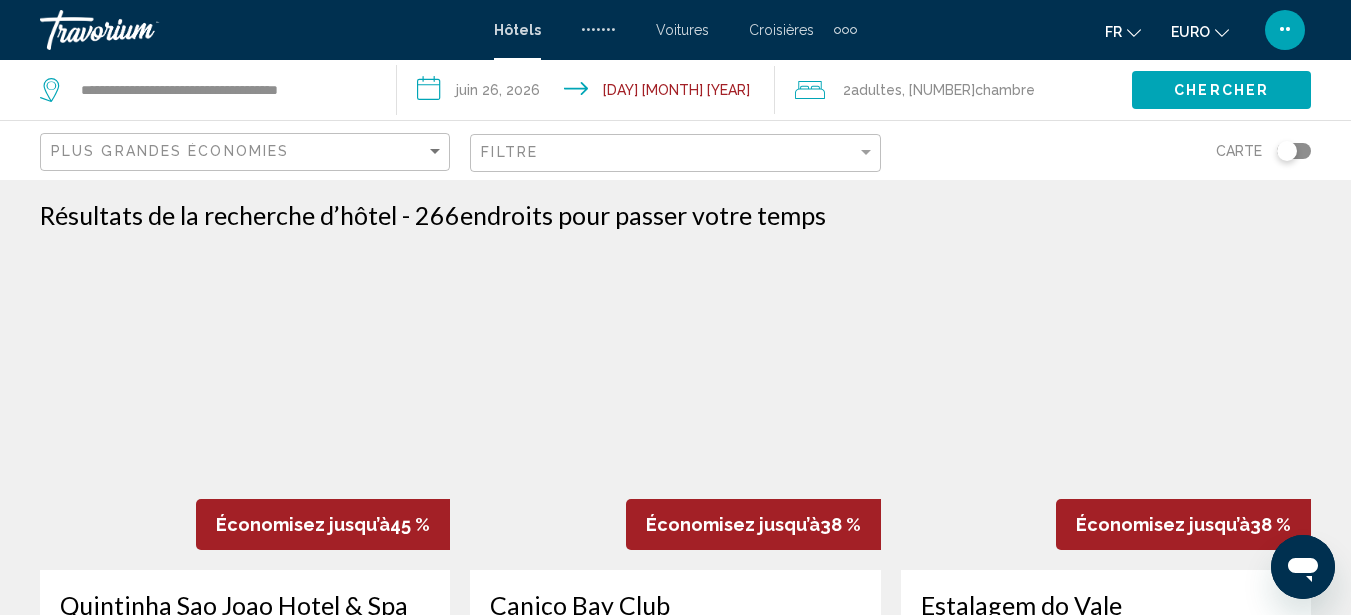 type 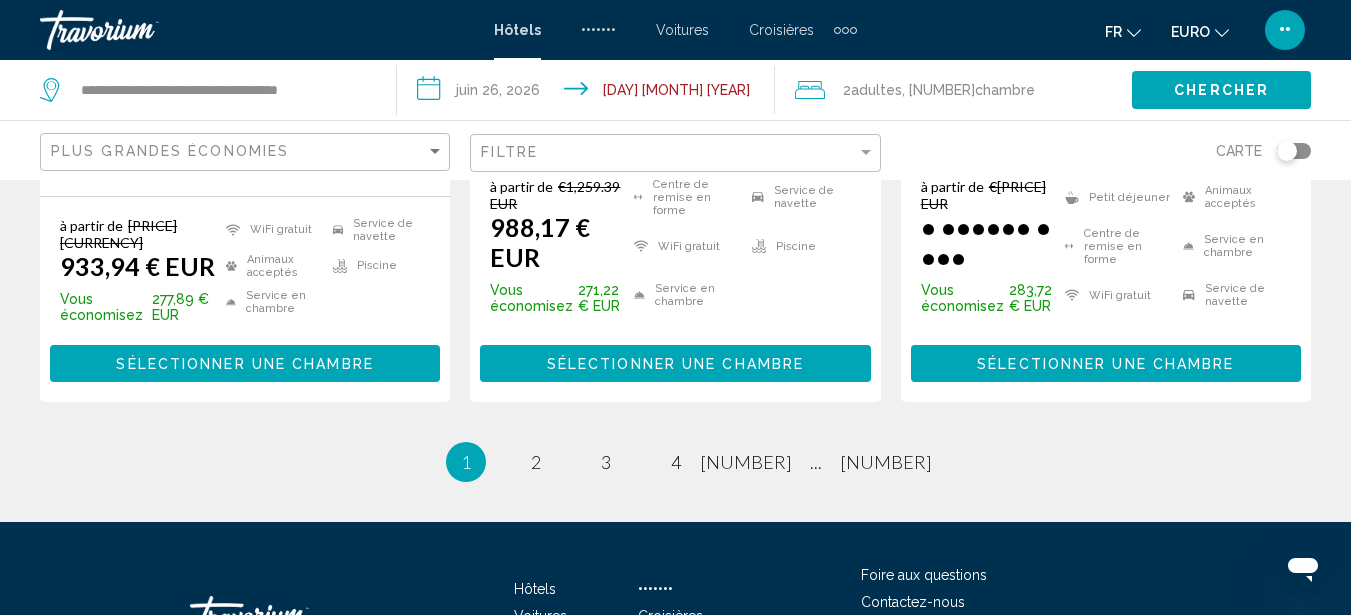 scroll, scrollTop: 3047, scrollLeft: 0, axis: vertical 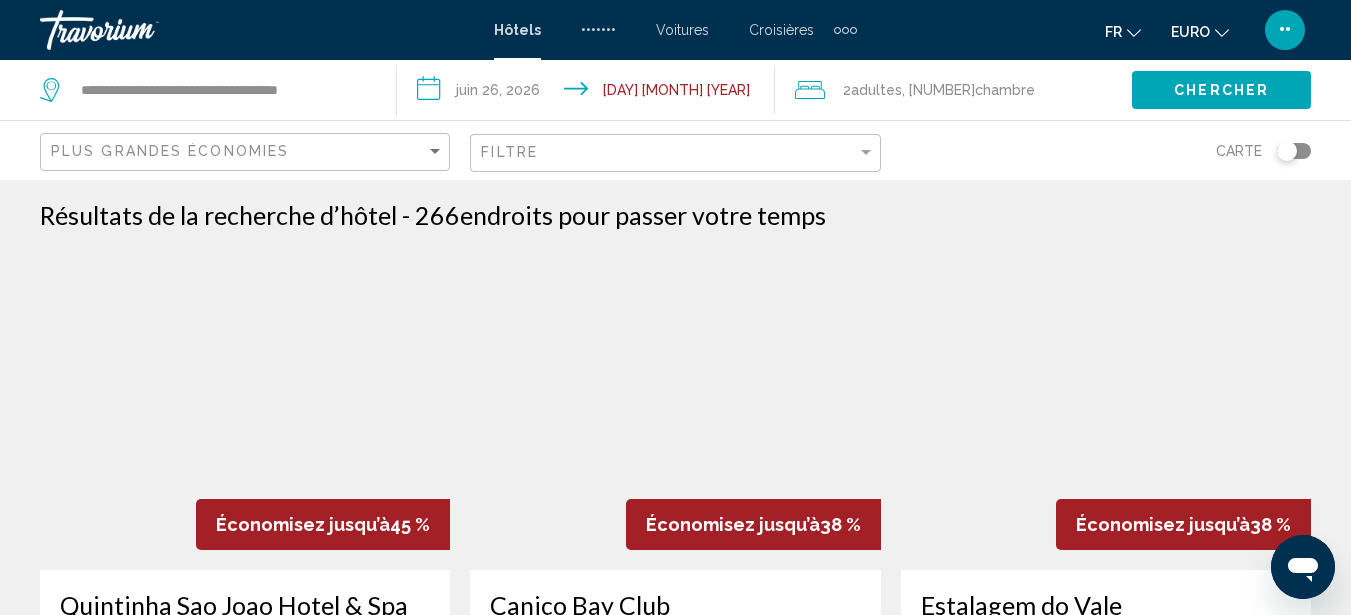 click on "2  Adulte Adultes" at bounding box center [872, 90] 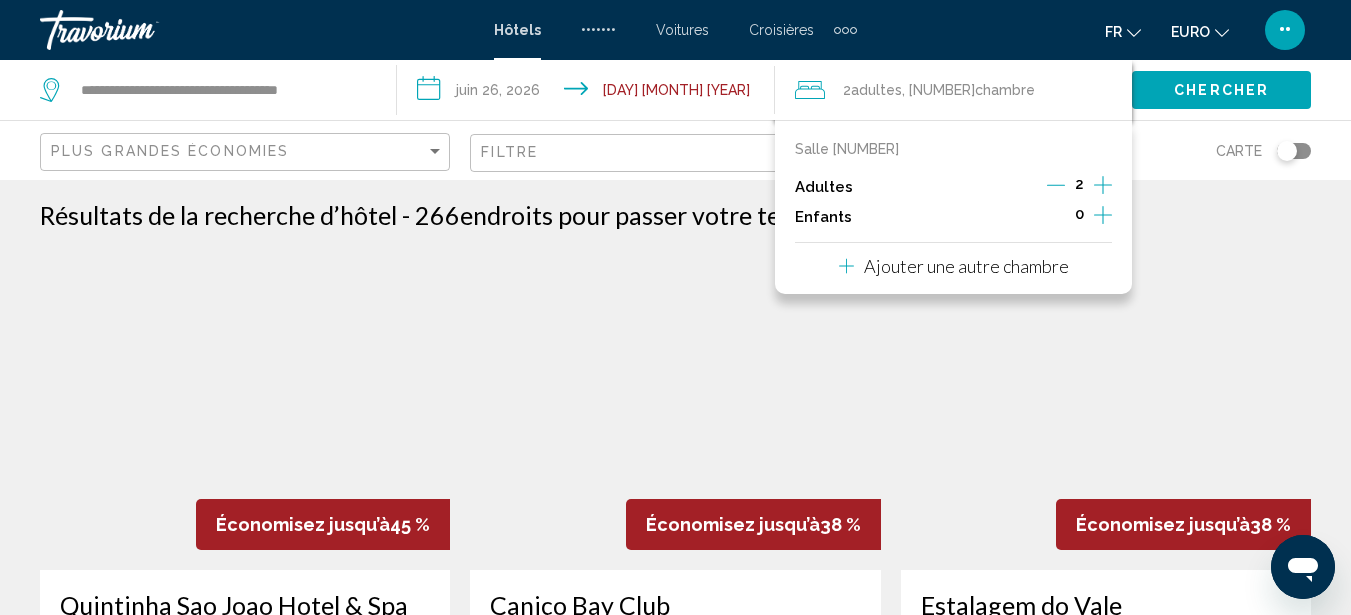 click on "2  Adulte Adultes" at bounding box center [872, 90] 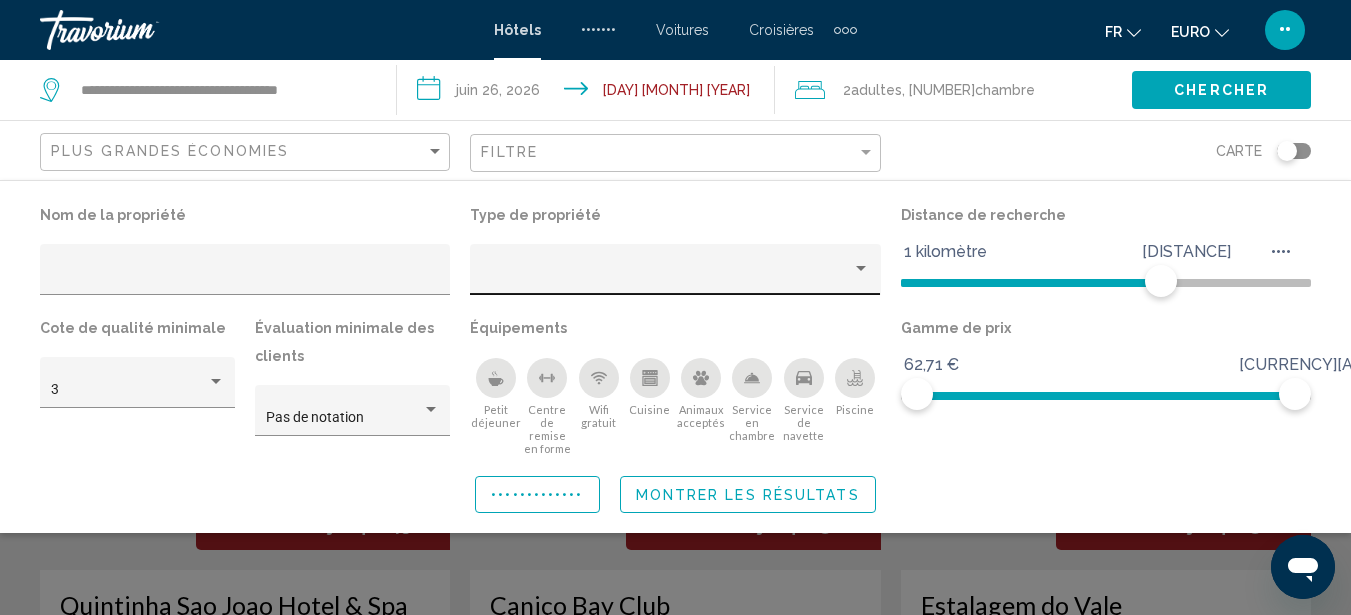 click at bounding box center (675, 275) 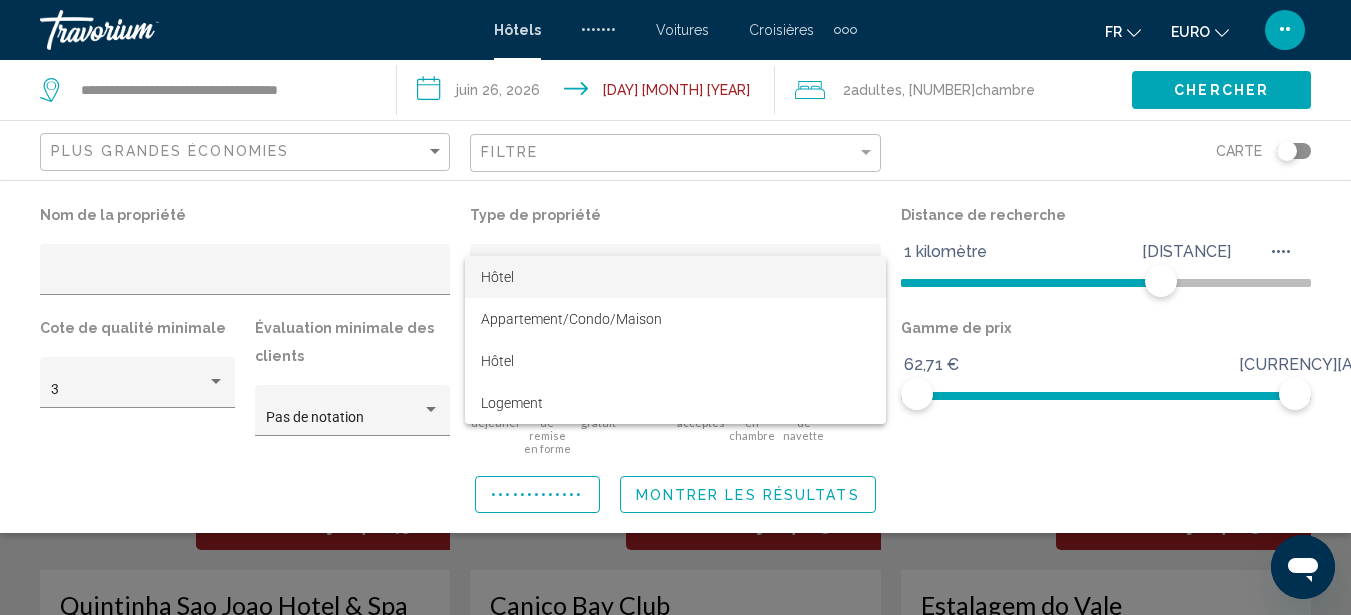 click at bounding box center [675, 307] 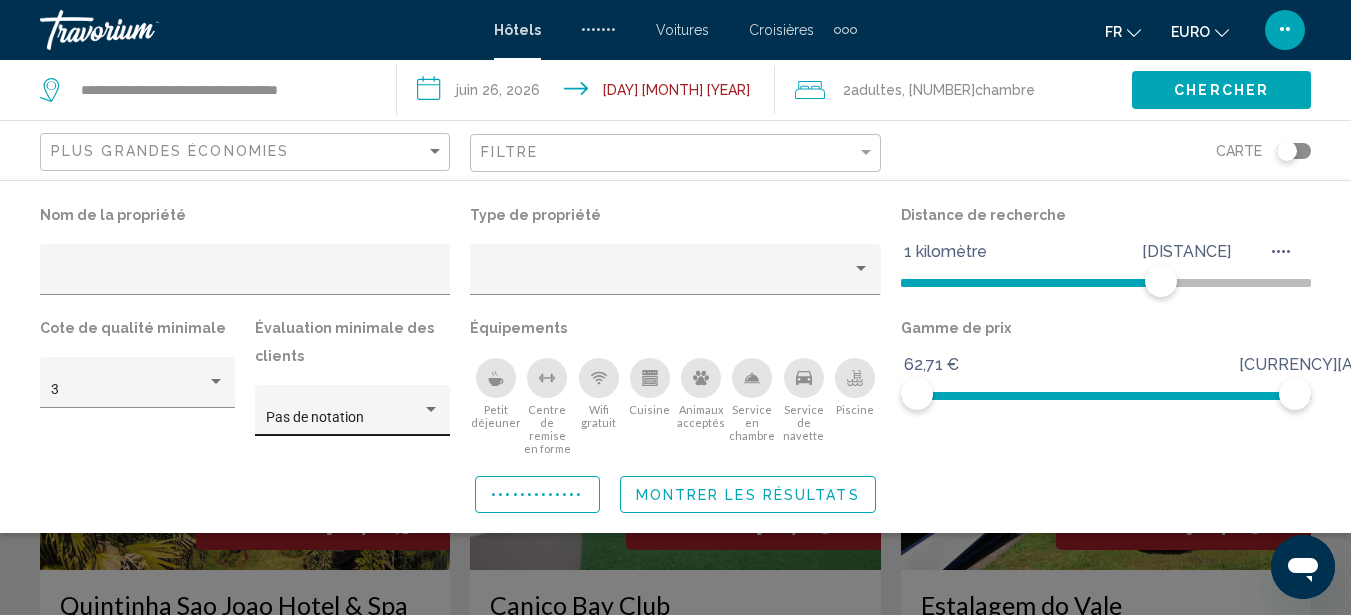 click on "Pas de notation" at bounding box center [353, 416] 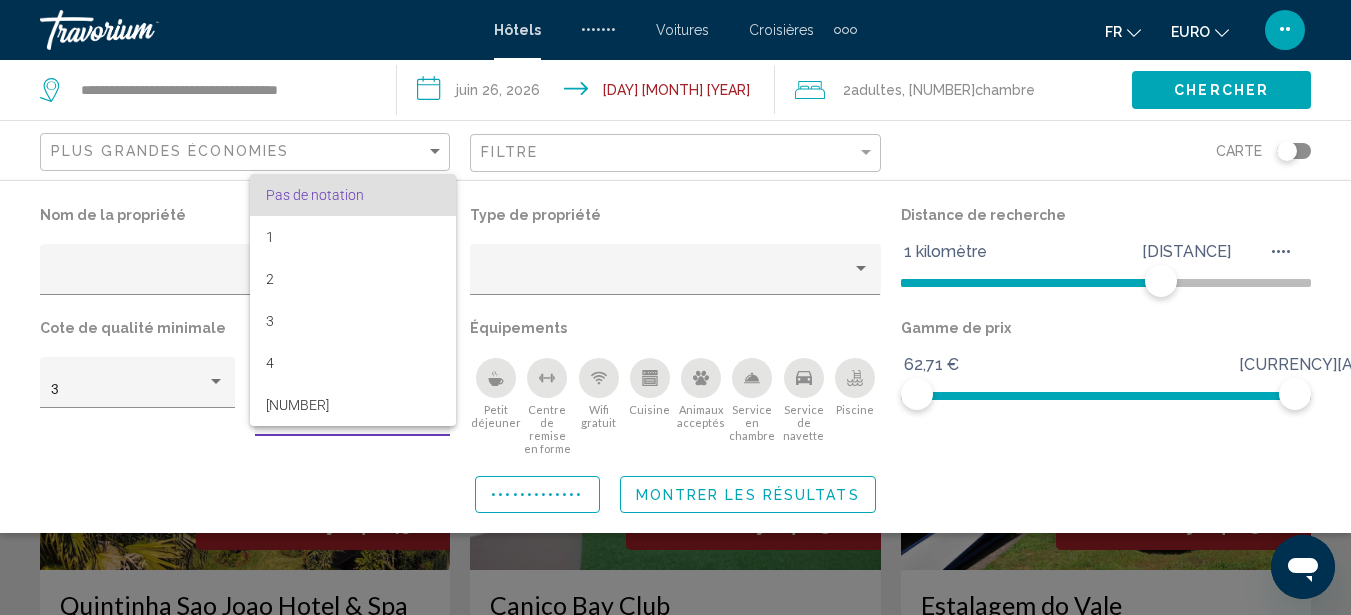 click at bounding box center [675, 307] 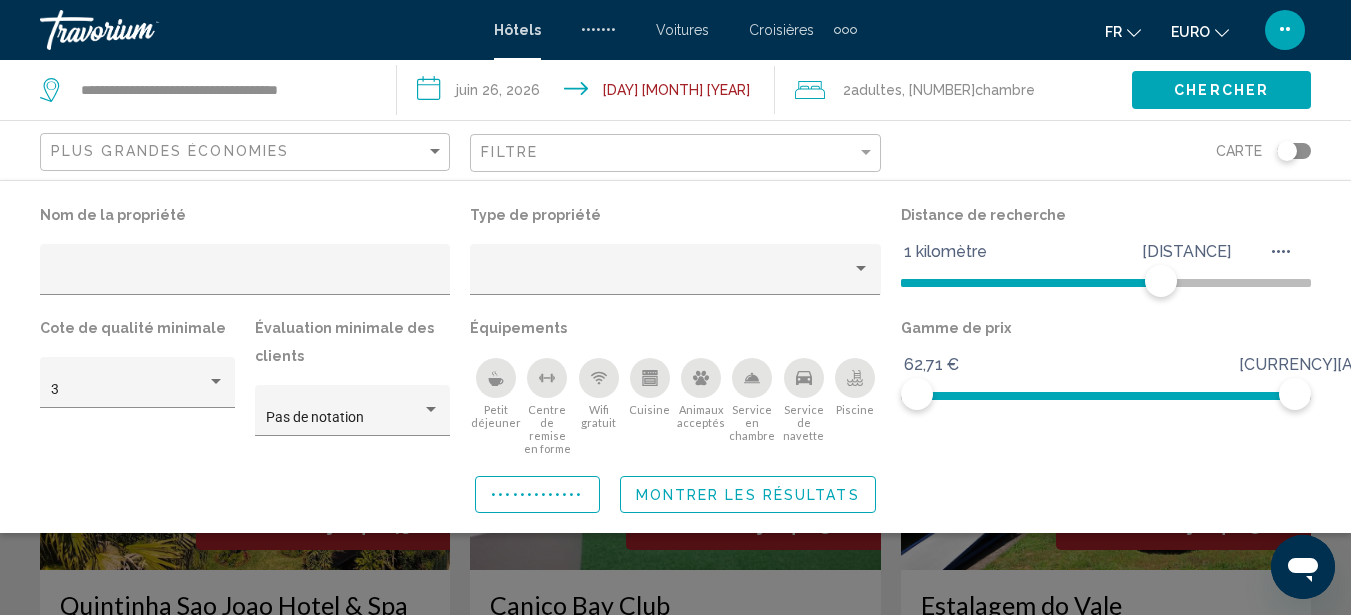 click on "Nom de la propriété Type de propriété Distance de recherche 1 kilomètre 46mi 30 milles Cote de qualité minimale 3 Évaluation minimale des clients Pas de notation Équipements
Petit déjeuner
Centre de remise en forme
Wifi gratuit
Cuisine
Animaux acceptés
Service en chambre
Service de navette
Piscine Gamme de prix 62,71 € 2583,29 € 62,71 € 2583,29 € Réinitialiser Montrer les résultats" at bounding box center (675, 356) 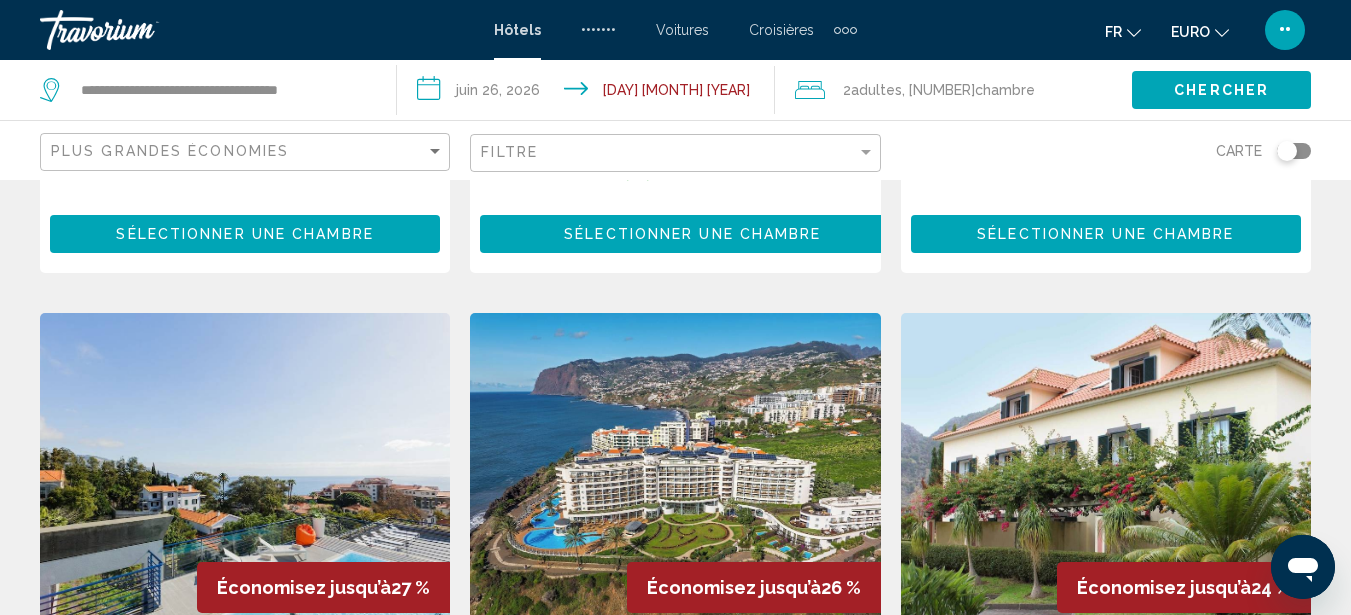 scroll, scrollTop: 1505, scrollLeft: 0, axis: vertical 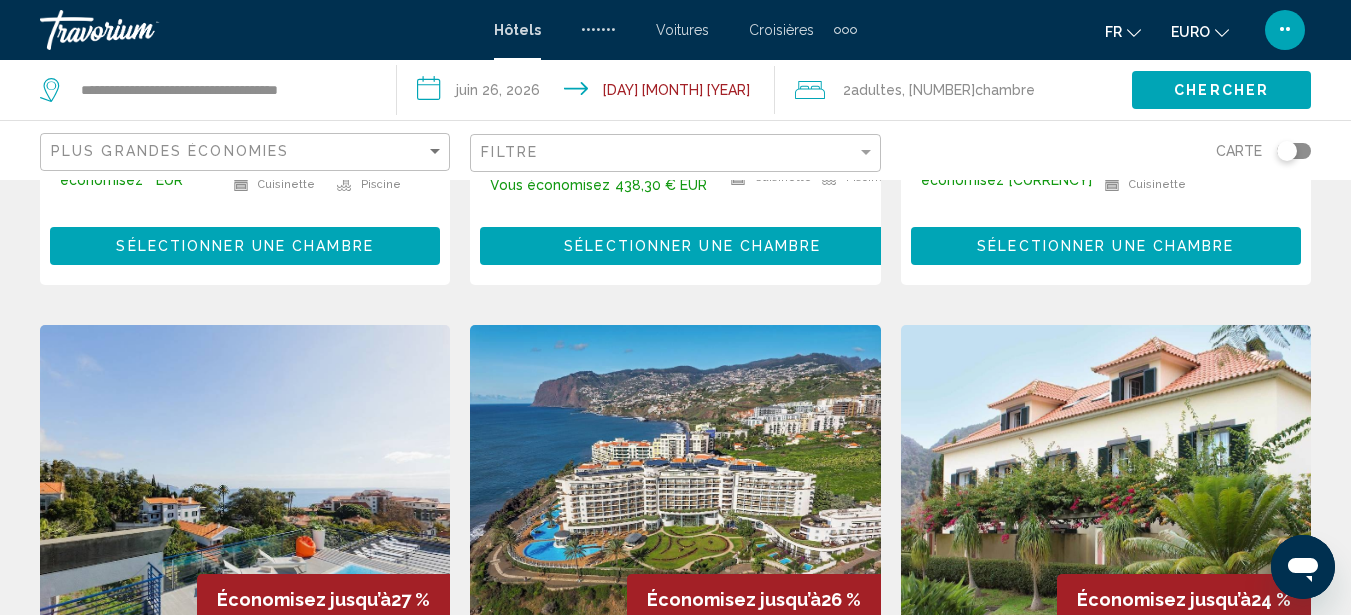 click at bounding box center (675, 485) 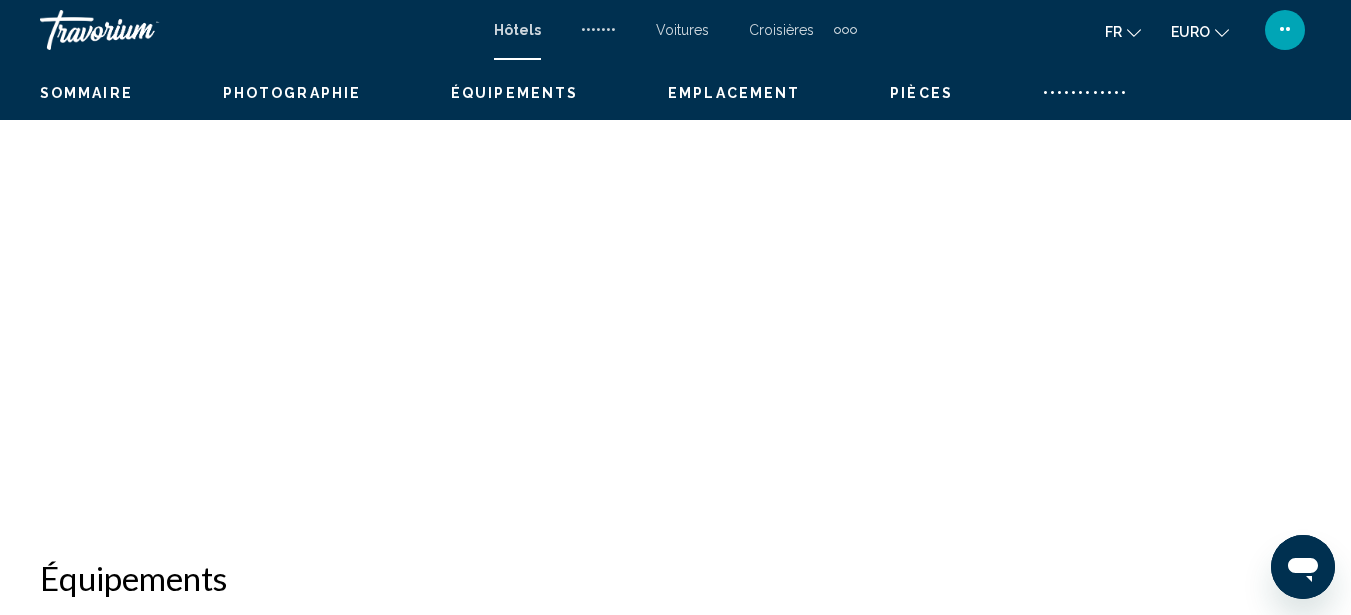 scroll, scrollTop: 227, scrollLeft: 0, axis: vertical 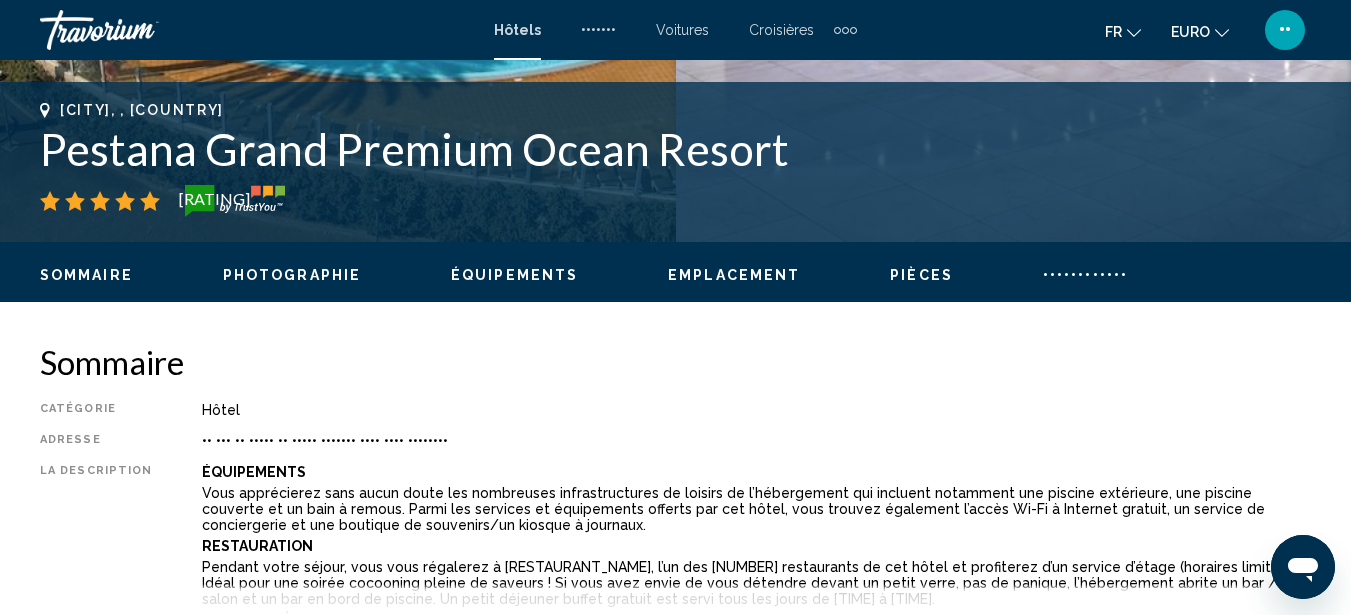 click on "Photographie" at bounding box center [292, 275] 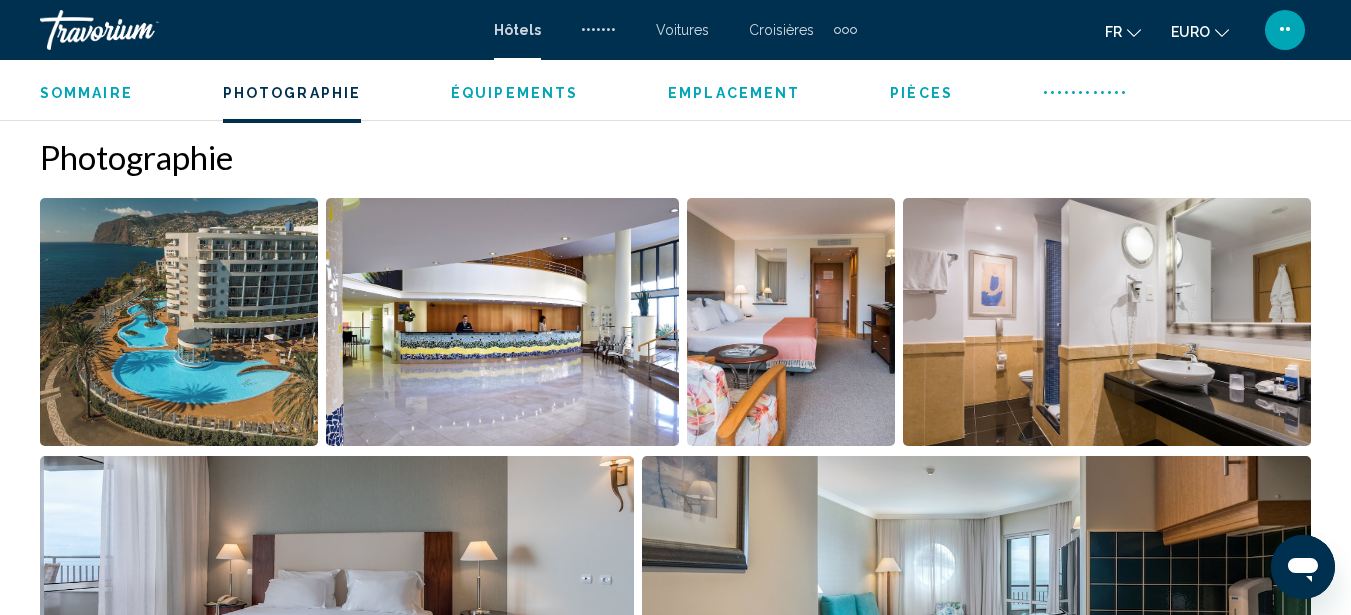 scroll, scrollTop: 1327, scrollLeft: 0, axis: vertical 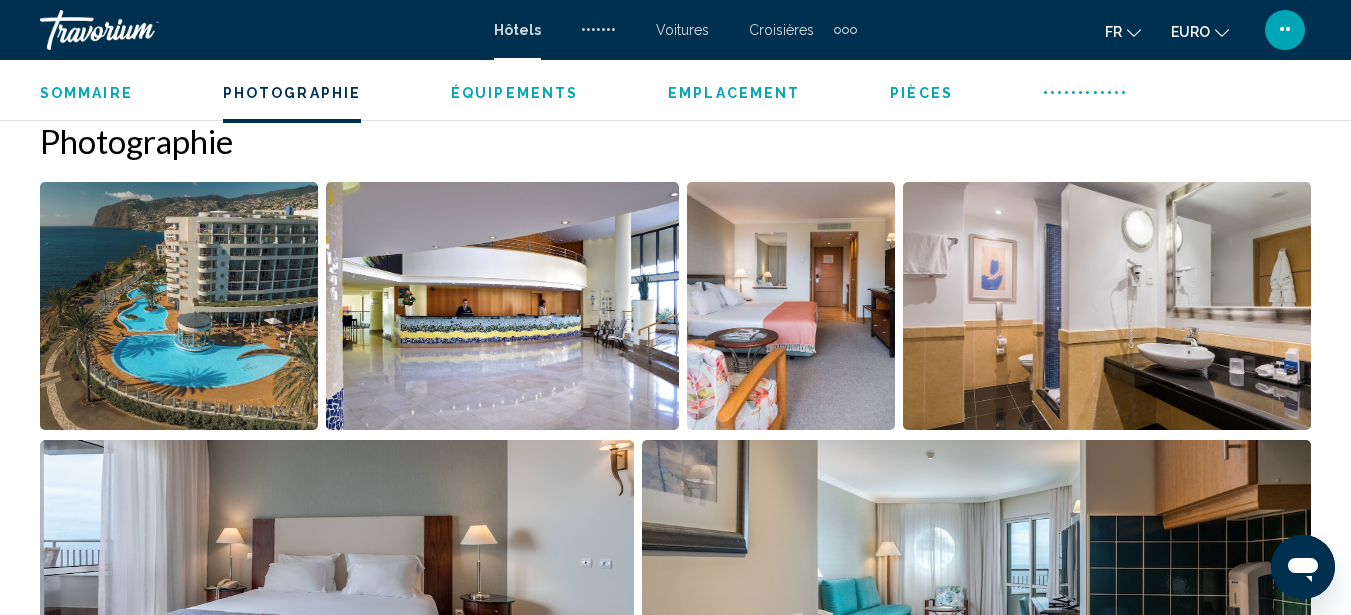 type 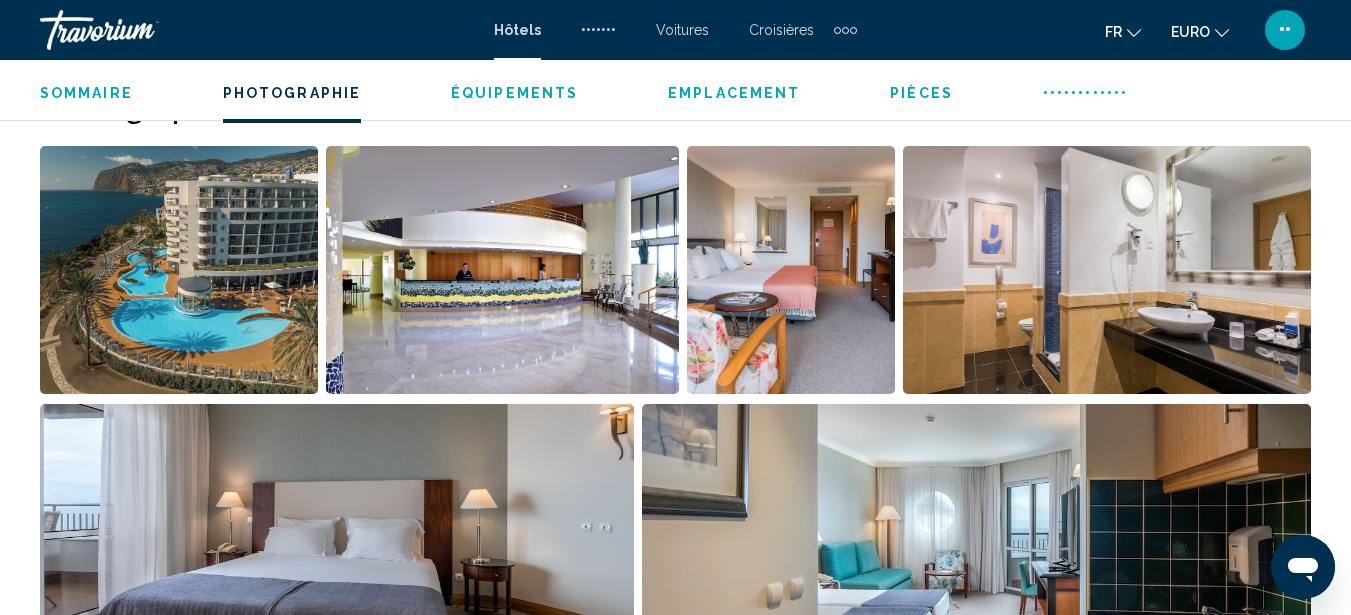 scroll, scrollTop: 1367, scrollLeft: 0, axis: vertical 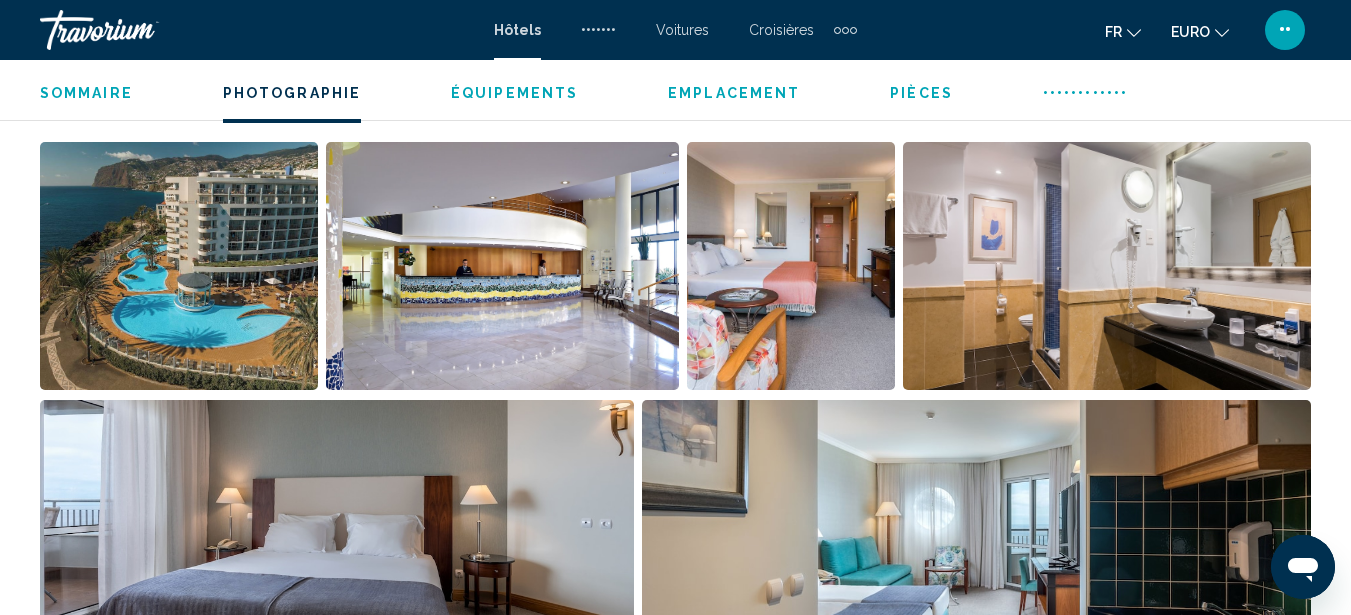 click at bounding box center [179, 266] 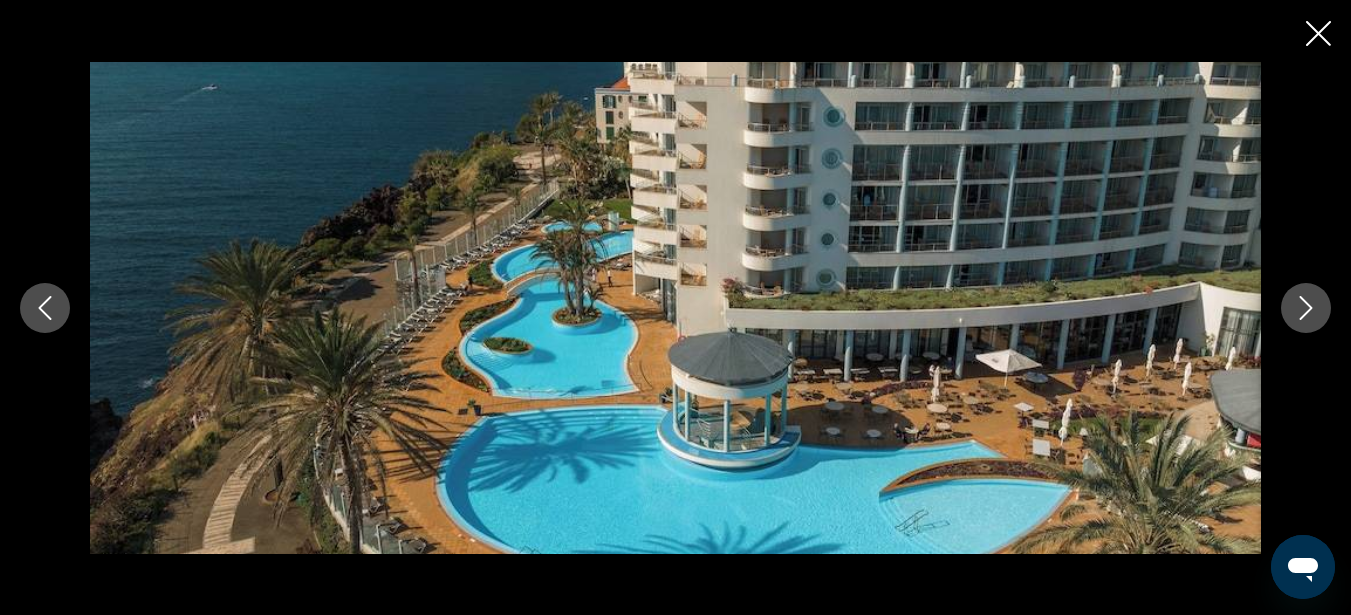 click at bounding box center (1306, 308) 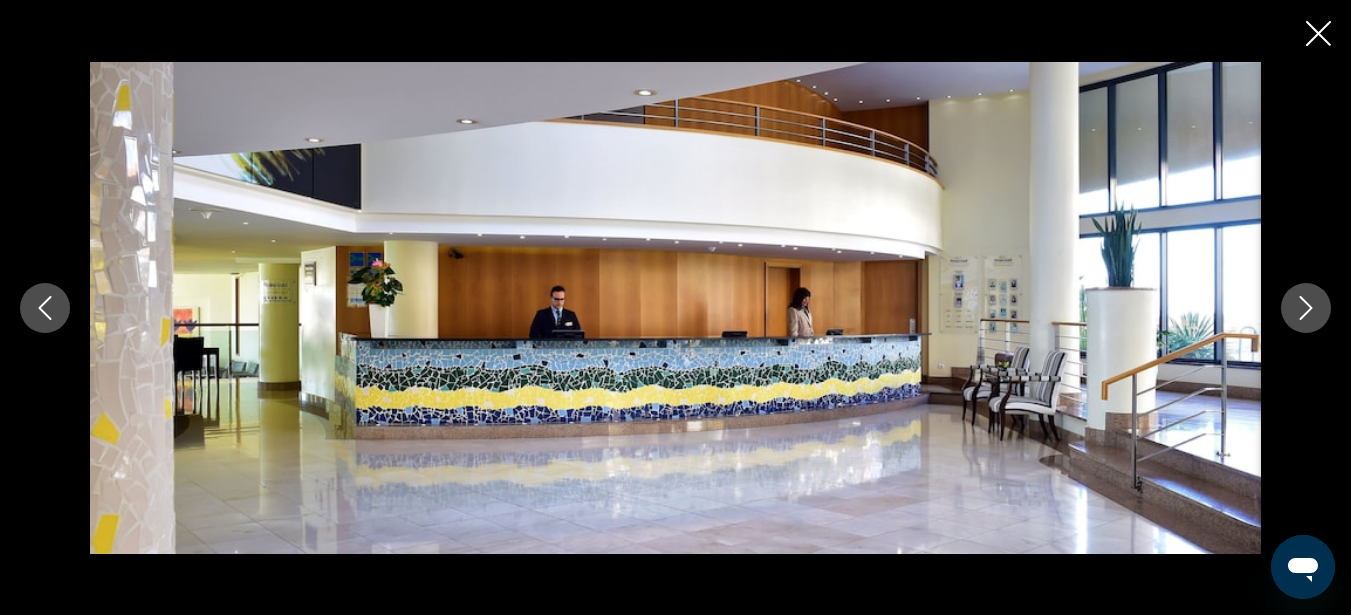 click at bounding box center [1306, 308] 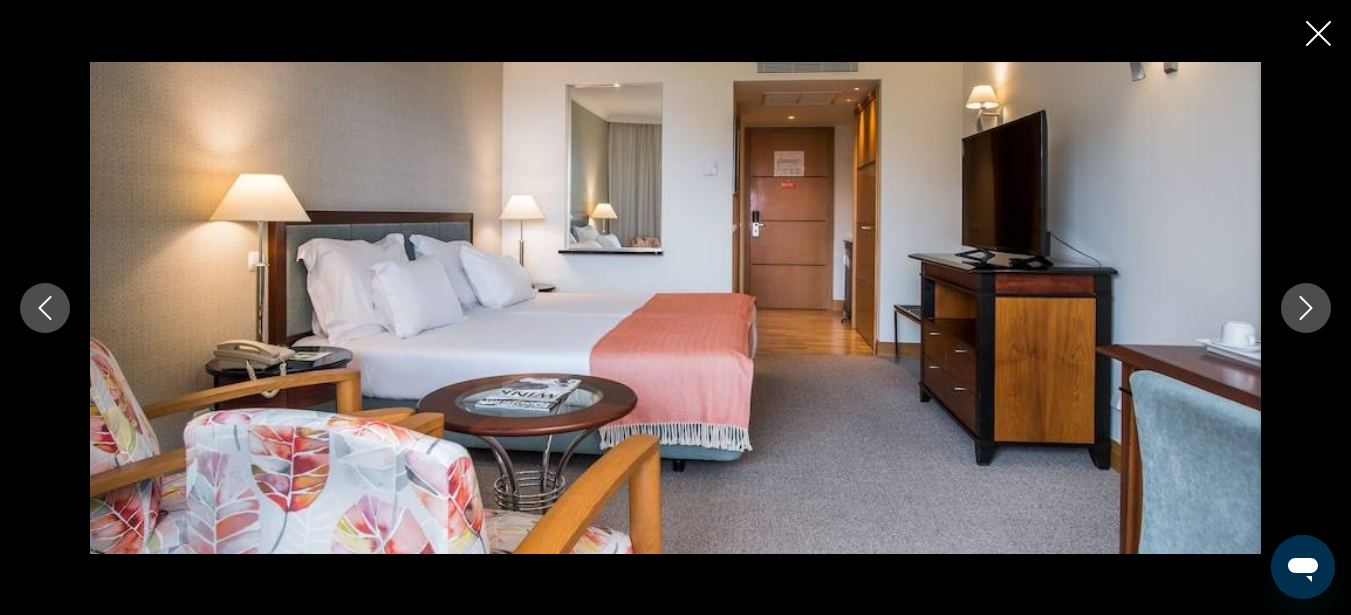 click at bounding box center (1306, 308) 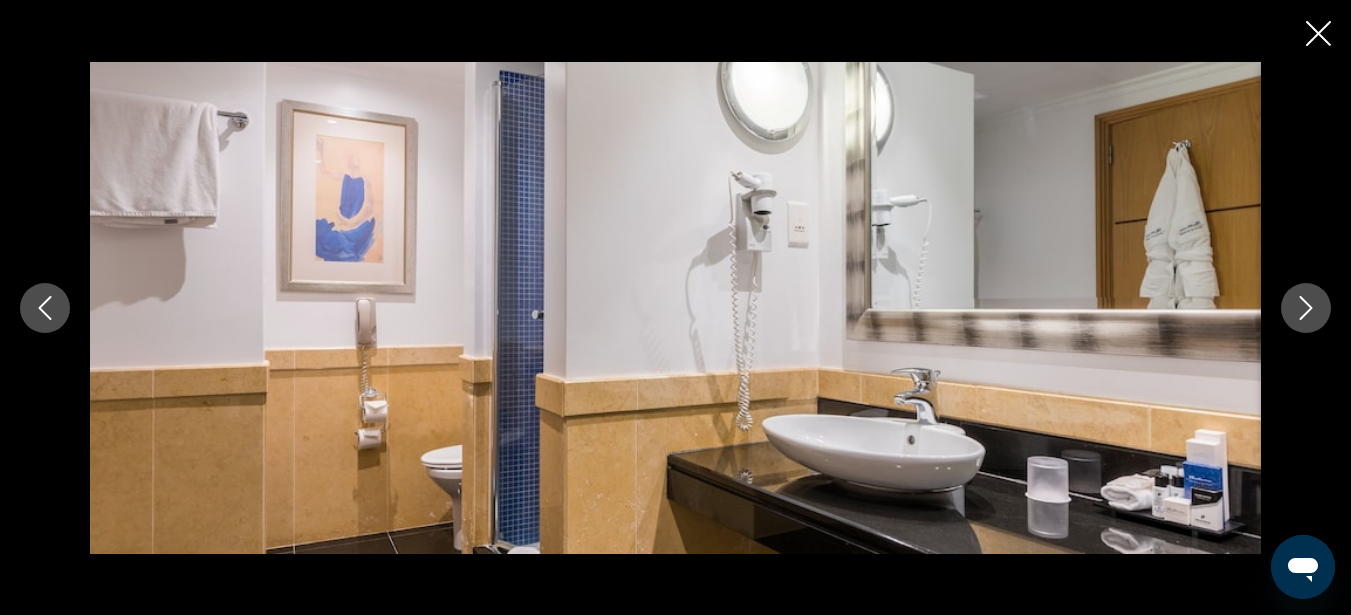 click at bounding box center [1306, 308] 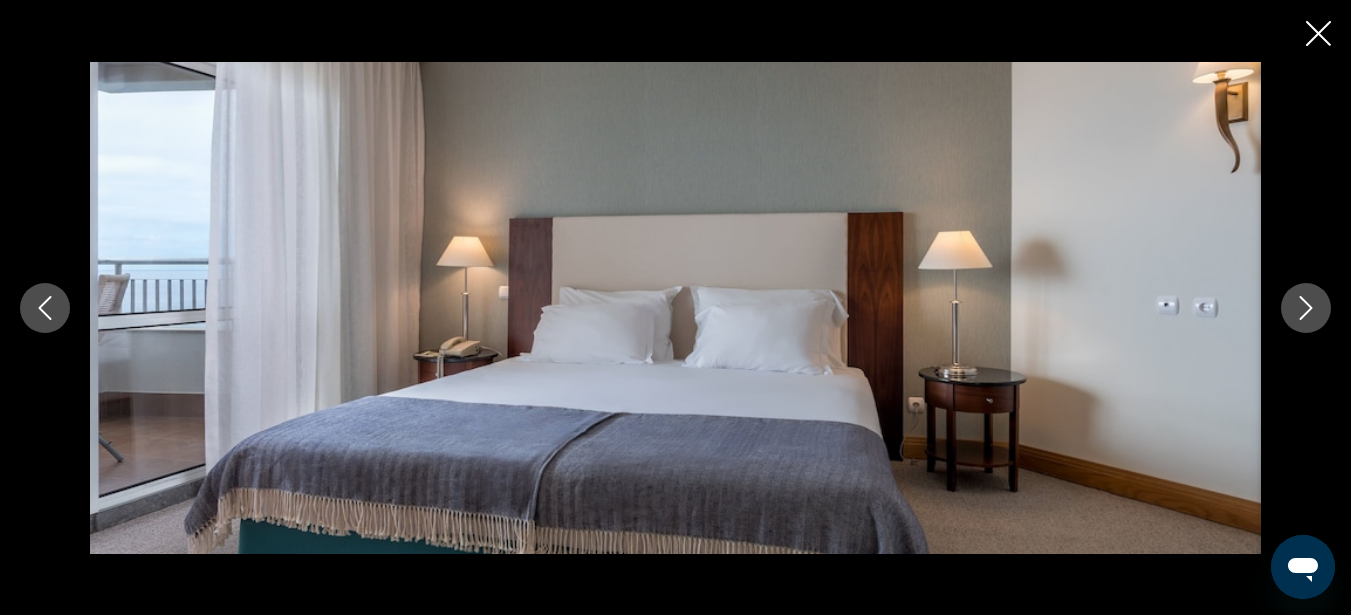 click at bounding box center [1306, 308] 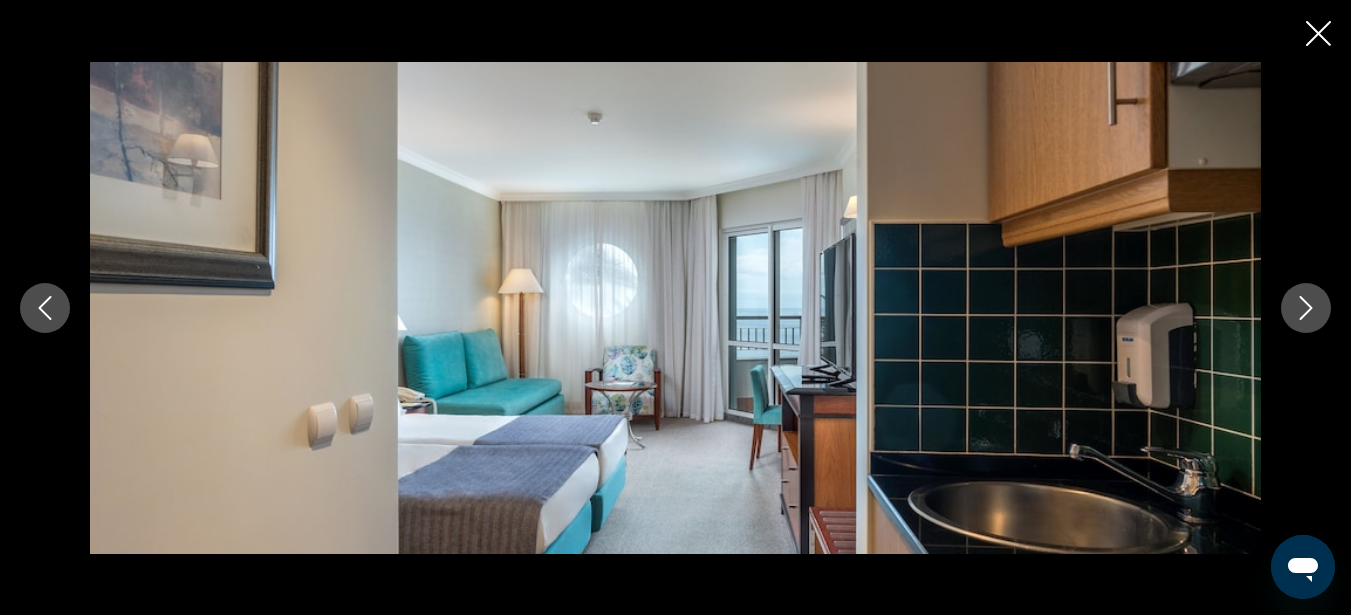 click at bounding box center (1306, 308) 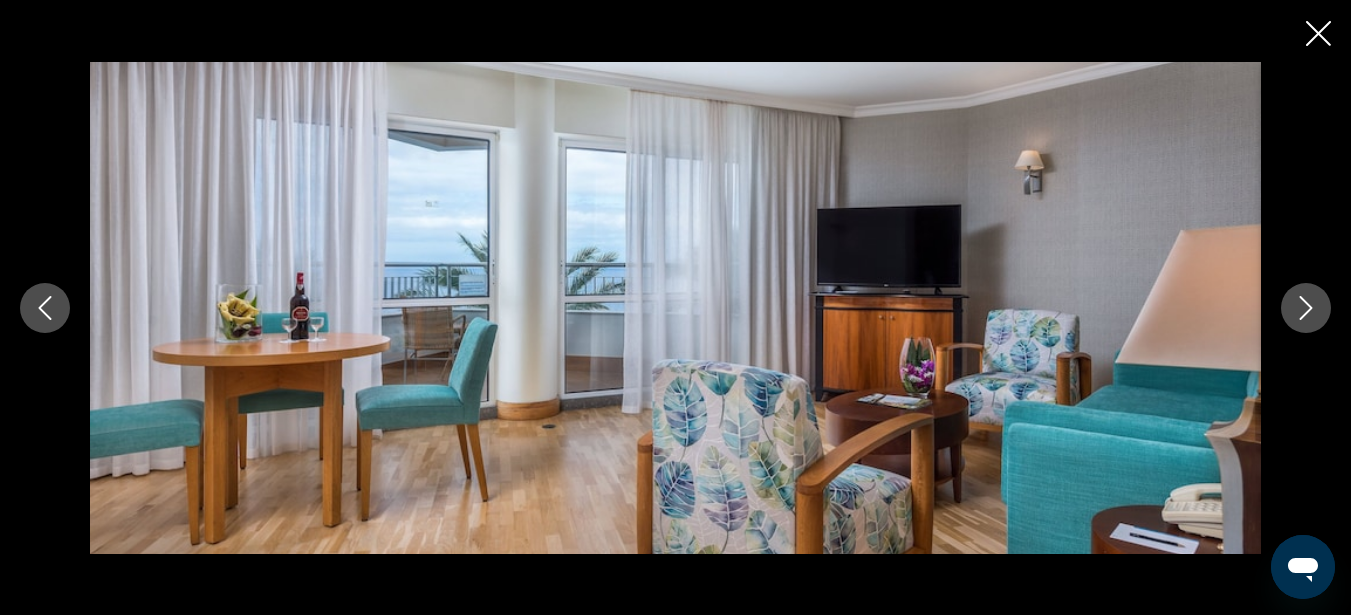 click at bounding box center (1306, 308) 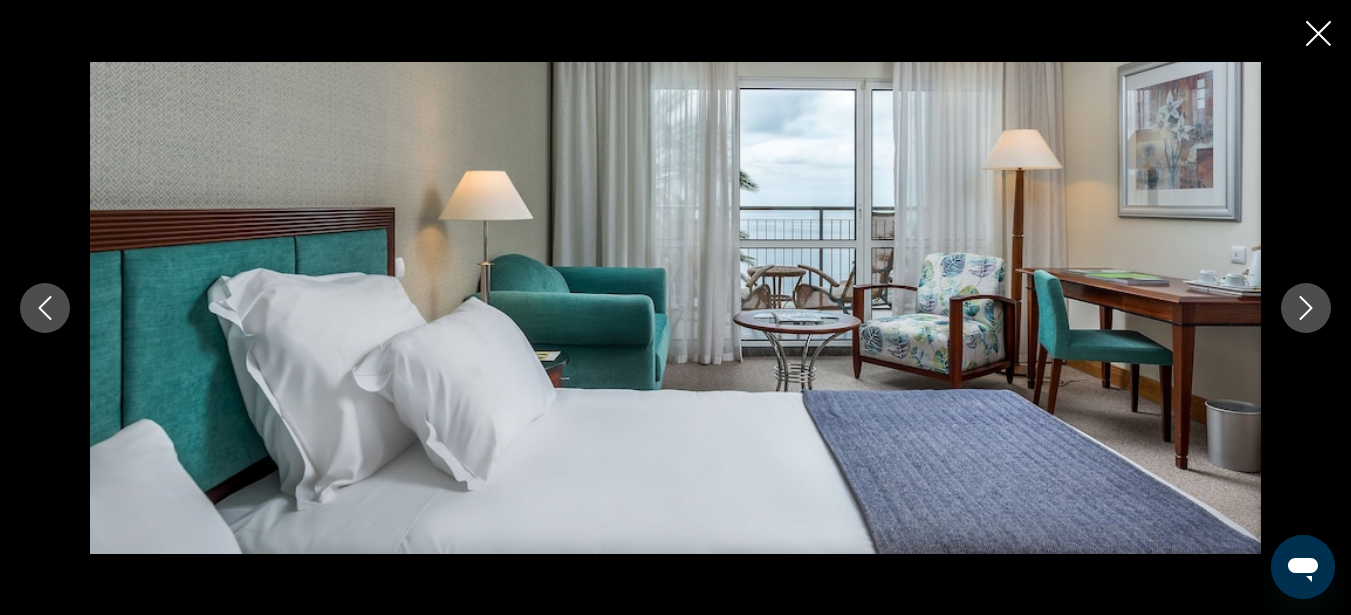click at bounding box center (1306, 308) 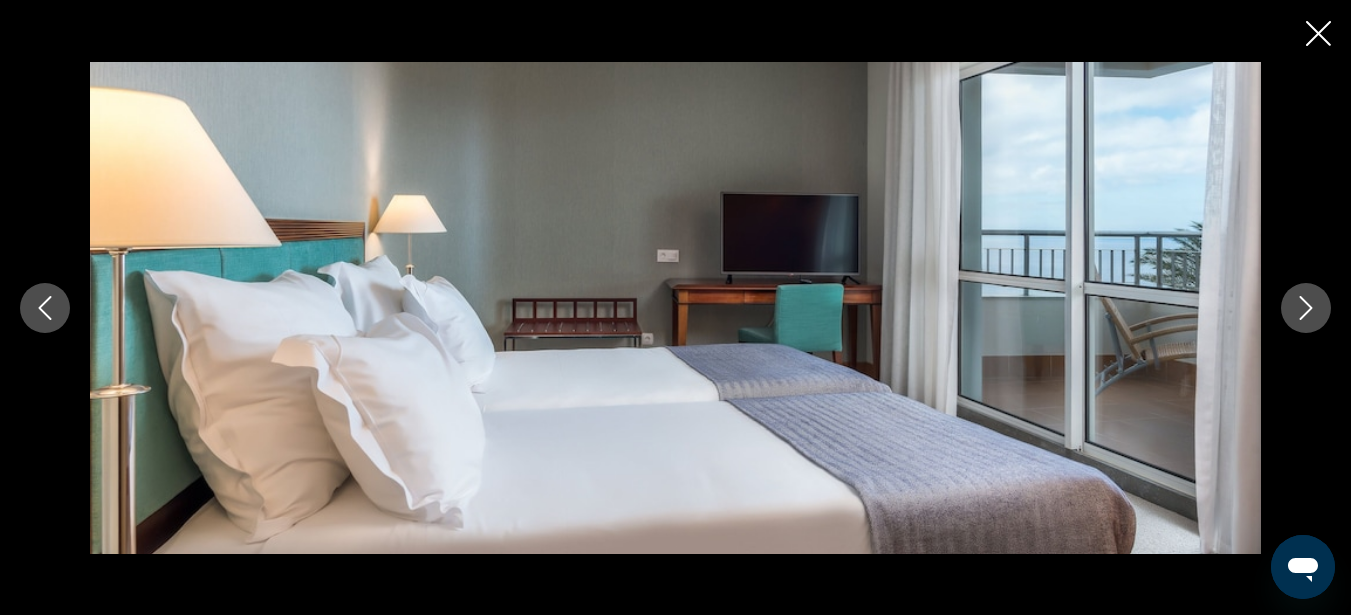 click at bounding box center [1306, 308] 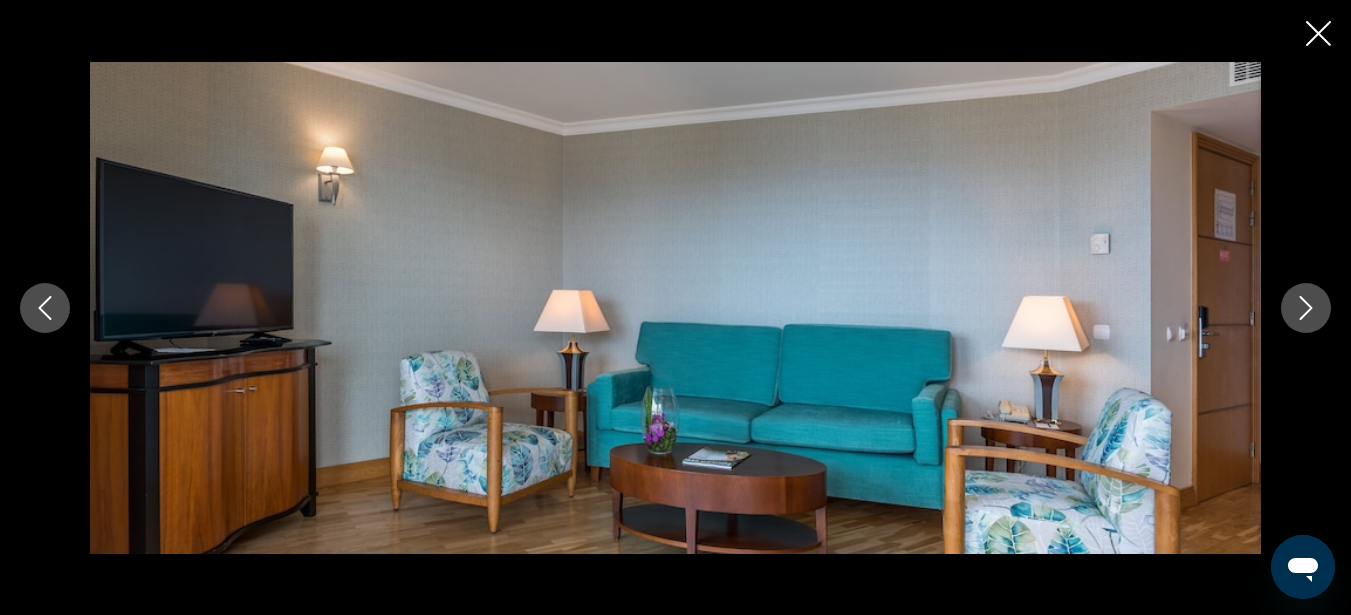 click at bounding box center (1306, 308) 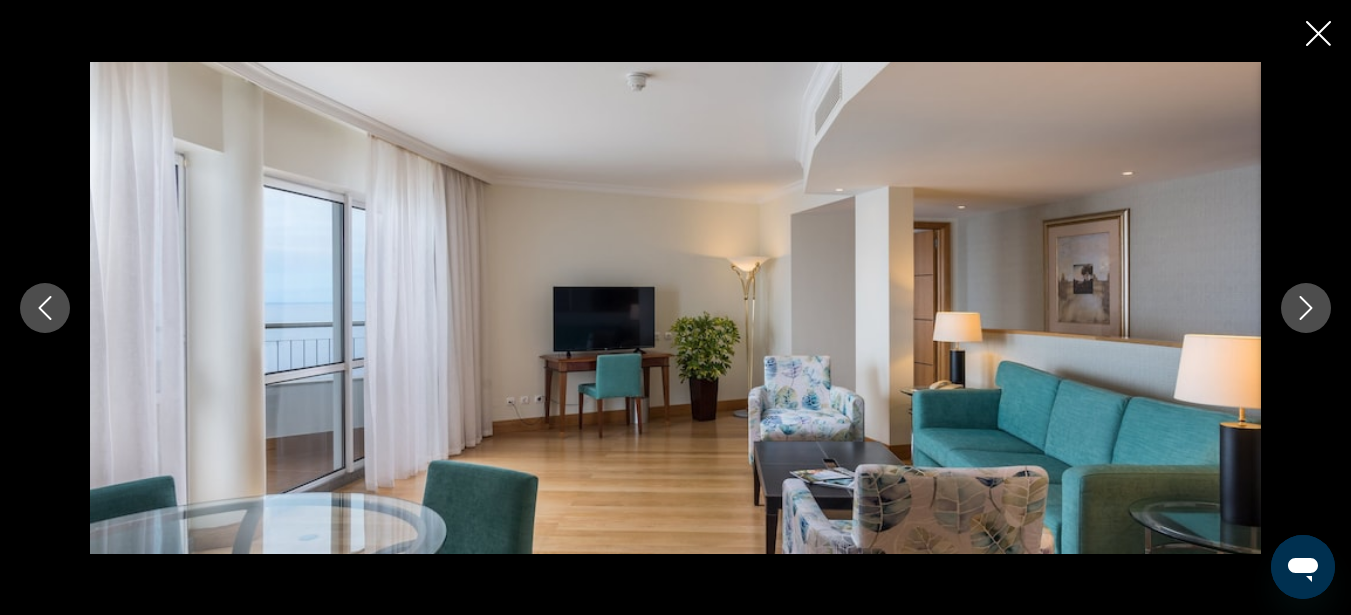 click at bounding box center [1306, 308] 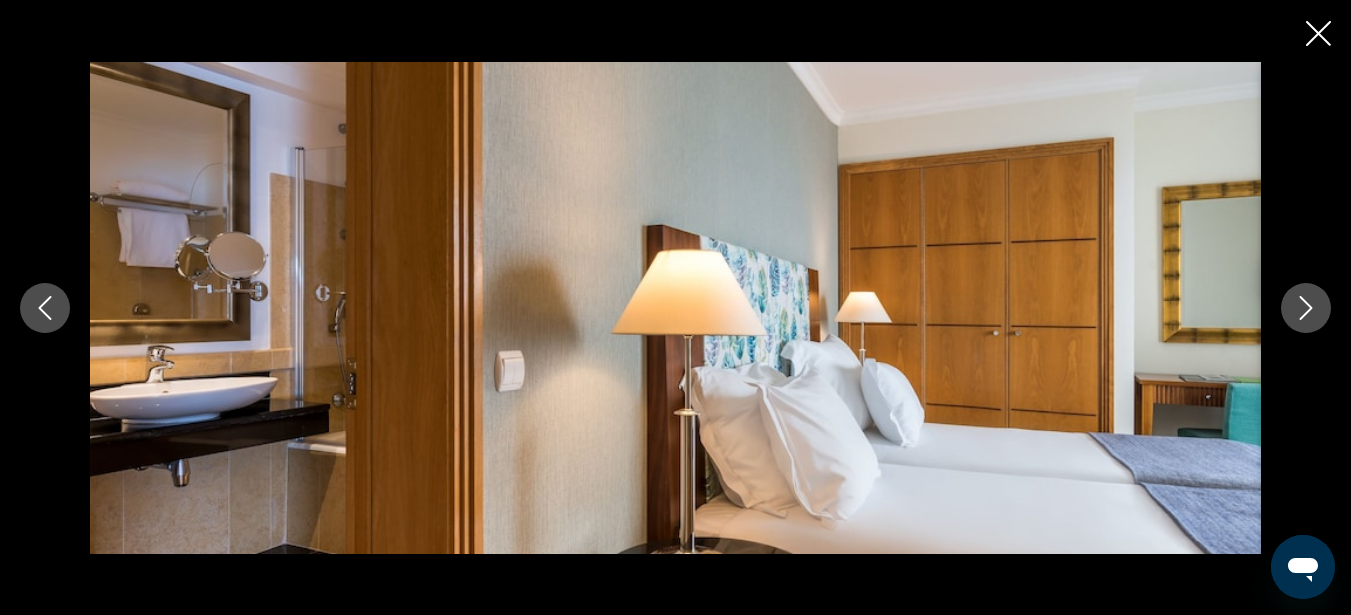 click at bounding box center [1306, 308] 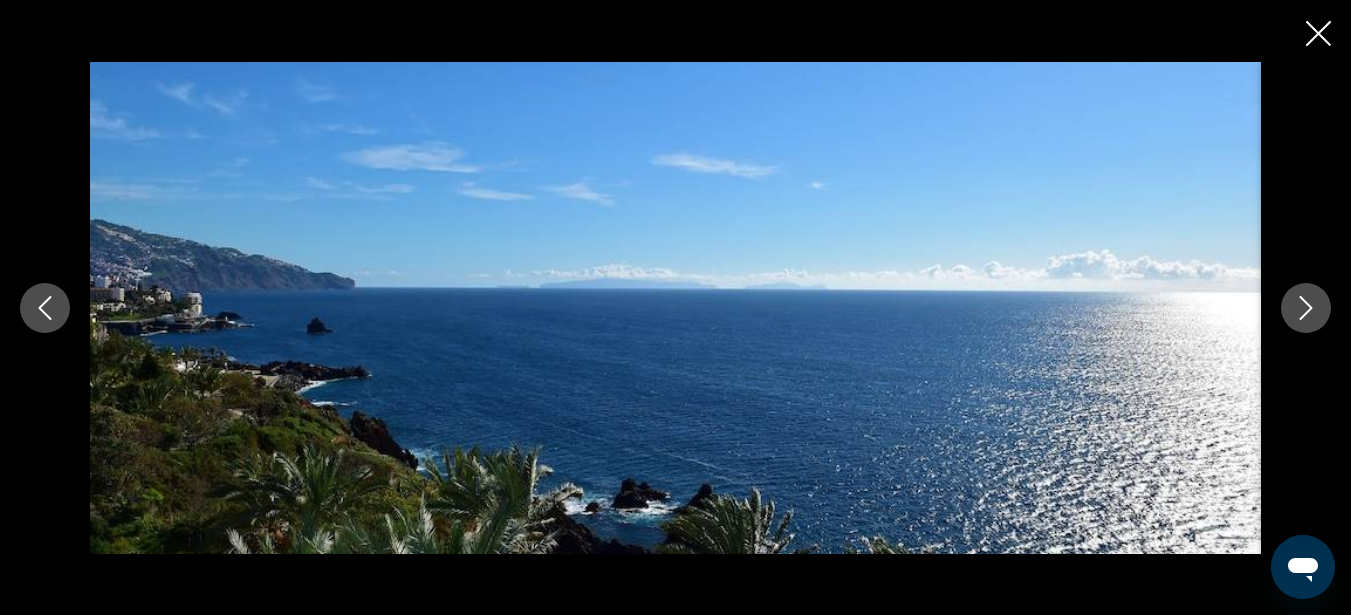 click at bounding box center [1306, 308] 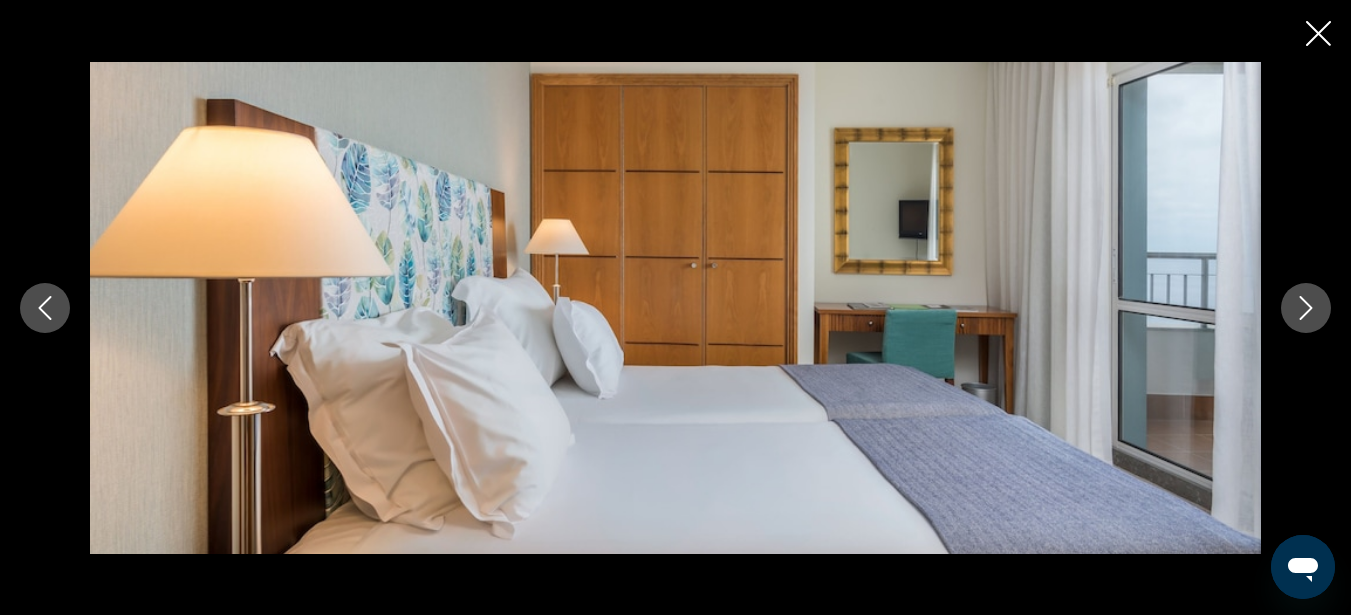click at bounding box center (1306, 308) 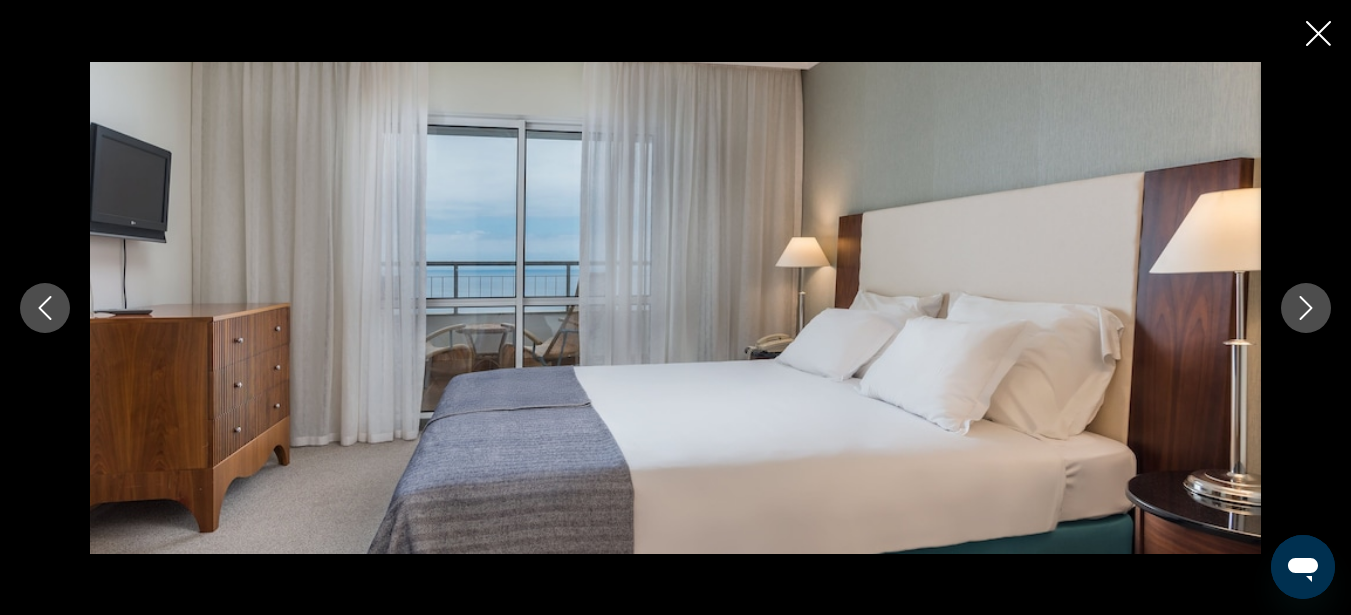 click at bounding box center (1306, 308) 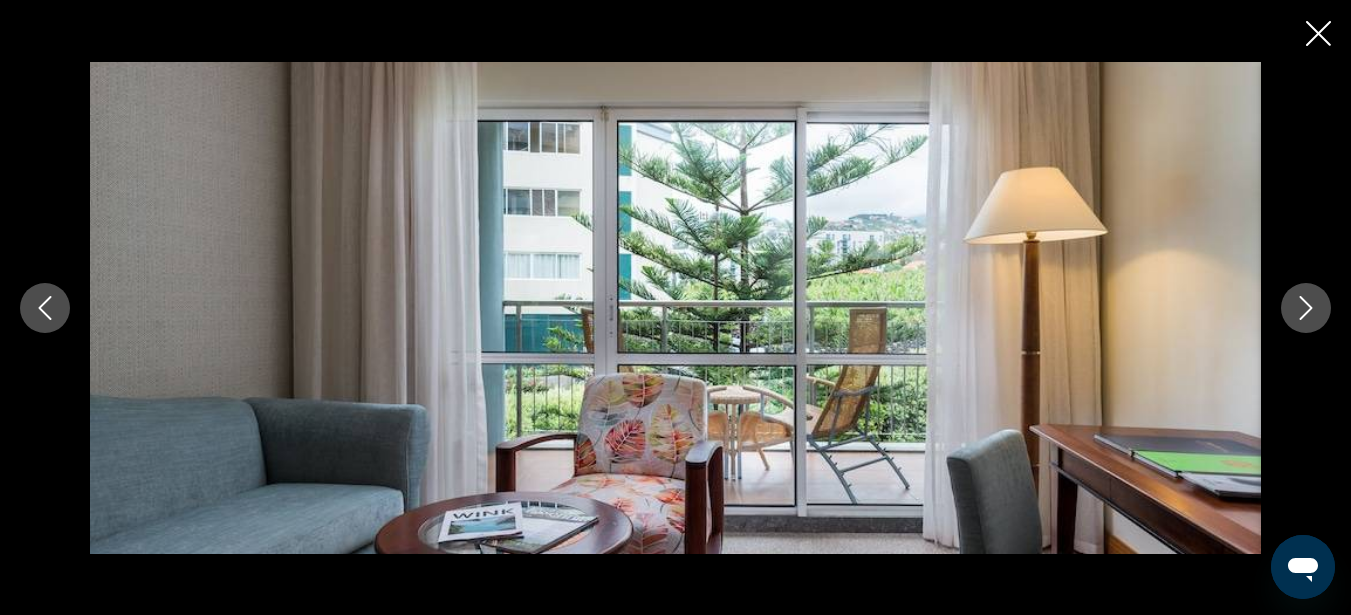 click at bounding box center (1306, 308) 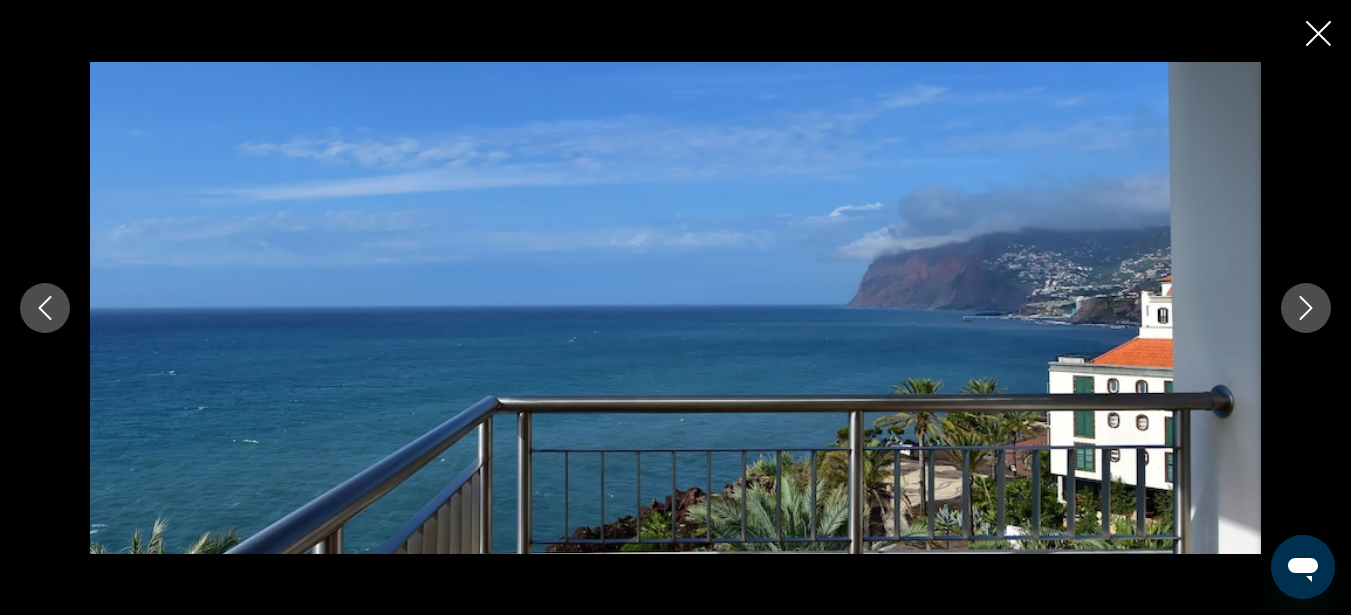 click at bounding box center [1306, 308] 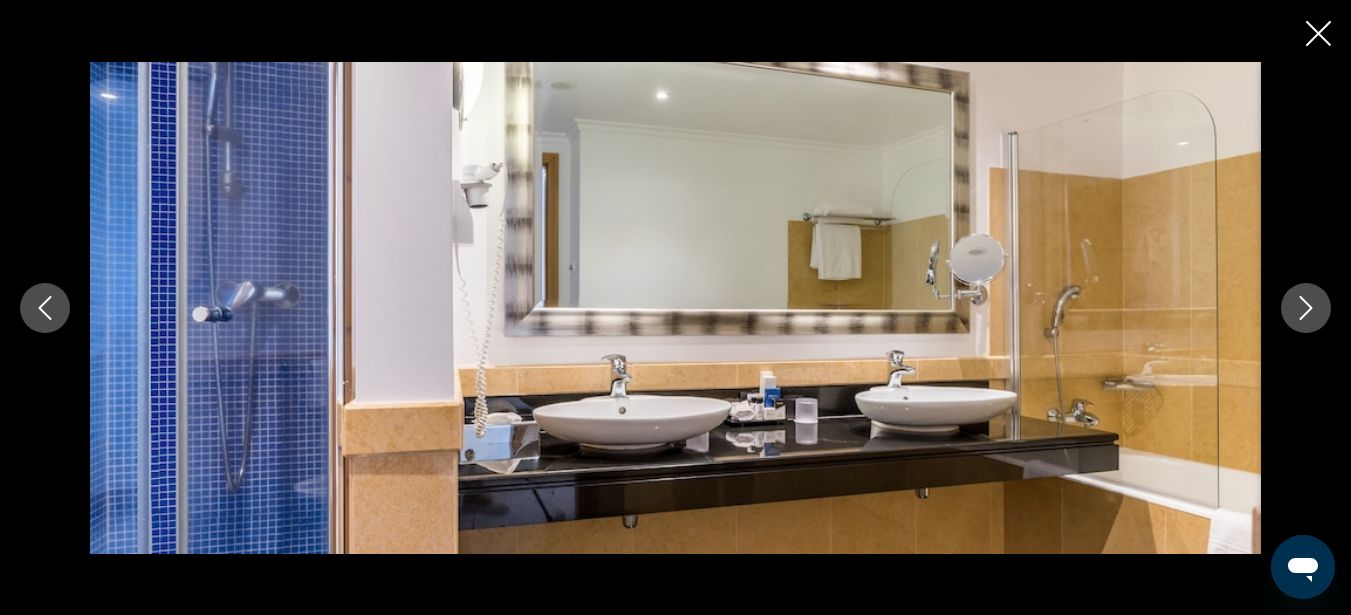 click at bounding box center [1306, 308] 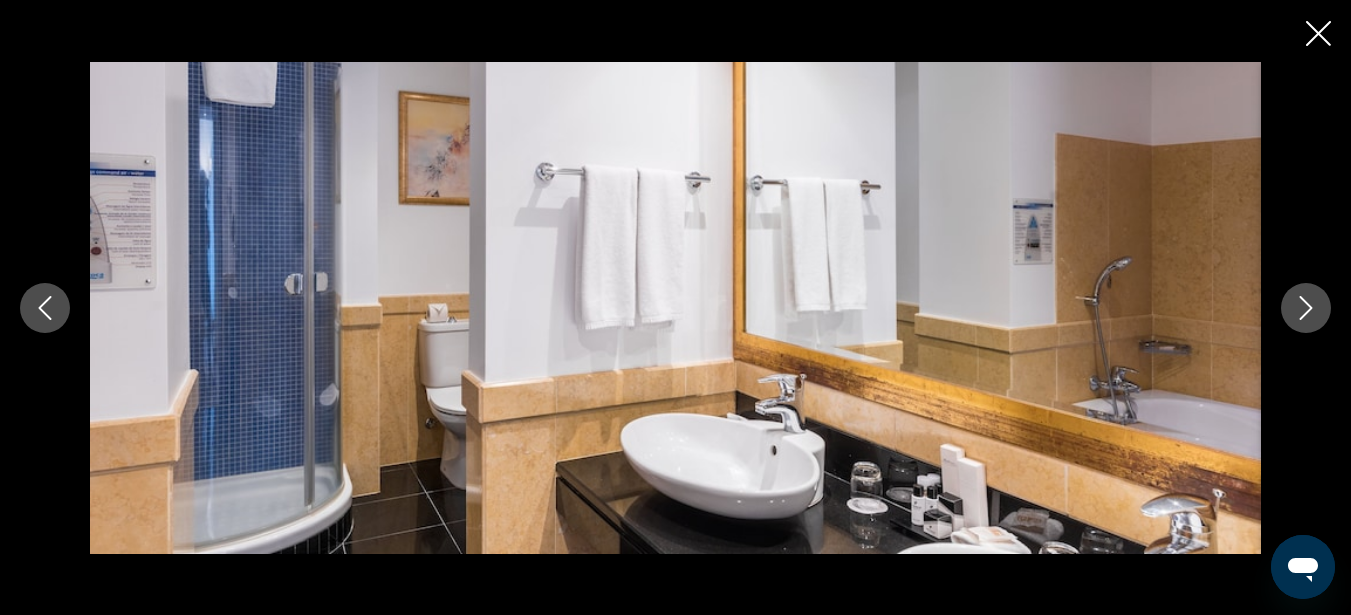 click at bounding box center (1306, 308) 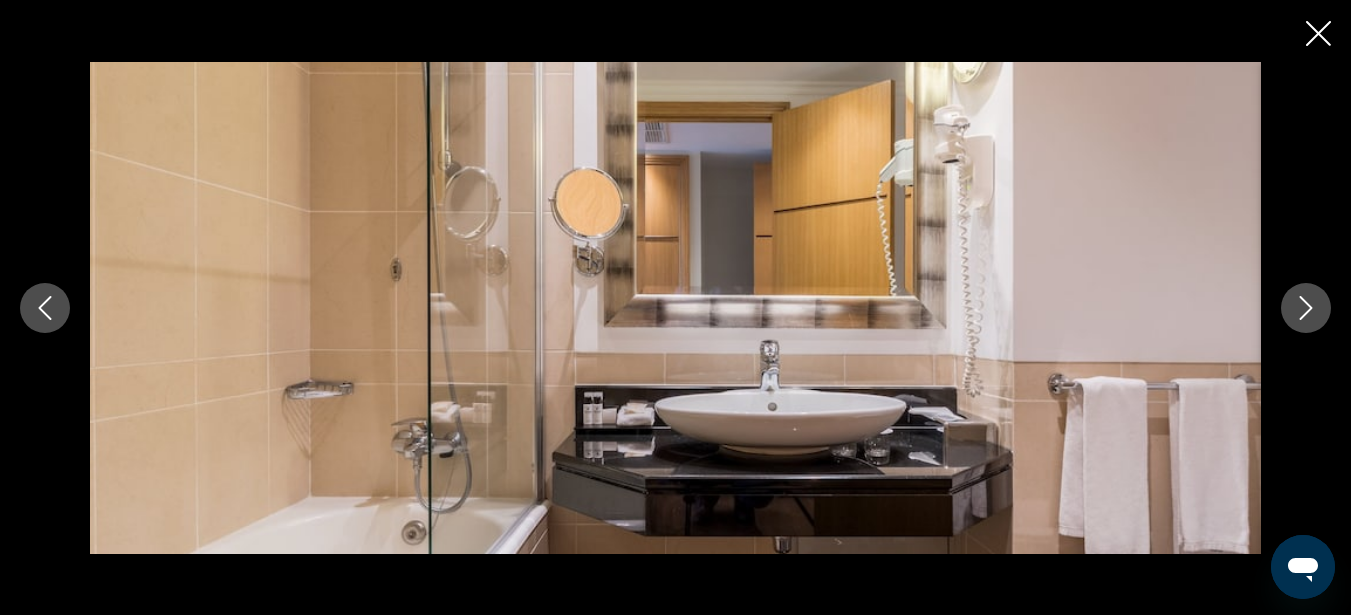 click at bounding box center (1306, 308) 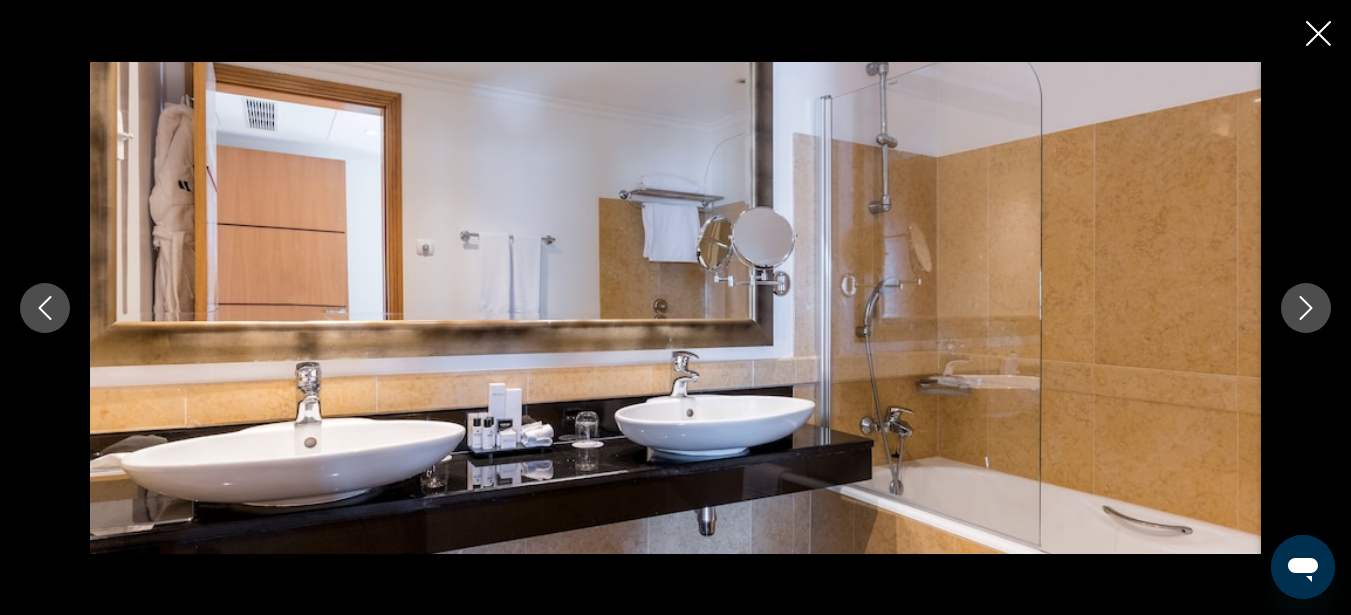 click at bounding box center [1306, 308] 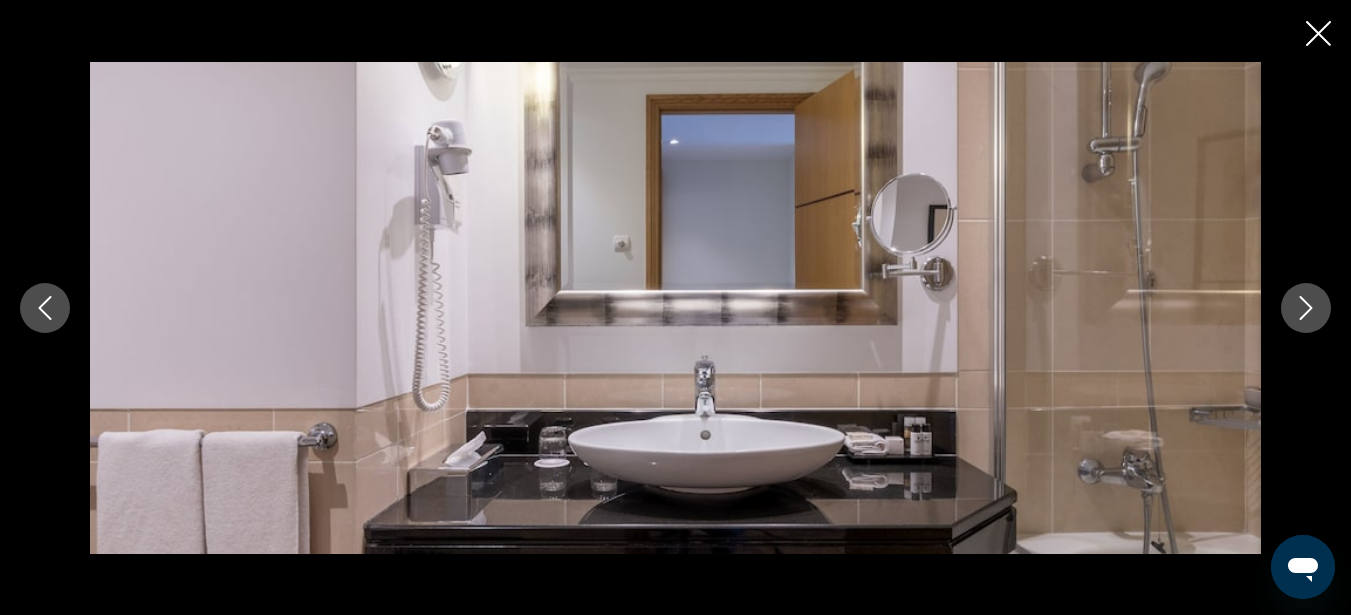 click at bounding box center [675, 307] 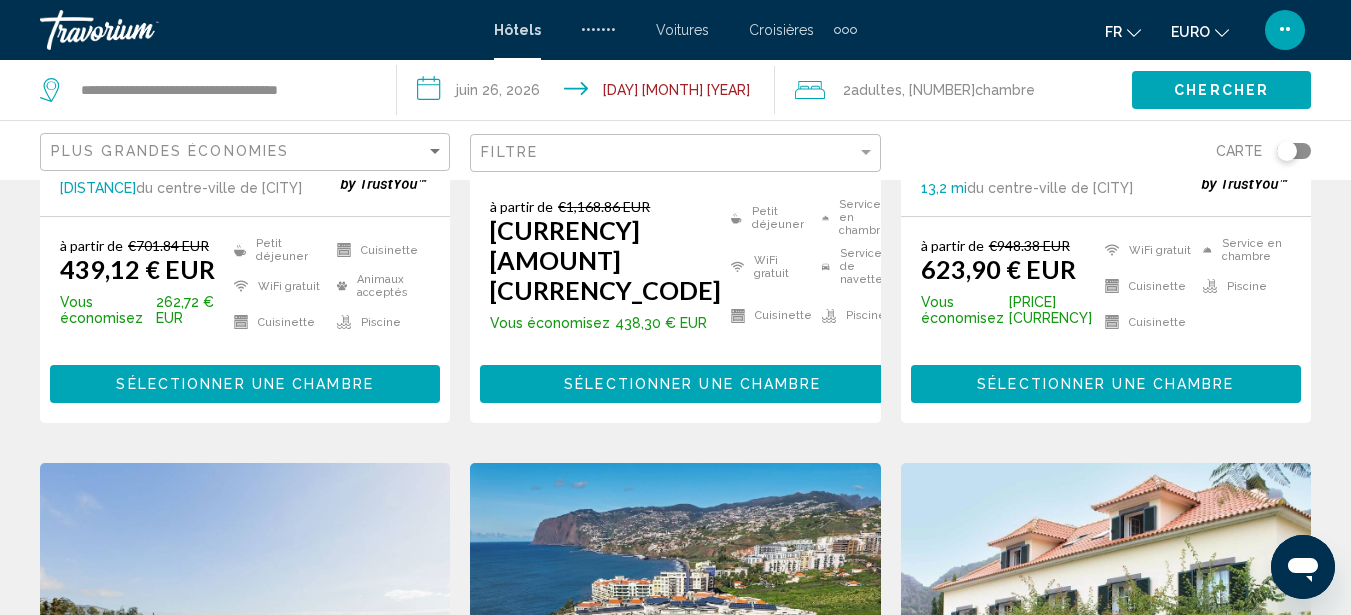 scroll, scrollTop: 0, scrollLeft: 0, axis: both 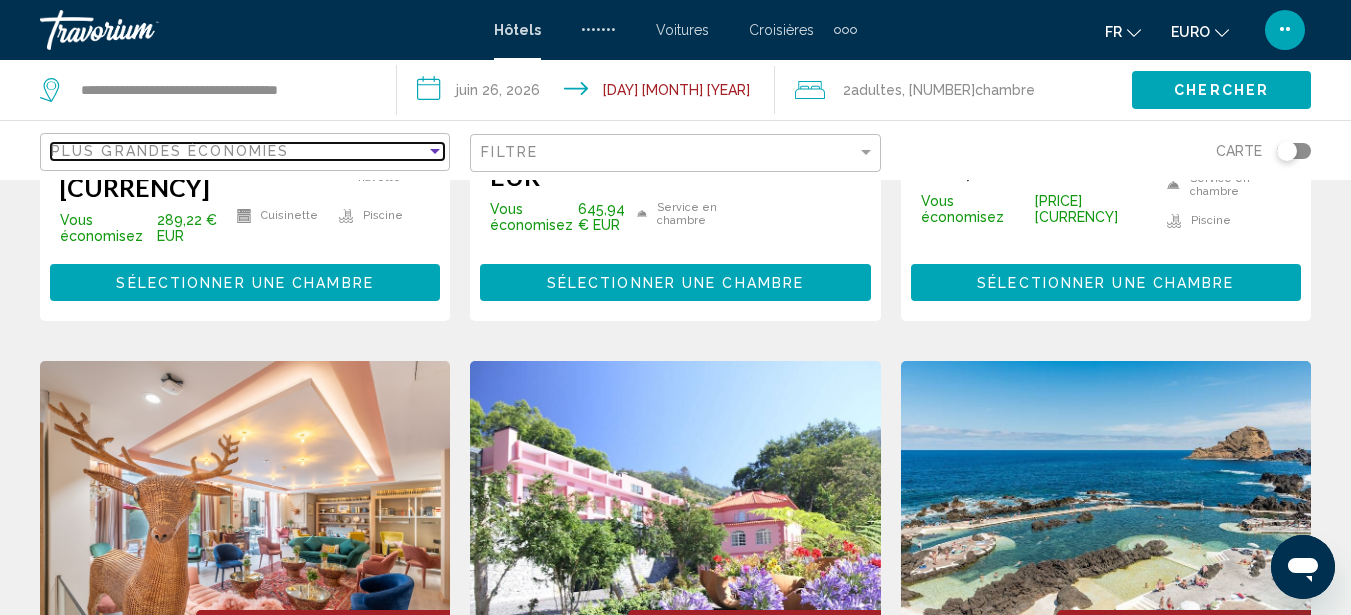 click on "Plus grandes économies" at bounding box center (238, 151) 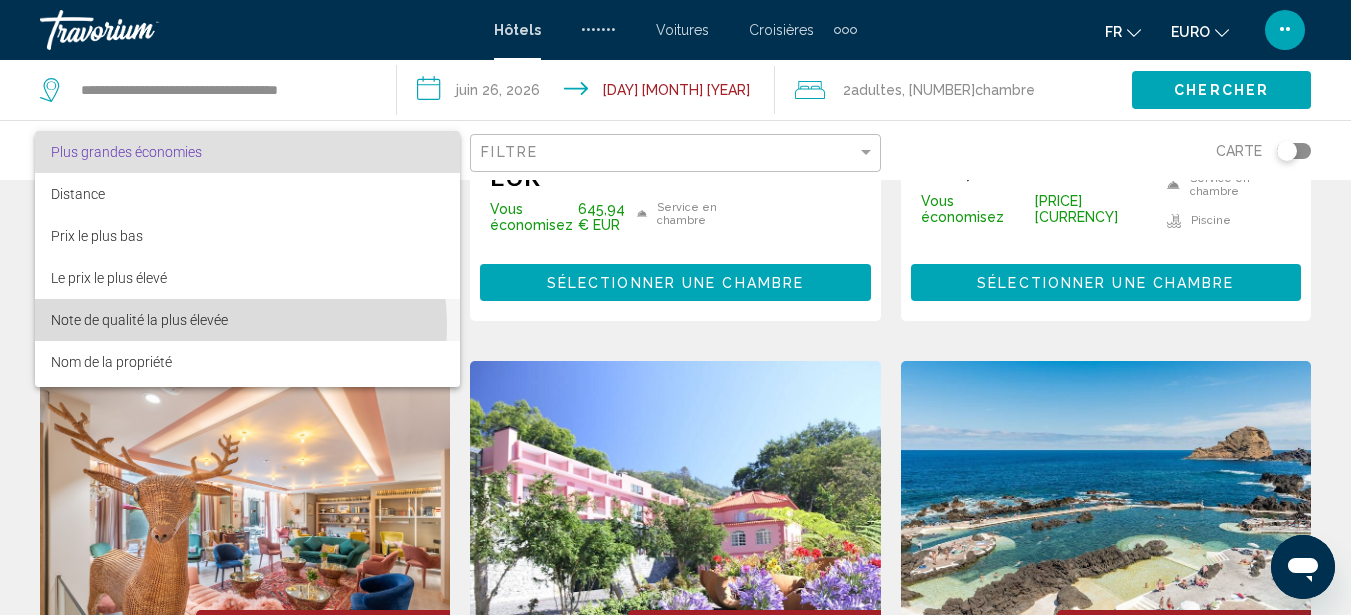 click on "Note de qualité la plus élevée" at bounding box center (139, 320) 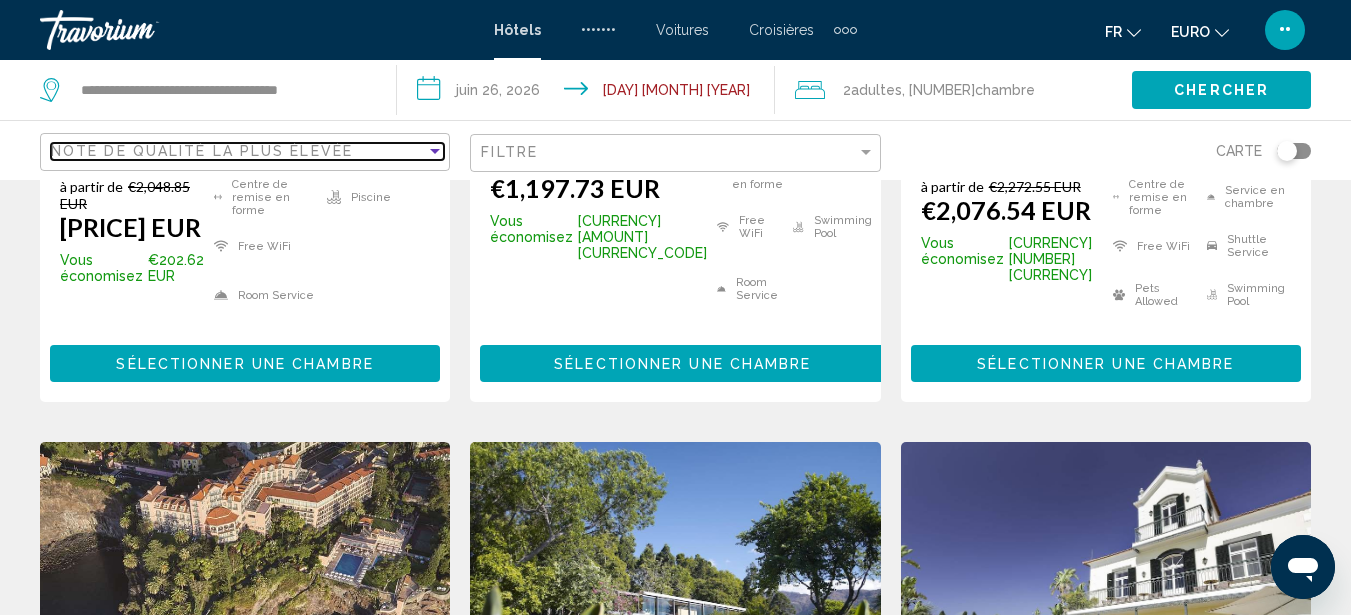 scroll, scrollTop: 766, scrollLeft: 0, axis: vertical 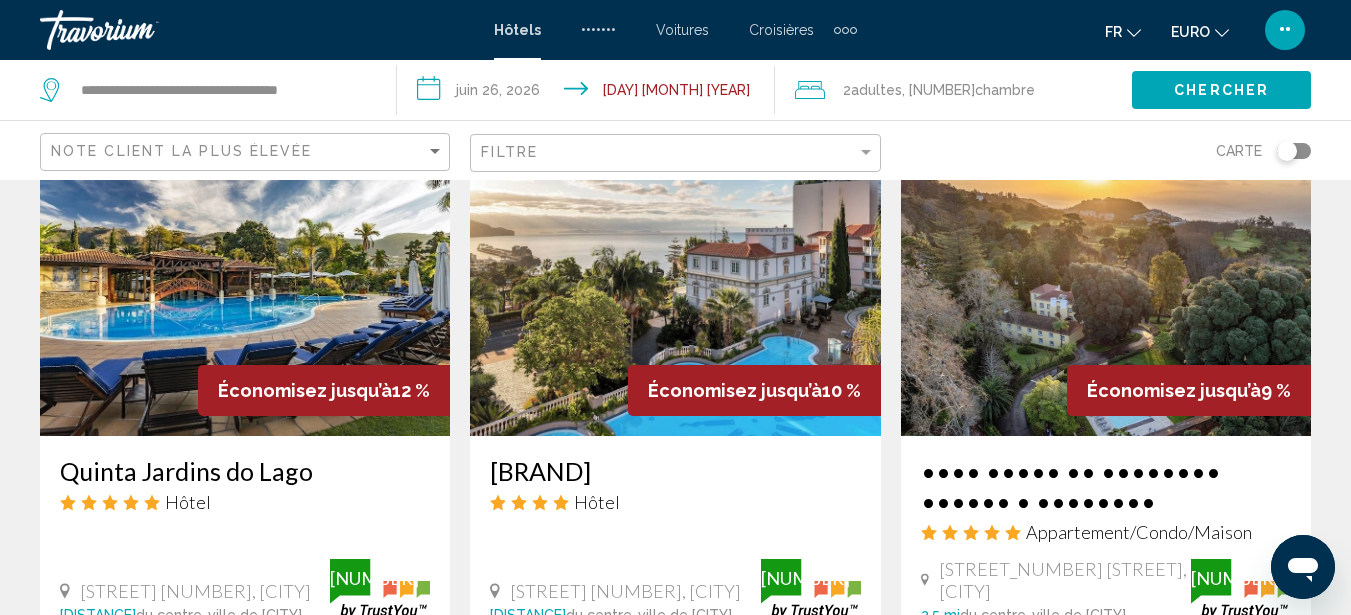 click at bounding box center [245, 276] 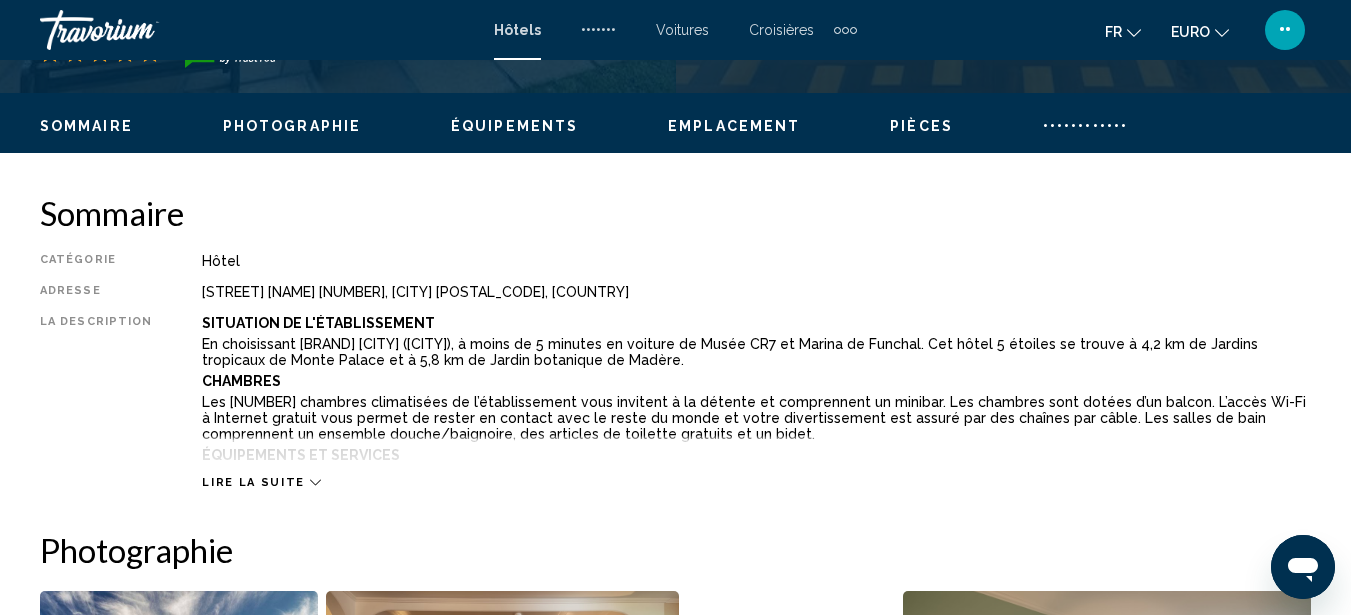 scroll, scrollTop: 227, scrollLeft: 0, axis: vertical 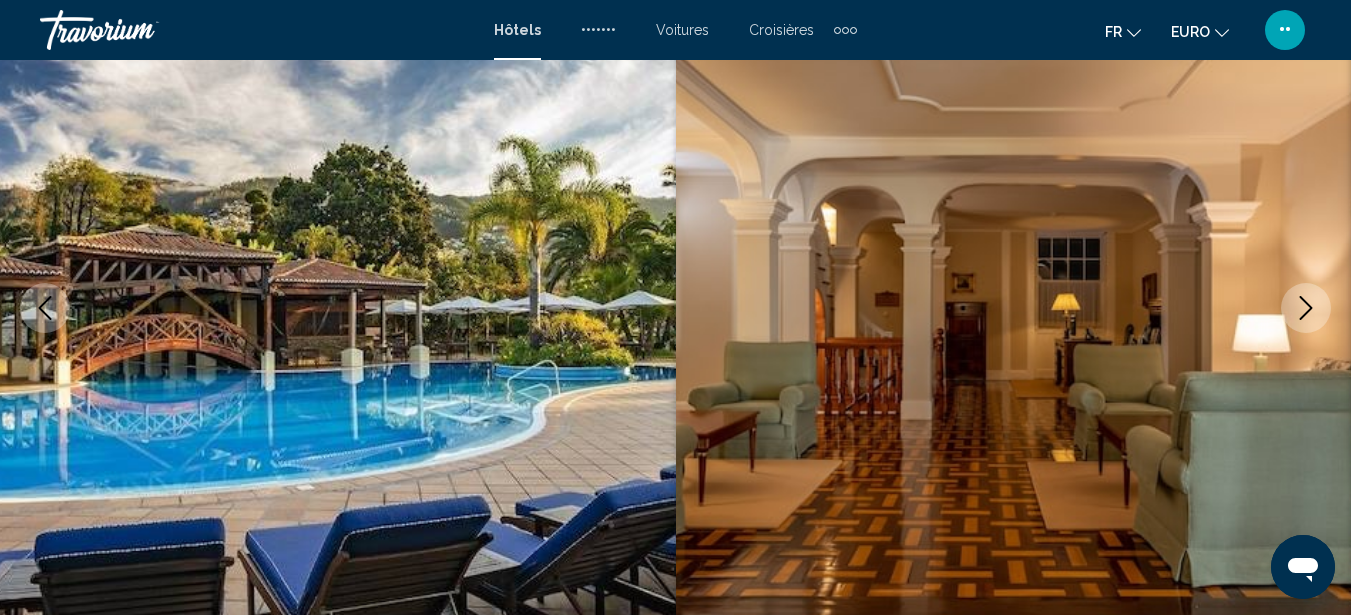 type 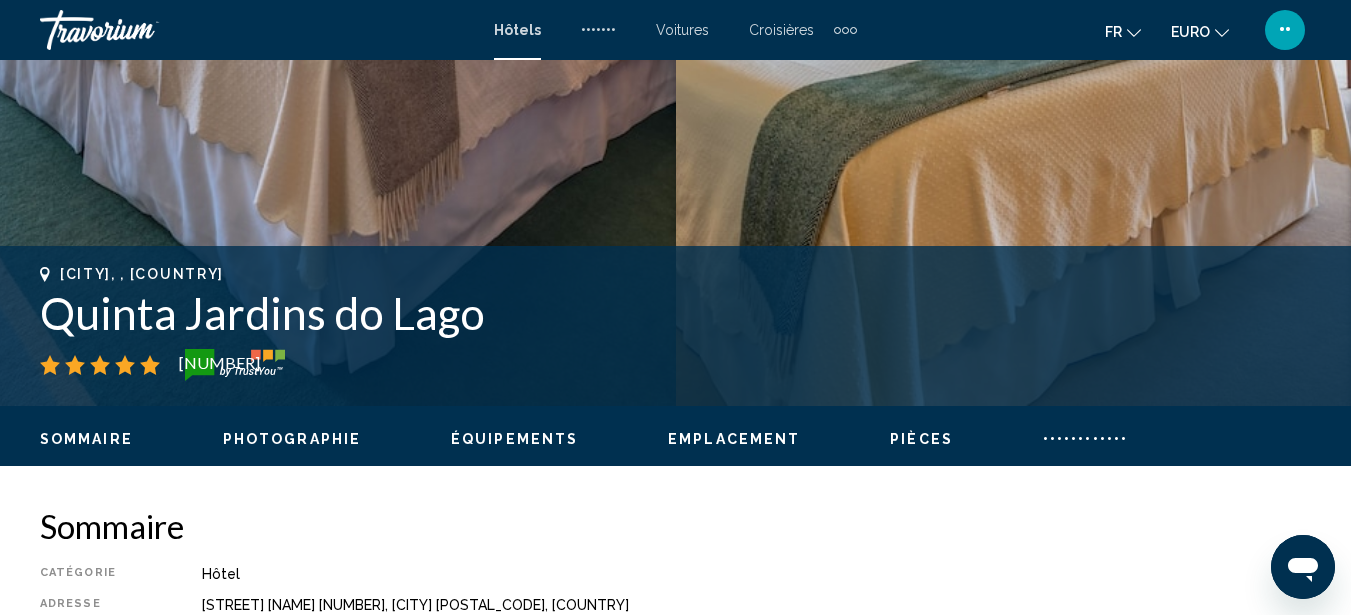 scroll, scrollTop: 627, scrollLeft: 0, axis: vertical 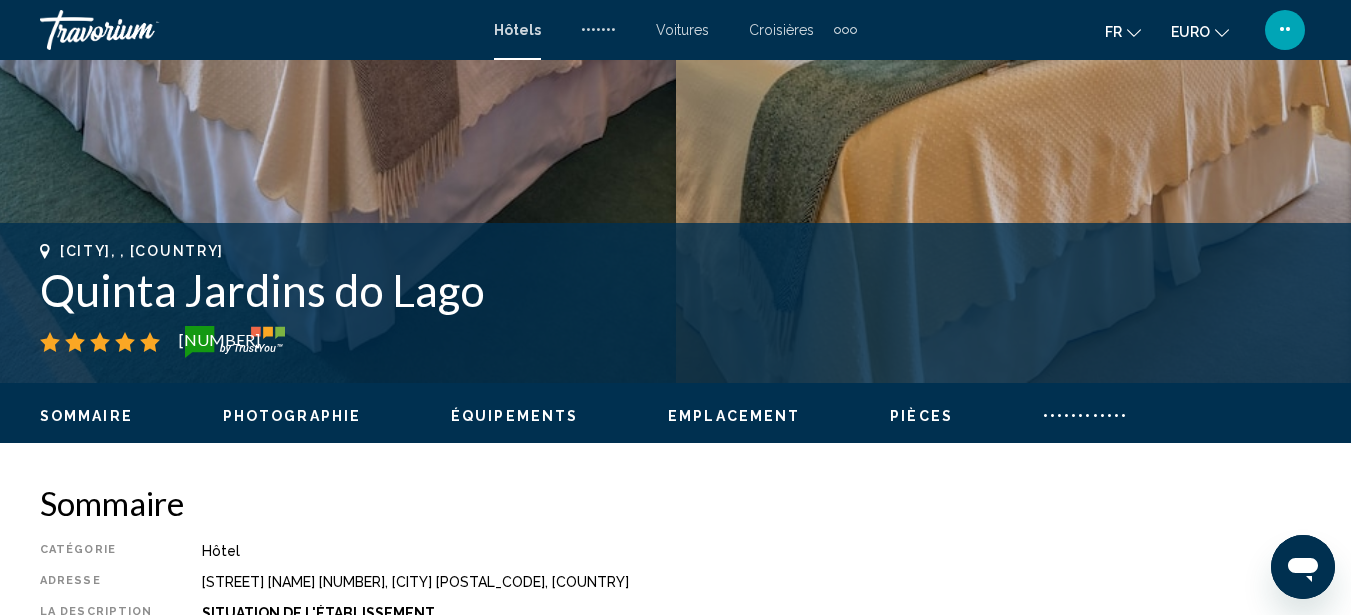 click on "Photographie" at bounding box center [292, 416] 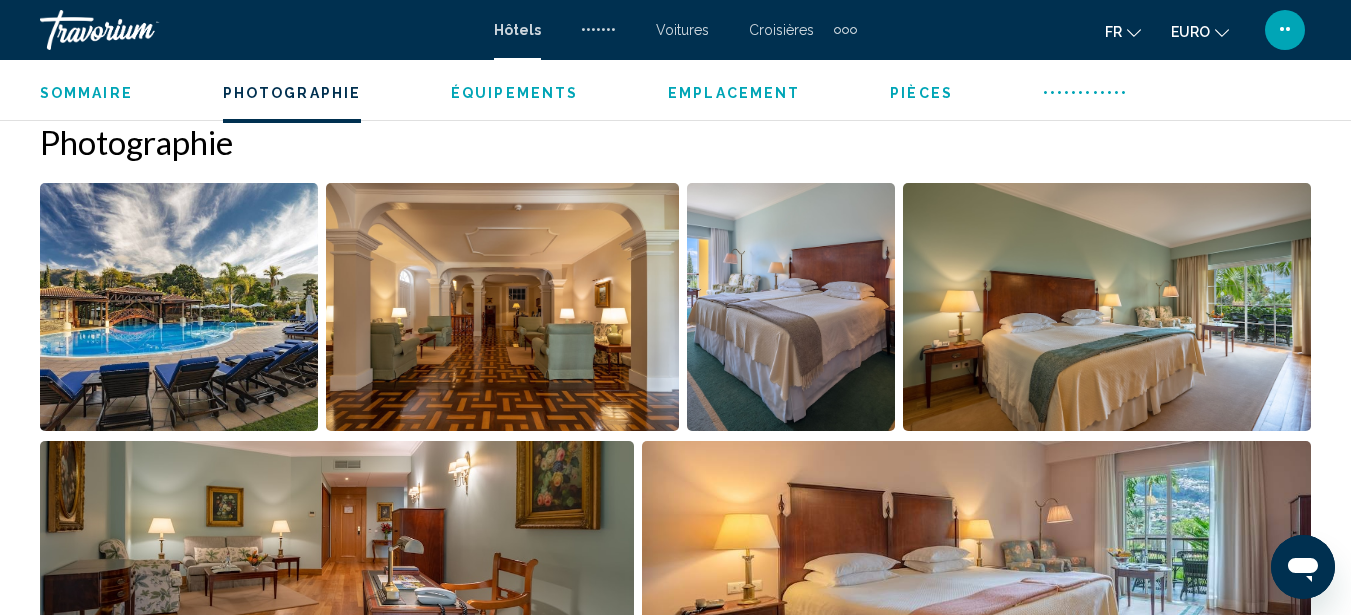 scroll, scrollTop: 1327, scrollLeft: 0, axis: vertical 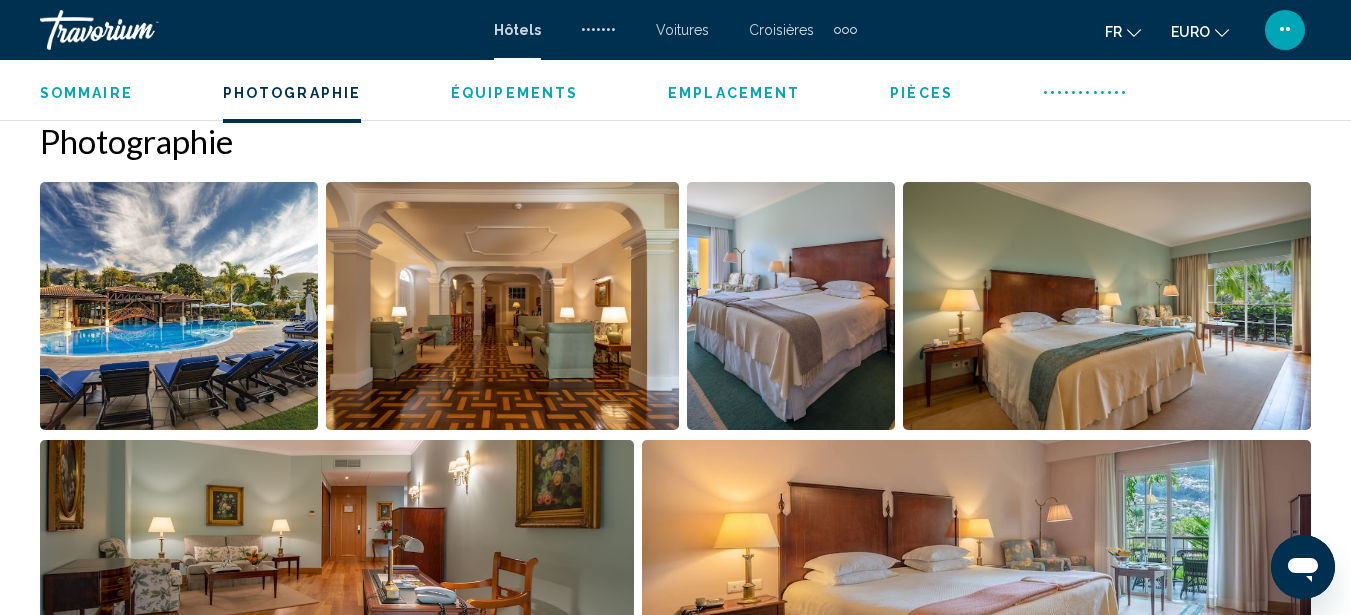 click at bounding box center [179, 306] 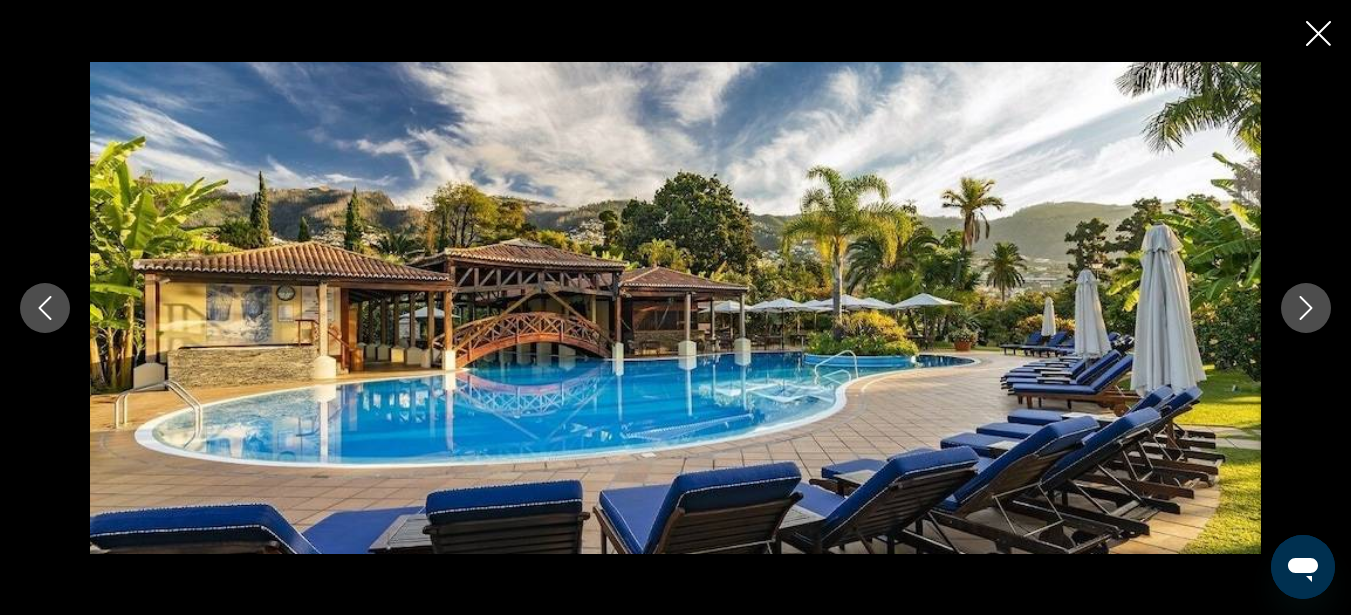 click at bounding box center [1306, 308] 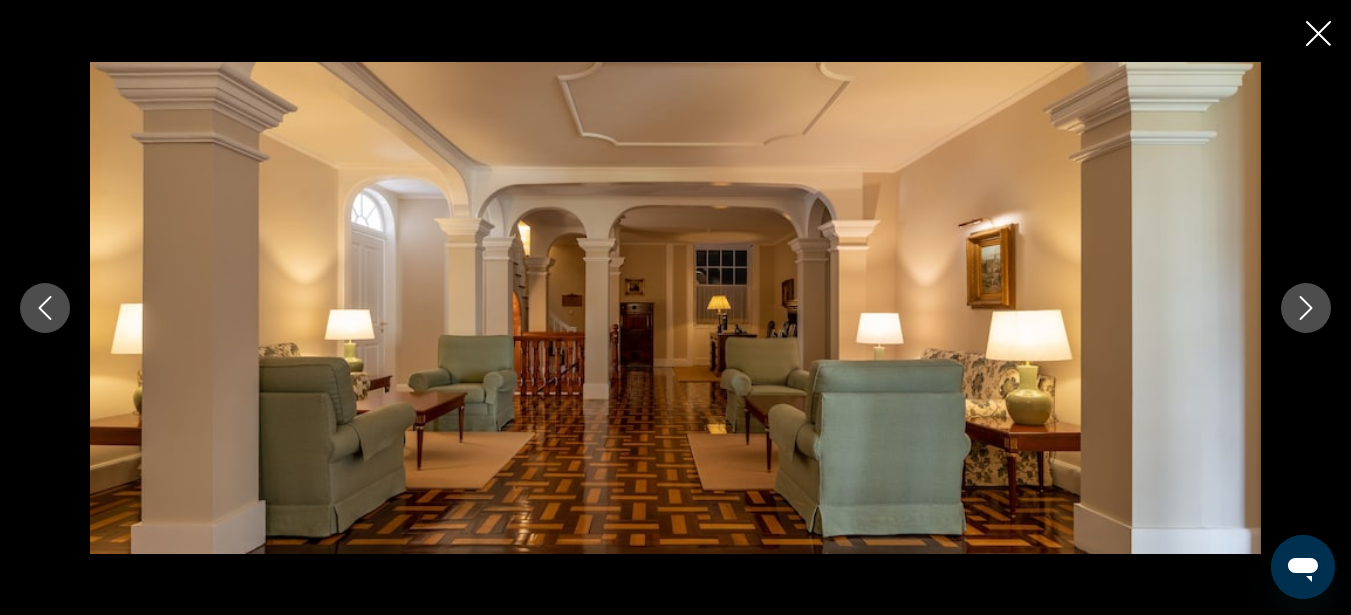 click at bounding box center [1306, 308] 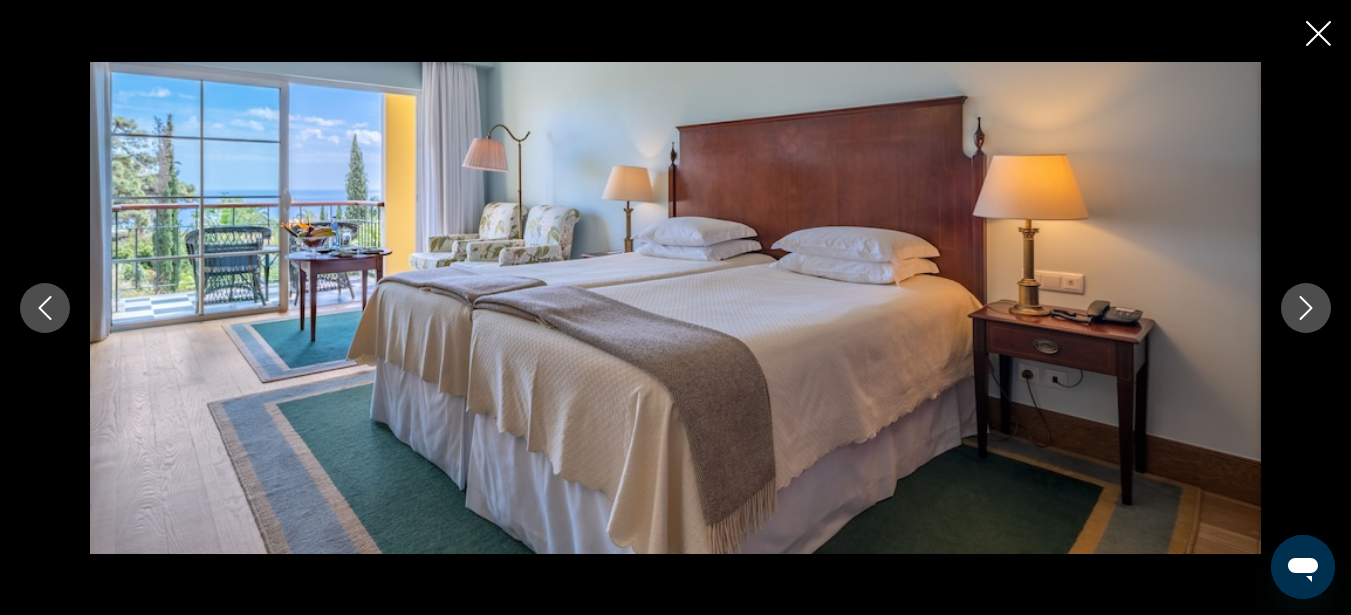 click at bounding box center (1306, 308) 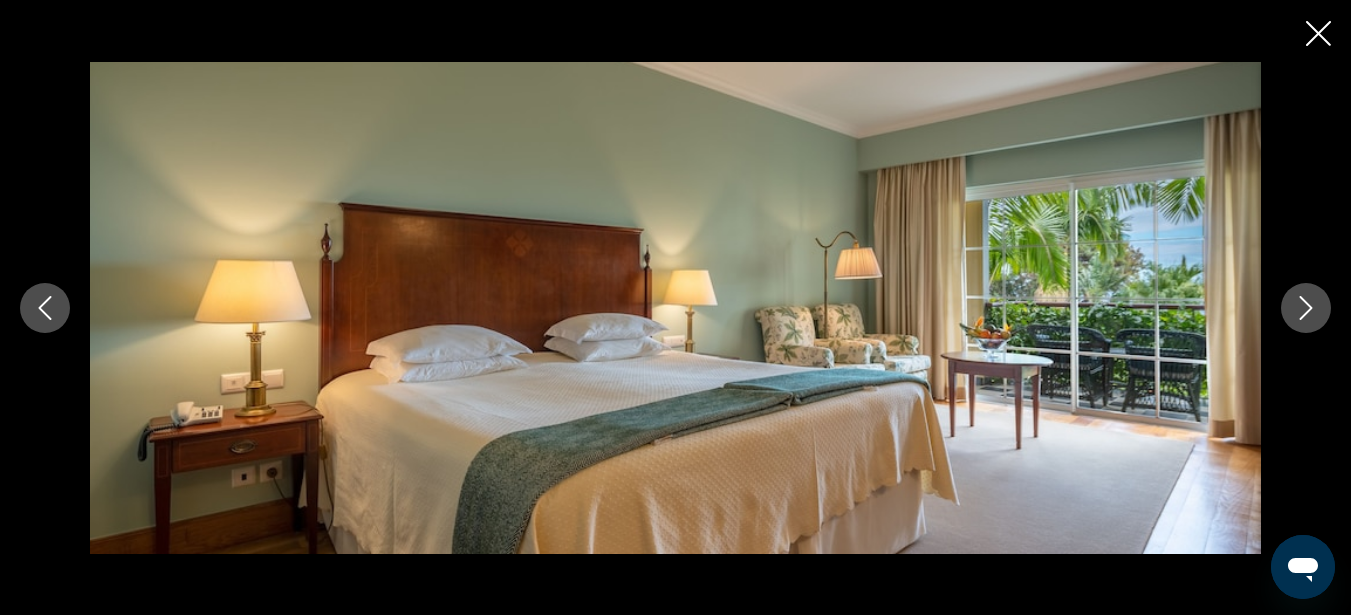 click at bounding box center [1306, 308] 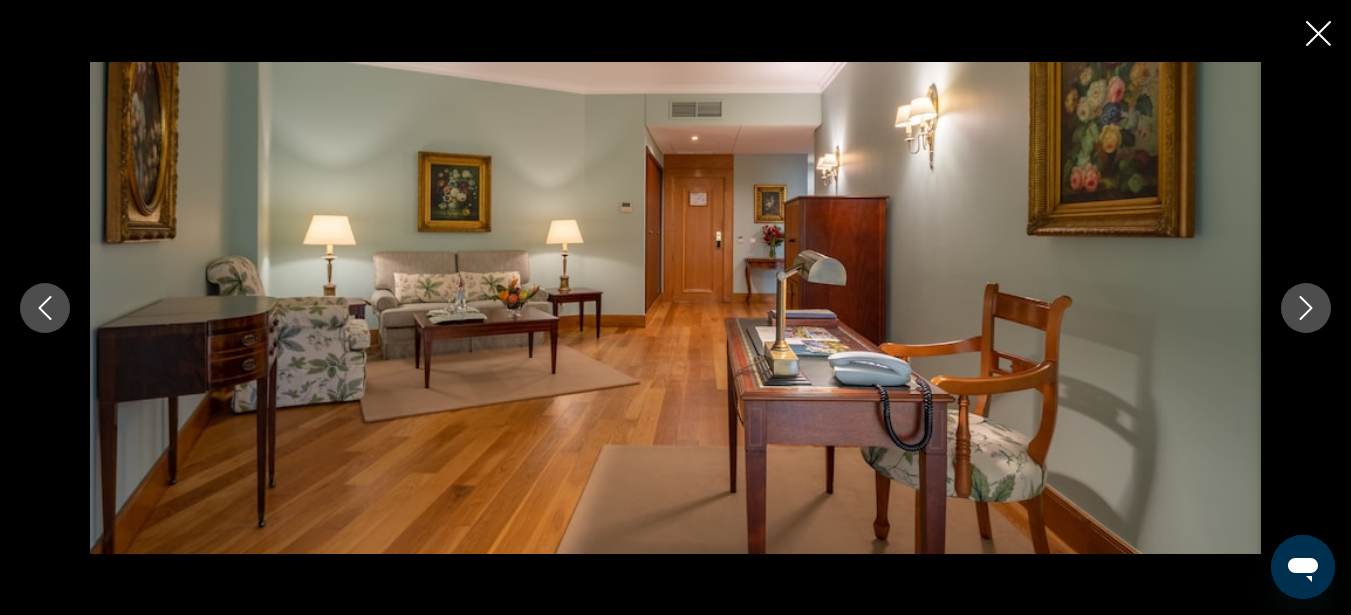 click at bounding box center (1306, 308) 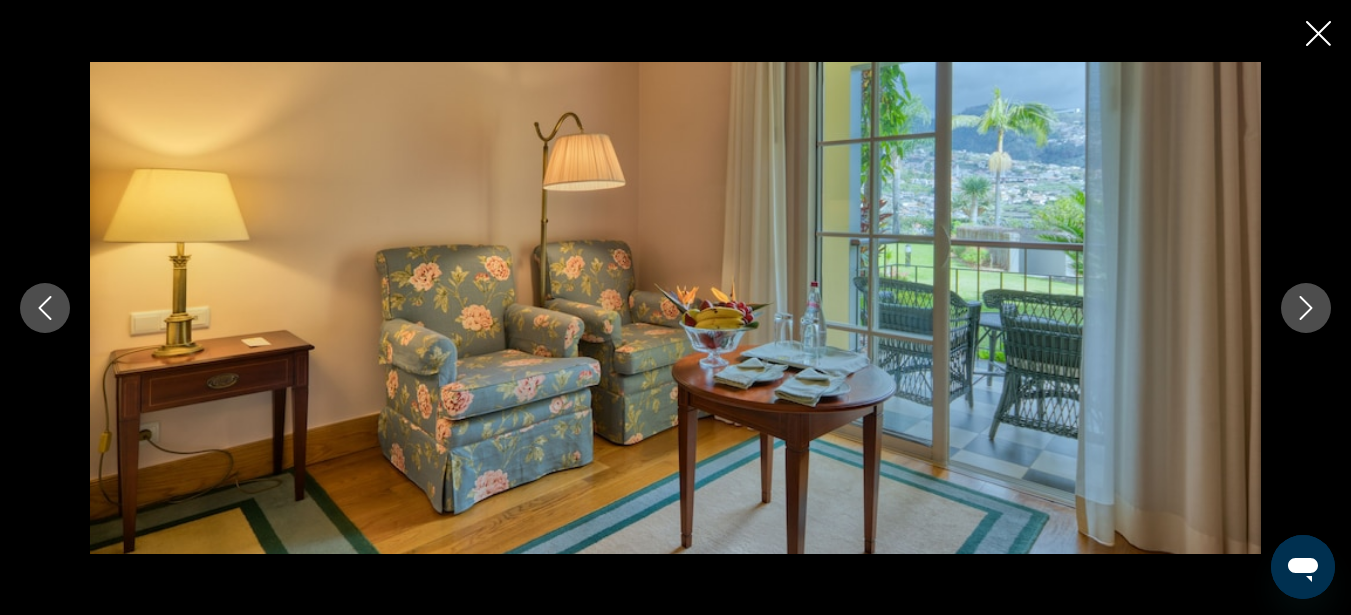 click at bounding box center (1306, 308) 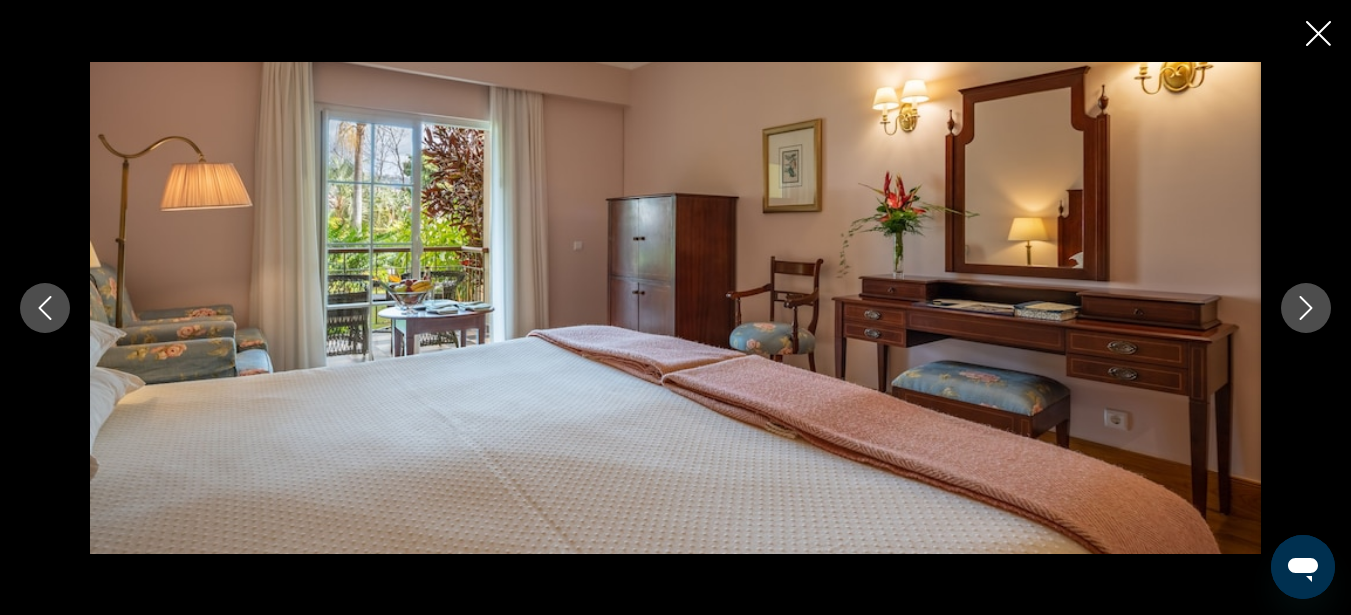 click at bounding box center [1306, 308] 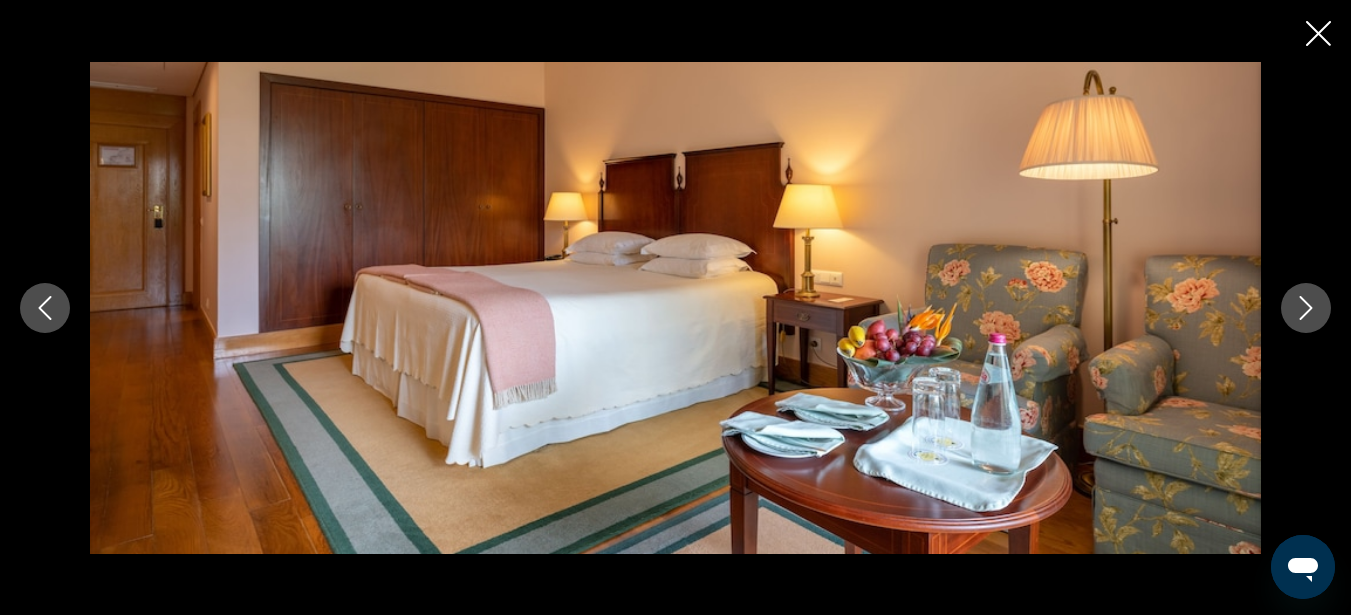 click at bounding box center (1306, 308) 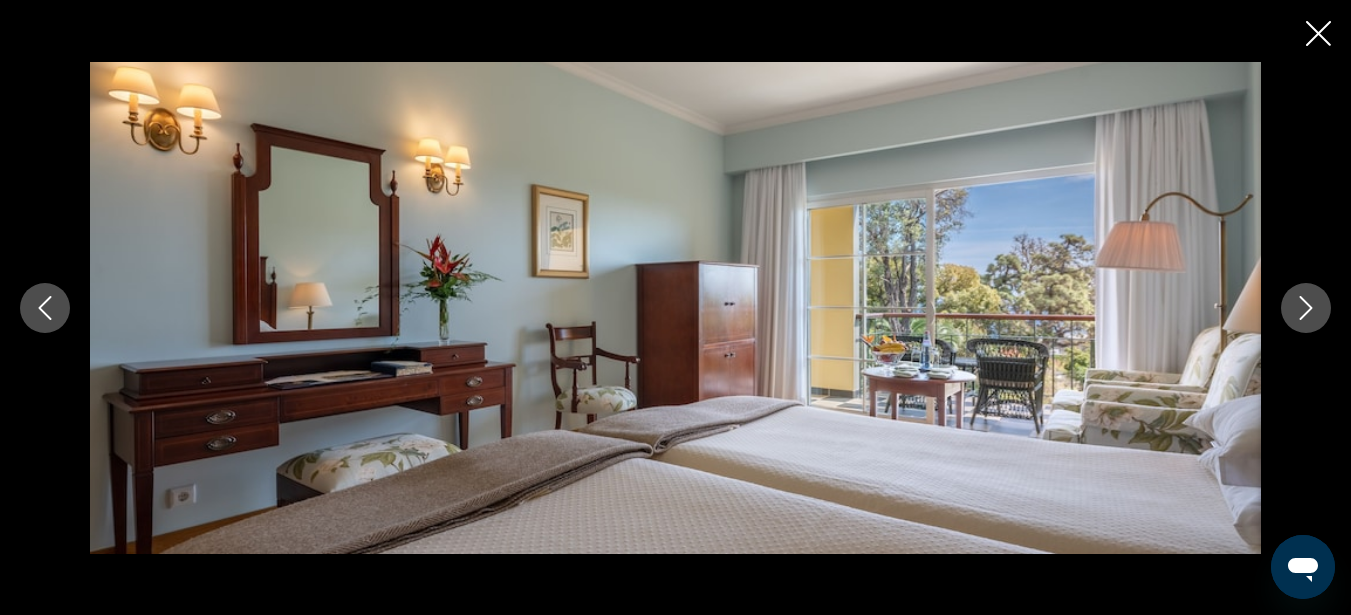 click at bounding box center [1306, 308] 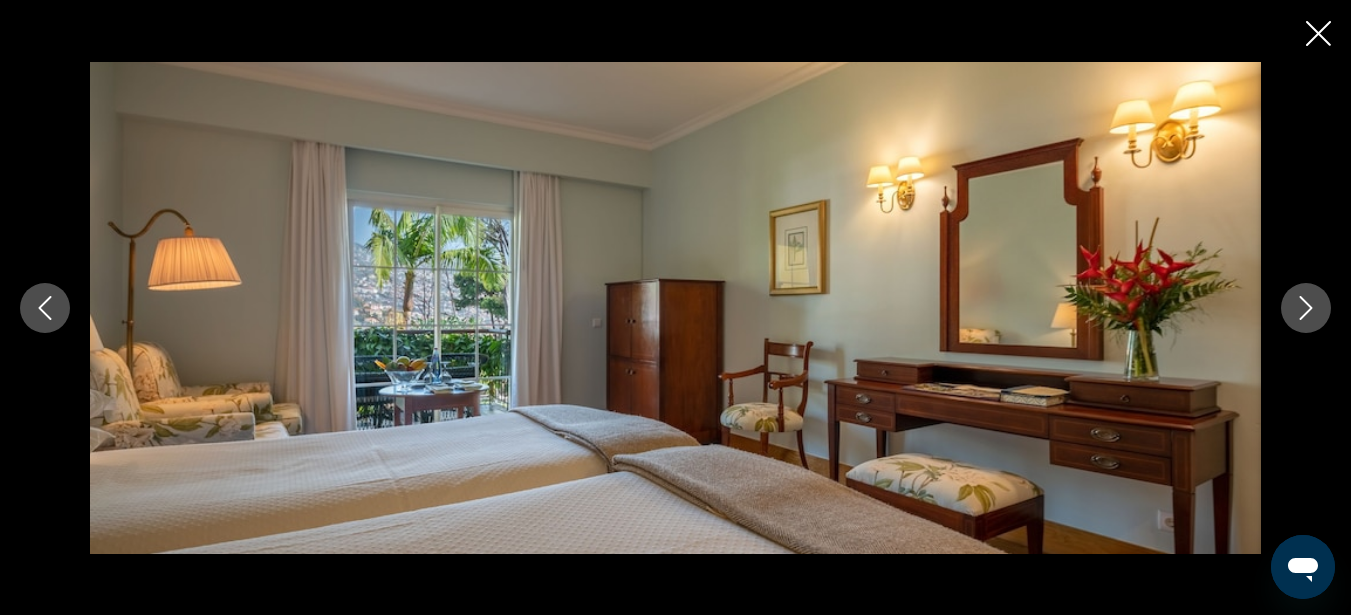 click at bounding box center (1306, 308) 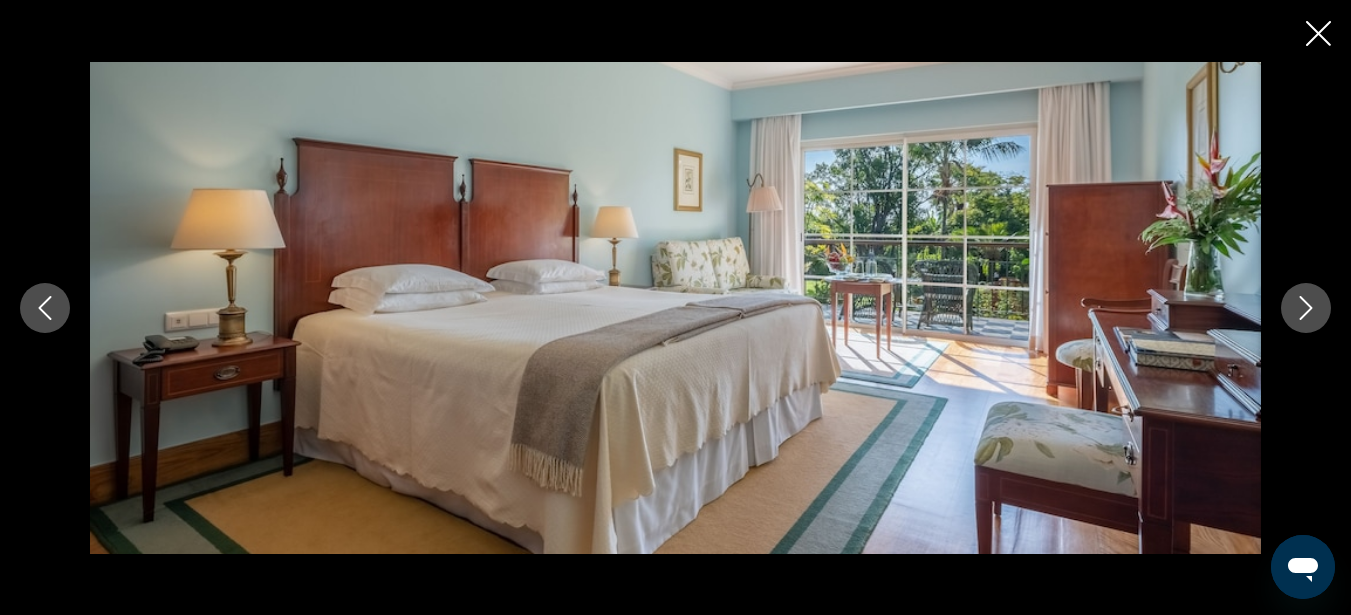 click at bounding box center (1306, 308) 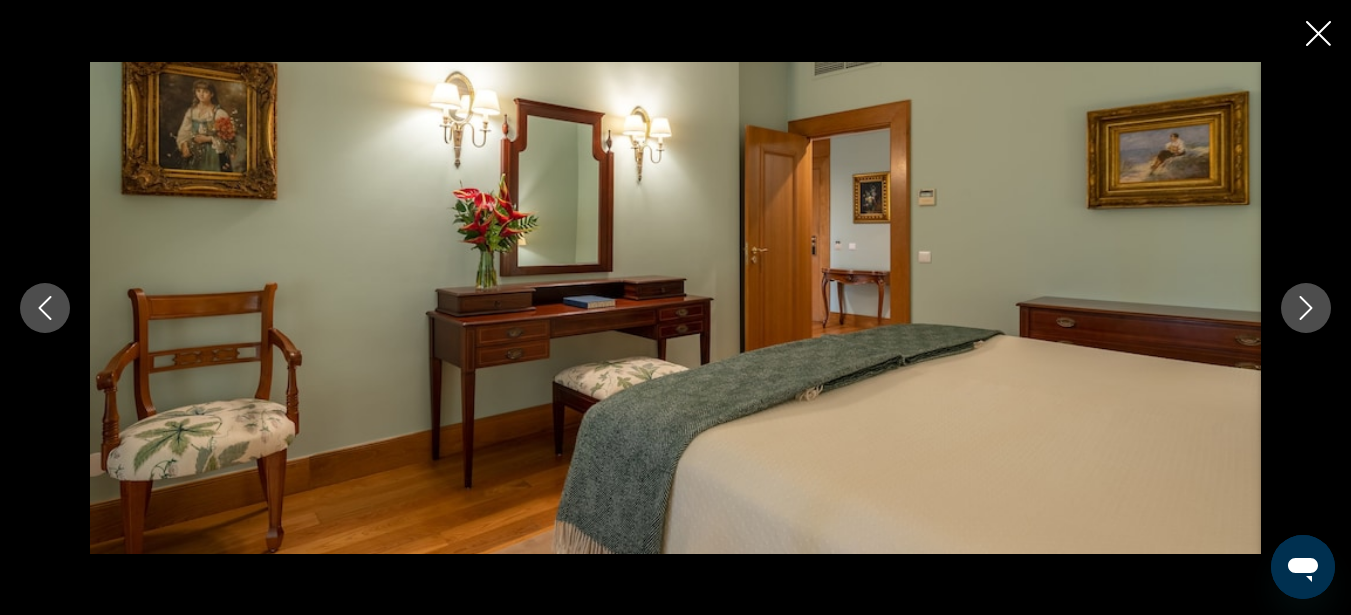 click at bounding box center [1306, 308] 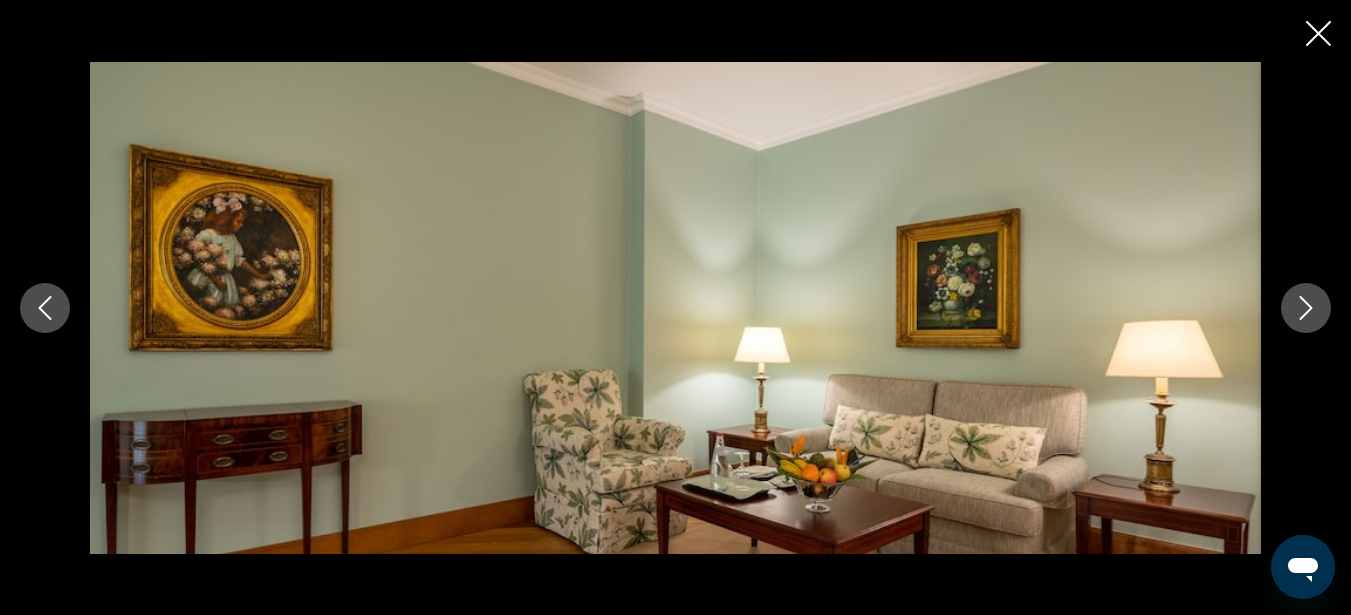 click at bounding box center (1306, 308) 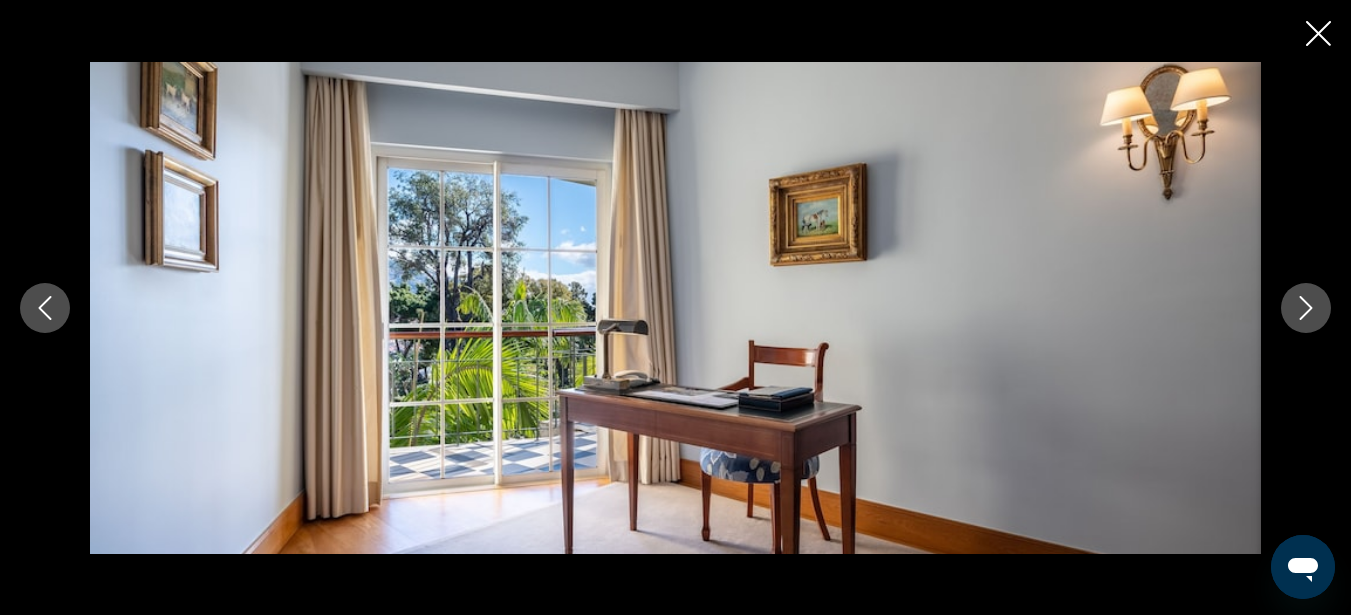 click at bounding box center (1306, 308) 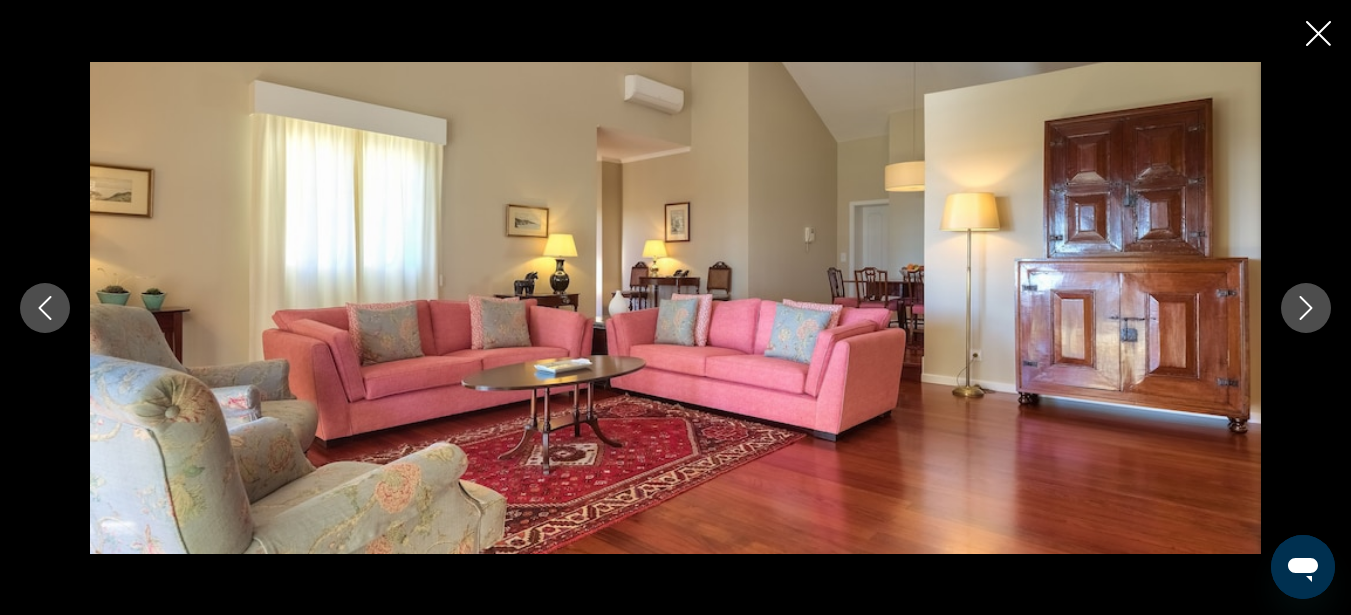 click at bounding box center (1306, 308) 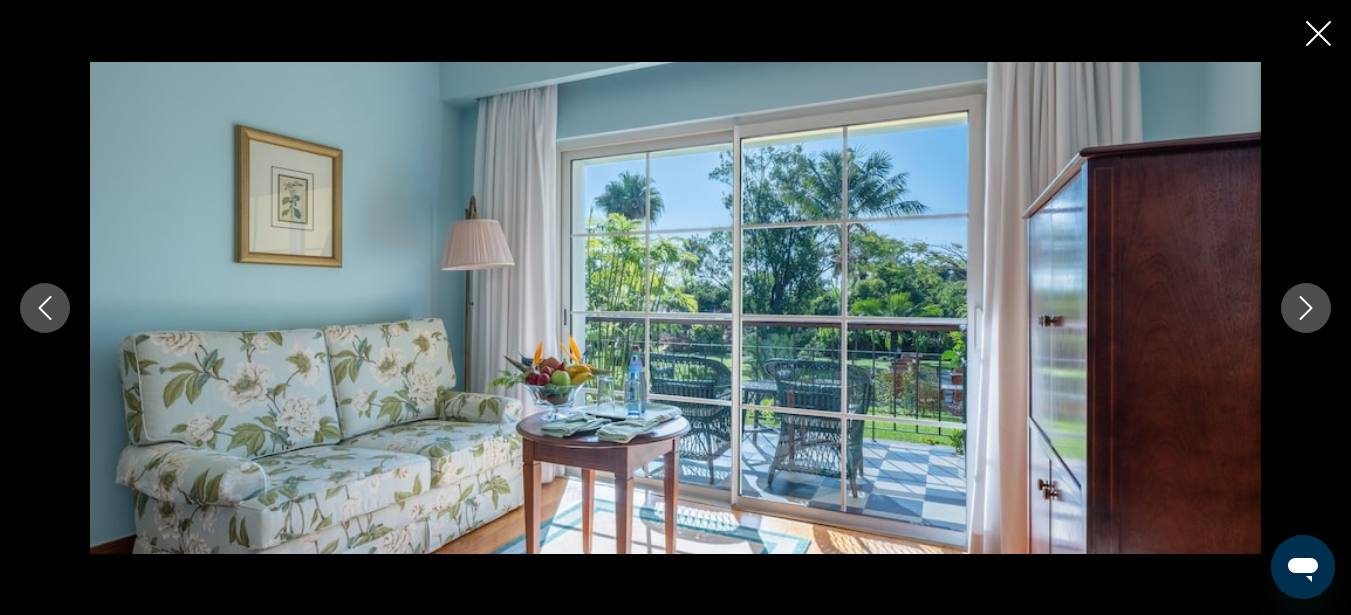 click at bounding box center [1306, 308] 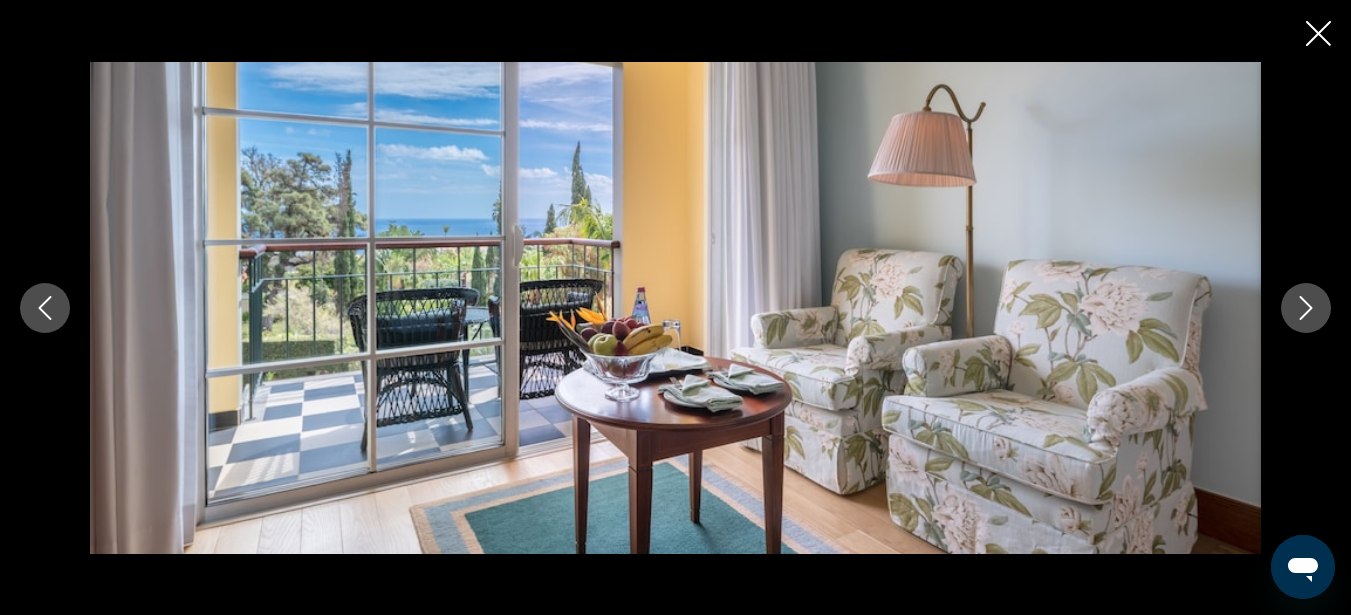 click at bounding box center [1318, 33] 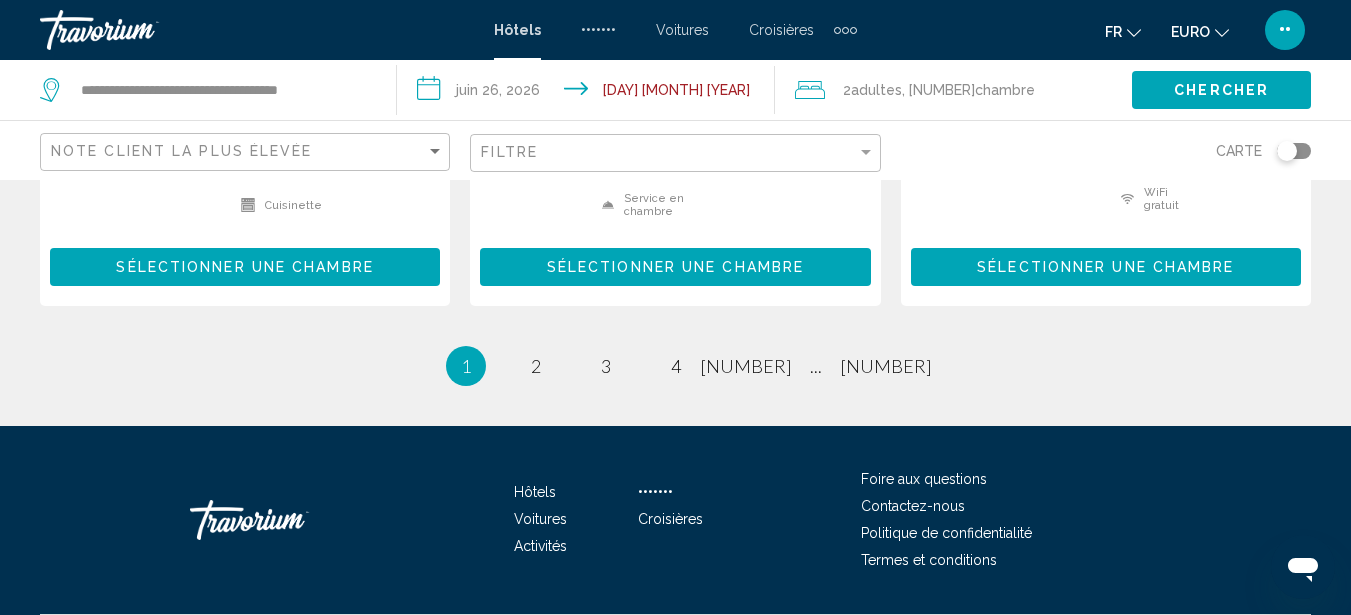 scroll, scrollTop: 3093, scrollLeft: 0, axis: vertical 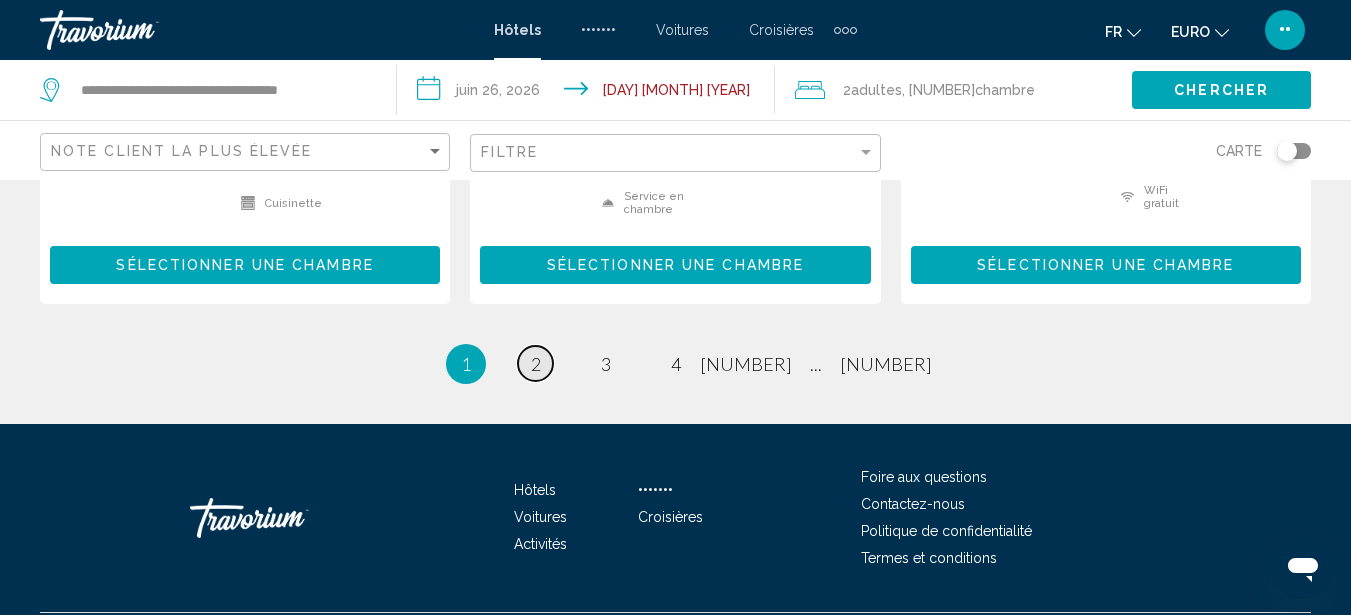click on "page  2" at bounding box center [535, 363] 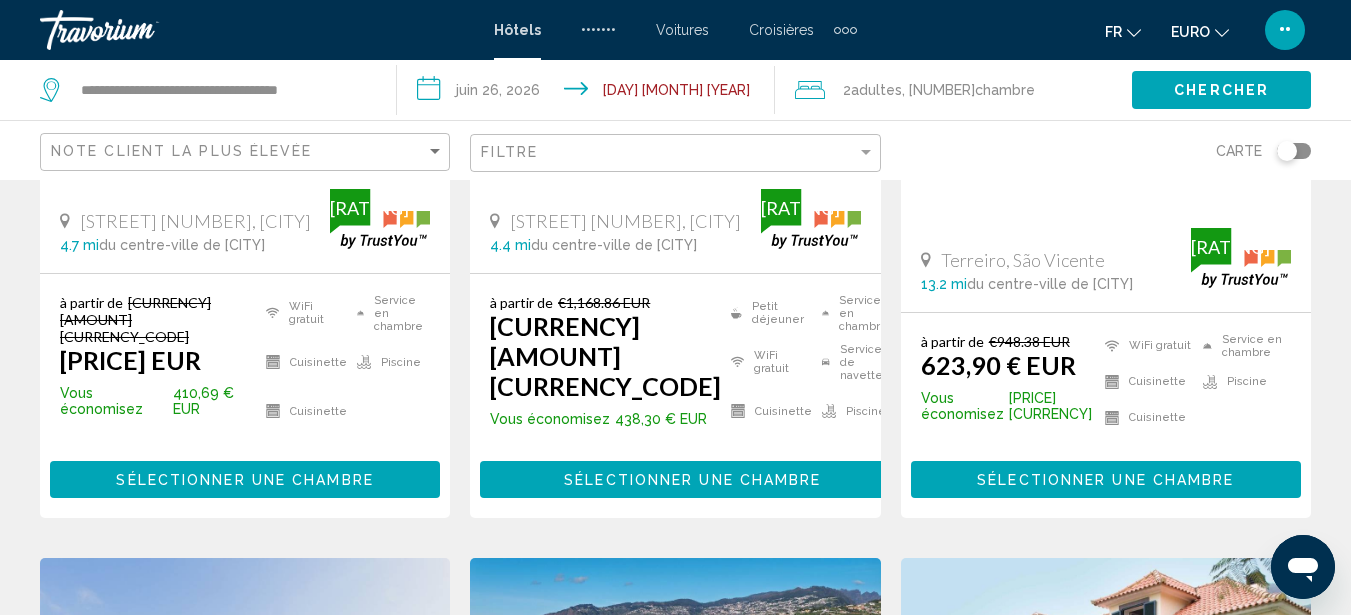 scroll, scrollTop: 1280, scrollLeft: 0, axis: vertical 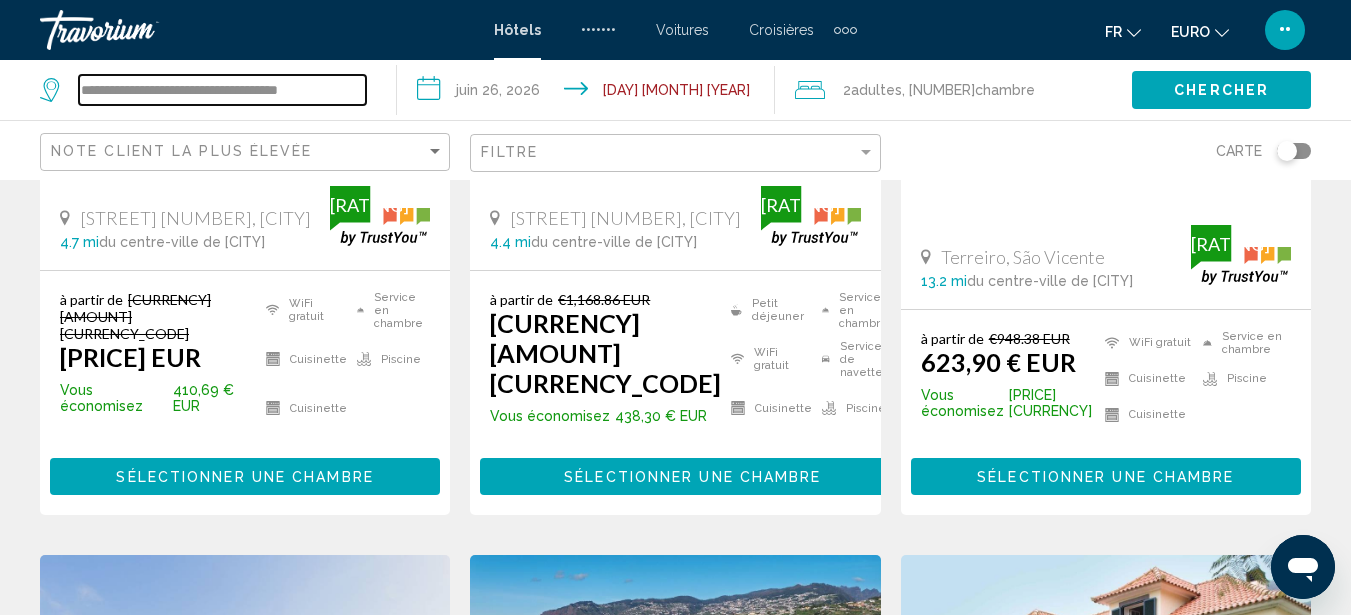 click on "**********" at bounding box center (222, 90) 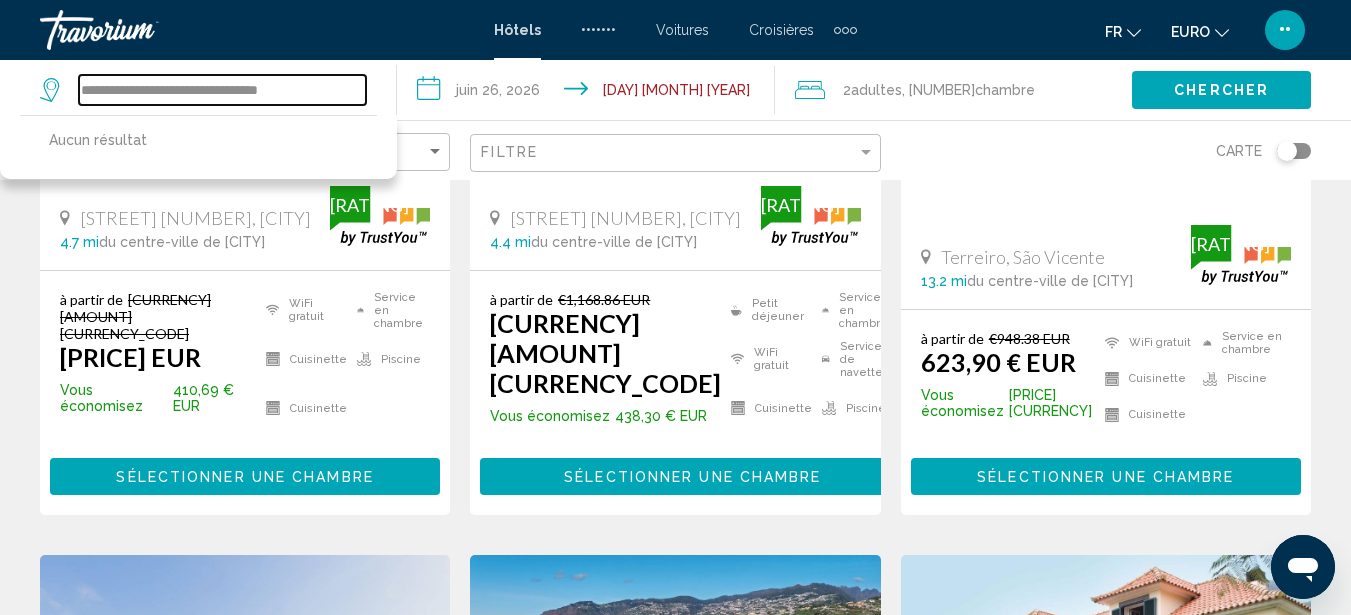 click on "**********" at bounding box center (222, 90) 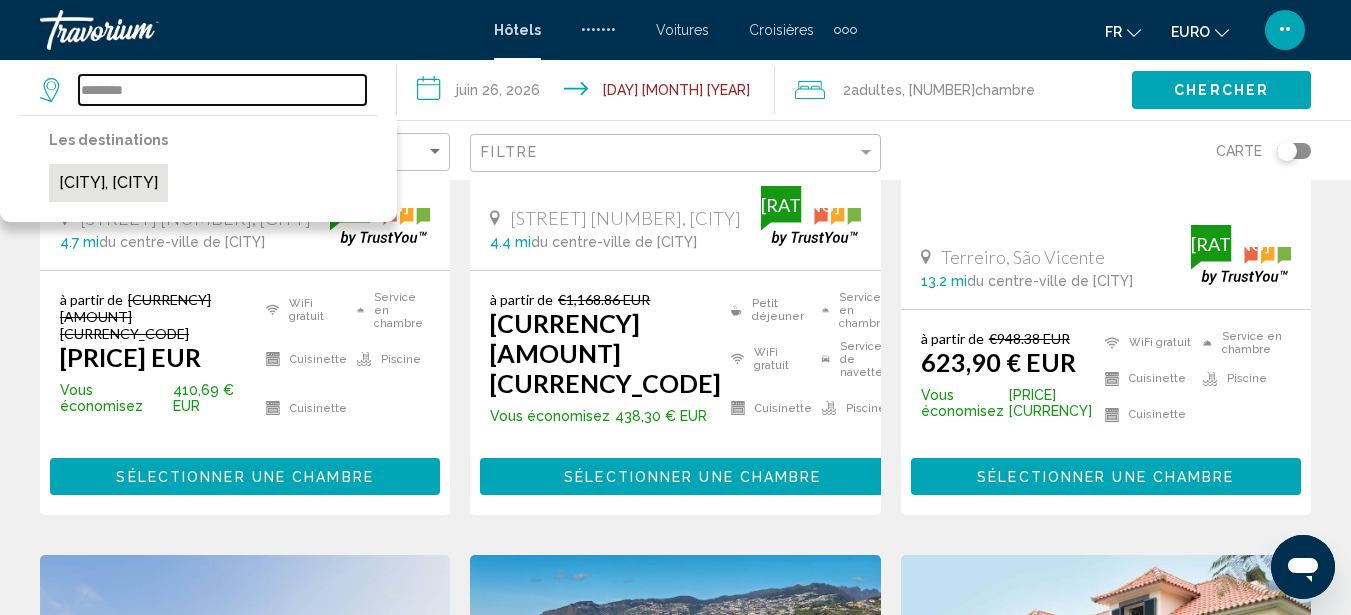 type on "********" 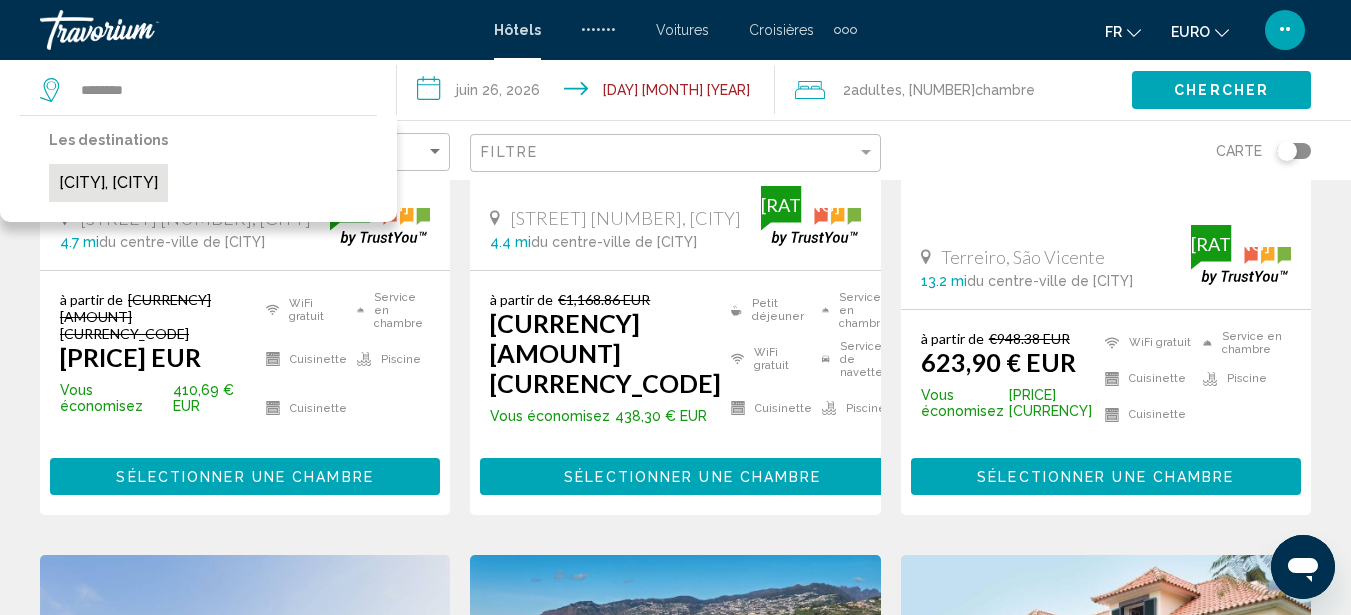 click on "[CITY], [CITY]" at bounding box center (108, 183) 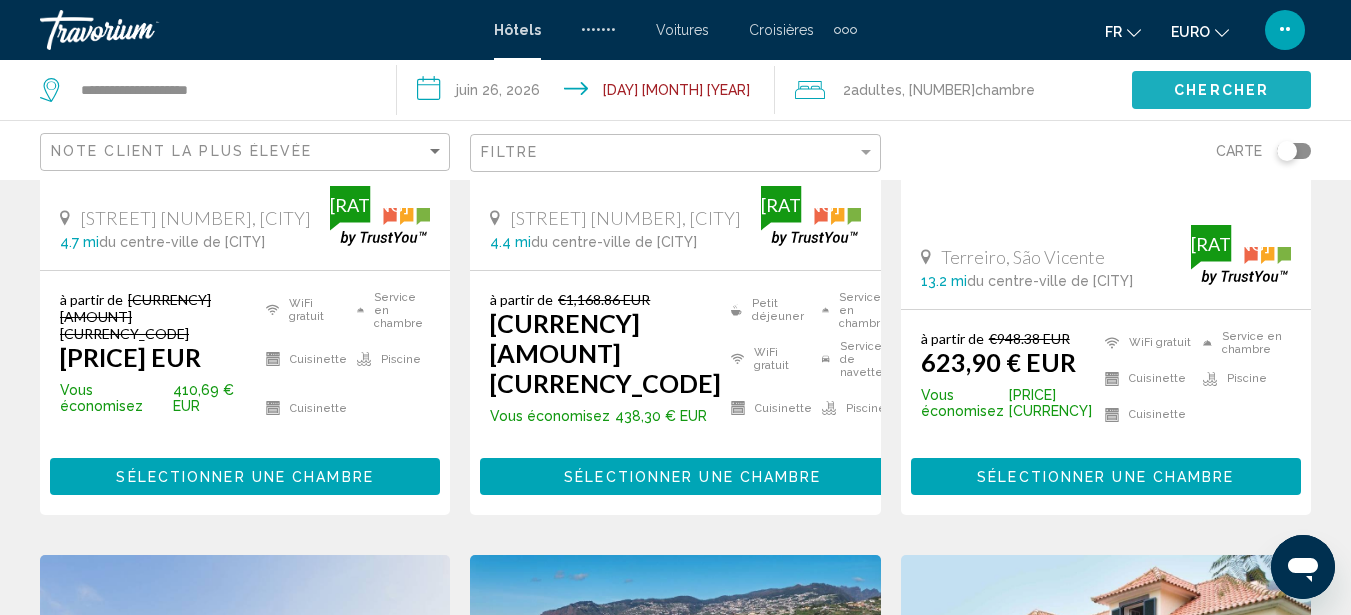 click on "Chercher" at bounding box center (1221, 89) 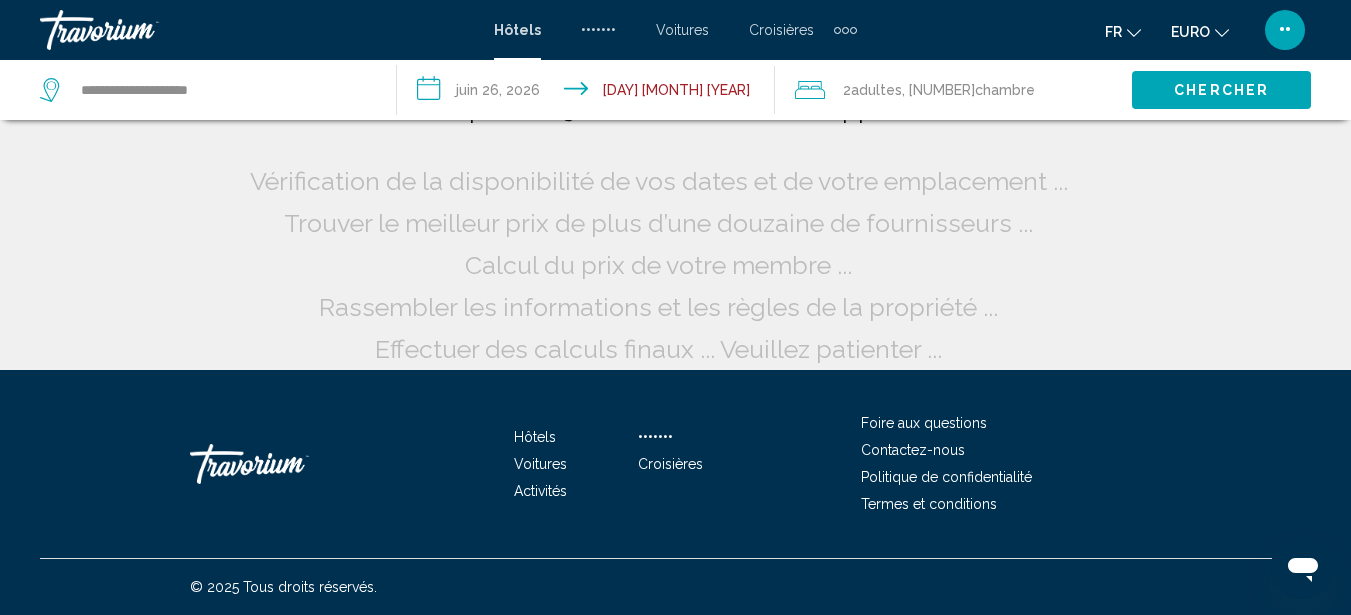 scroll, scrollTop: 42, scrollLeft: 0, axis: vertical 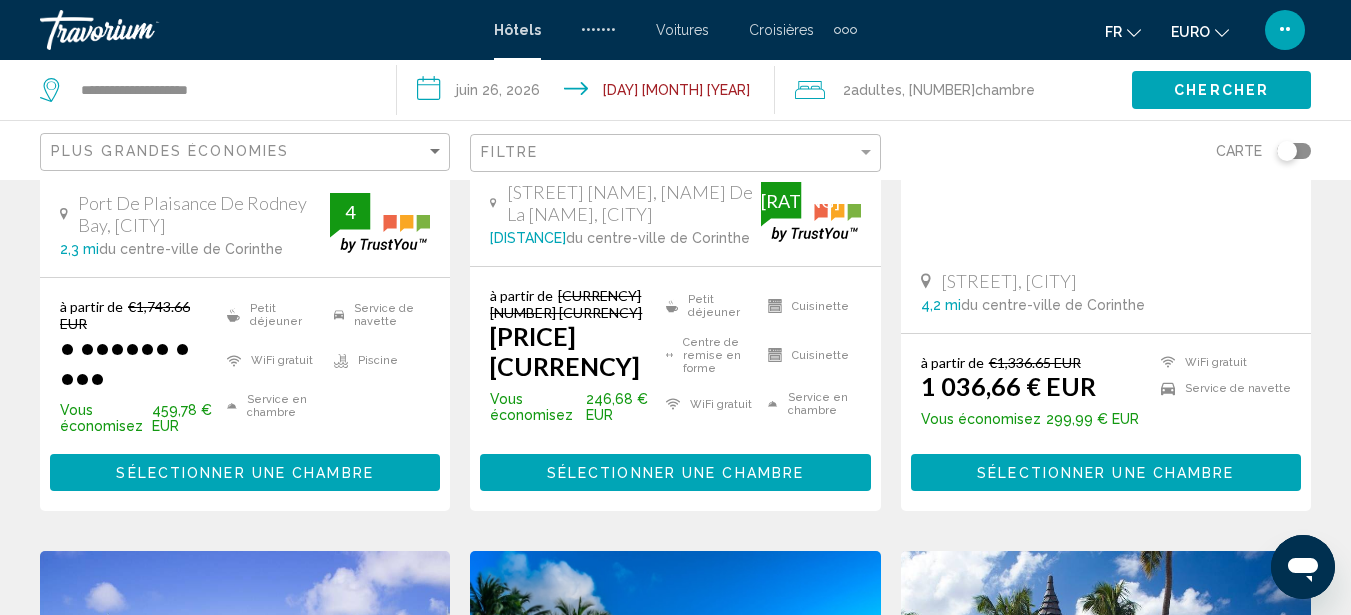 type 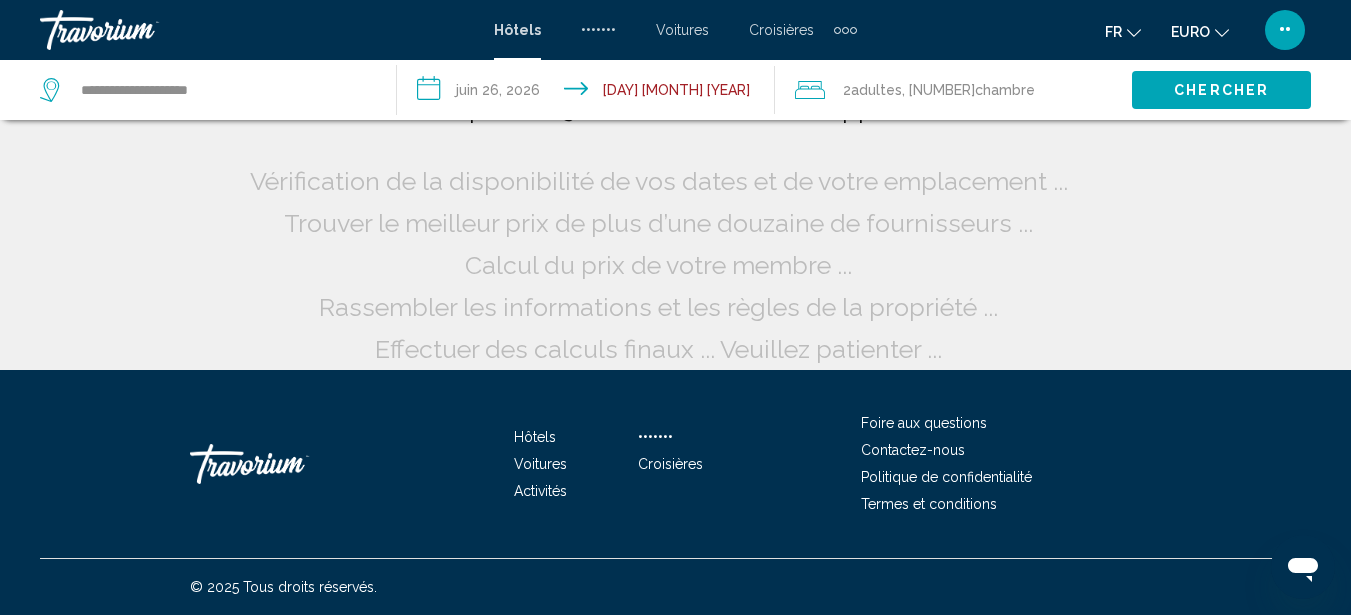 scroll, scrollTop: 42, scrollLeft: 0, axis: vertical 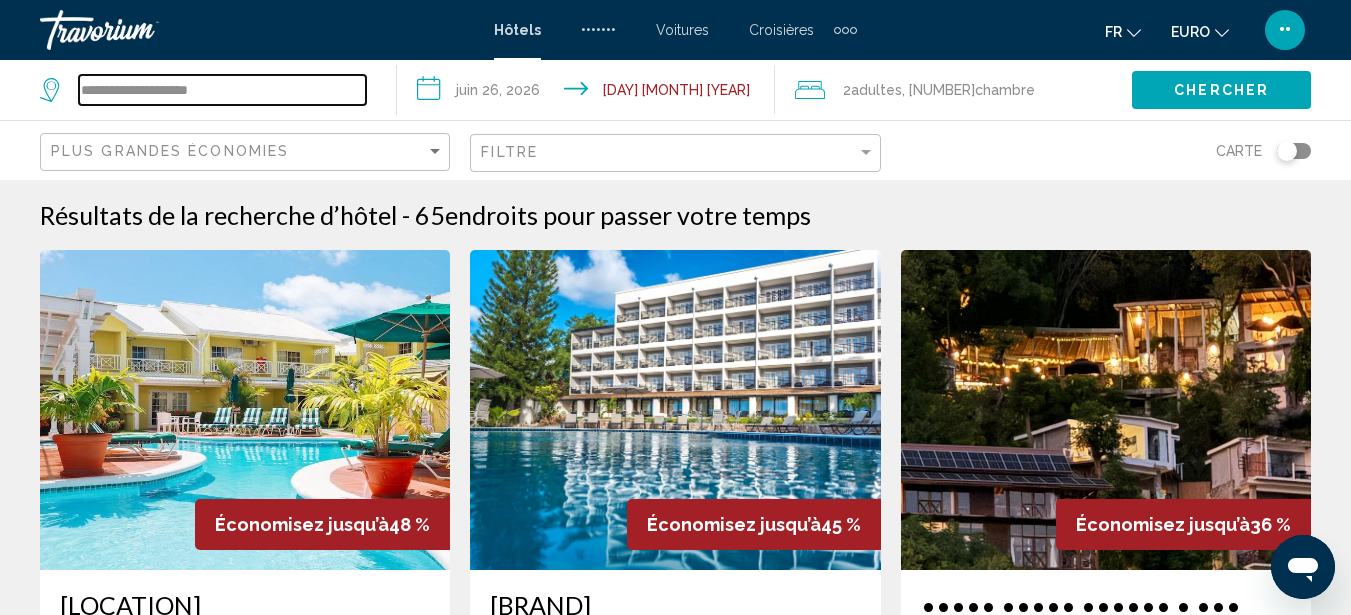 drag, startPoint x: 313, startPoint y: 94, endPoint x: 0, endPoint y: 91, distance: 313.01437 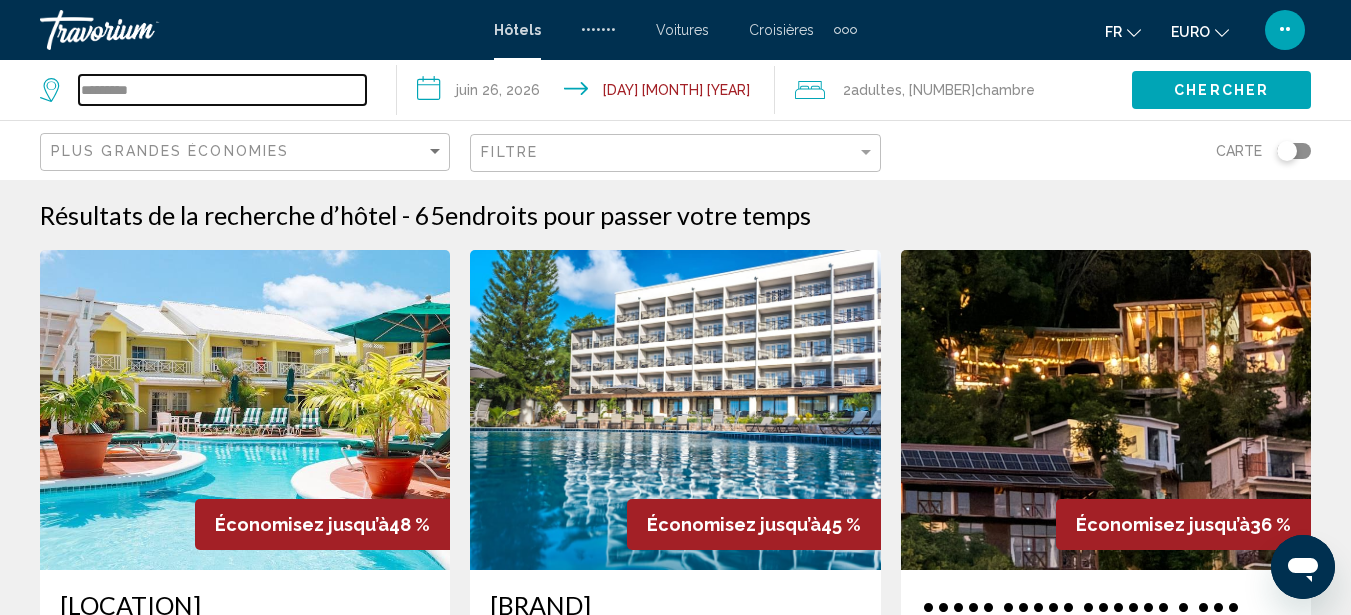 type on "*********" 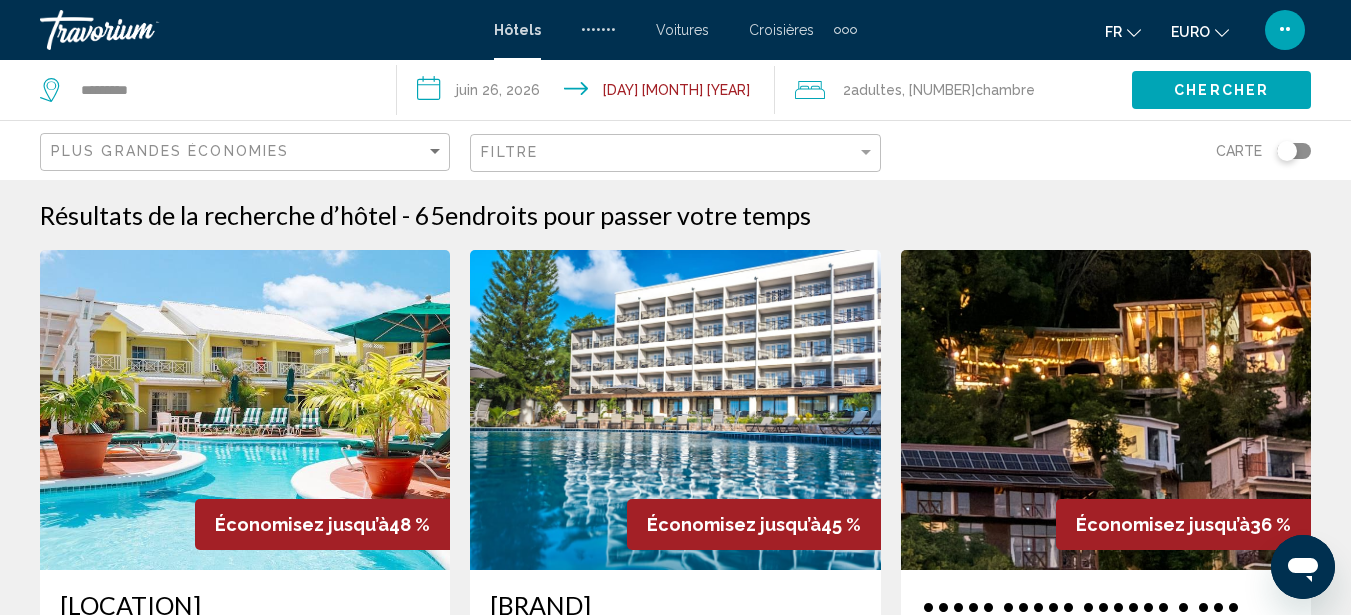 click on "Chercher" at bounding box center [1221, 91] 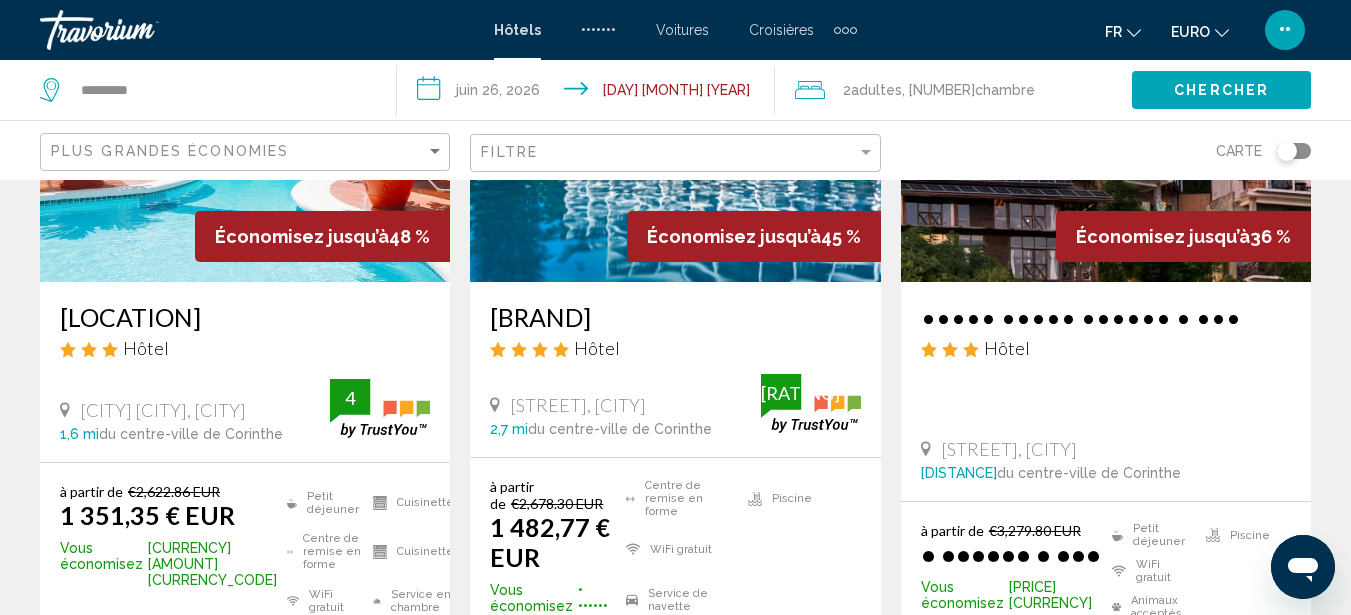 scroll, scrollTop: 276, scrollLeft: 0, axis: vertical 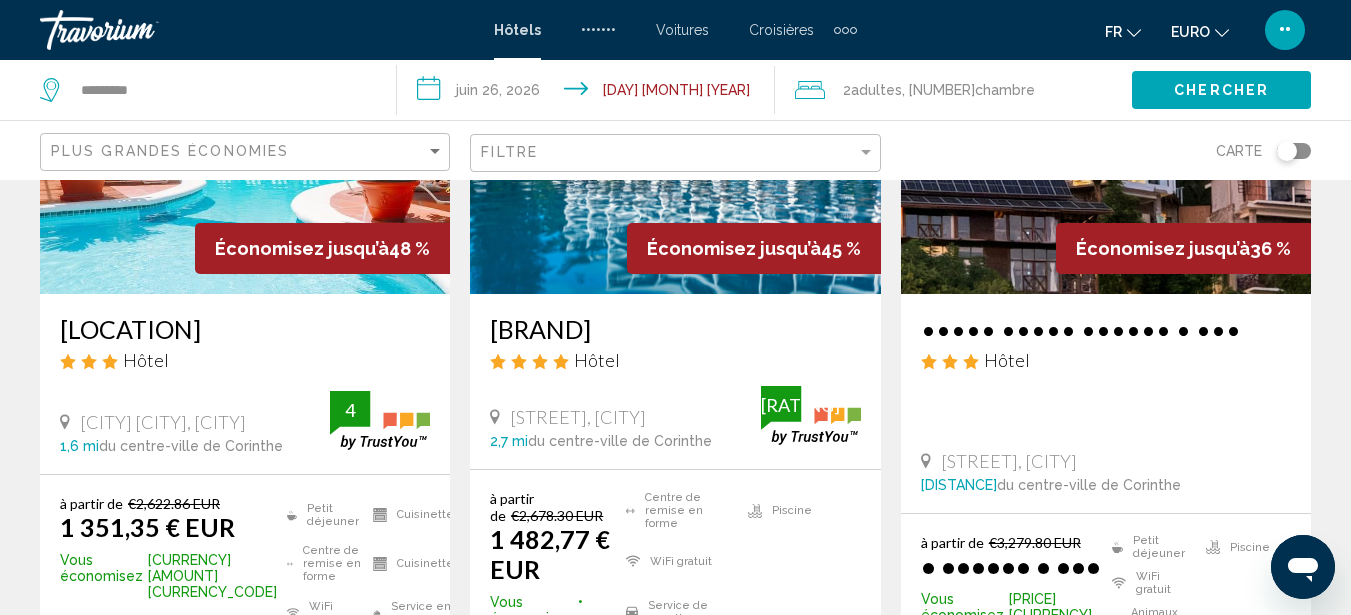click at bounding box center (675, 134) 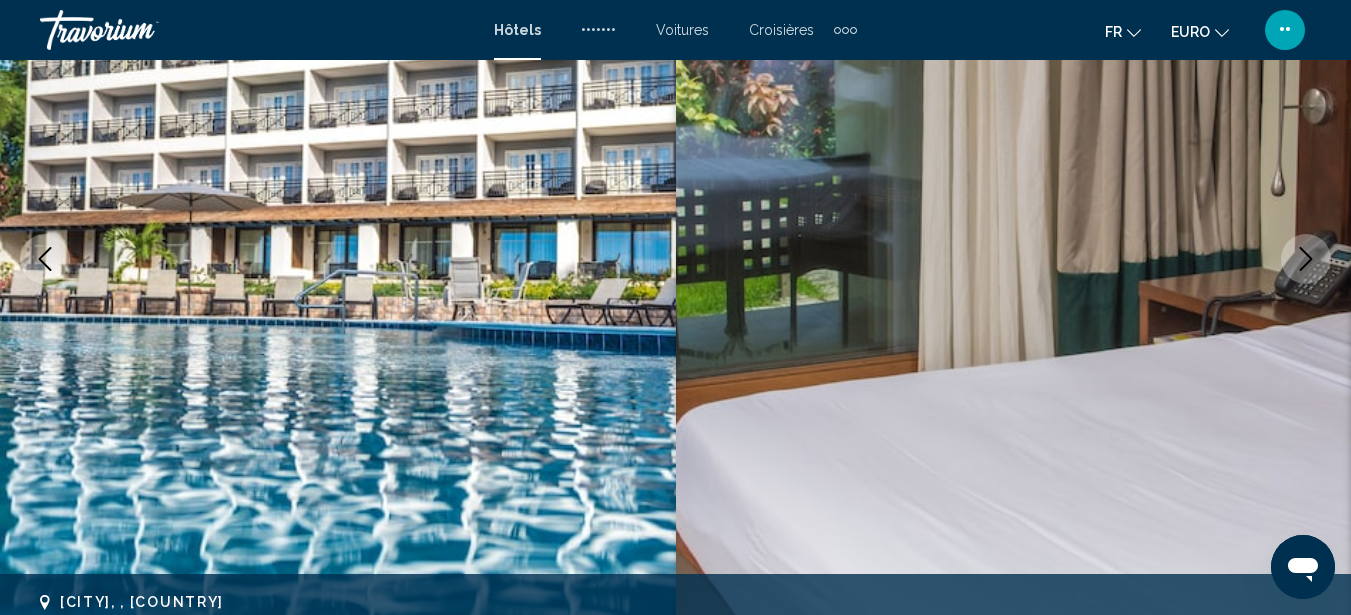 scroll, scrollTop: 227, scrollLeft: 0, axis: vertical 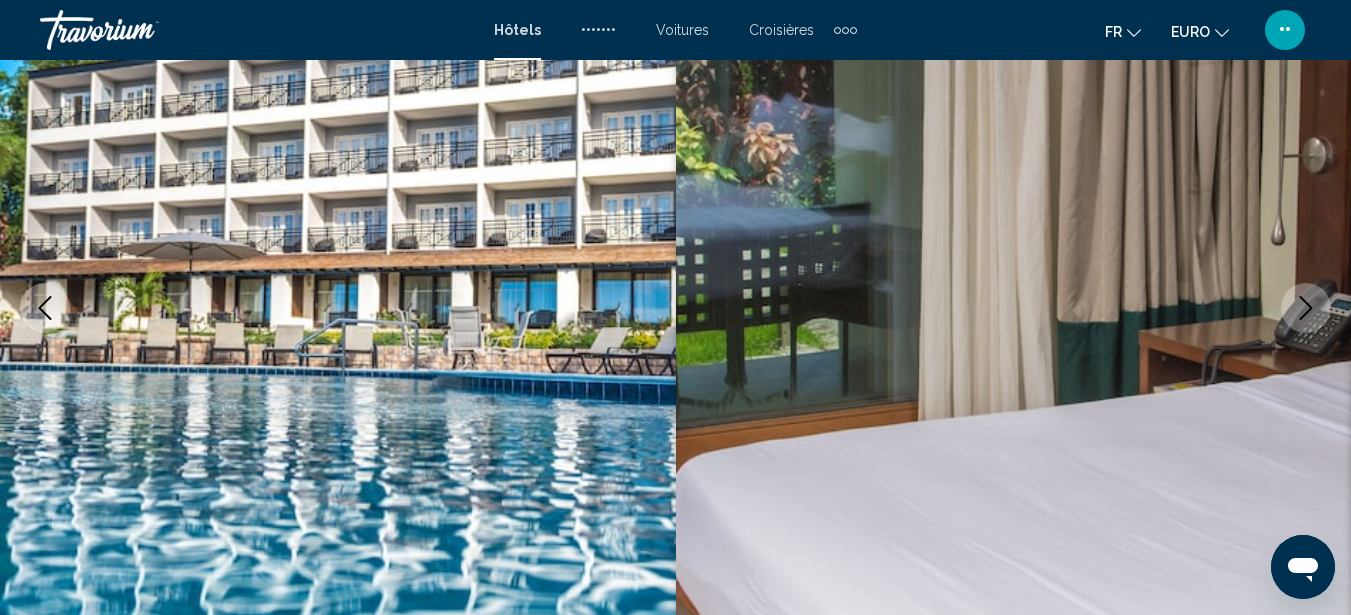 type 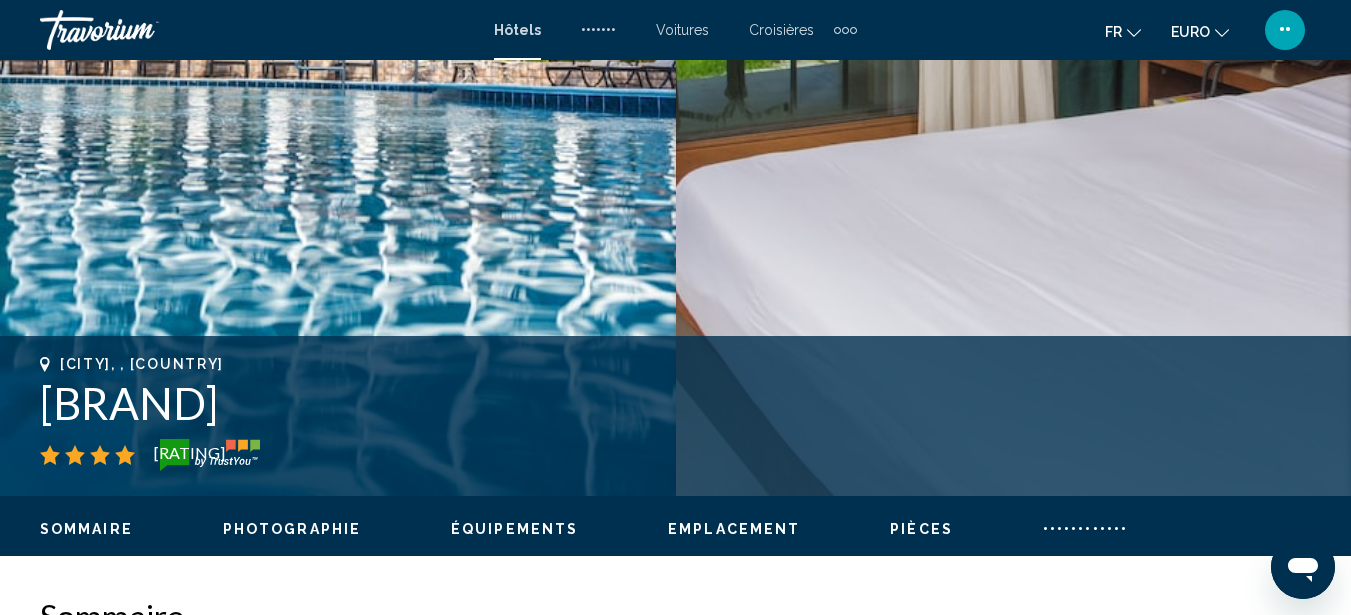 scroll, scrollTop: 547, scrollLeft: 0, axis: vertical 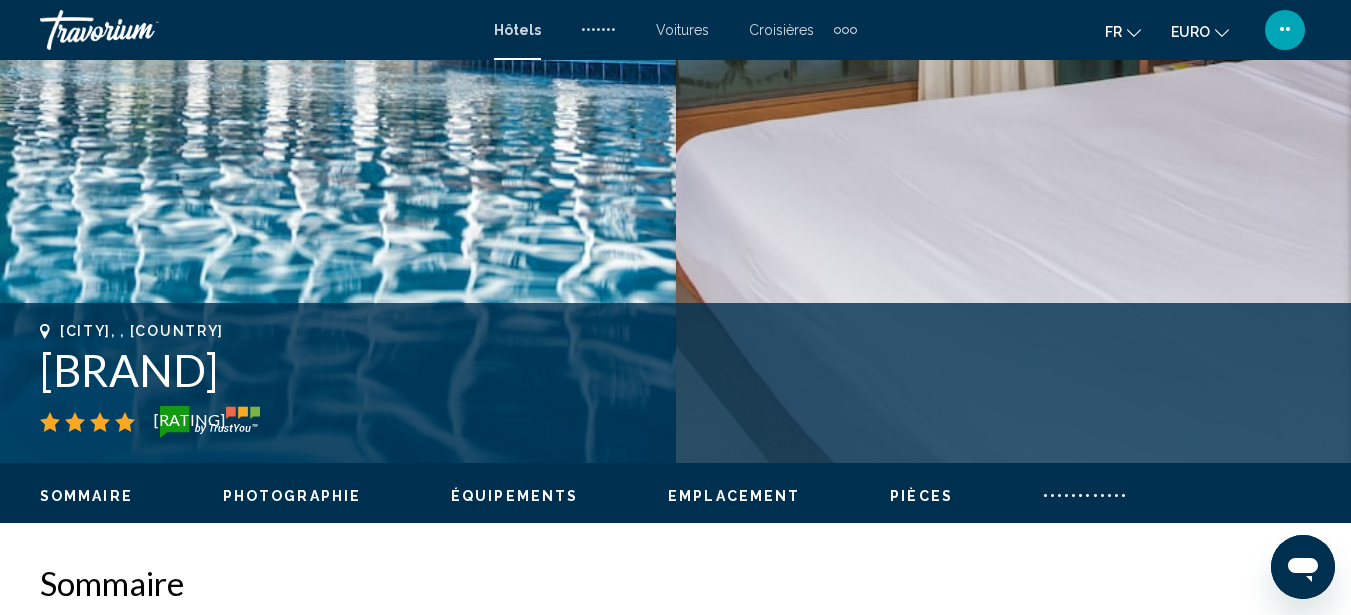click on "Photographie" at bounding box center (292, 496) 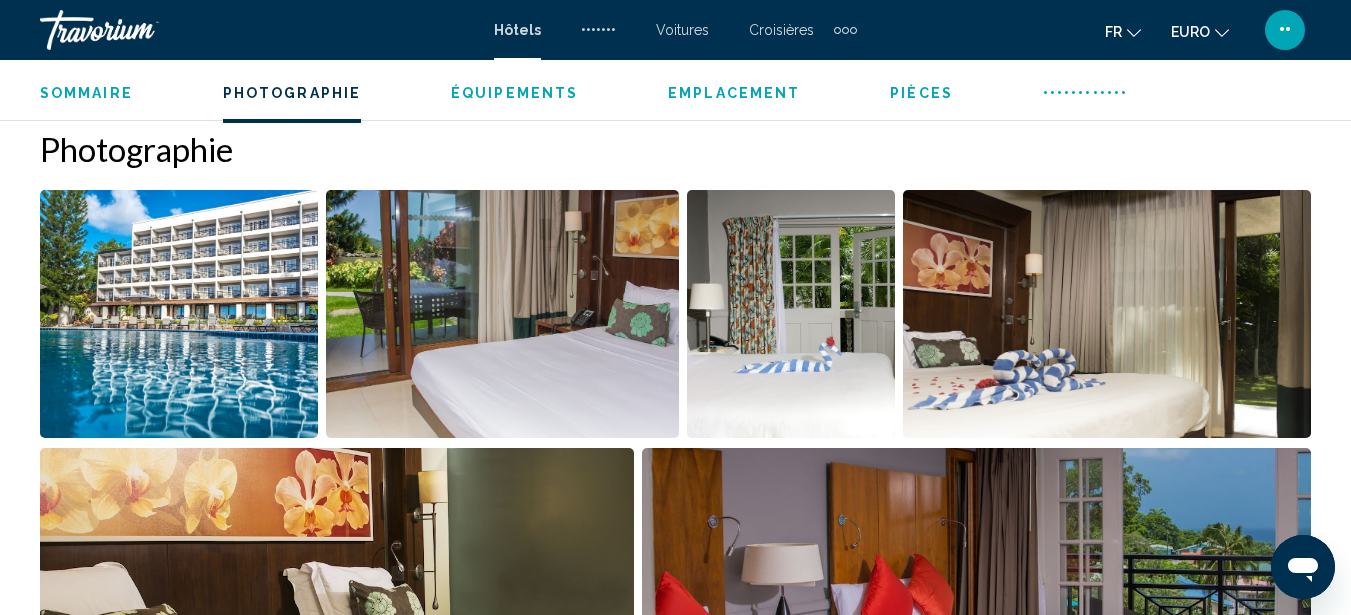 scroll, scrollTop: 1327, scrollLeft: 0, axis: vertical 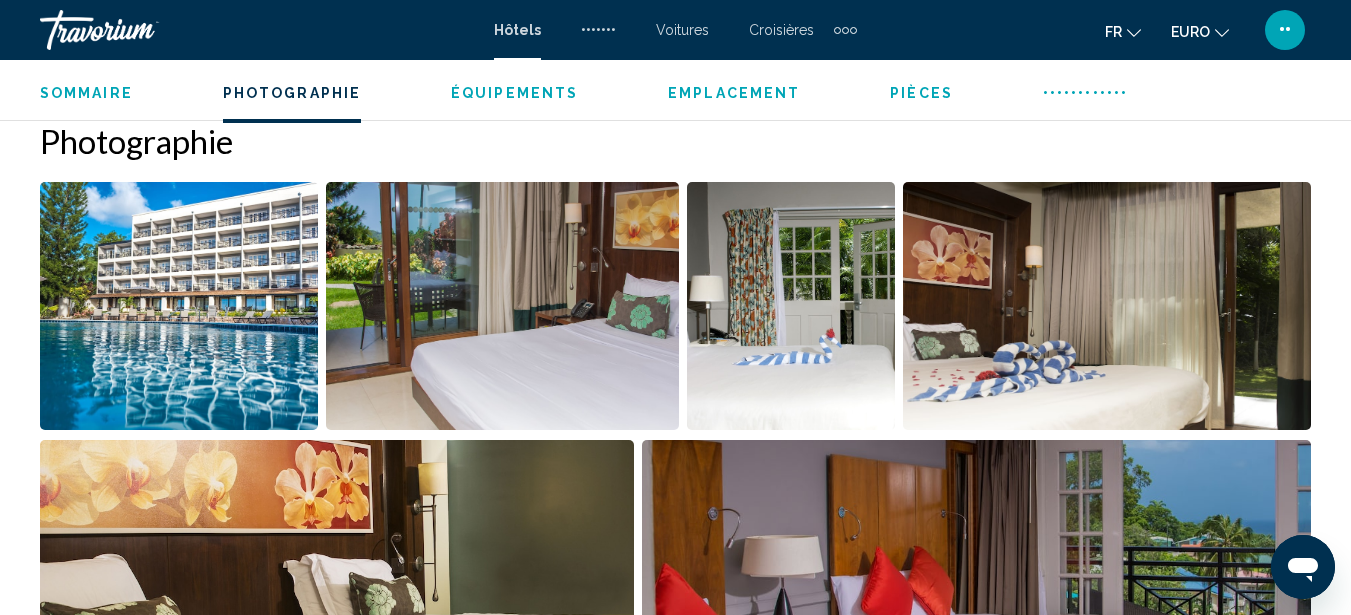 click at bounding box center (179, 306) 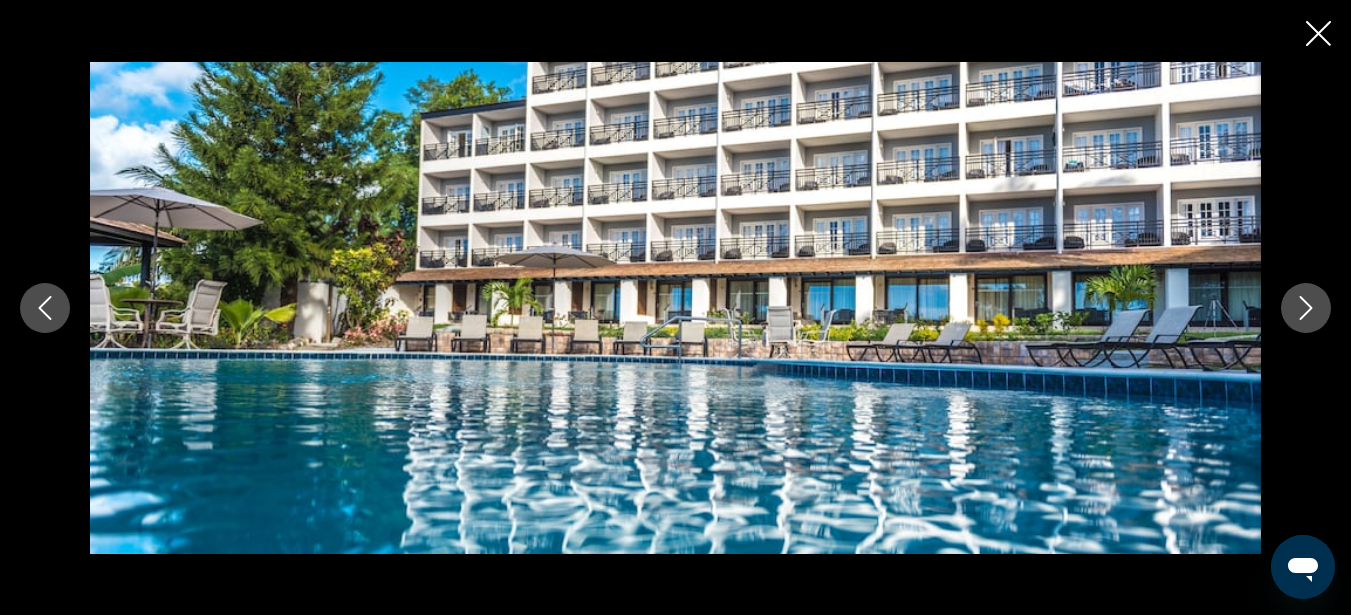 click at bounding box center [1306, 308] 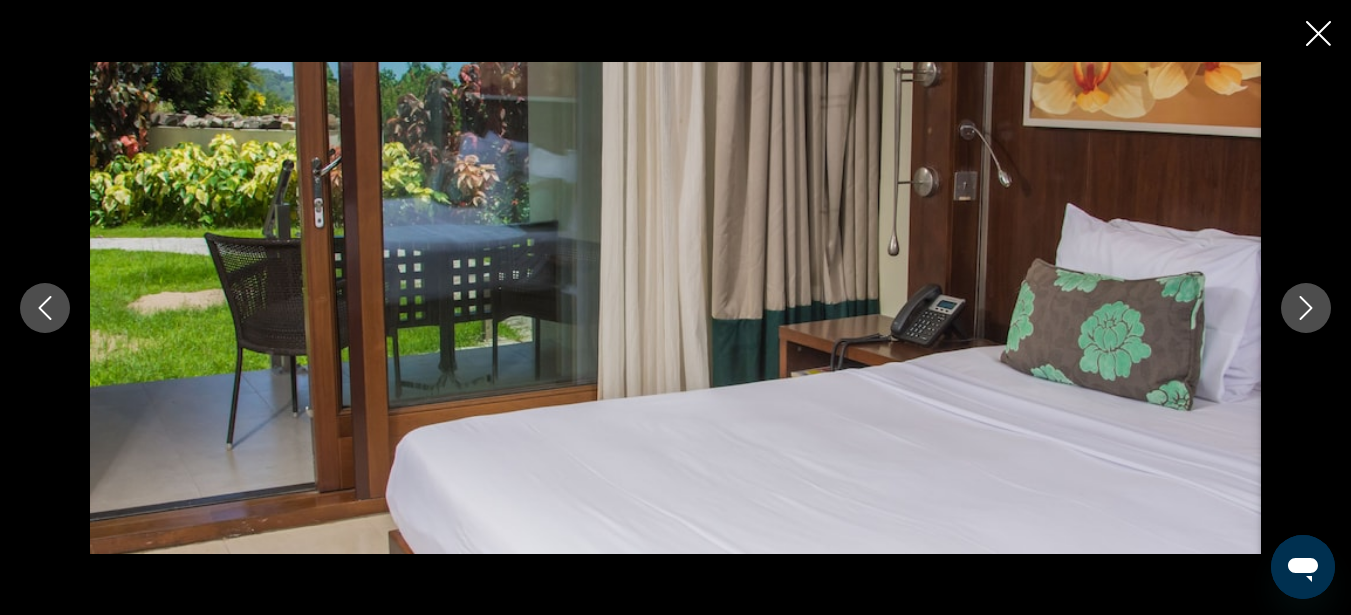 click at bounding box center (1306, 308) 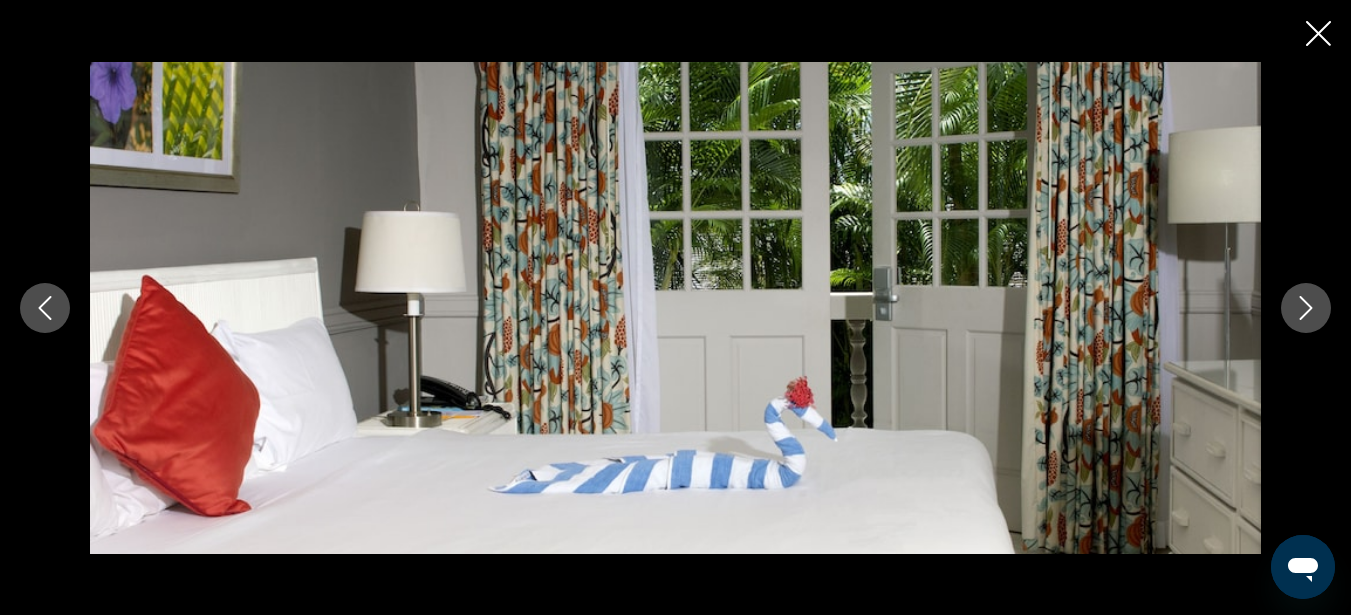 click at bounding box center [1306, 308] 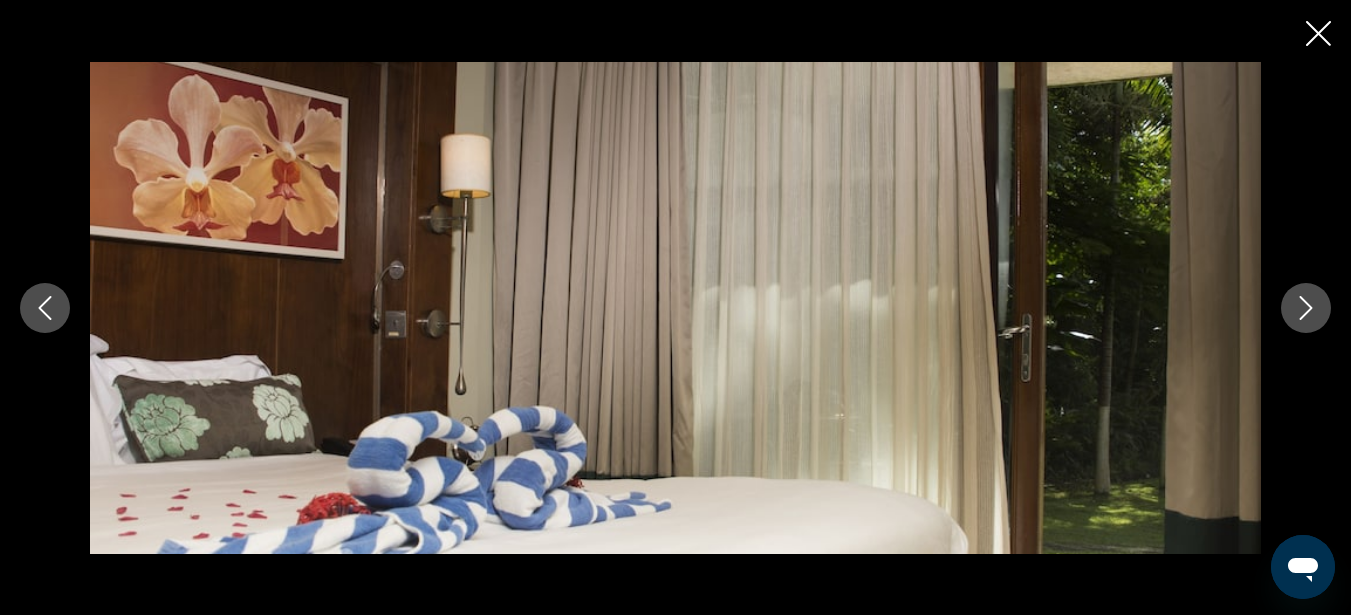 click at bounding box center (1306, 308) 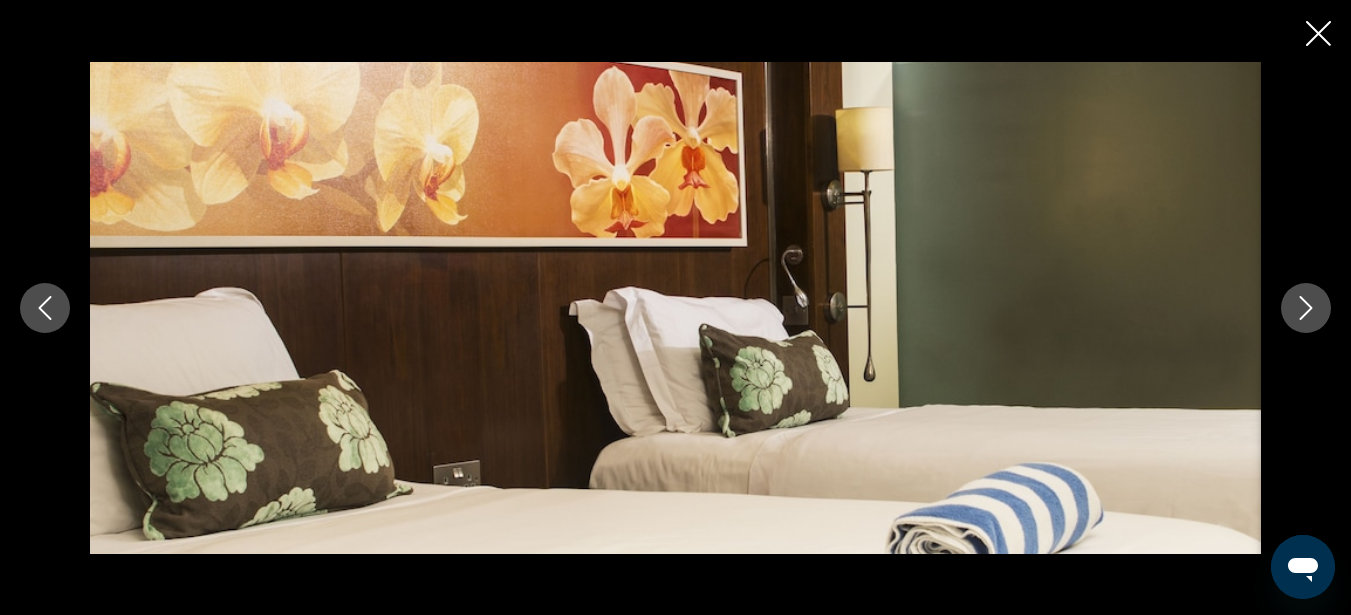 click at bounding box center [1306, 308] 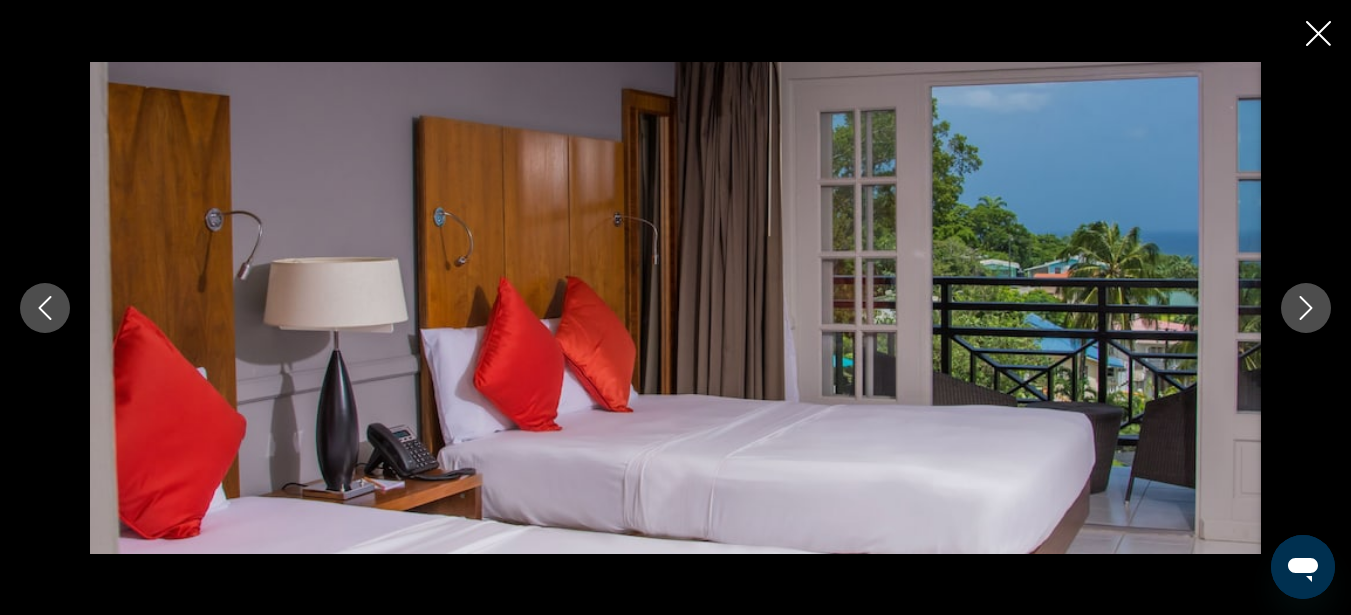 click at bounding box center (1306, 308) 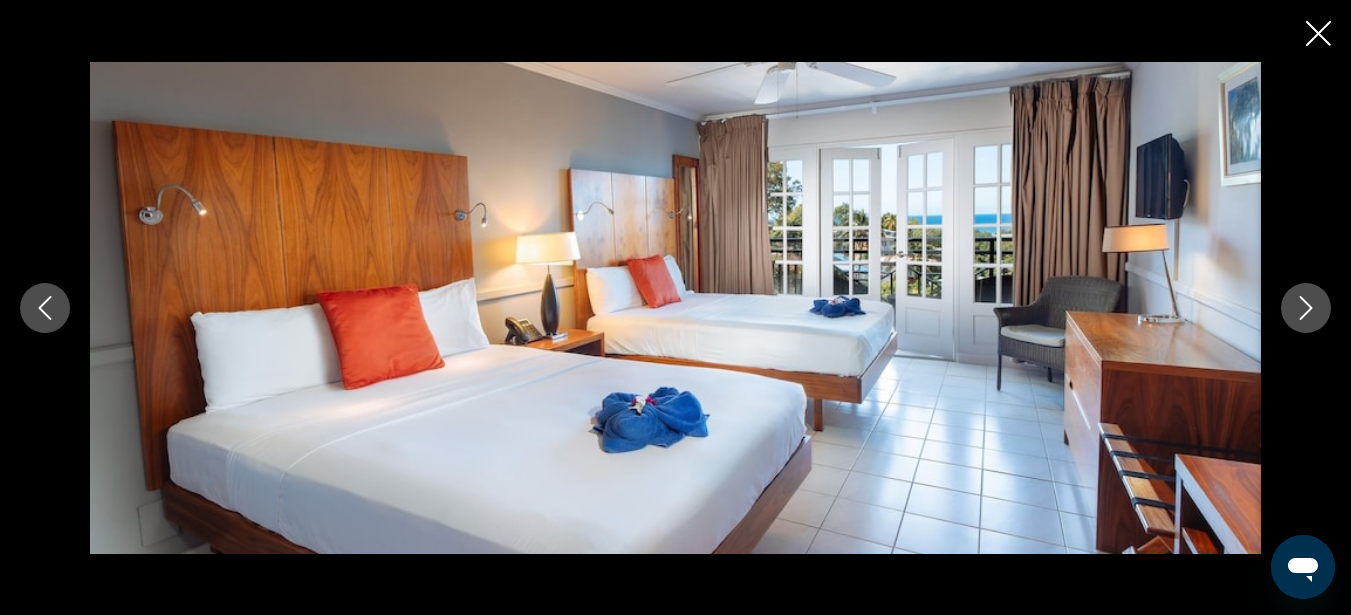 click at bounding box center [1306, 308] 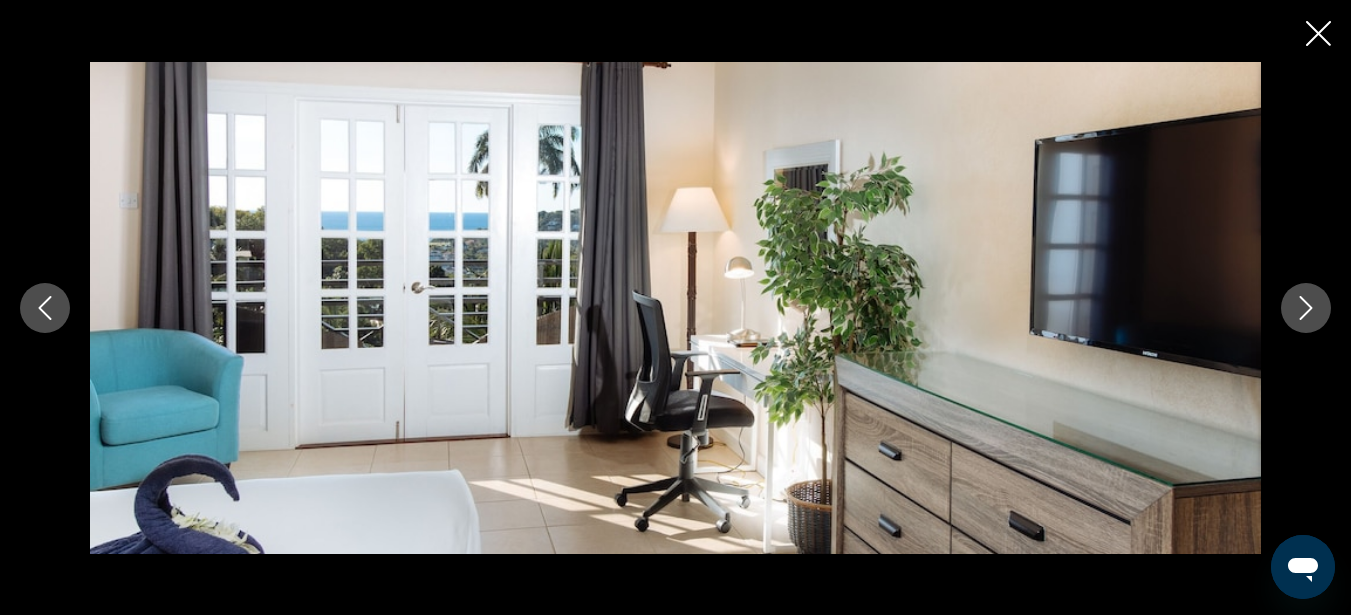 click at bounding box center [1306, 308] 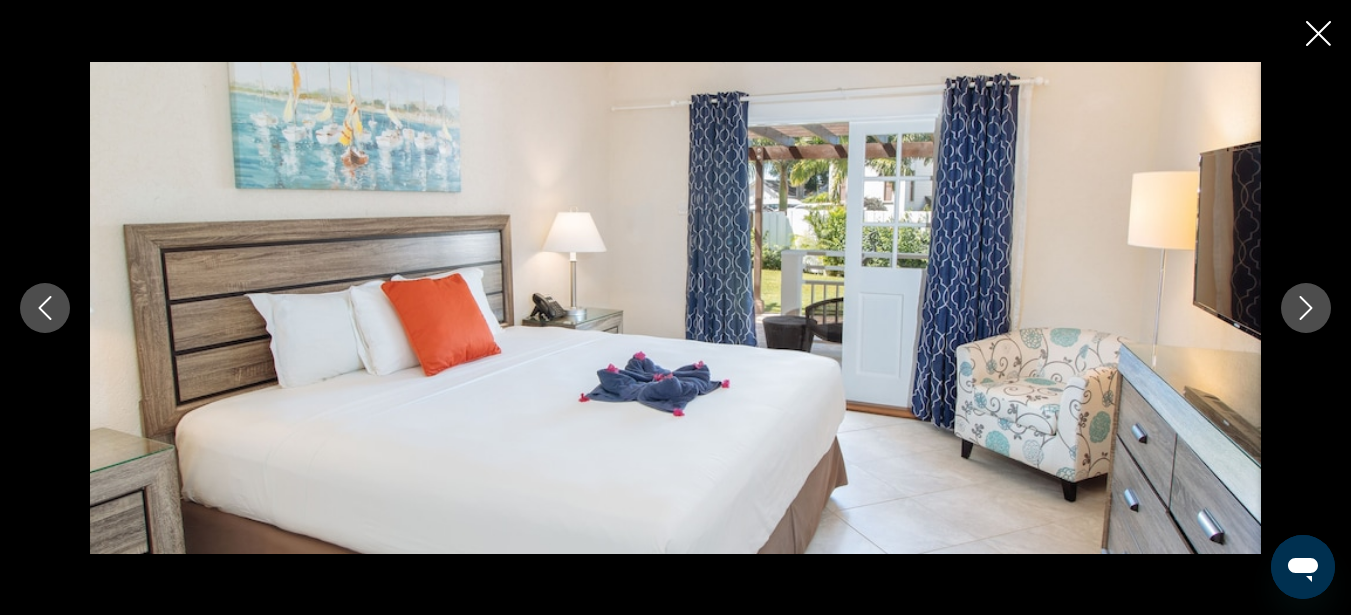 click at bounding box center [1306, 308] 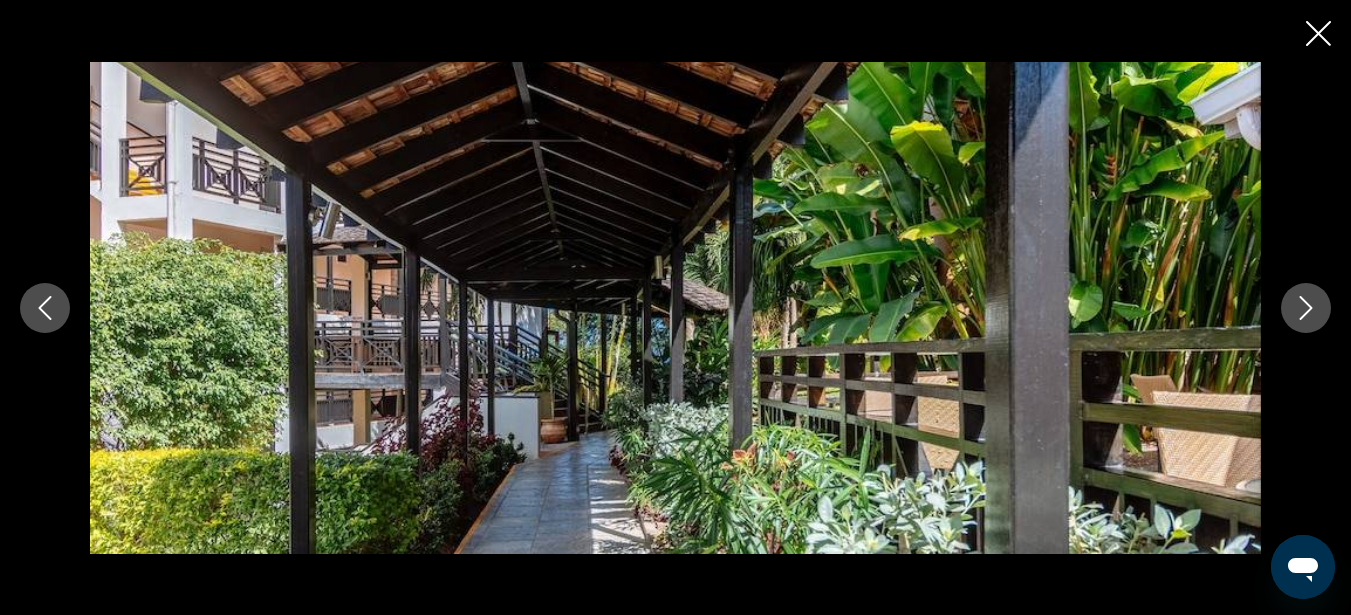 click at bounding box center (1306, 308) 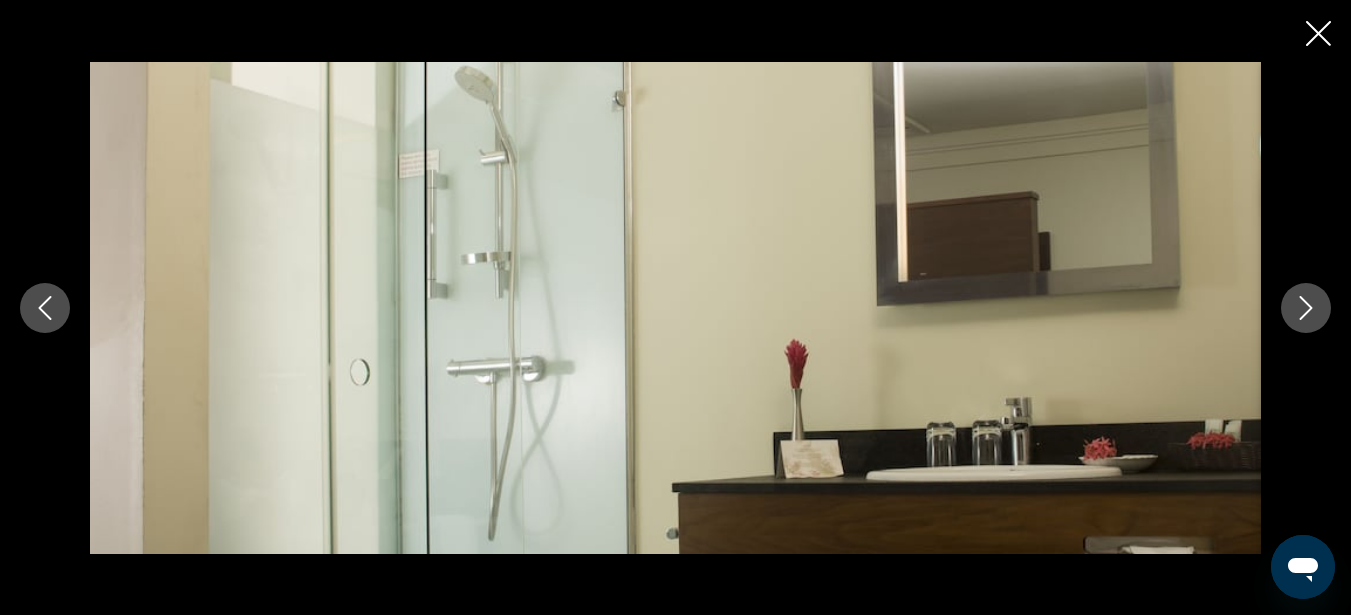 click at bounding box center [1306, 308] 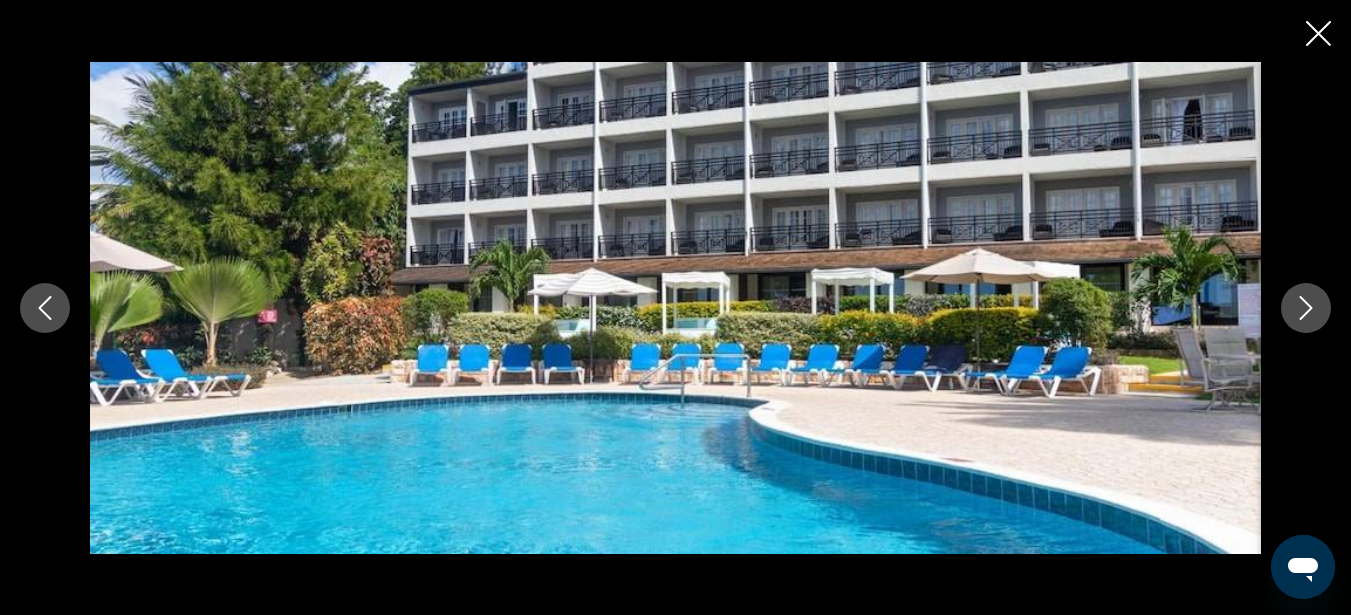 click at bounding box center (1306, 308) 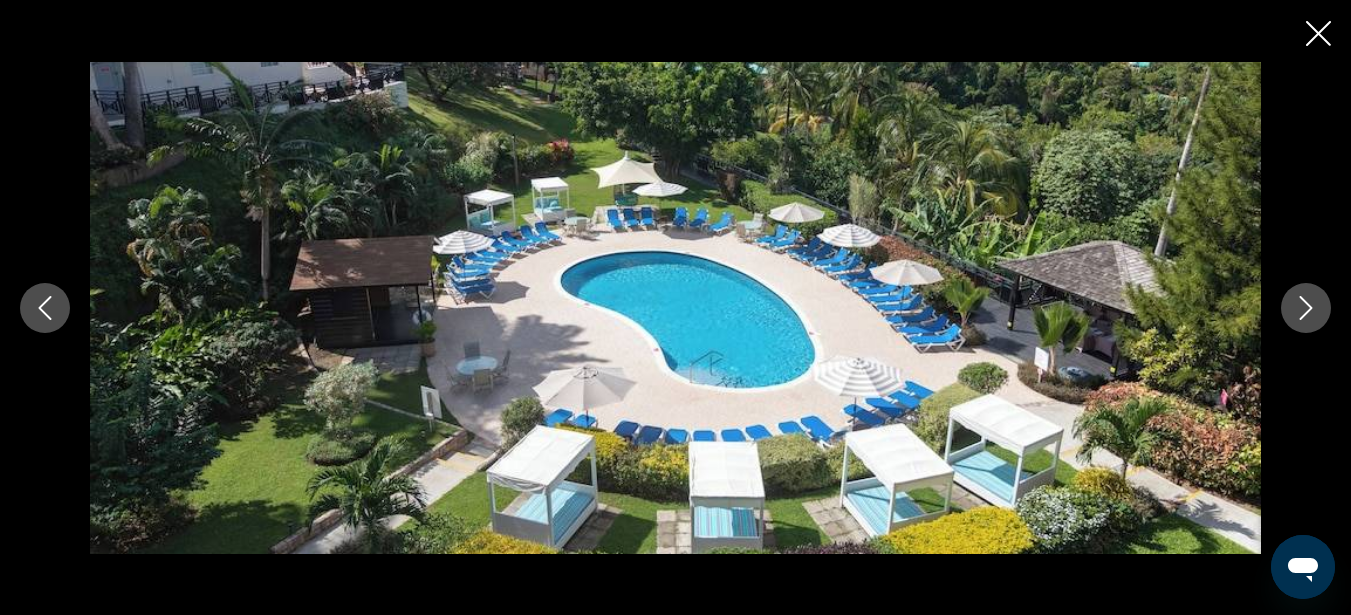 click at bounding box center (1306, 308) 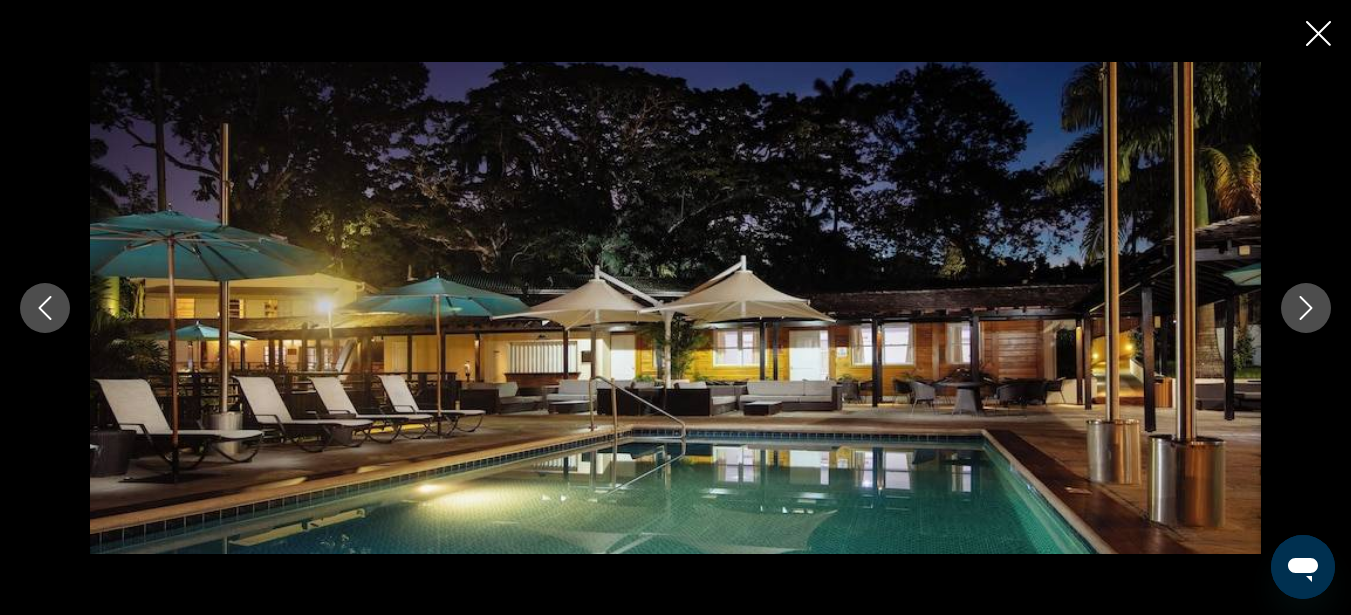 click at bounding box center [1306, 308] 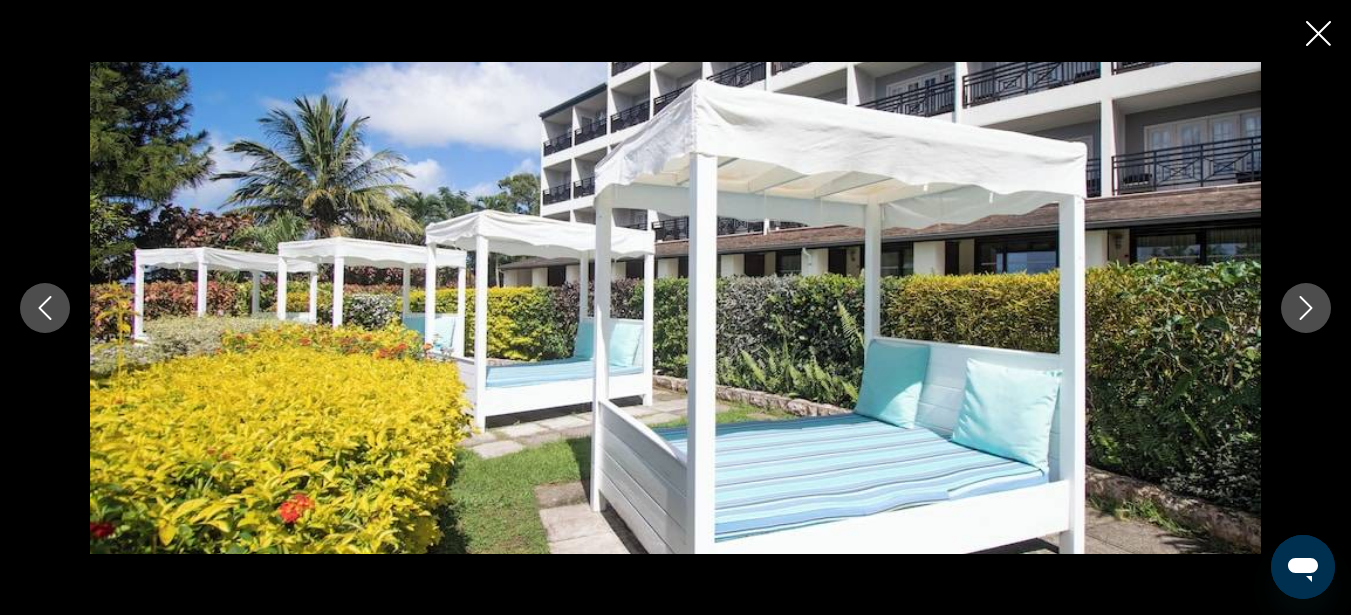 click at bounding box center (1306, 308) 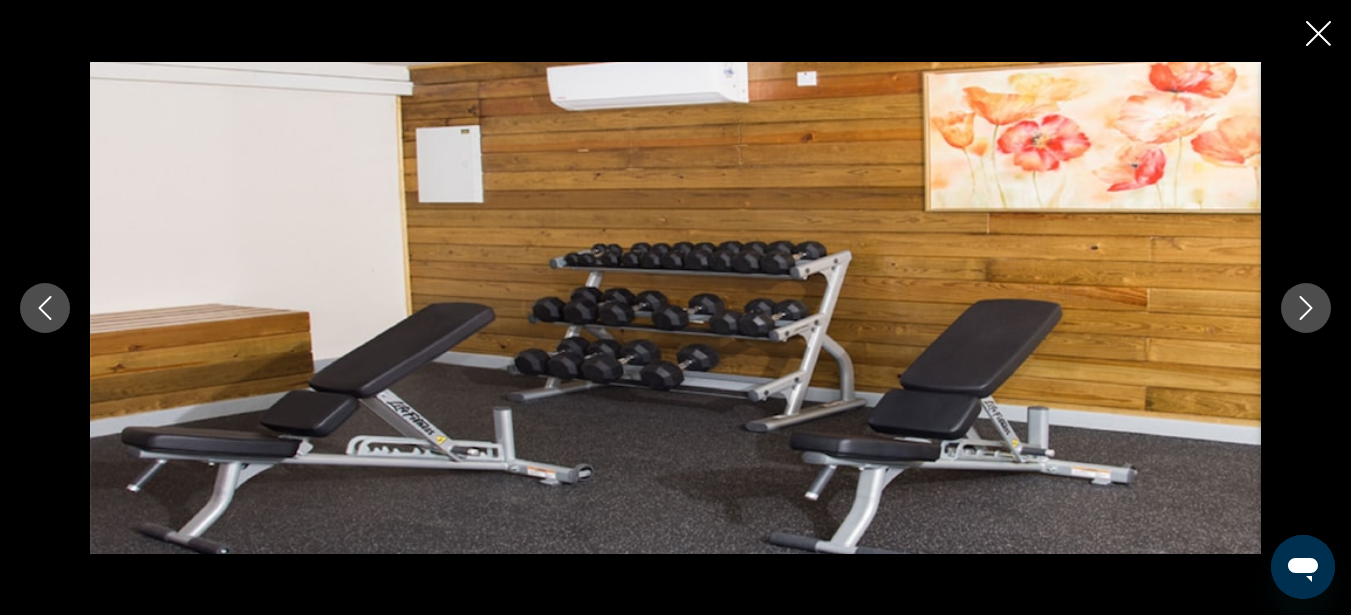 click at bounding box center (1306, 308) 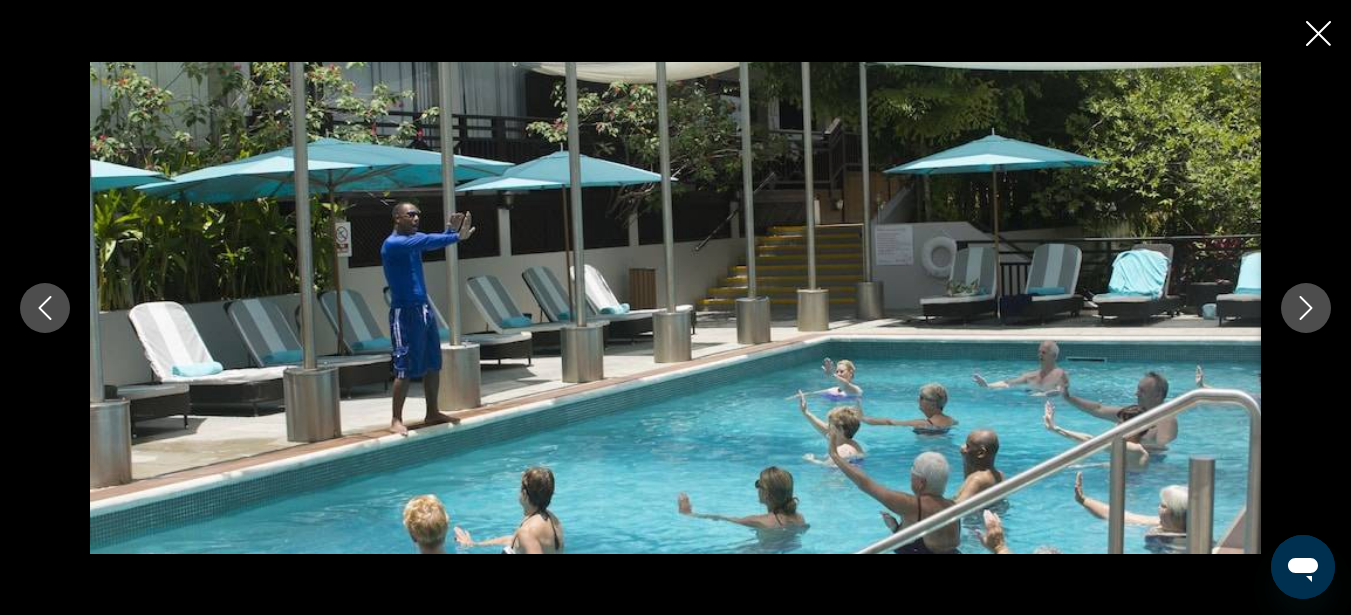 click at bounding box center [1306, 308] 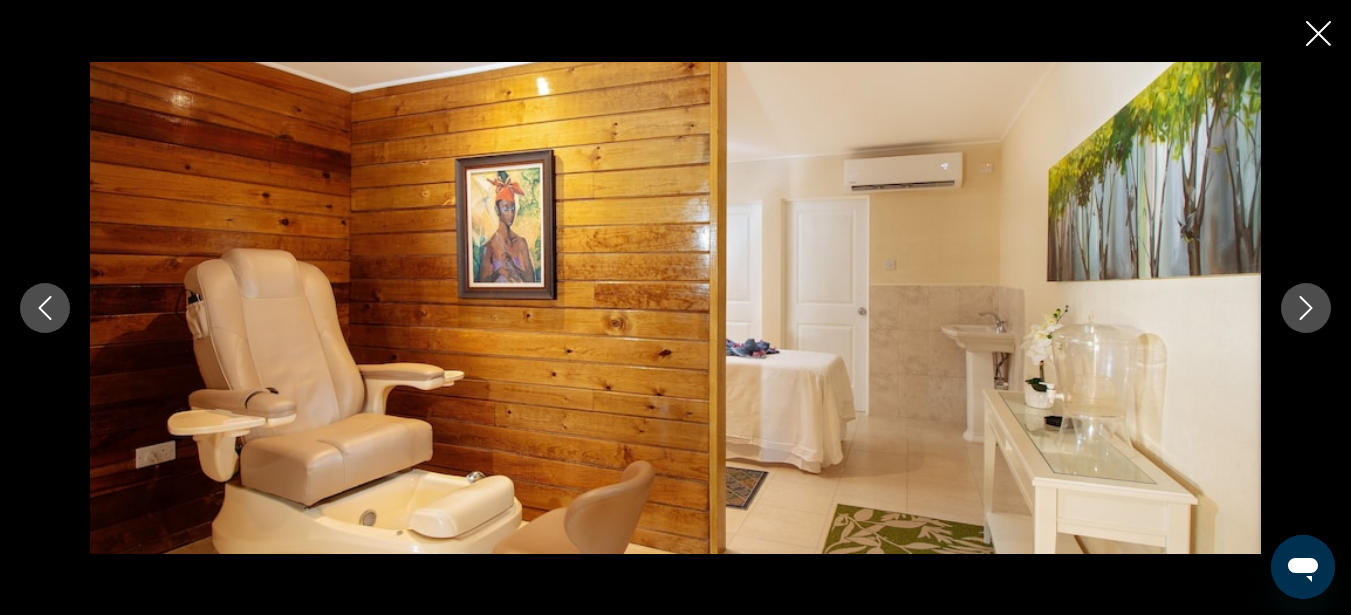 click at bounding box center (1306, 308) 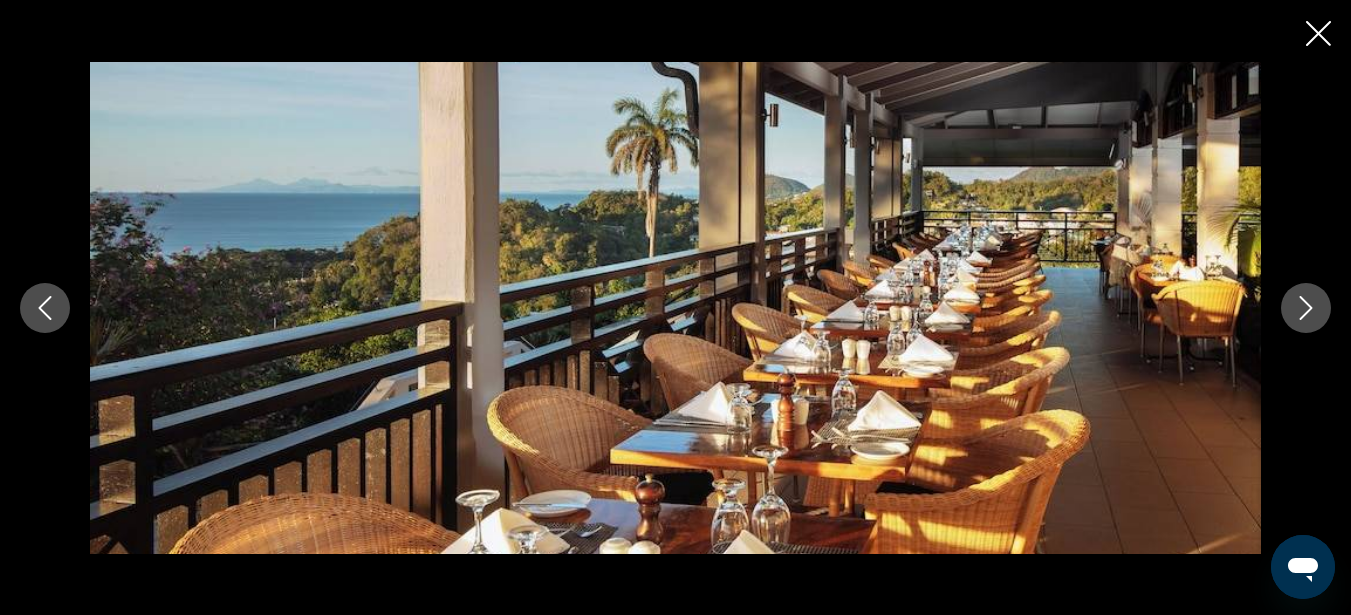 click at bounding box center [1306, 308] 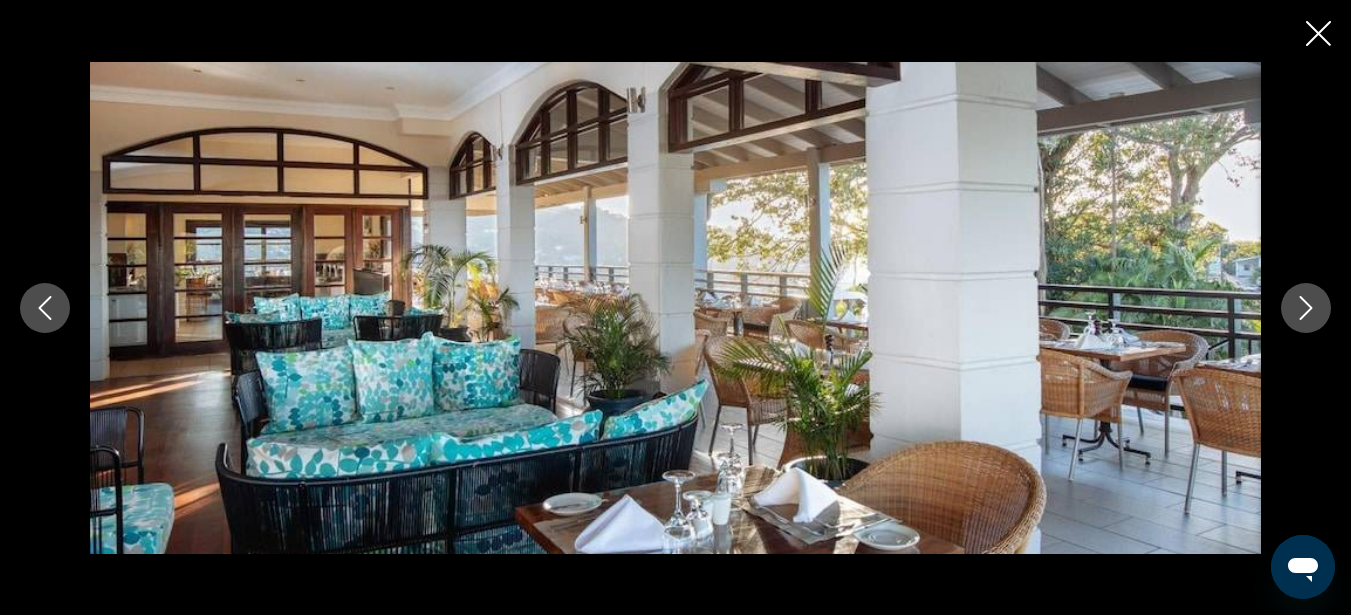 click at bounding box center (1306, 308) 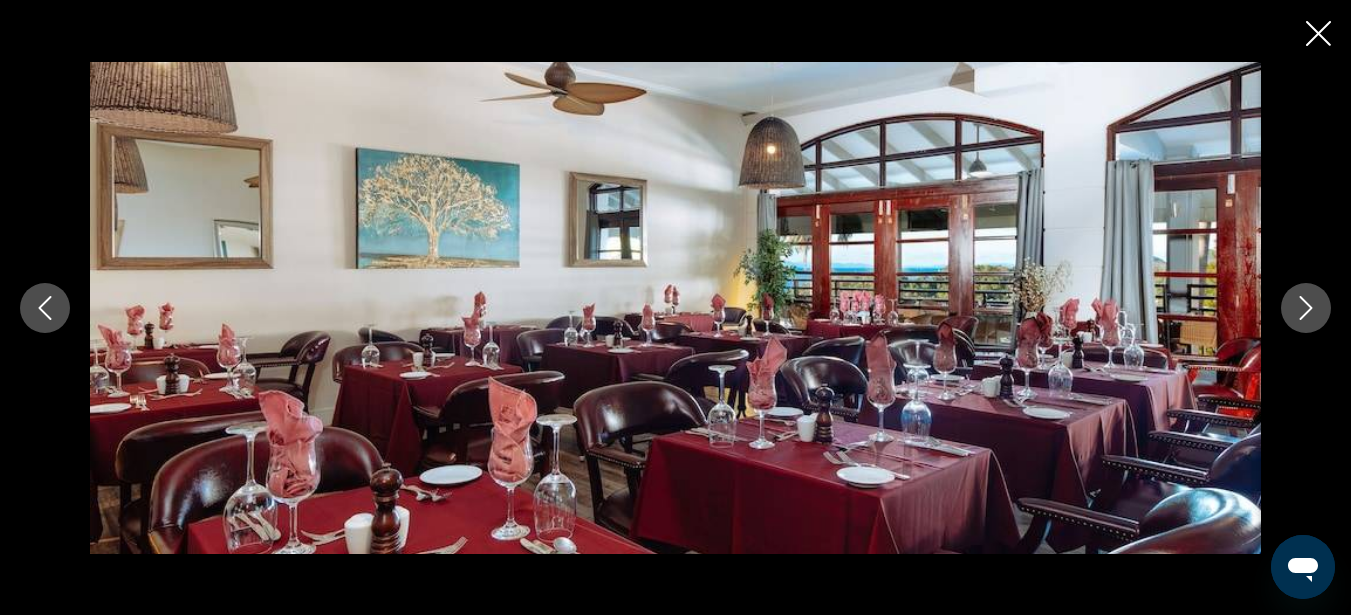 click at bounding box center [1306, 308] 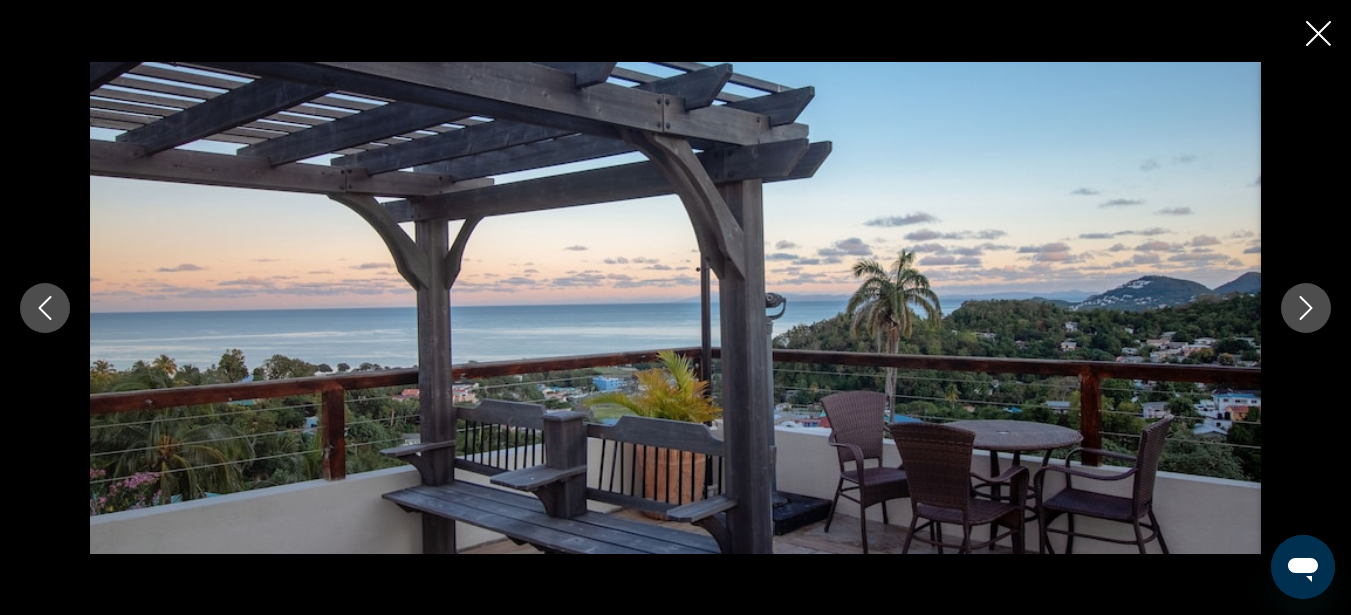 click at bounding box center [1306, 308] 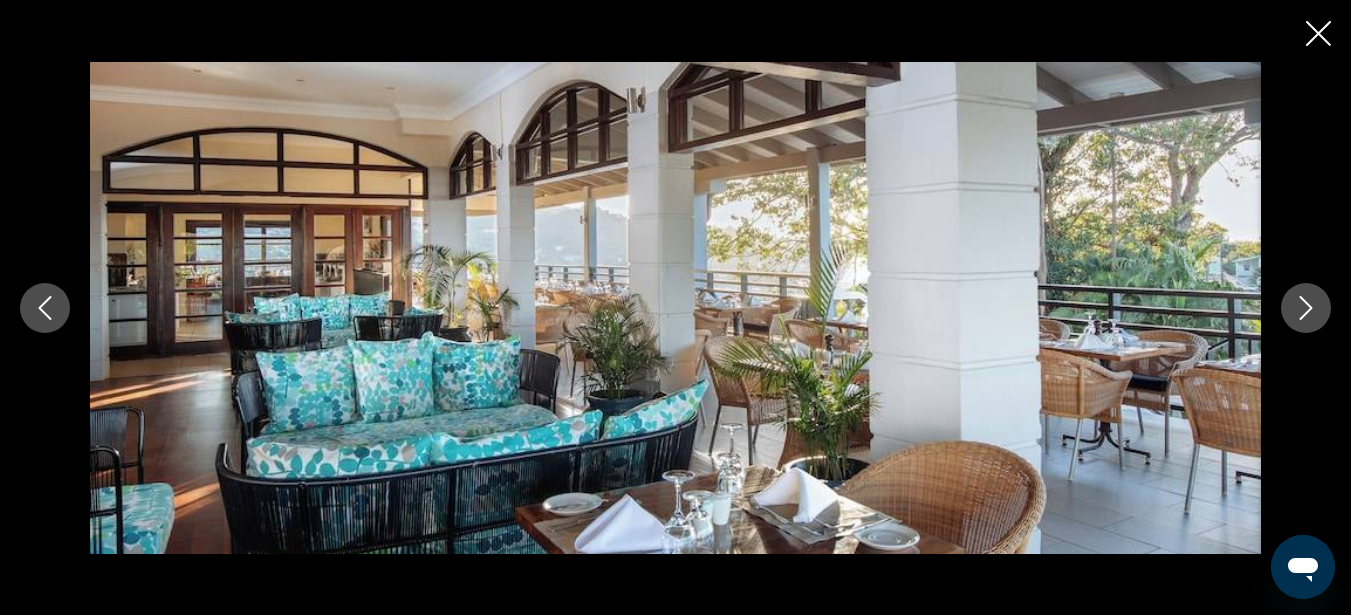 click at bounding box center [1306, 308] 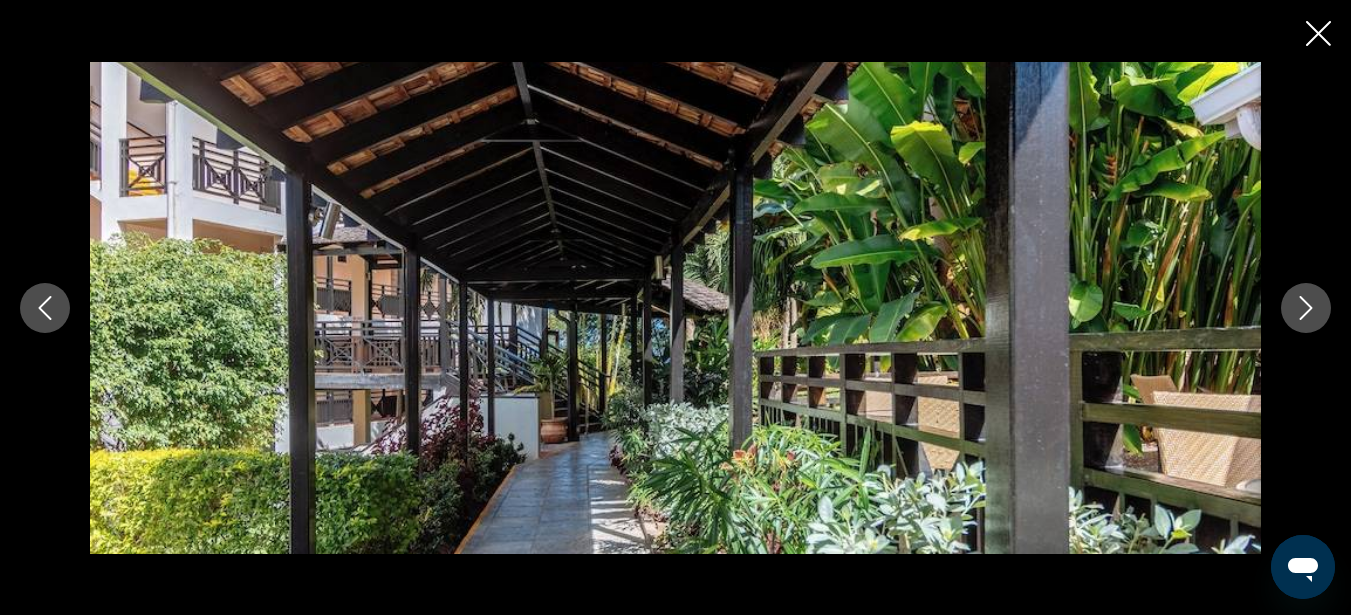click at bounding box center (1306, 308) 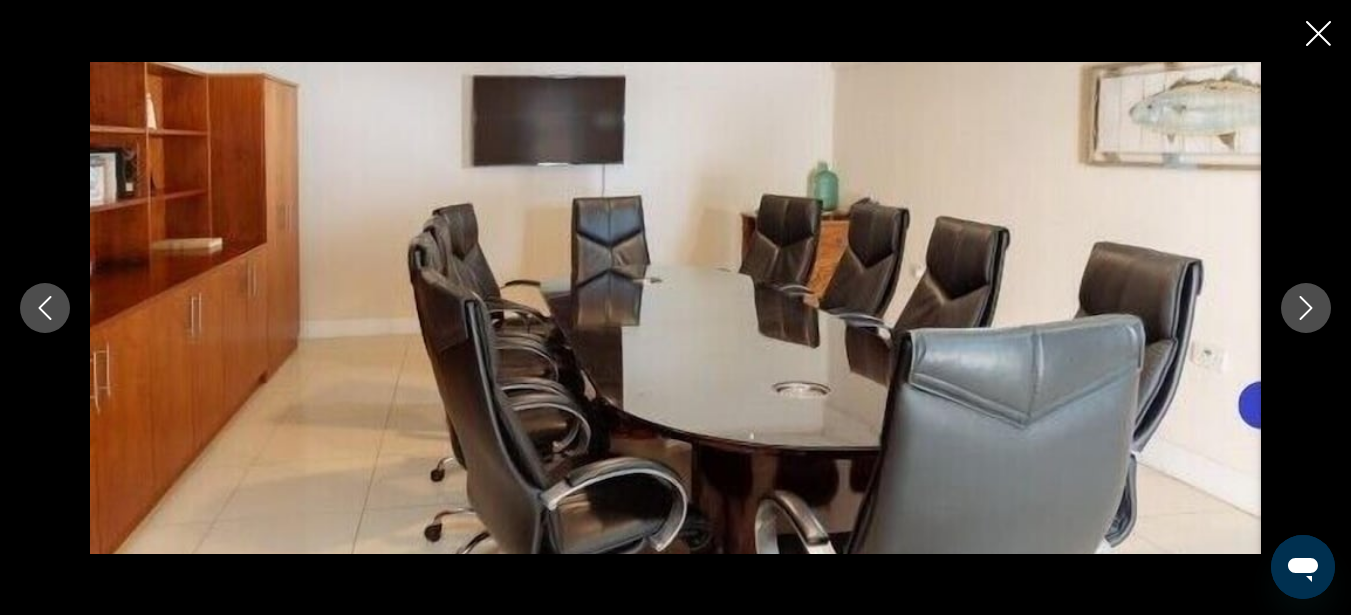 click at bounding box center [1306, 308] 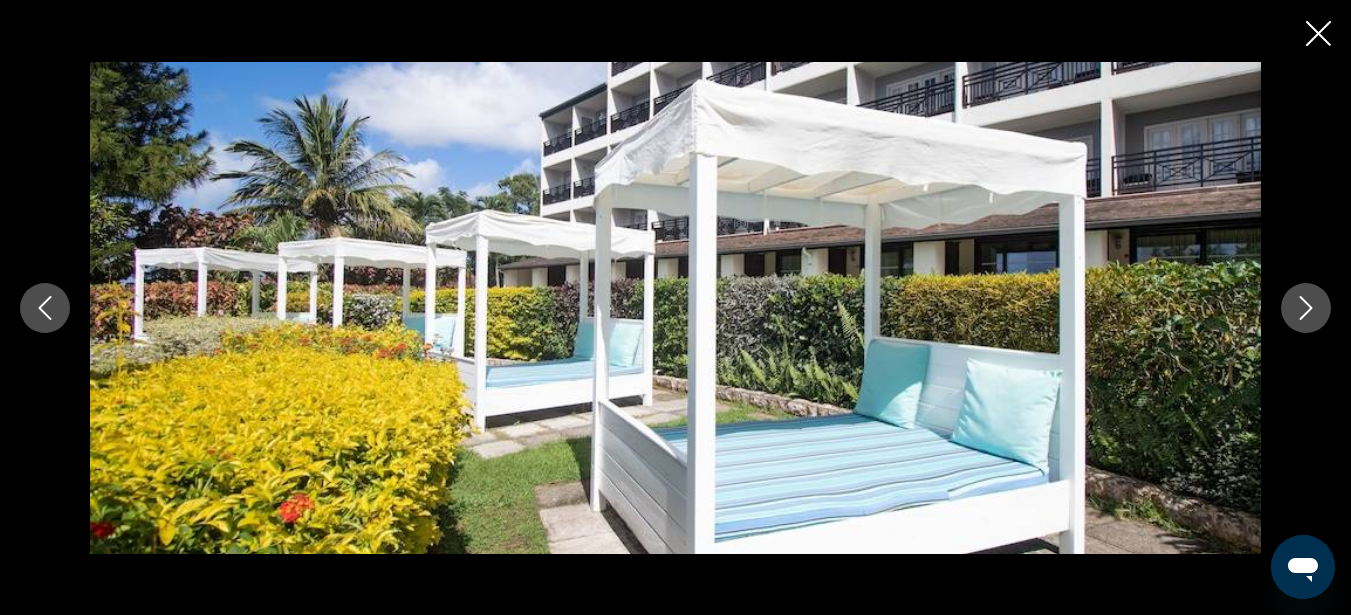 click at bounding box center (1306, 308) 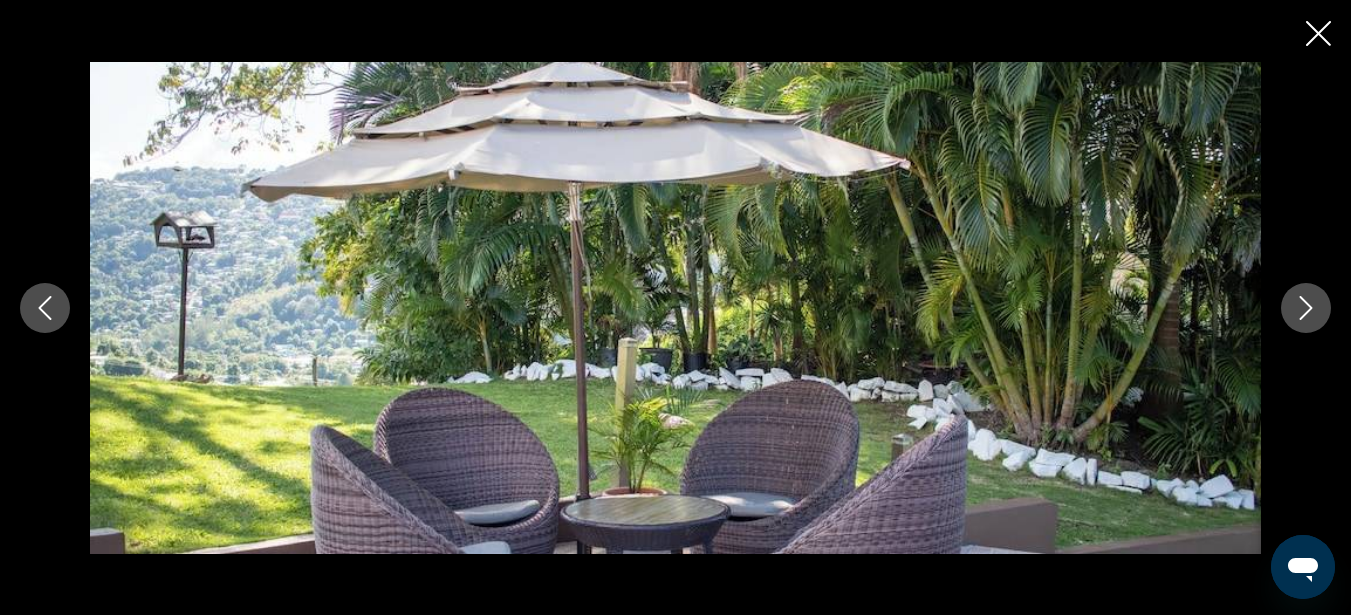 click at bounding box center [1306, 308] 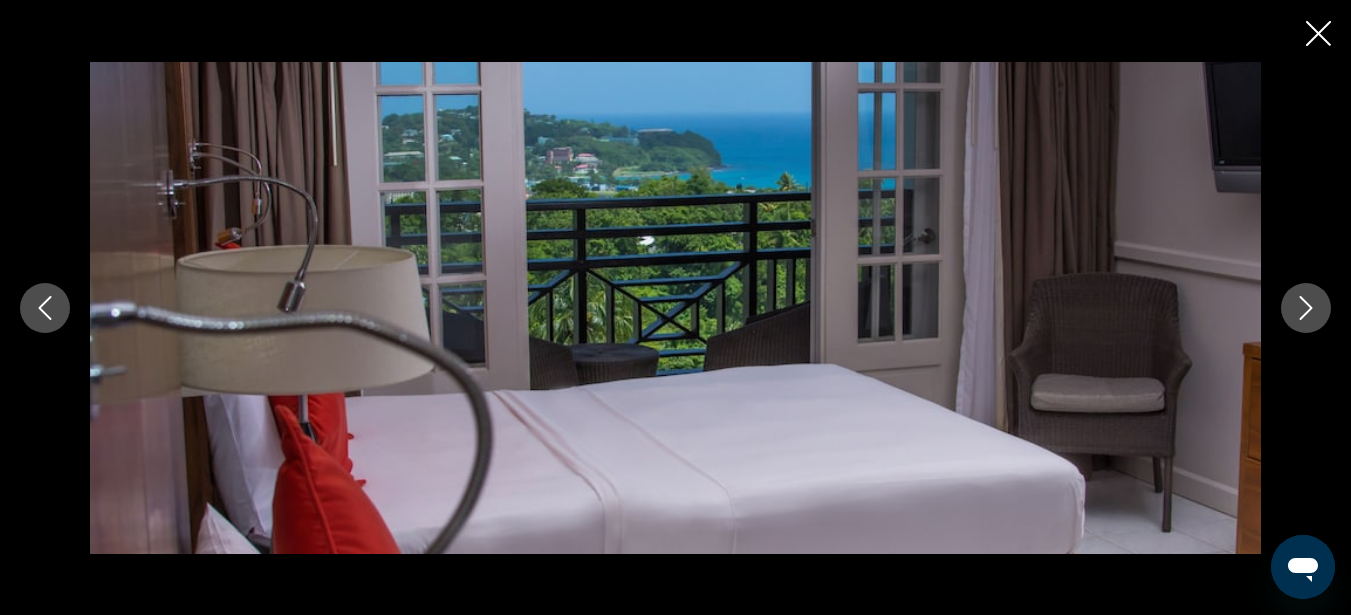 click at bounding box center (1306, 308) 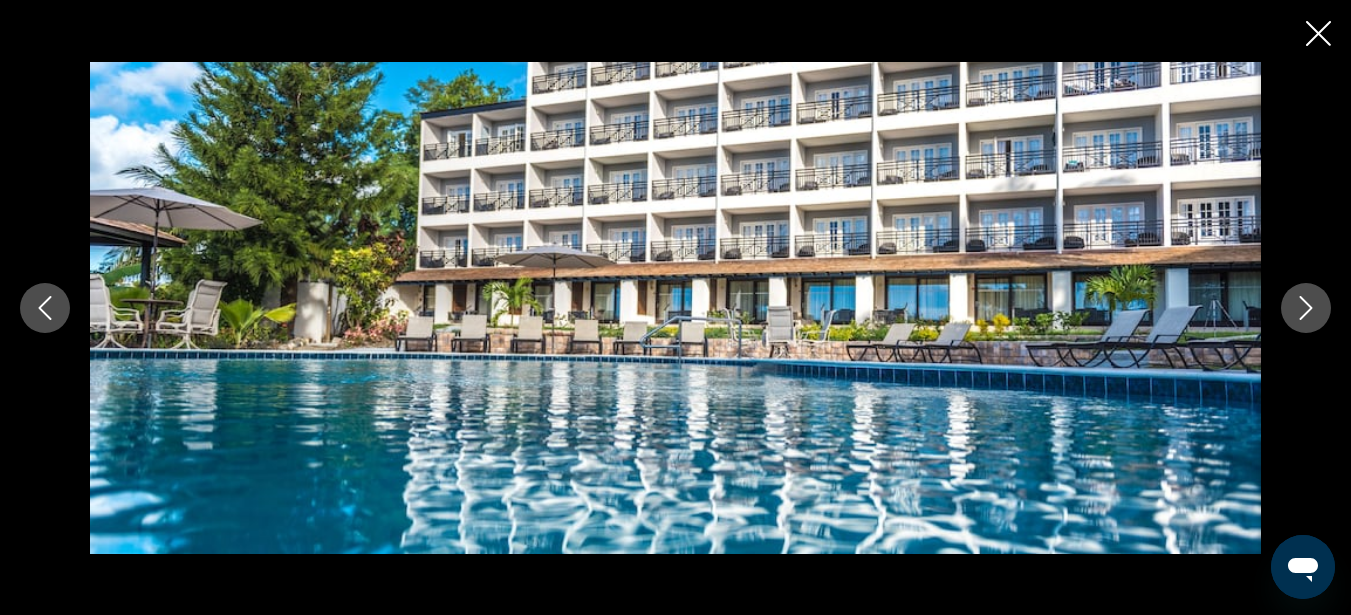 click at bounding box center [1318, 33] 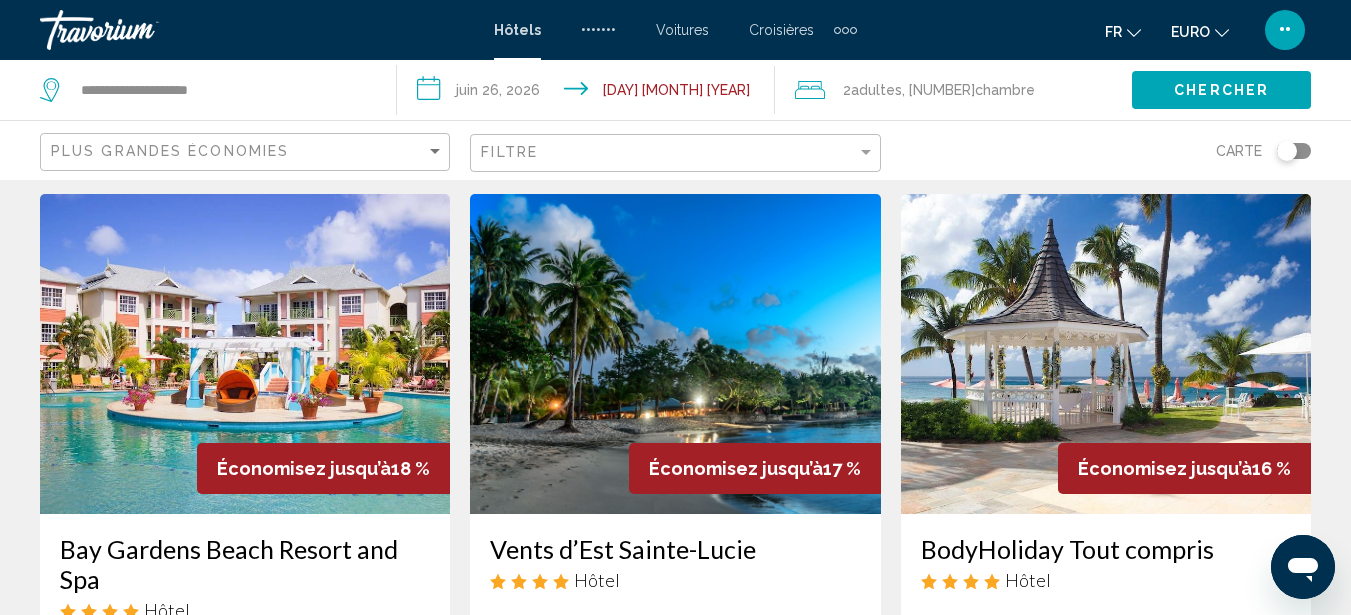 scroll, scrollTop: 1618, scrollLeft: 0, axis: vertical 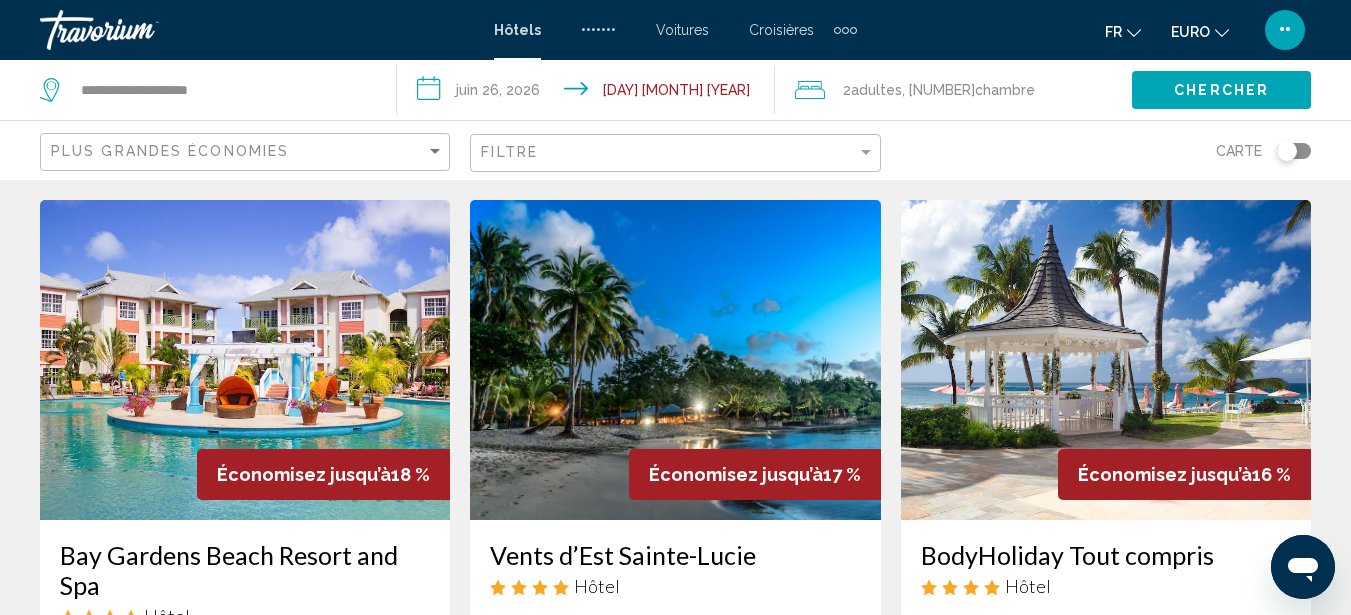 click at bounding box center (1106, 360) 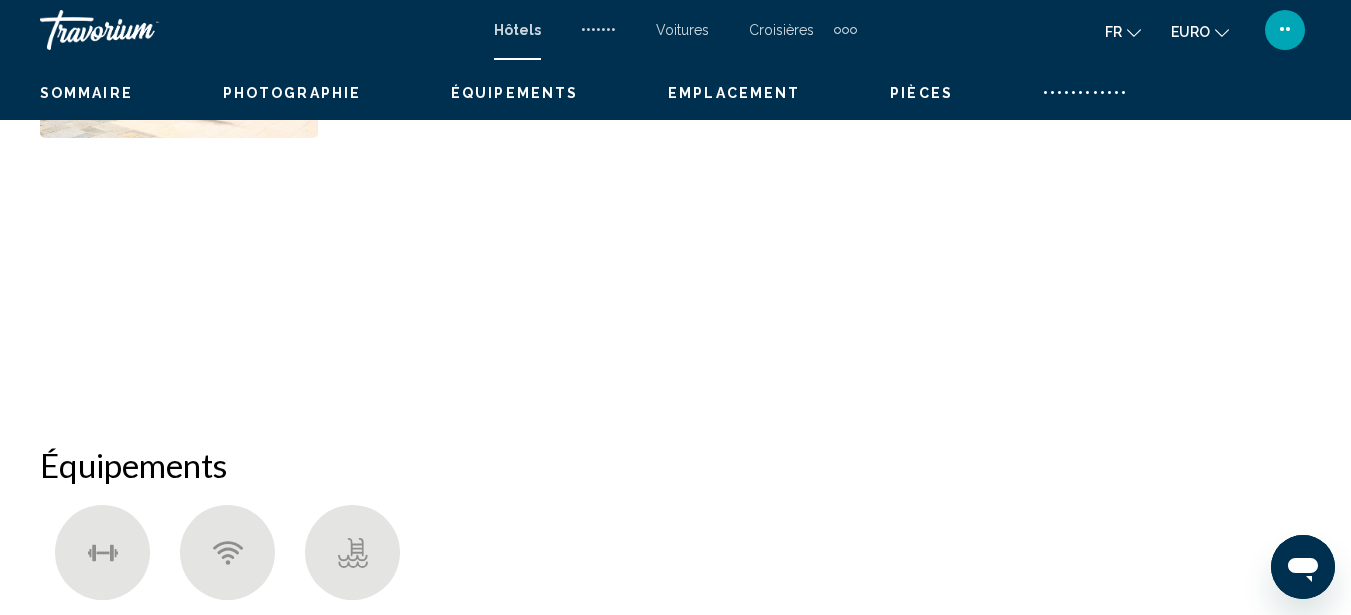 scroll, scrollTop: 227, scrollLeft: 0, axis: vertical 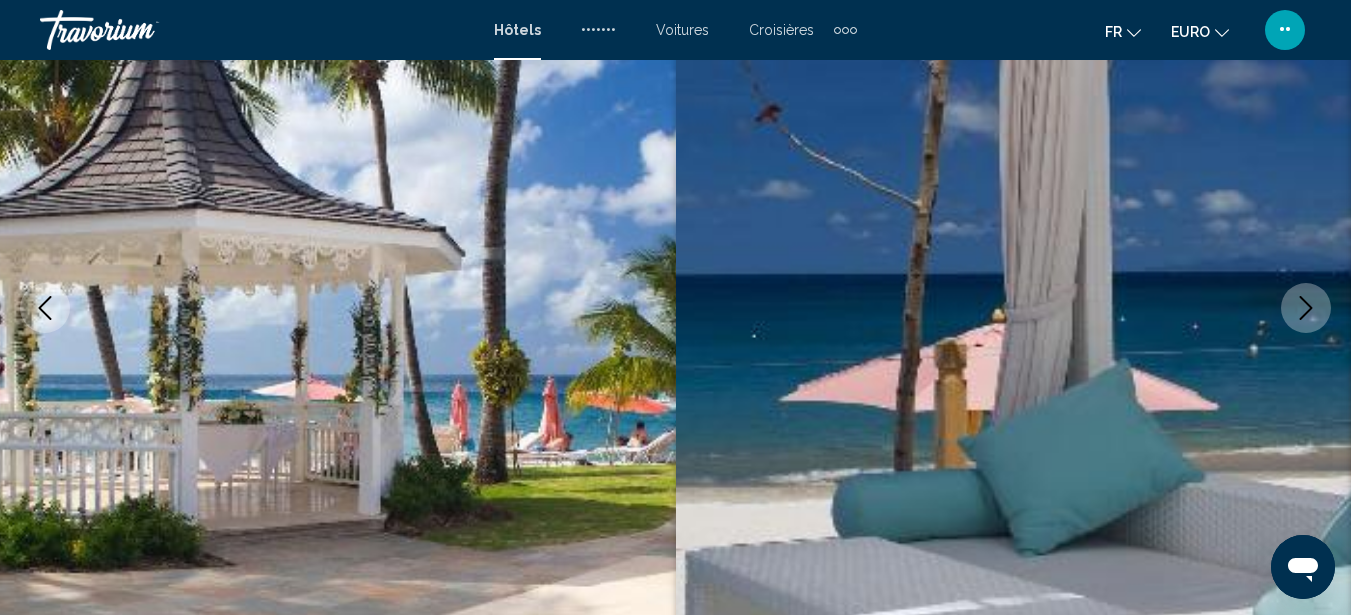 type 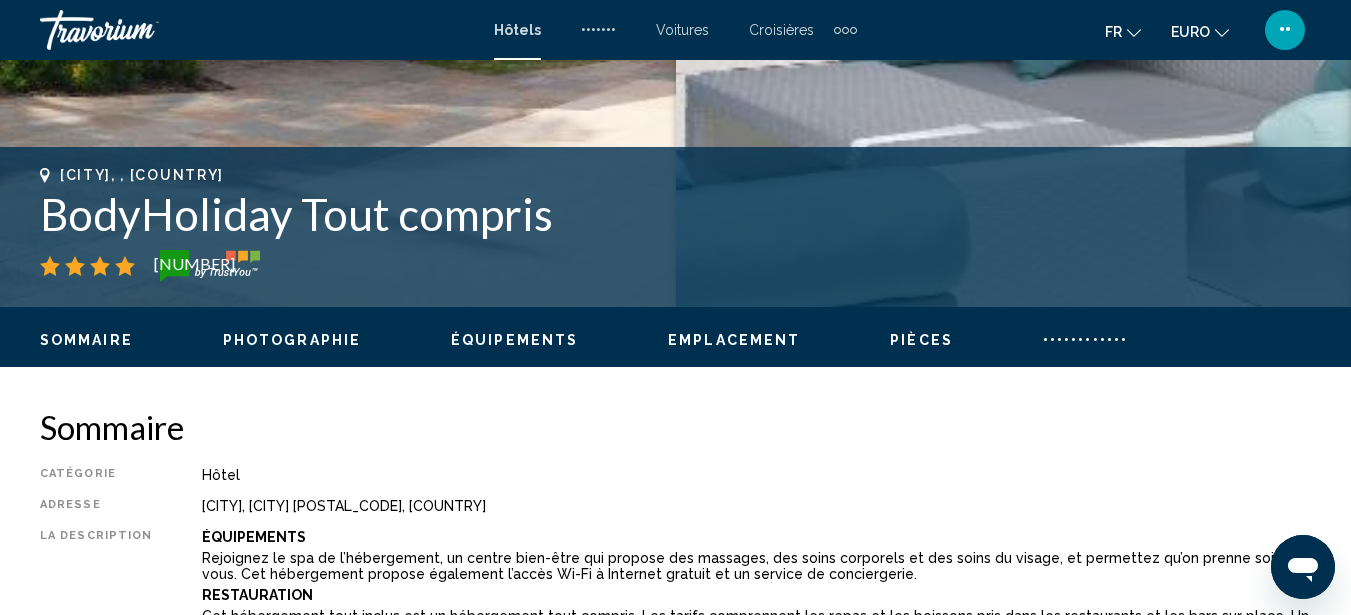 scroll, scrollTop: 707, scrollLeft: 0, axis: vertical 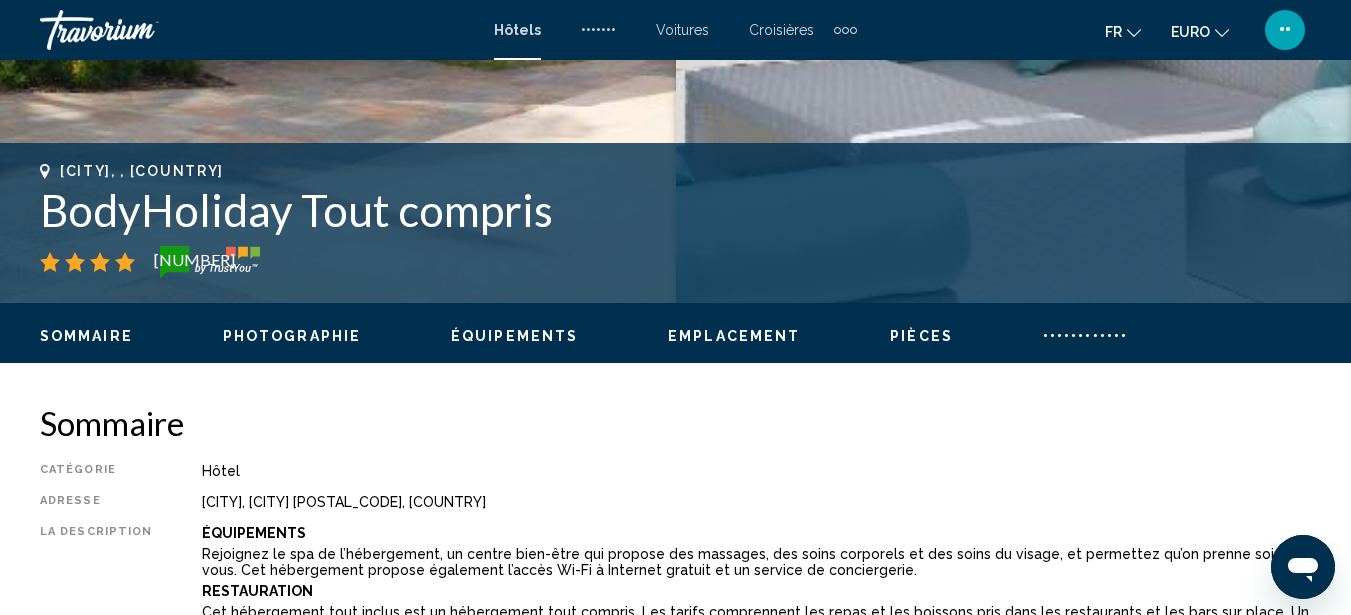 click on "Photographie" at bounding box center [292, 336] 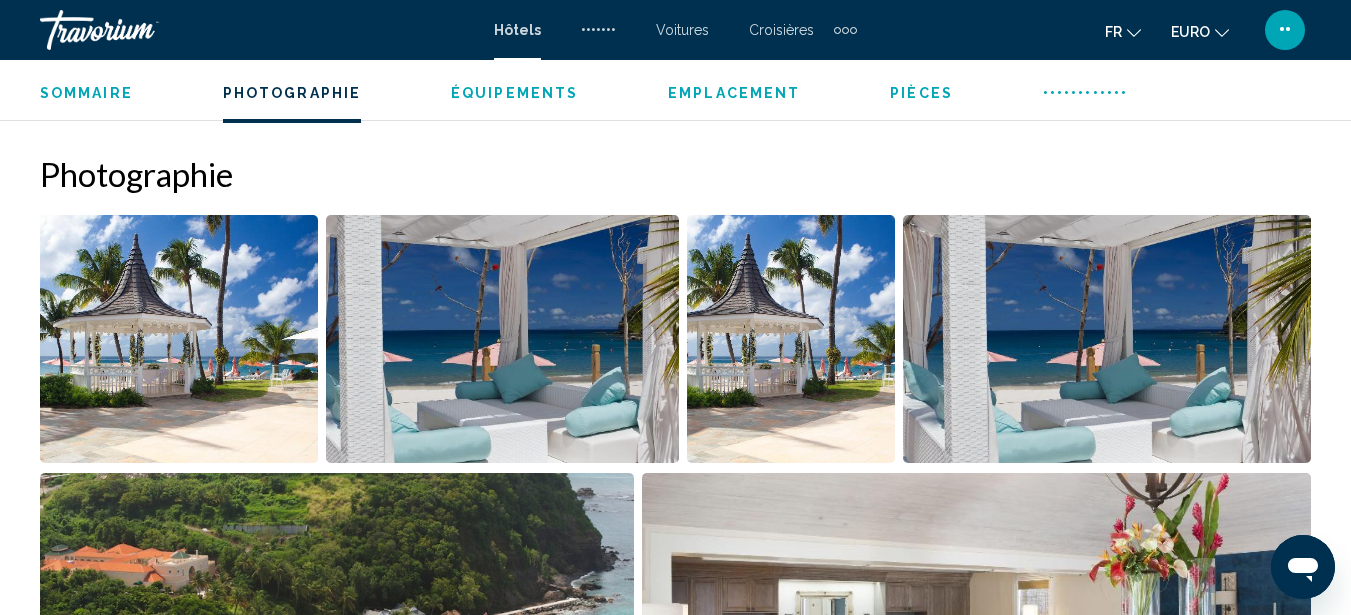 scroll, scrollTop: 1327, scrollLeft: 0, axis: vertical 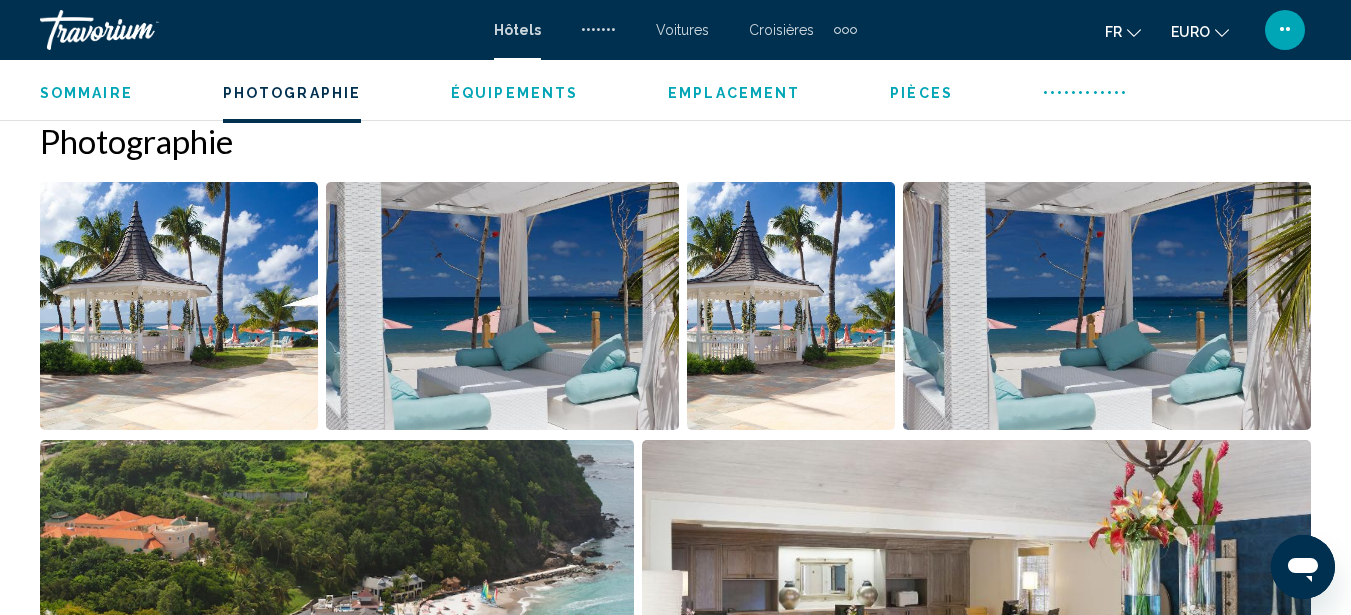 click at bounding box center [179, 306] 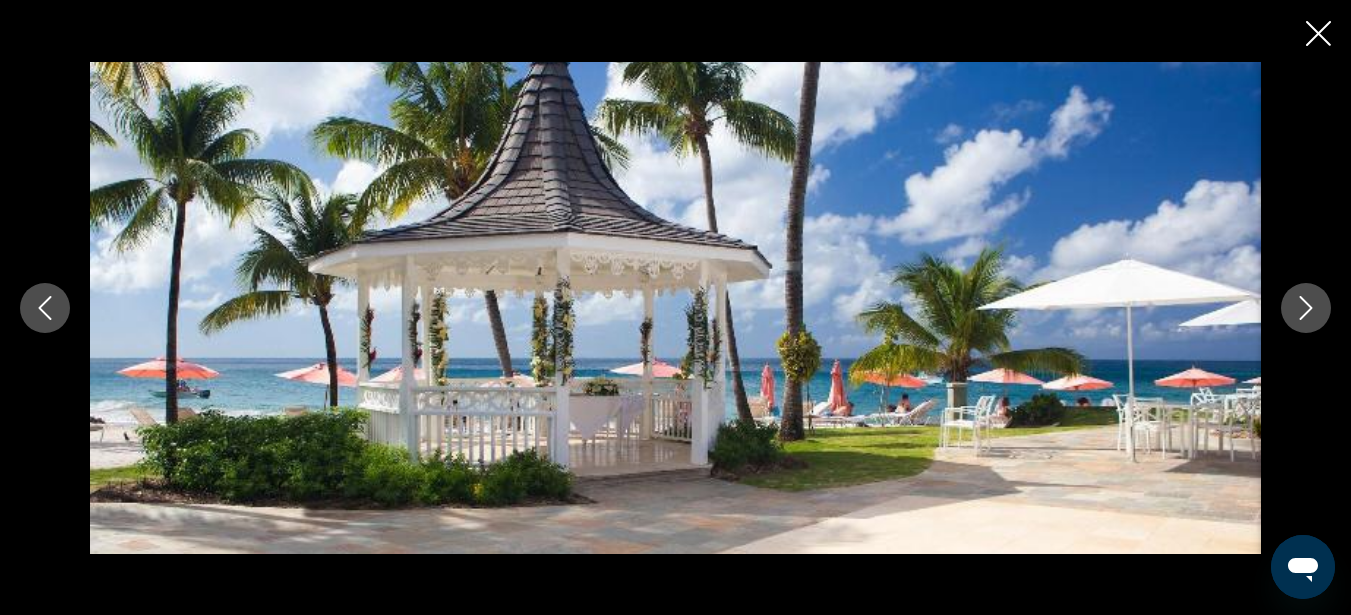 click at bounding box center (1306, 308) 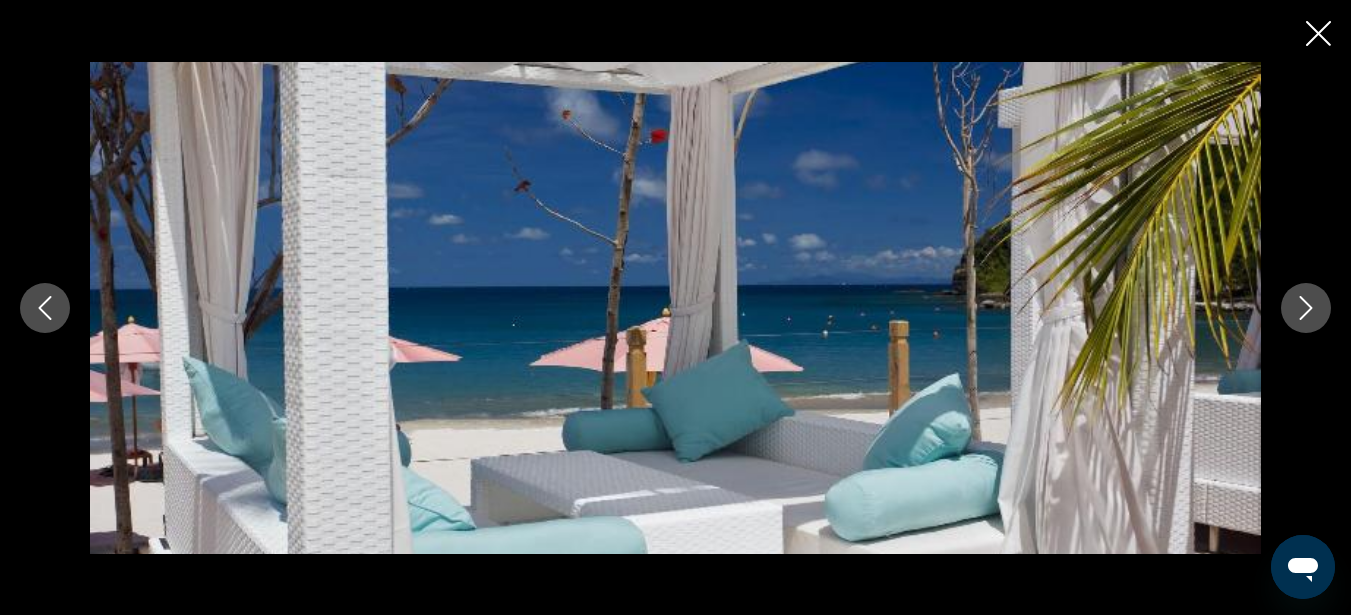 click at bounding box center [1306, 308] 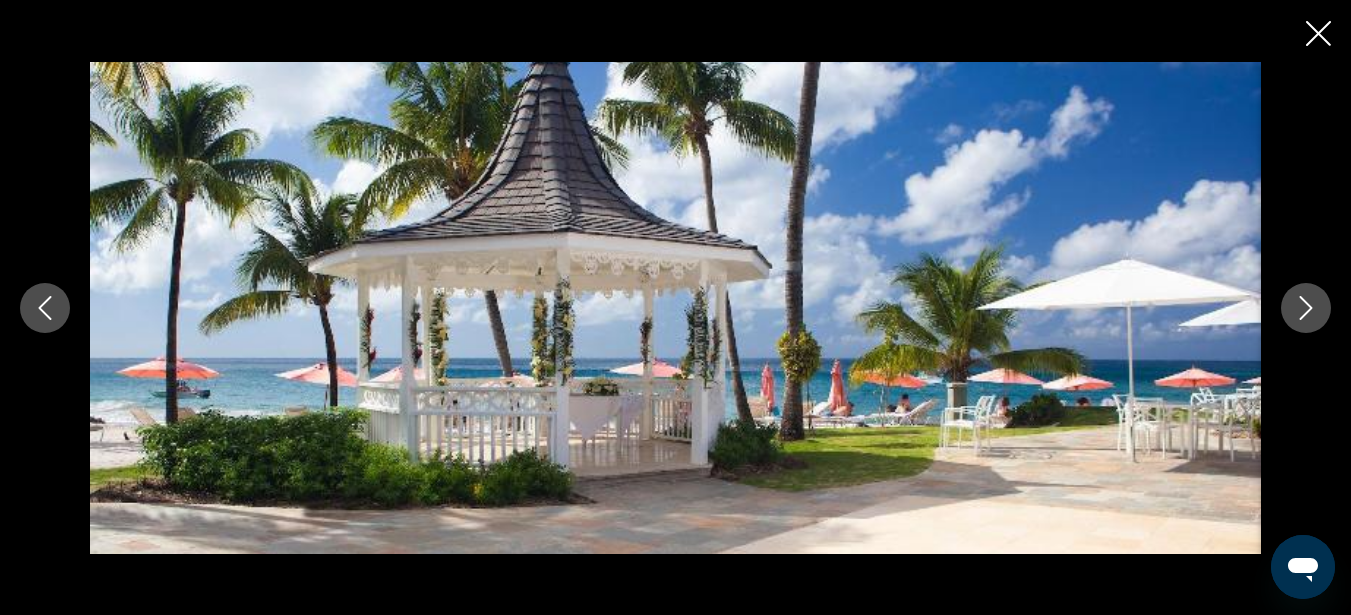 click at bounding box center [1306, 308] 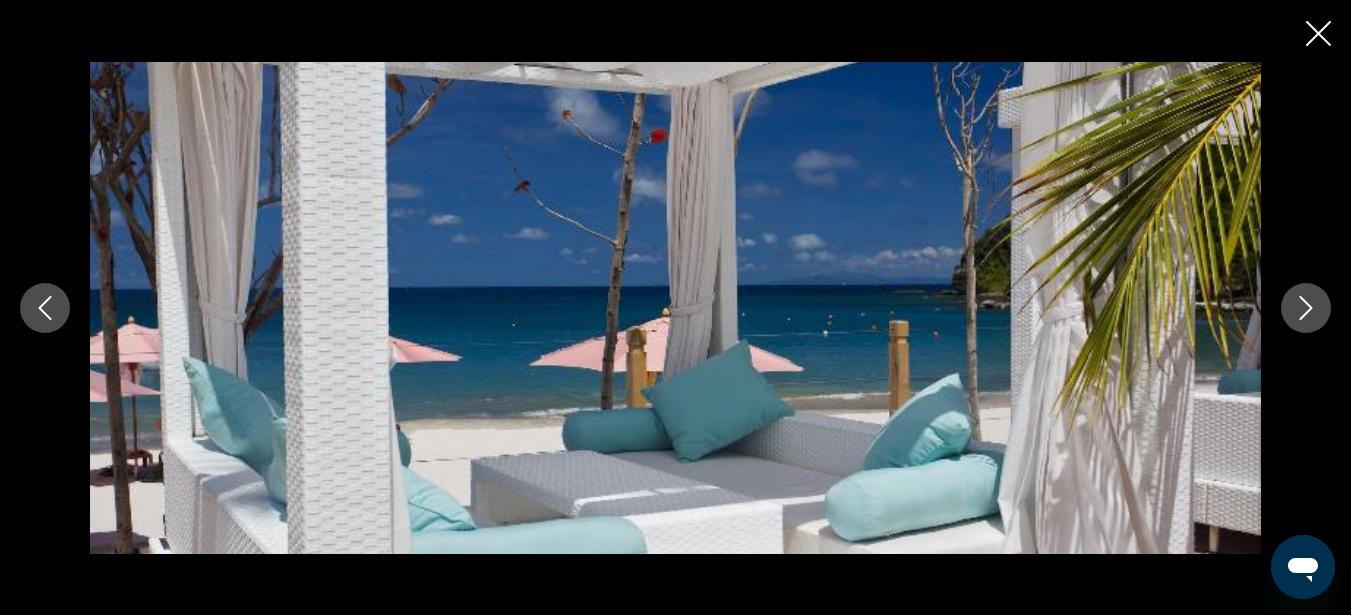 click at bounding box center [1306, 308] 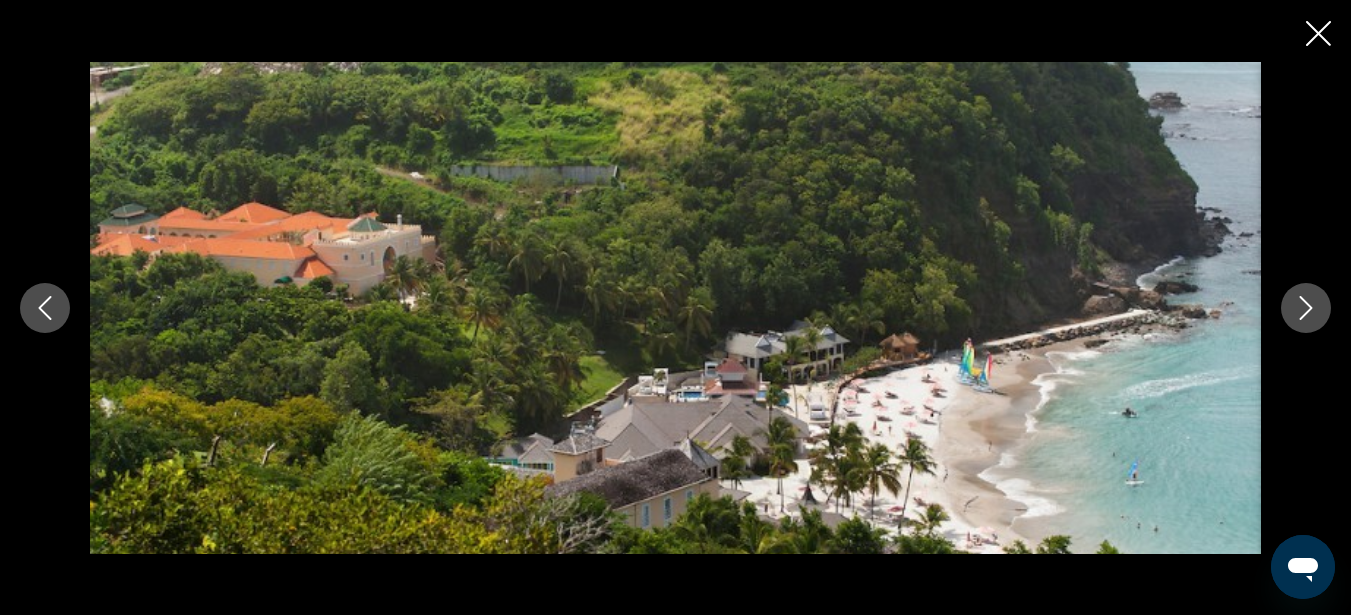 click at bounding box center [1306, 308] 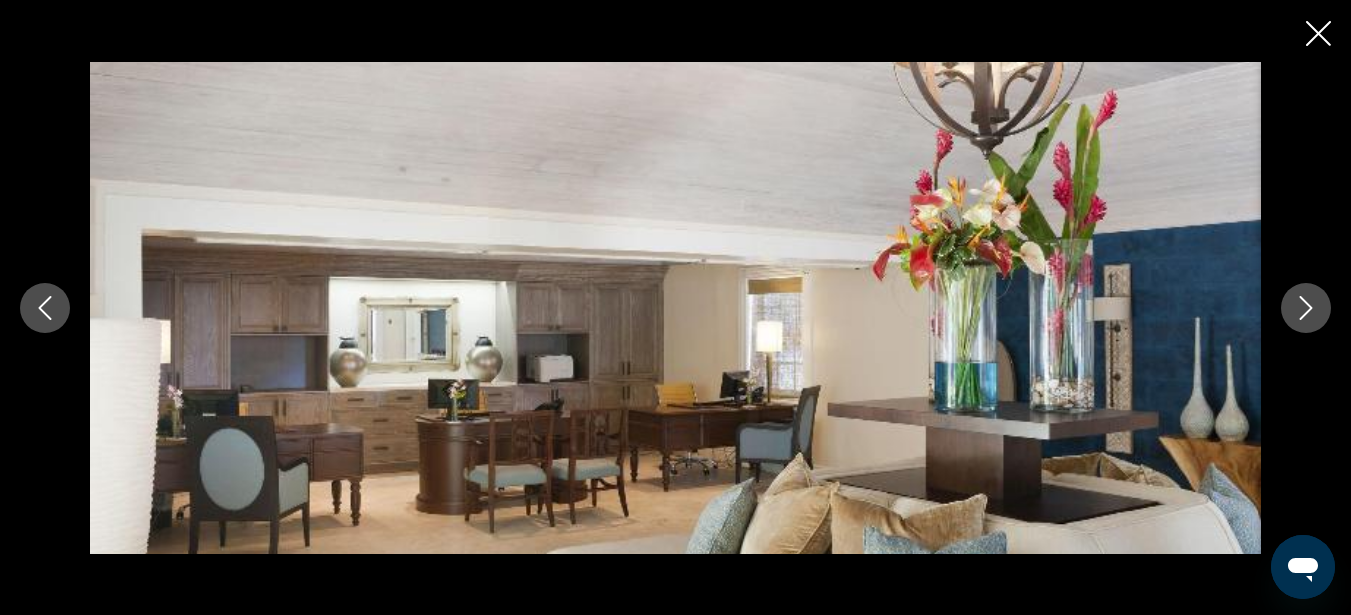 click at bounding box center (1306, 308) 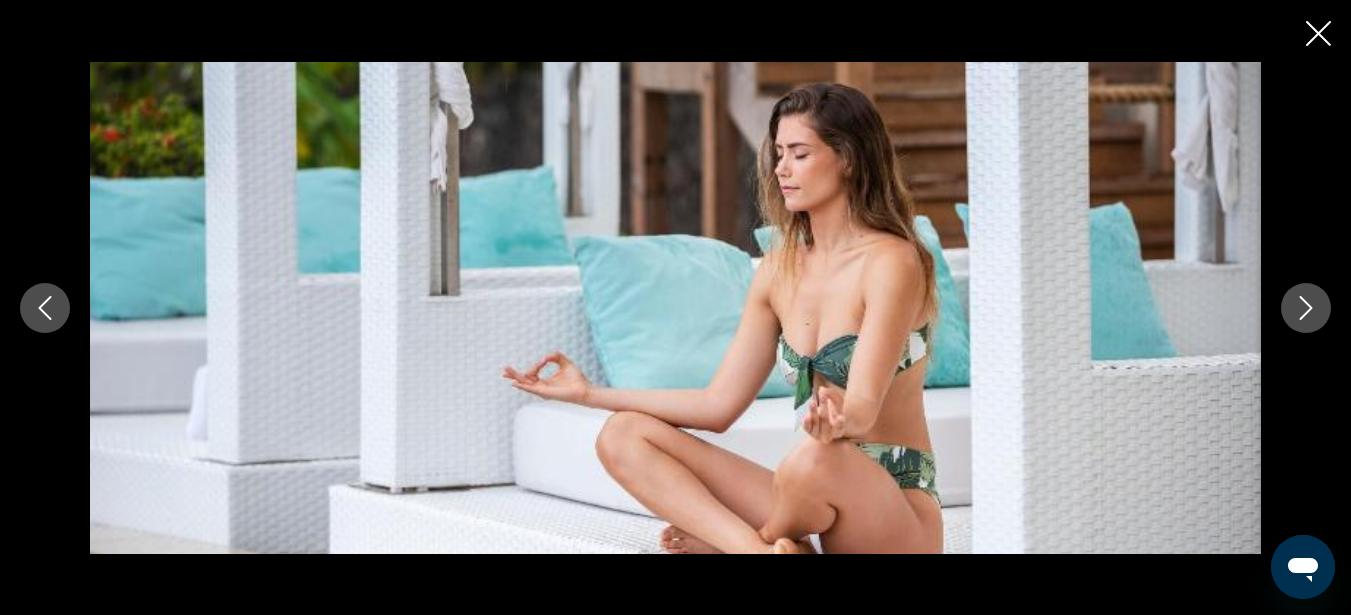 click at bounding box center (1306, 308) 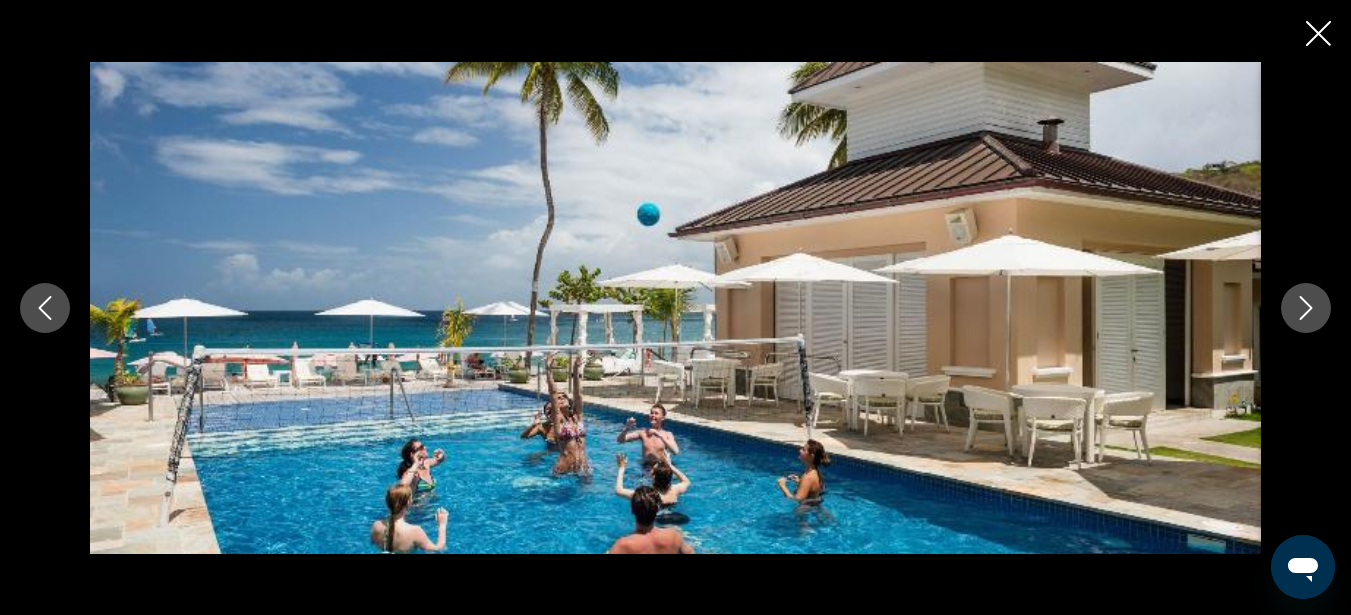 click at bounding box center [1306, 308] 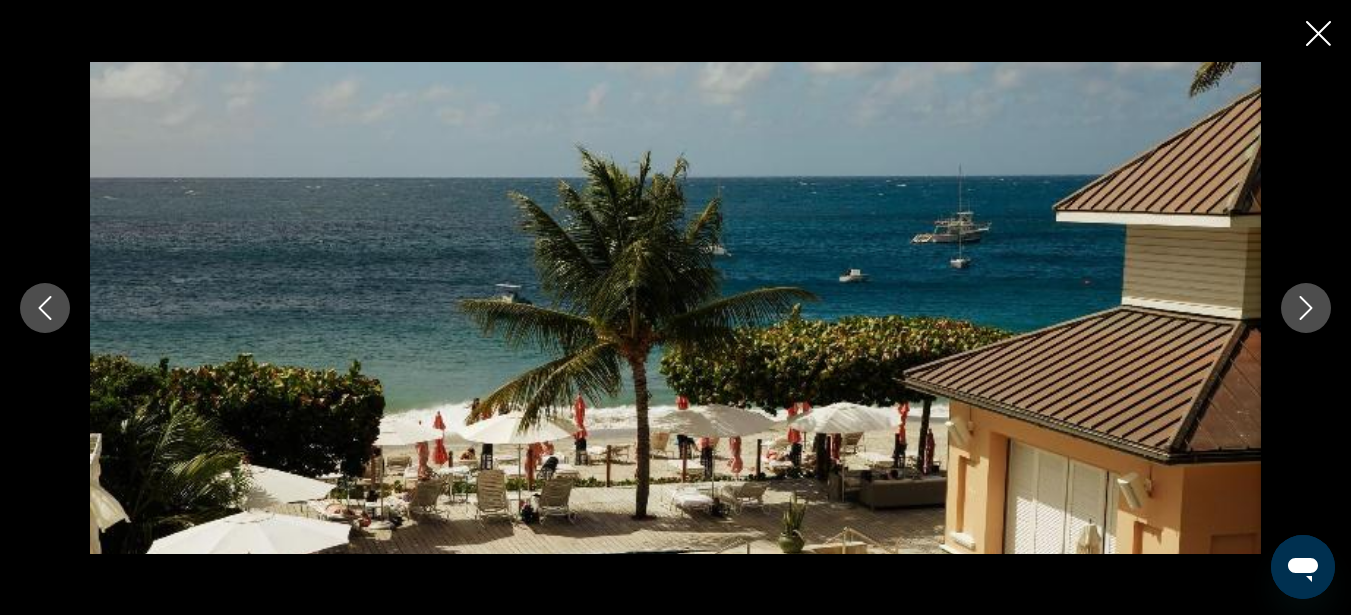 click at bounding box center [1306, 308] 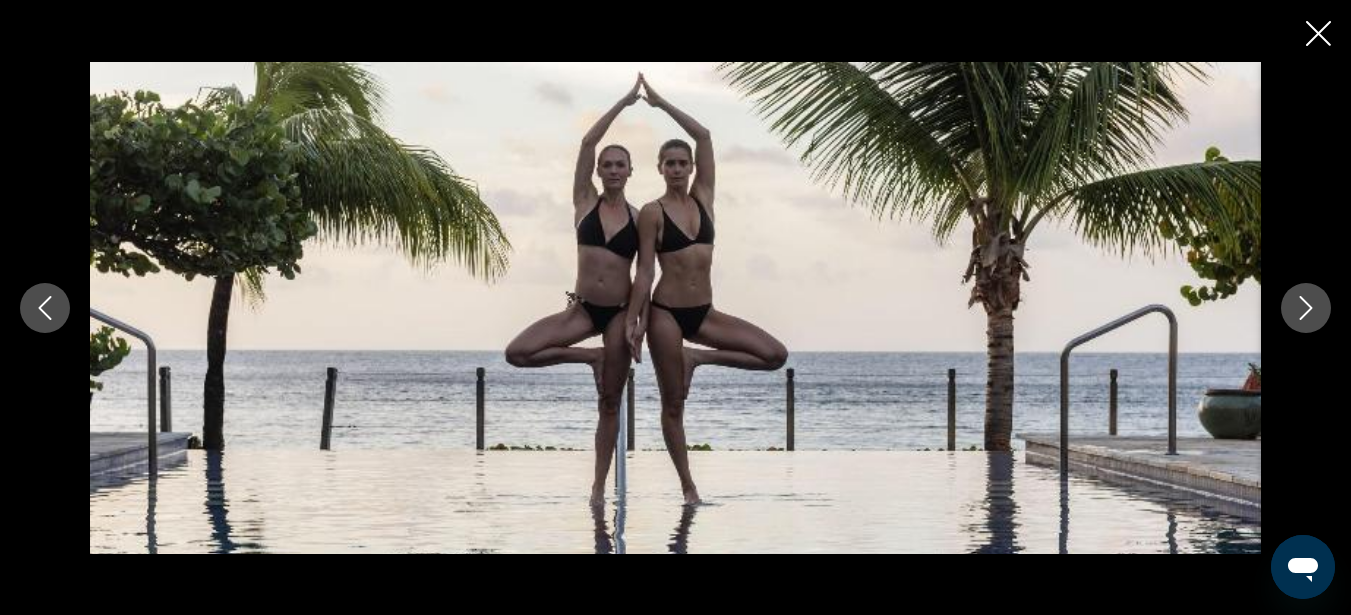 click at bounding box center [1306, 308] 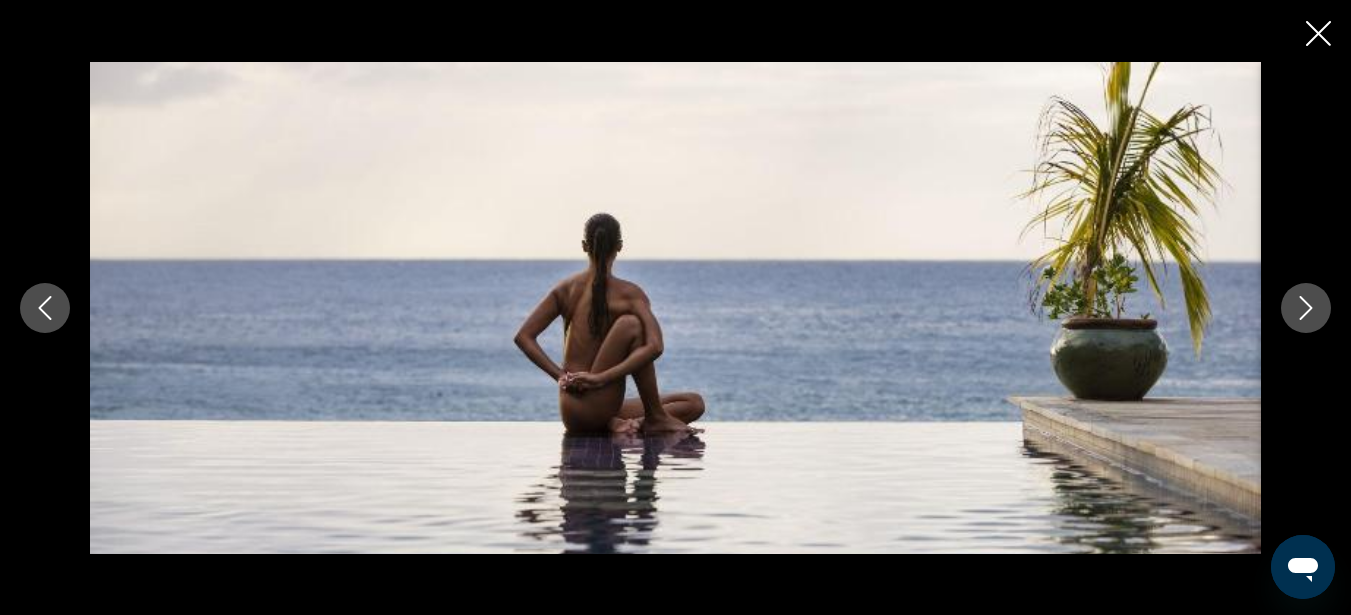 click at bounding box center [1306, 308] 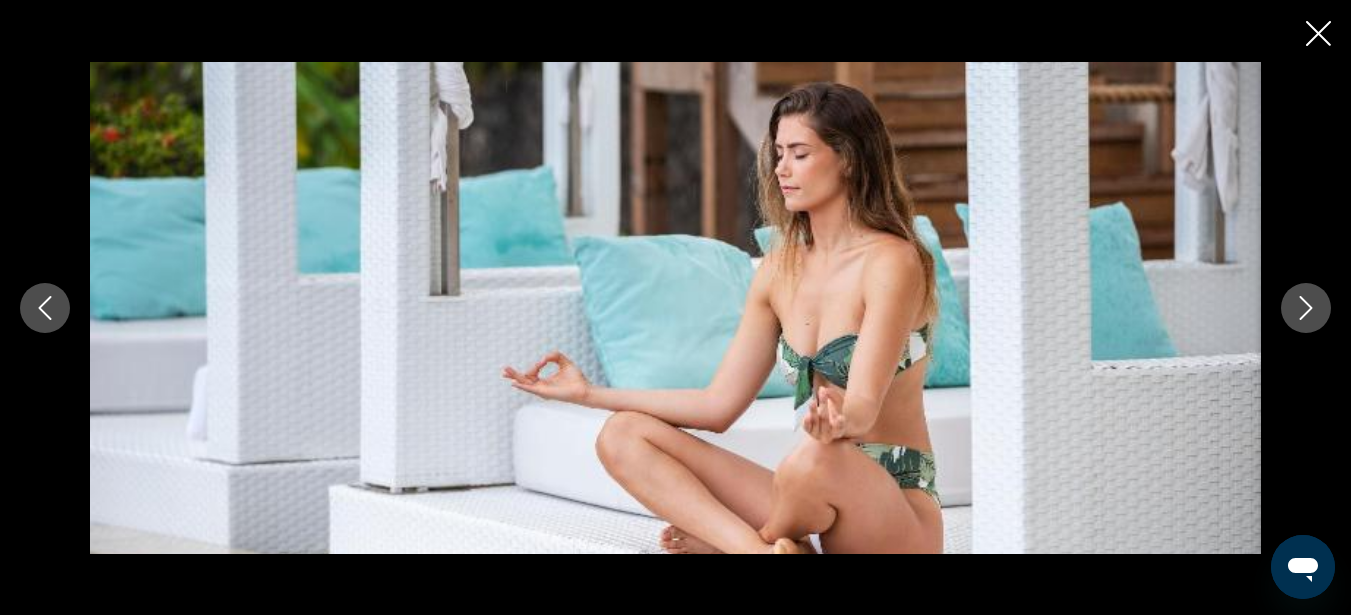 click at bounding box center (1306, 308) 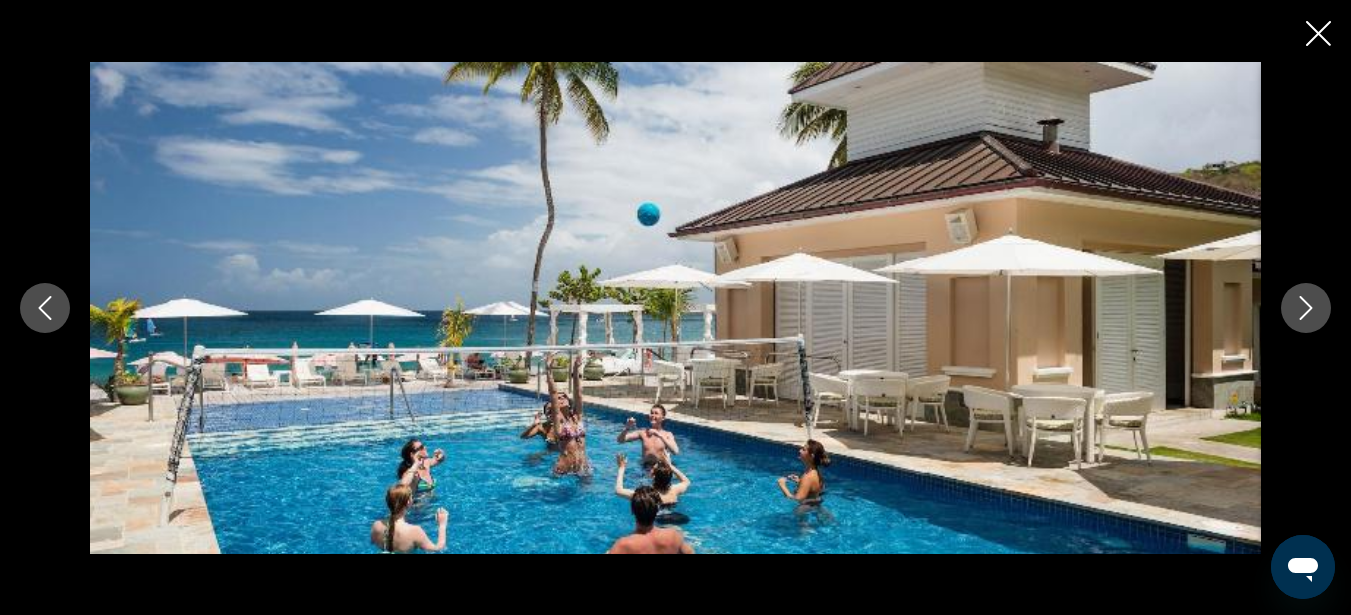 click at bounding box center (1306, 308) 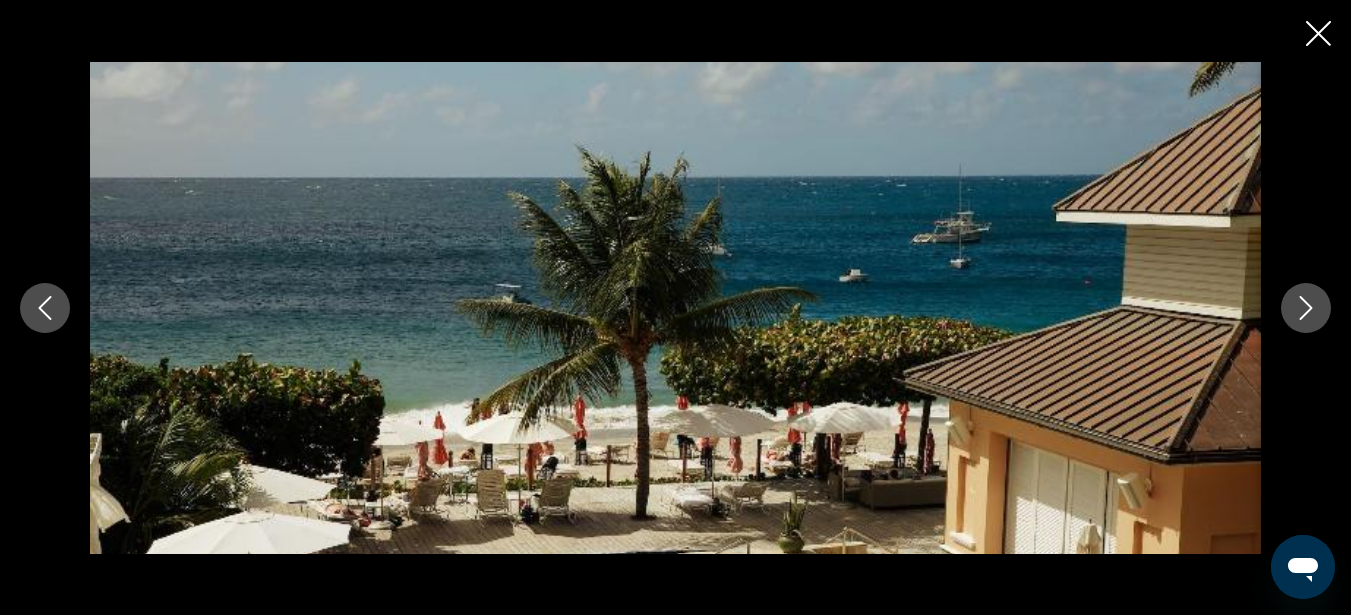 click at bounding box center [1306, 308] 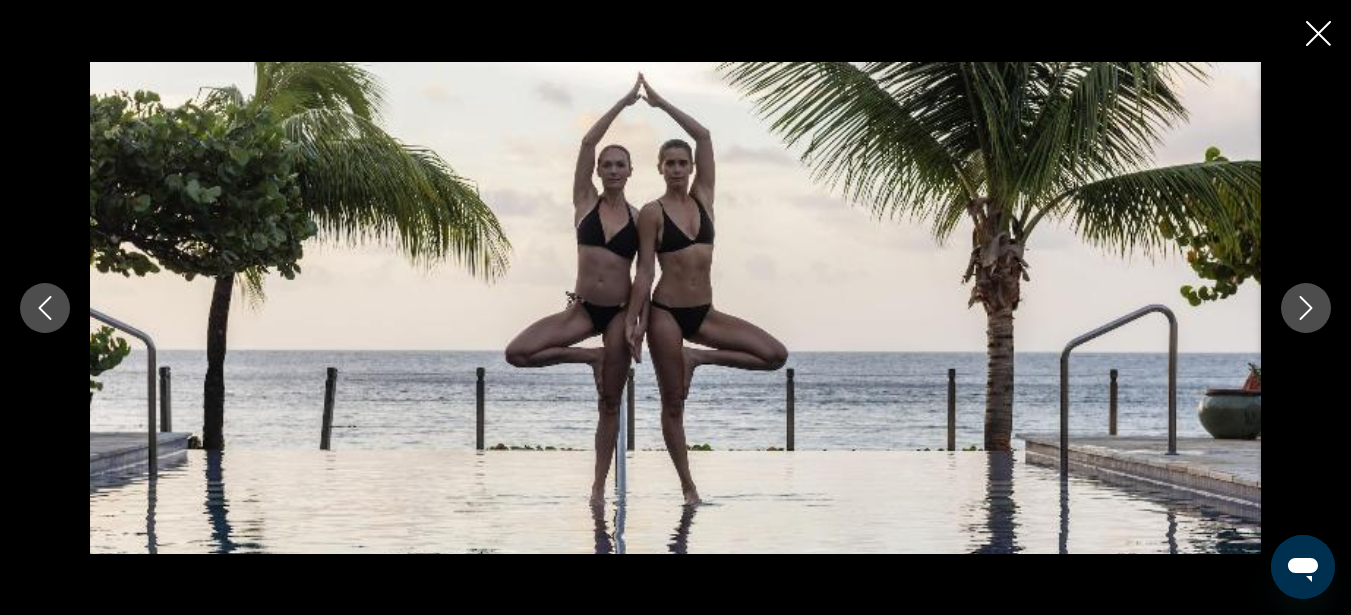 click at bounding box center [1306, 308] 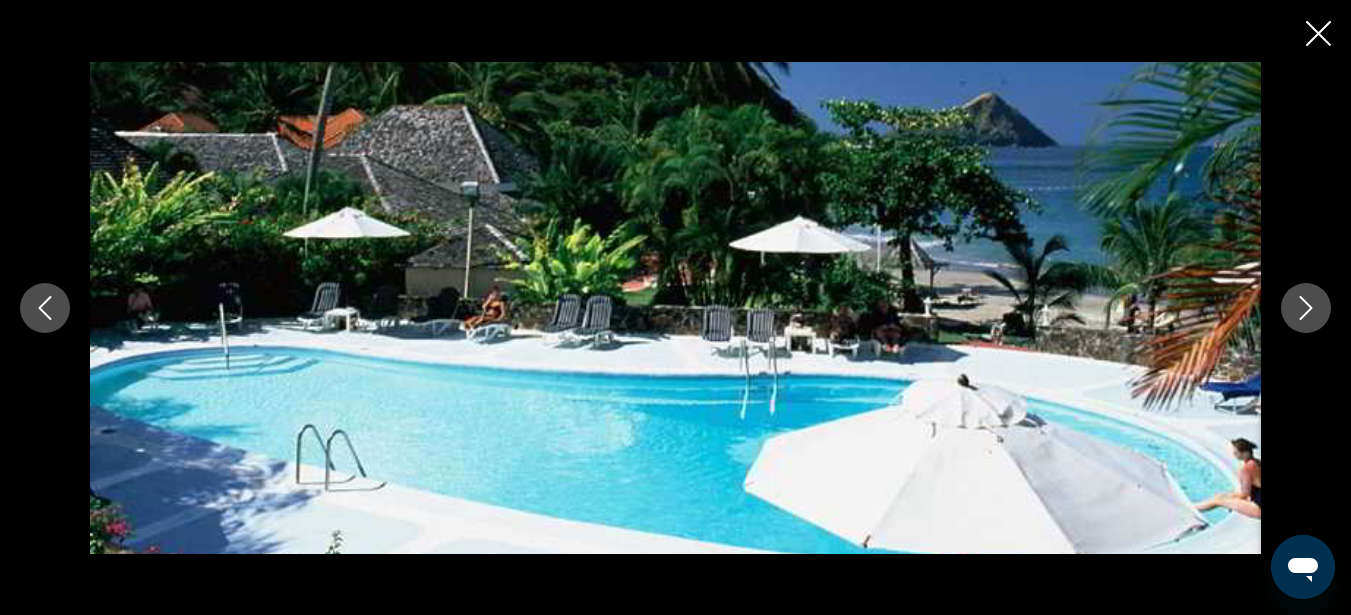 click at bounding box center (1318, 33) 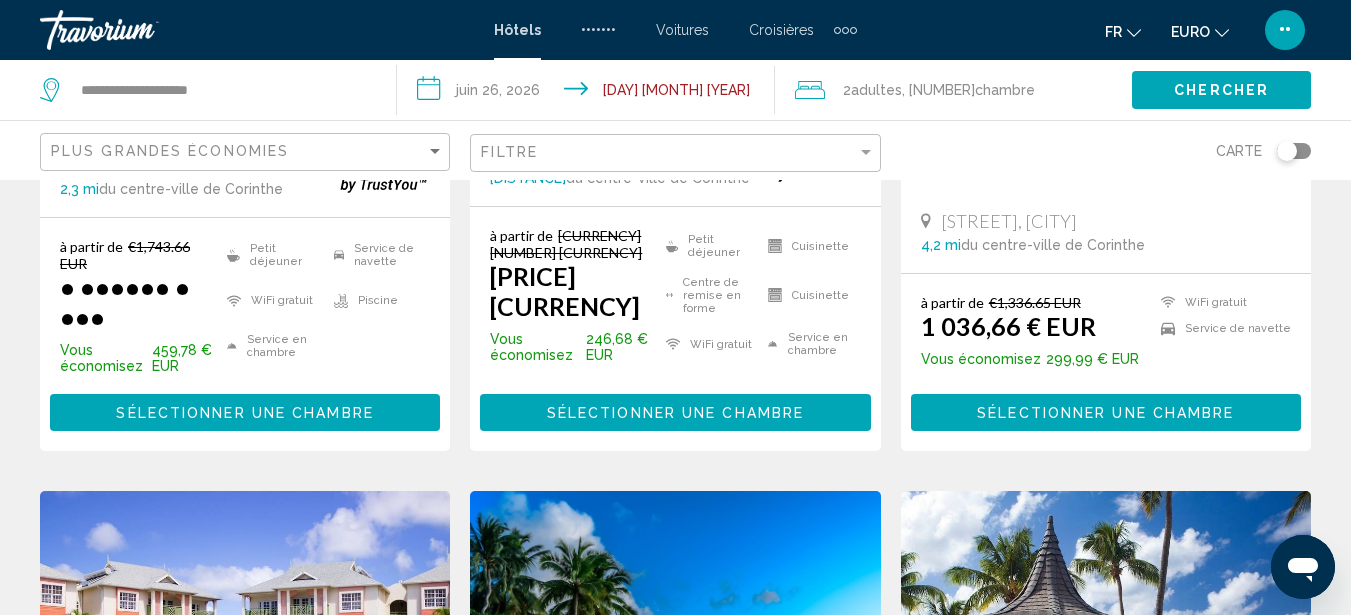 scroll, scrollTop: 0, scrollLeft: 0, axis: both 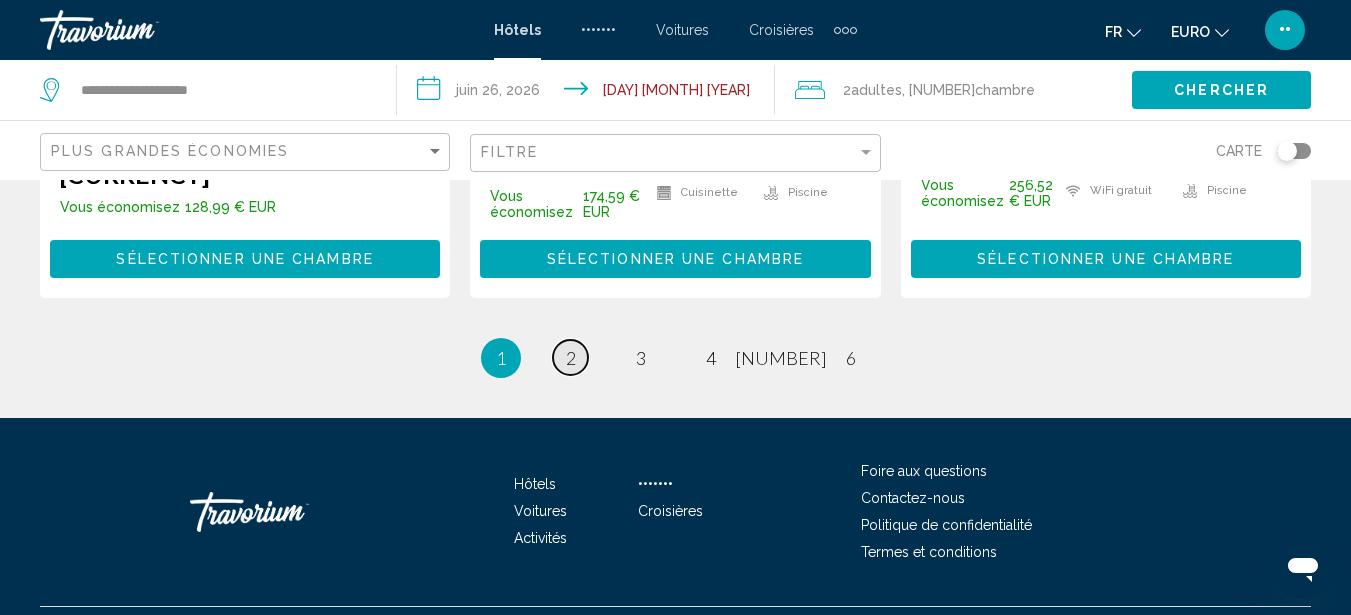 click on "2" at bounding box center (571, 358) 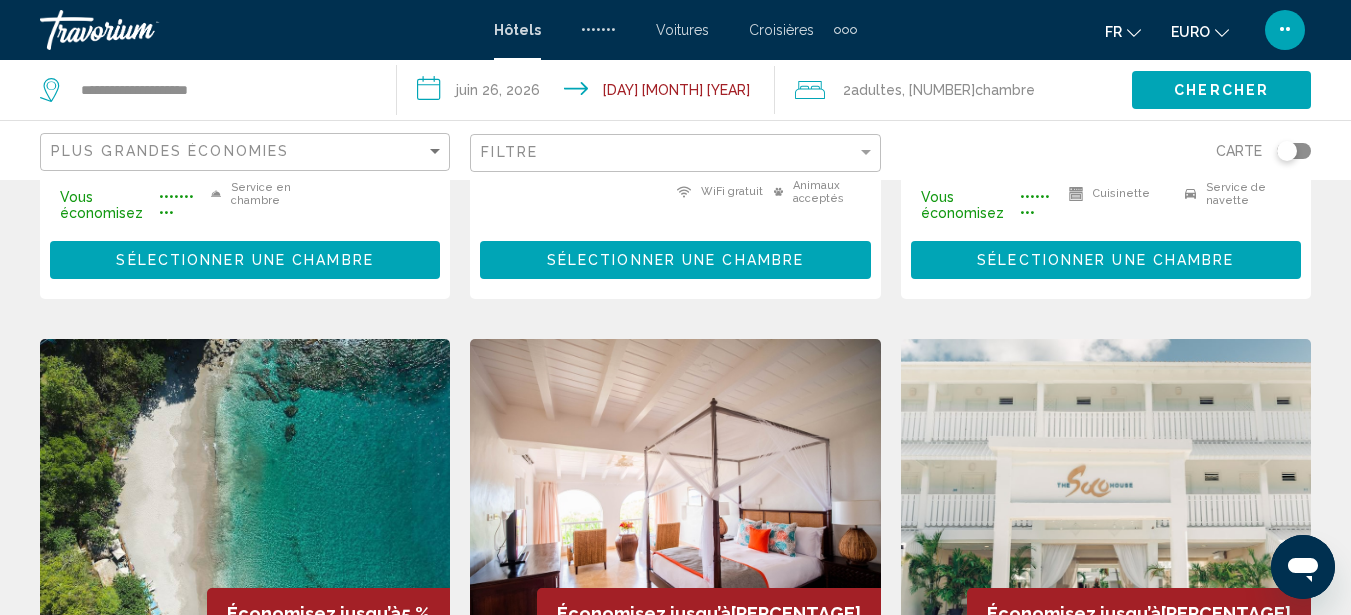 scroll, scrollTop: 0, scrollLeft: 0, axis: both 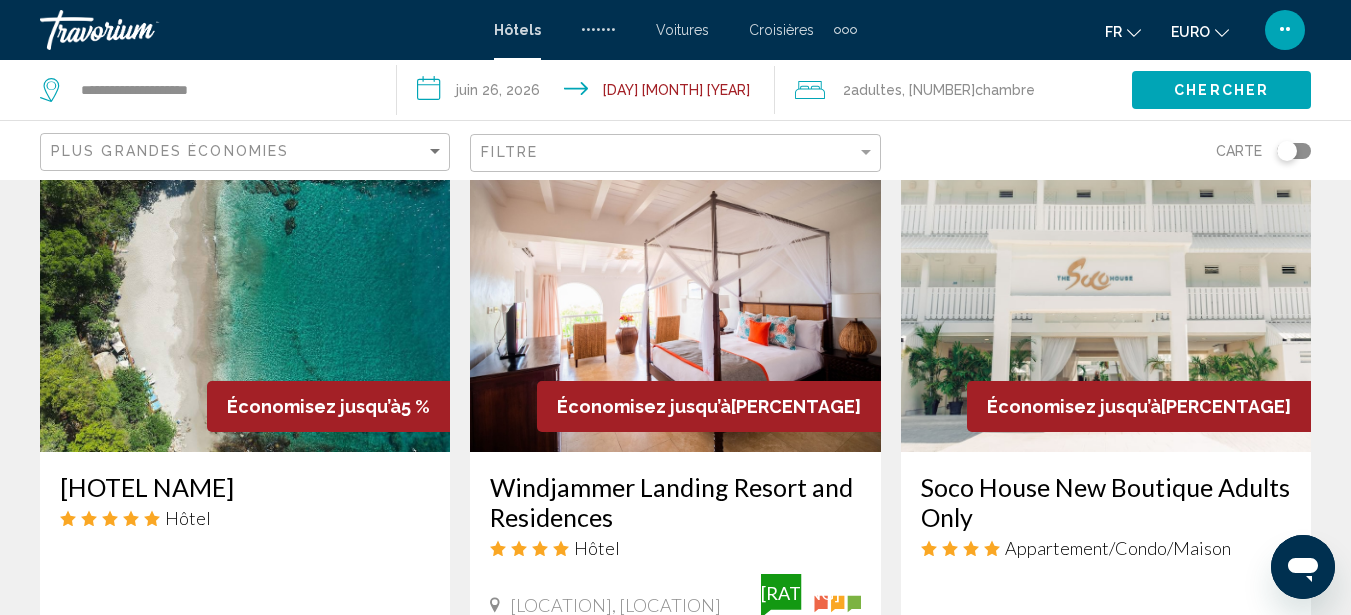 click at bounding box center (1106, 292) 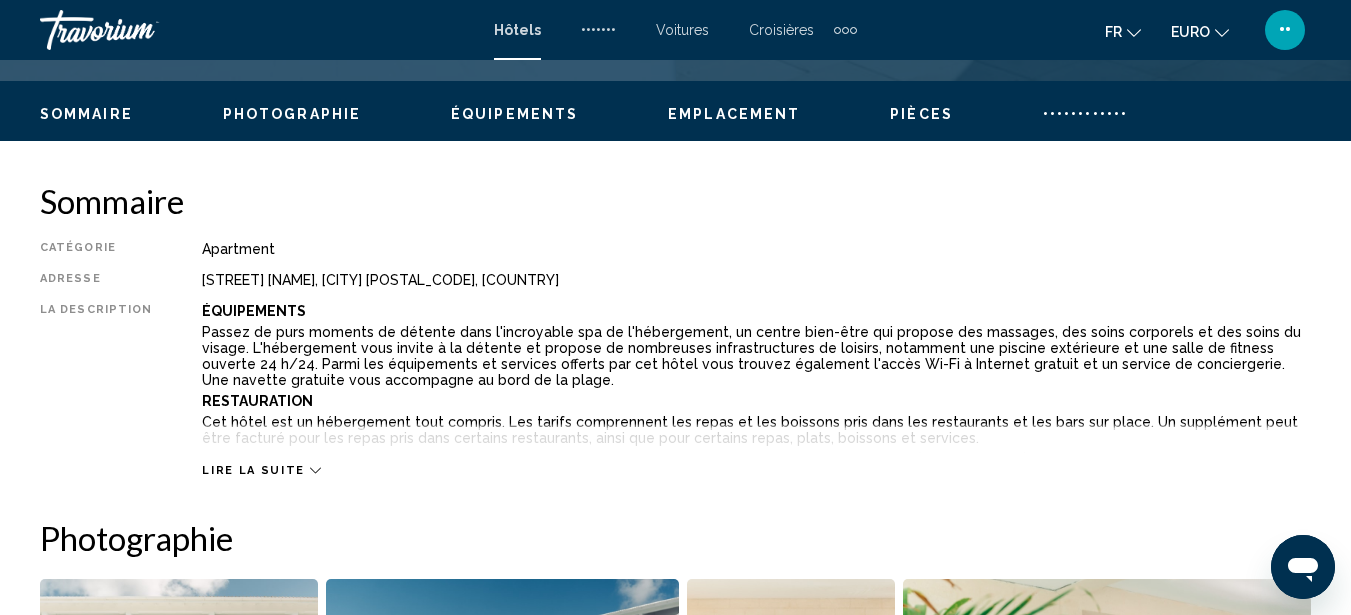 scroll, scrollTop: 227, scrollLeft: 0, axis: vertical 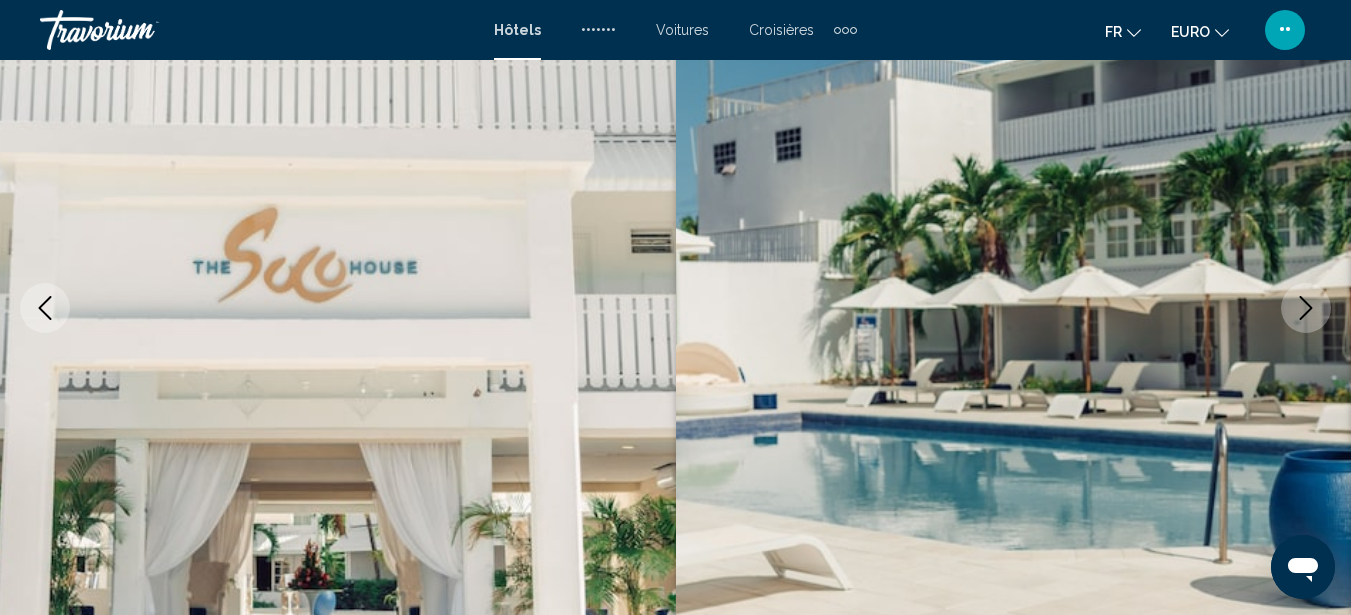 type 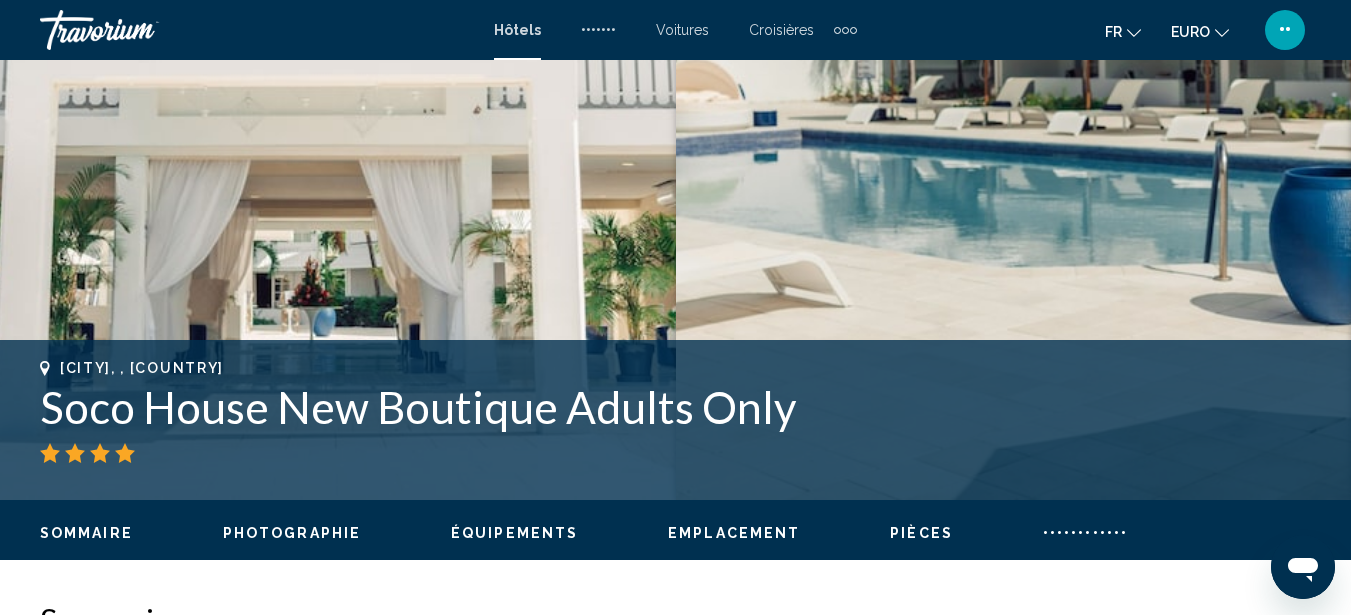 scroll, scrollTop: 587, scrollLeft: 0, axis: vertical 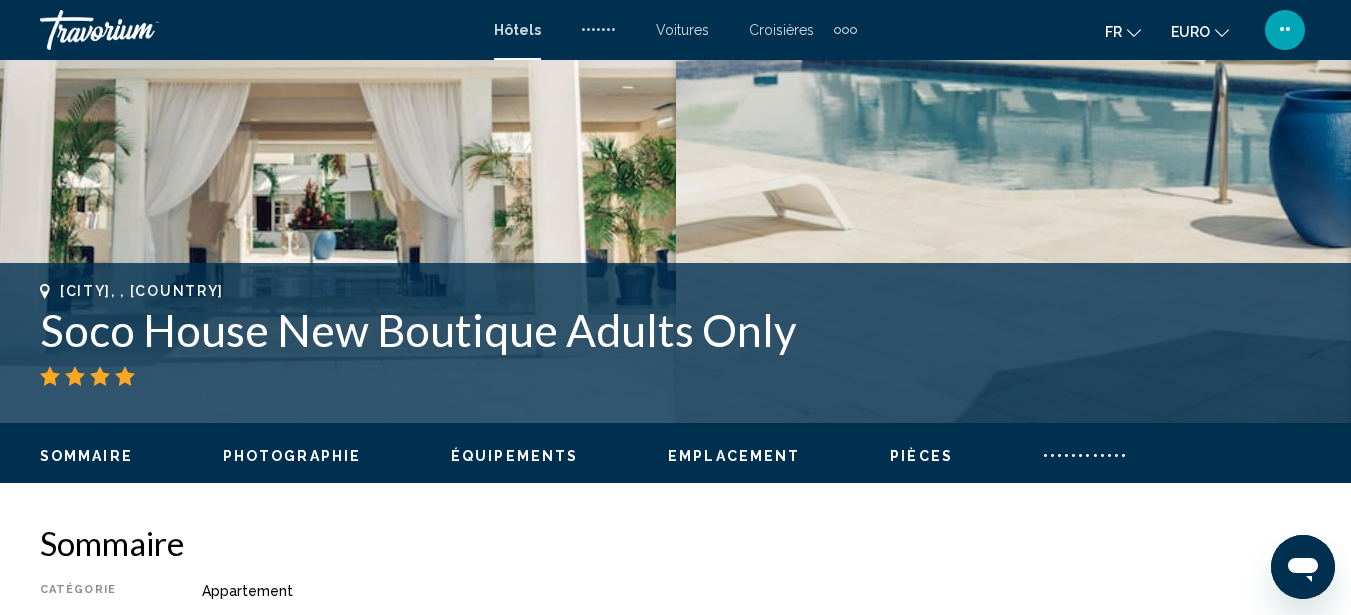 click on "Sommaire
Photographie
Équipements
Emplacement
Pièces
Commentaires
Voir les disponibilités" at bounding box center (675, 454) 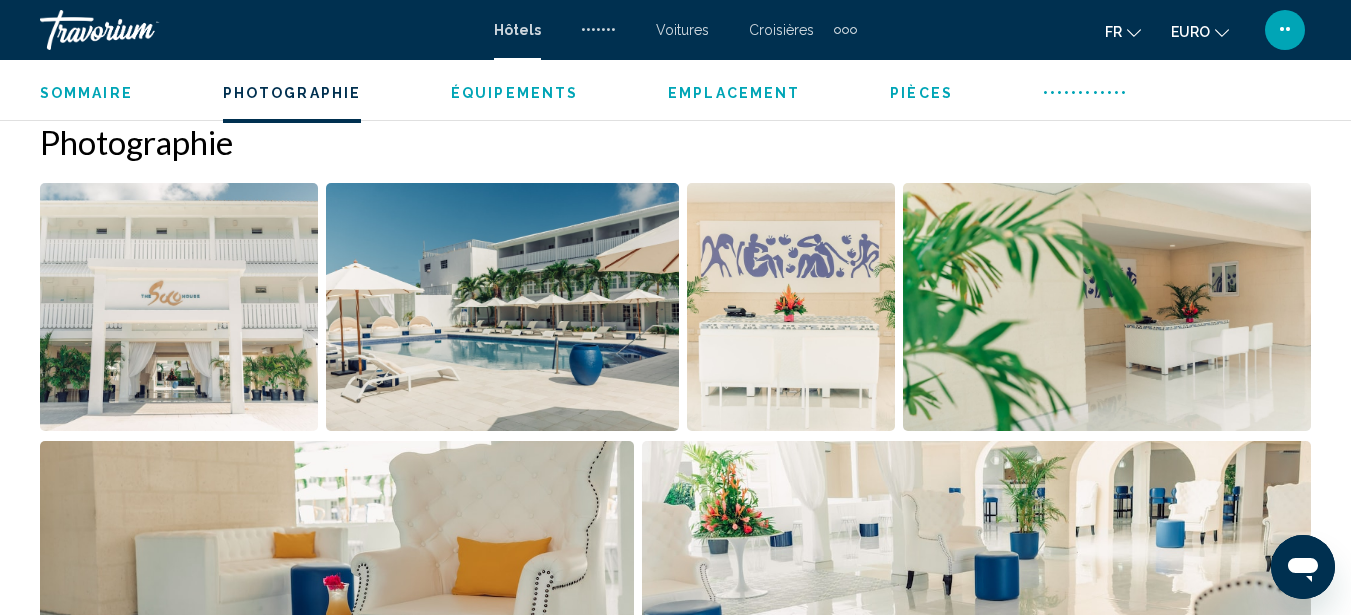 scroll, scrollTop: 1327, scrollLeft: 0, axis: vertical 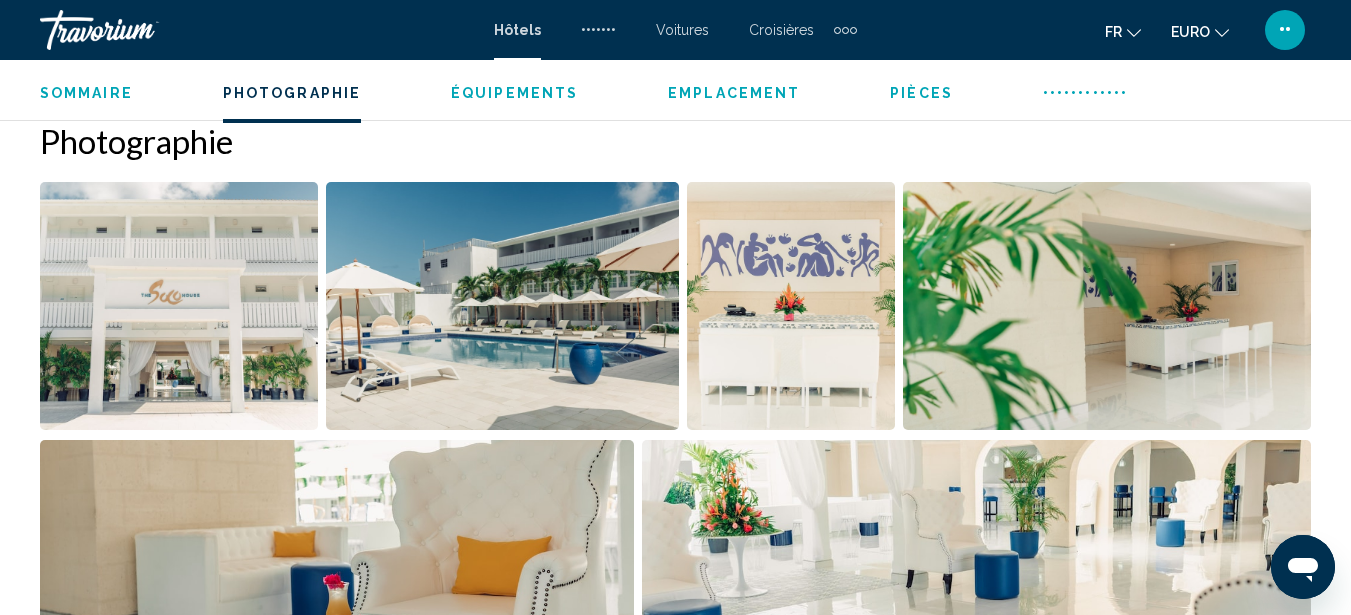 click at bounding box center [179, 306] 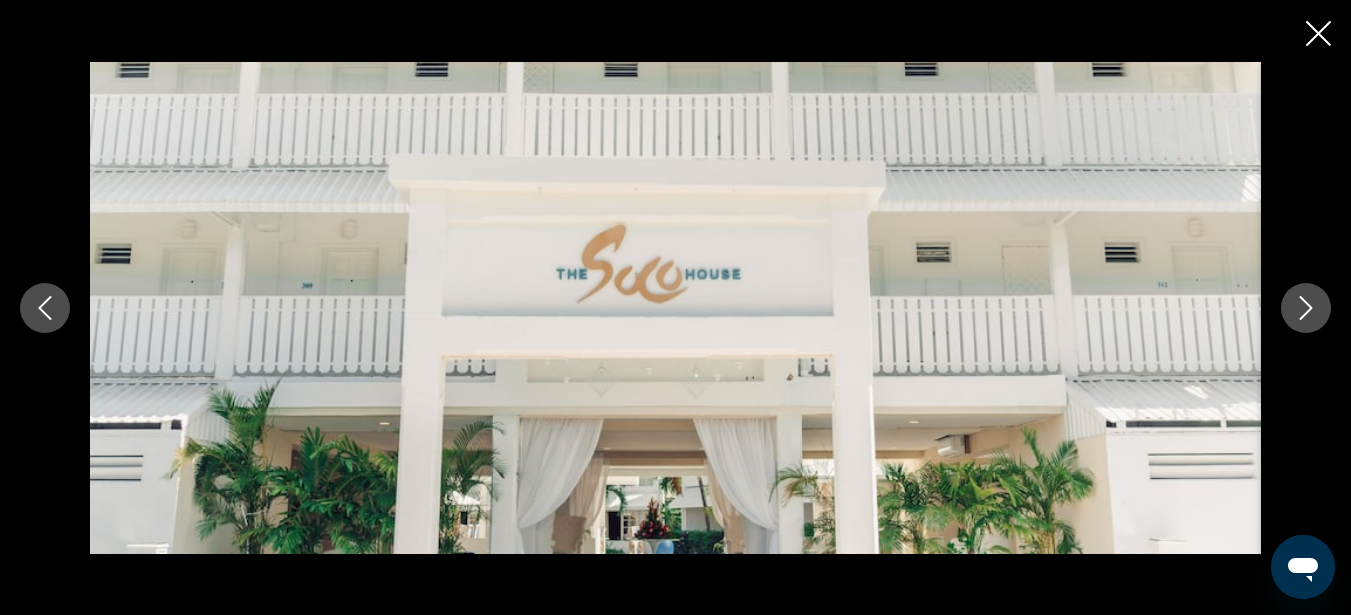 click at bounding box center [1306, 308] 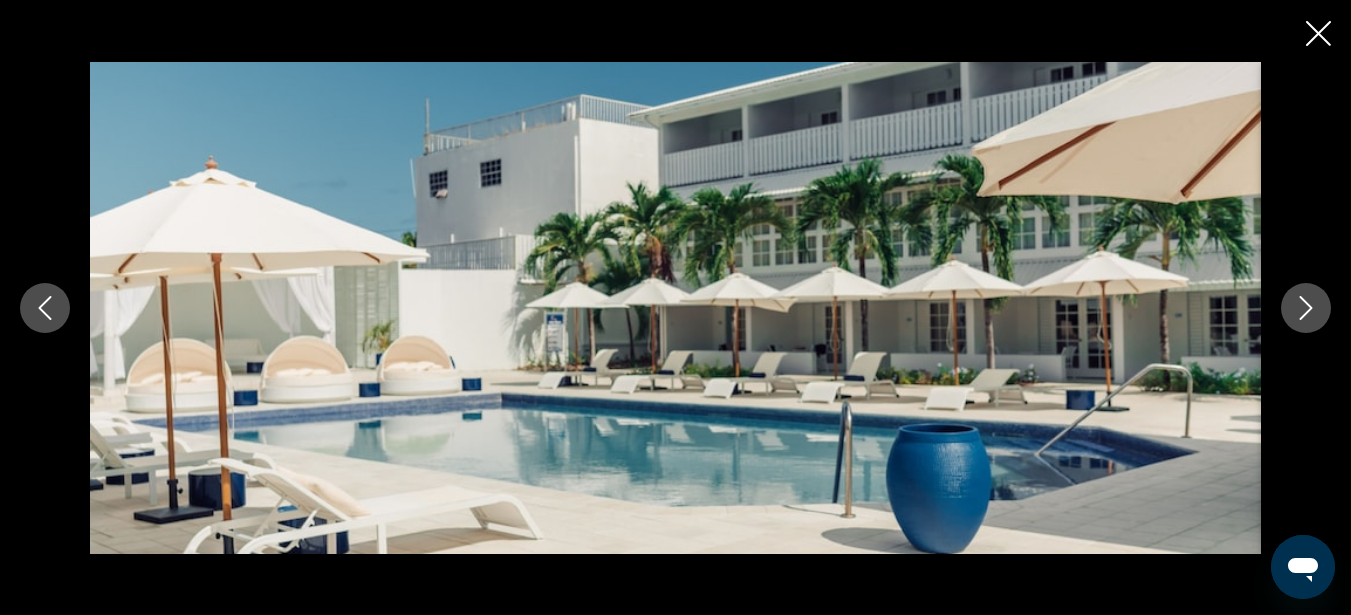 click at bounding box center (1306, 308) 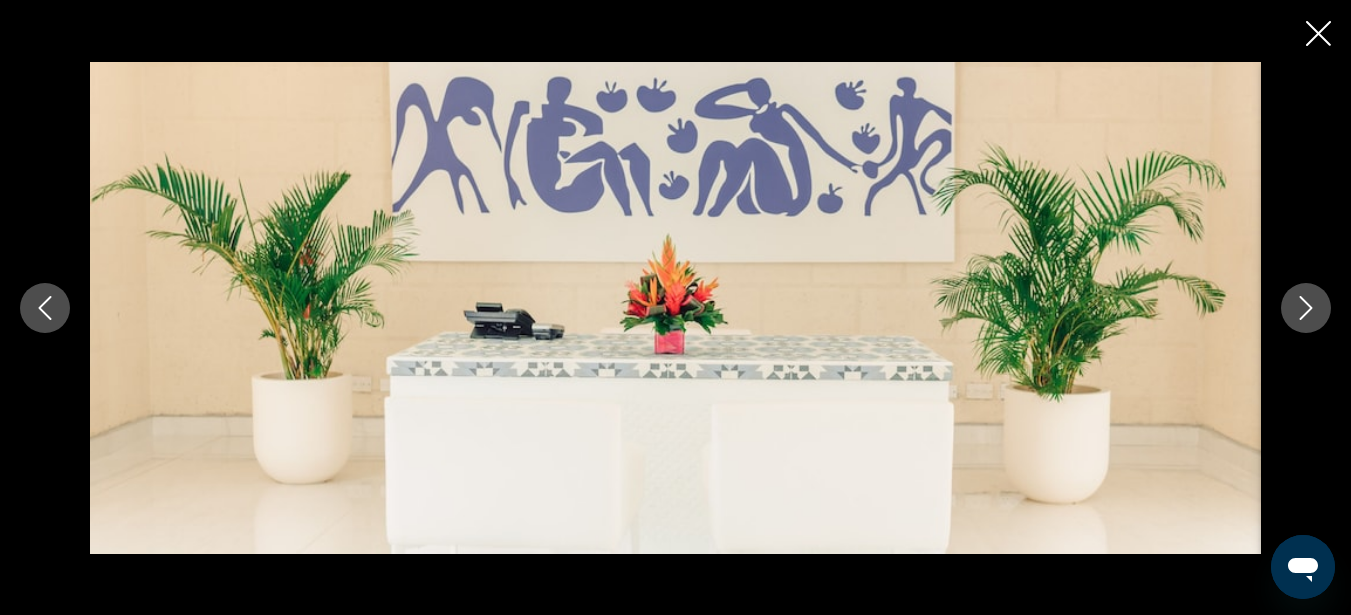 click at bounding box center [1306, 308] 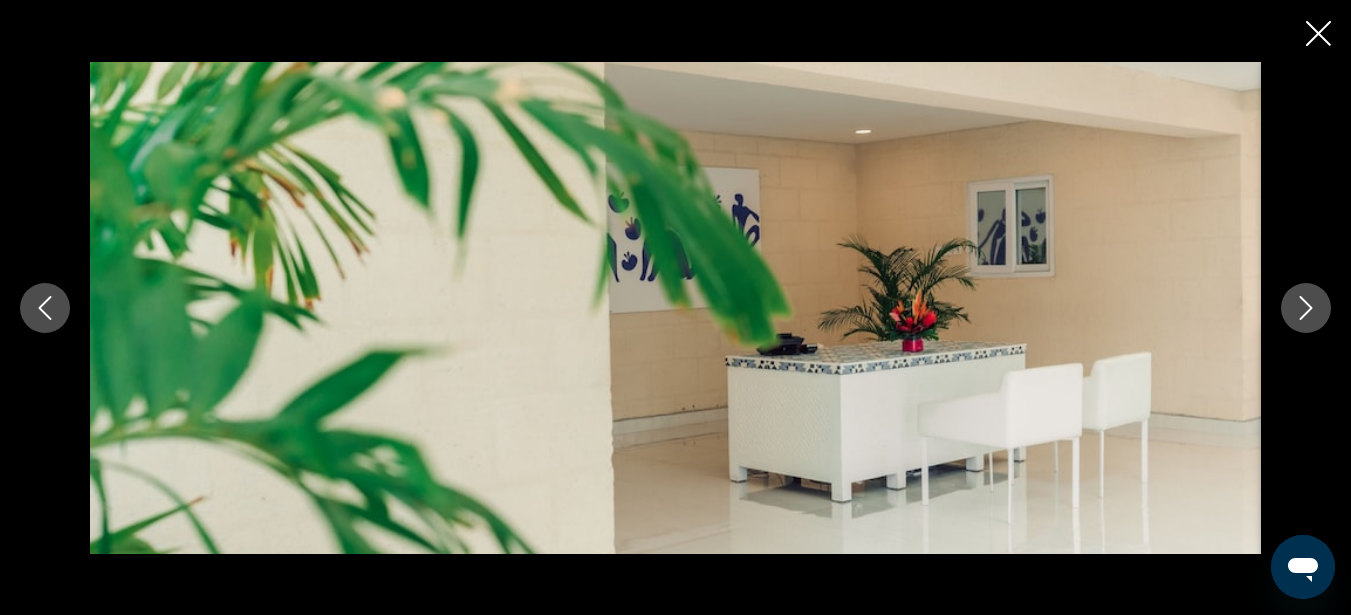 click at bounding box center (1306, 308) 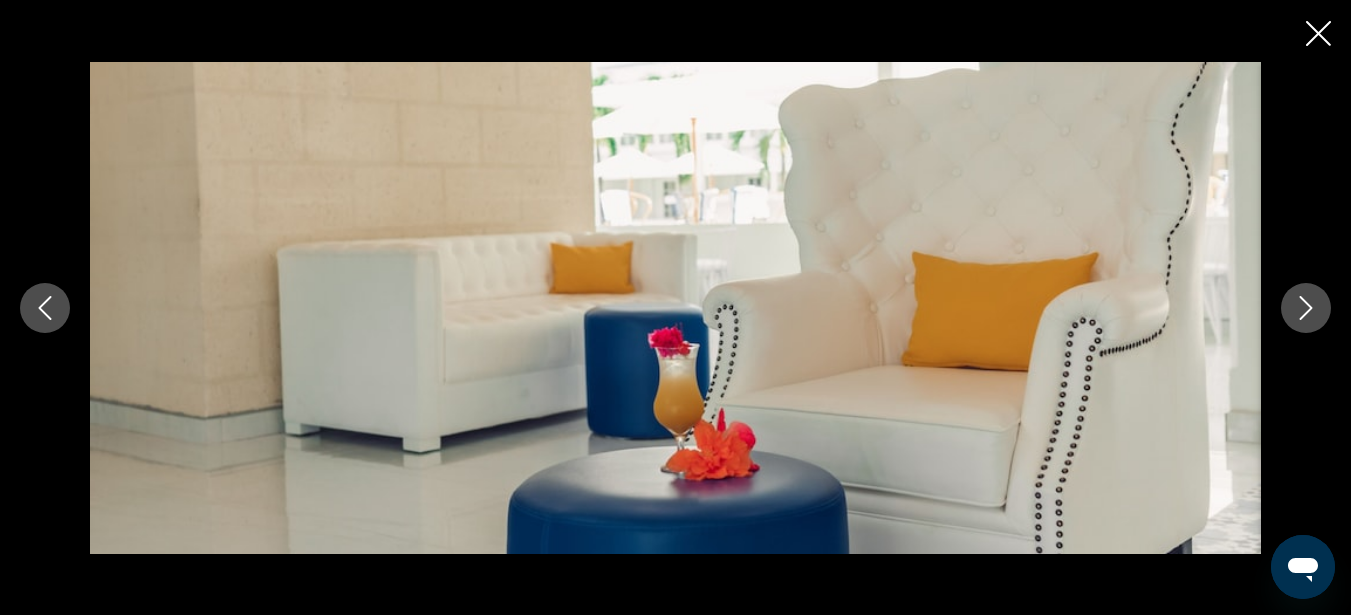 click at bounding box center (1306, 308) 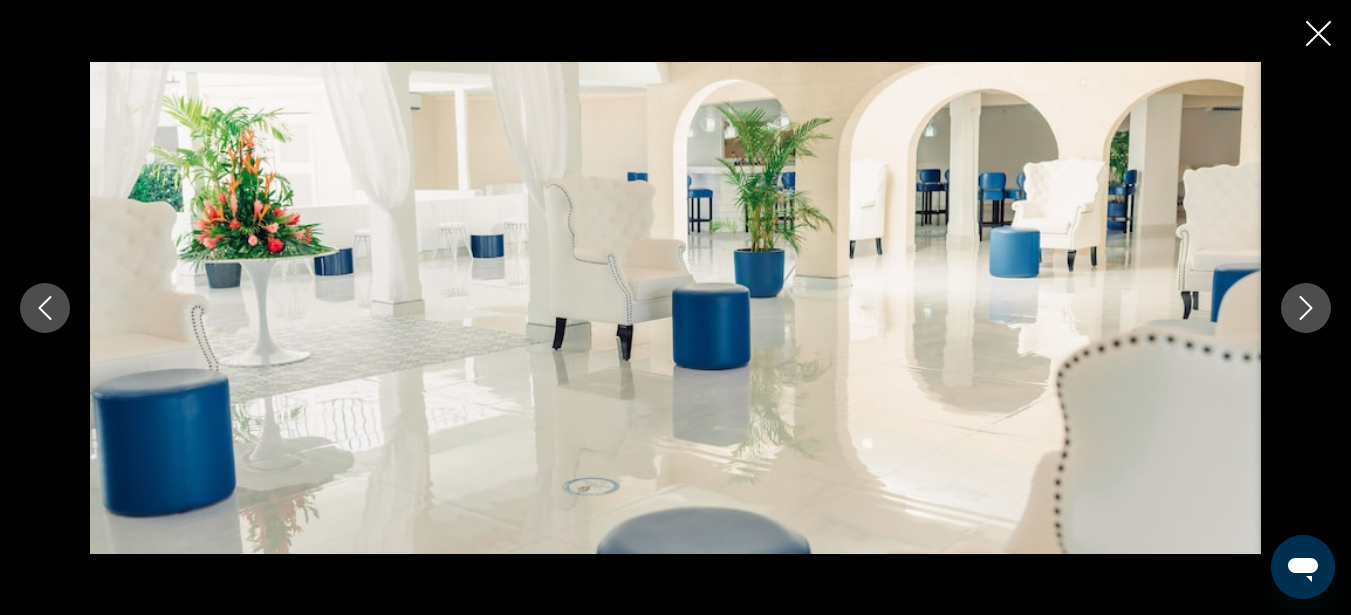 click at bounding box center [1306, 308] 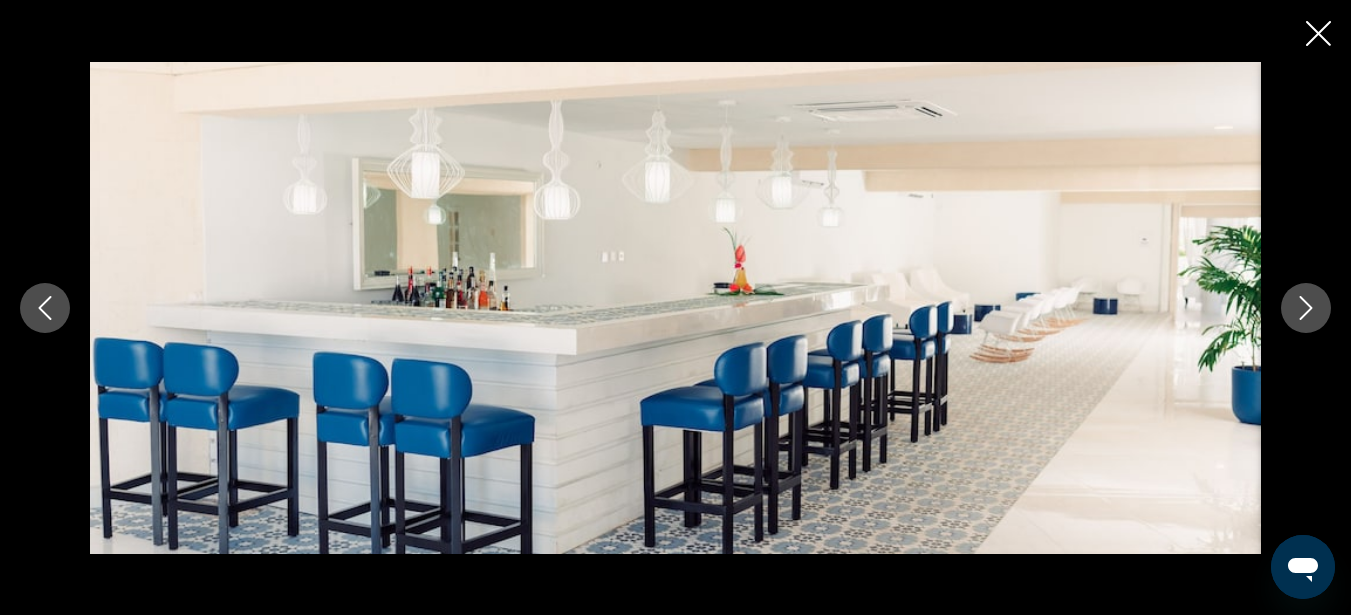 click at bounding box center (1306, 308) 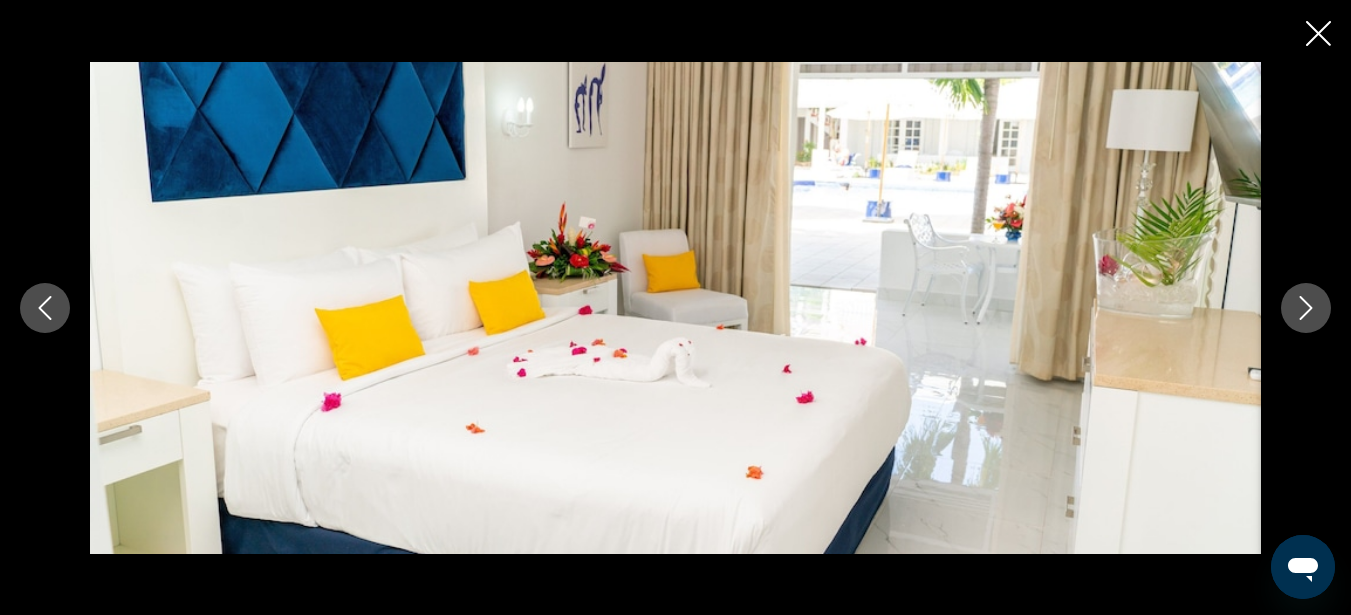 click at bounding box center [1306, 308] 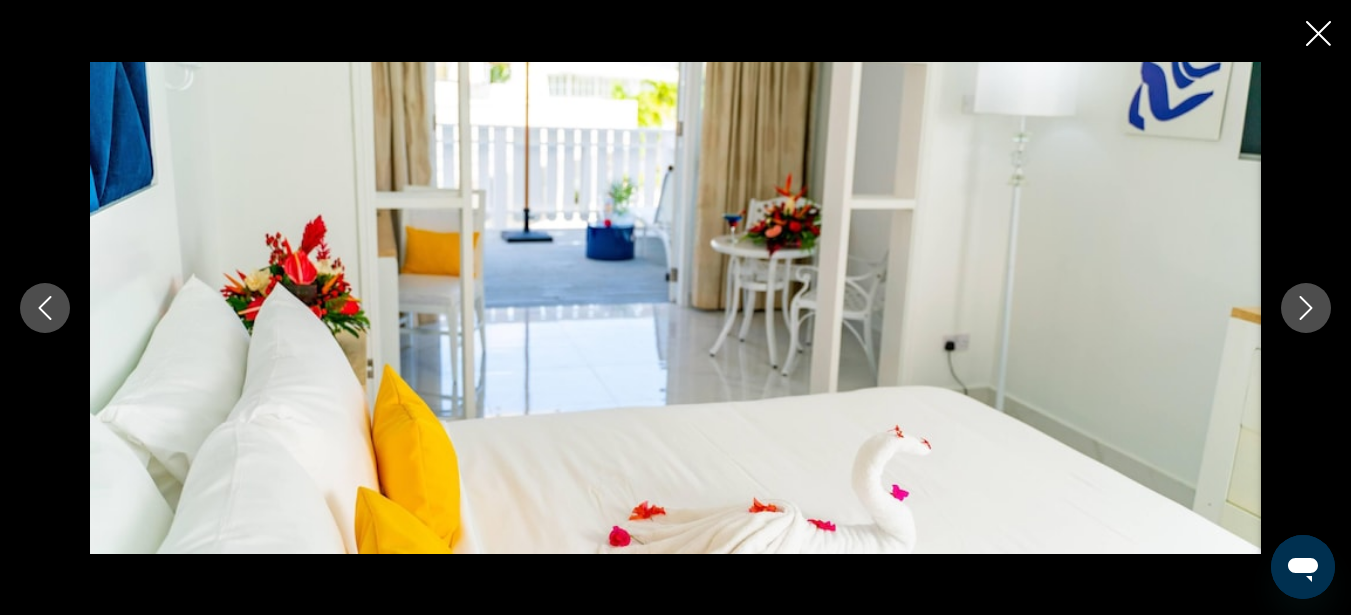 click at bounding box center (1306, 308) 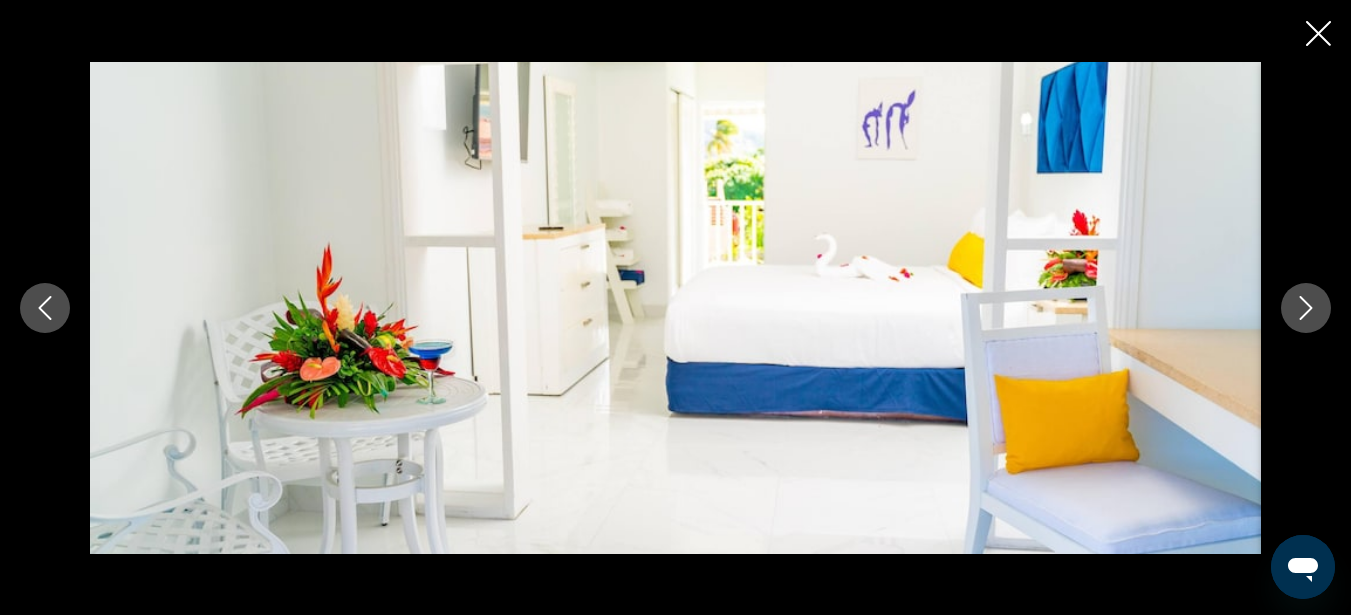 click at bounding box center (1306, 308) 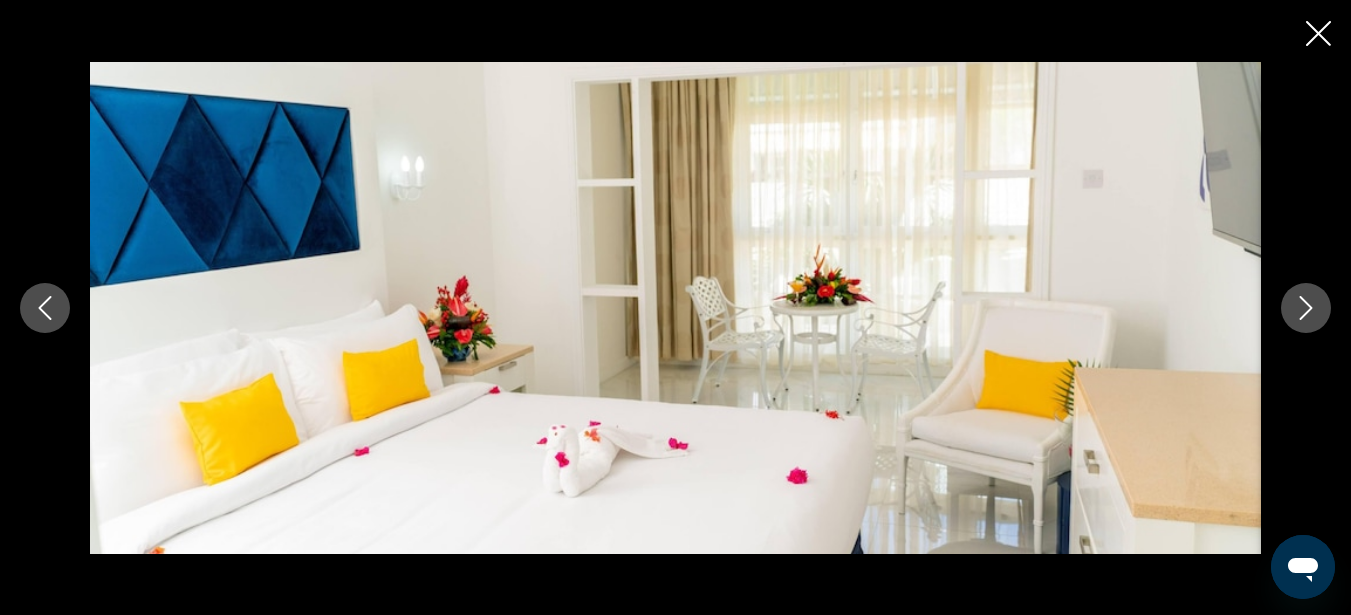 click at bounding box center [1306, 308] 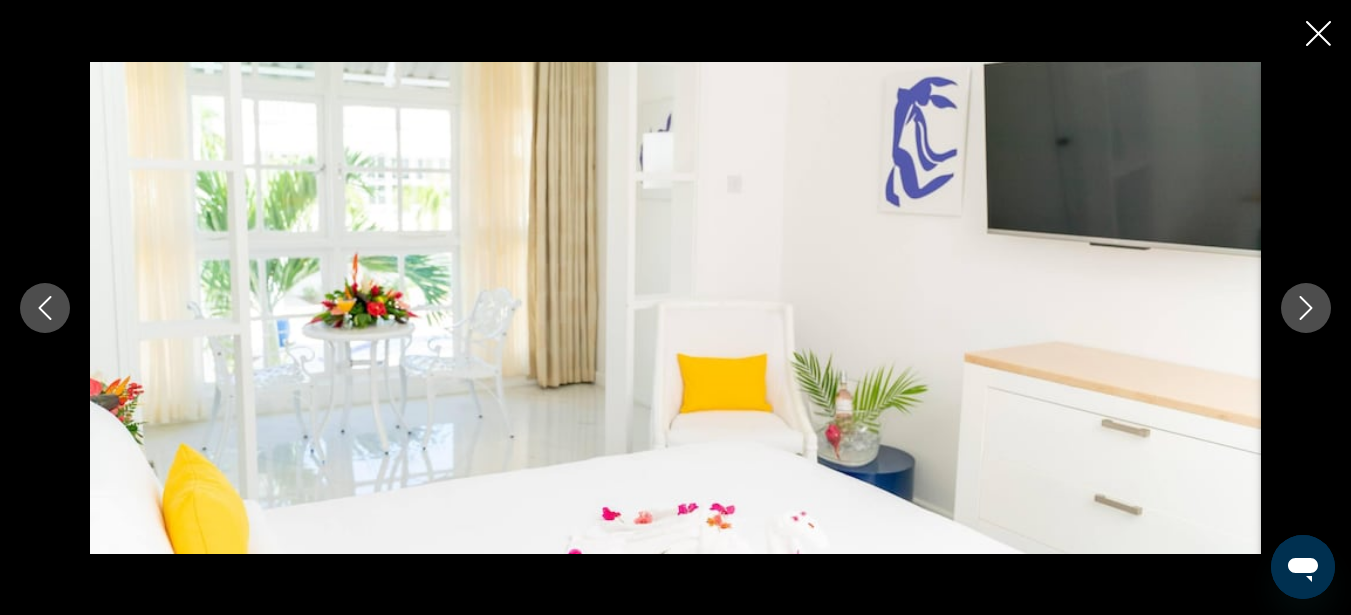 click at bounding box center (1306, 308) 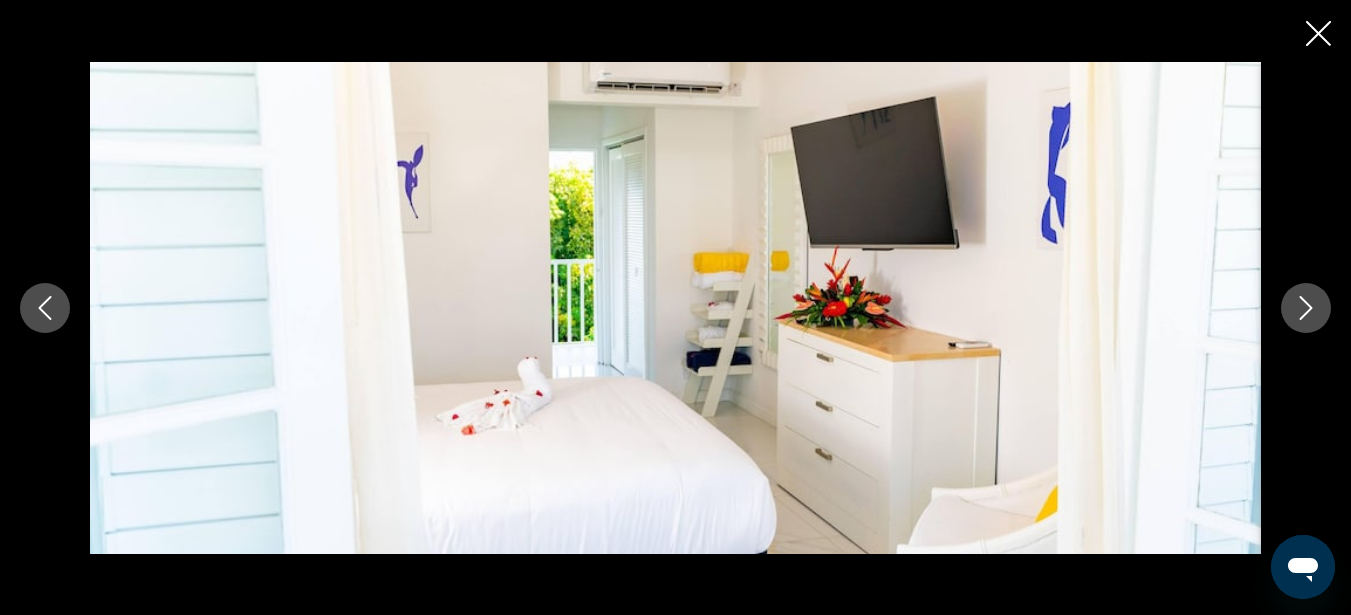 click at bounding box center [1306, 308] 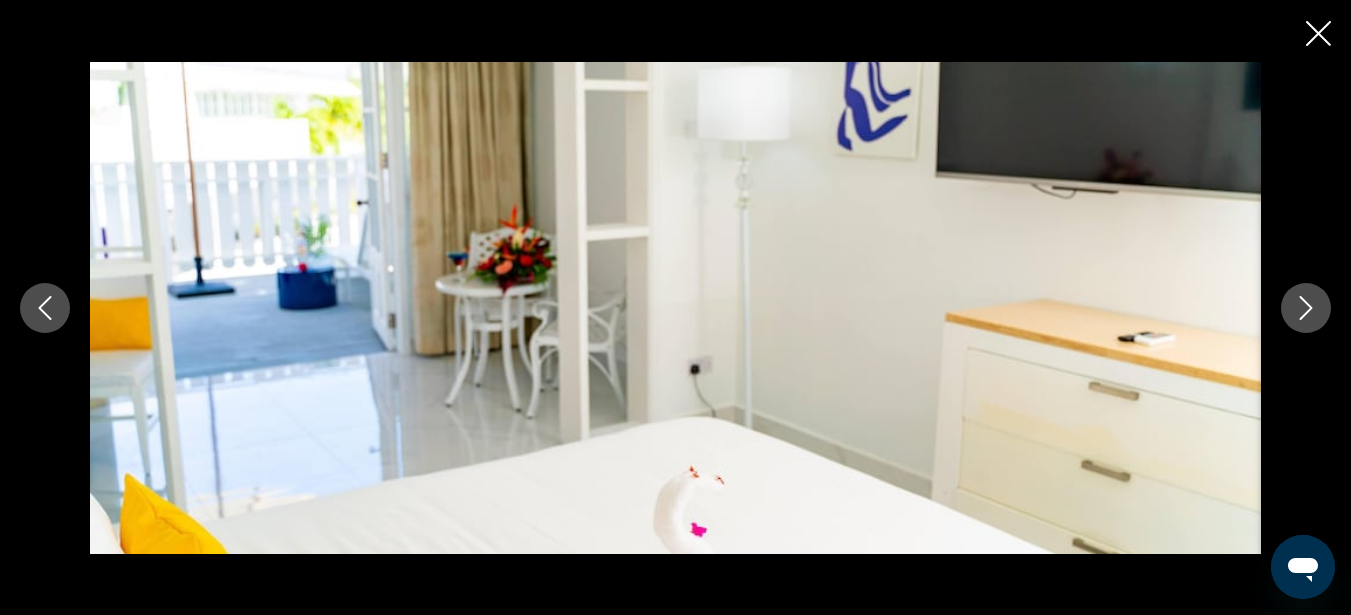 click at bounding box center (1306, 308) 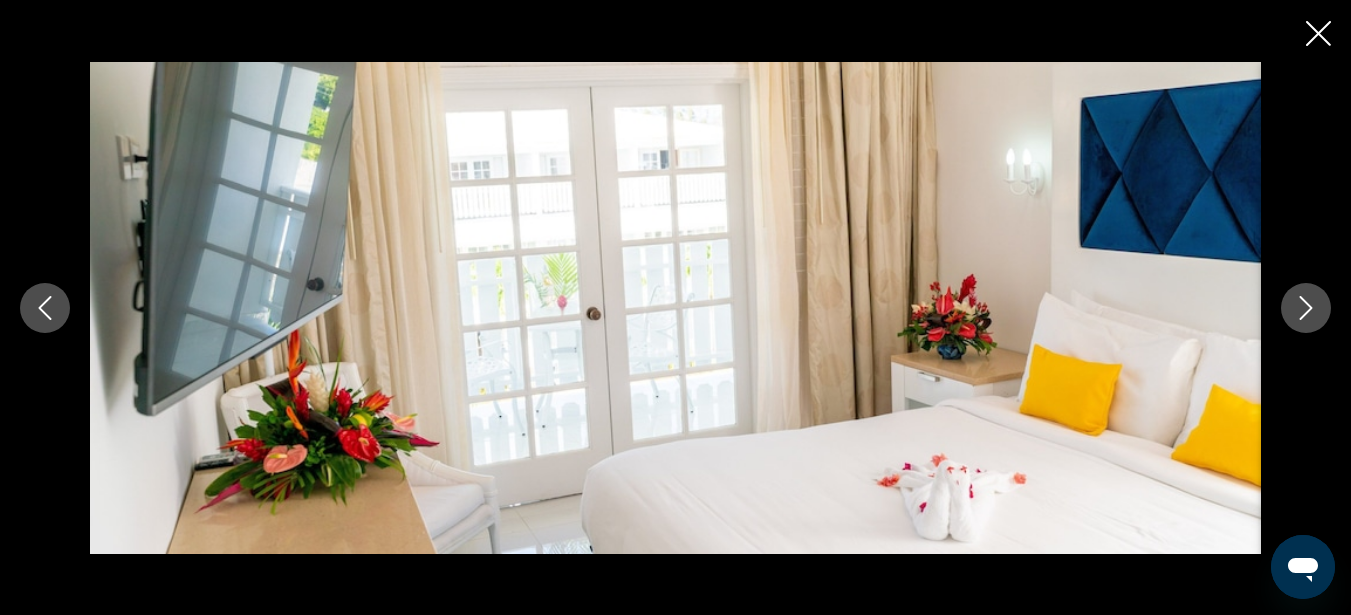 click at bounding box center [1306, 308] 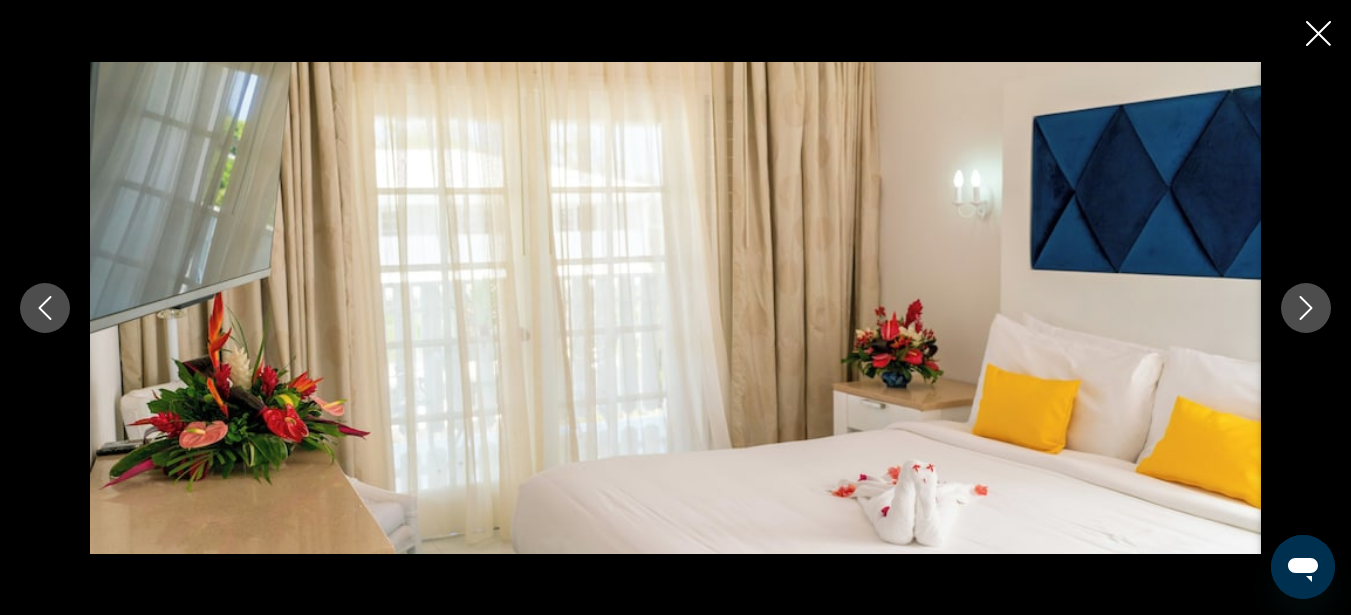 click at bounding box center [1306, 308] 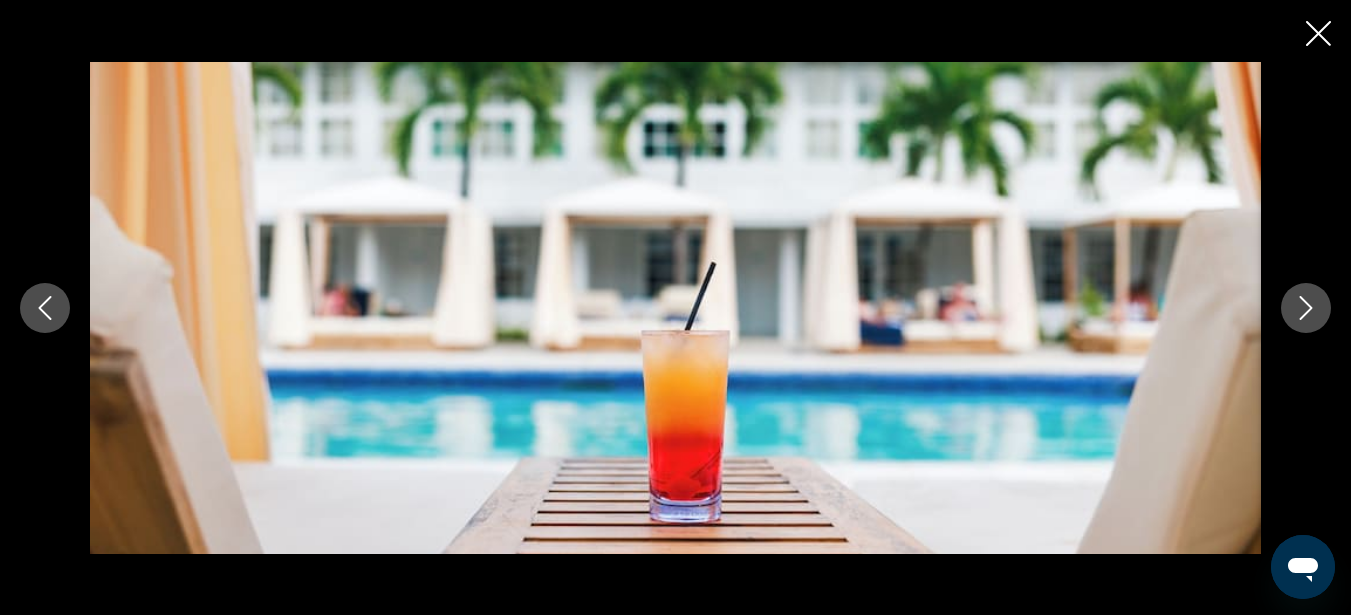 click at bounding box center [1306, 308] 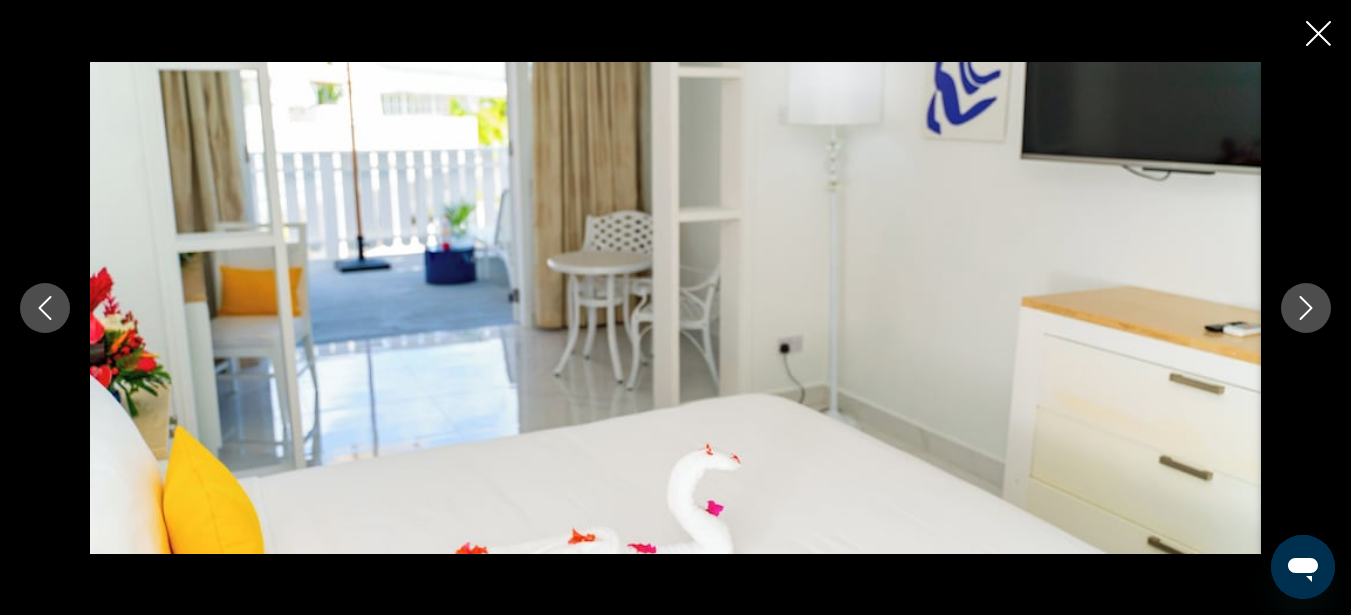 click at bounding box center (1306, 308) 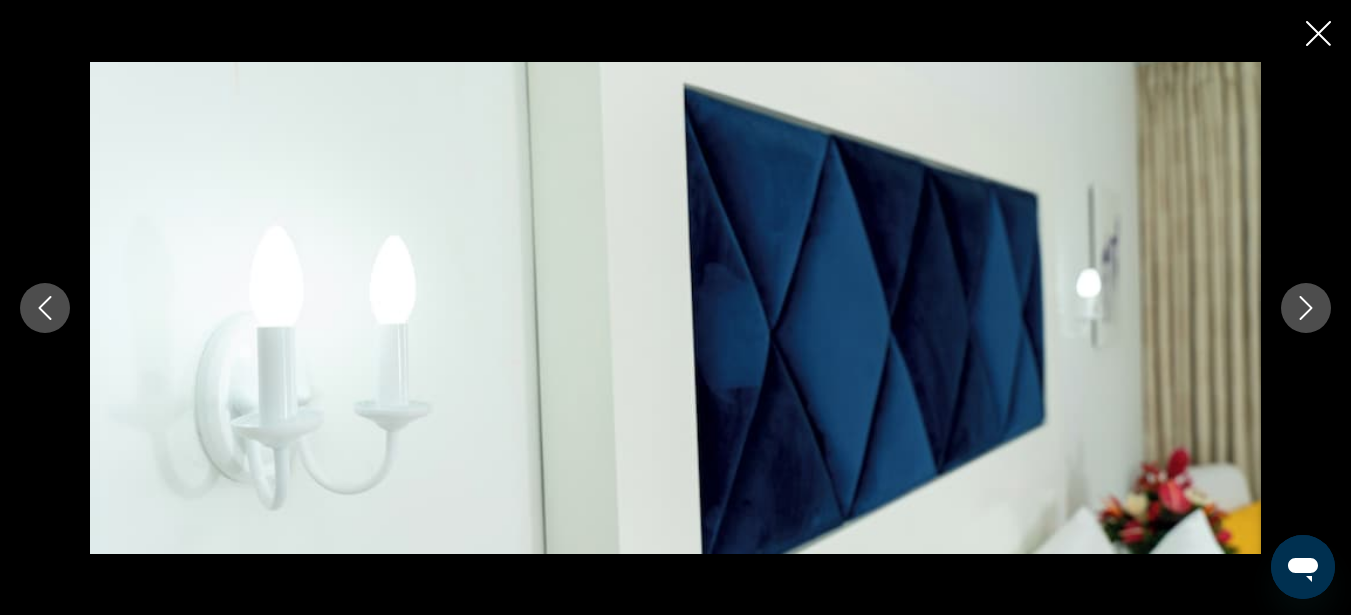 click at bounding box center [1306, 308] 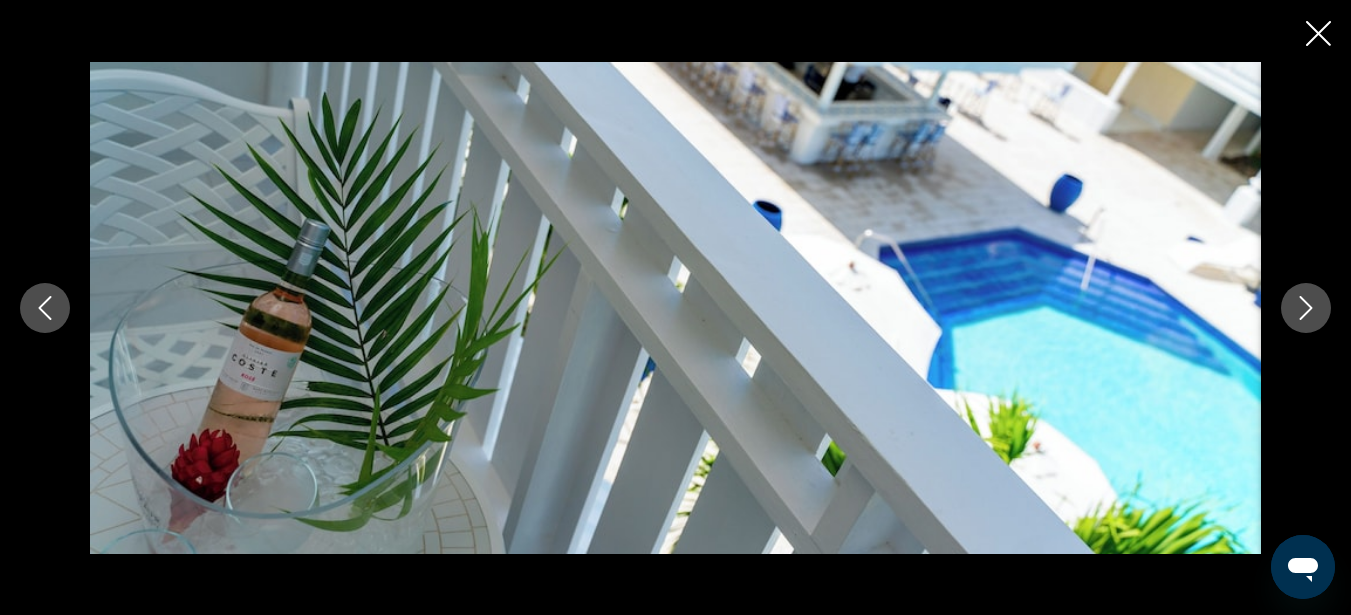 click at bounding box center (1306, 308) 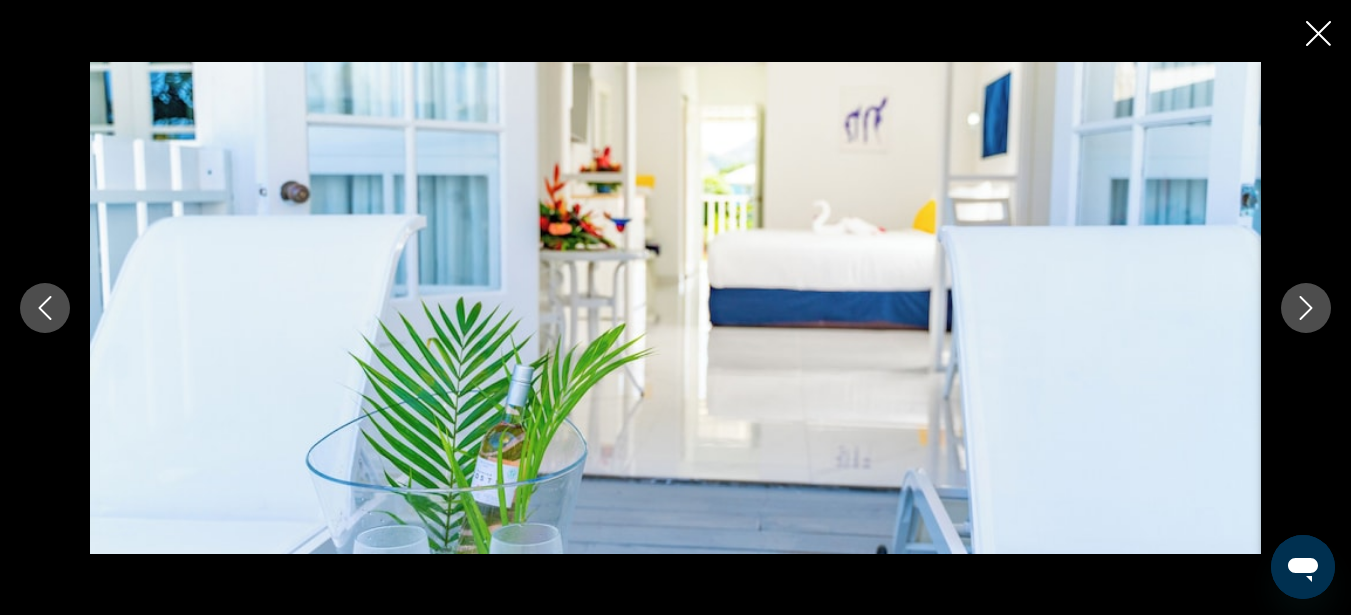 click at bounding box center (1306, 308) 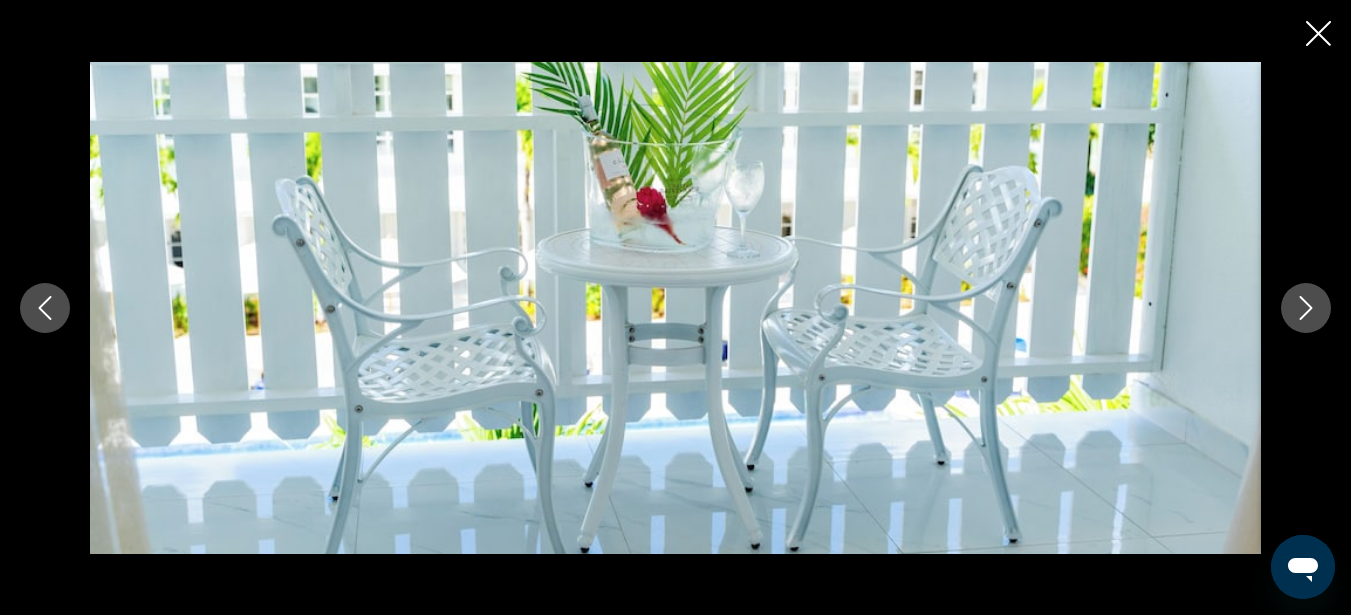 click at bounding box center [1306, 308] 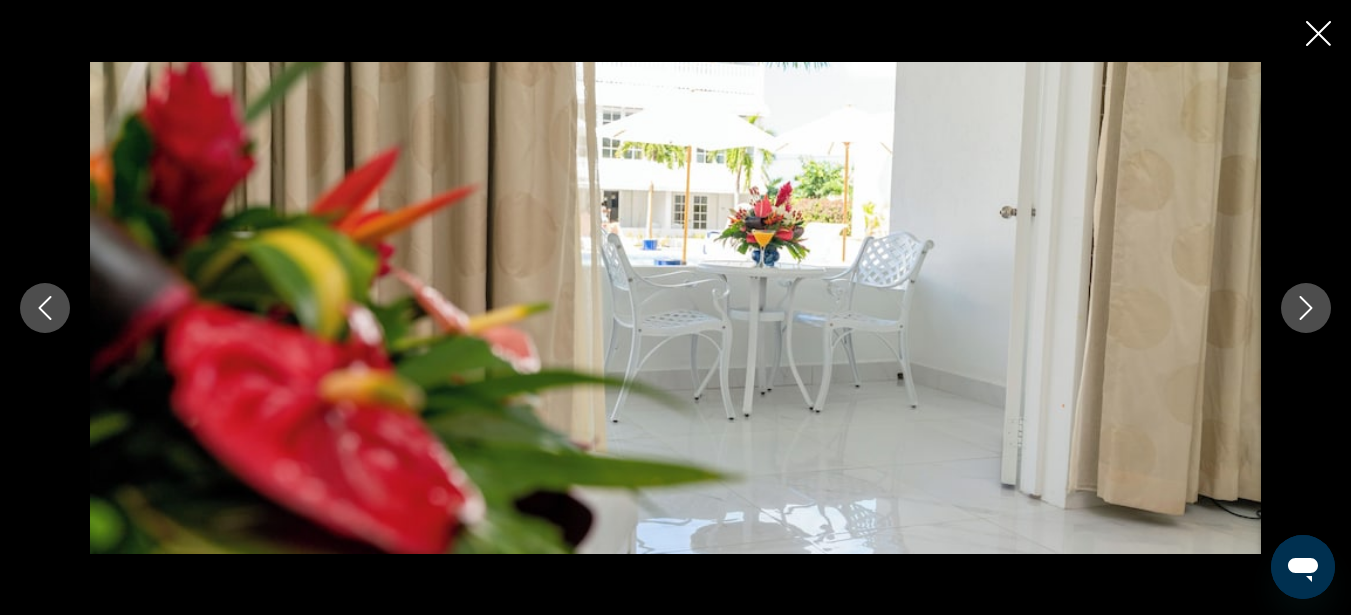 click at bounding box center (1306, 308) 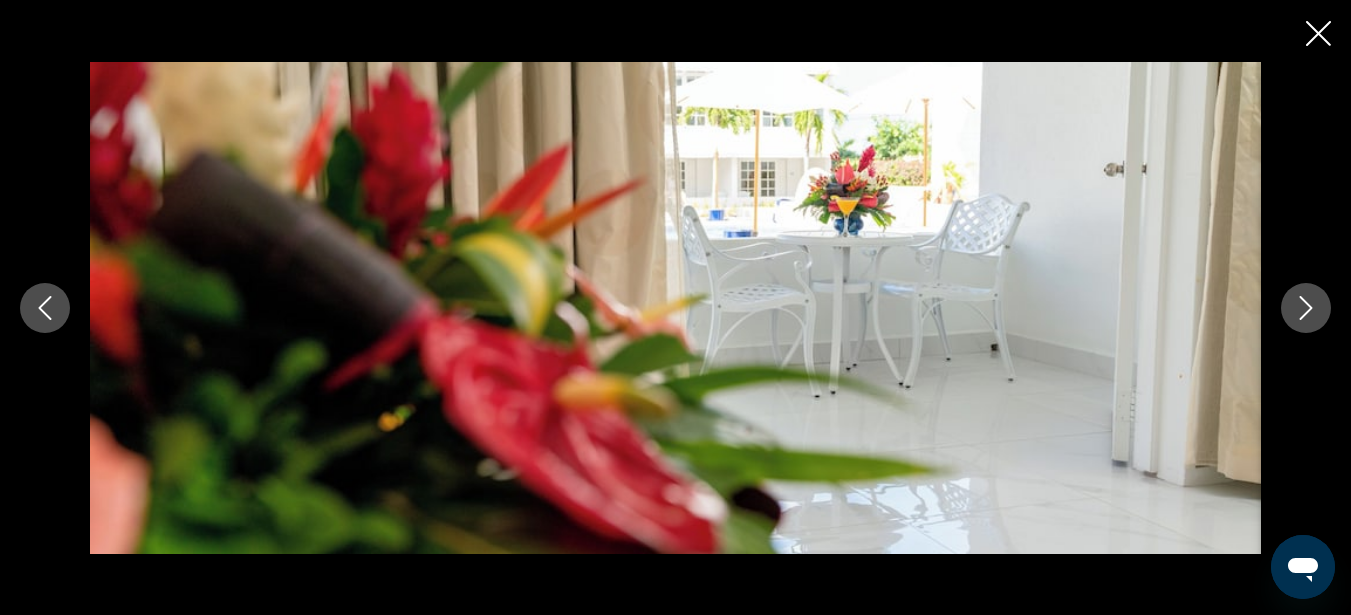 click at bounding box center [1306, 308] 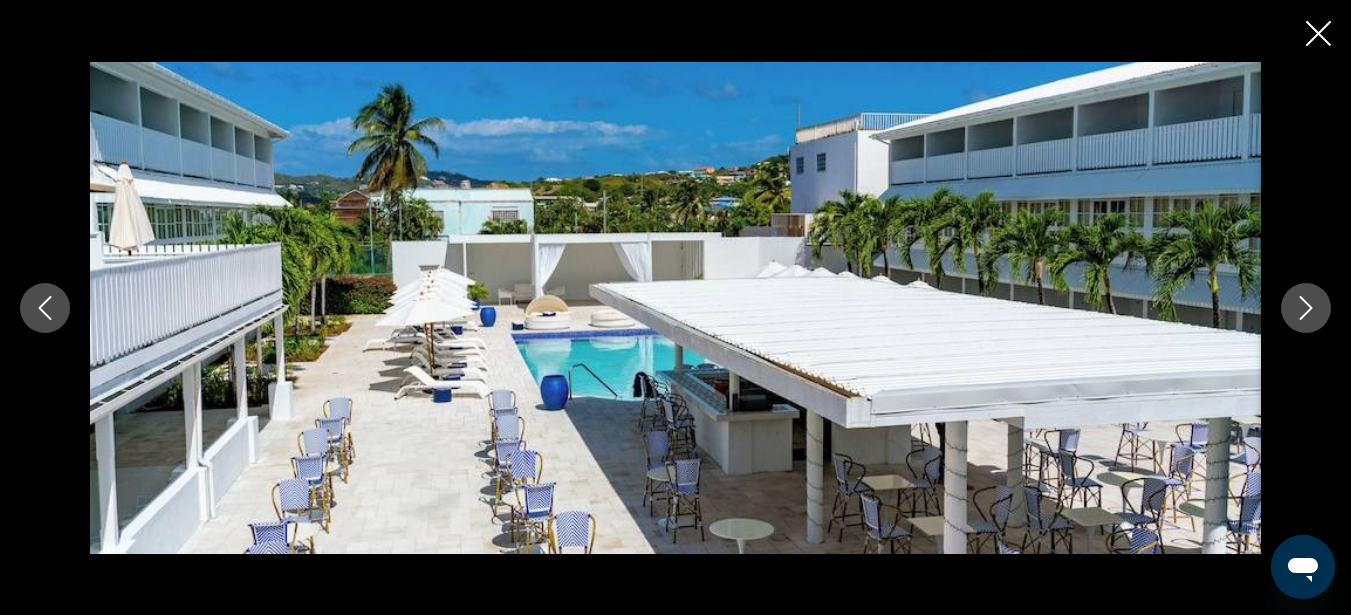 click at bounding box center [1306, 308] 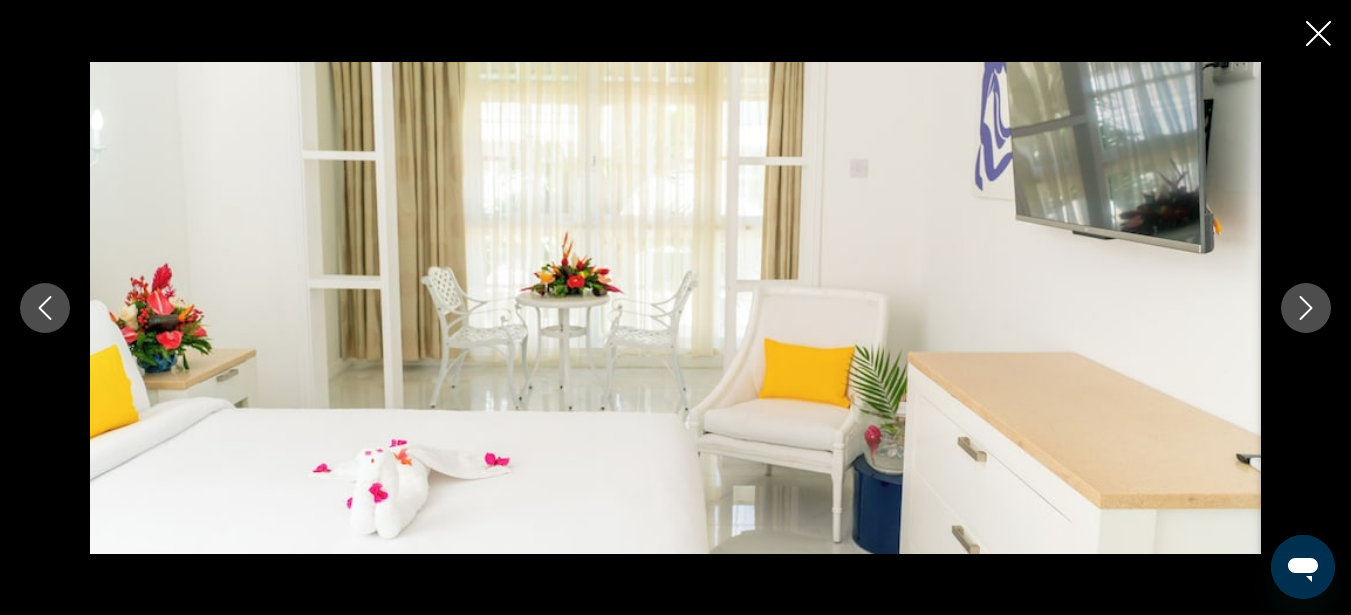 click at bounding box center [1306, 308] 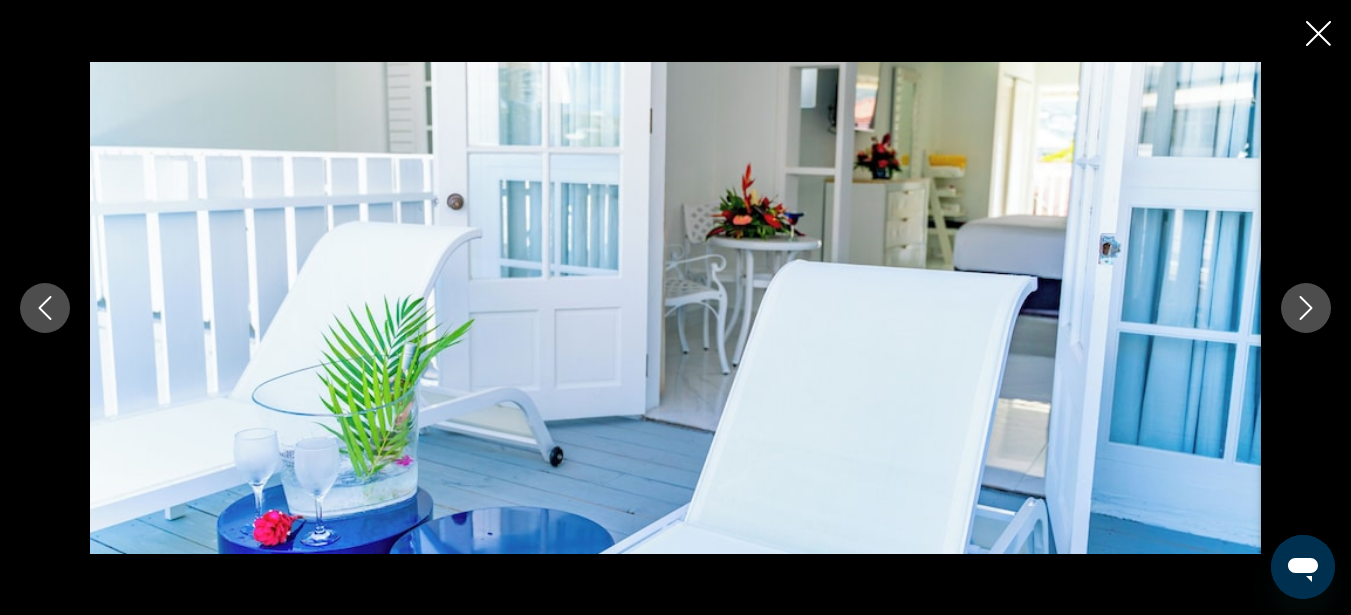 click at bounding box center [1306, 308] 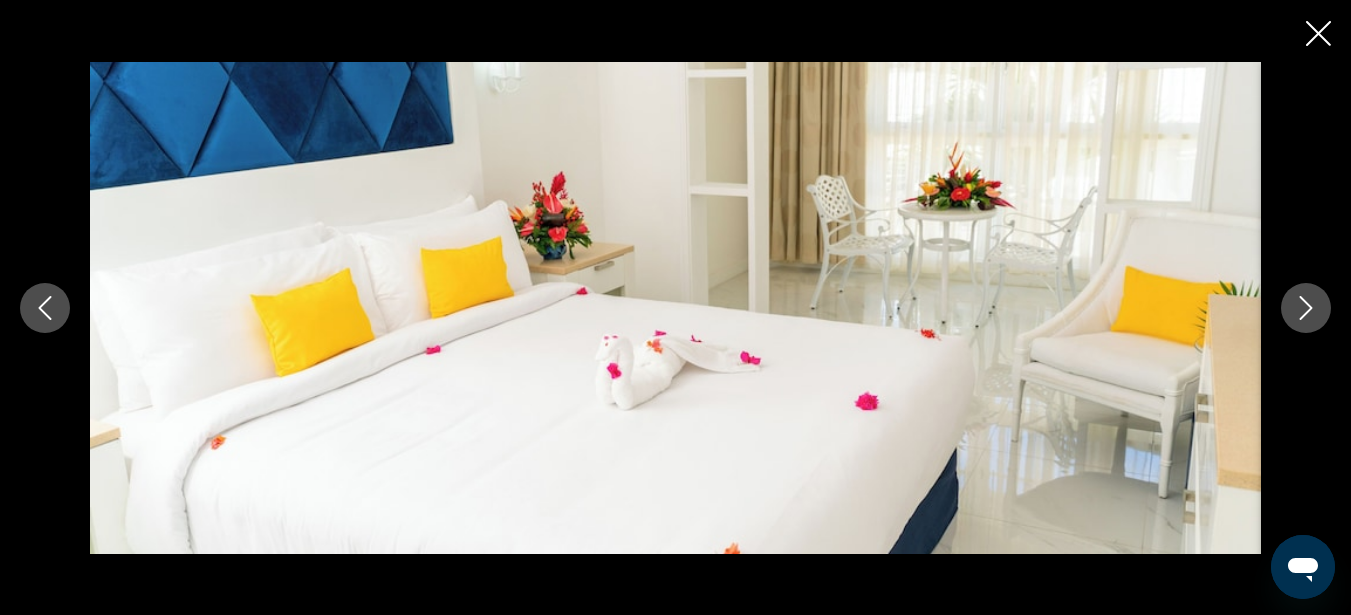 click at bounding box center (1306, 308) 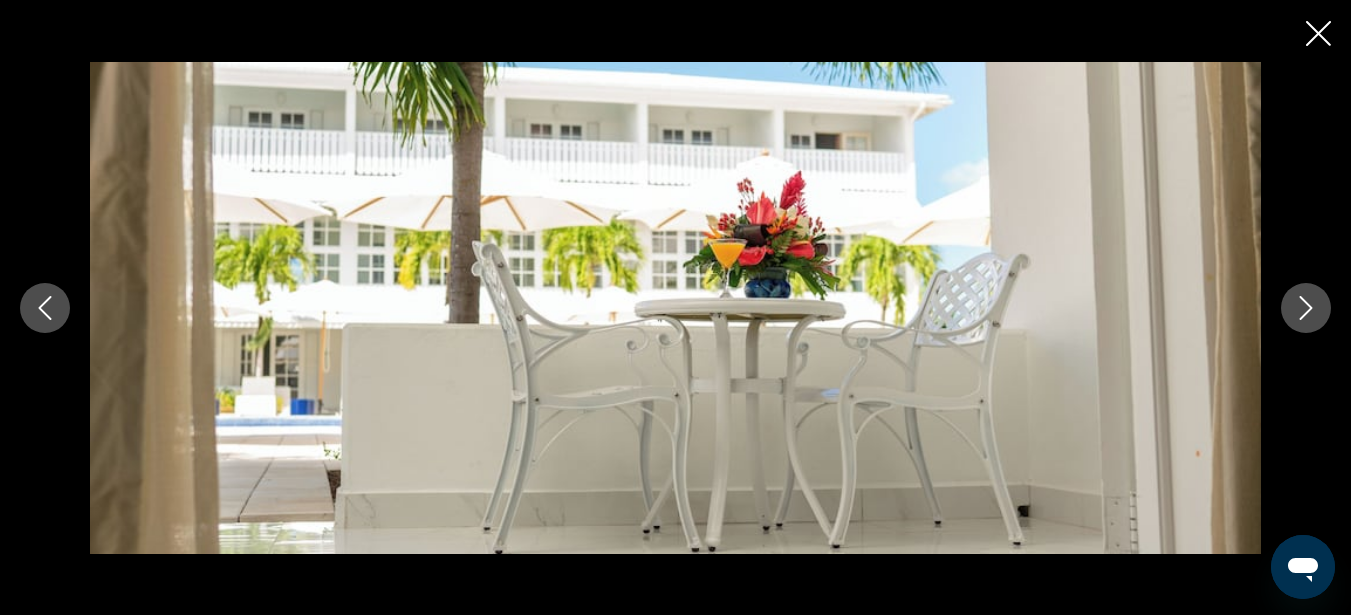 click at bounding box center (1306, 308) 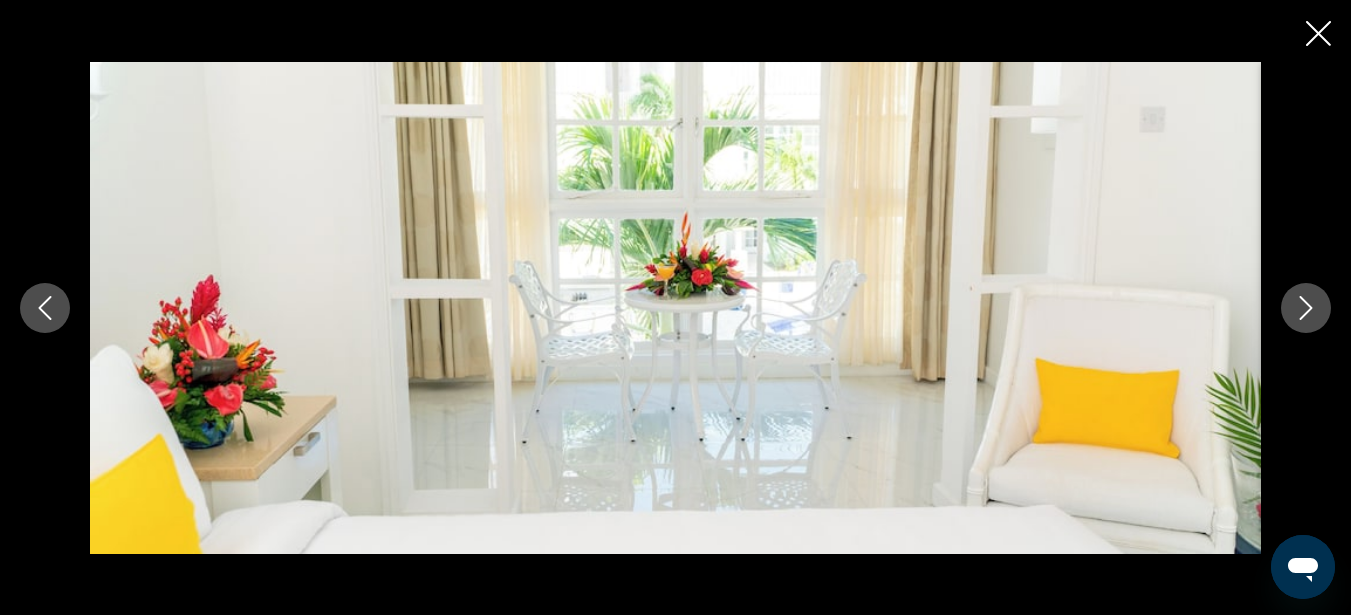 click at bounding box center (1306, 308) 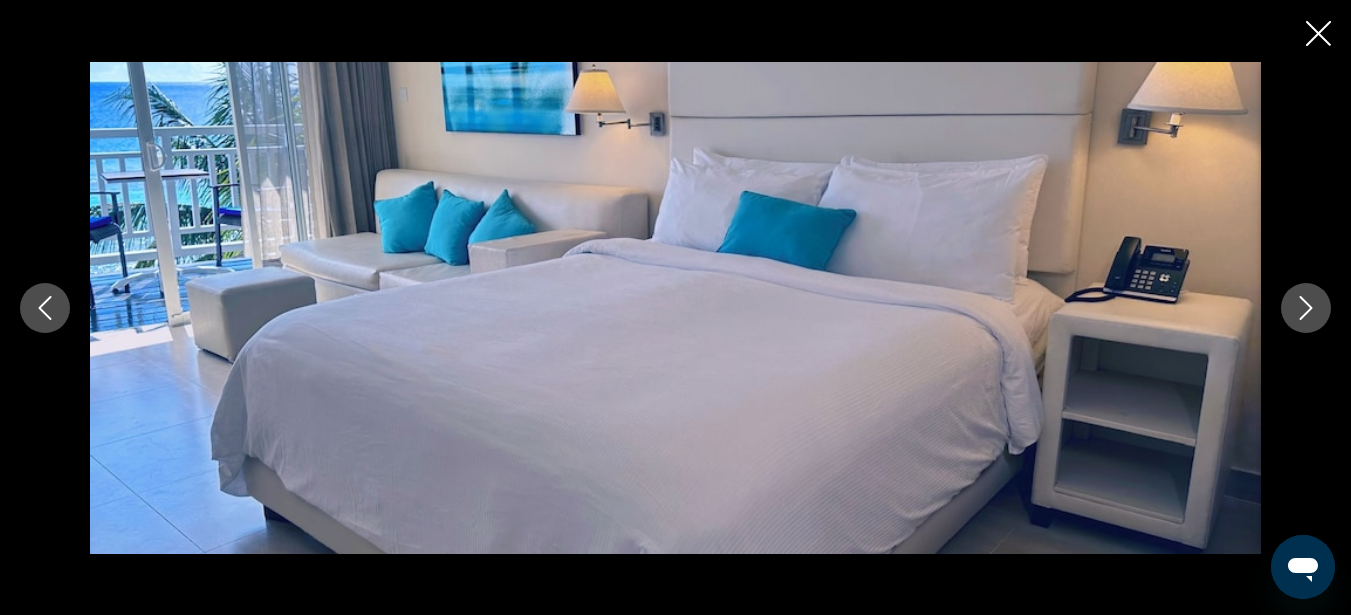 click at bounding box center [1306, 308] 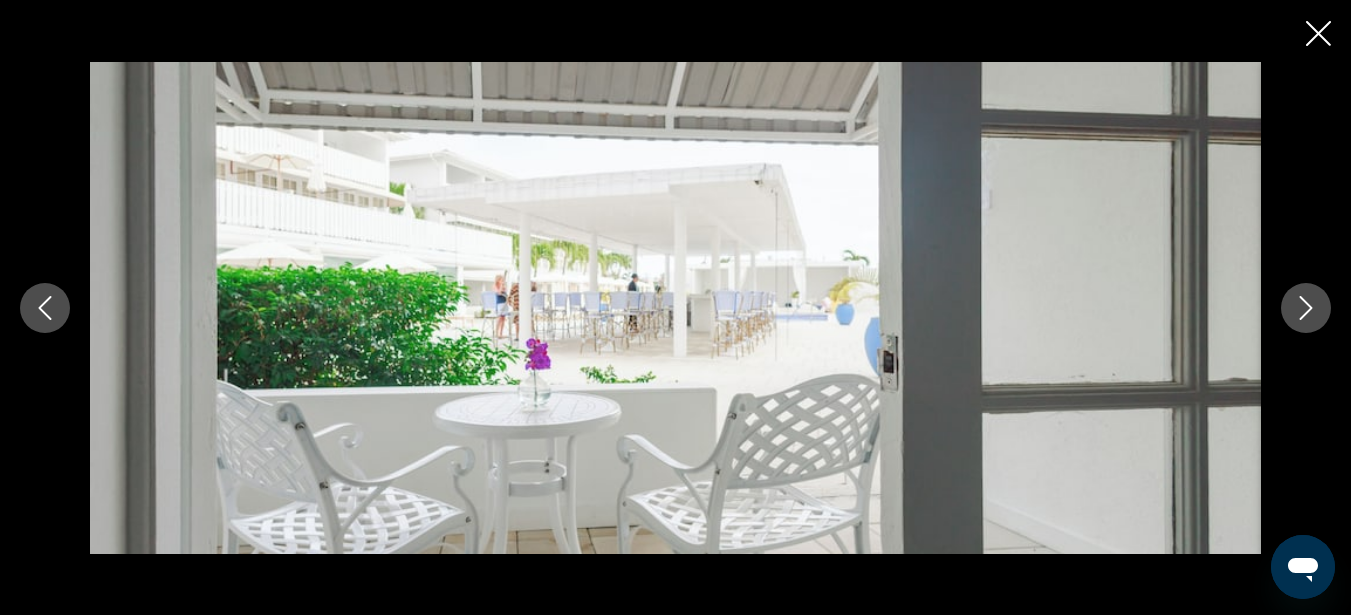 click at bounding box center (1306, 308) 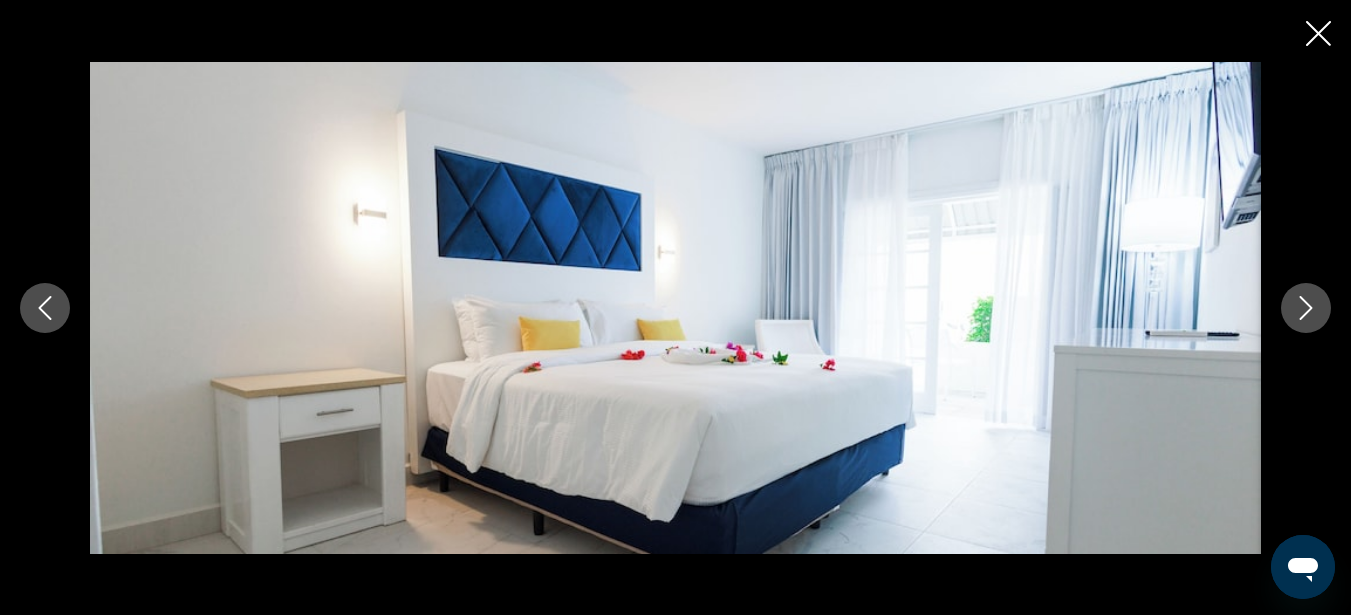 click at bounding box center [1306, 308] 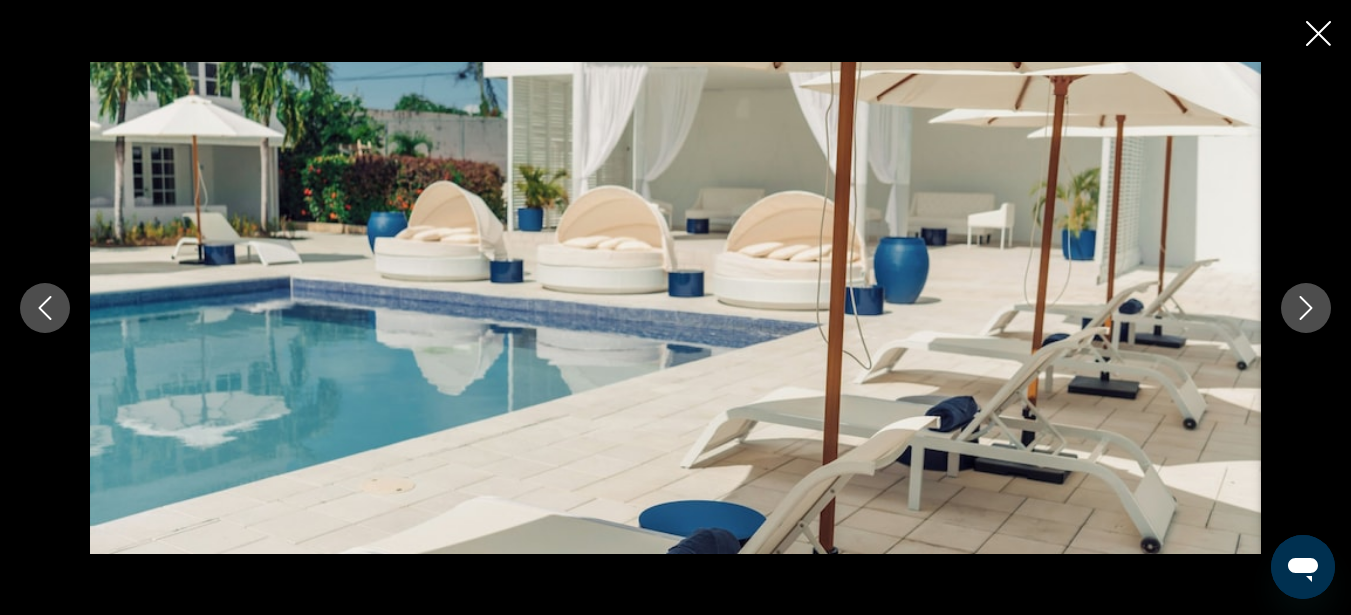 click at bounding box center [1306, 308] 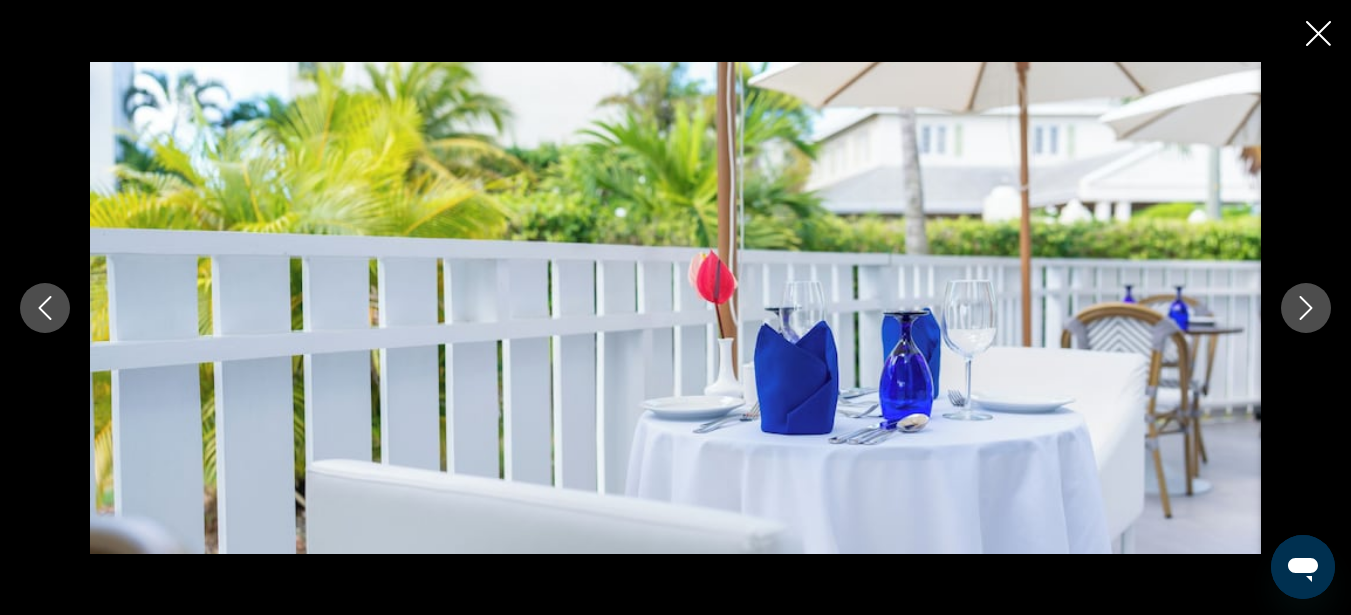click at bounding box center [1306, 308] 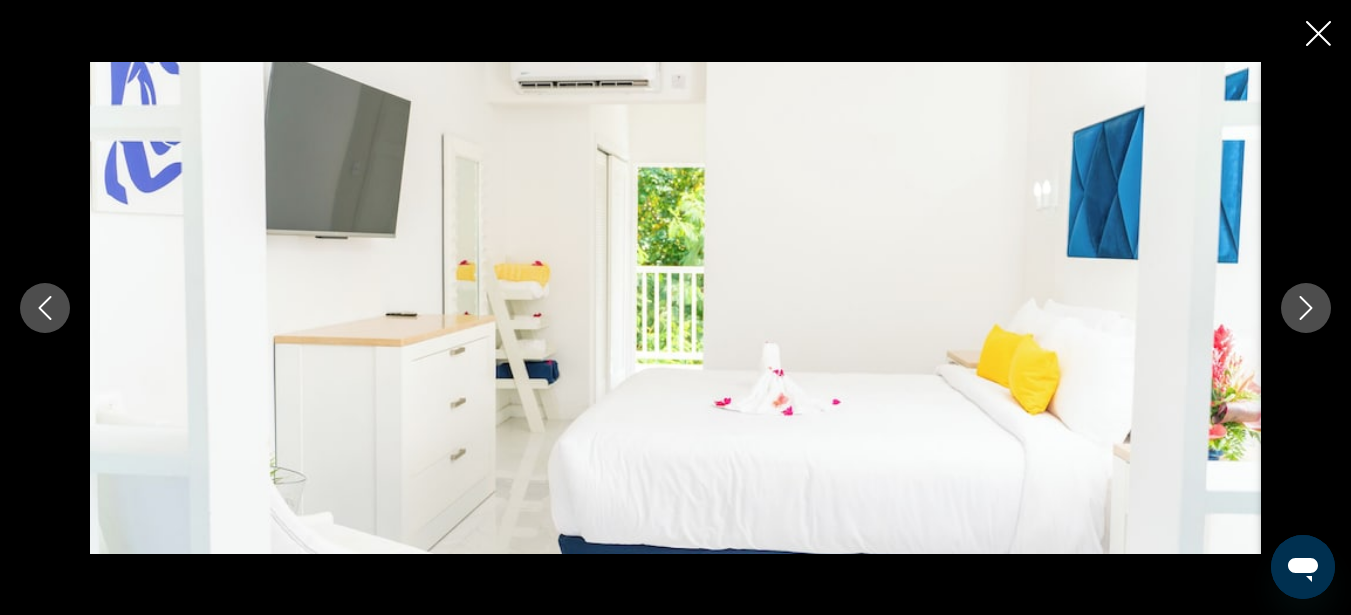 click at bounding box center (1306, 308) 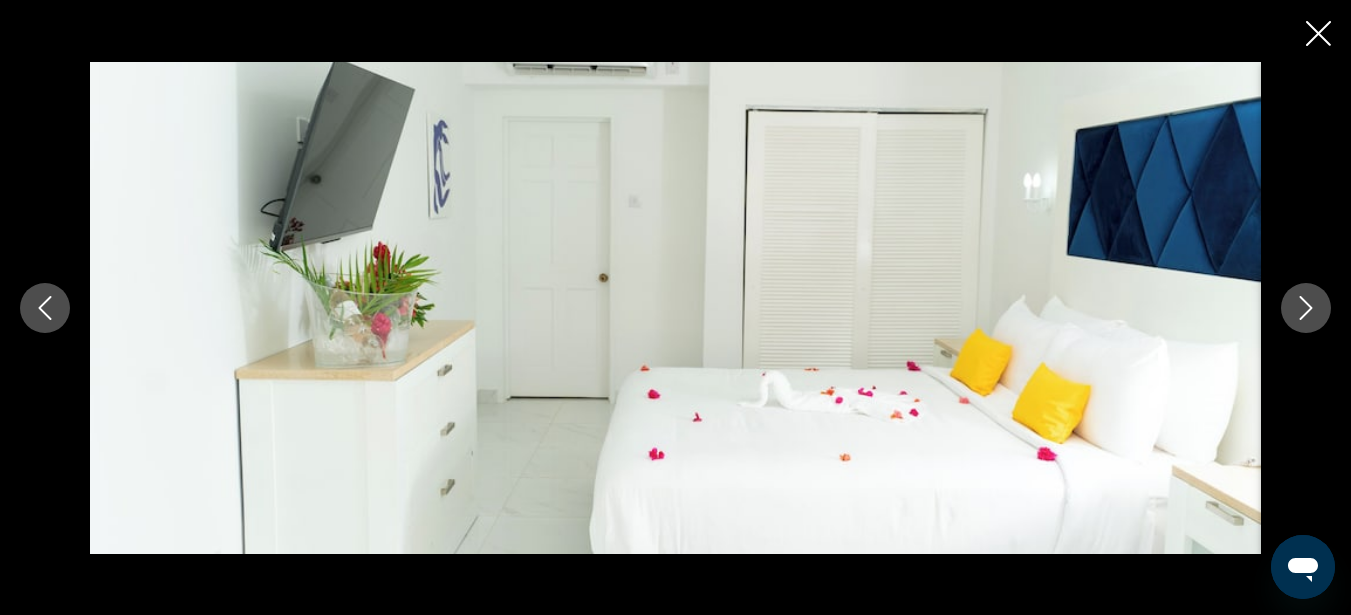 click at bounding box center (1306, 308) 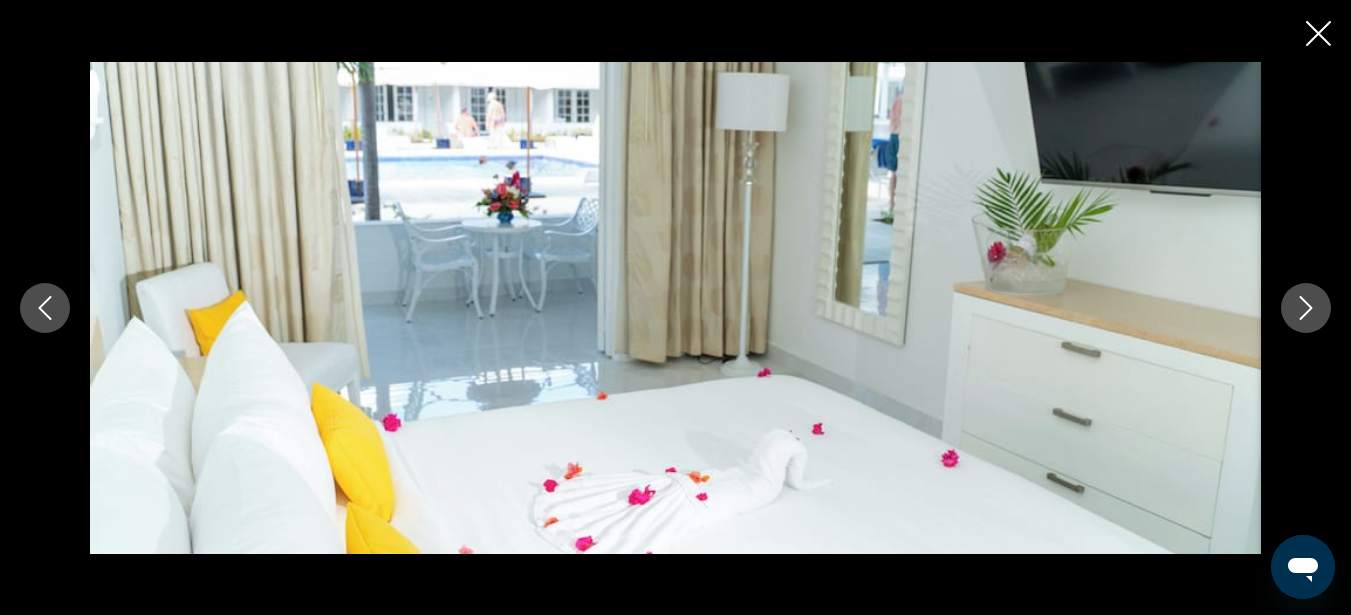 click at bounding box center (1306, 308) 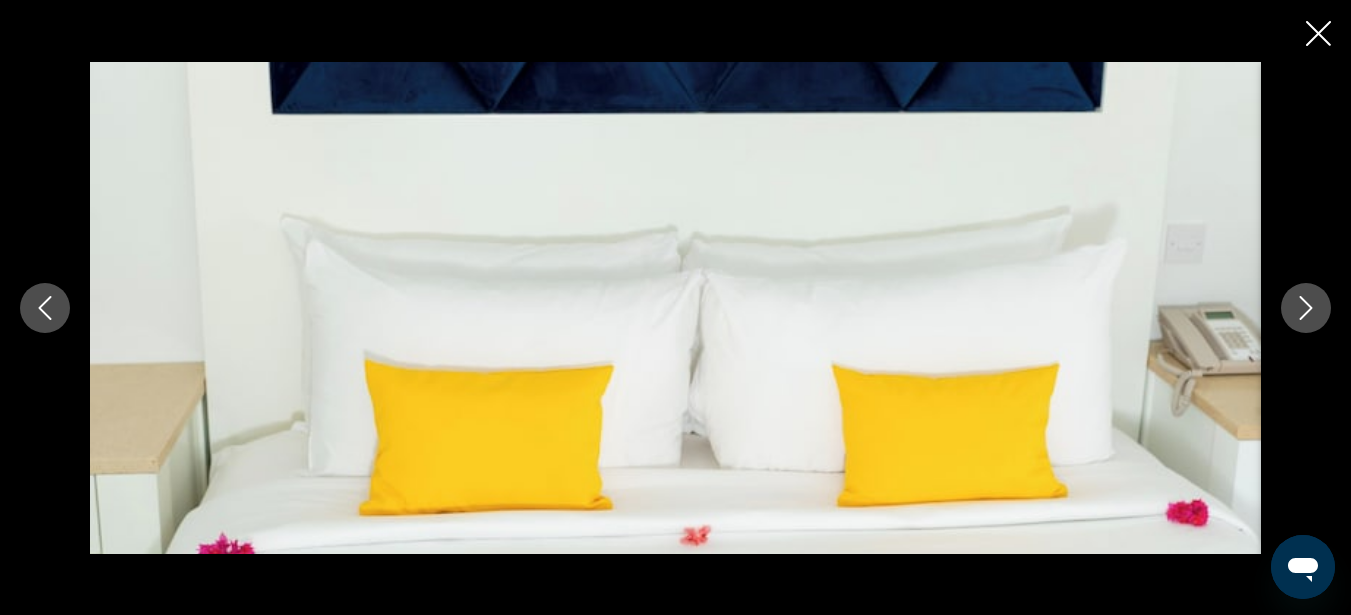 click at bounding box center [1306, 308] 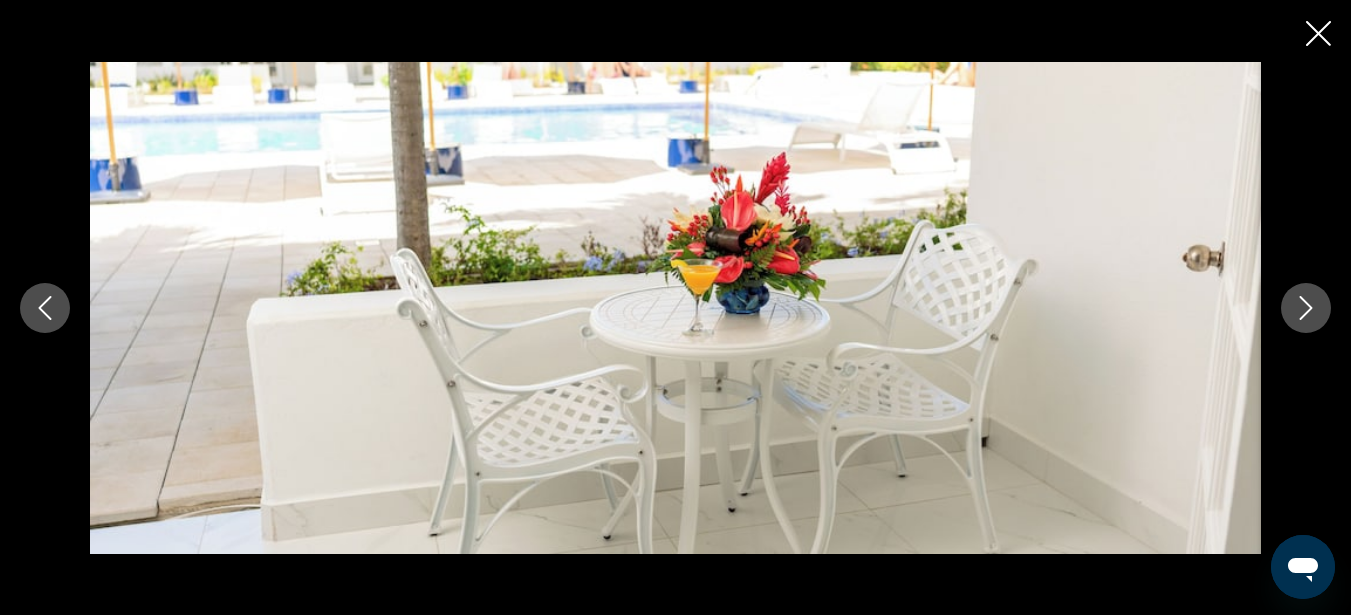 click at bounding box center (1306, 308) 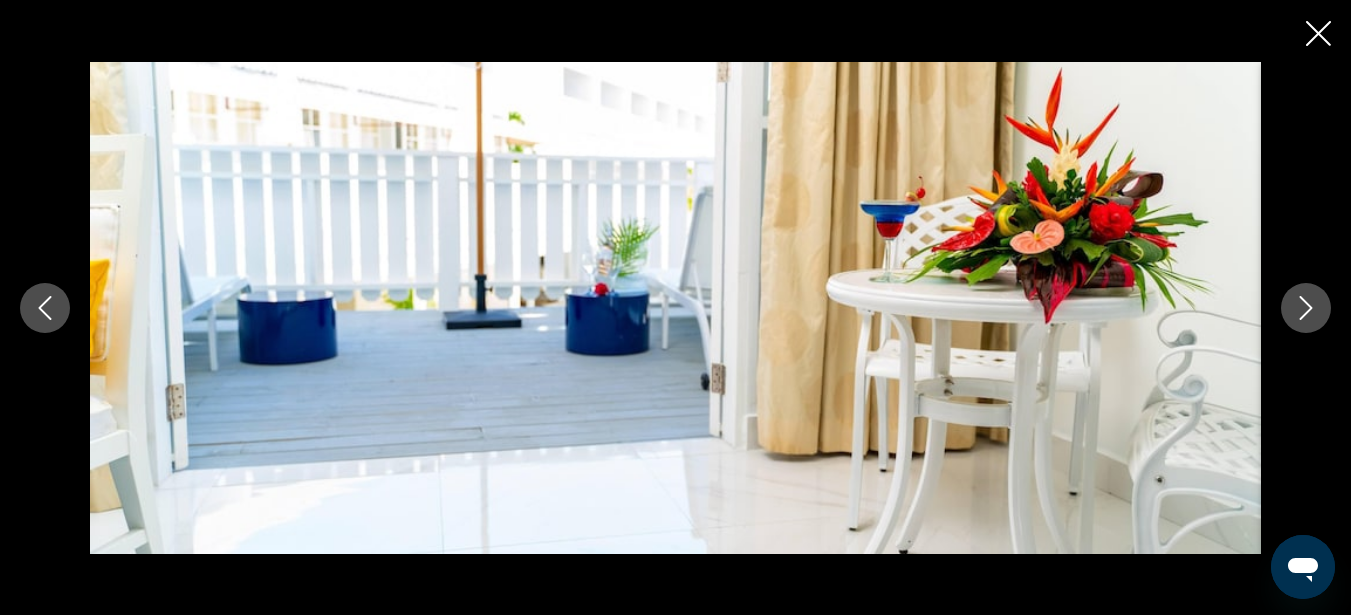 click at bounding box center (1306, 308) 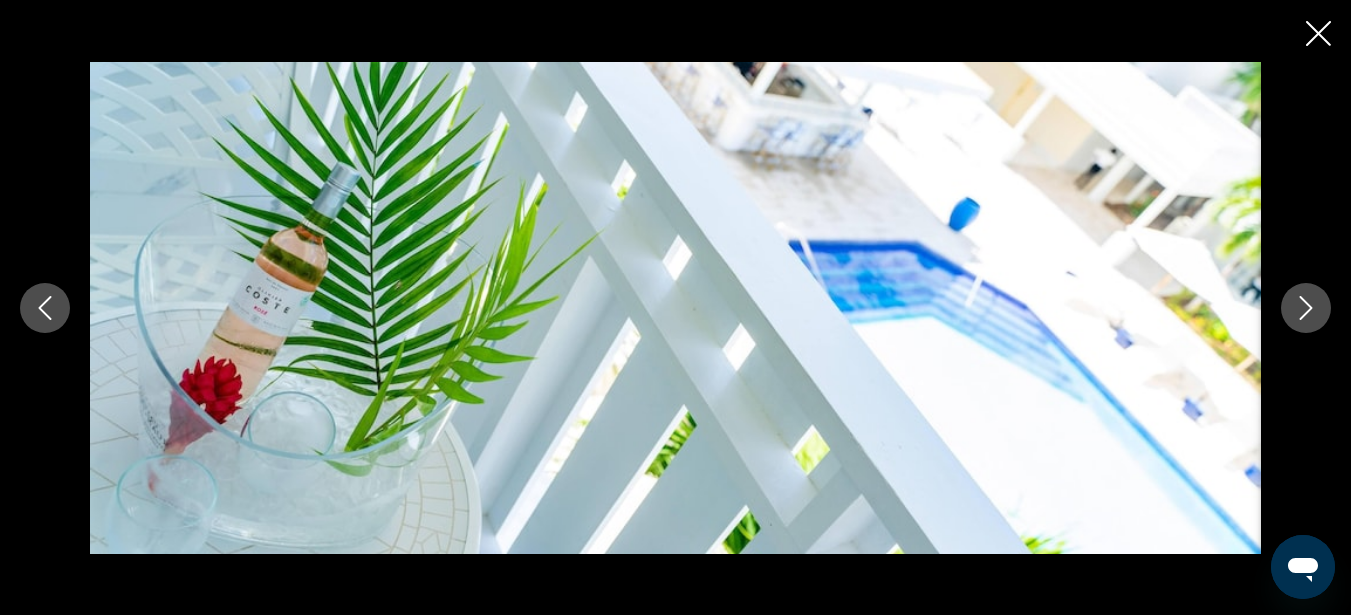 click at bounding box center (1306, 308) 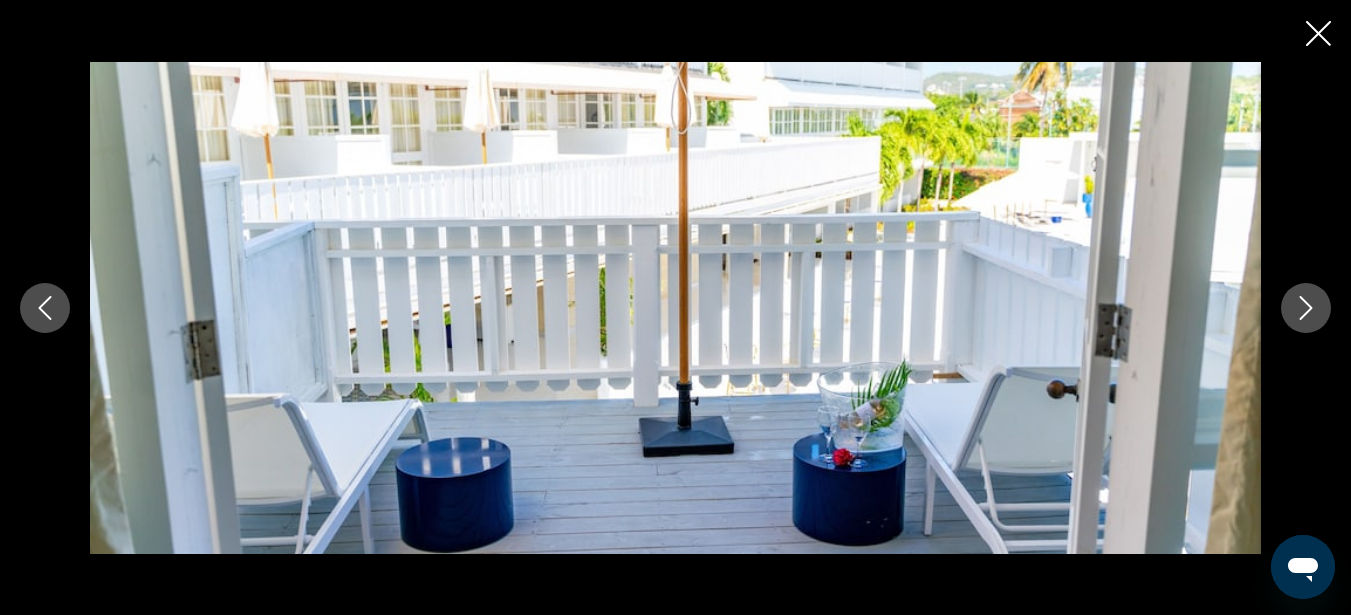 click at bounding box center (1306, 308) 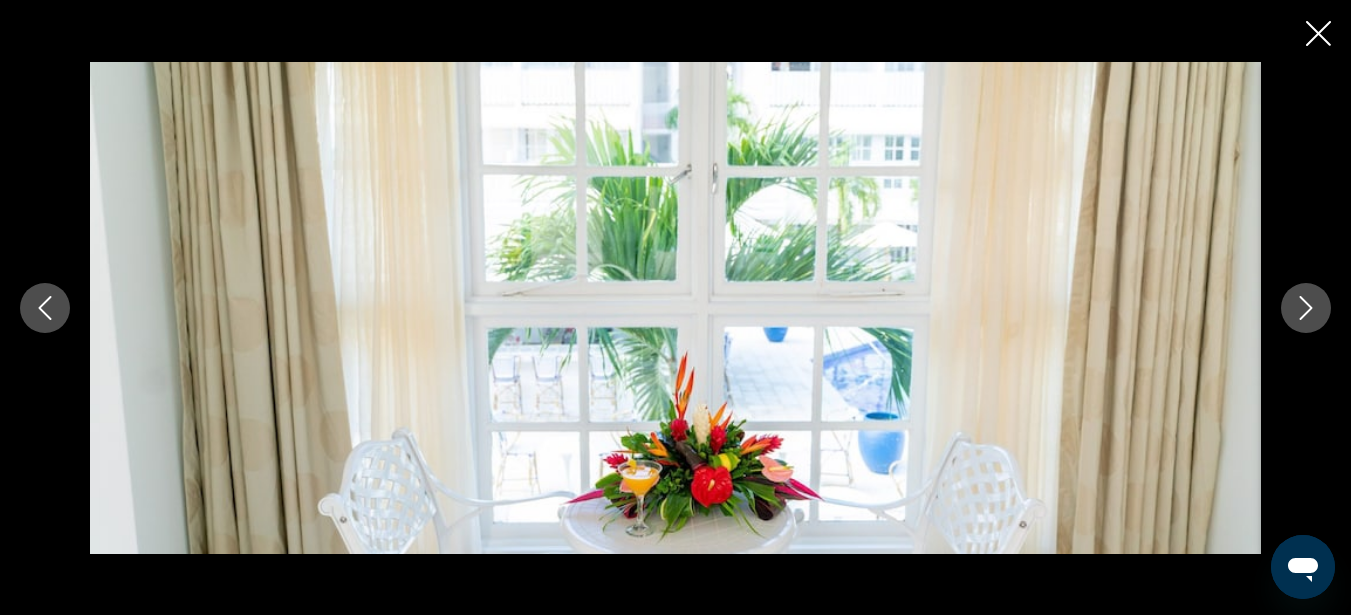 click at bounding box center [1306, 308] 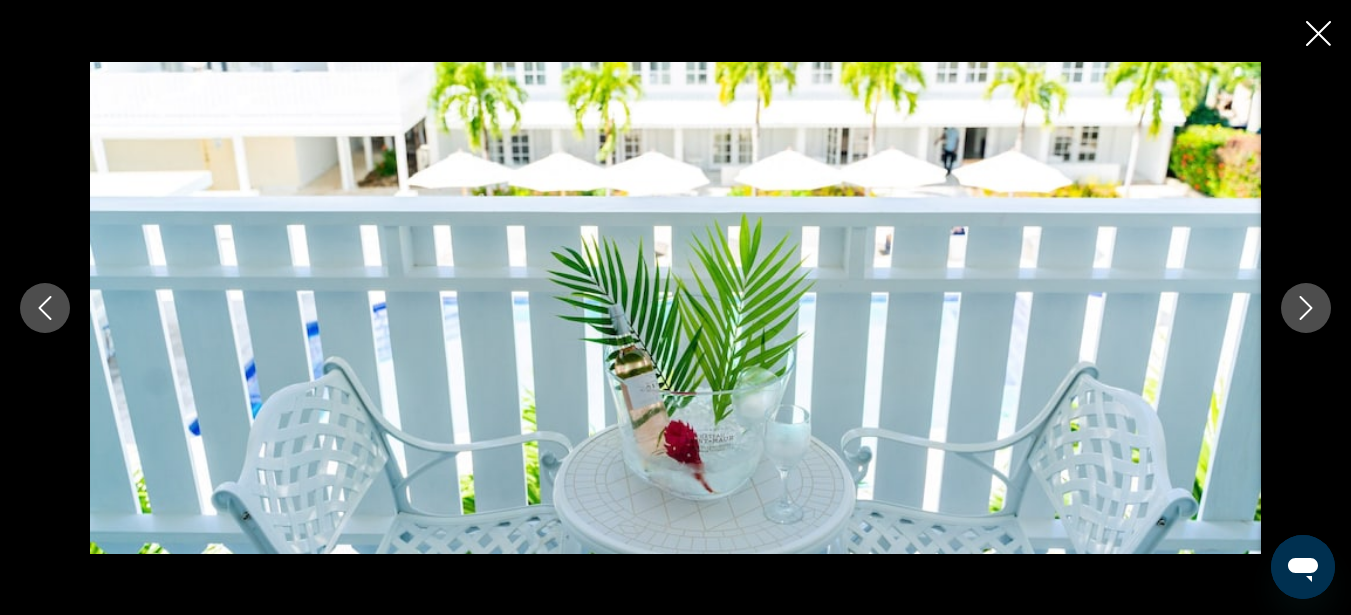 click at bounding box center (1306, 308) 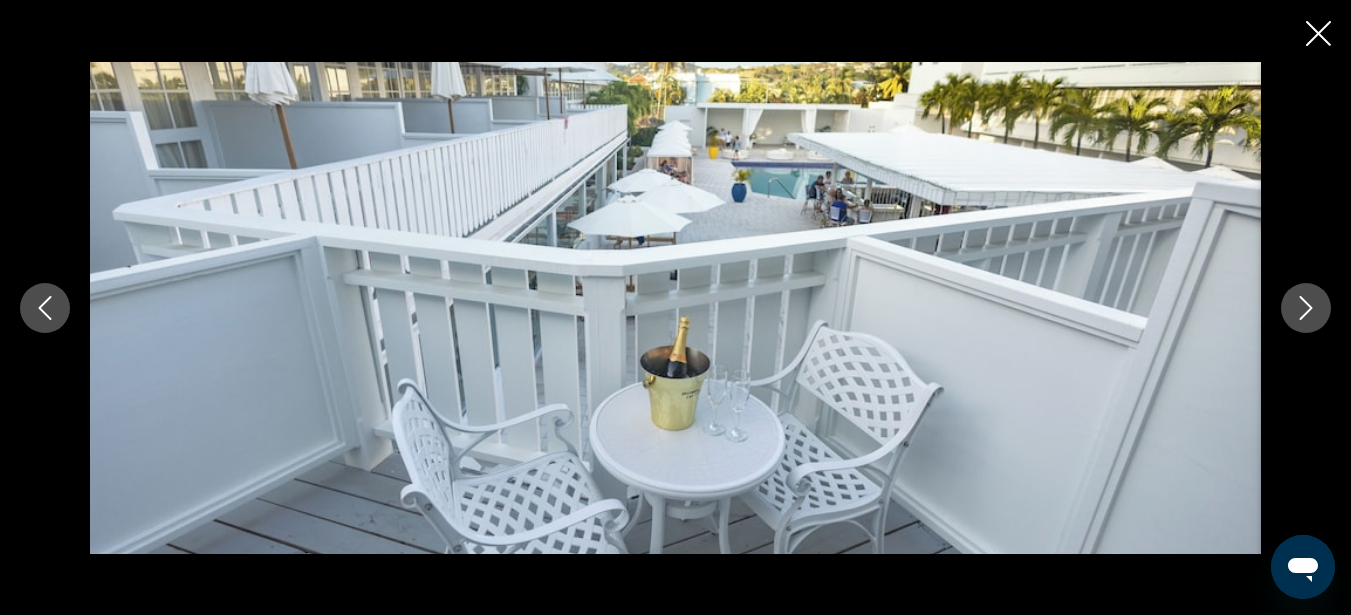 click at bounding box center (1306, 308) 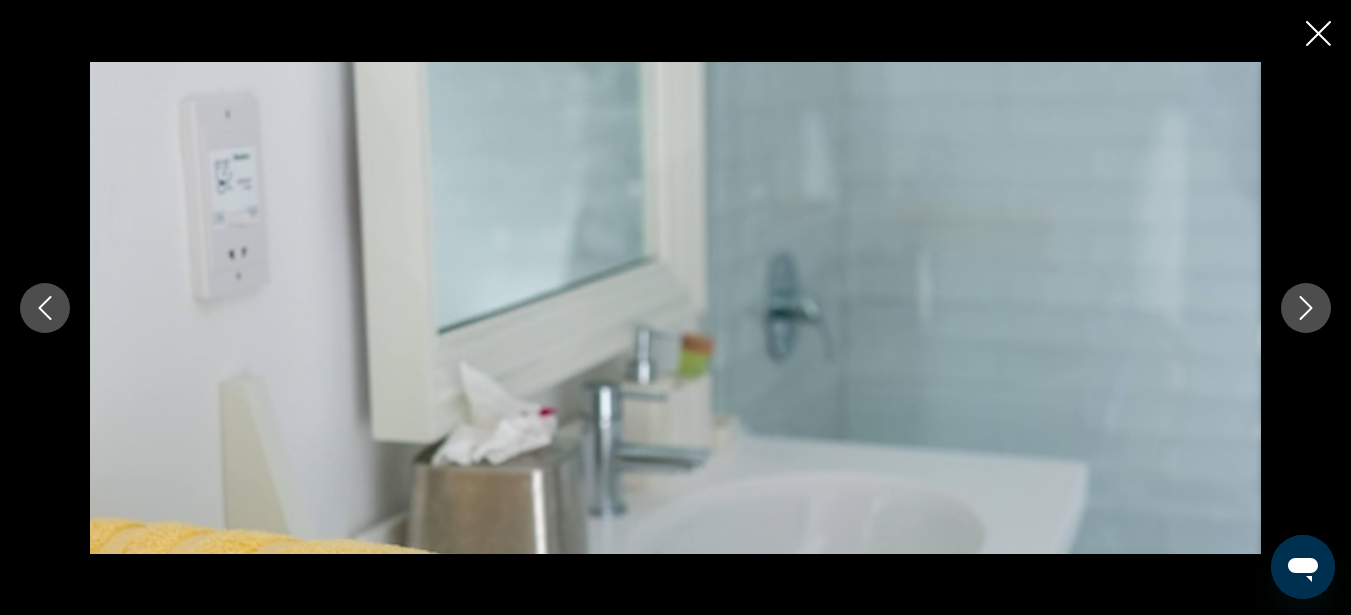 click at bounding box center (1306, 308) 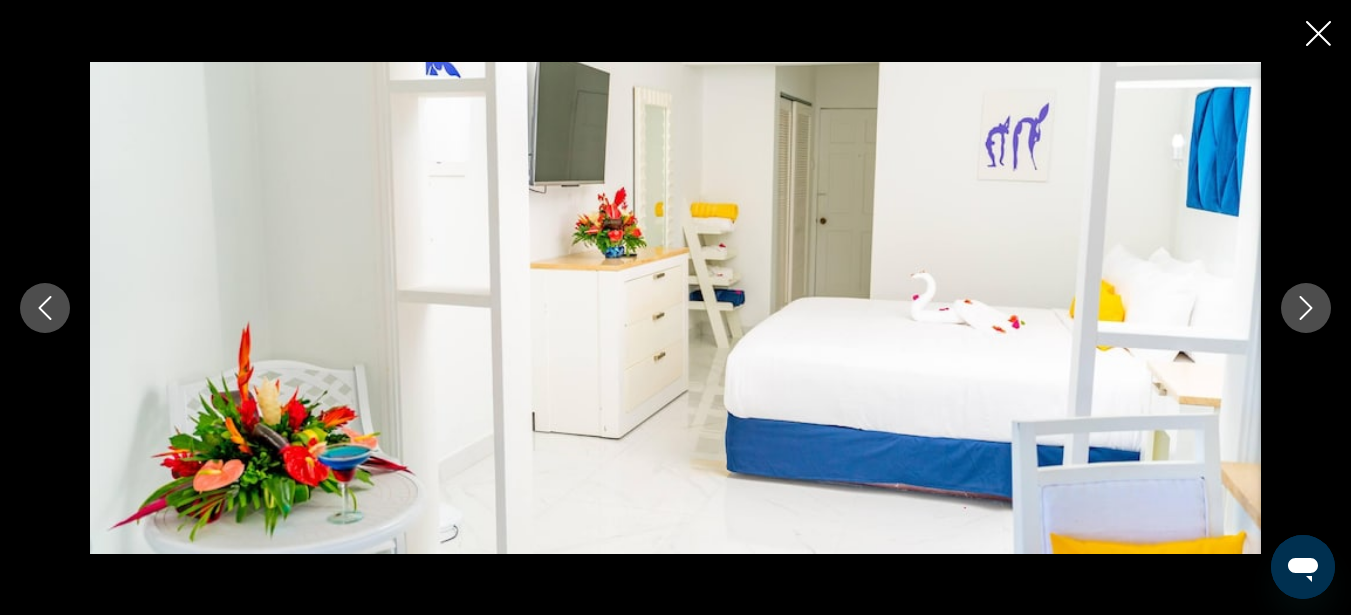 click at bounding box center (1318, 33) 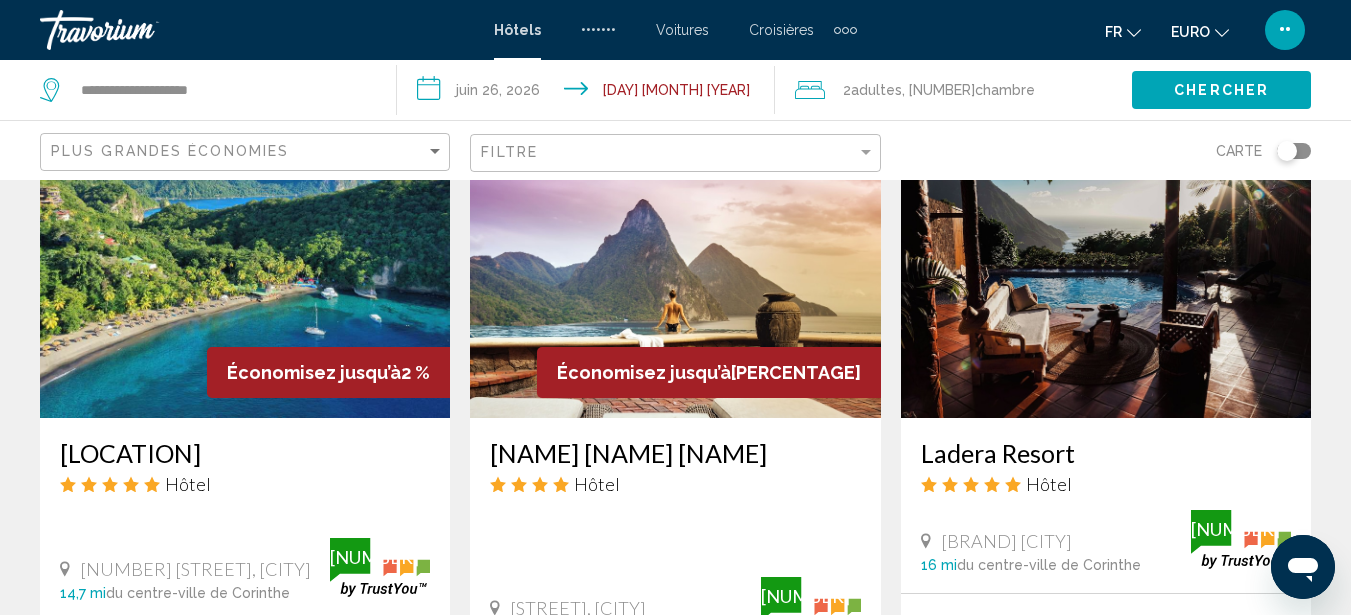 scroll, scrollTop: 1734, scrollLeft: 0, axis: vertical 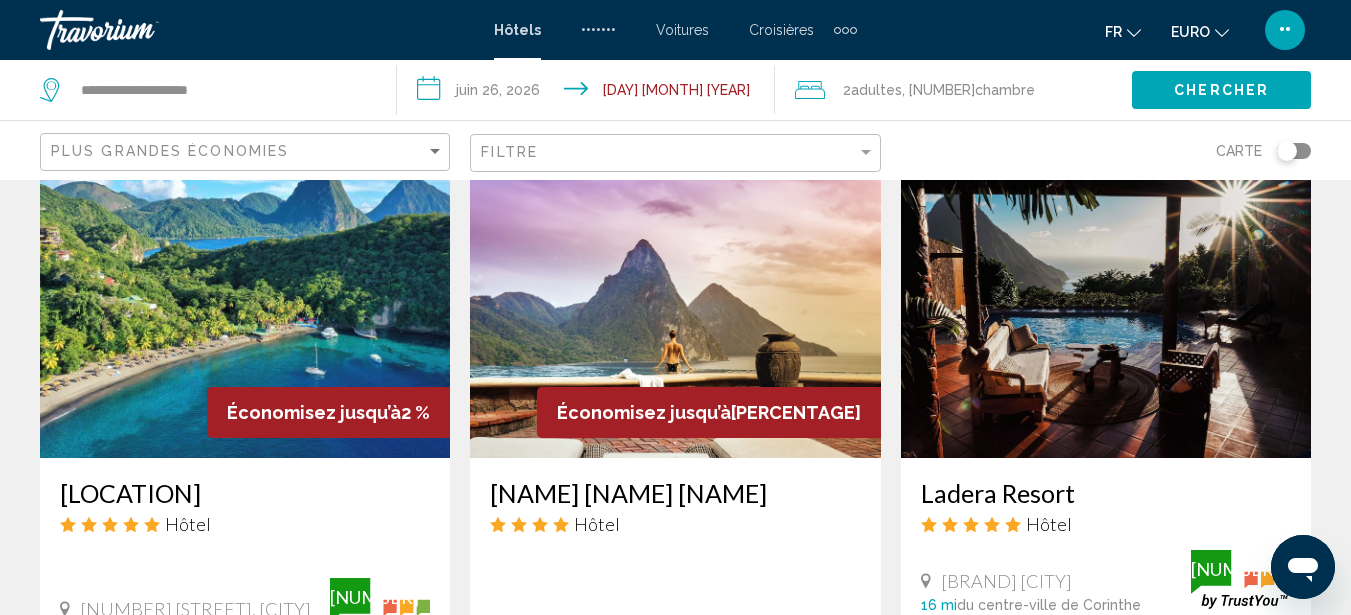 click at bounding box center (675, 298) 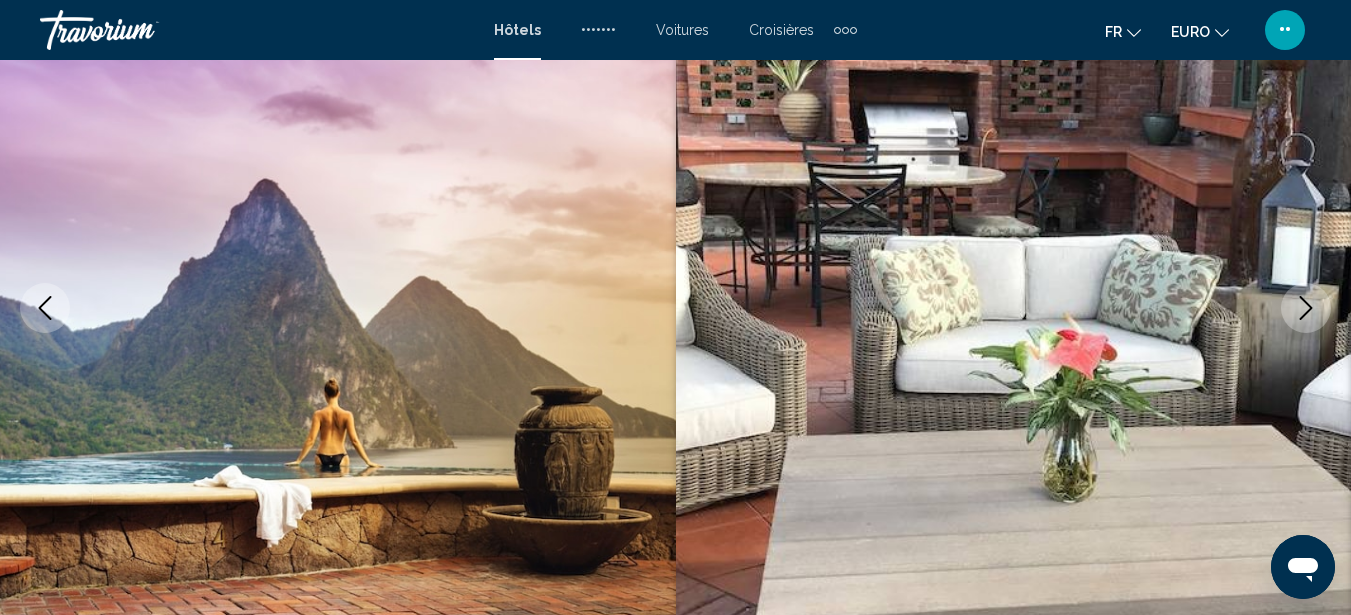 scroll, scrollTop: 507, scrollLeft: 0, axis: vertical 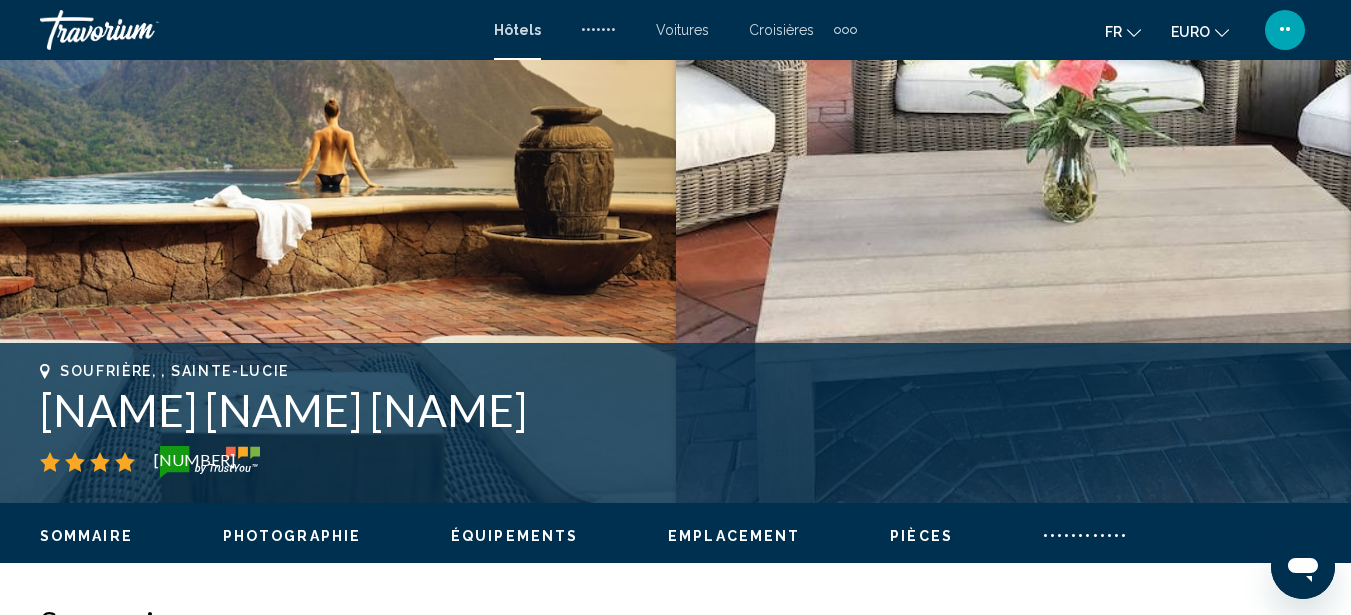 click on "Photographie" at bounding box center (292, 536) 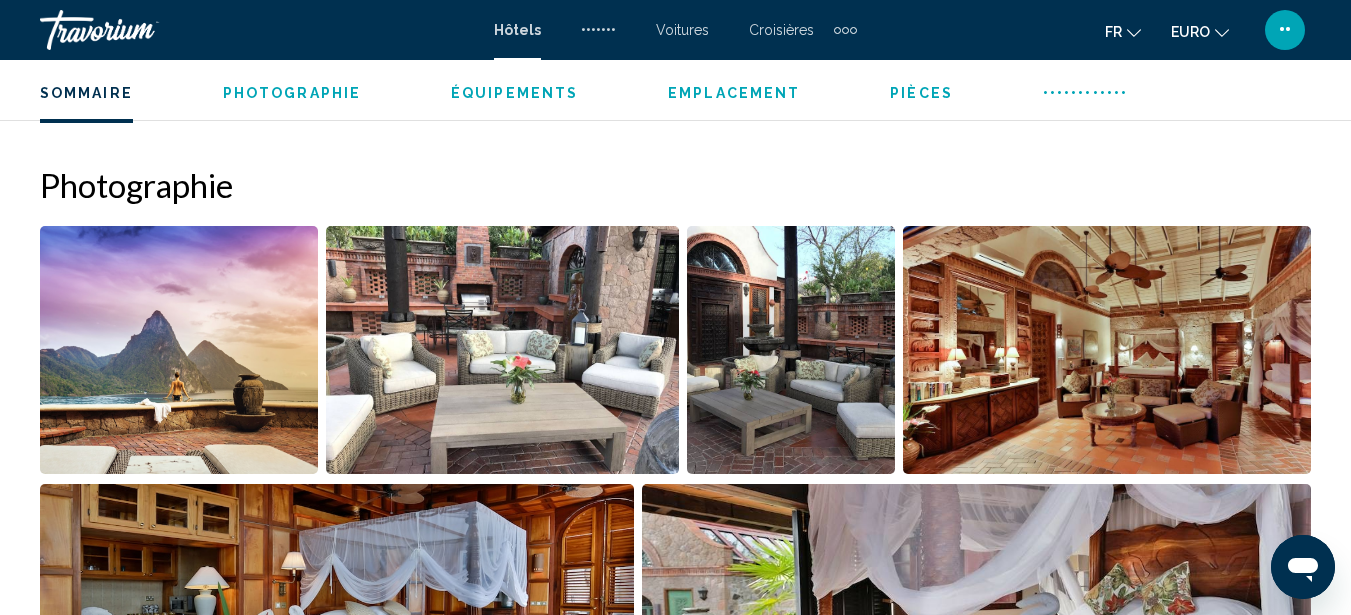 scroll, scrollTop: 1327, scrollLeft: 0, axis: vertical 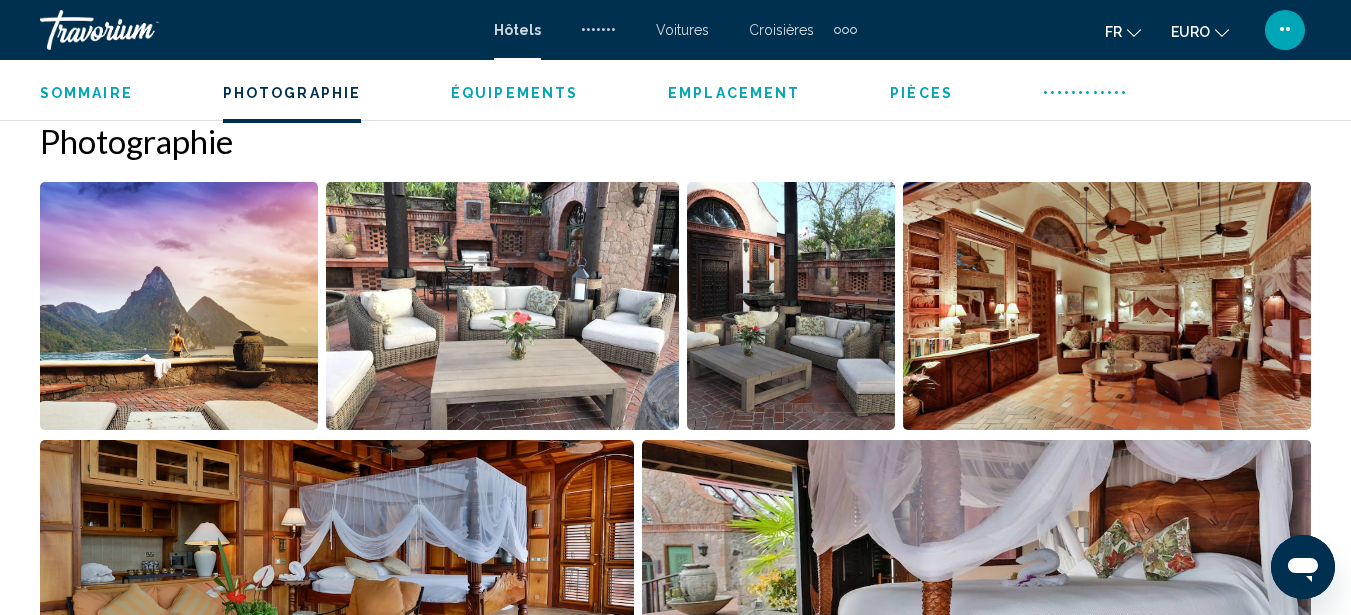 click at bounding box center [179, 306] 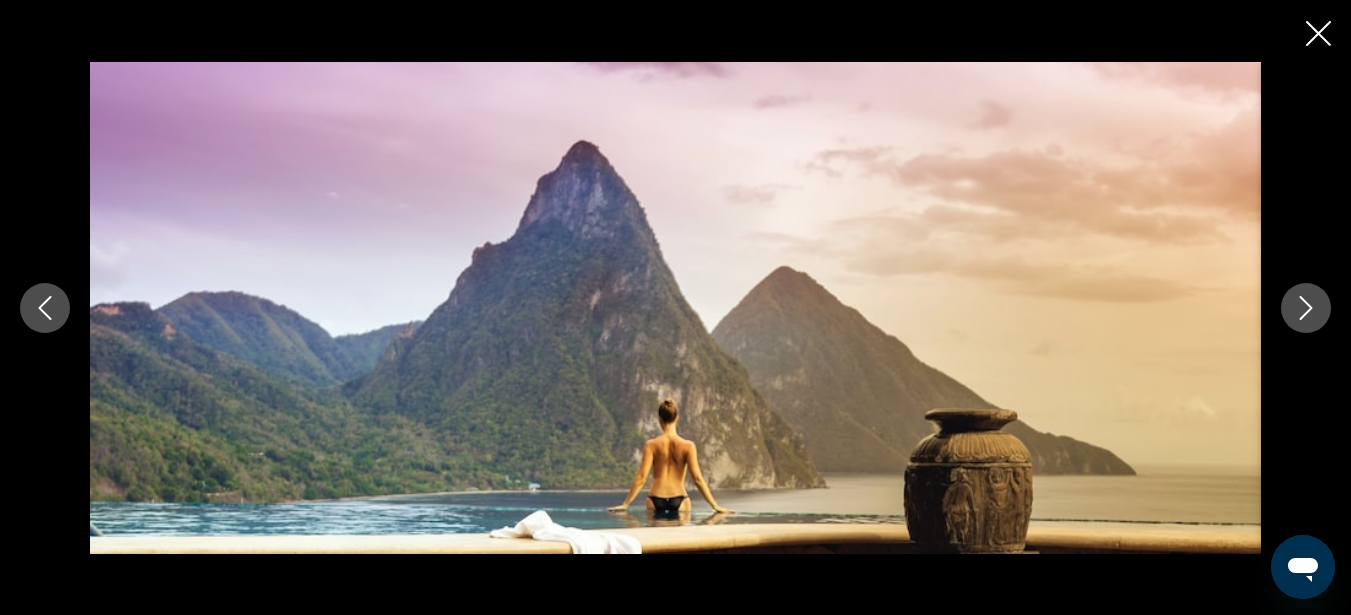 click at bounding box center (1306, 308) 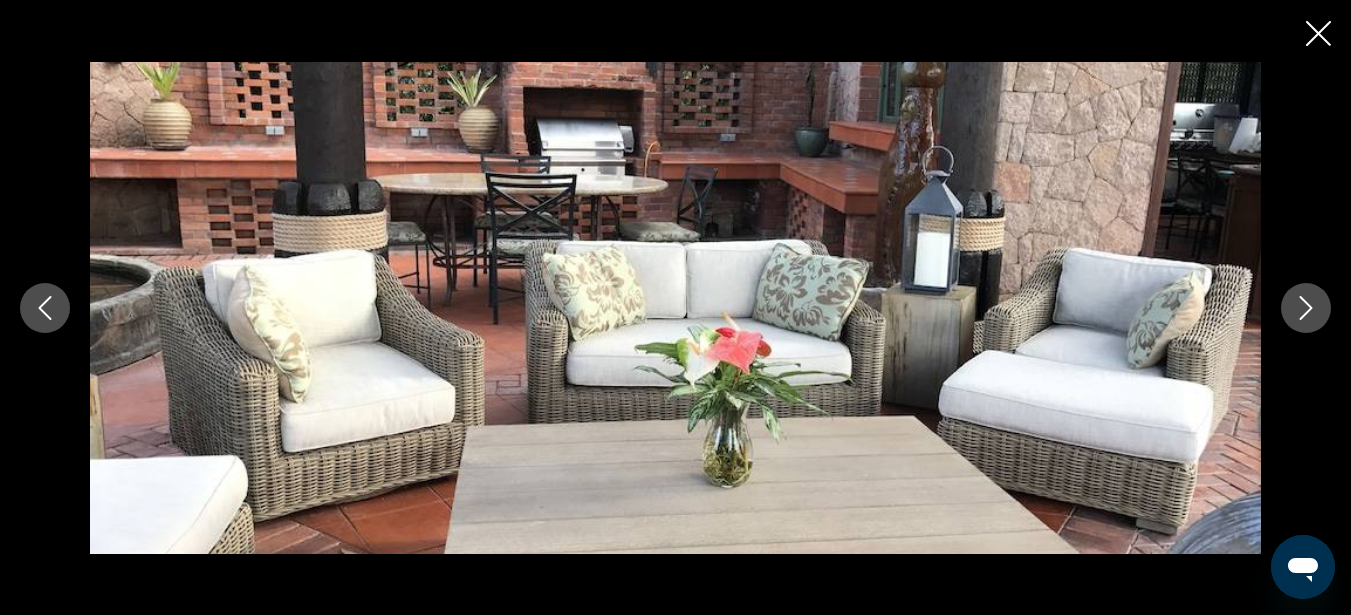 click at bounding box center [1306, 308] 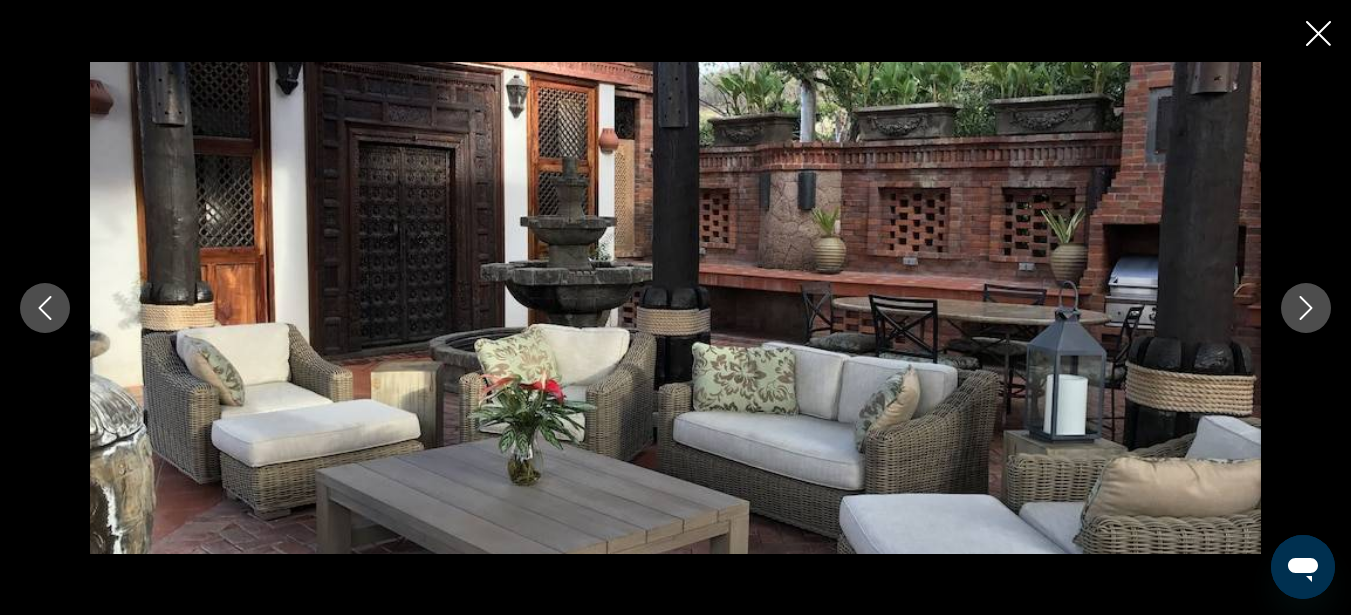 click at bounding box center (1306, 308) 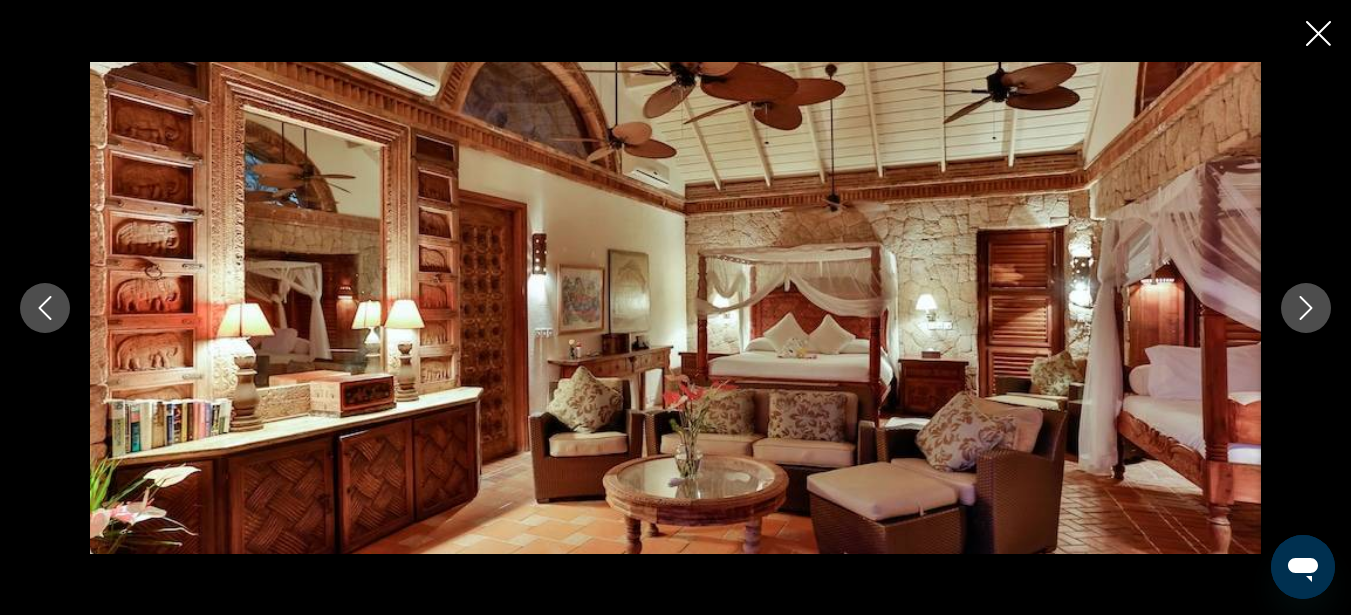 click at bounding box center [1306, 308] 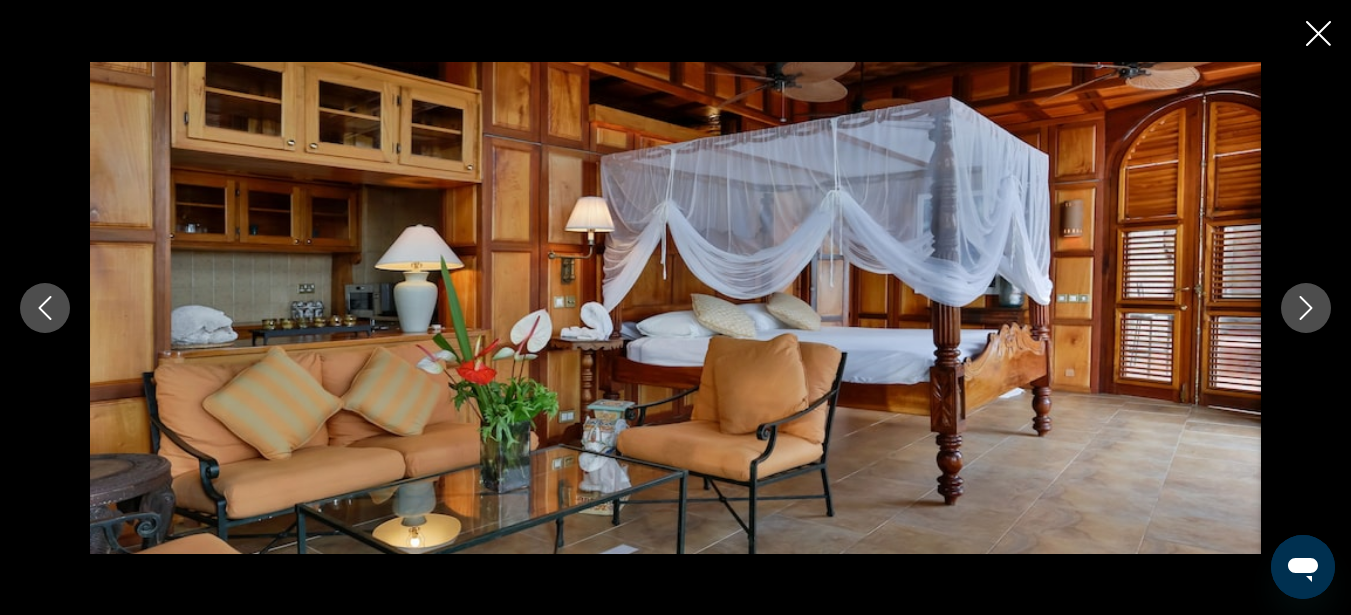 click at bounding box center [1306, 308] 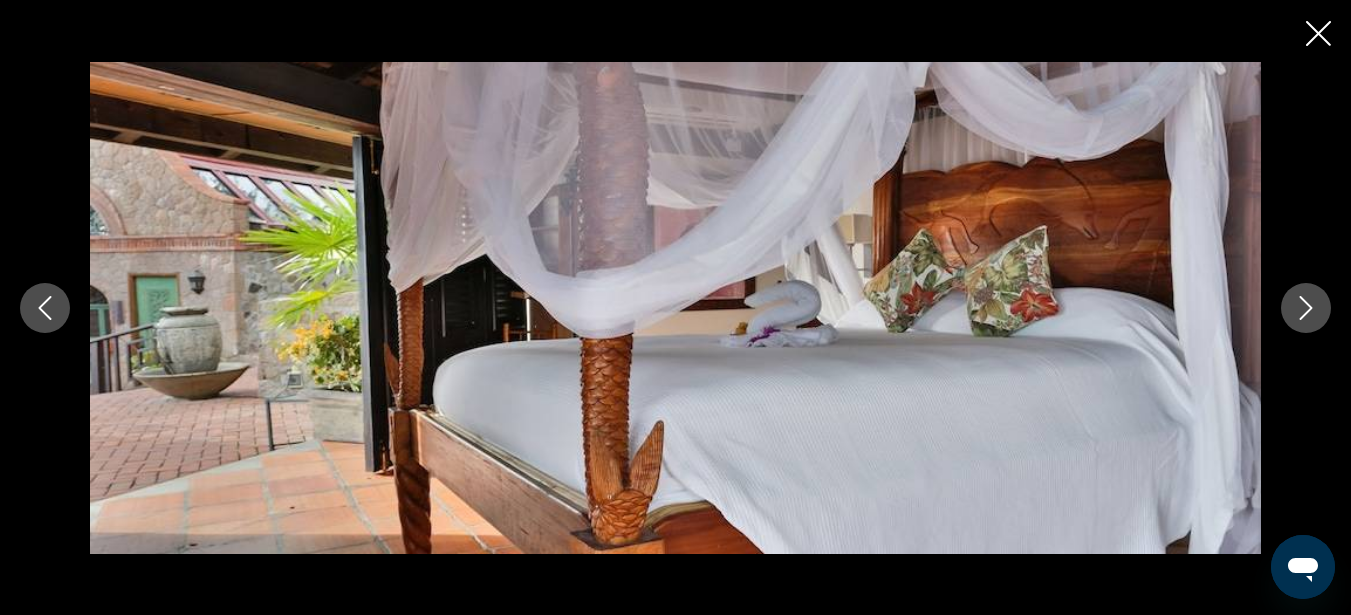 click at bounding box center [1306, 308] 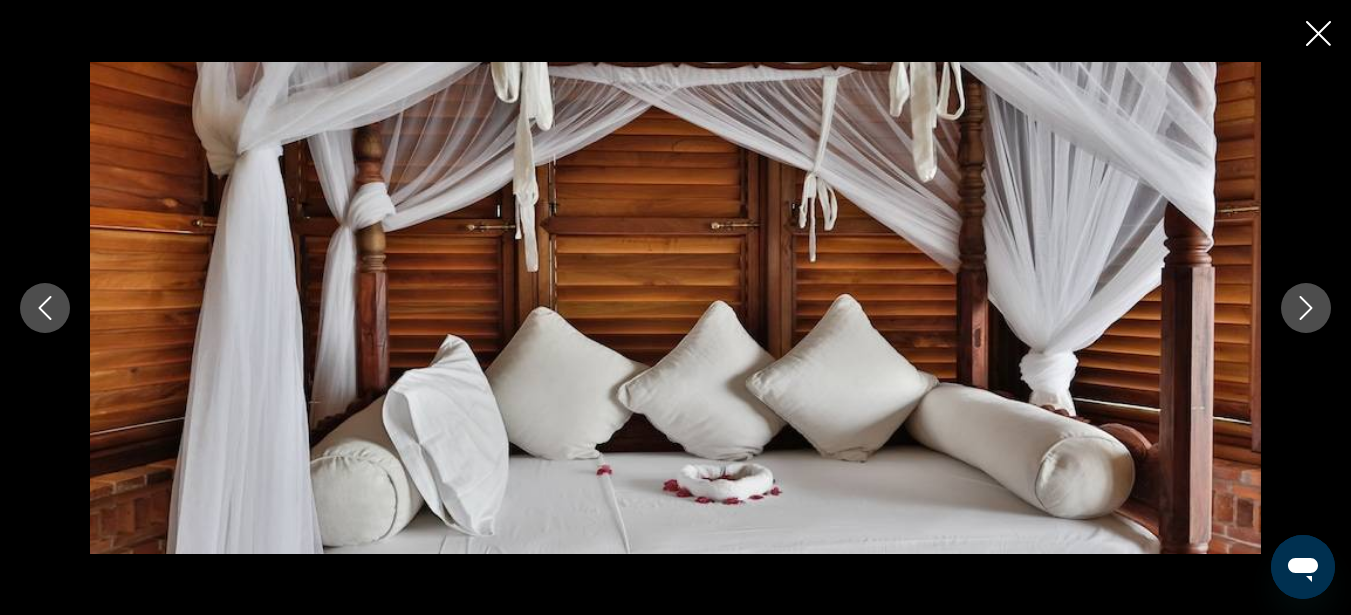 click at bounding box center (1306, 308) 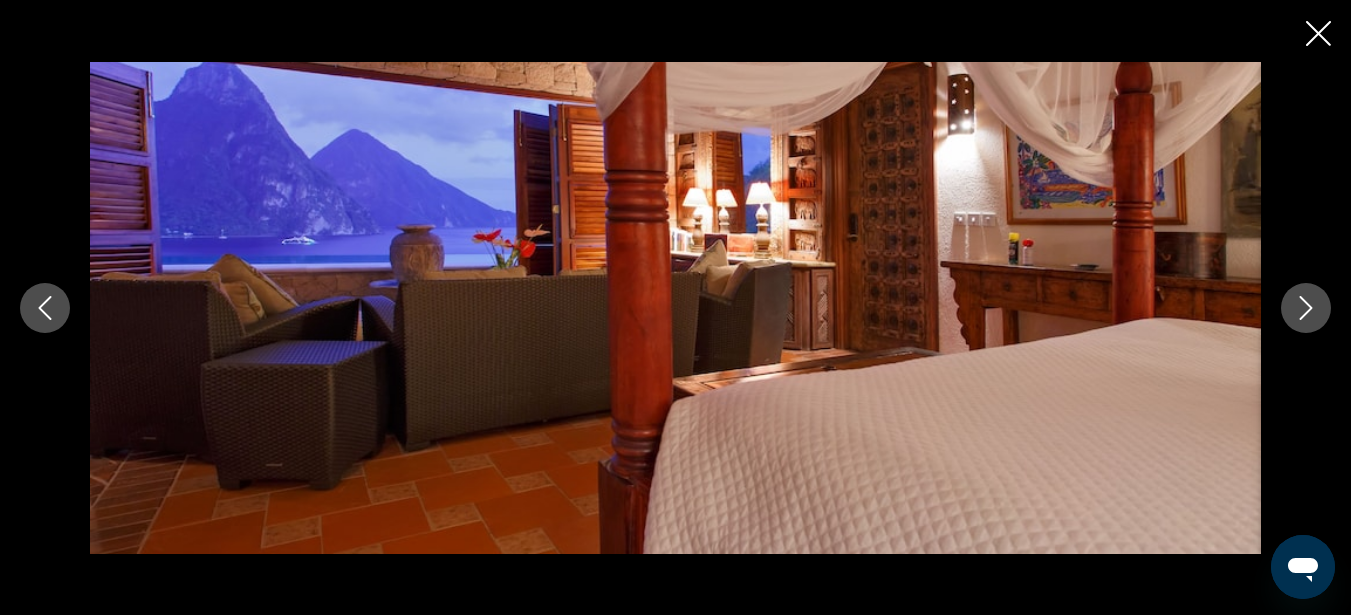 click at bounding box center [1306, 308] 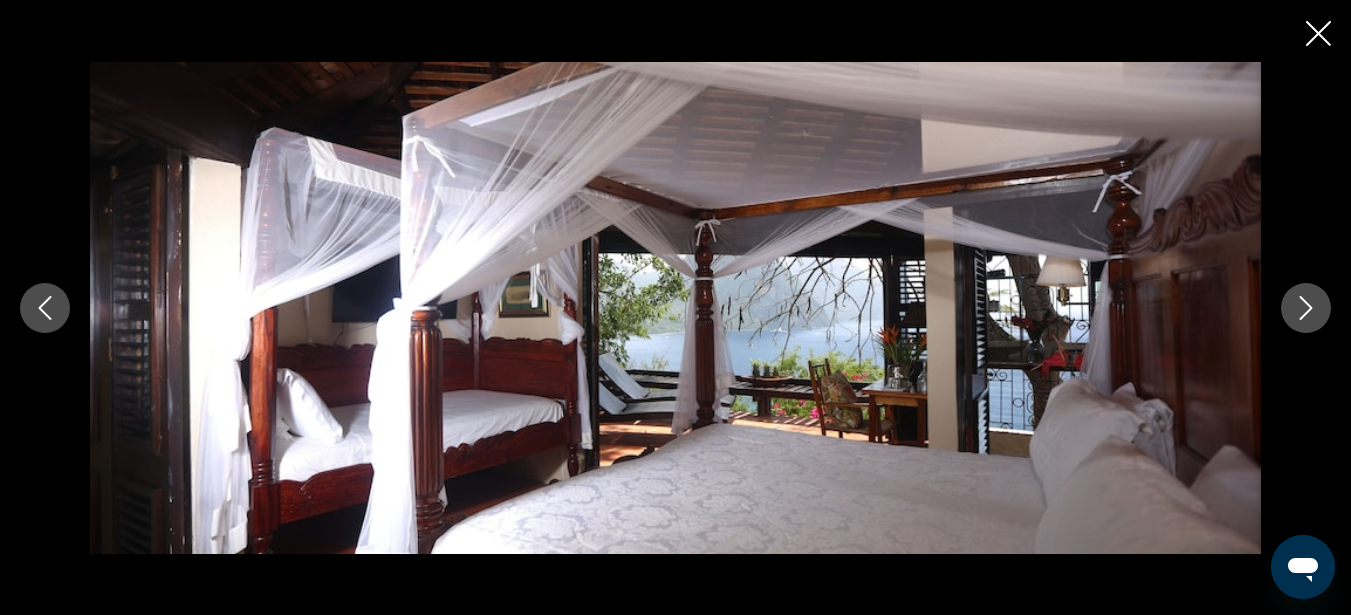 click at bounding box center (1306, 308) 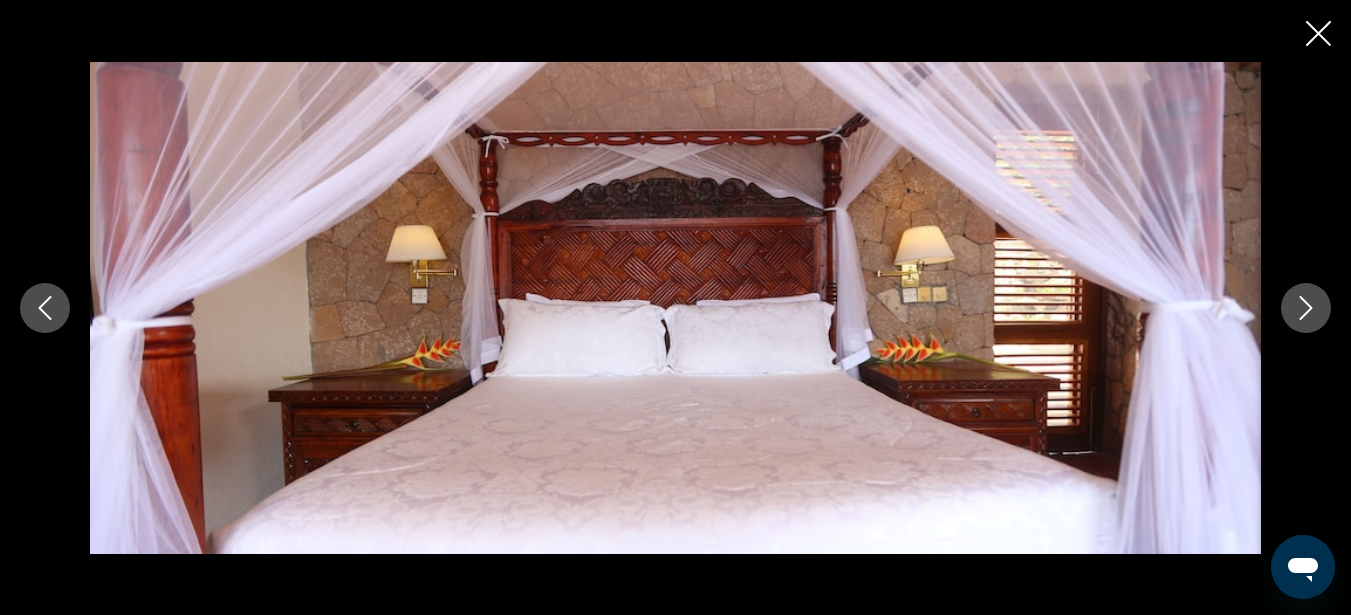 click at bounding box center [1306, 308] 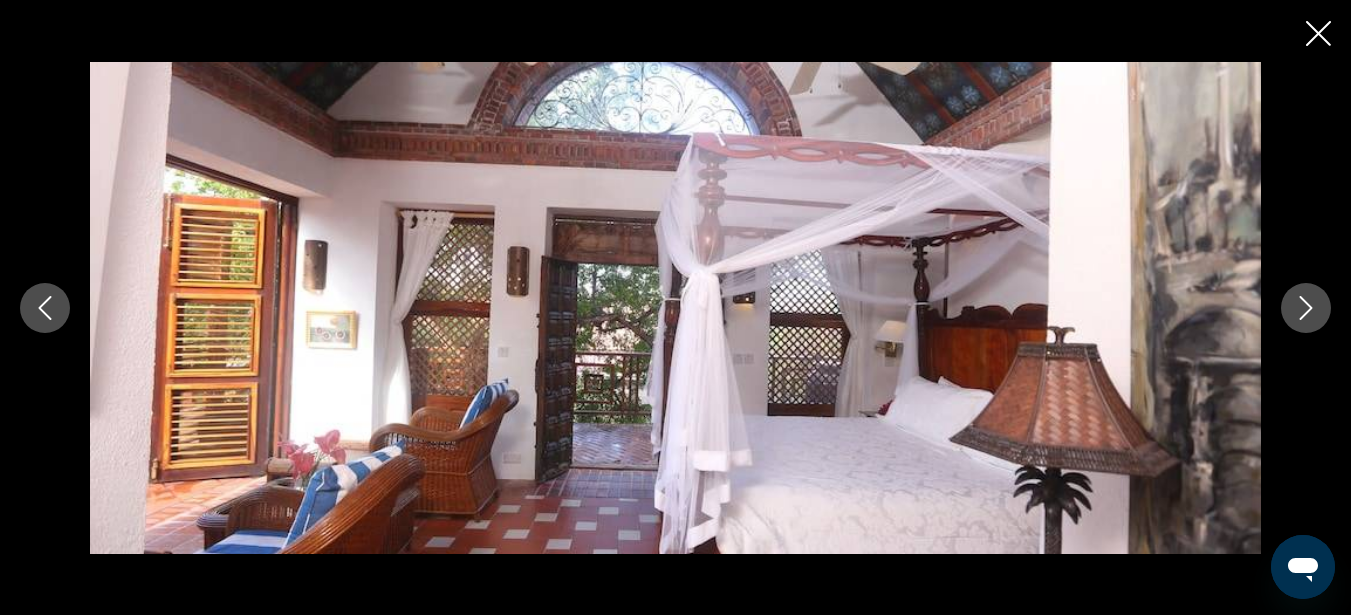 click at bounding box center [1306, 308] 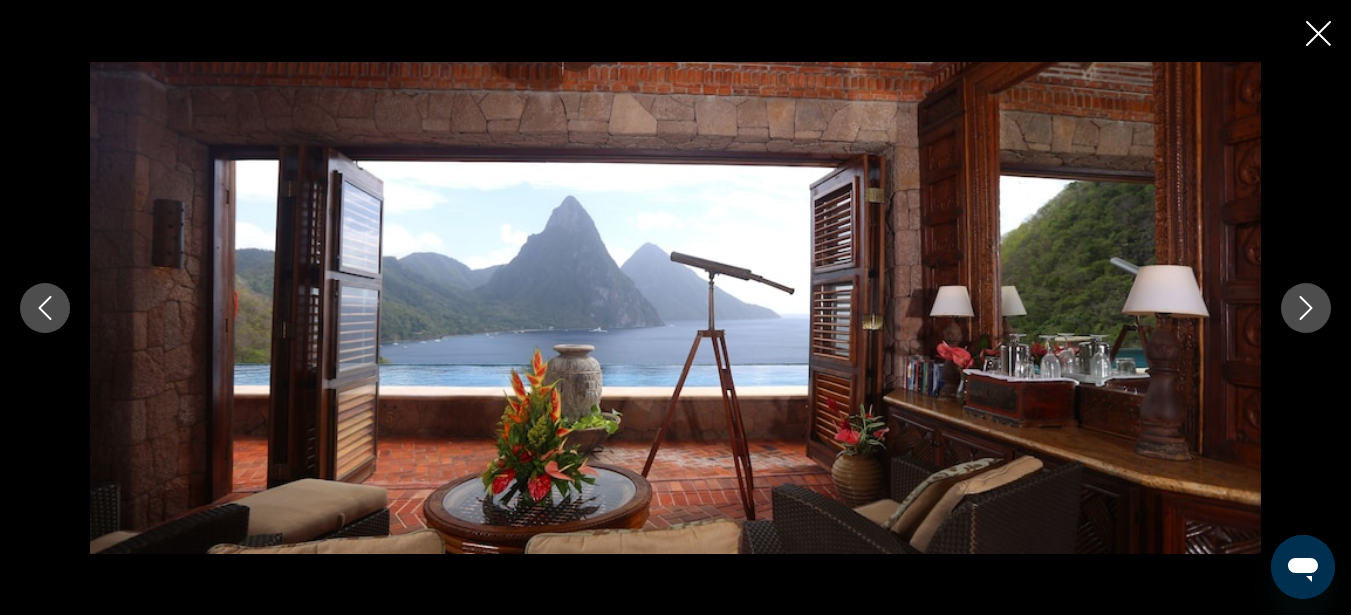 click at bounding box center [1306, 308] 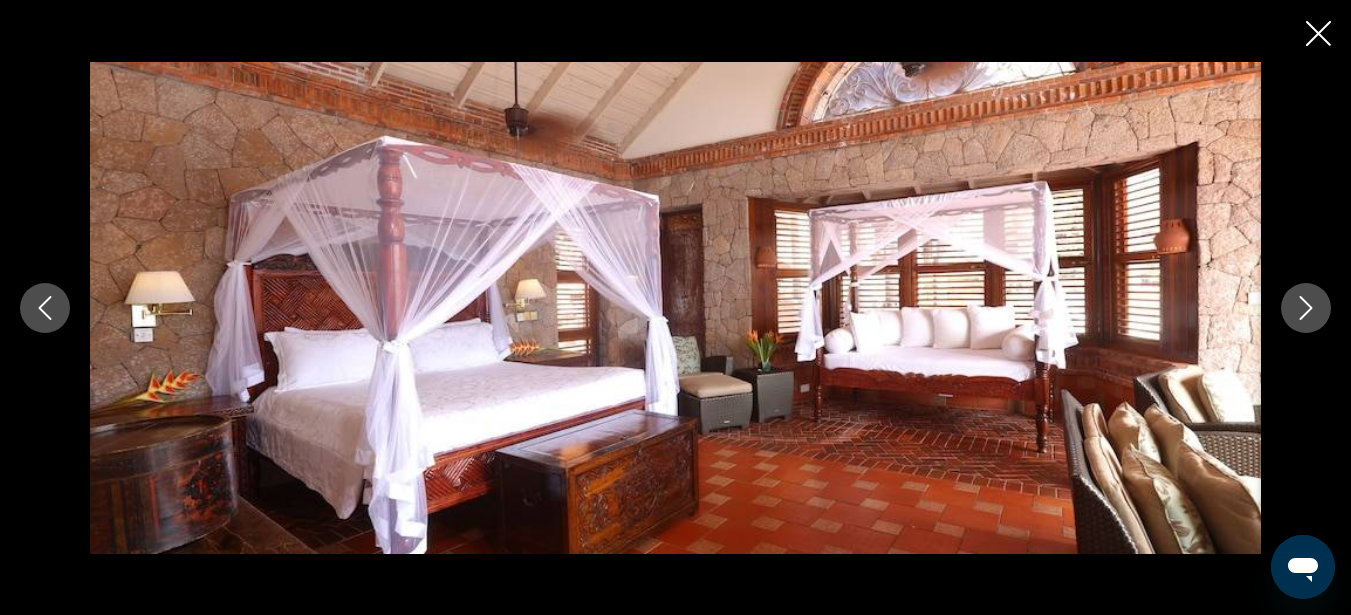click at bounding box center (1306, 308) 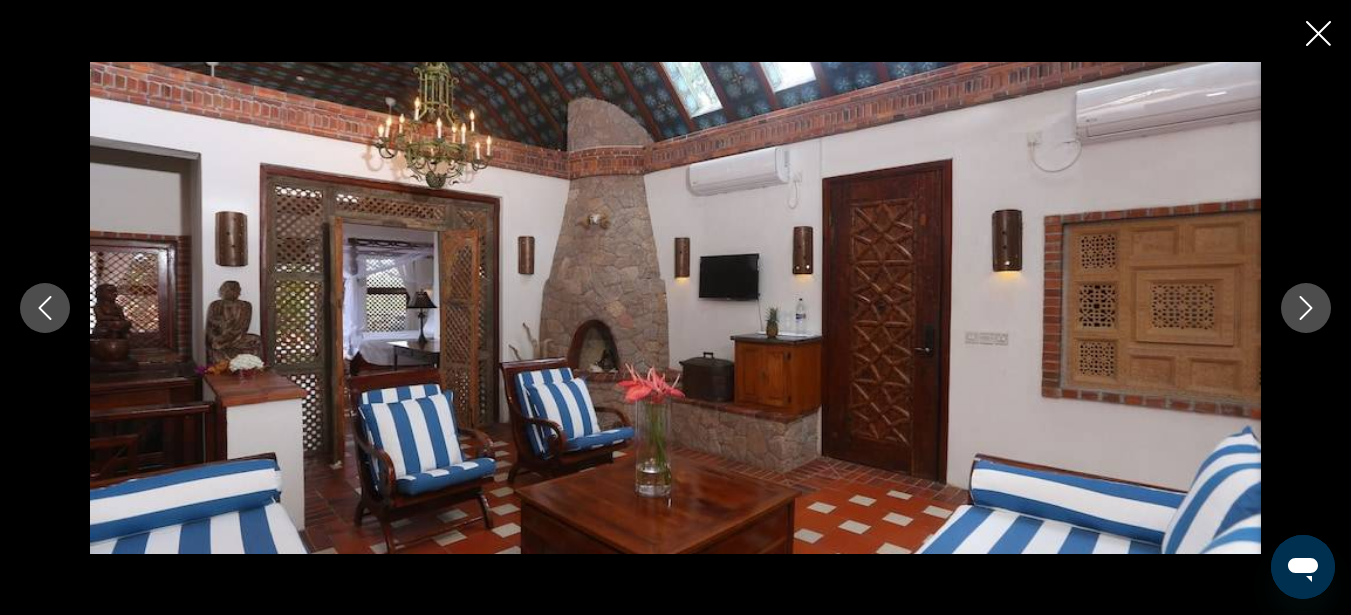 click at bounding box center (1306, 308) 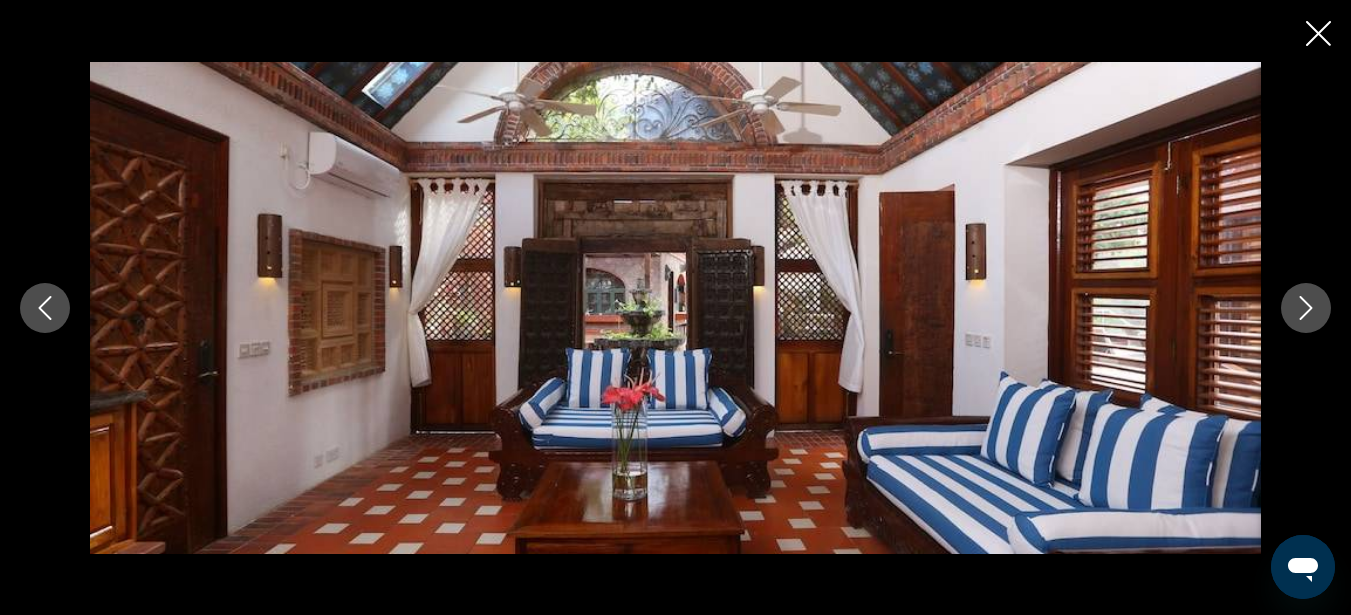 click at bounding box center [1306, 308] 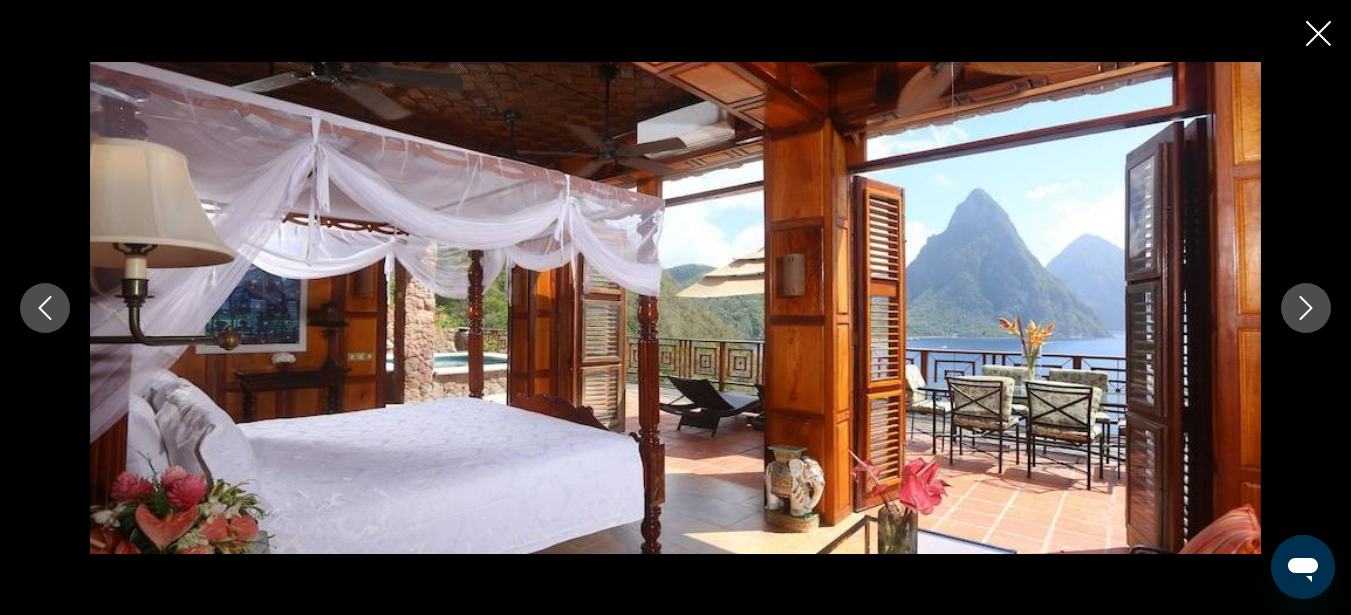 click at bounding box center (1306, 308) 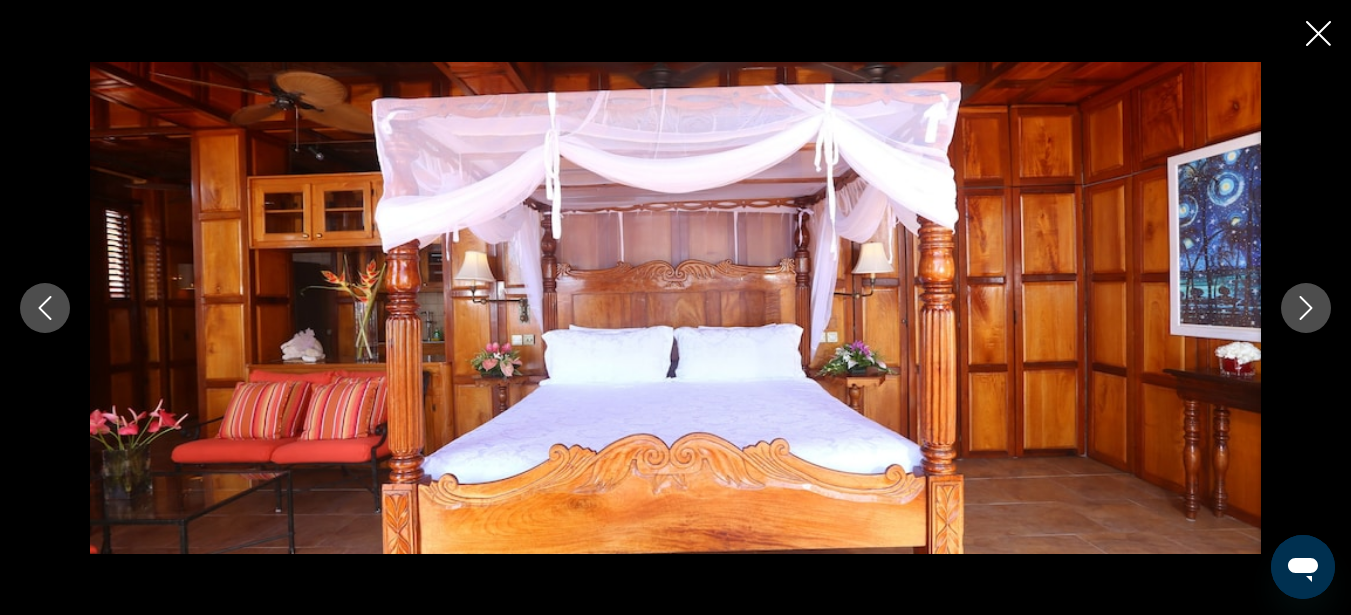 click at bounding box center [1306, 308] 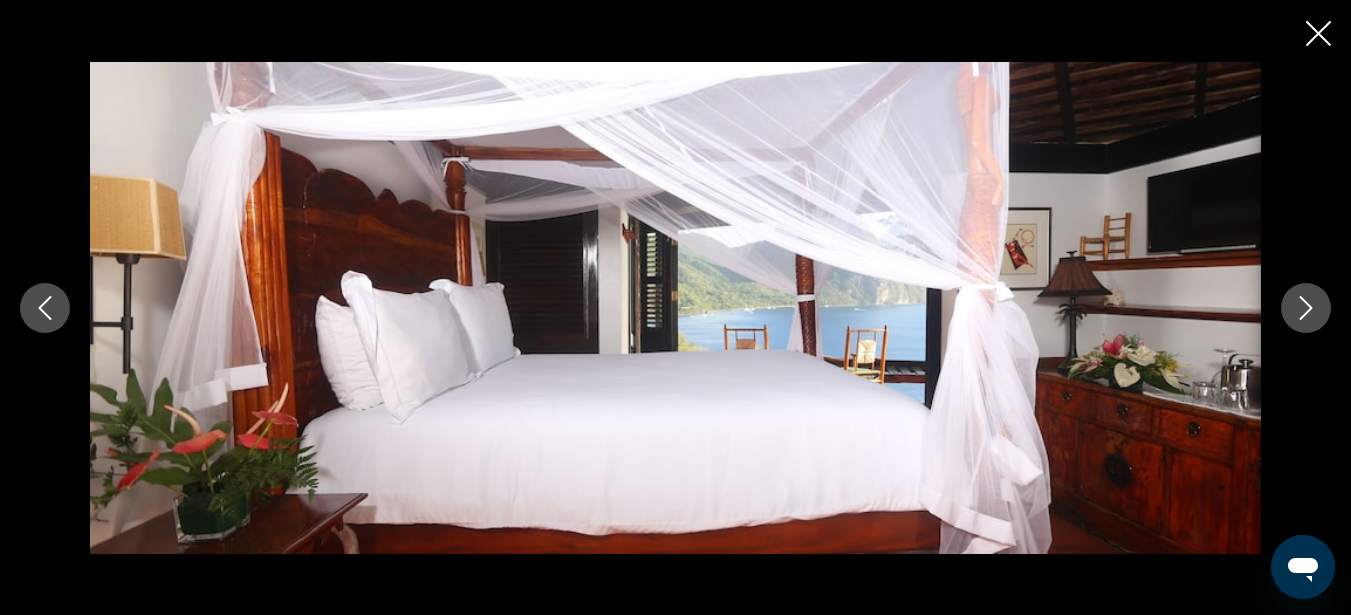 click at bounding box center [1306, 308] 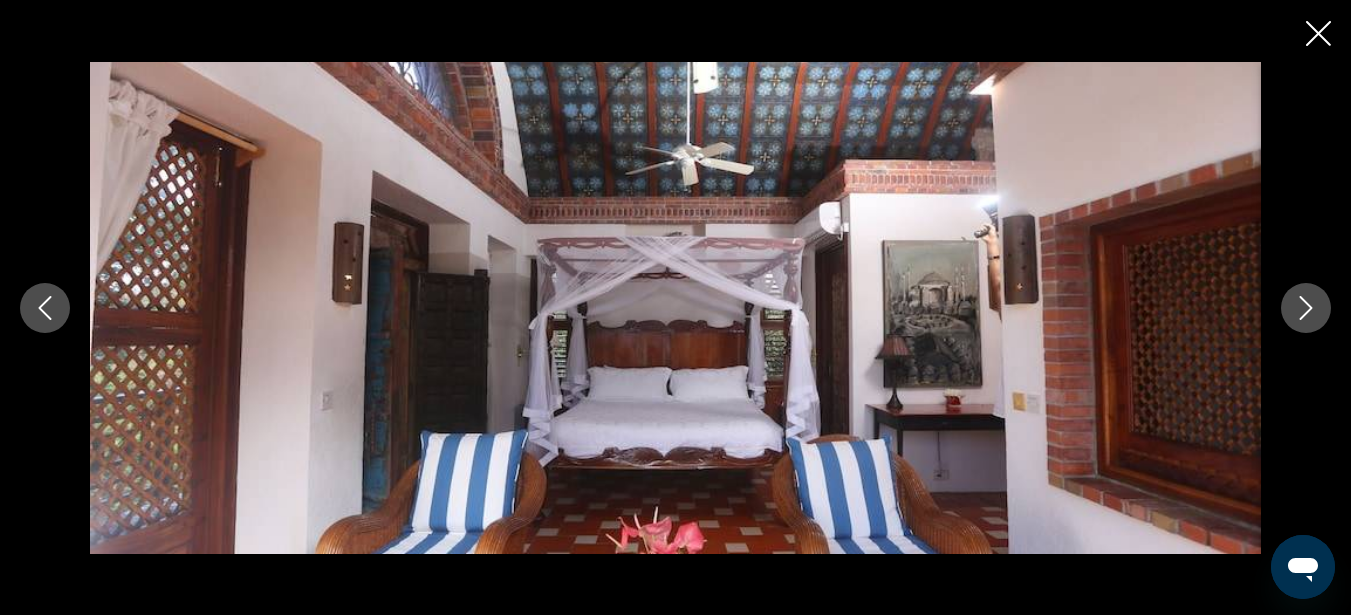 click at bounding box center [1306, 308] 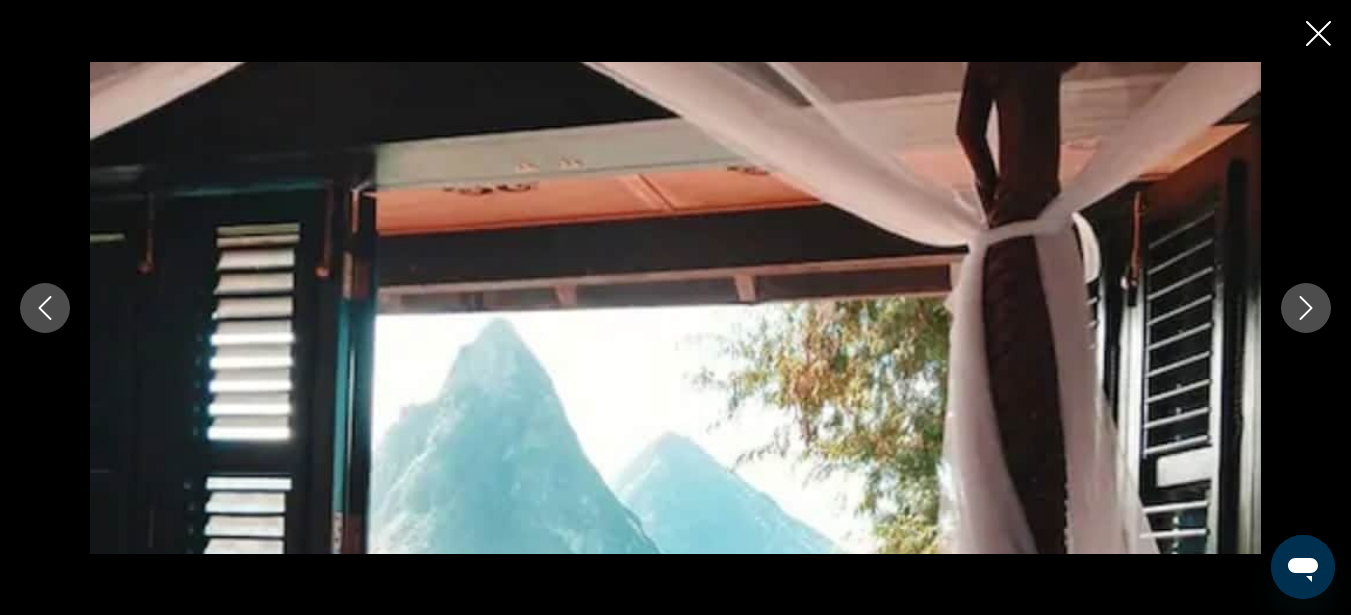 click at bounding box center (1306, 308) 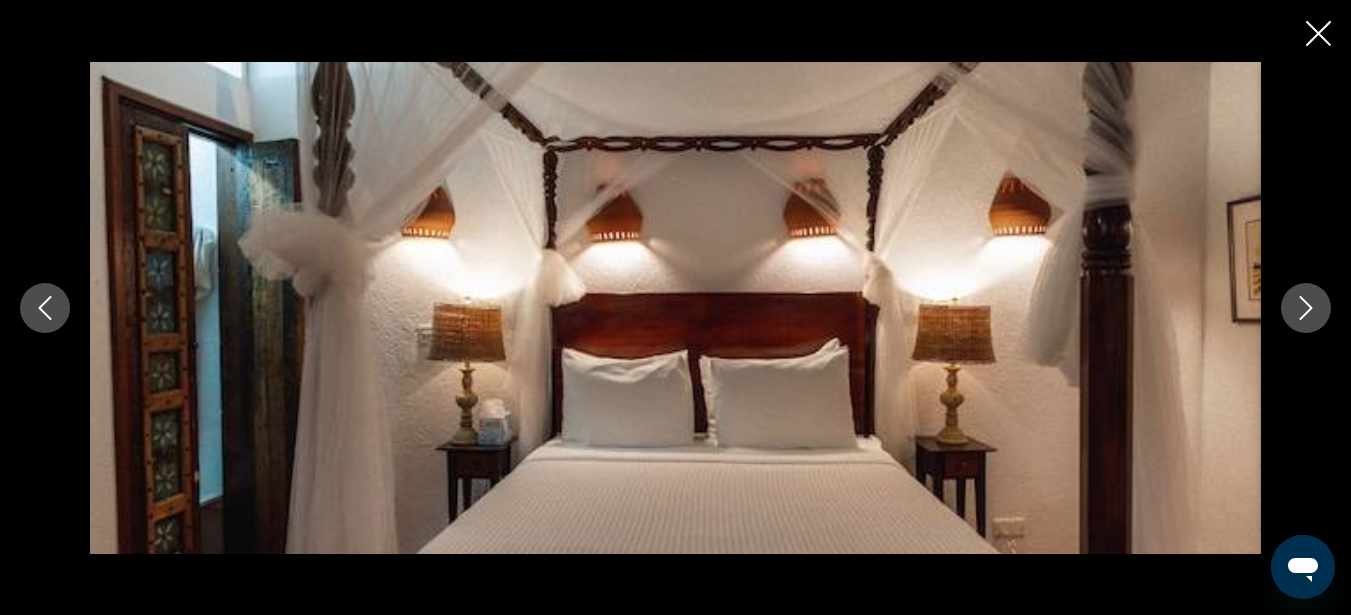 click at bounding box center [1306, 308] 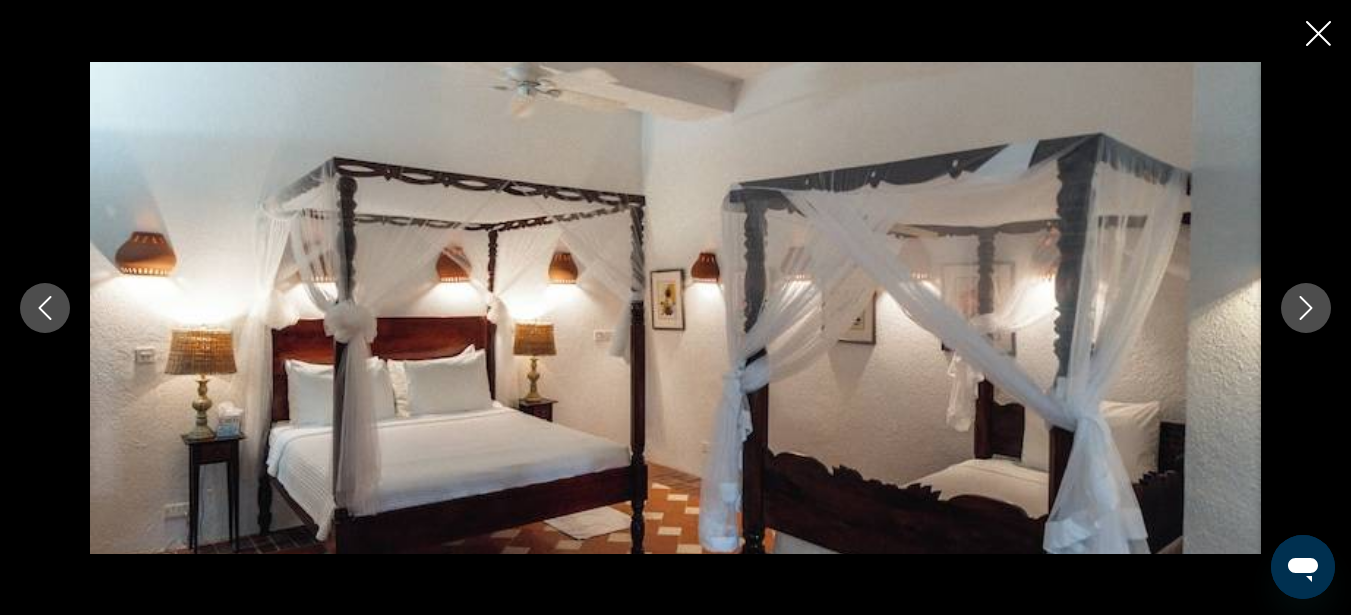 click at bounding box center [1306, 308] 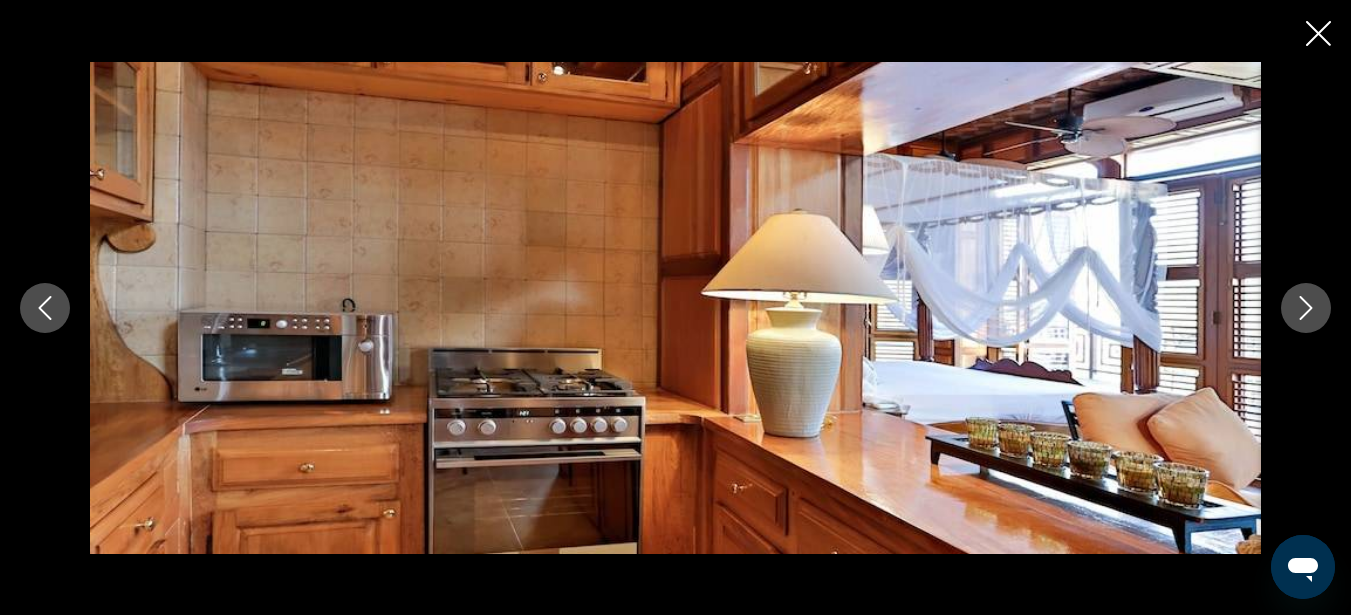 click at bounding box center [1306, 308] 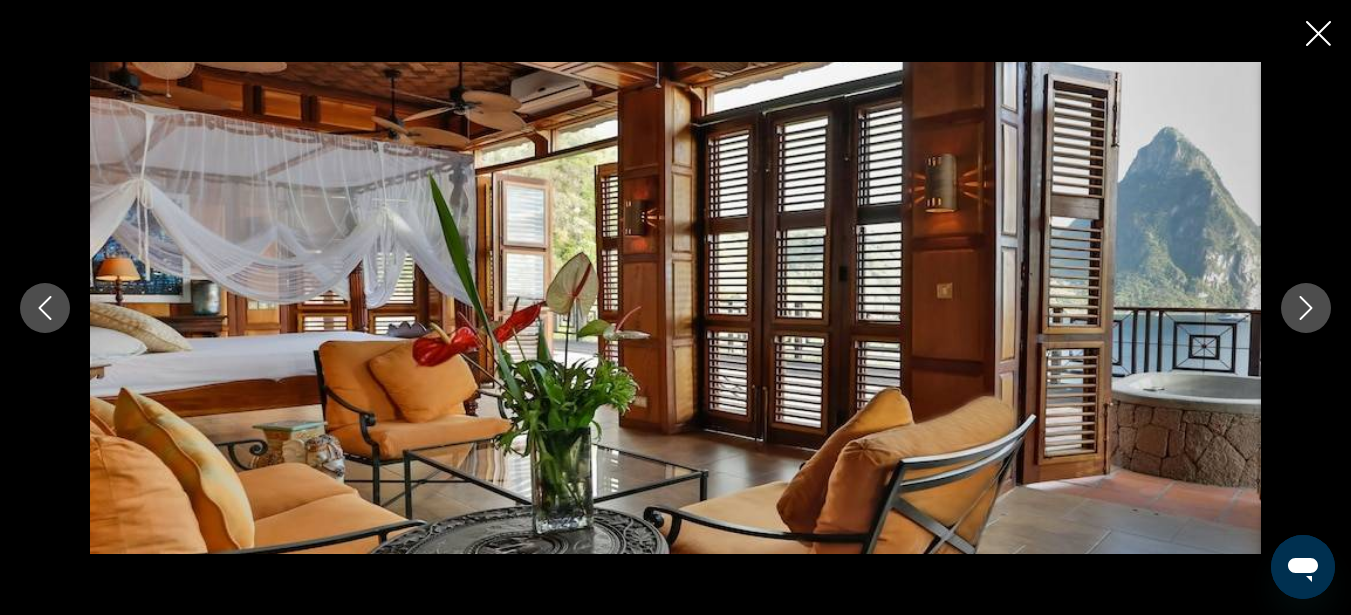 click at bounding box center (1306, 308) 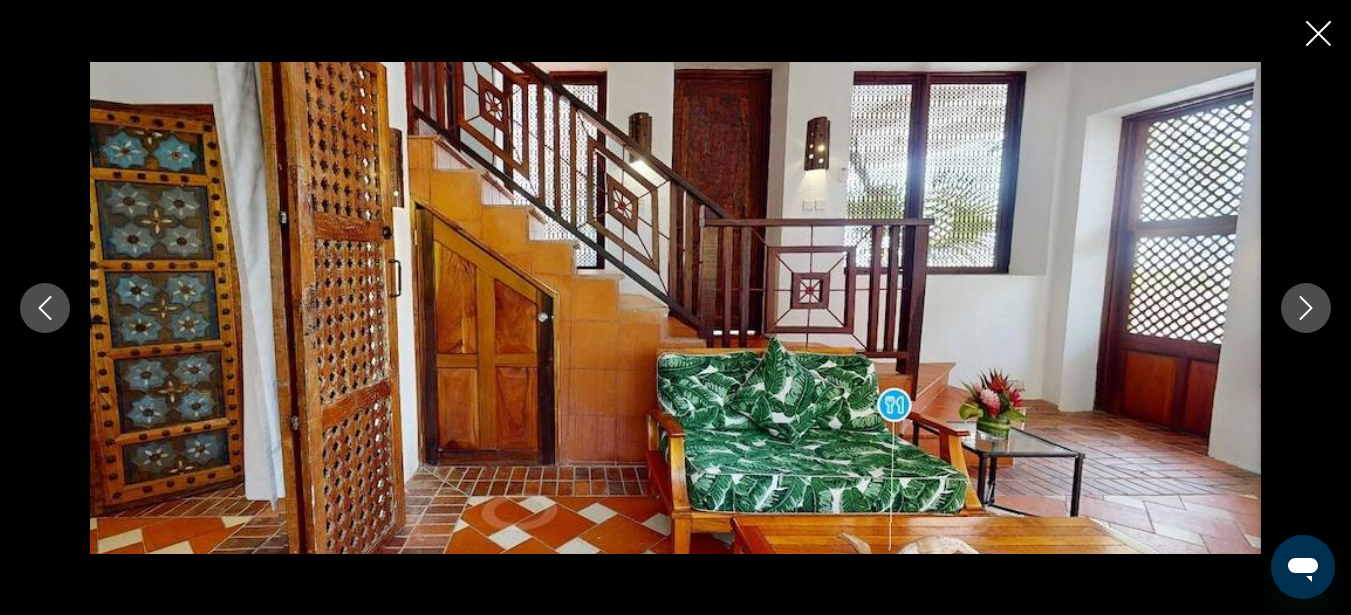 click at bounding box center [1306, 308] 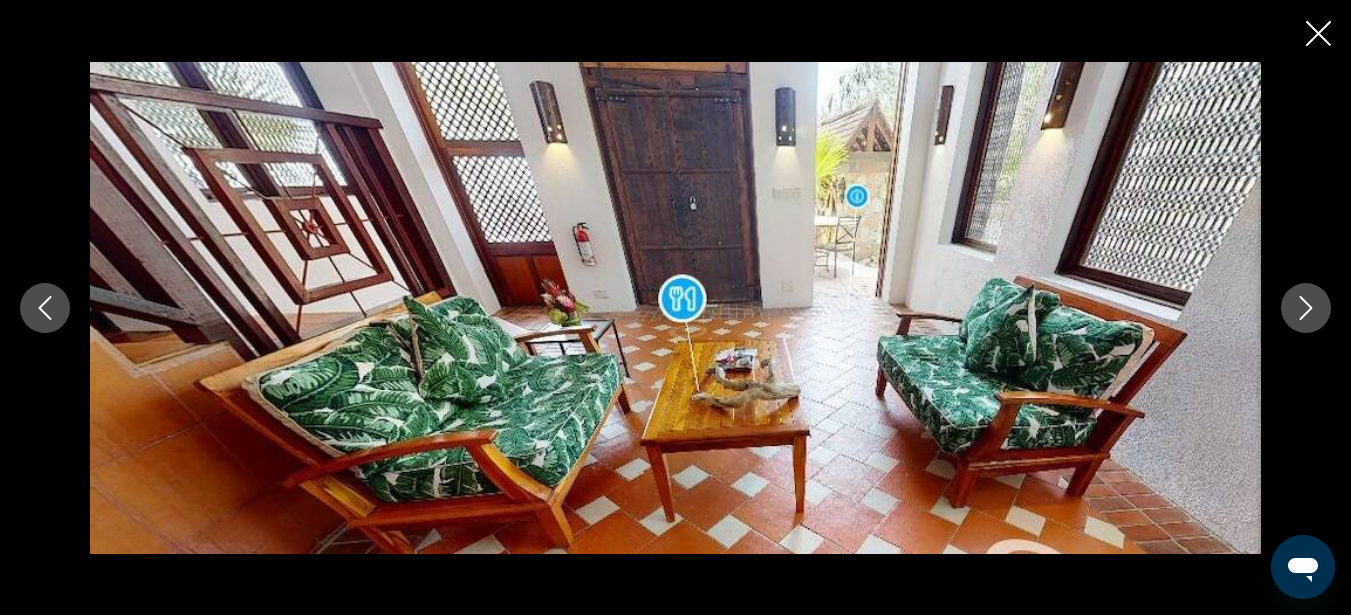 click at bounding box center (1306, 308) 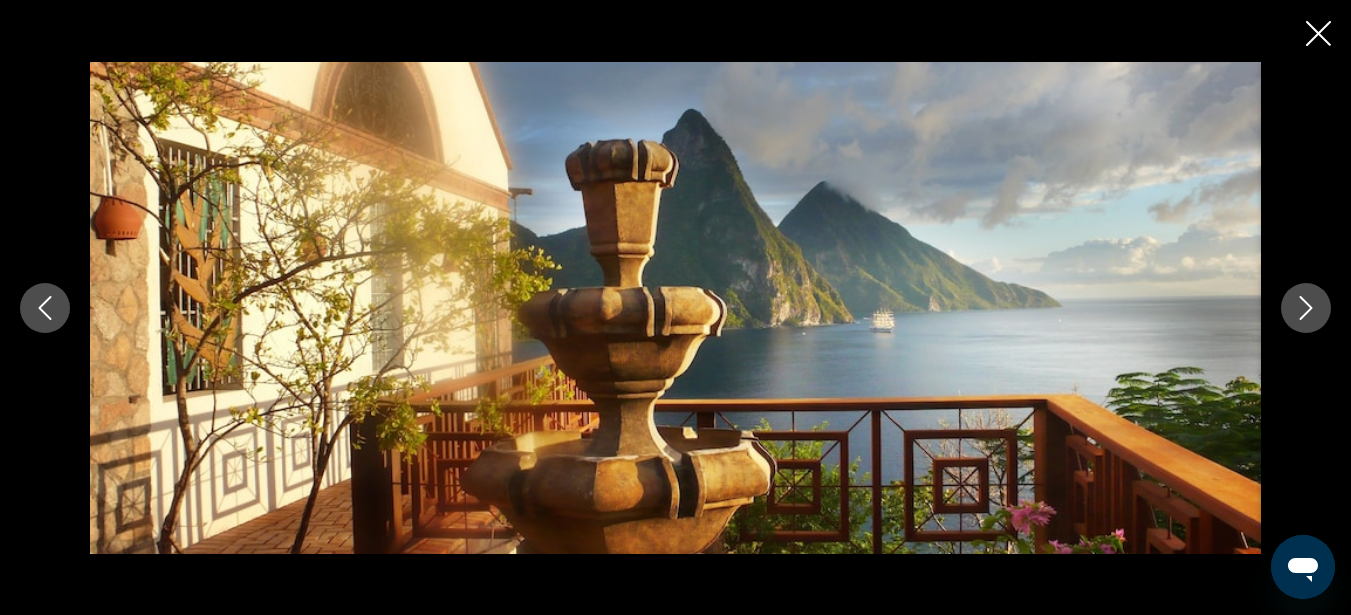 click at bounding box center (1306, 308) 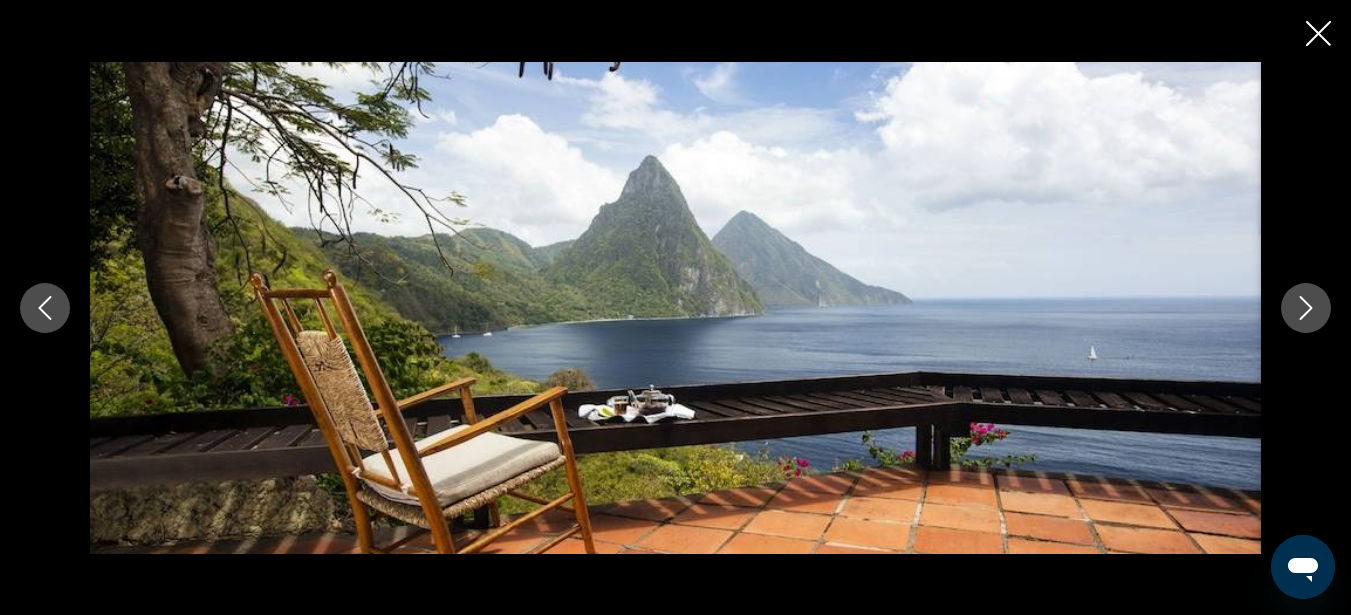 click at bounding box center [1306, 308] 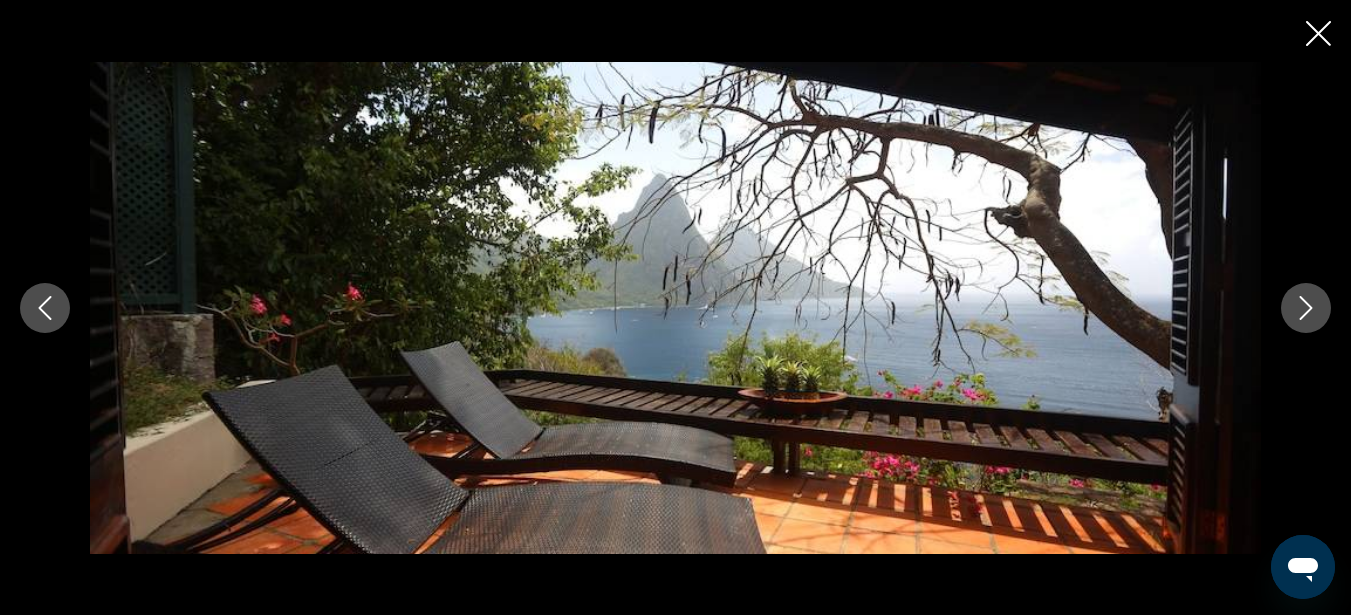 click at bounding box center [1306, 308] 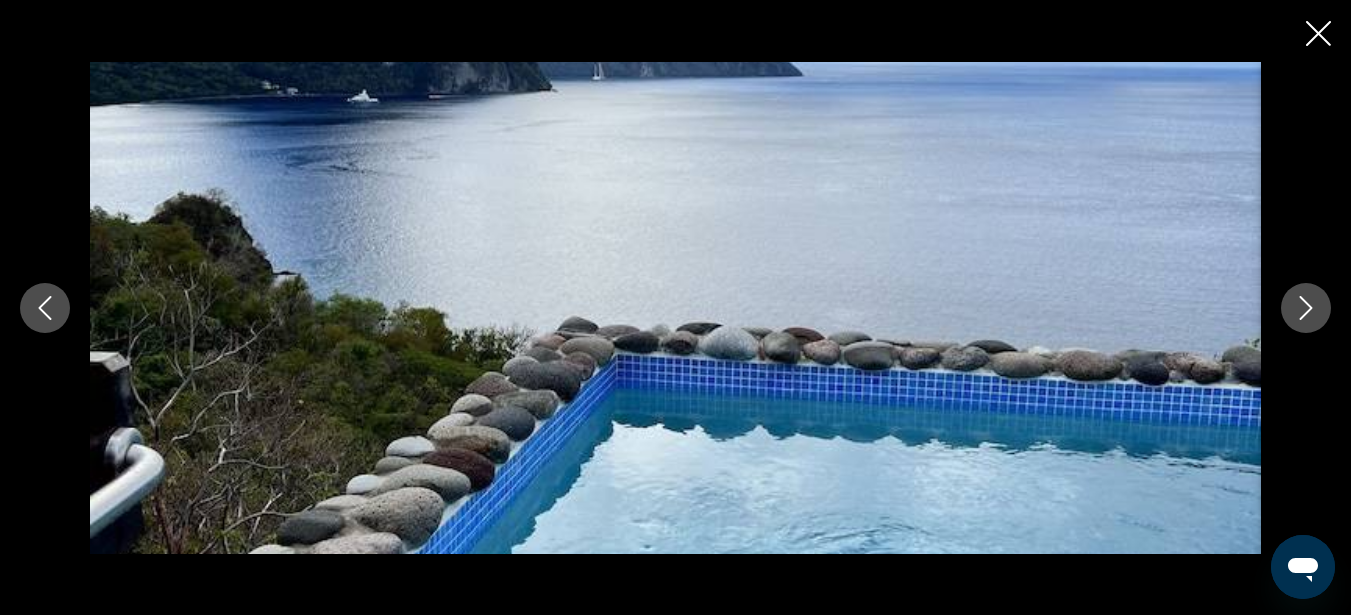 click at bounding box center (1306, 308) 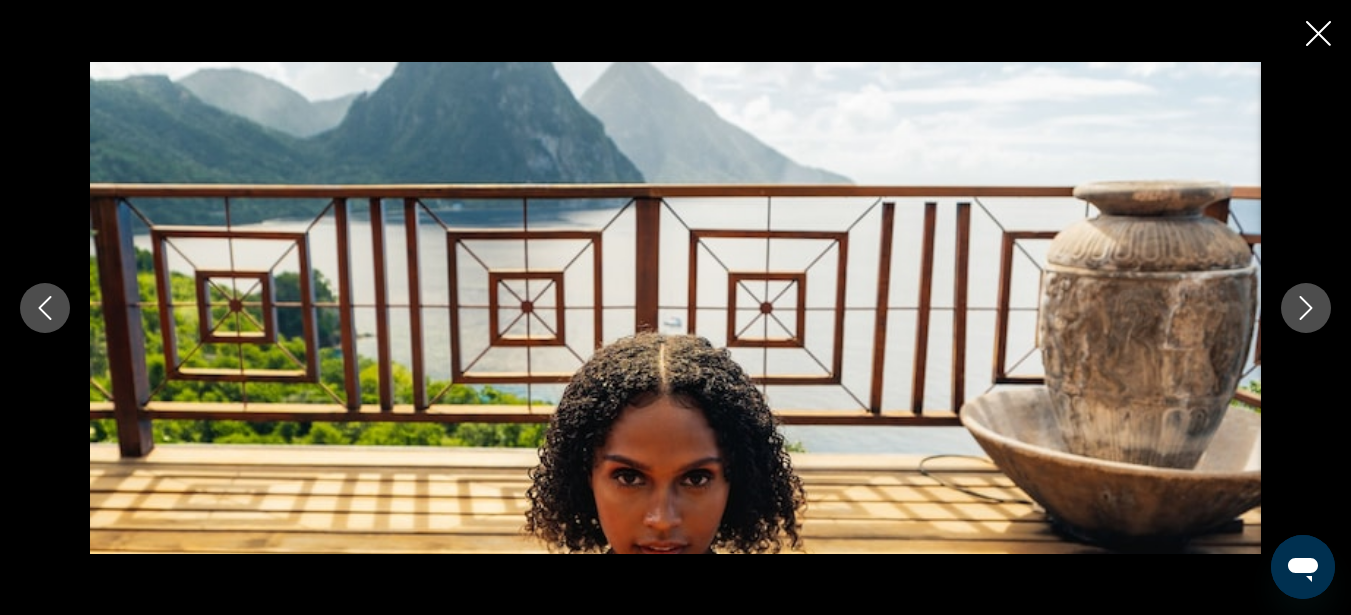 click at bounding box center [1306, 308] 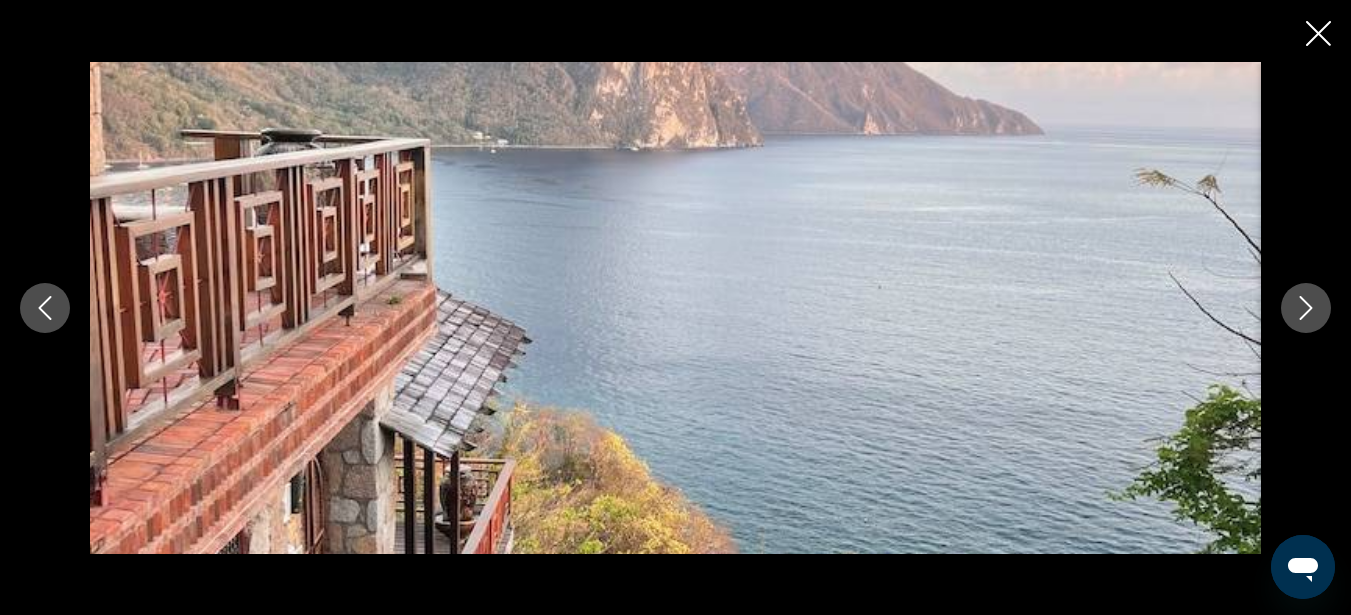 click at bounding box center [1306, 308] 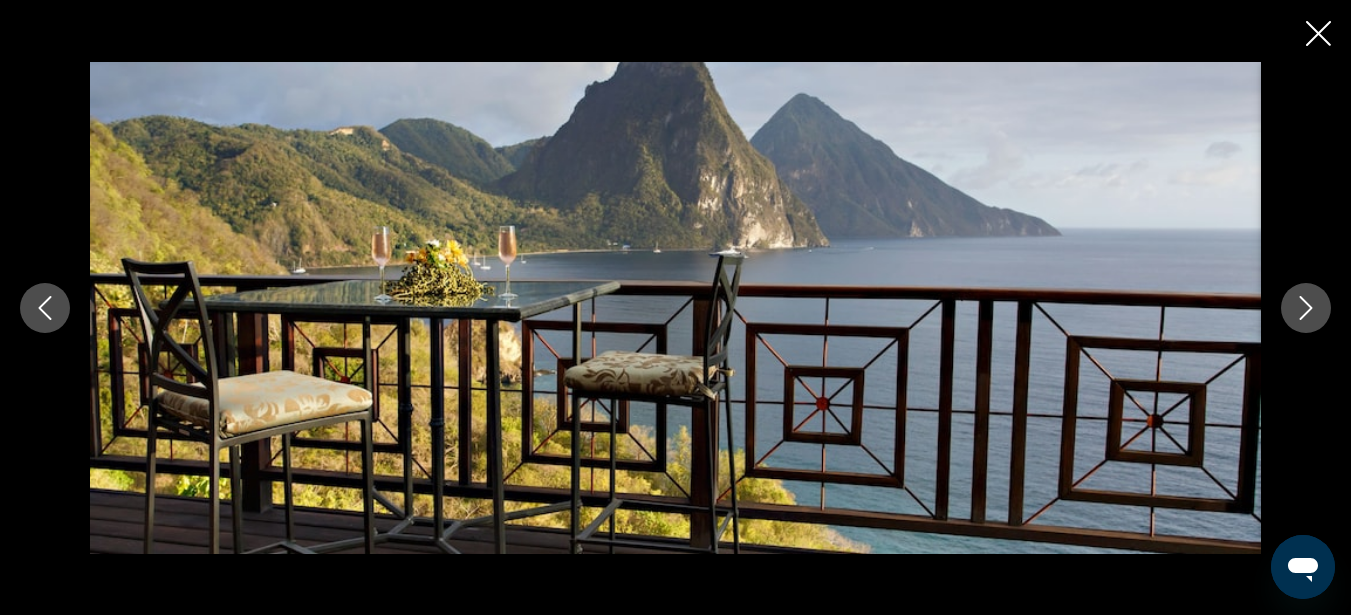 click at bounding box center [1306, 308] 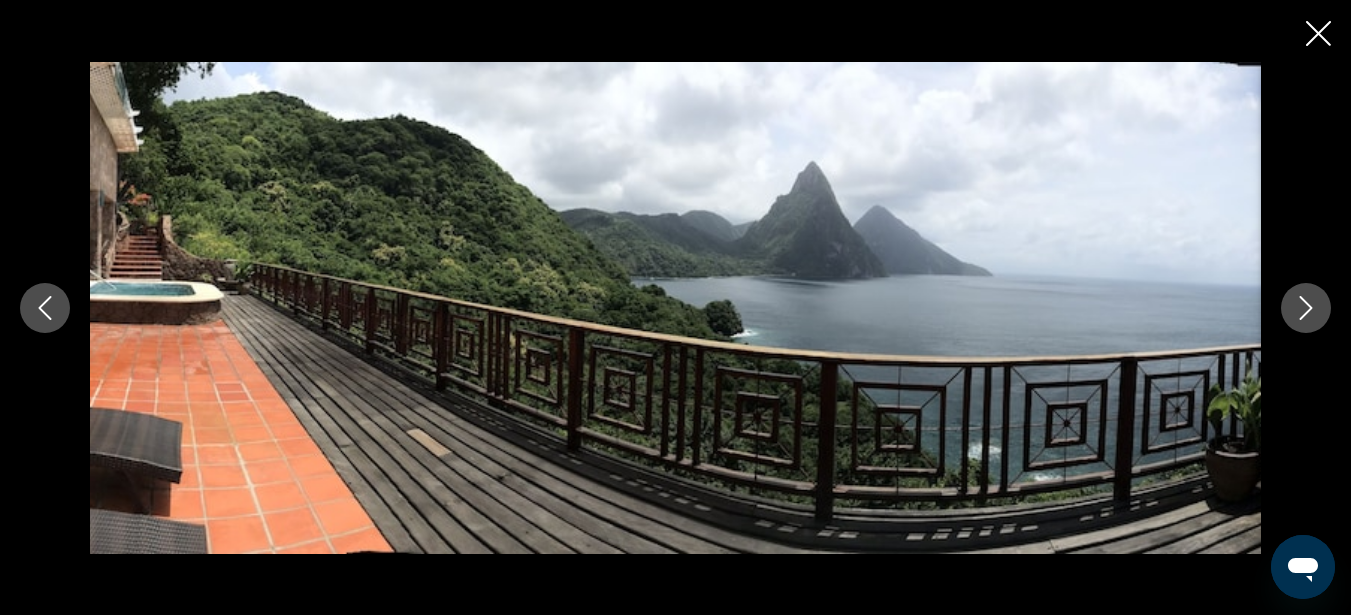 click at bounding box center [1306, 308] 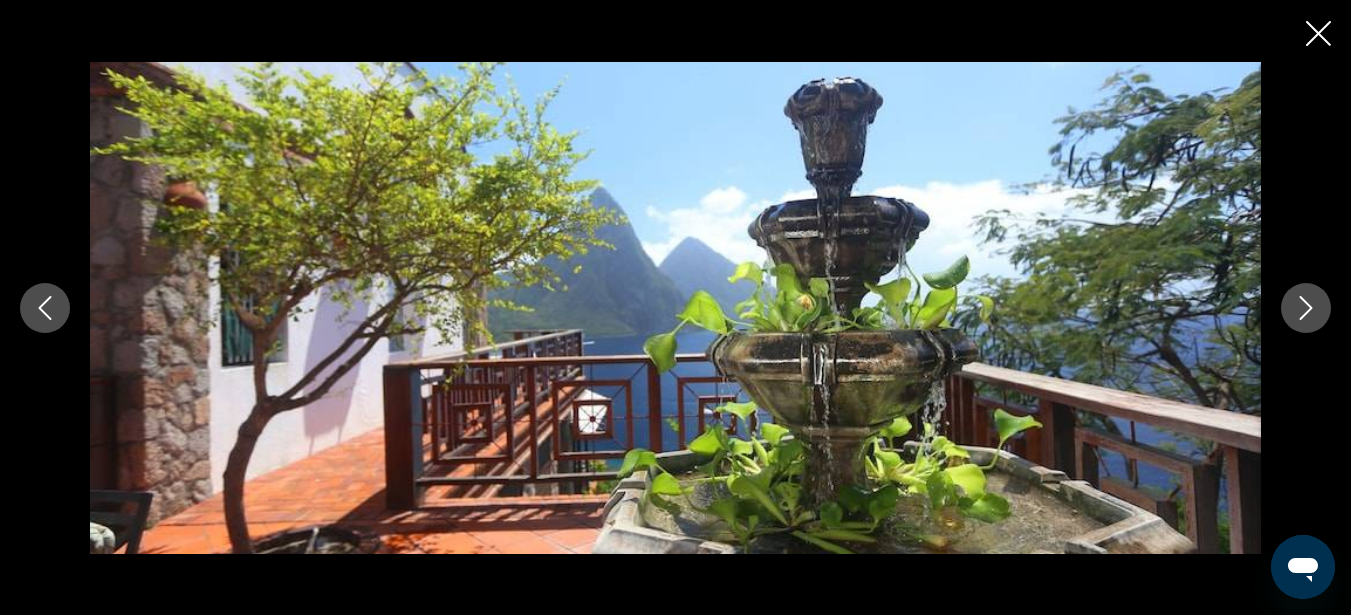click at bounding box center [1306, 308] 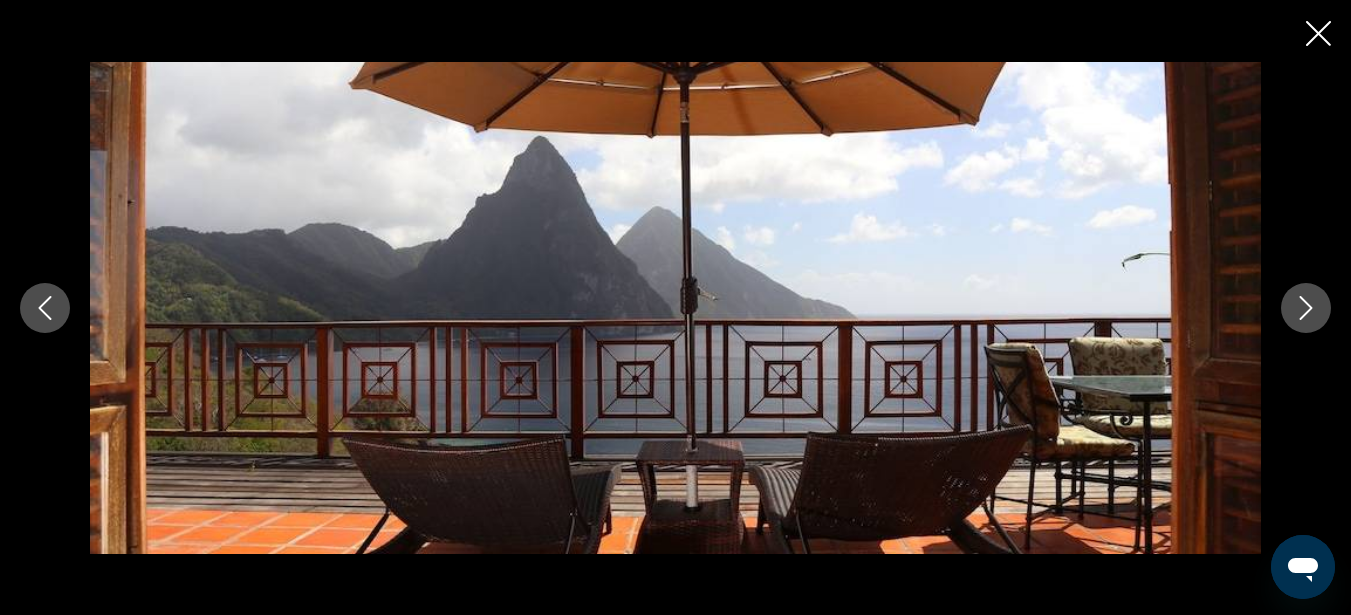 click at bounding box center [1318, 33] 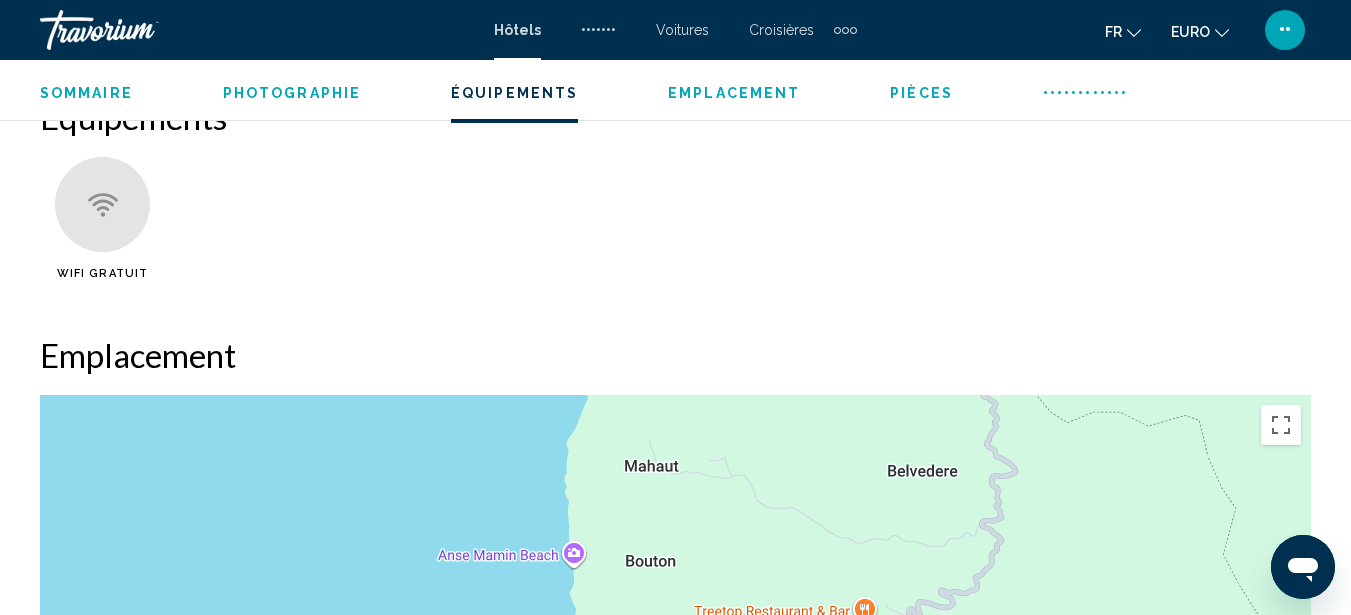 scroll, scrollTop: 2007, scrollLeft: 0, axis: vertical 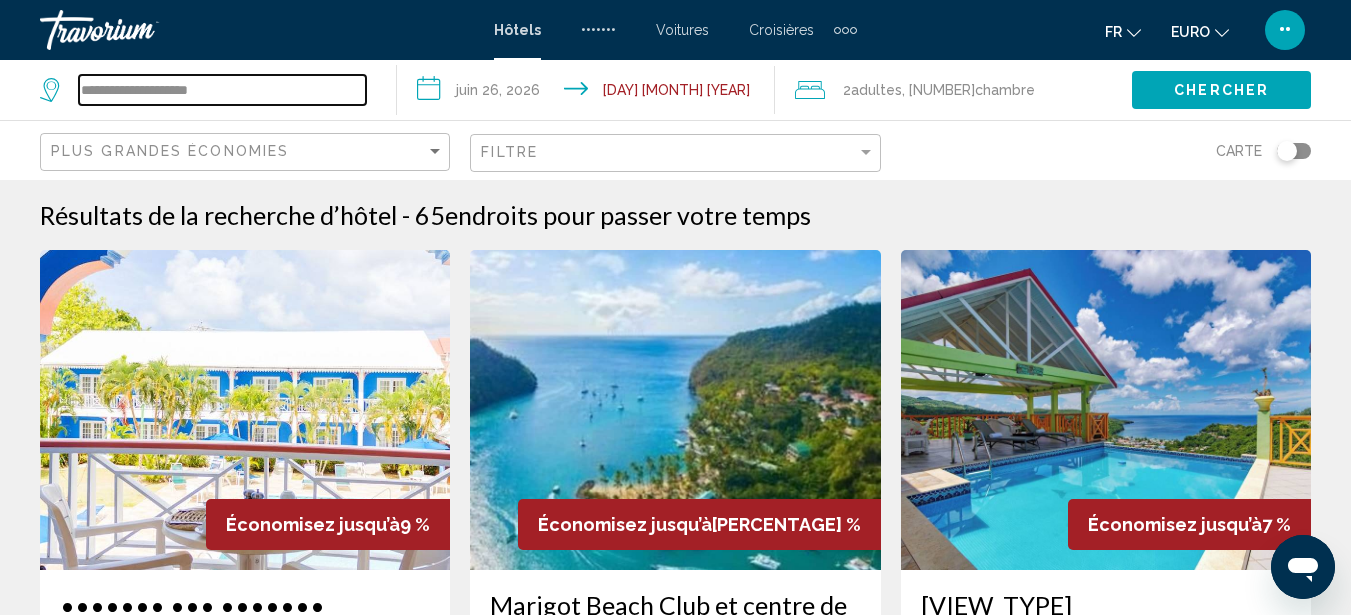 drag, startPoint x: 245, startPoint y: 80, endPoint x: 0, endPoint y: 81, distance: 245.00204 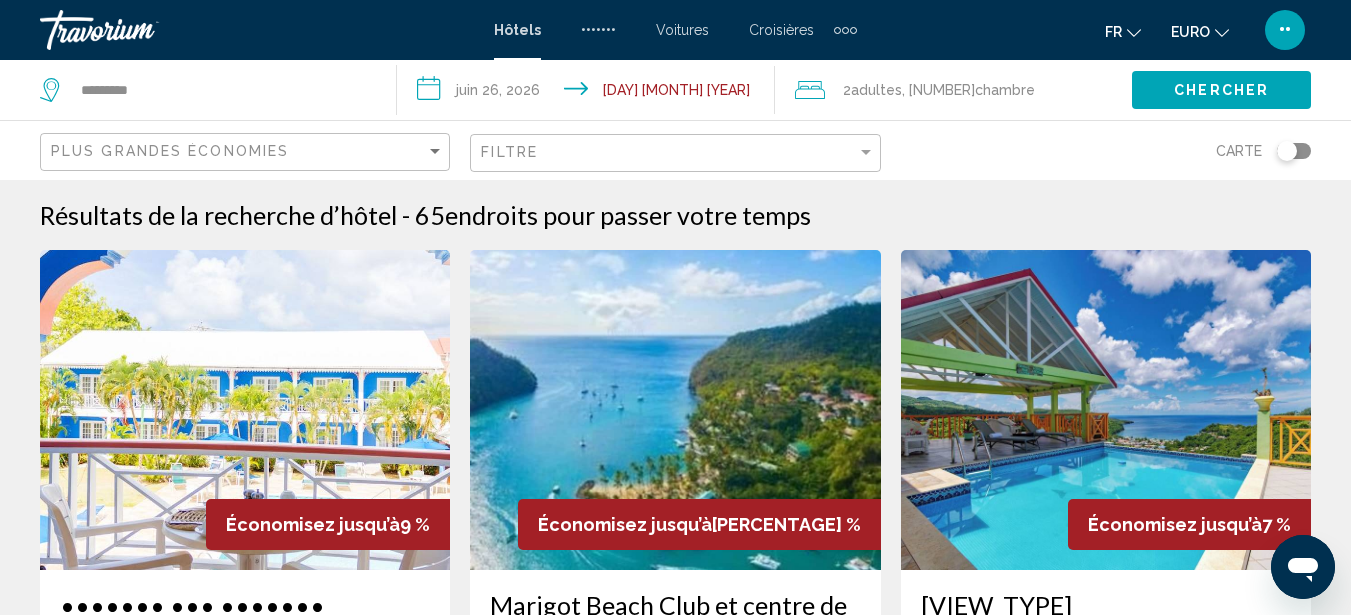 click on "Carte" at bounding box center [1106, 150] 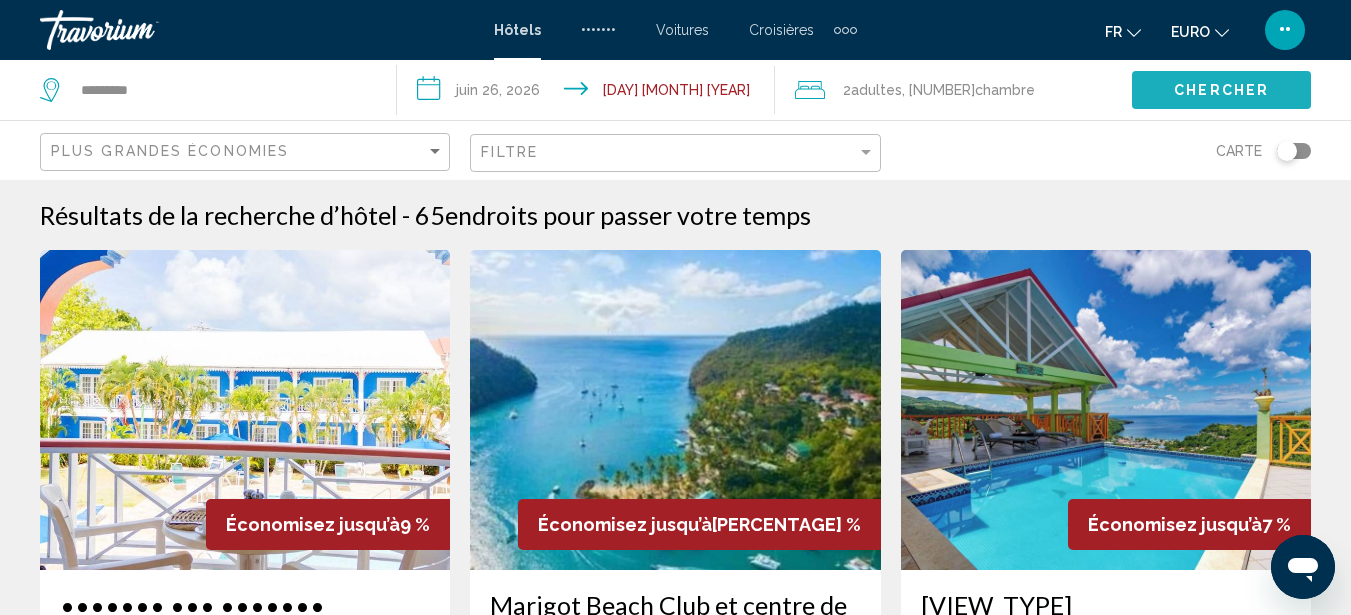 click on "Chercher" at bounding box center (1221, 89) 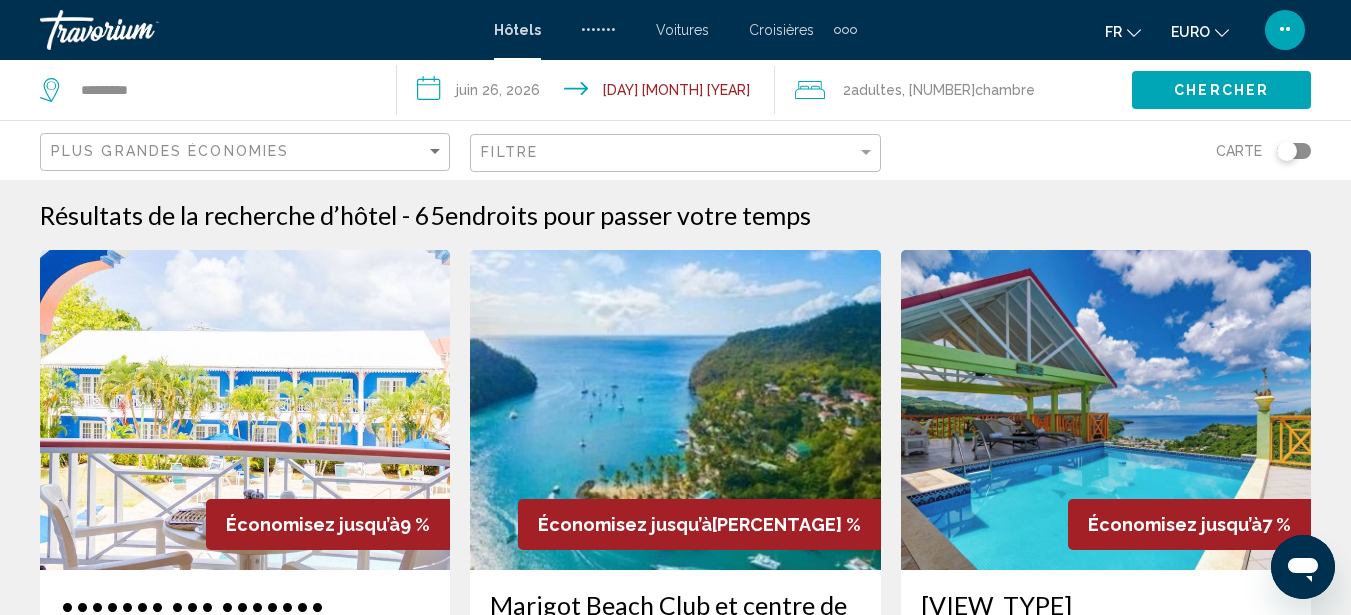 click on "*********" at bounding box center [208, 90] 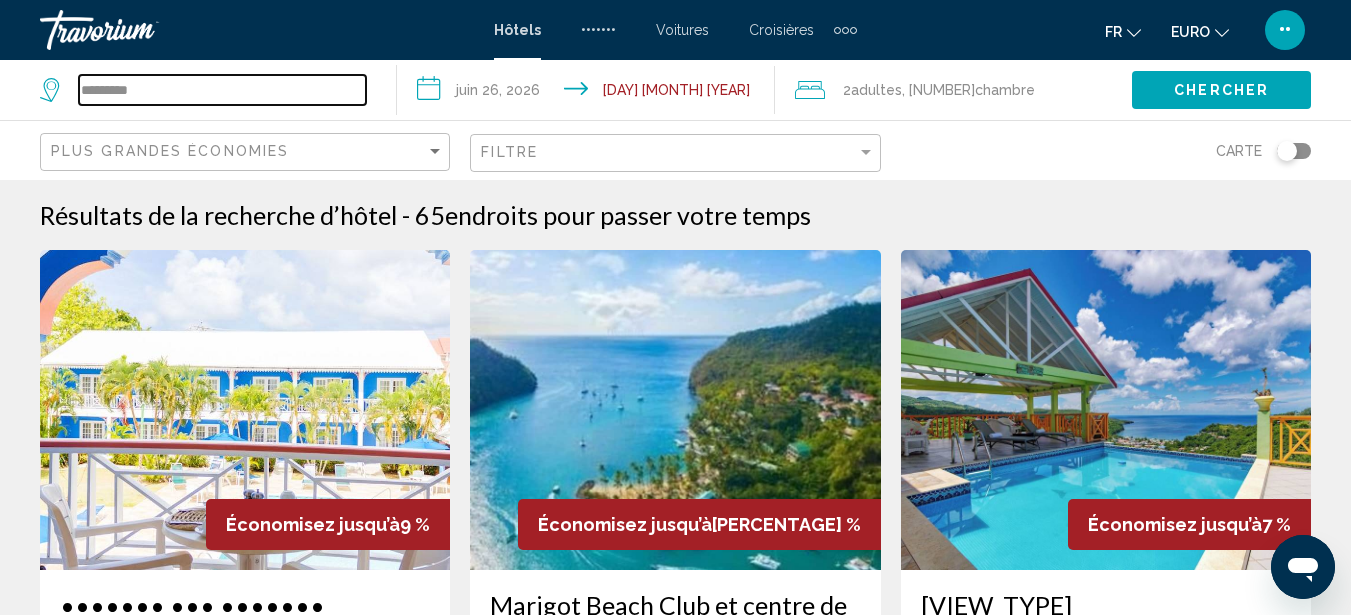 click on "*********" at bounding box center (222, 90) 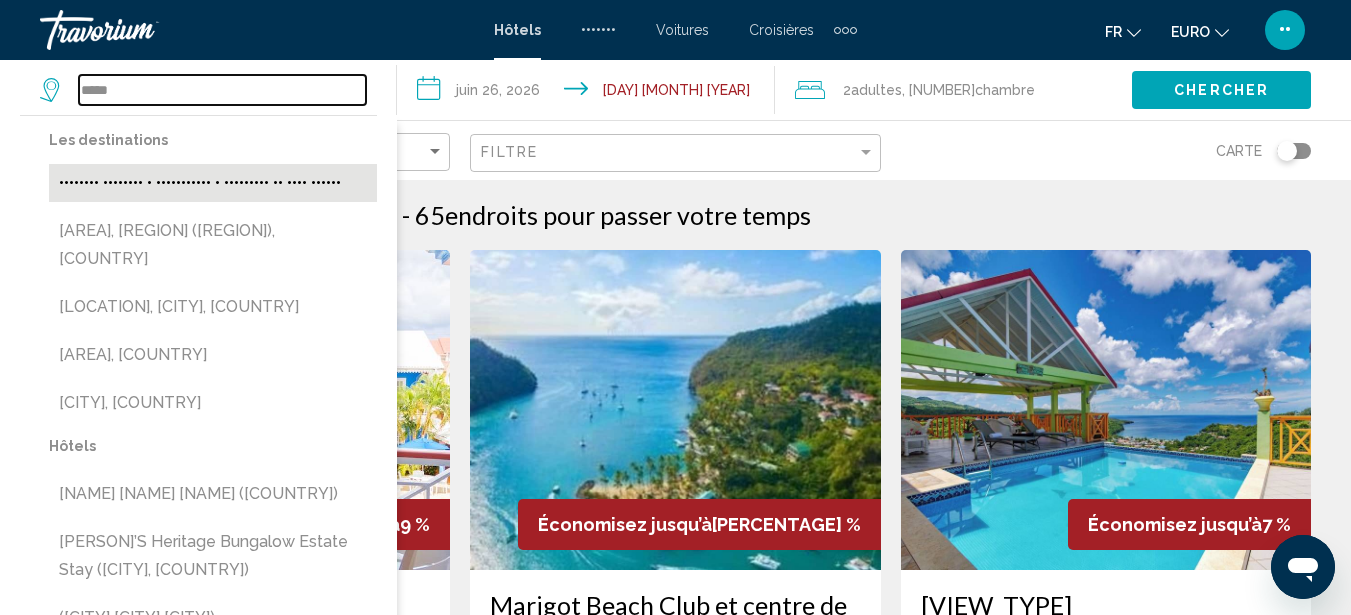 type on "*****" 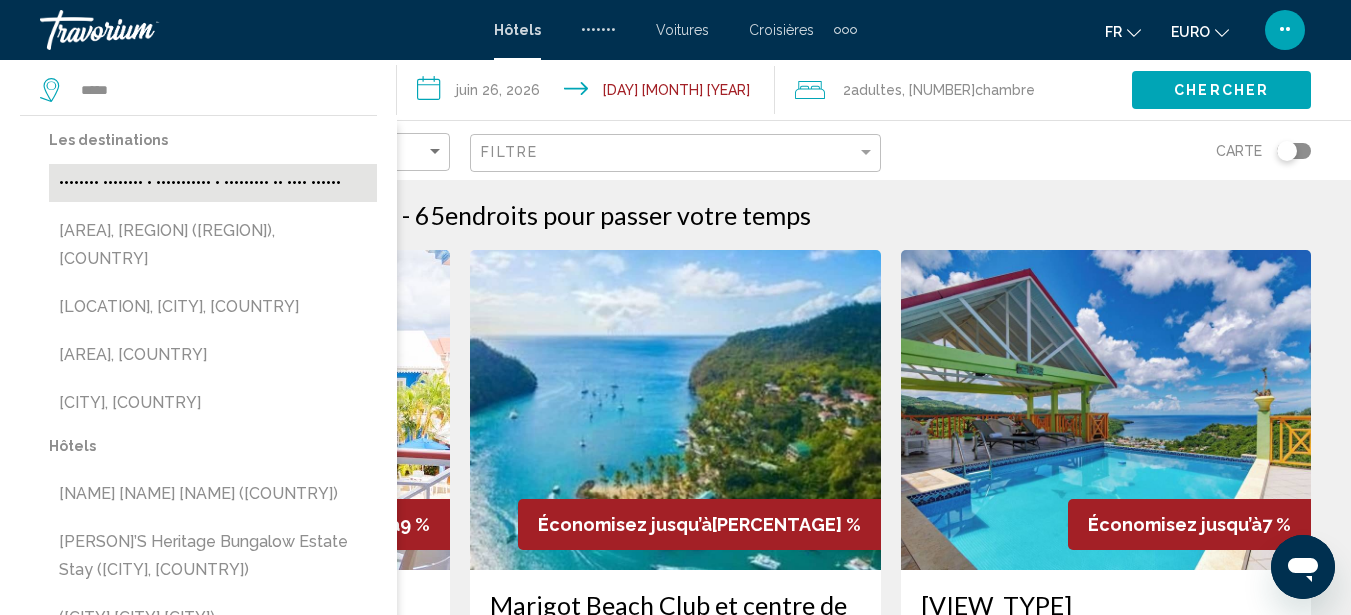 click on "•••••••• •••••••• • ••••••••••• • ••••••••• •• •••• ••••••" at bounding box center (213, 183) 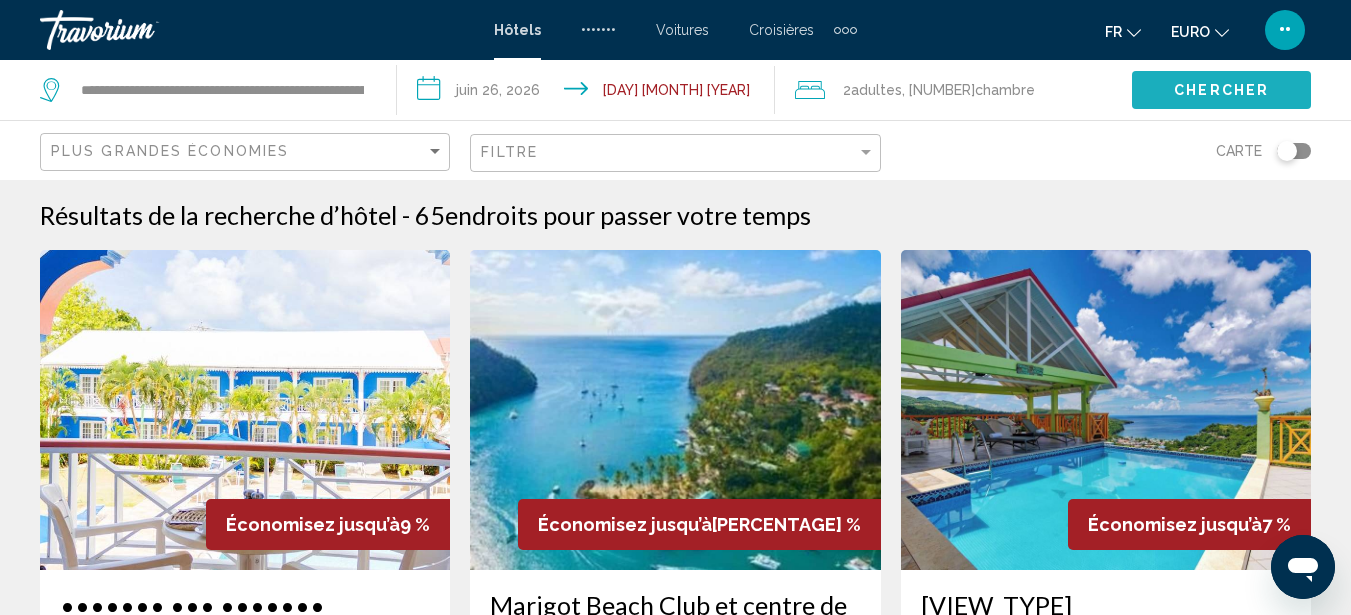 click on "Chercher" at bounding box center (1221, 91) 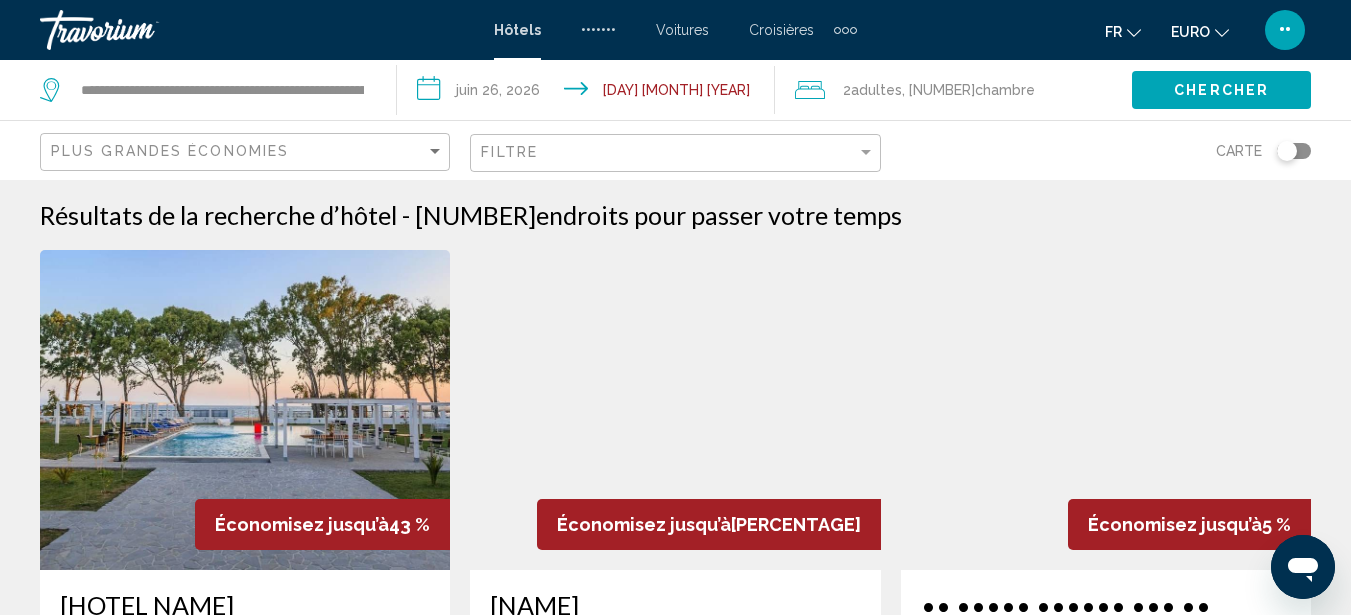 type 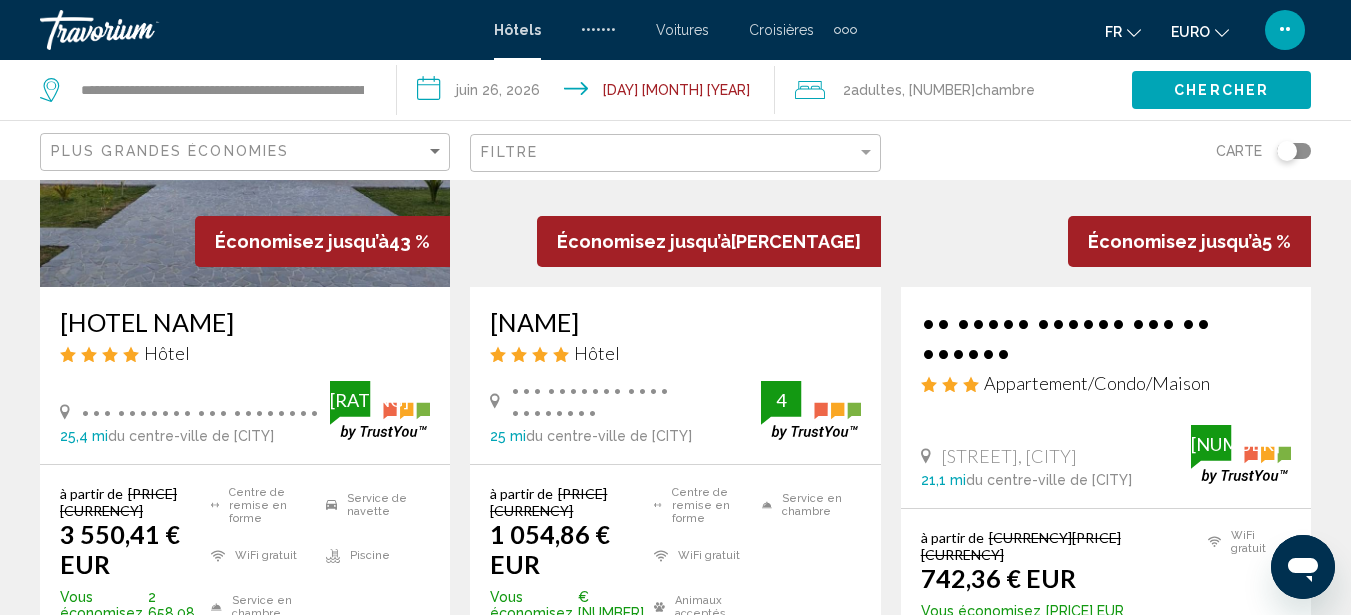 scroll, scrollTop: 320, scrollLeft: 0, axis: vertical 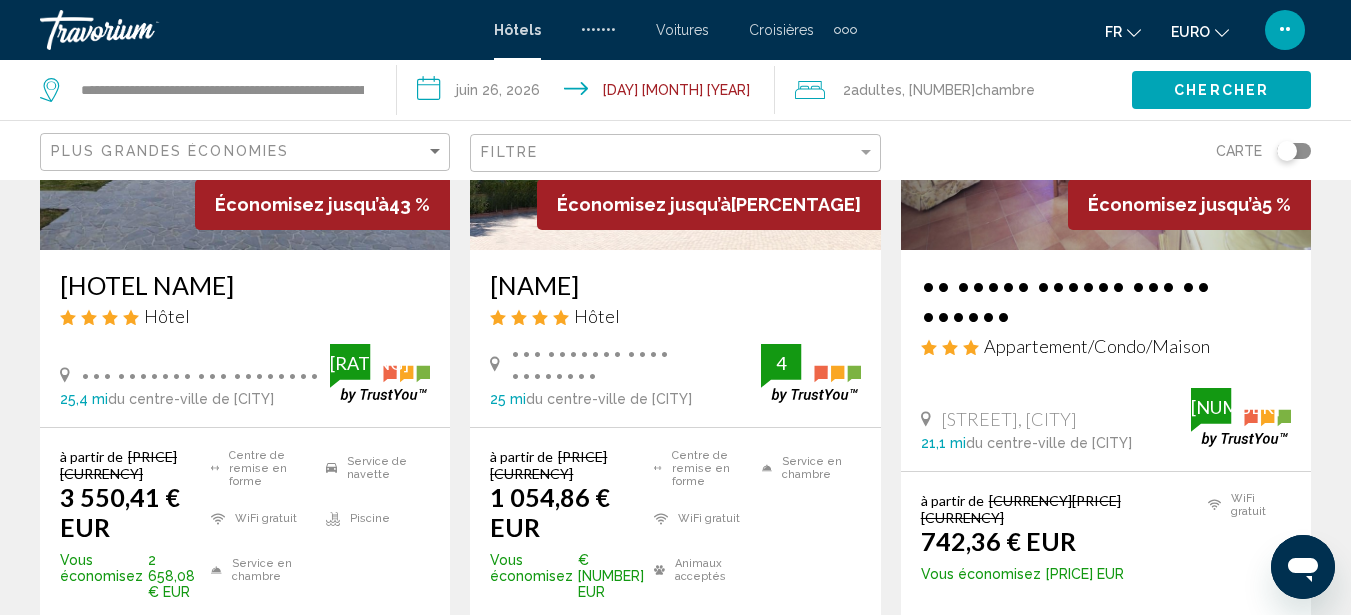 click on "Filtre" at bounding box center (677, 153) 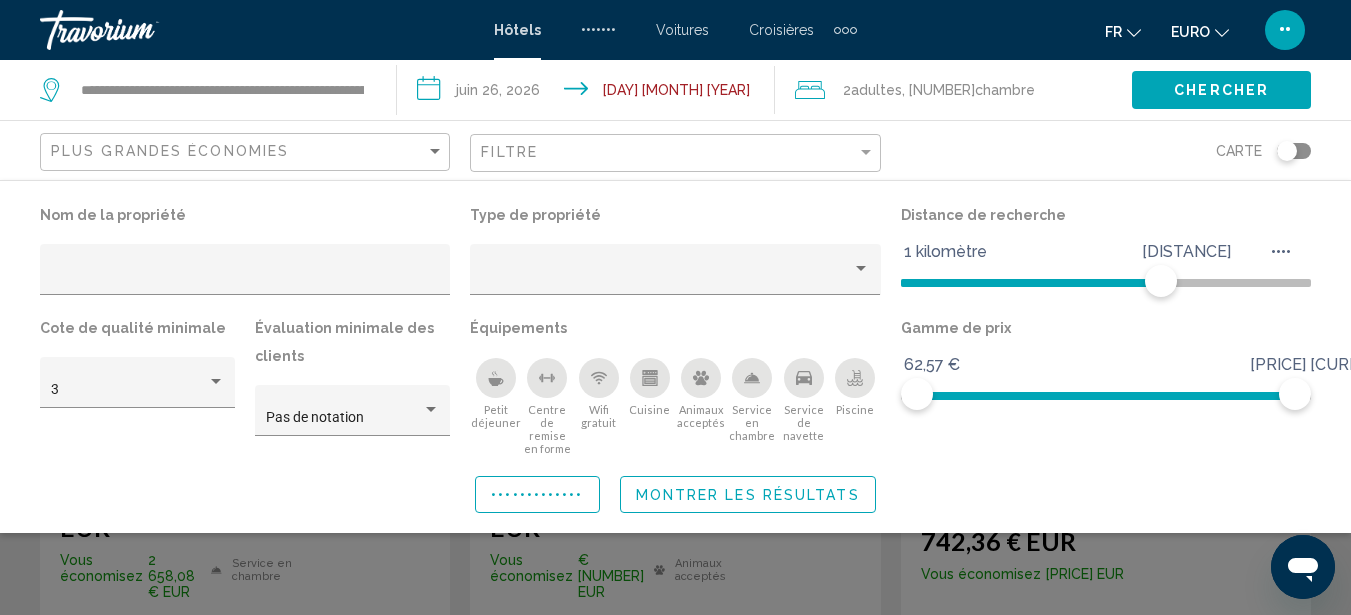 click at bounding box center (496, 378) 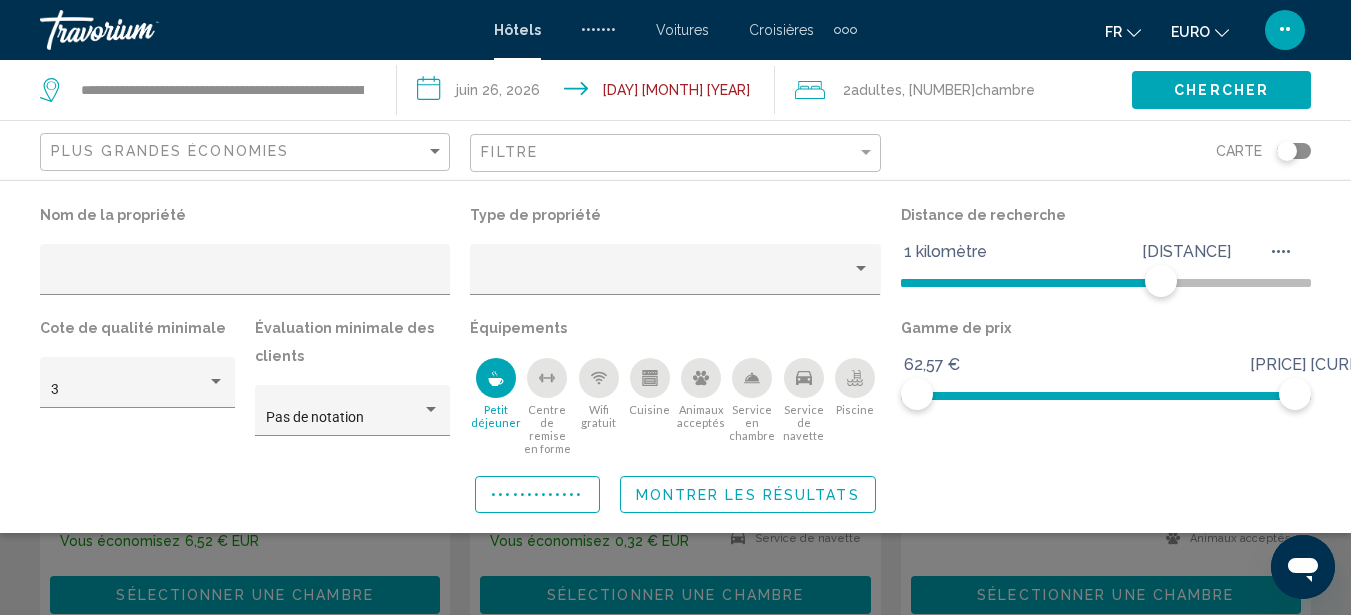 click at bounding box center (547, 378) 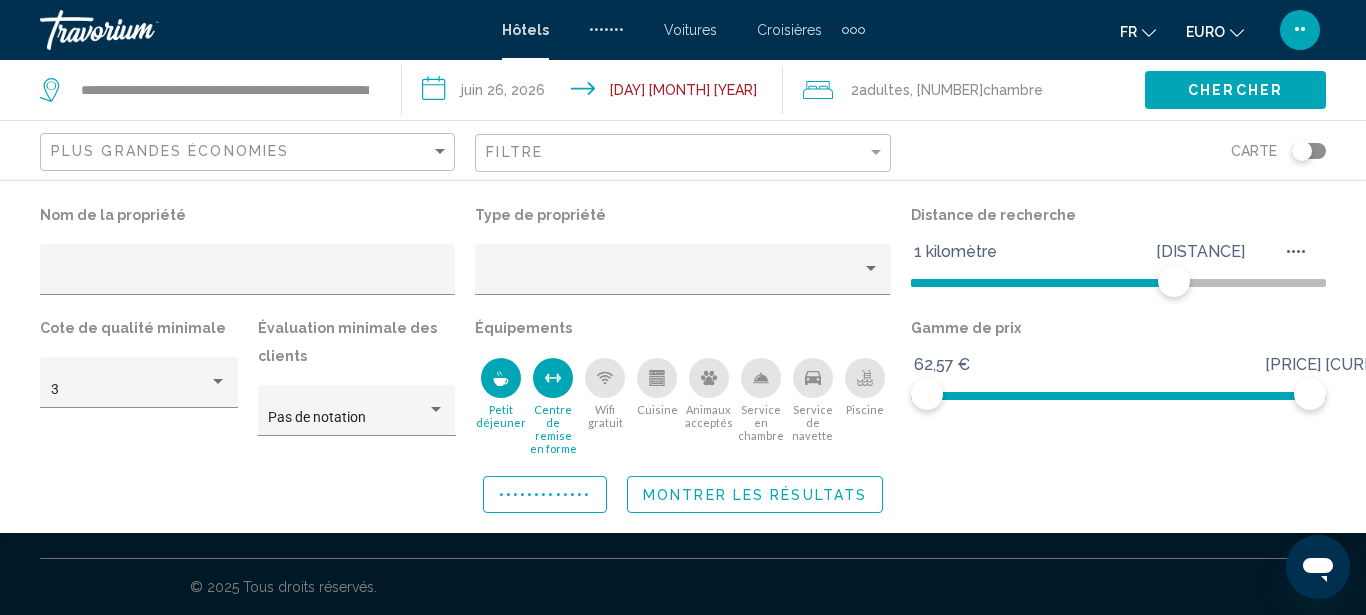 click at bounding box center [605, 378] 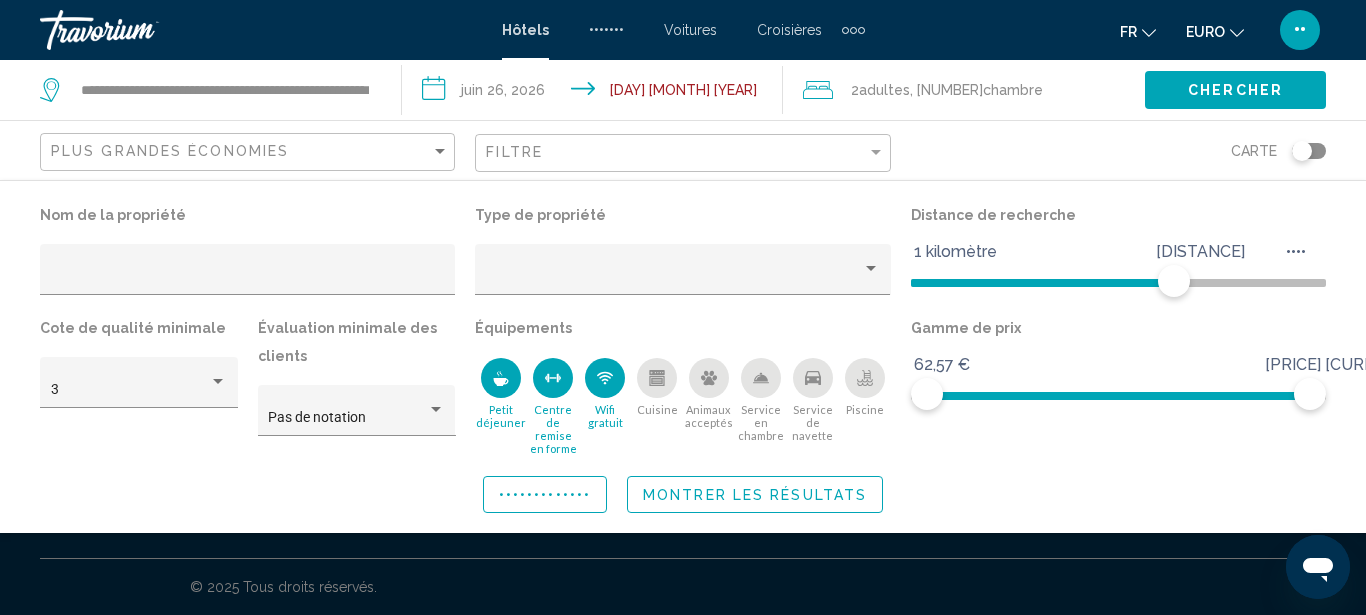 click at bounding box center (656, 381) 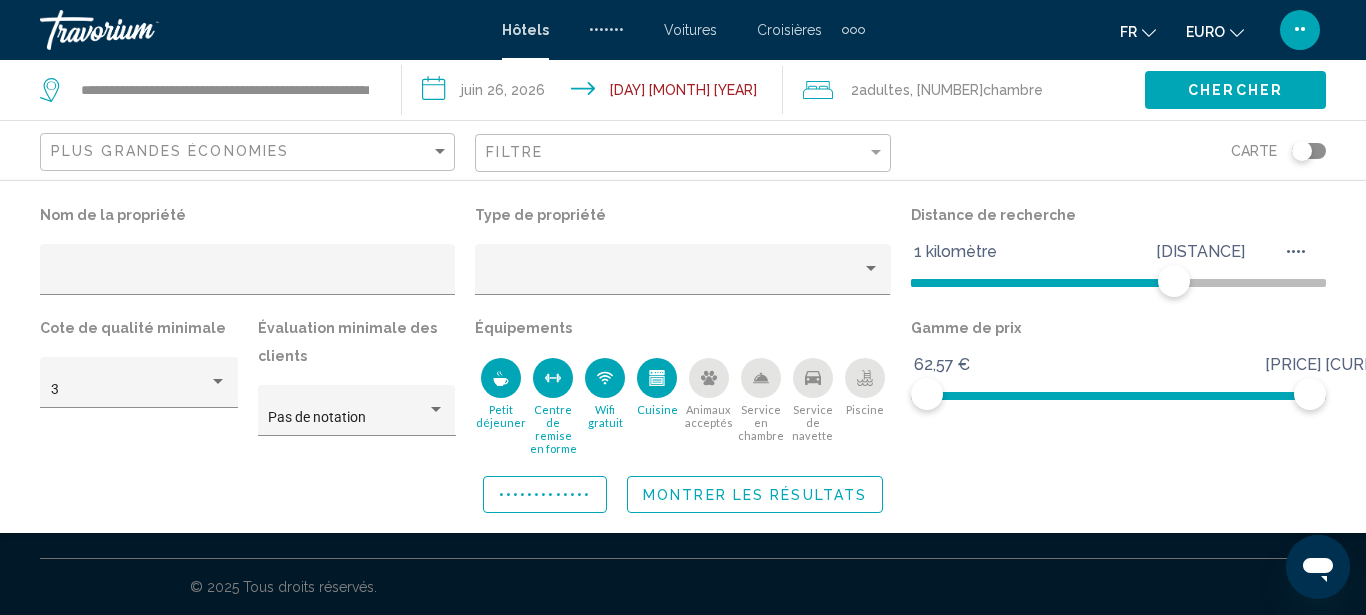 click at bounding box center [709, 378] 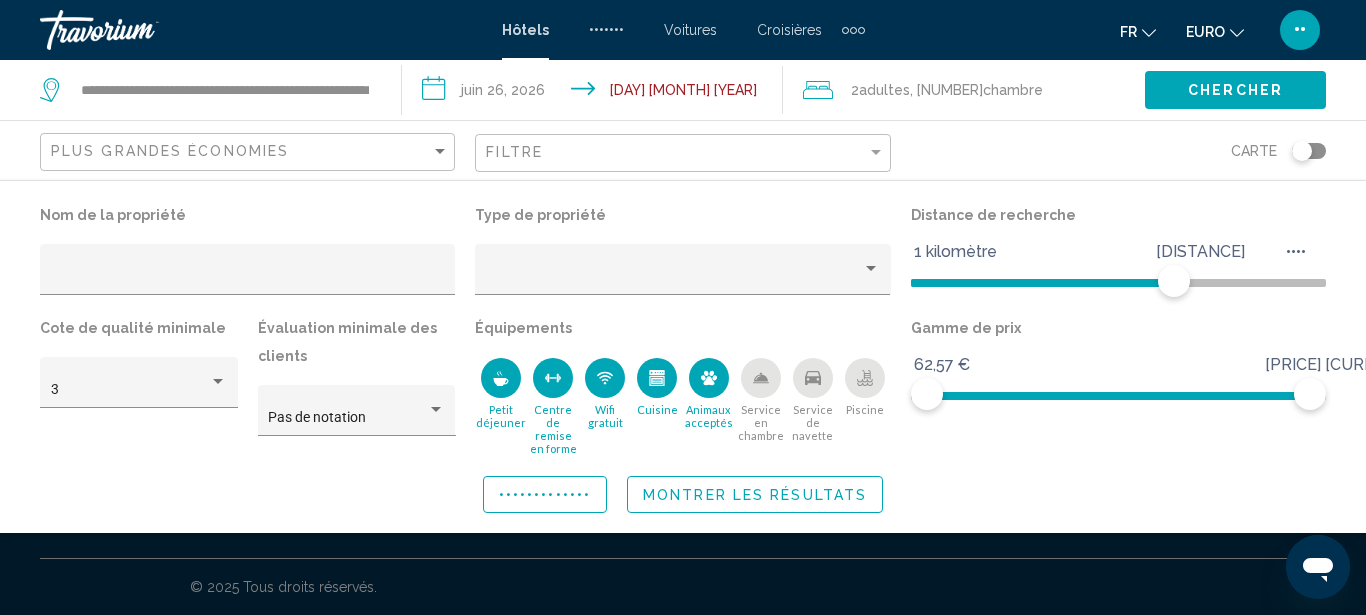 click at bounding box center (709, 378) 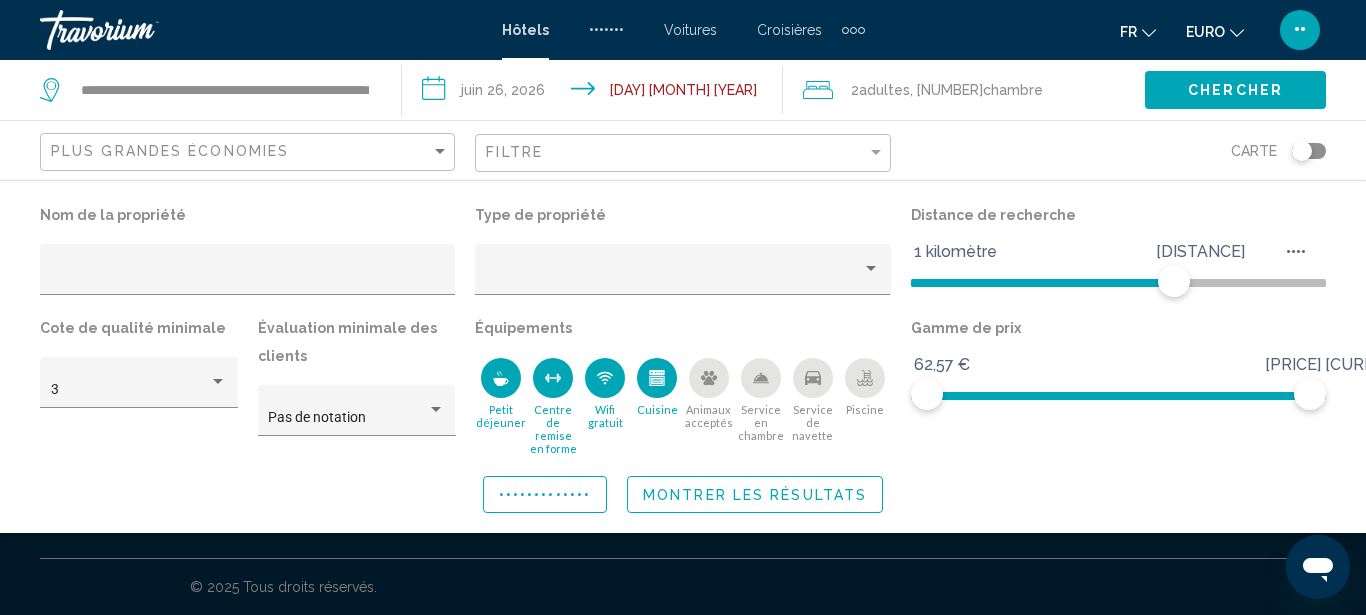 click at bounding box center (761, 377) 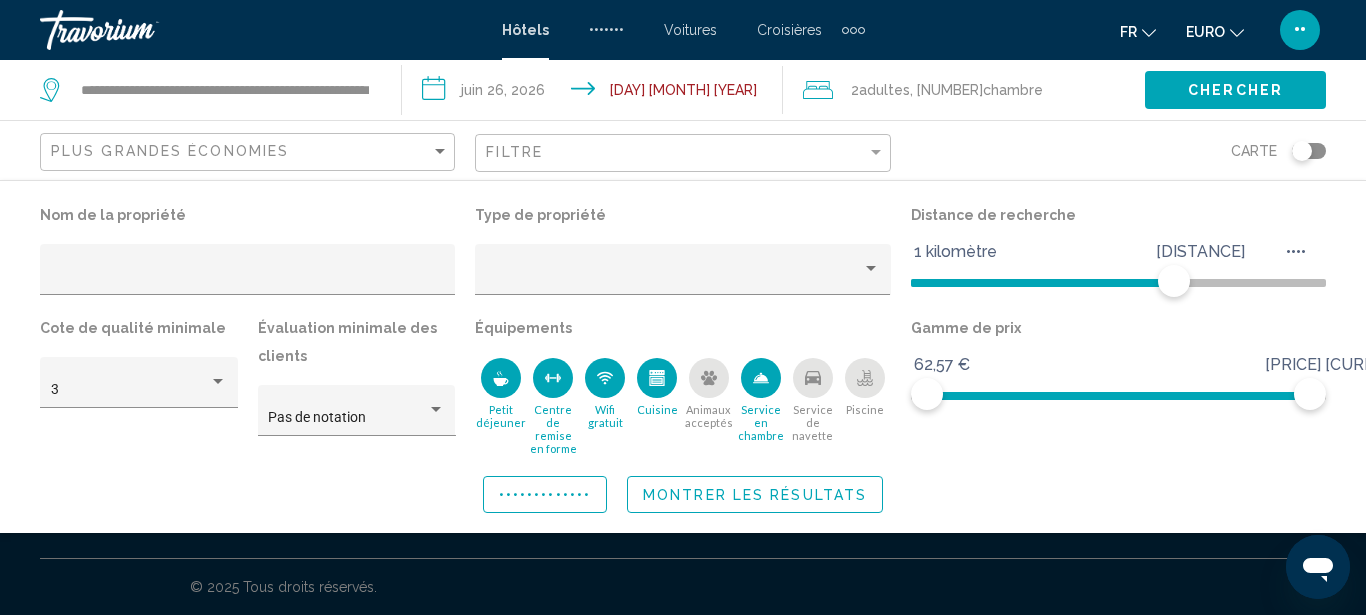click at bounding box center [813, 378] 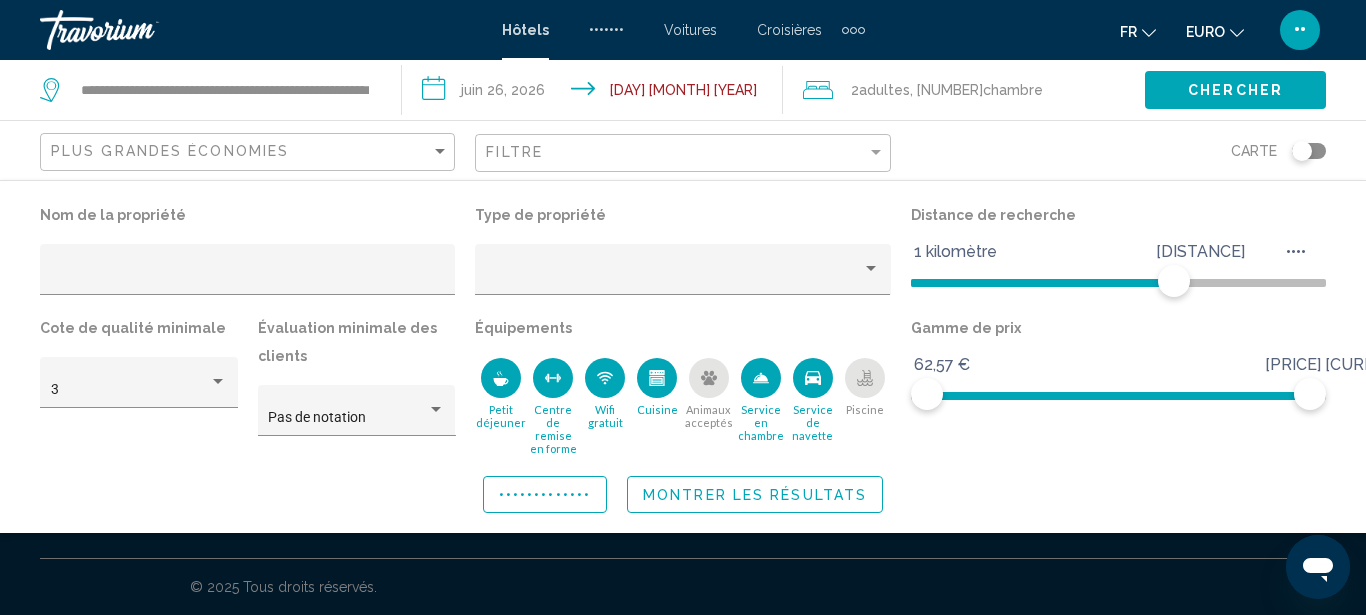click at bounding box center (865, 378) 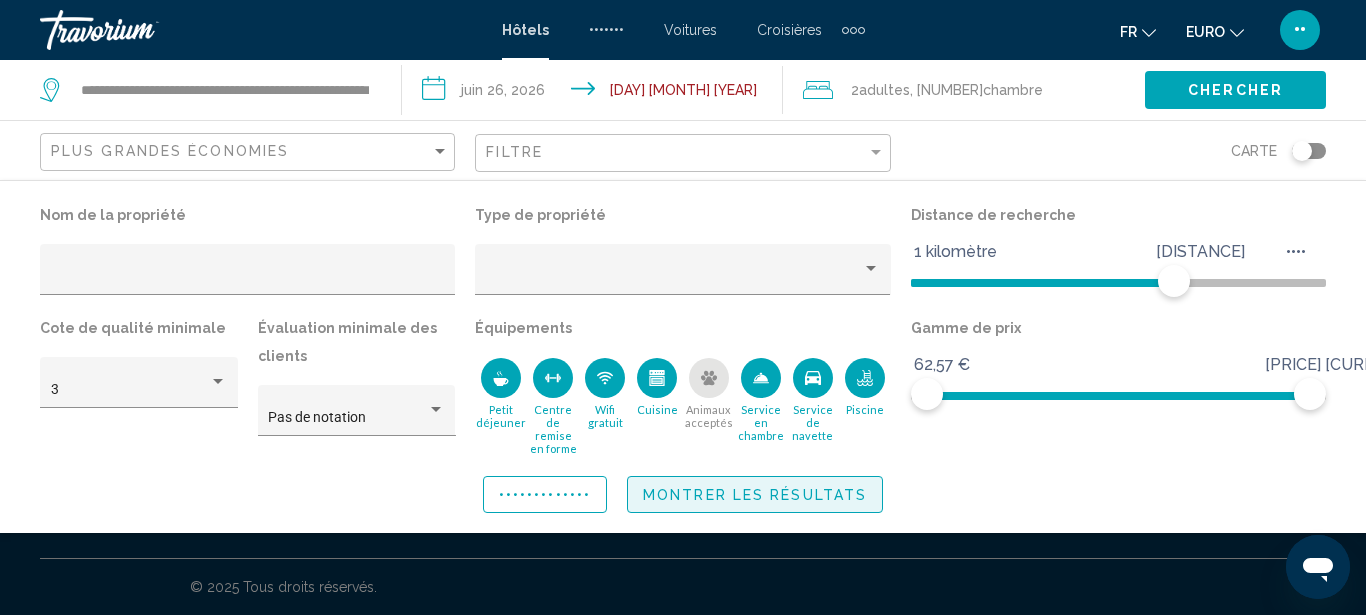 click on "Montrer les résultats" at bounding box center [755, 495] 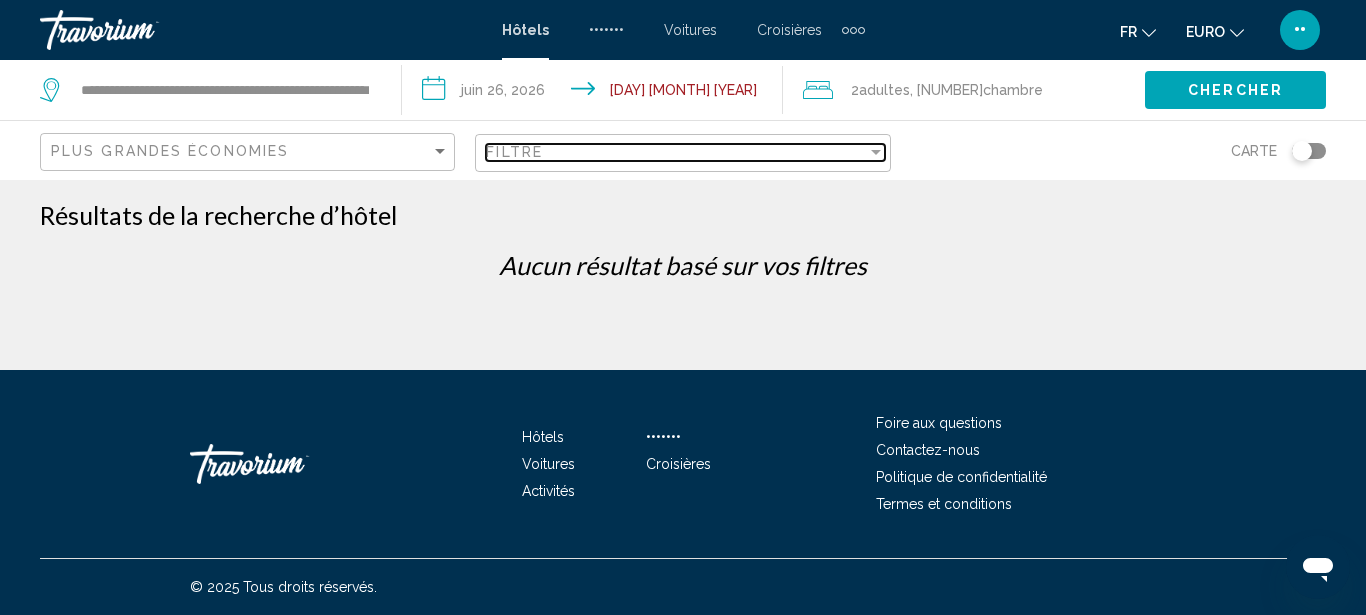 click on "Filtre" at bounding box center [676, 152] 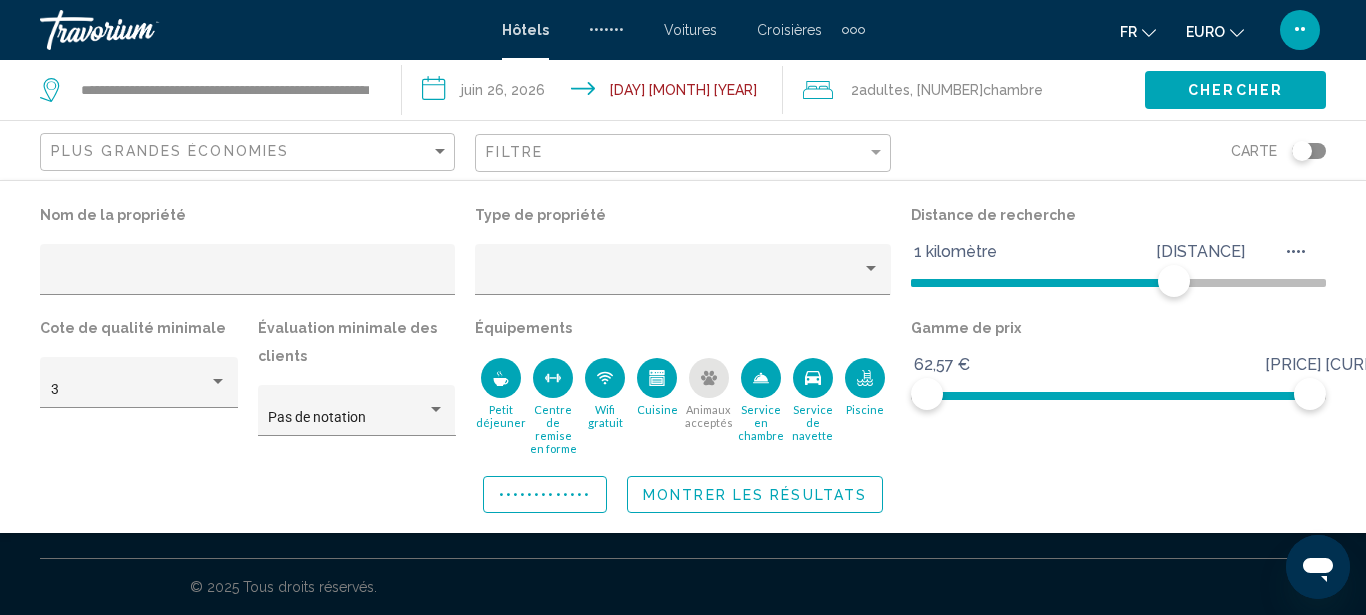 click at bounding box center (553, 378) 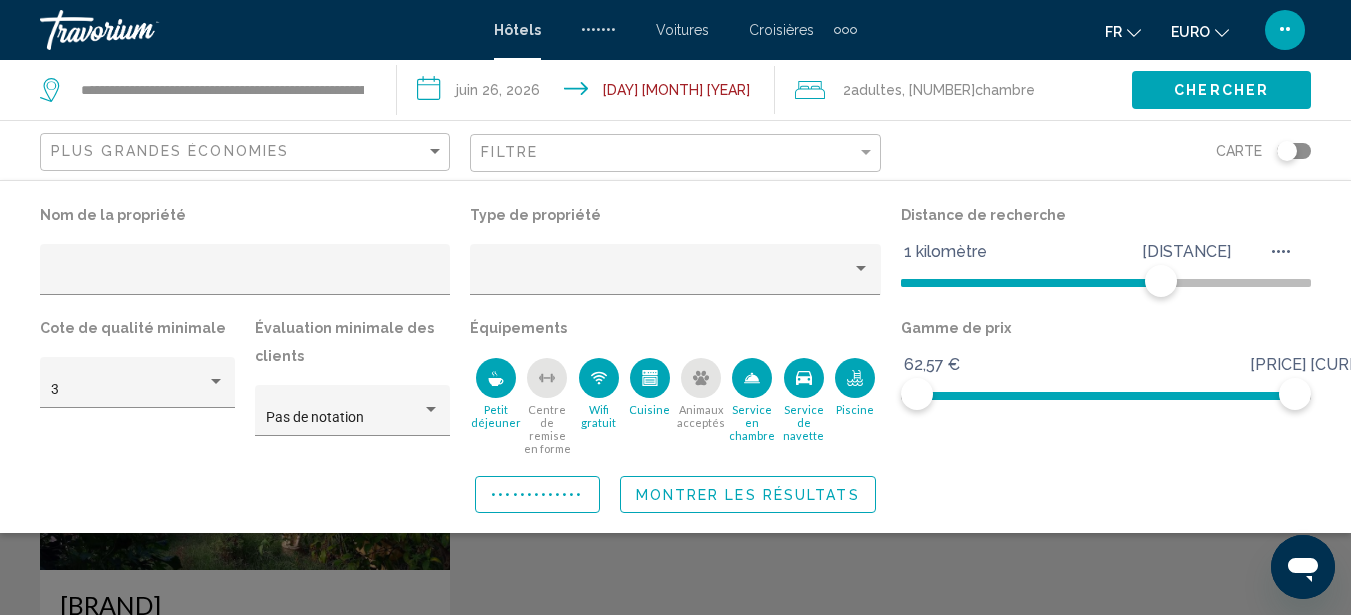 click at bounding box center (855, 378) 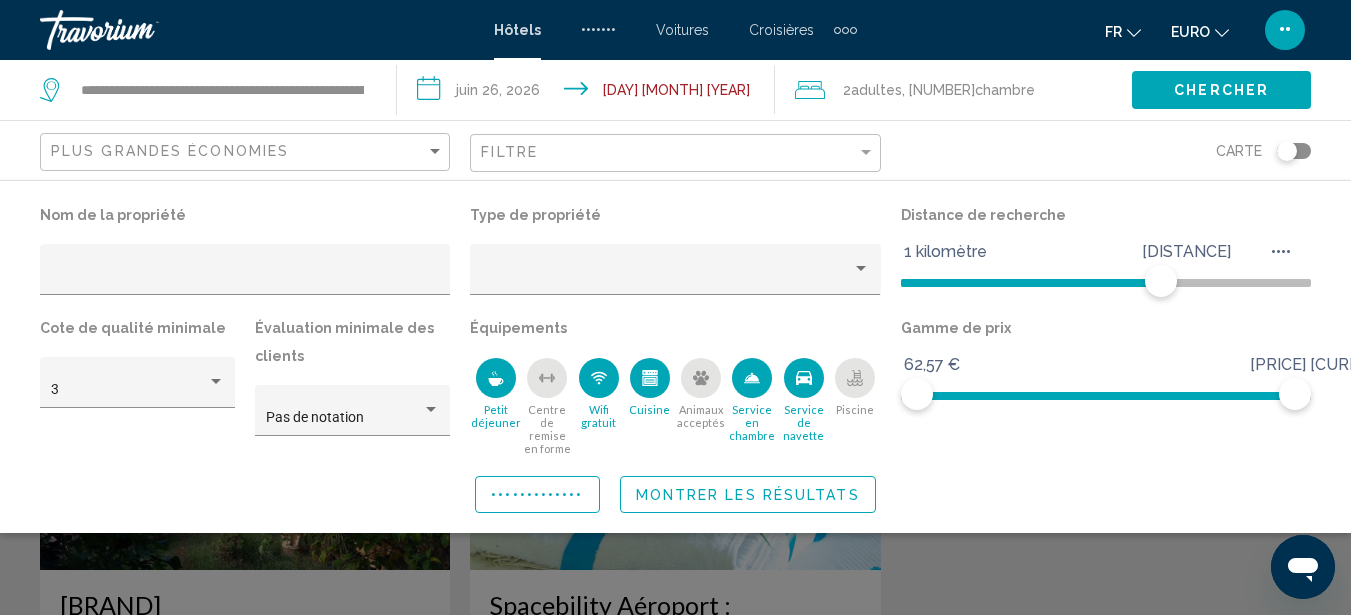click at bounding box center [804, 378] 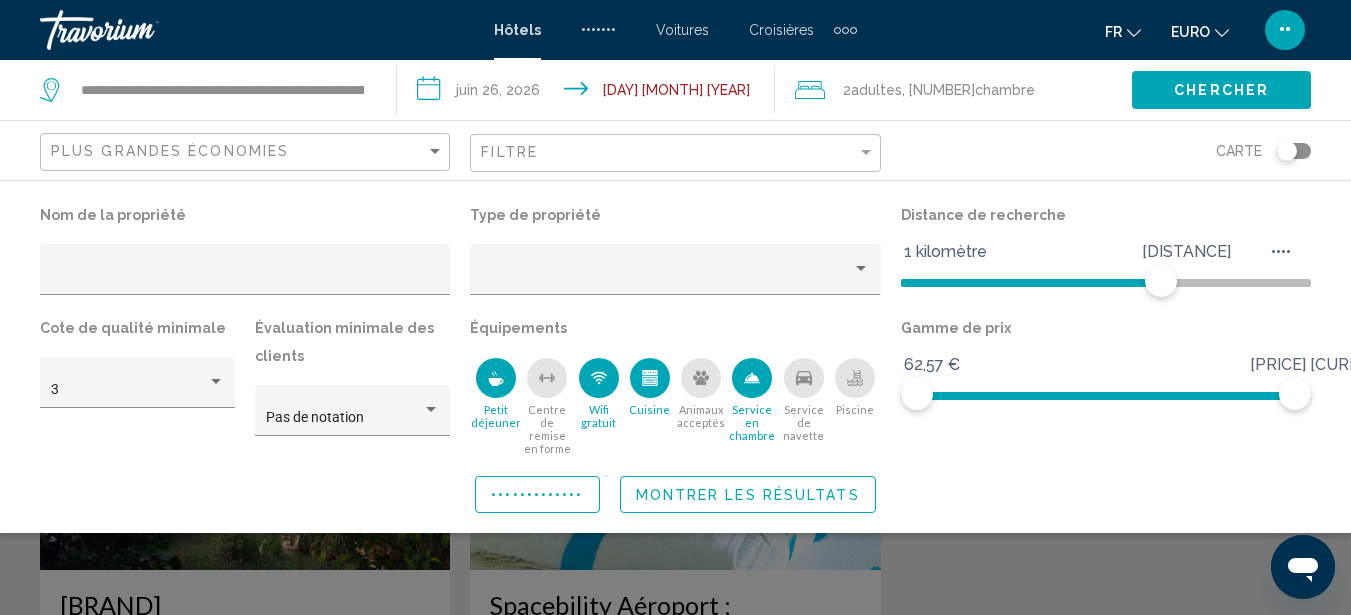 click at bounding box center [752, 378] 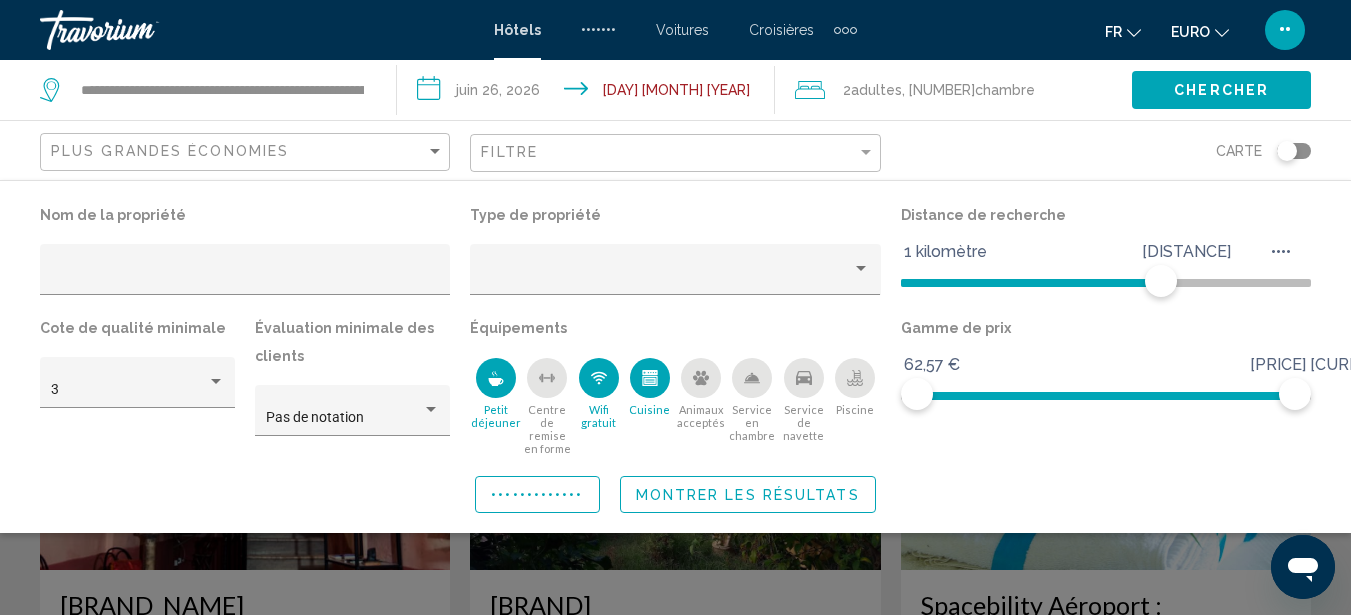 click at bounding box center [649, 372] 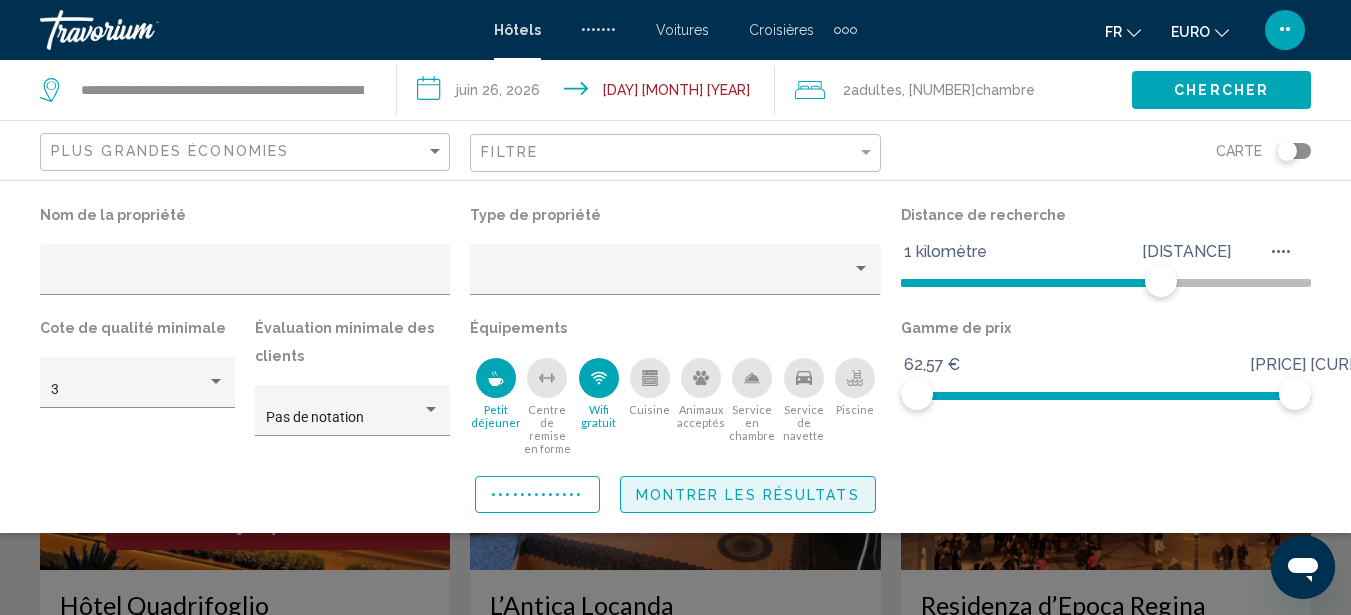 click on "Montrer les résultats" at bounding box center (748, 494) 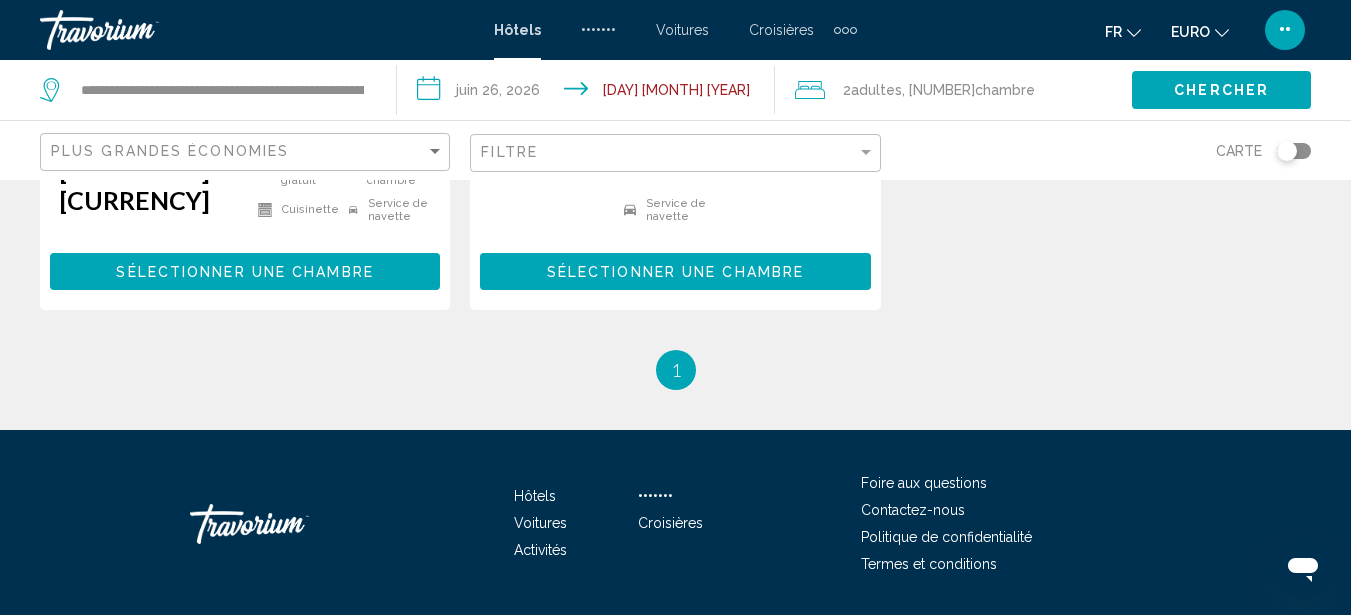 scroll, scrollTop: 2212, scrollLeft: 0, axis: vertical 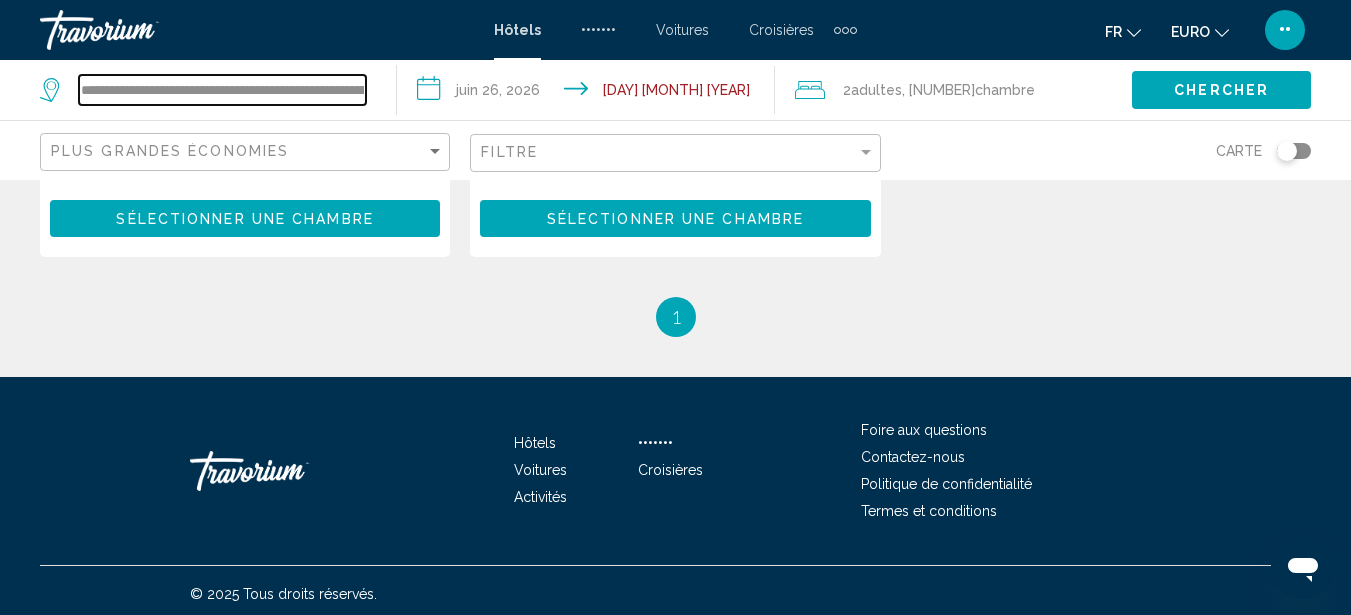 click on "**********" at bounding box center [222, 90] 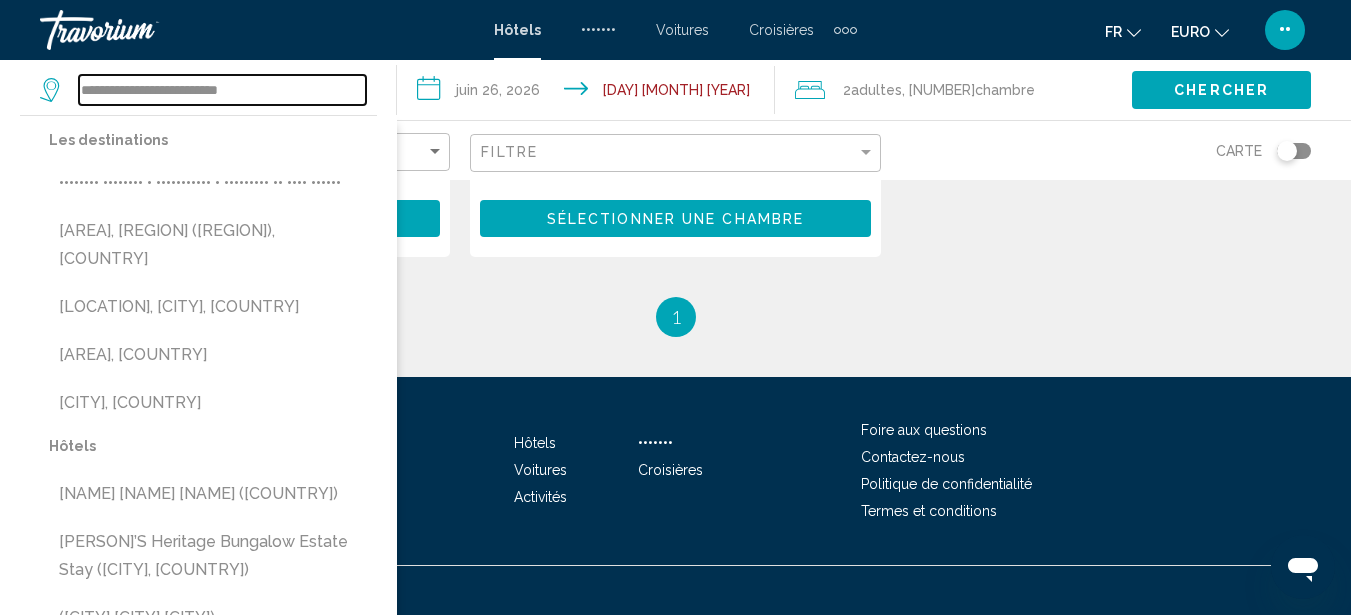click on "**********" at bounding box center [222, 90] 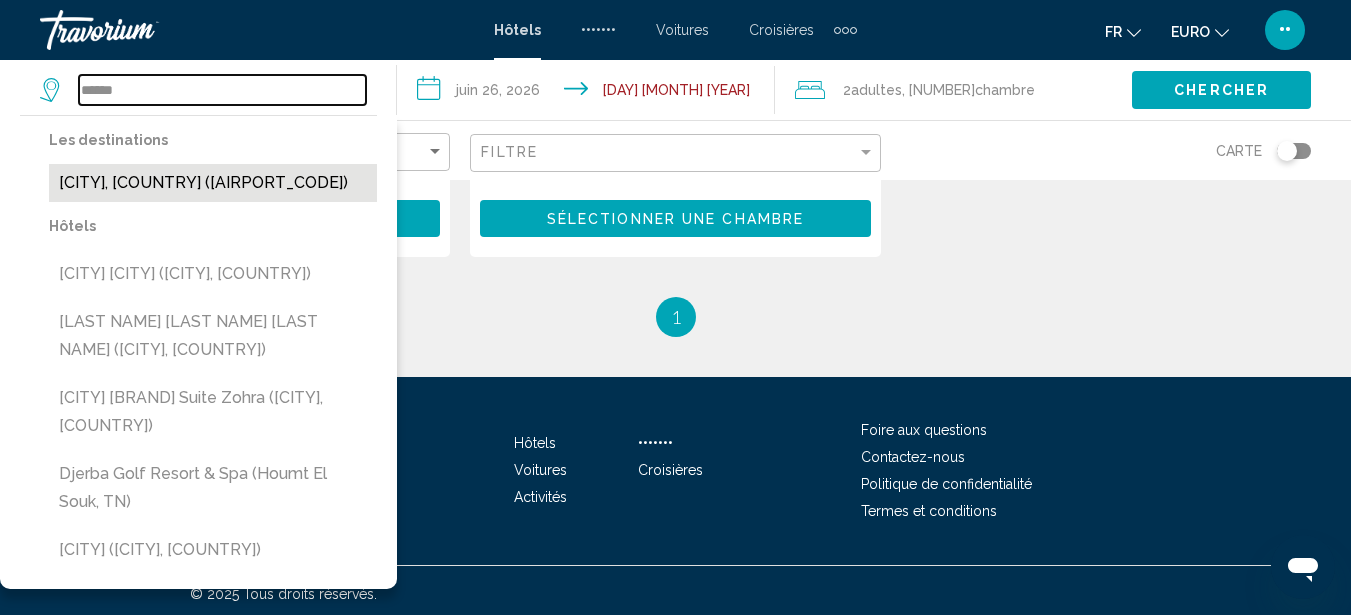 type on "******" 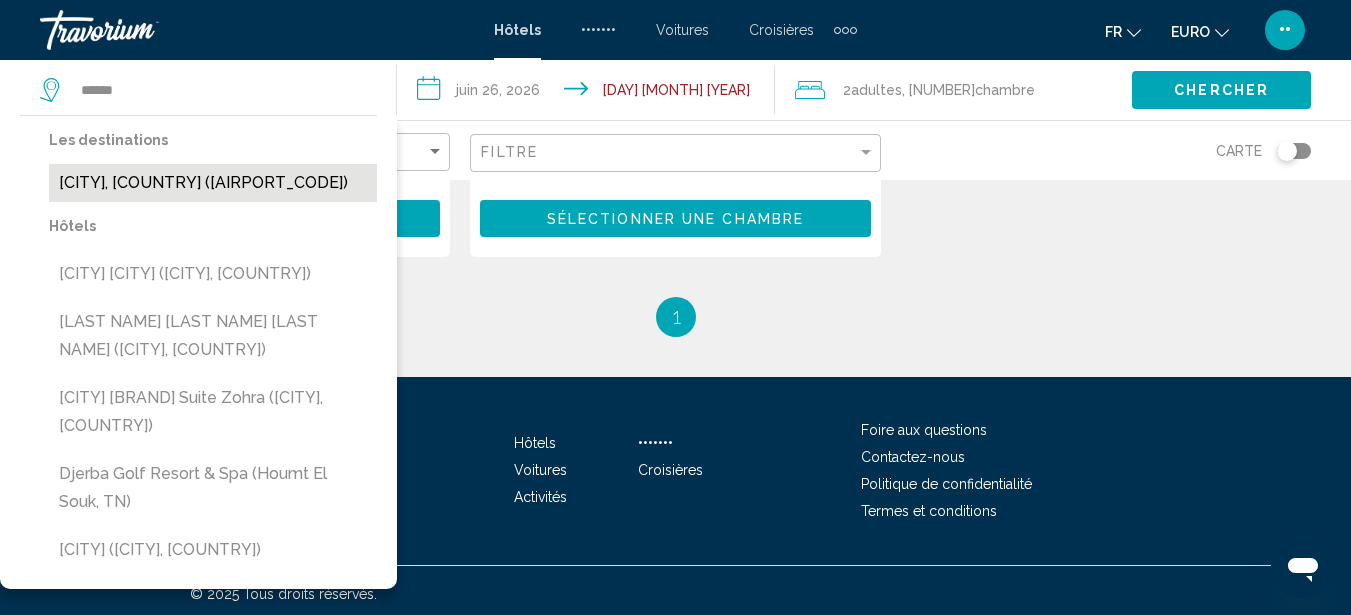click on "[CITY], [COUNTRY] ([AIRPORT_CODE])" at bounding box center [213, 183] 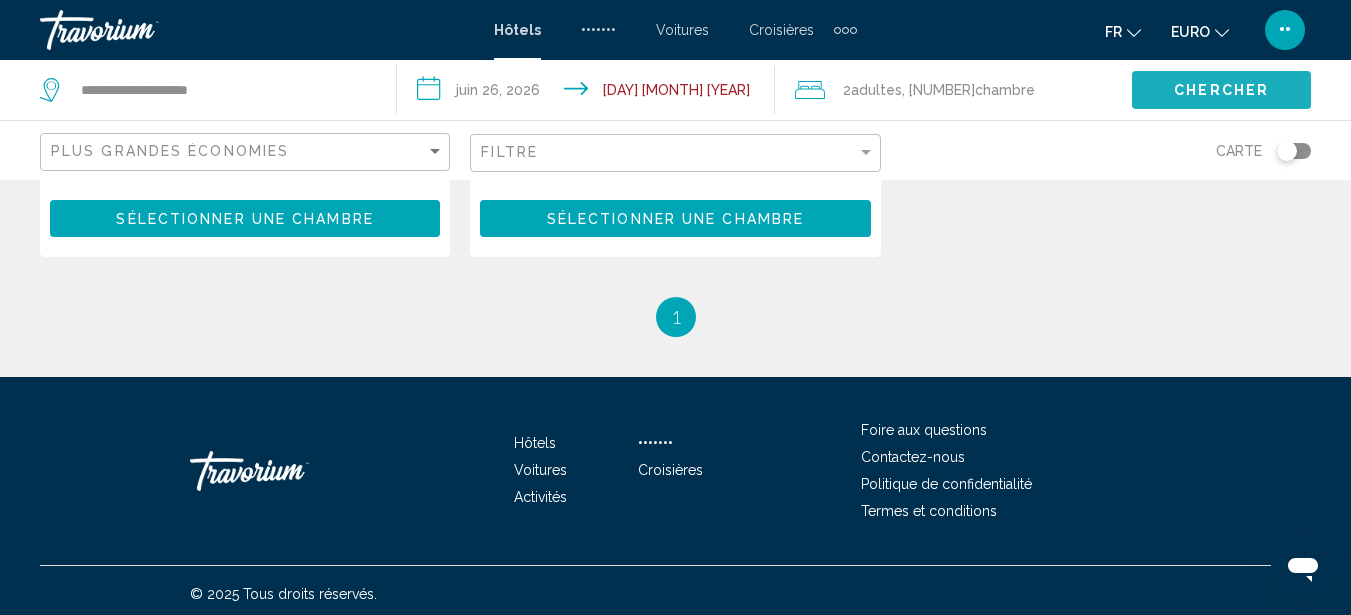 click on "Chercher" at bounding box center [1221, 91] 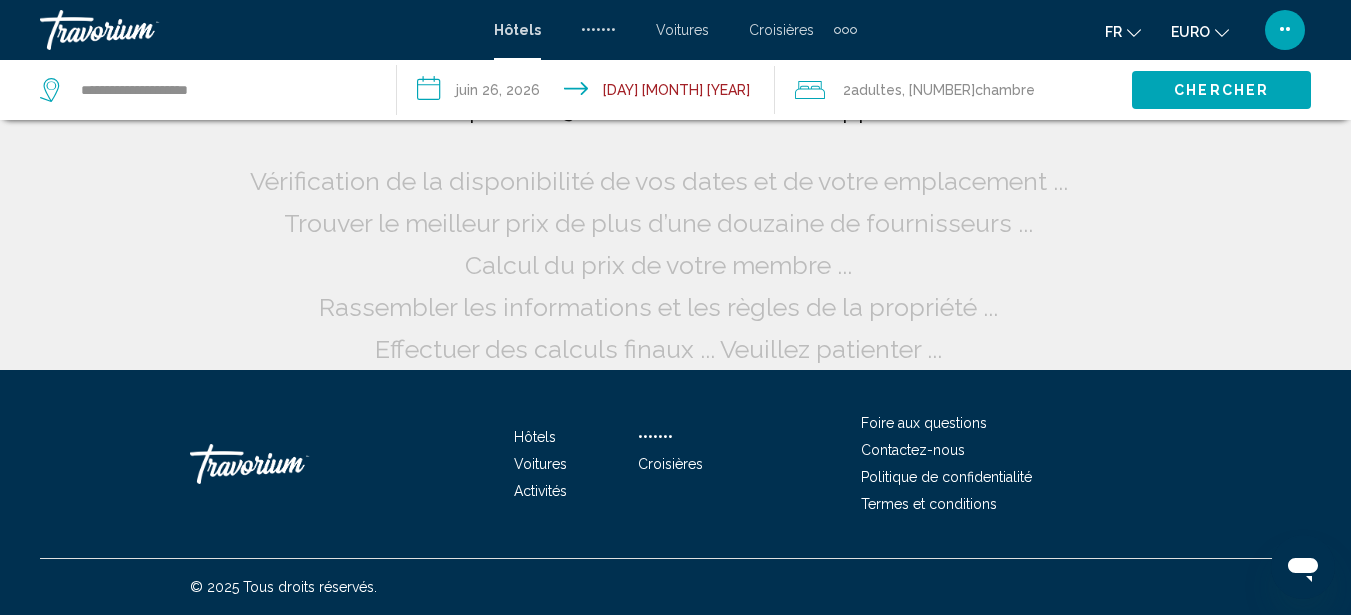 scroll, scrollTop: 42, scrollLeft: 0, axis: vertical 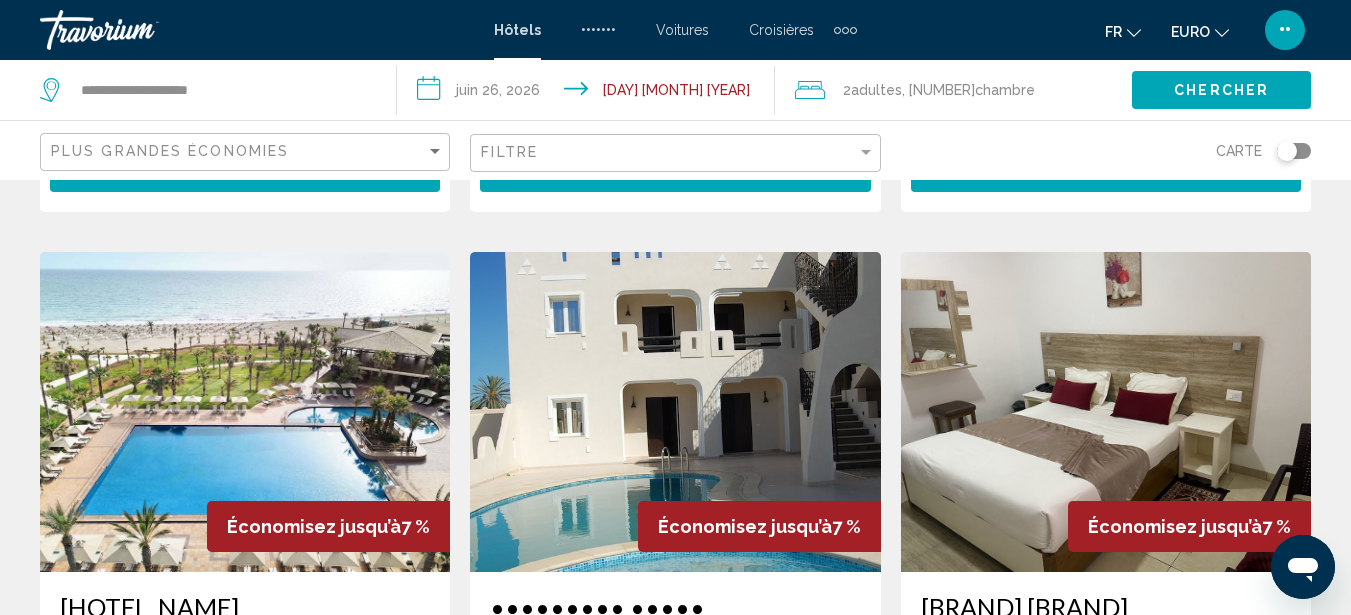 click at bounding box center (245, 412) 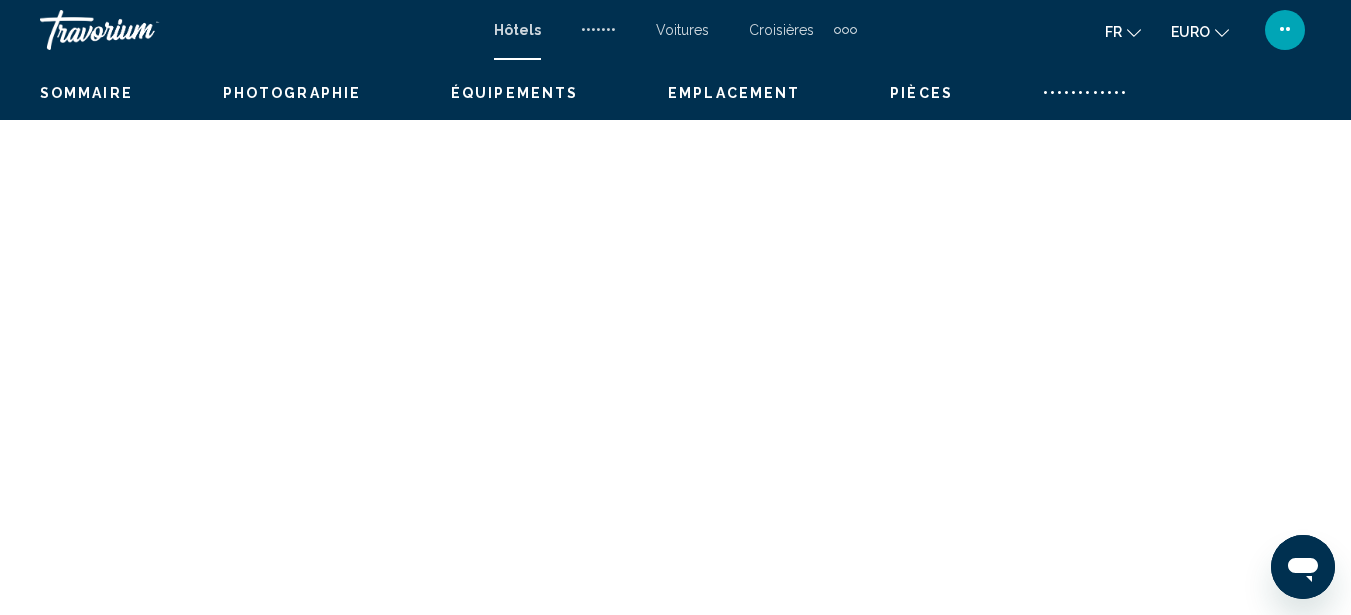 scroll, scrollTop: 227, scrollLeft: 0, axis: vertical 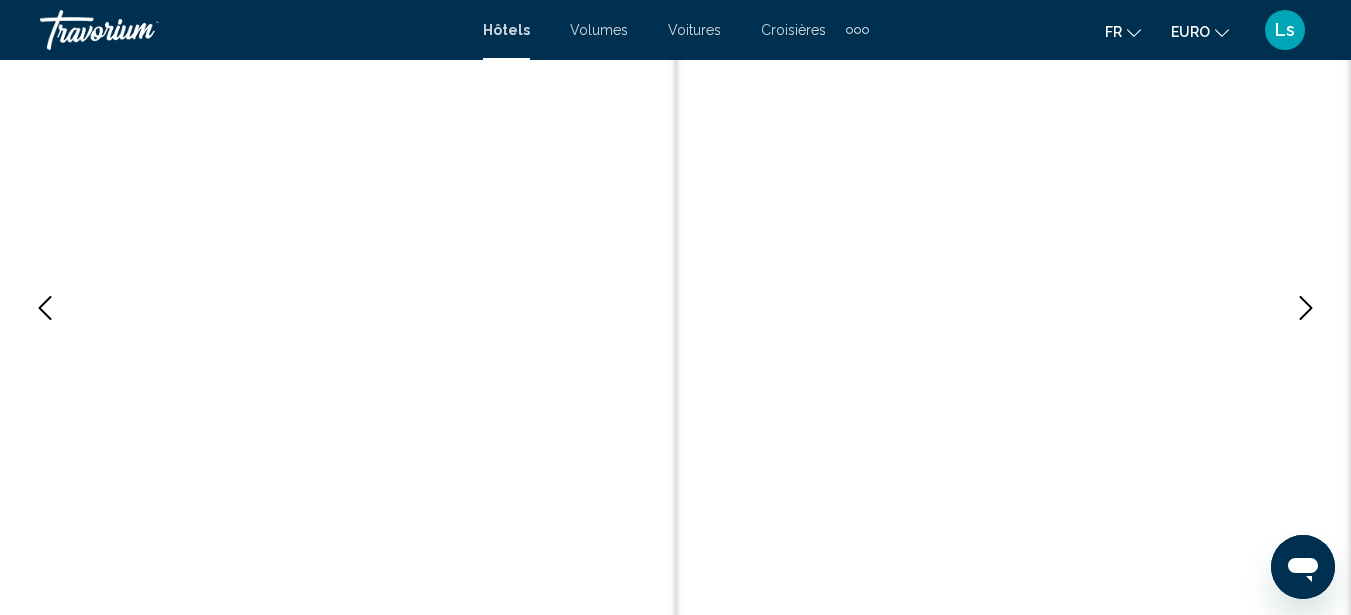type 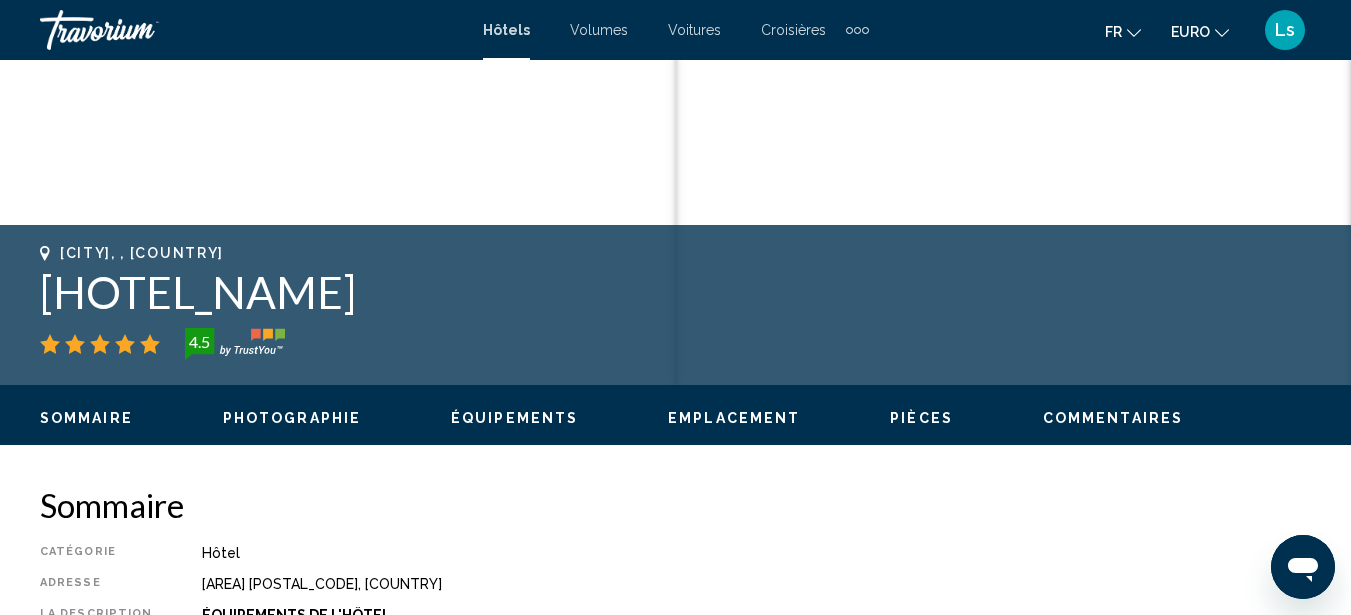 scroll, scrollTop: 627, scrollLeft: 0, axis: vertical 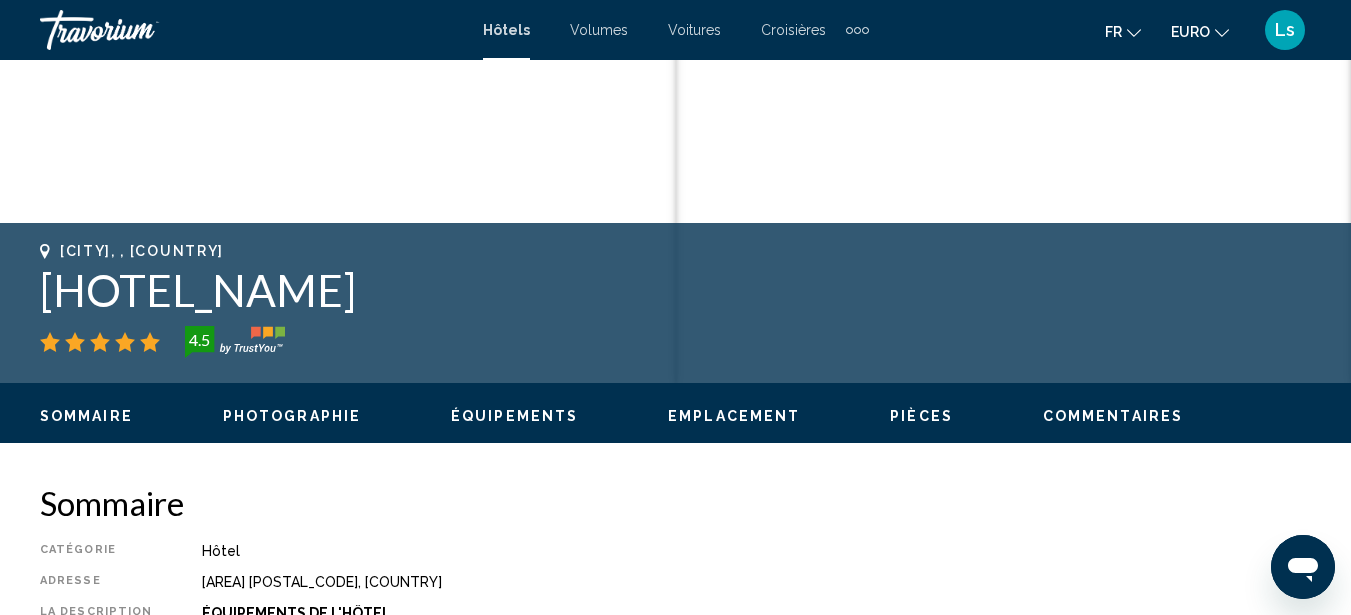 click on "Photographie" at bounding box center (292, 416) 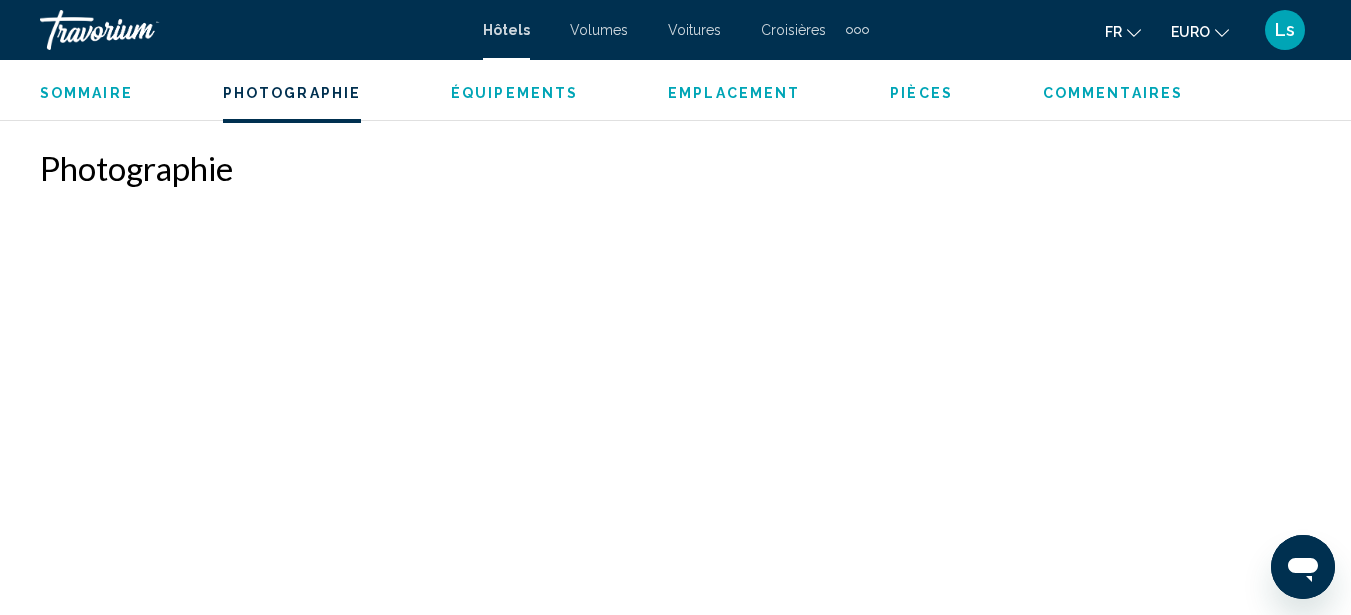 scroll, scrollTop: 1283, scrollLeft: 0, axis: vertical 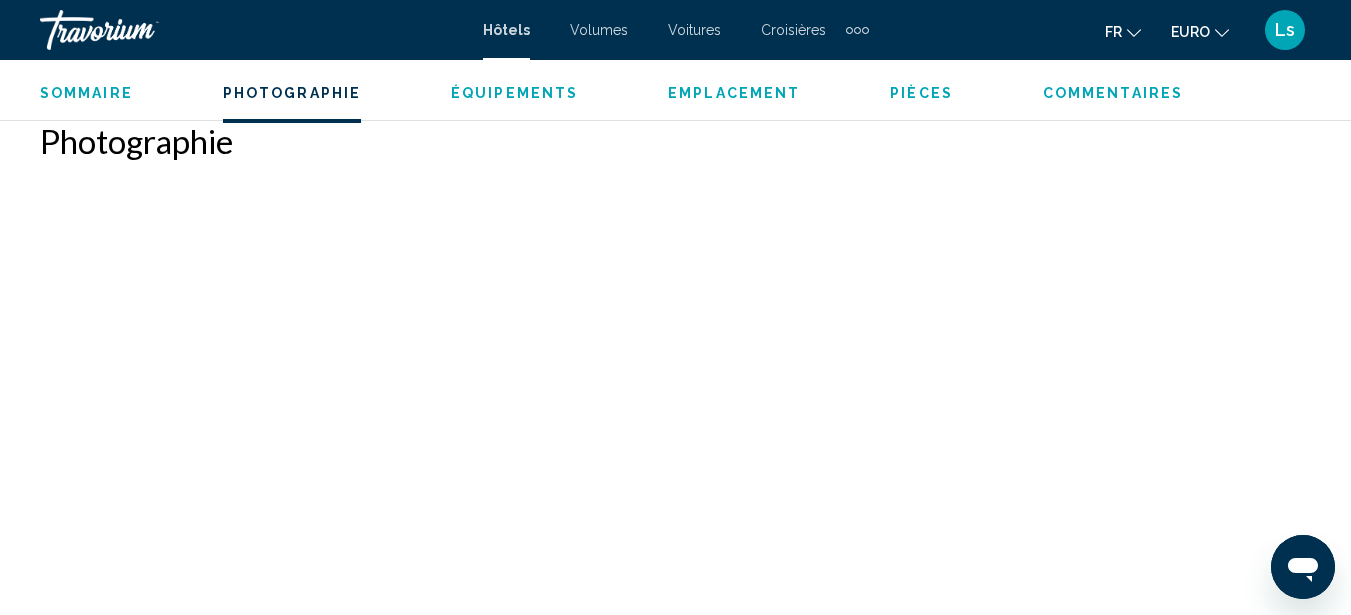 click at bounding box center [179, 306] 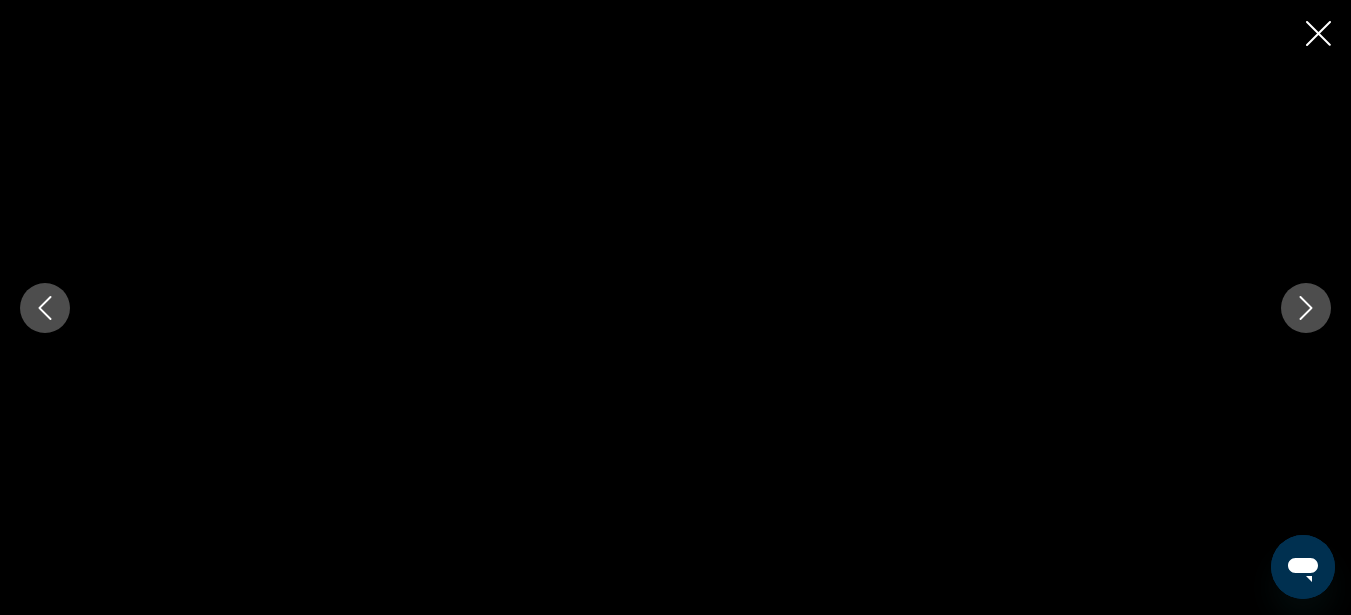 click at bounding box center [1306, 308] 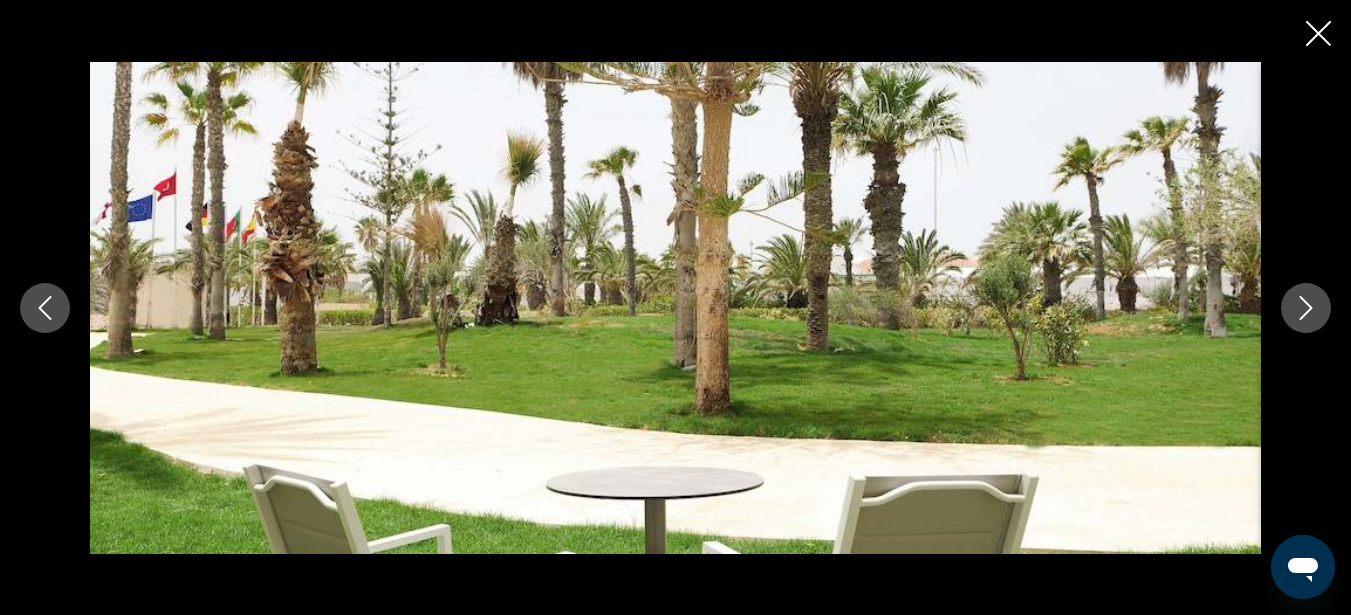 click at bounding box center [1306, 308] 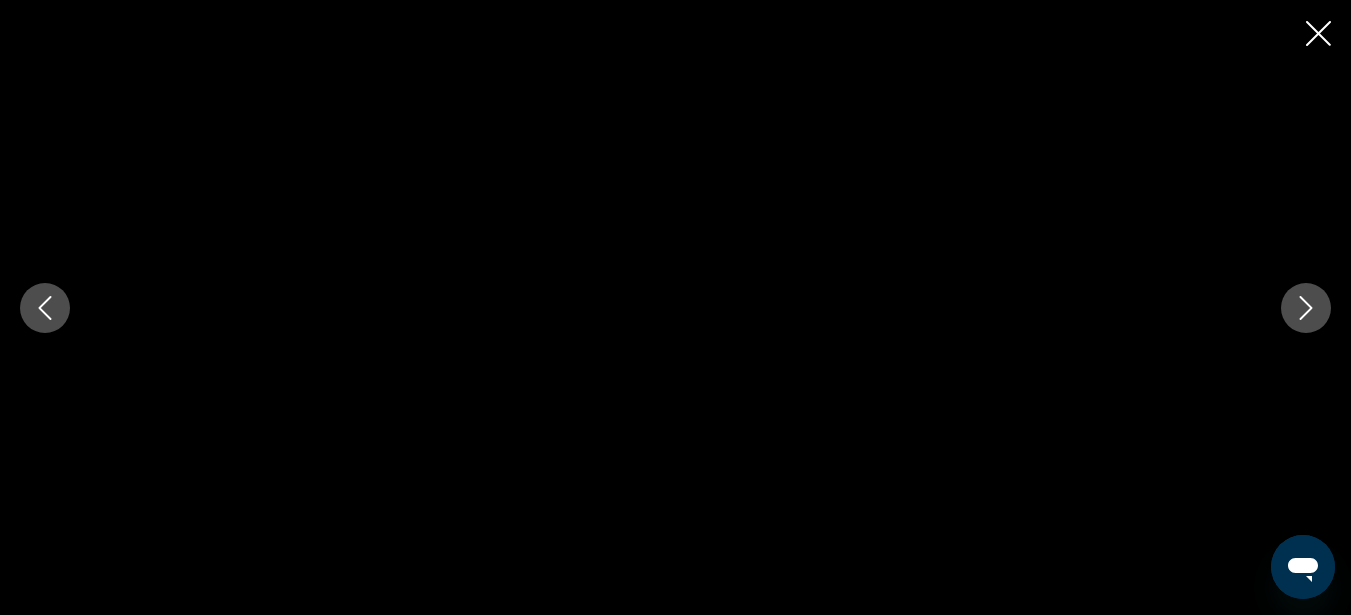click at bounding box center (1306, 308) 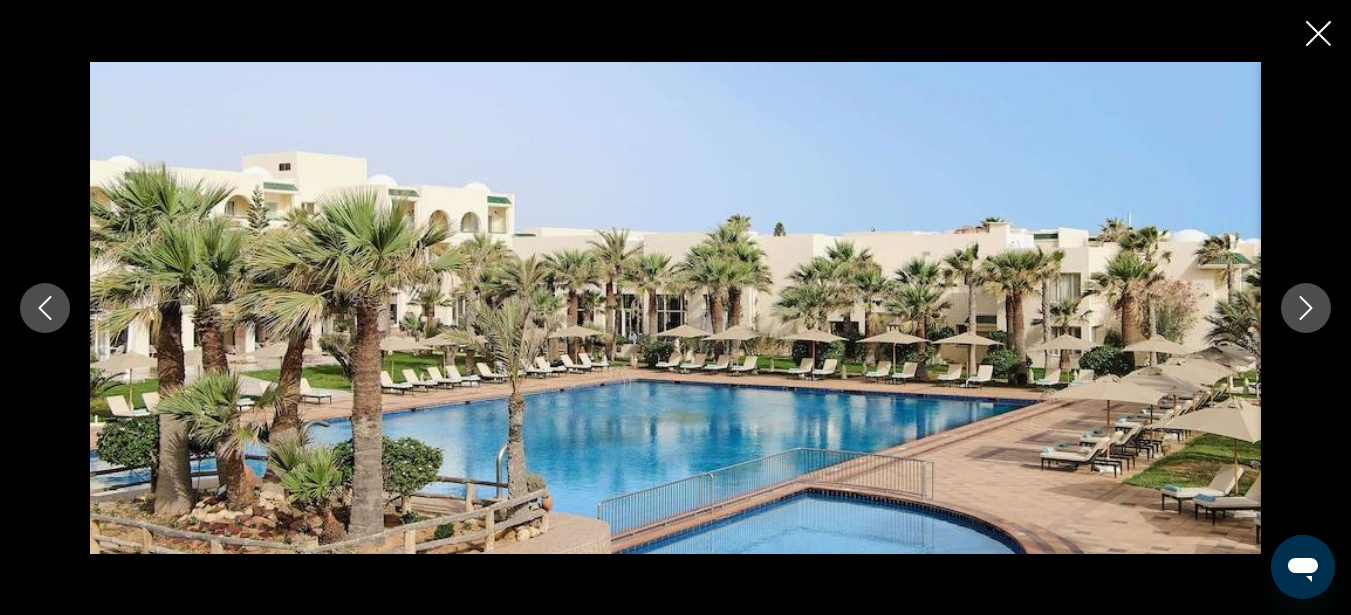 click at bounding box center [1306, 308] 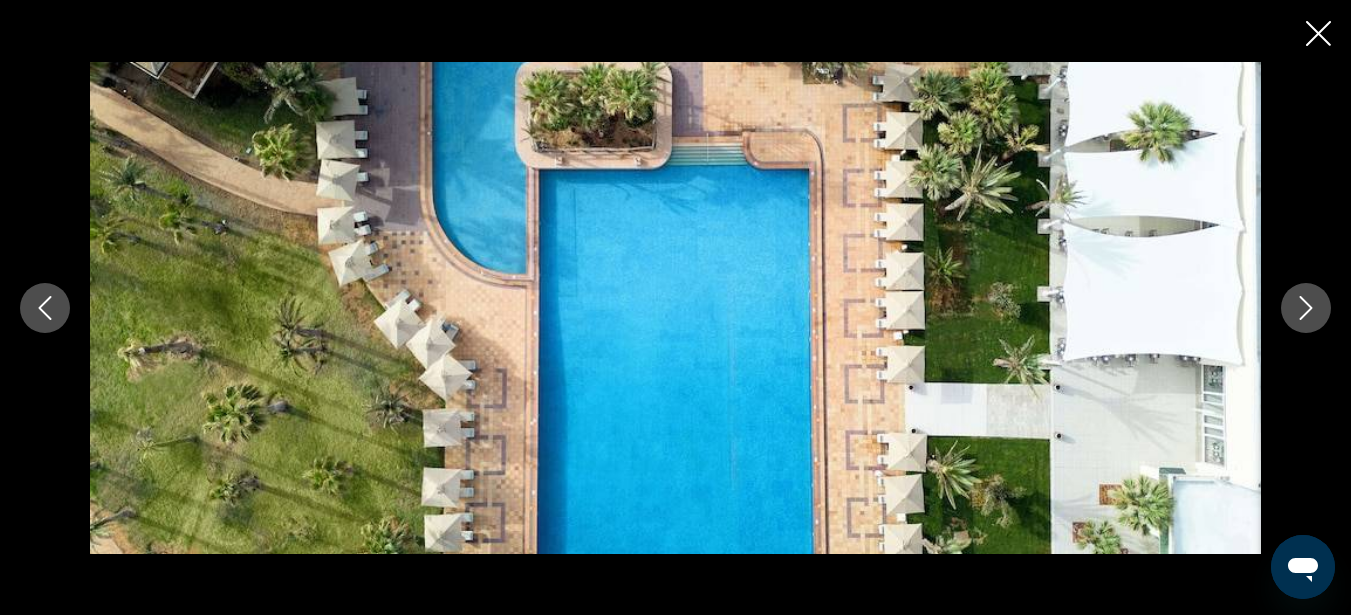 click at bounding box center (1306, 308) 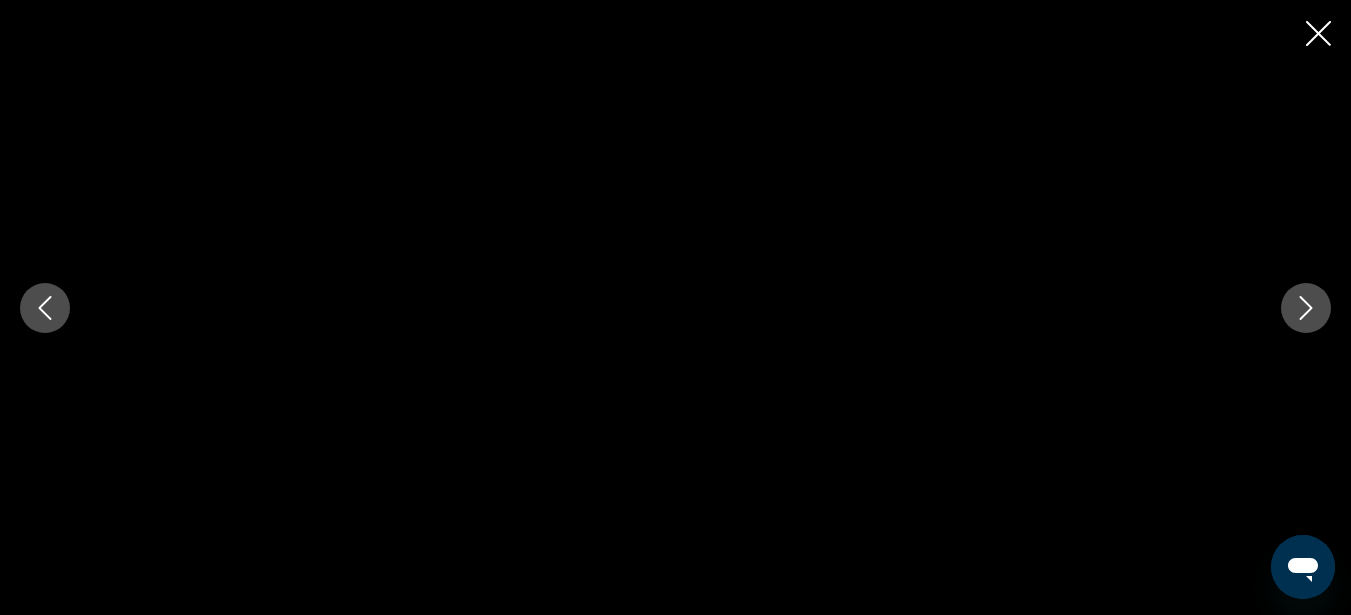 click at bounding box center [1306, 308] 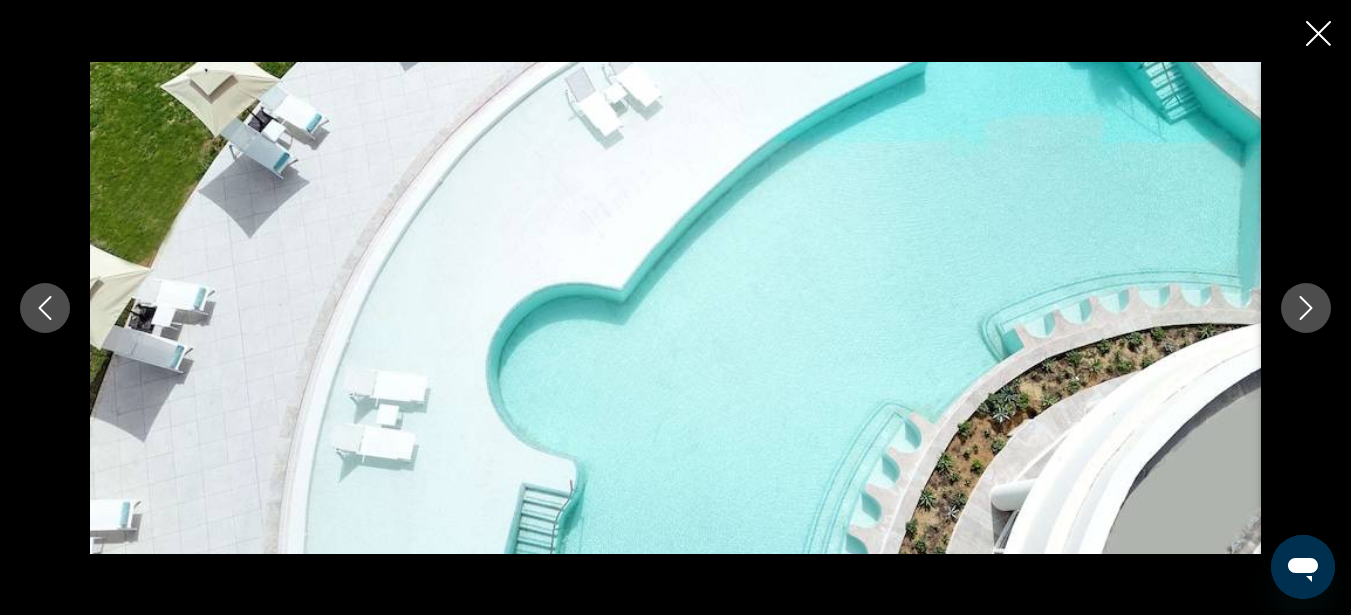click at bounding box center [1306, 308] 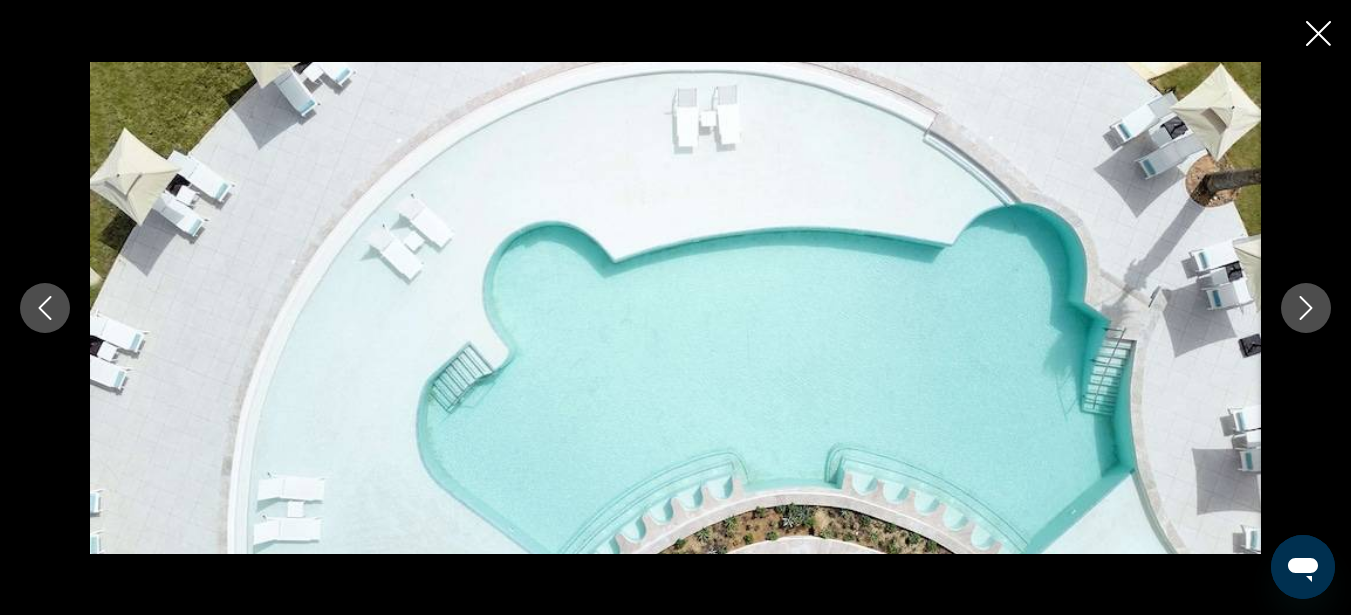 click at bounding box center (1306, 308) 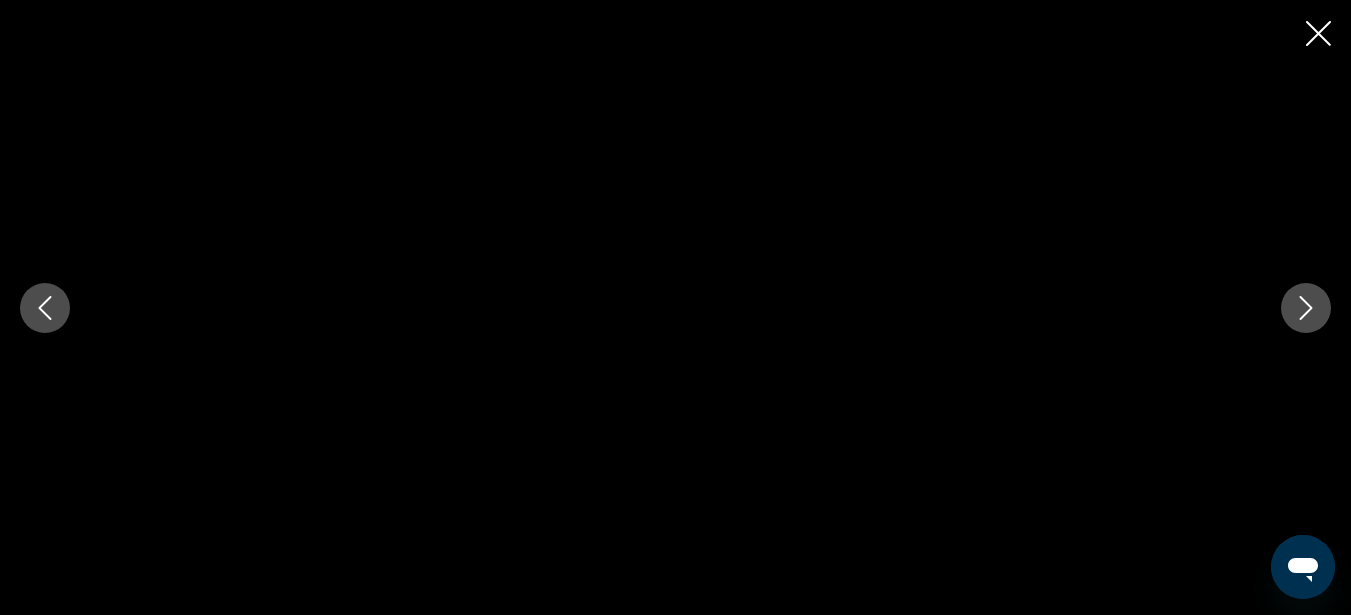 click at bounding box center [1318, 33] 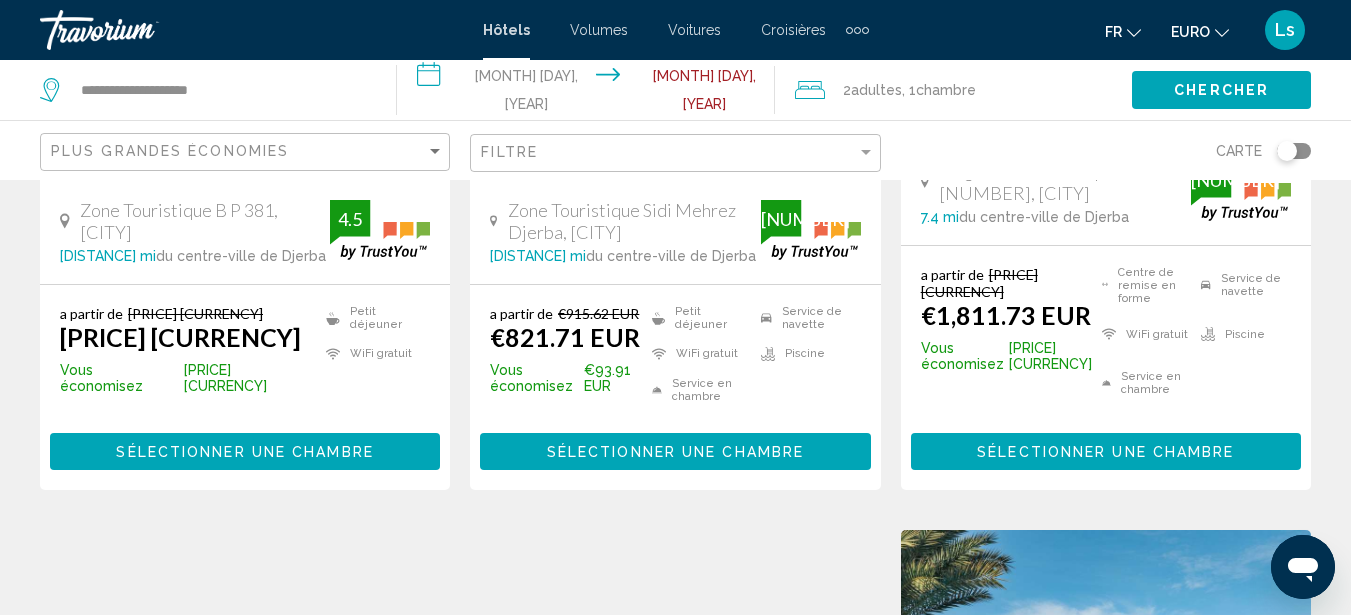 scroll, scrollTop: 0, scrollLeft: 0, axis: both 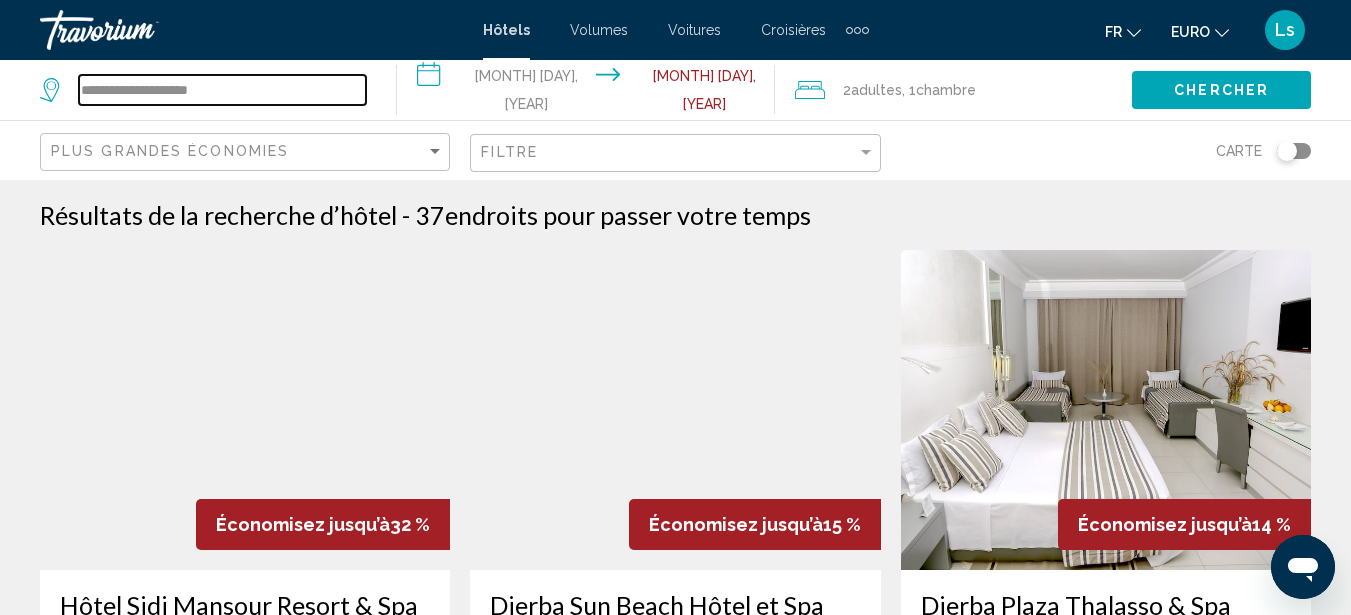 click on "**********" at bounding box center (222, 90) 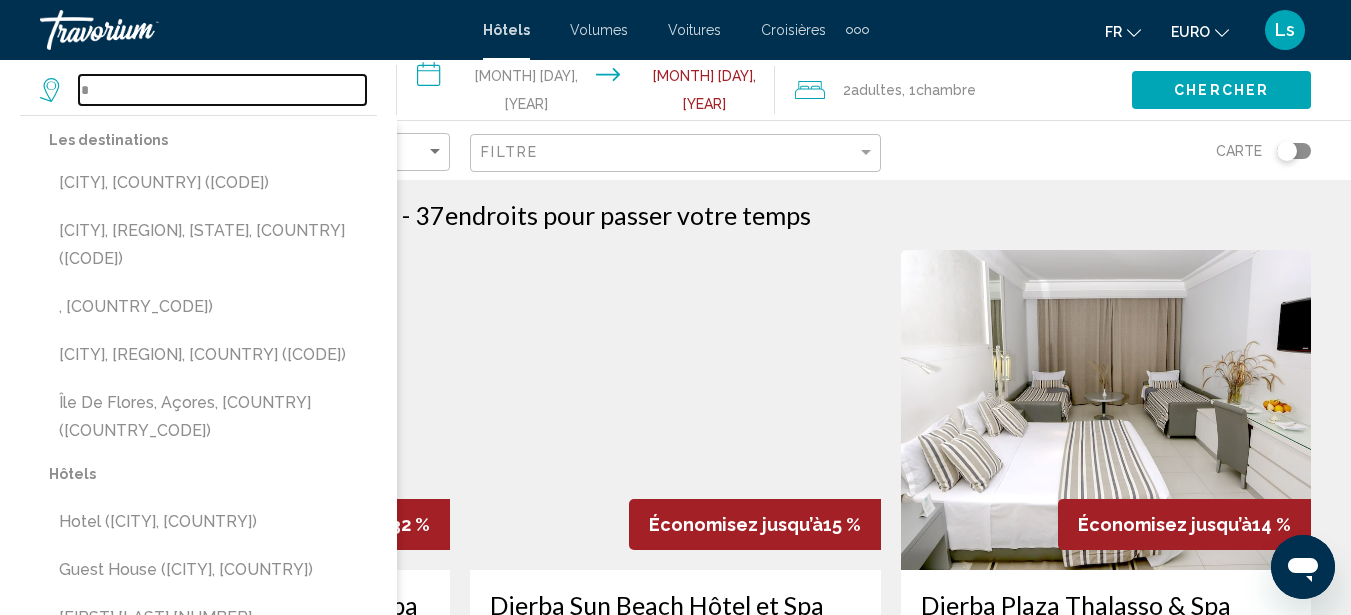 type on "**" 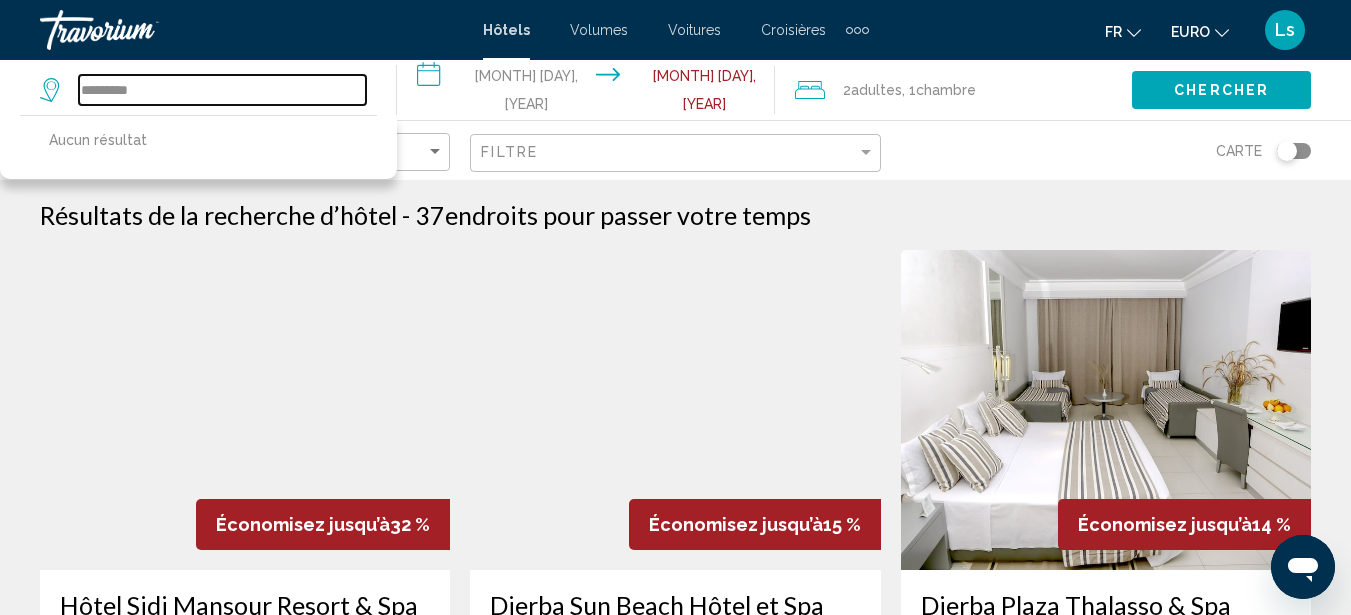 click on "*********" at bounding box center [222, 90] 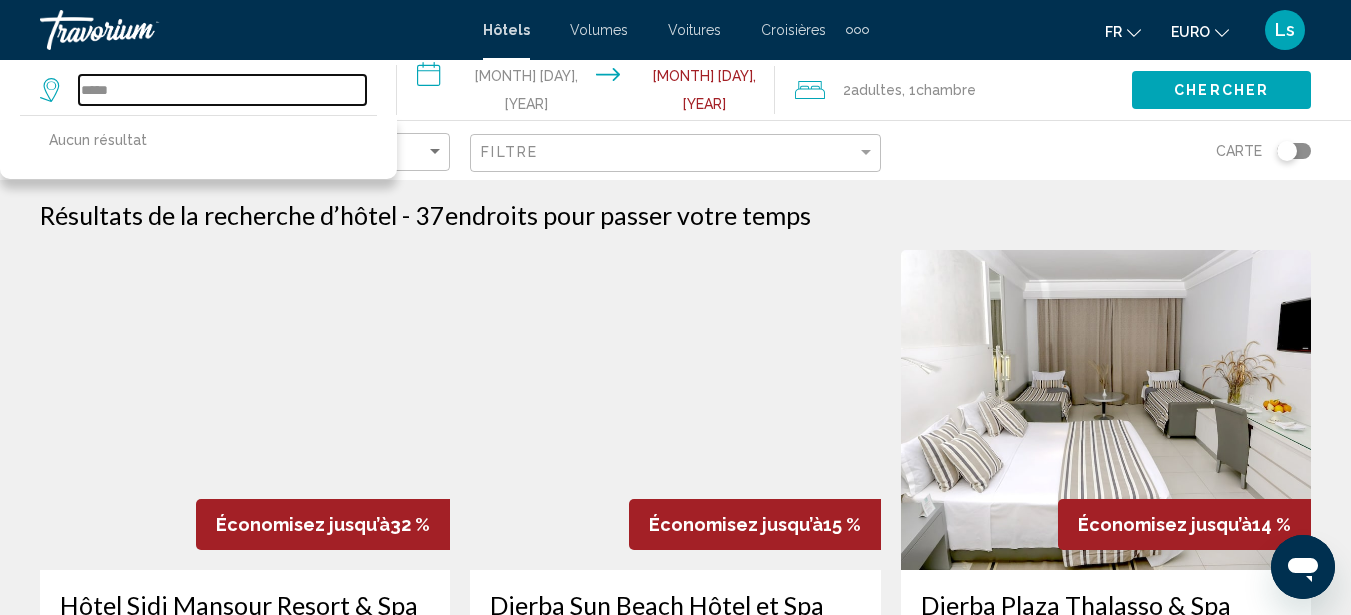 click on "*****" at bounding box center (222, 90) 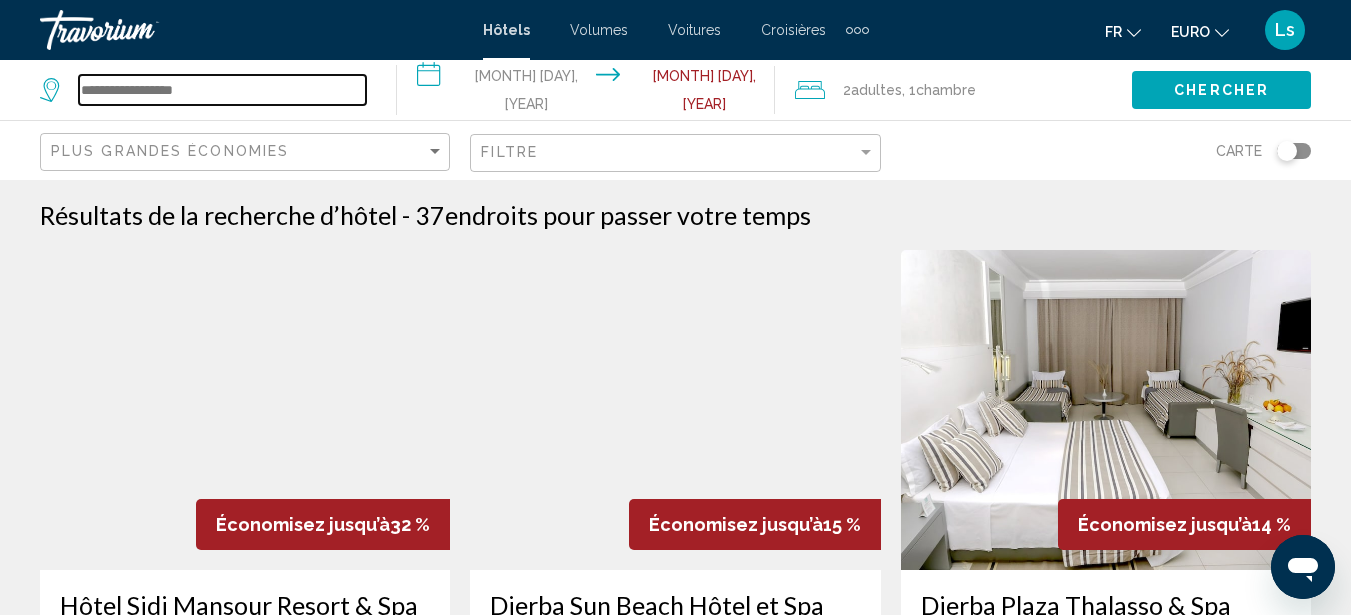 click at bounding box center [222, 90] 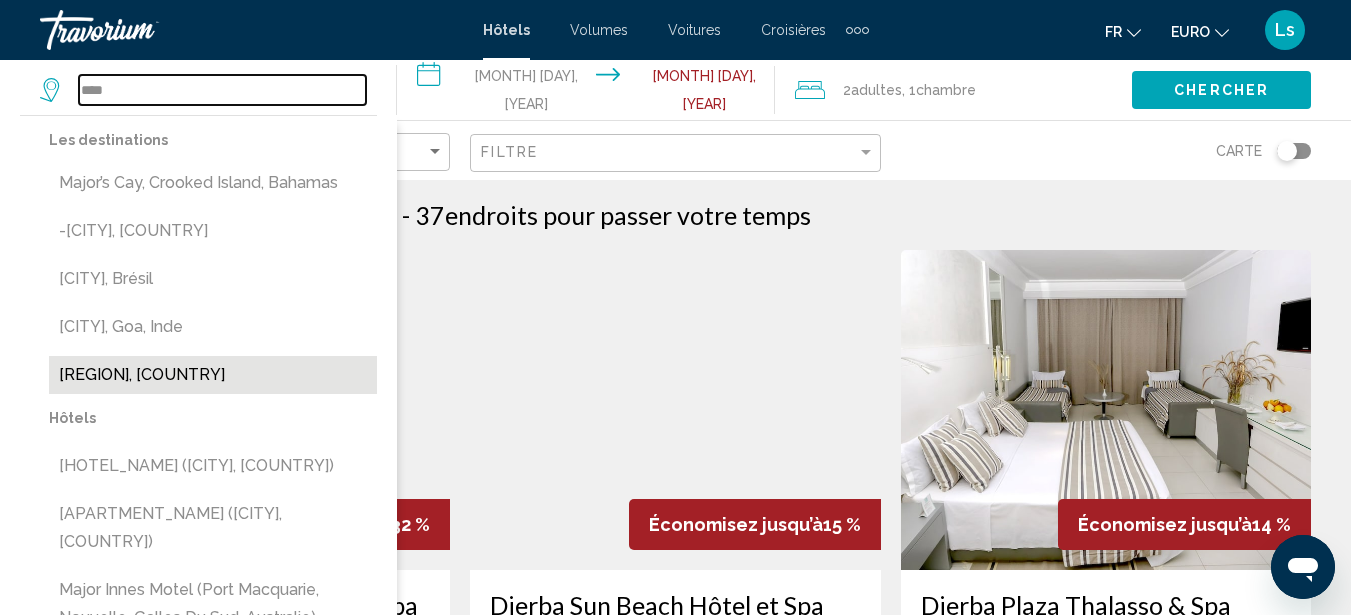 type on "****" 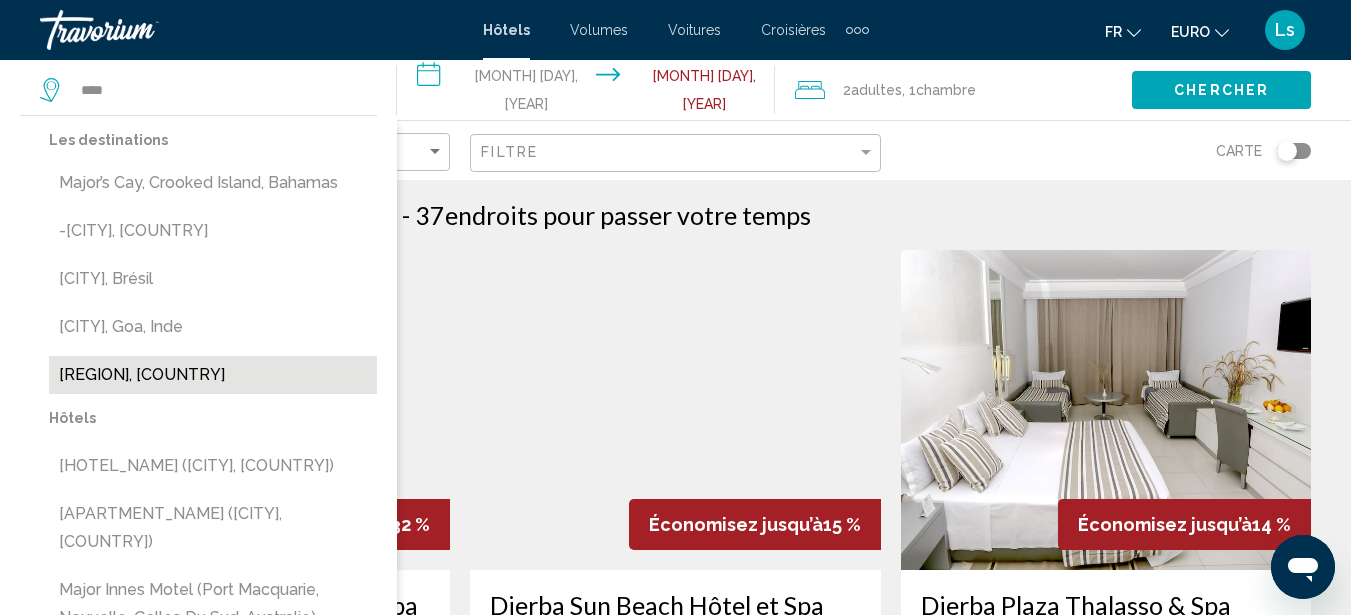 click on "[CITY], [COUNTRY]" at bounding box center (213, 375) 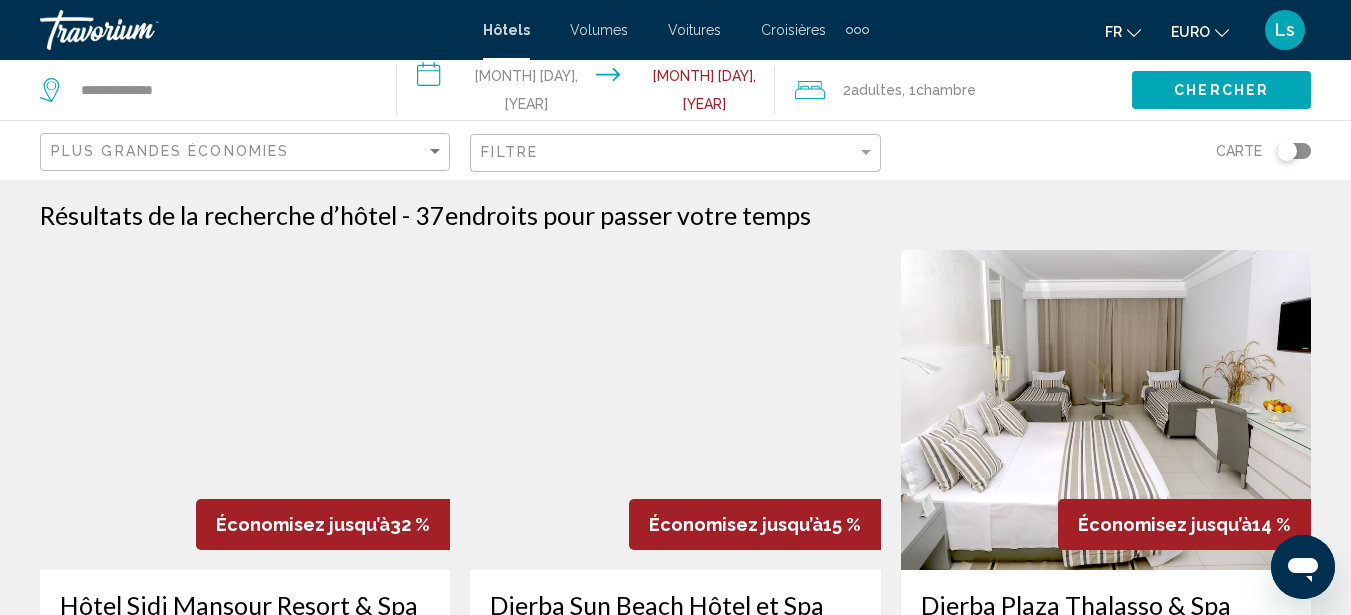 click on "Chercher" at bounding box center (1241, 90) 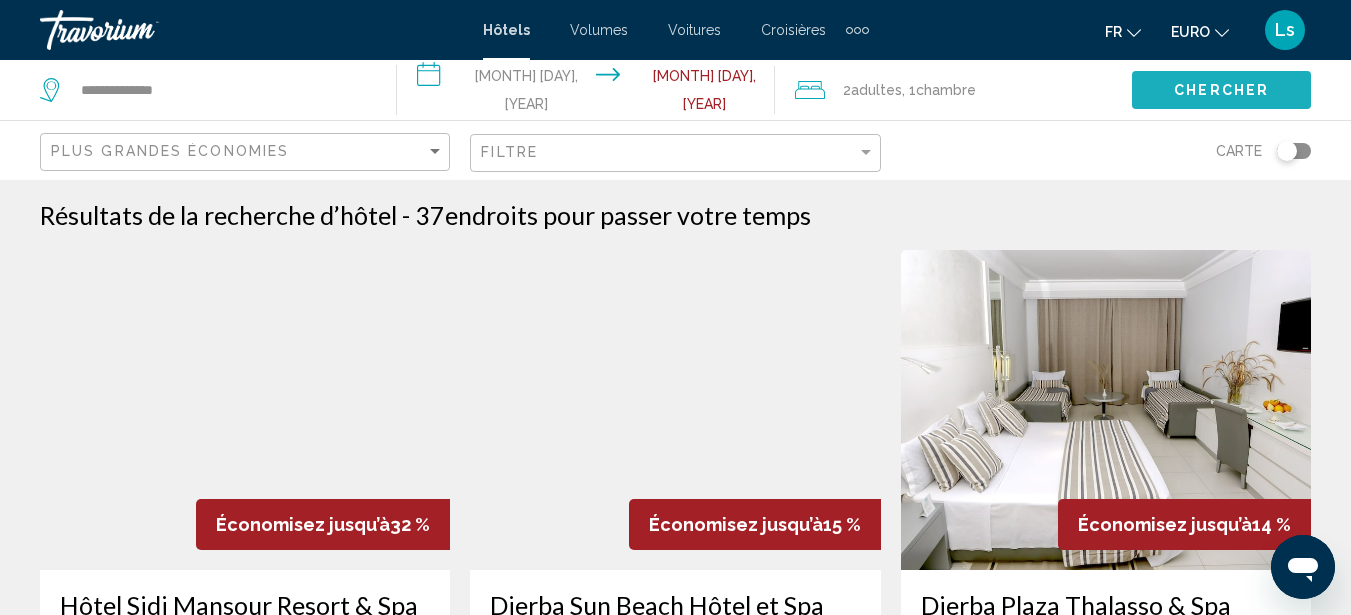 click on "Chercher" at bounding box center (1221, 89) 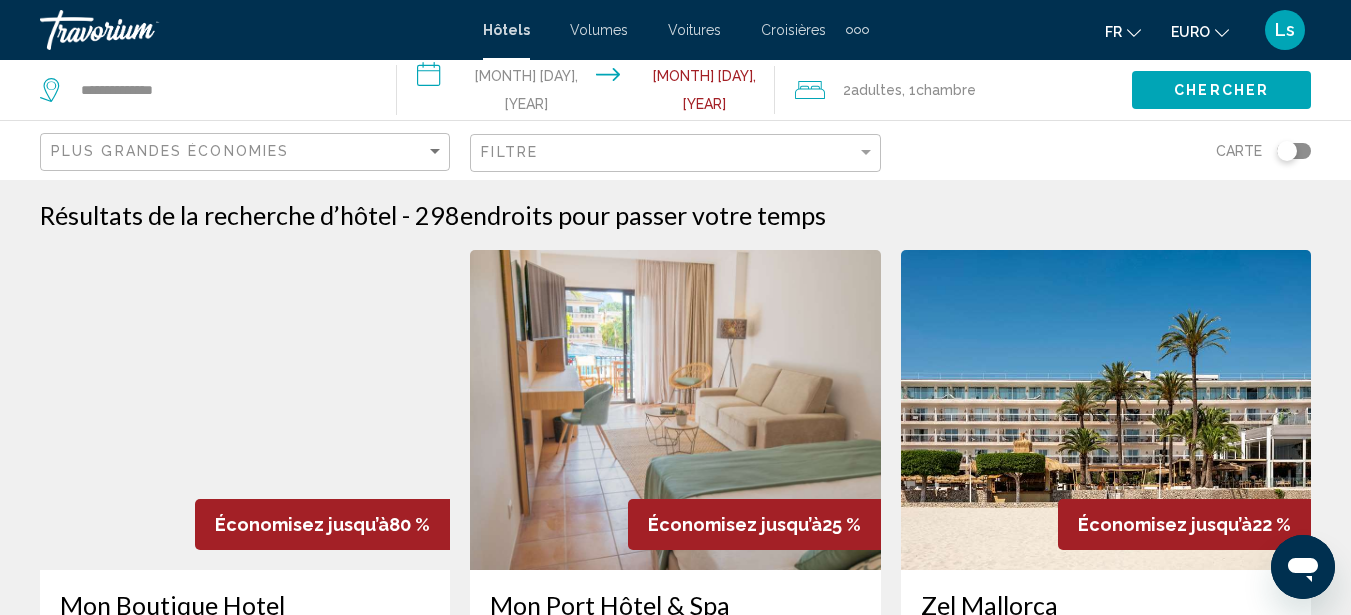 type 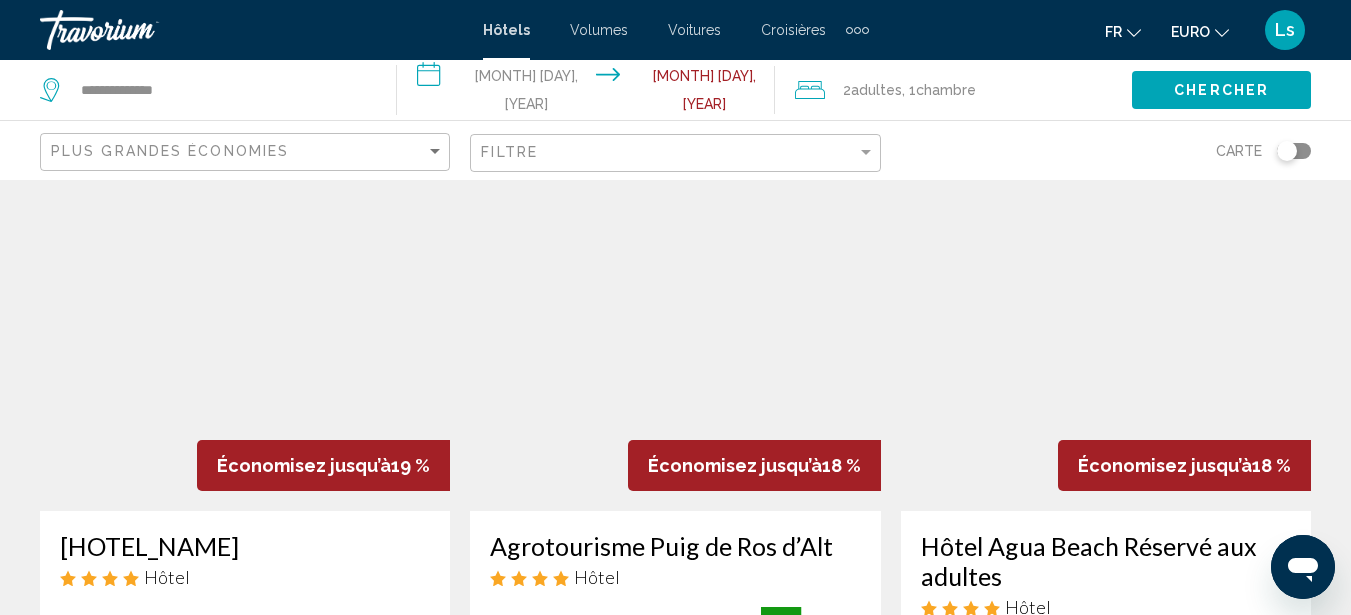 scroll, scrollTop: 860, scrollLeft: 0, axis: vertical 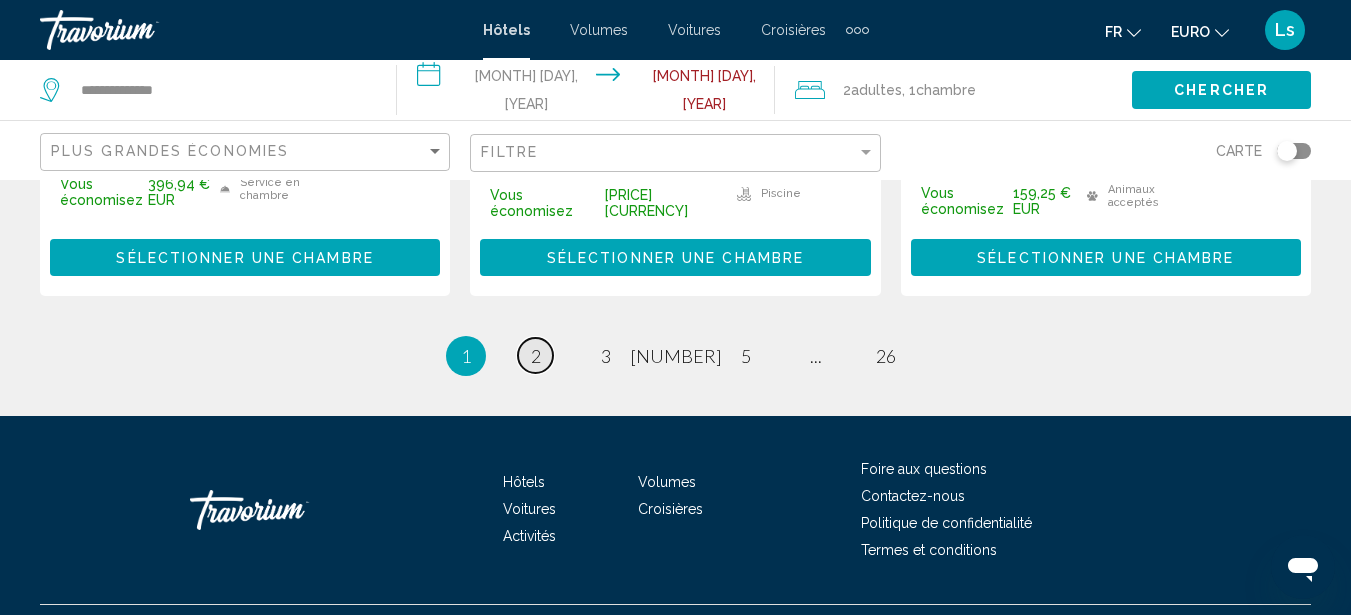 click on "2" at bounding box center [536, 356] 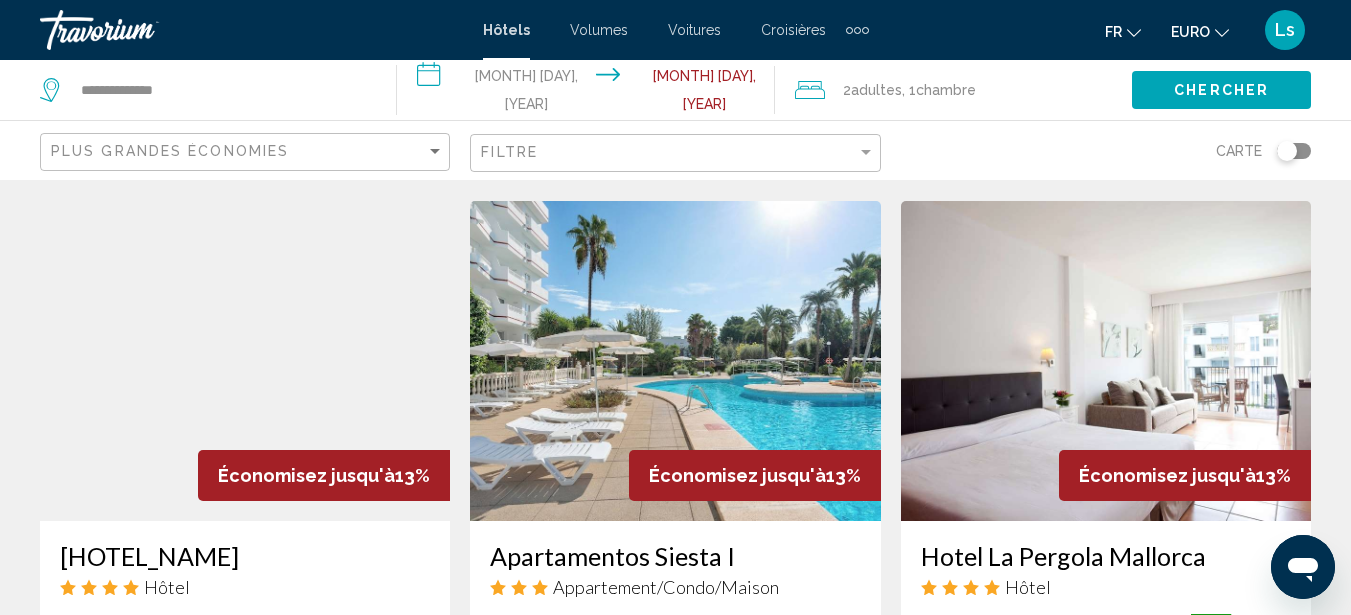 scroll, scrollTop: 0, scrollLeft: 0, axis: both 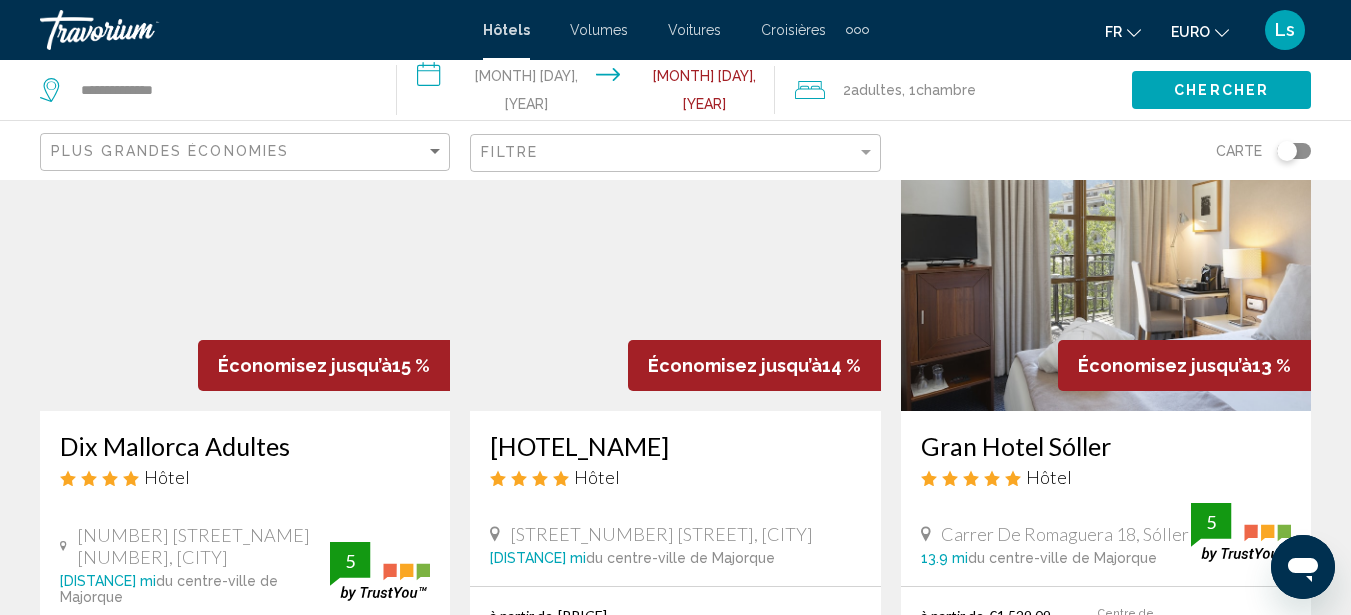 click at bounding box center (675, 251) 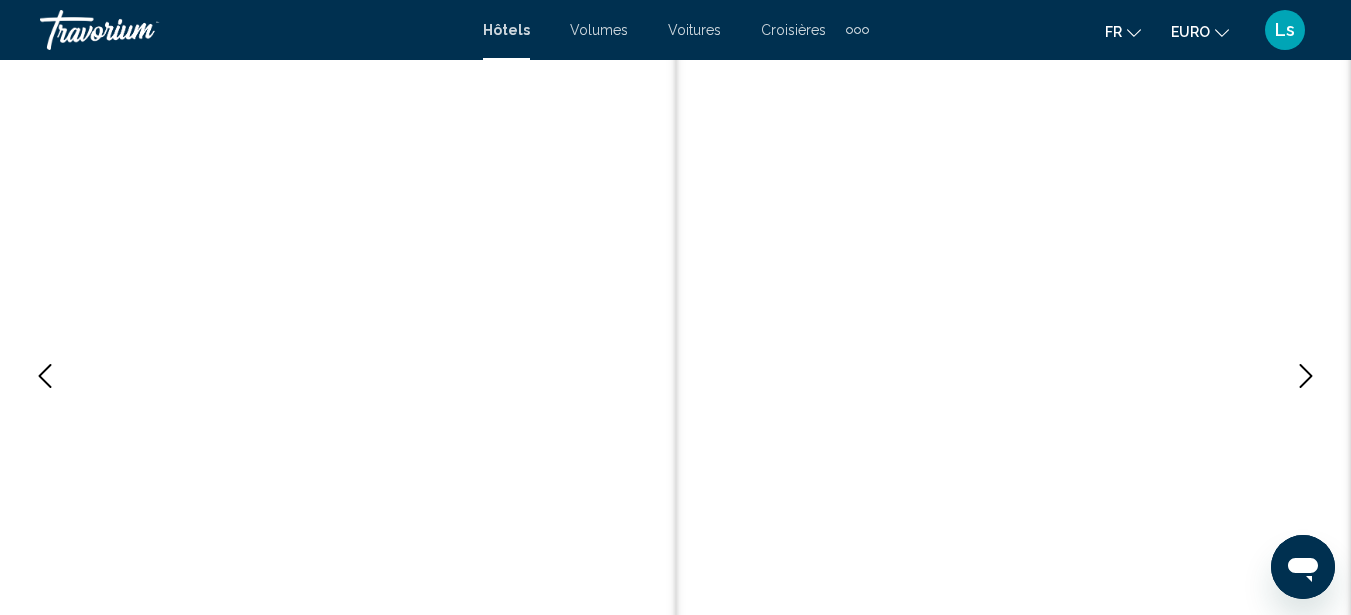 scroll, scrollTop: 227, scrollLeft: 0, axis: vertical 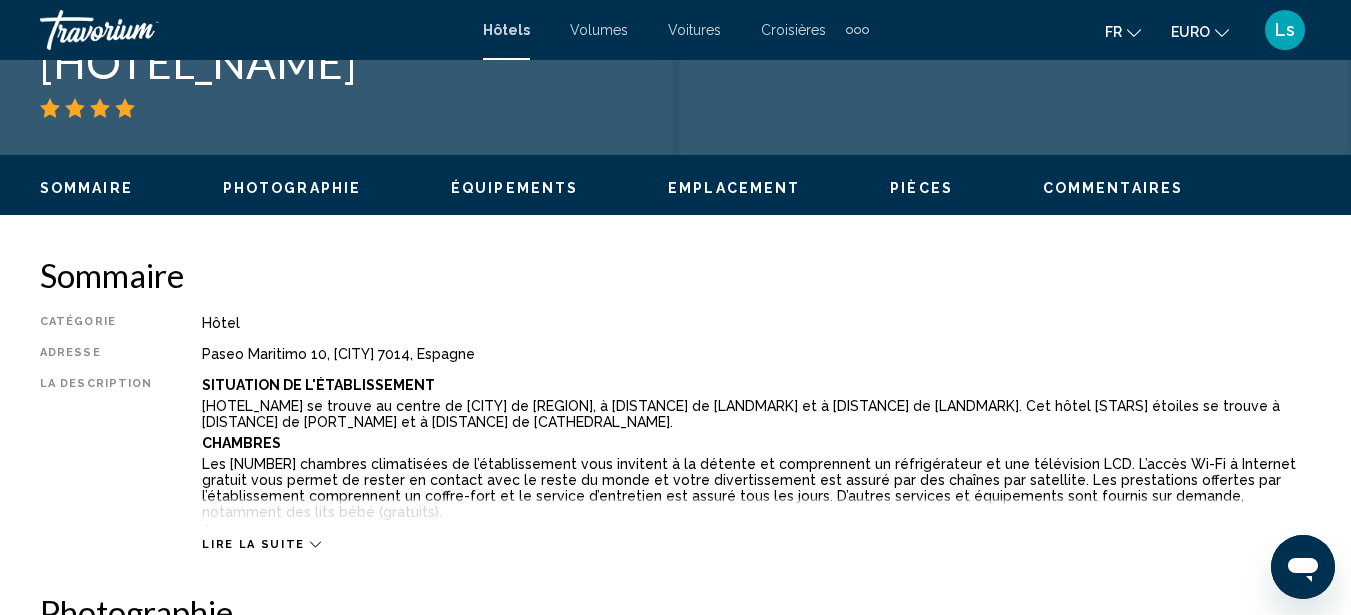 click on "Photographie" at bounding box center (292, 188) 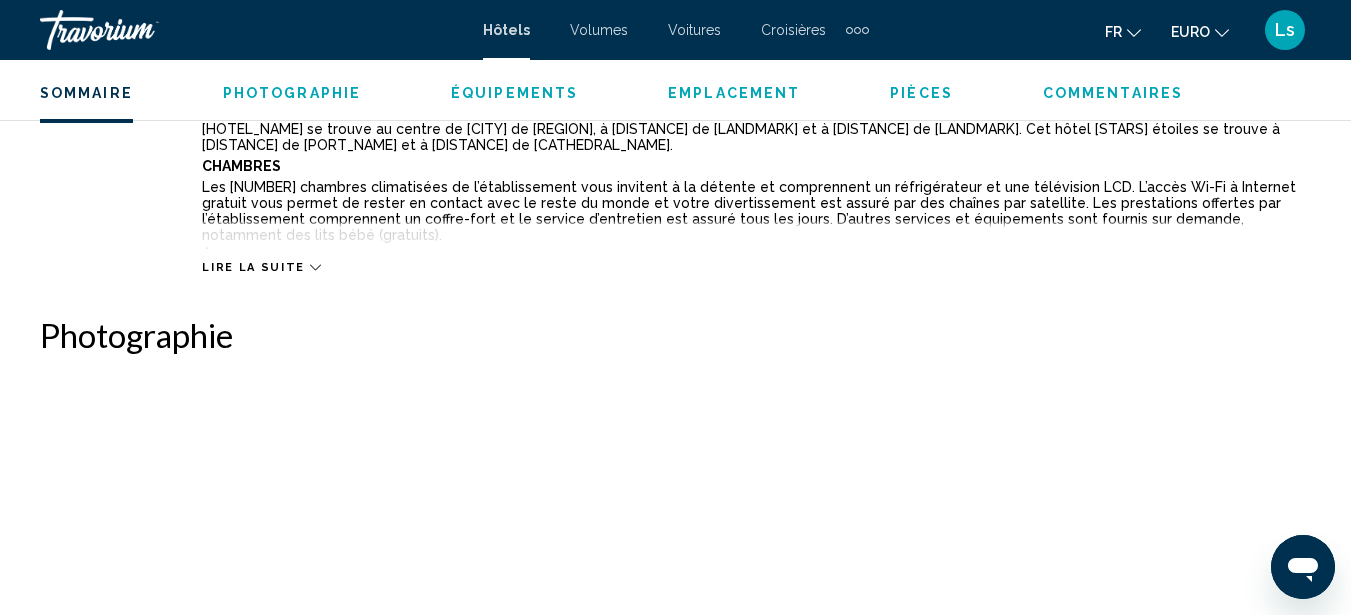 scroll, scrollTop: 1327, scrollLeft: 0, axis: vertical 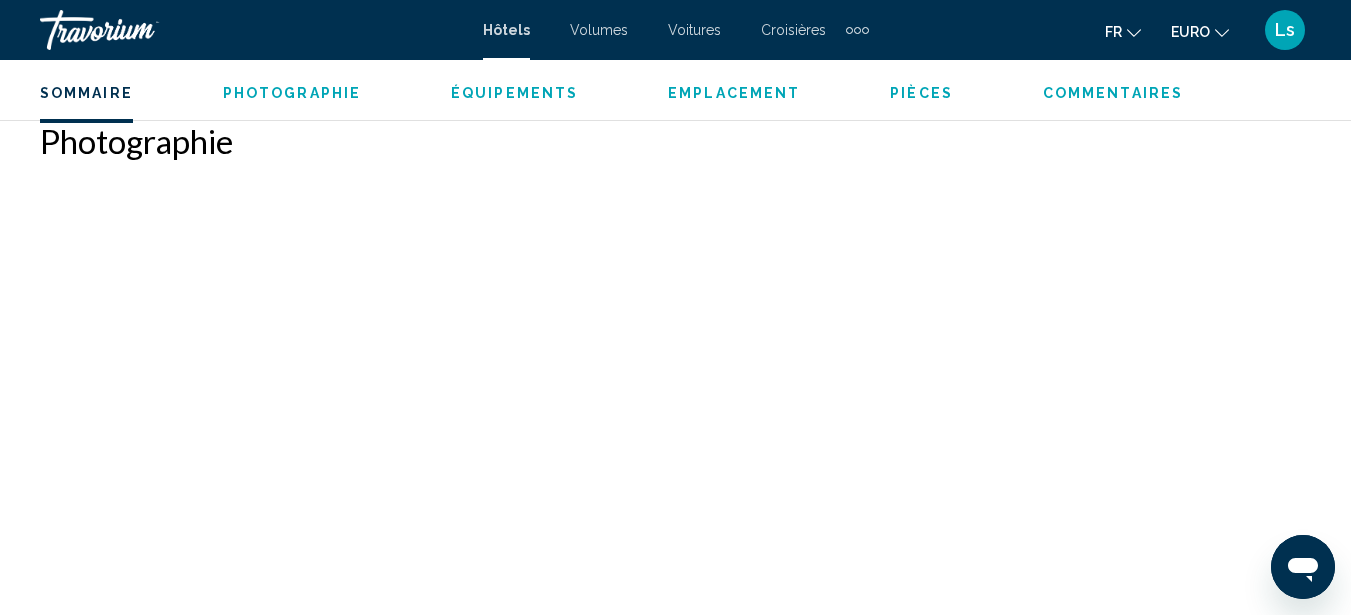 click at bounding box center [179, 306] 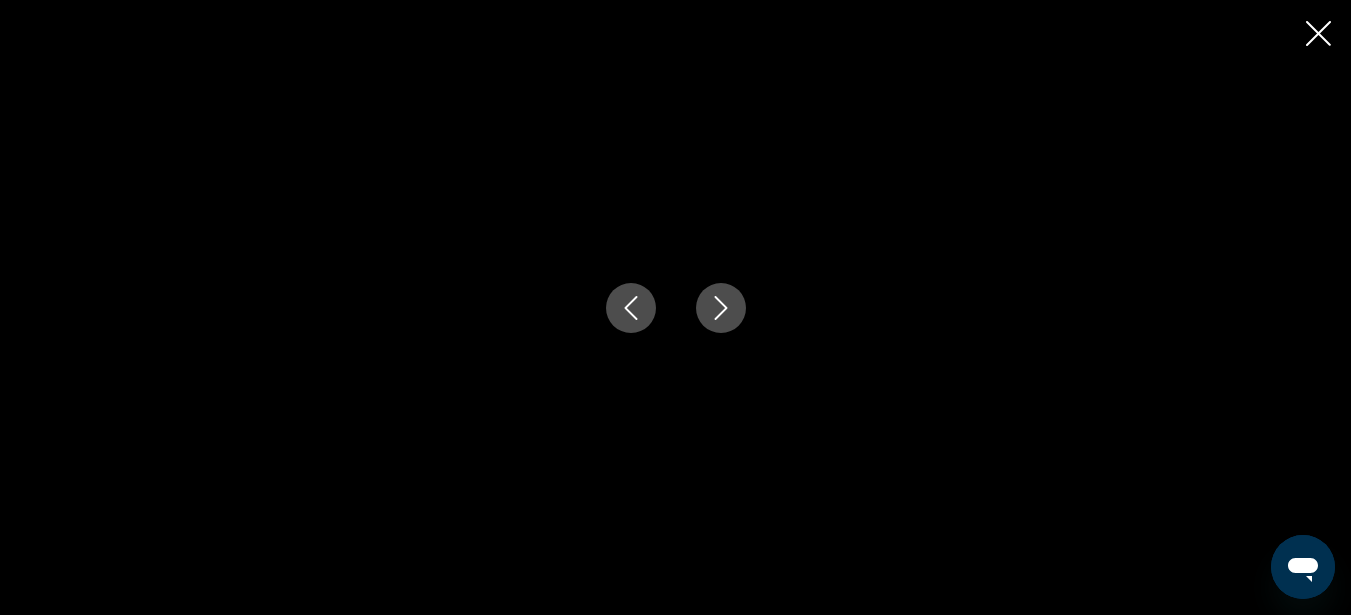 click at bounding box center [721, 308] 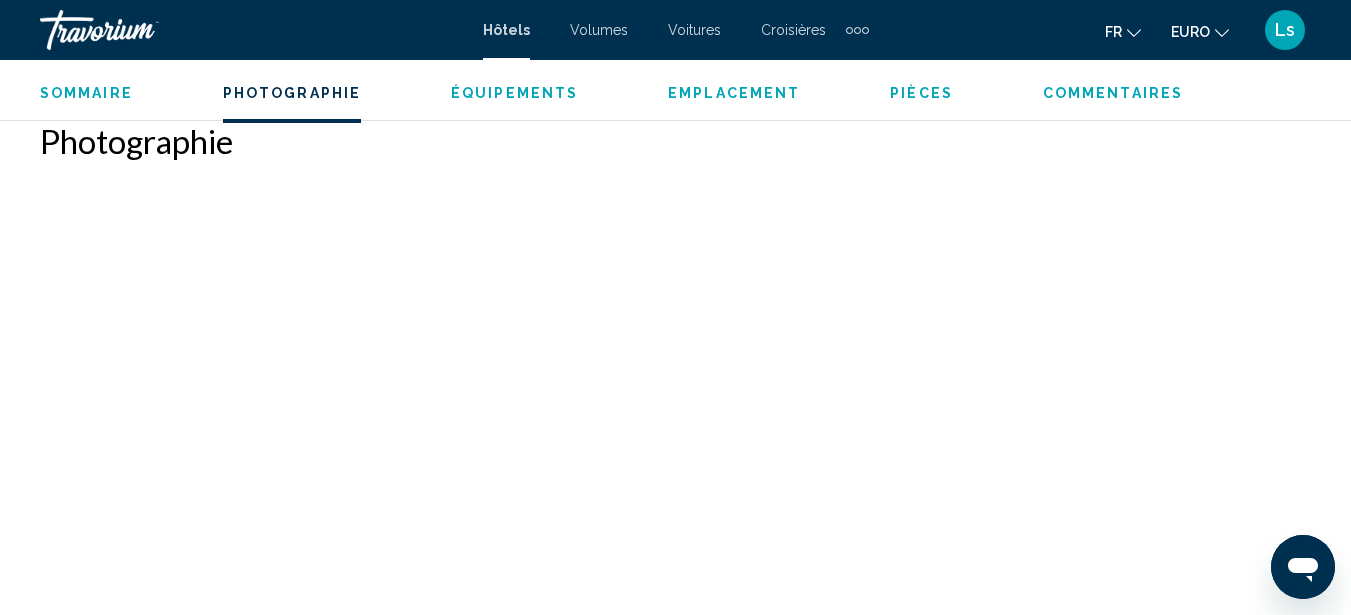 click at bounding box center (140, 30) 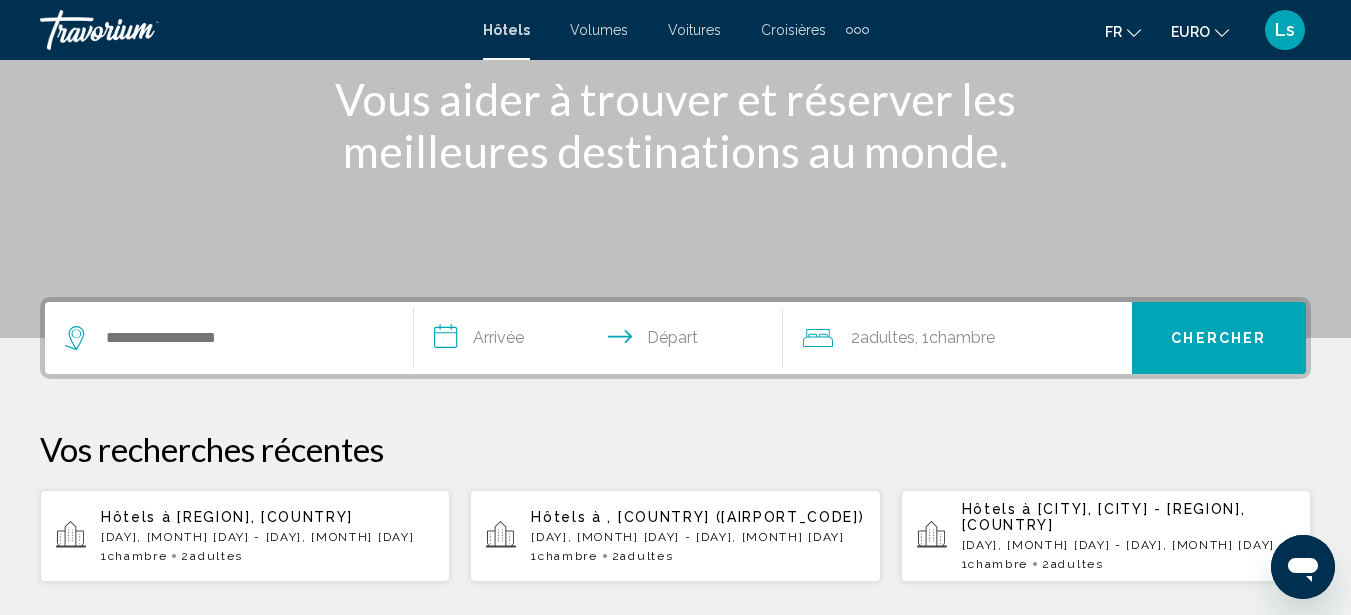 scroll, scrollTop: 273, scrollLeft: 0, axis: vertical 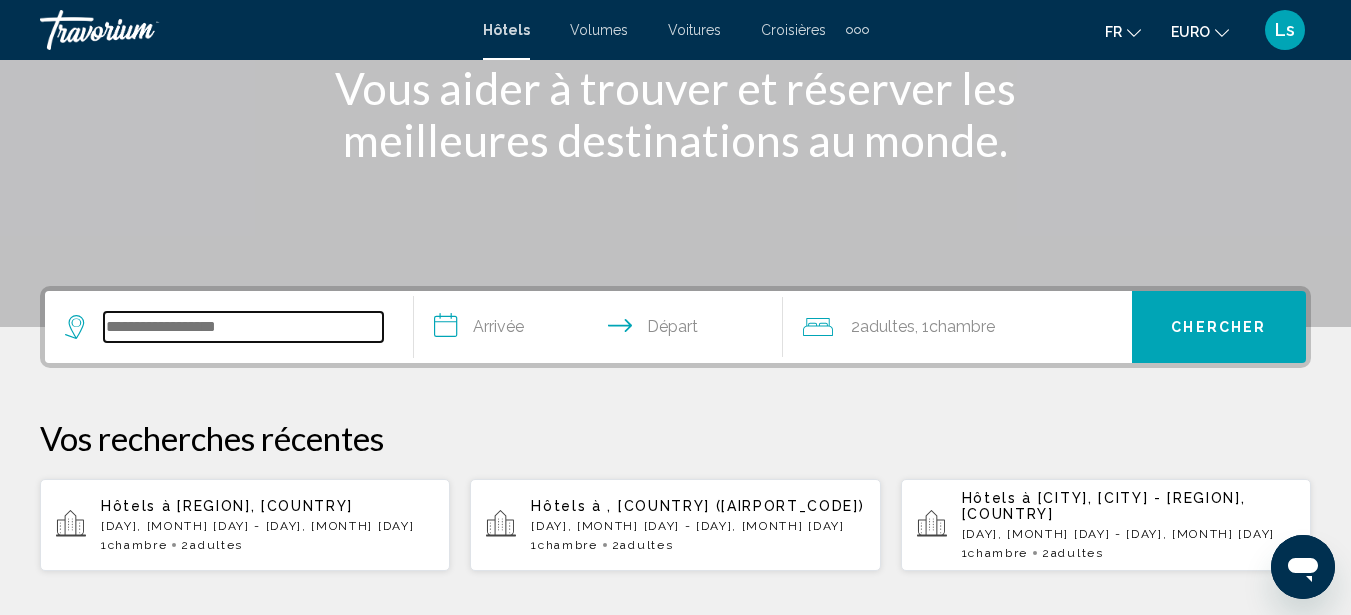 click at bounding box center (243, 327) 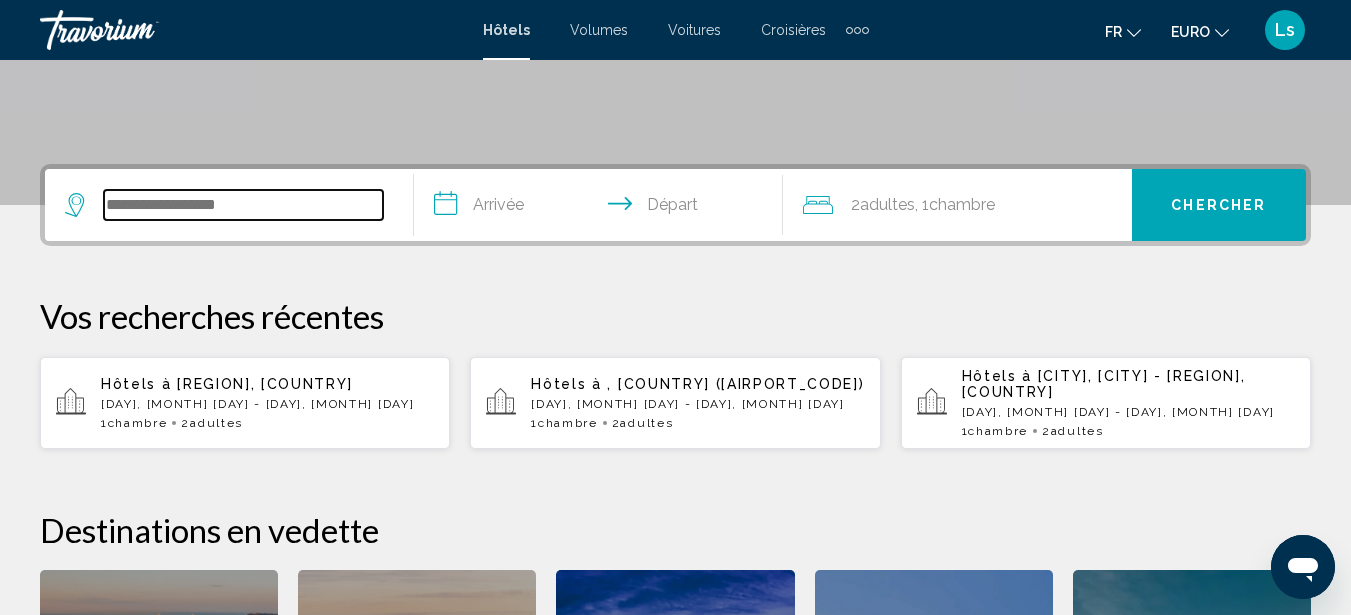 scroll, scrollTop: 494, scrollLeft: 0, axis: vertical 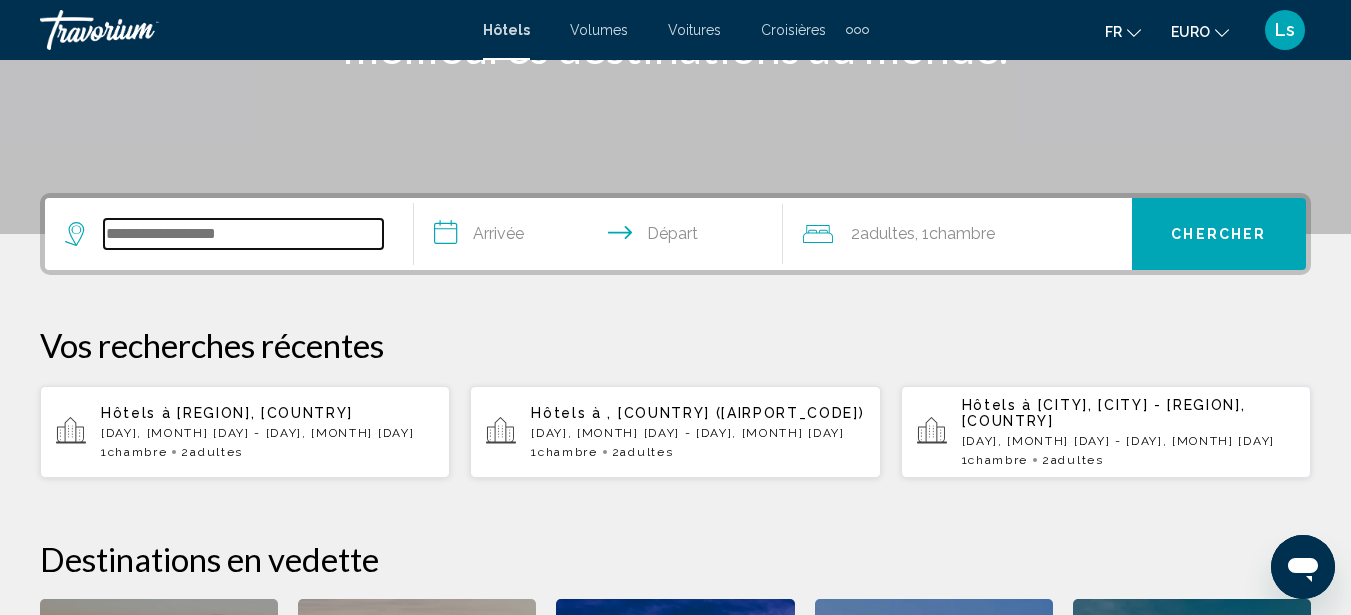 click at bounding box center [243, 234] 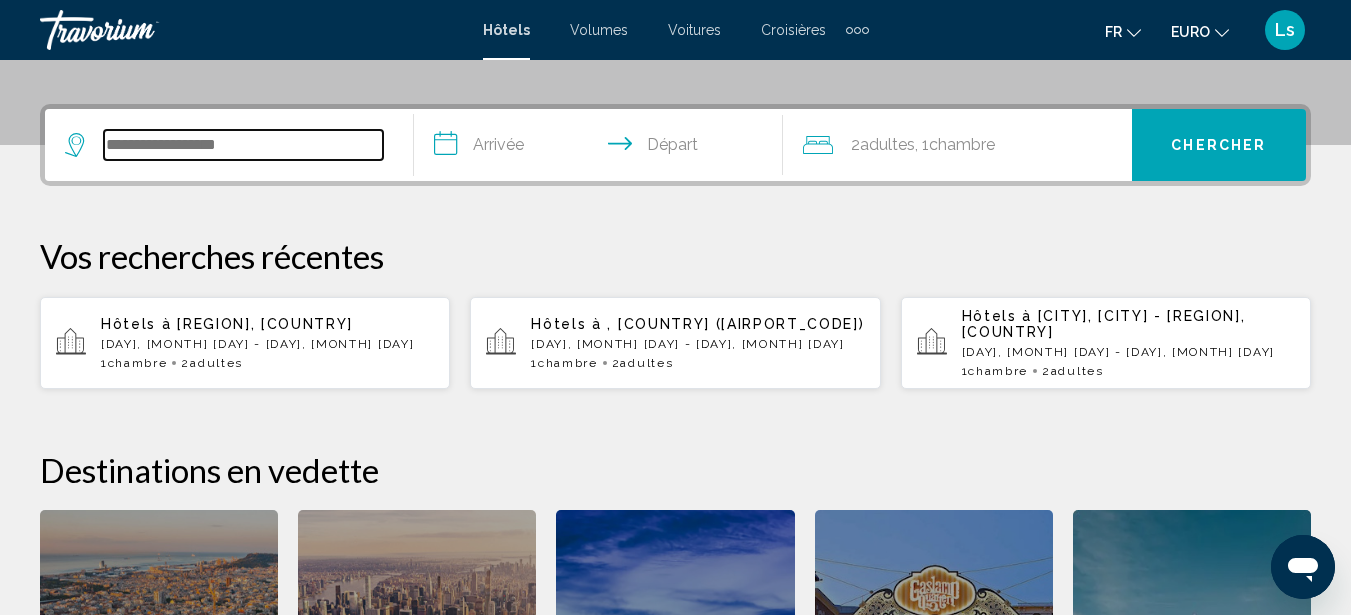 scroll, scrollTop: 494, scrollLeft: 0, axis: vertical 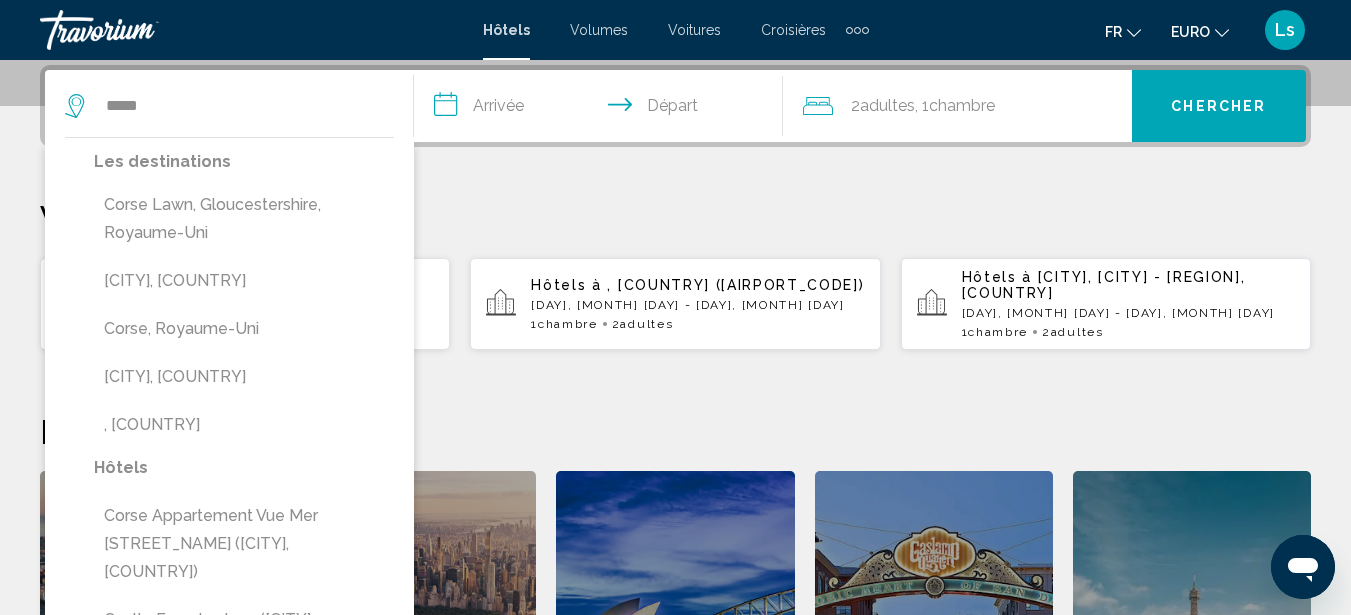 click on "••• •••••••••• ••••••••" at bounding box center [675, 217] 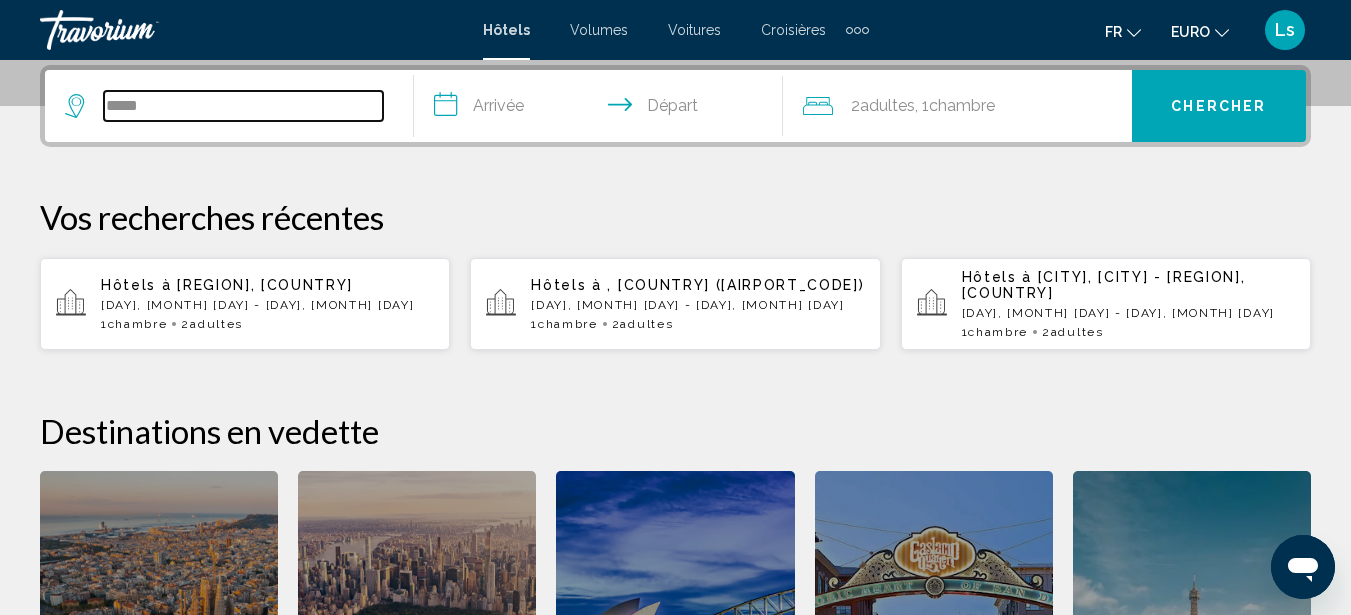 click on "*****" at bounding box center (243, 106) 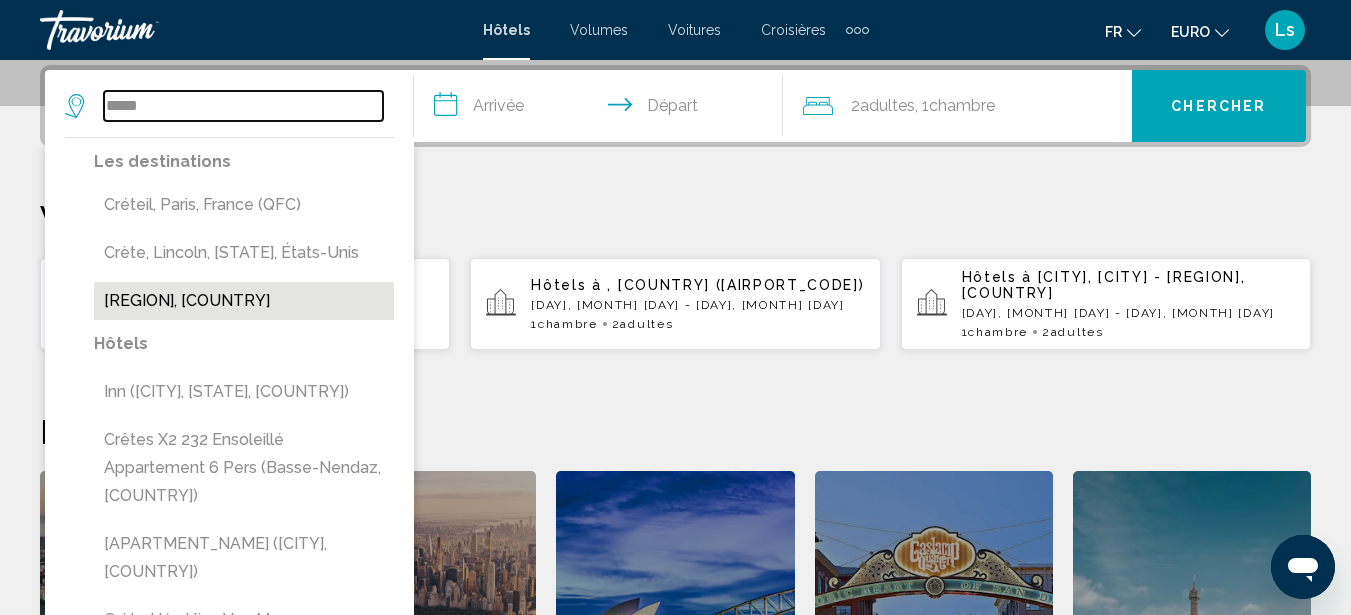 type on "*****" 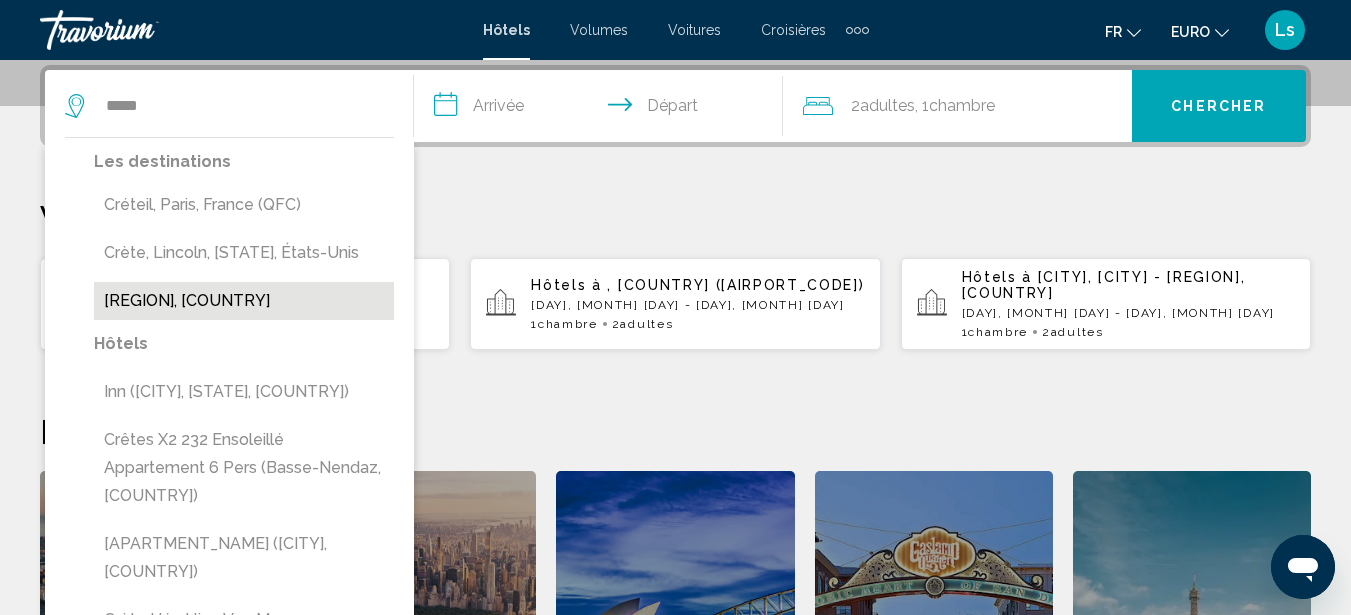 click on "Crète, Grèce" at bounding box center [244, 301] 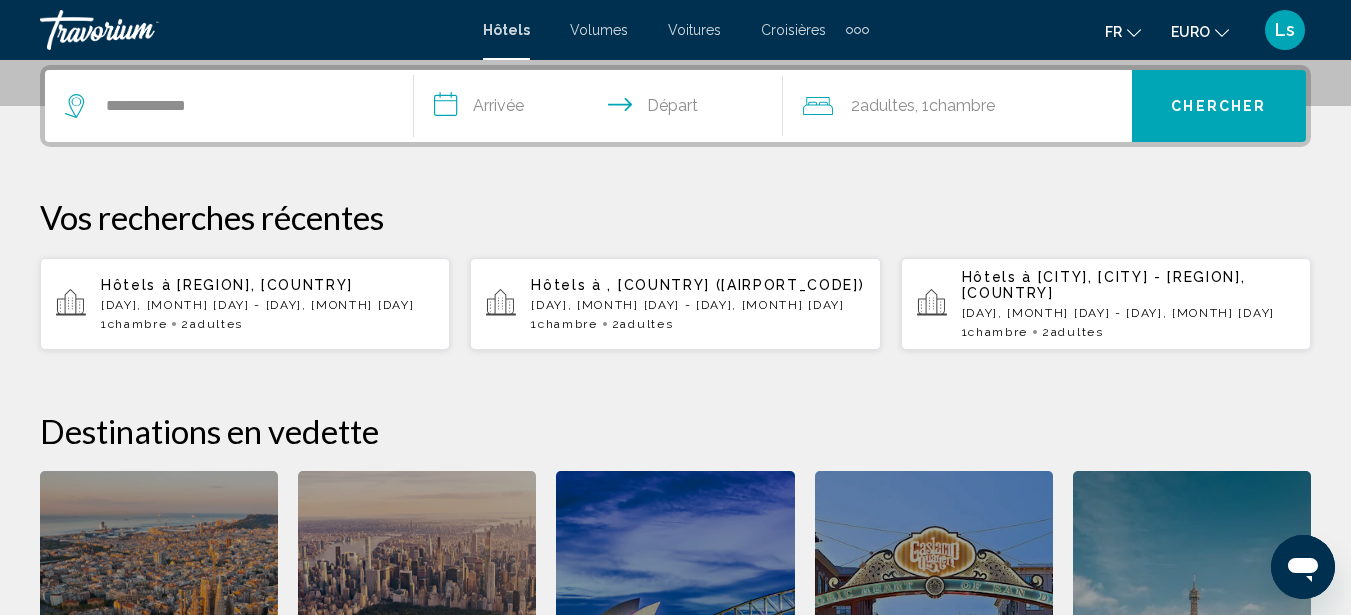 click on "**********" at bounding box center (602, 109) 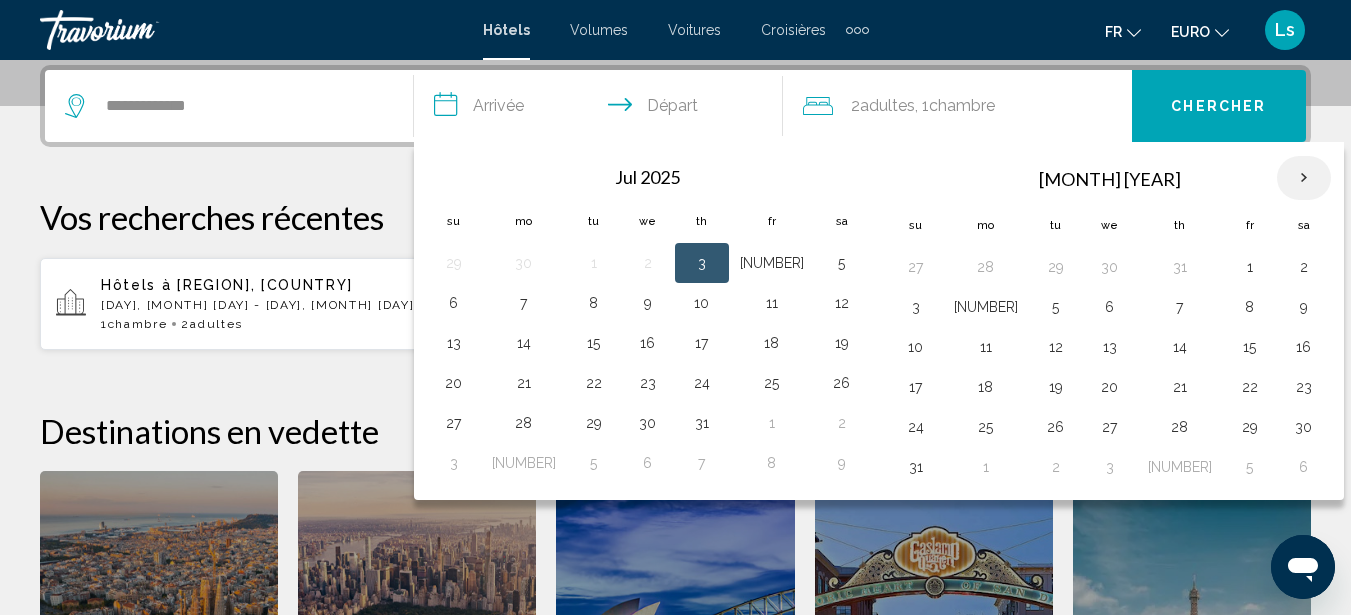 click at bounding box center [1304, 178] 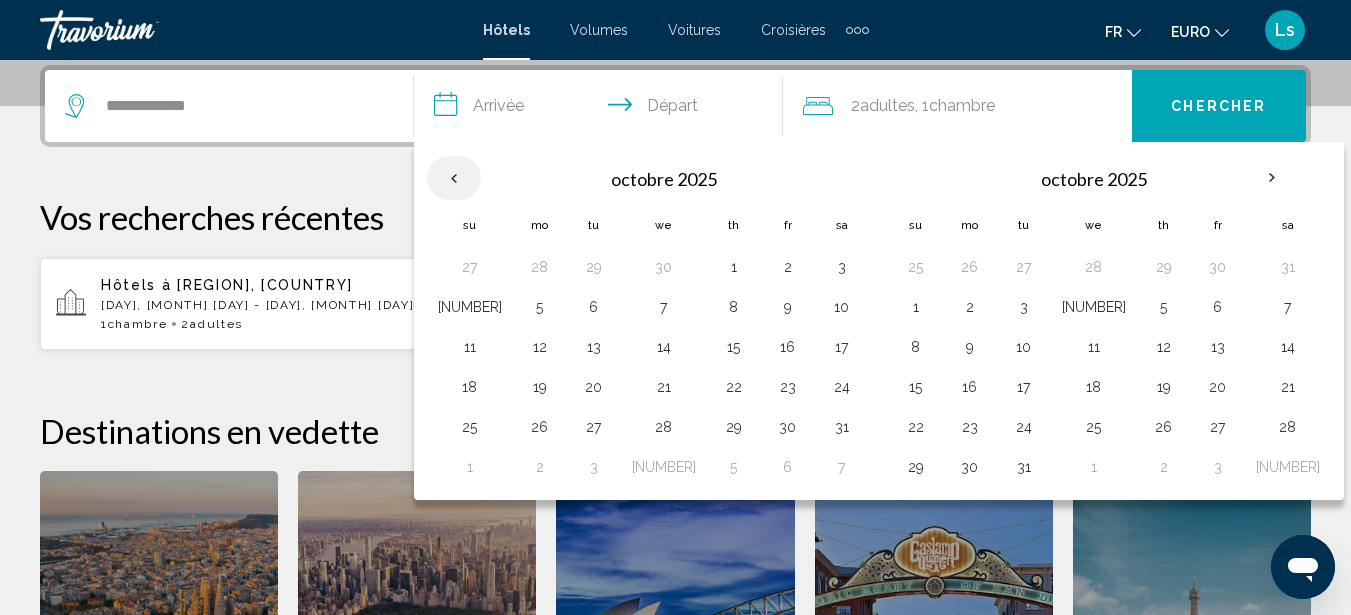 click at bounding box center (454, 178) 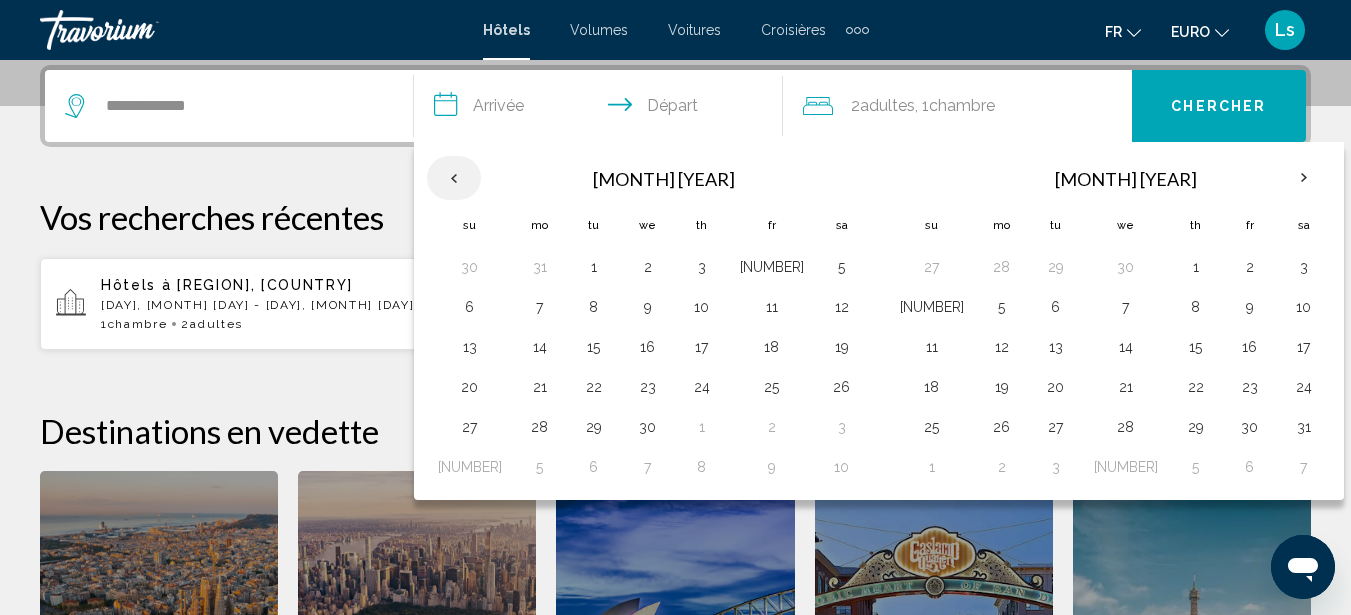 click at bounding box center (454, 178) 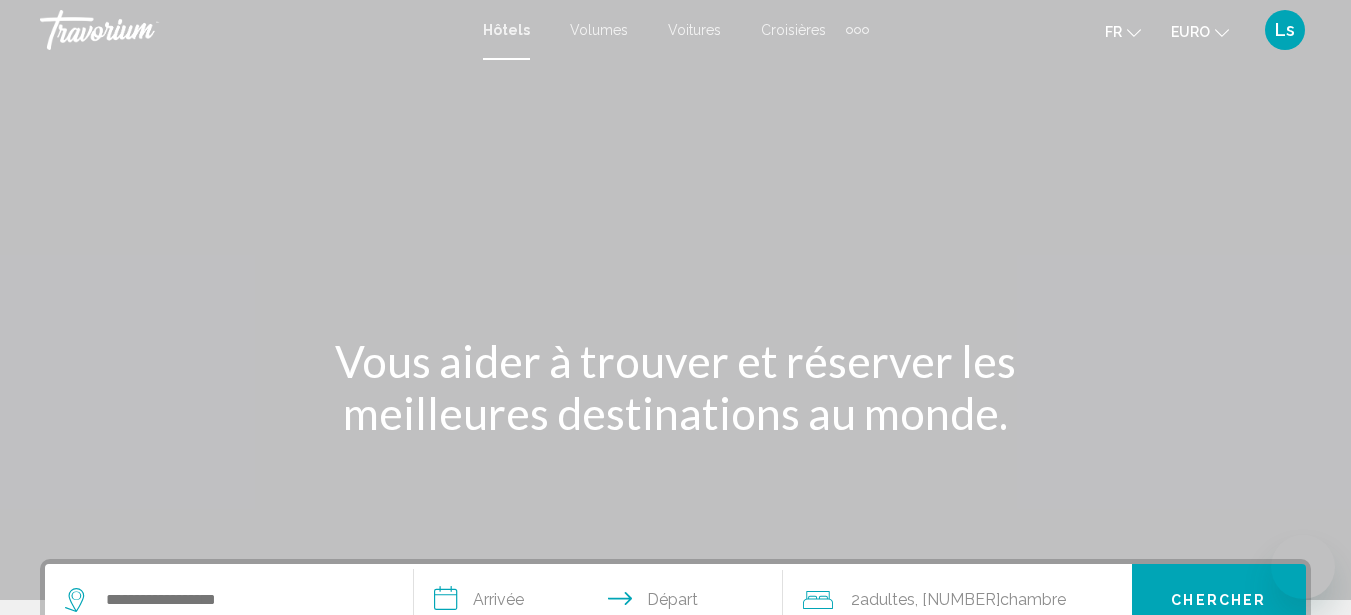 scroll, scrollTop: 0, scrollLeft: 0, axis: both 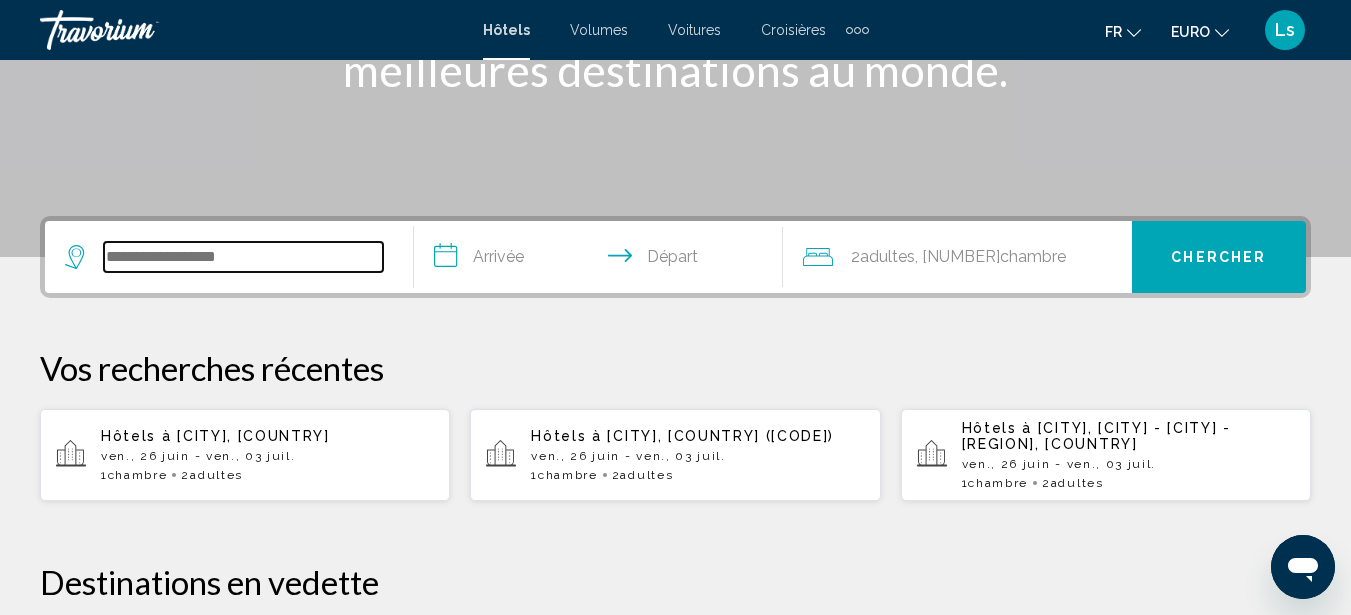 click at bounding box center (243, 257) 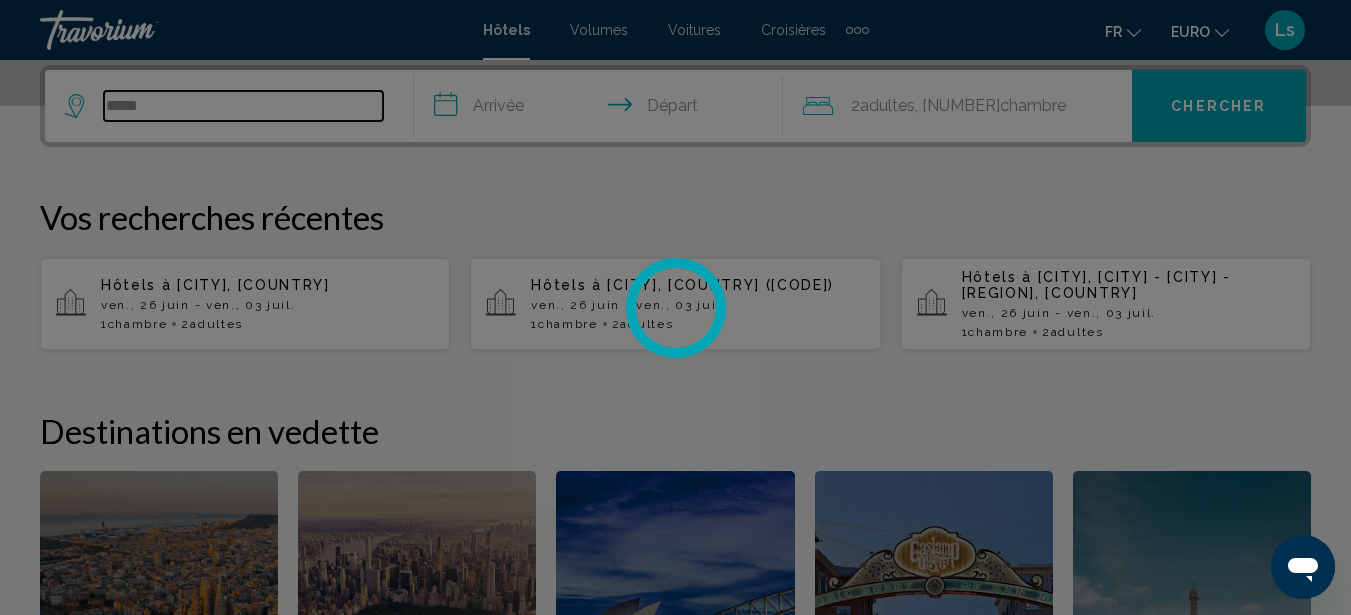 type on "*****" 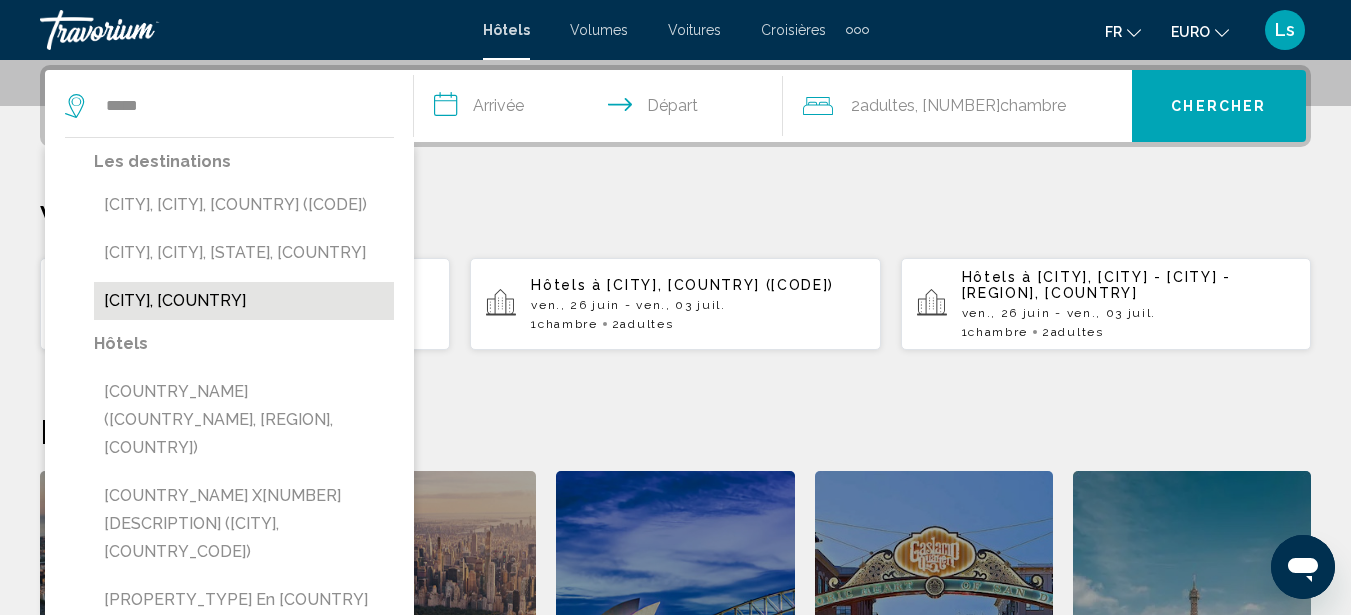 click on "Les destinations [CITY], [STATE], [COUNTRY] ([AIRPORT_CODE]) [CITY], [STATE], [COUNTRY] [CITY], [COUNTRY]" at bounding box center [244, 239] 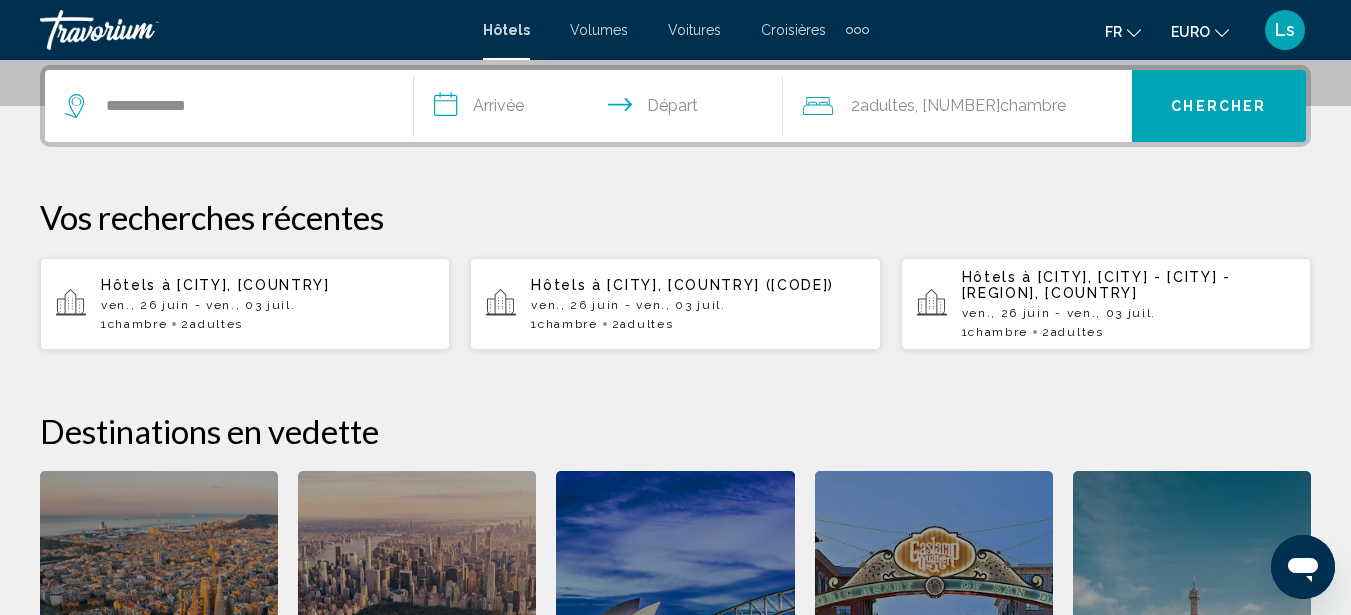 click on "**********" at bounding box center (602, 109) 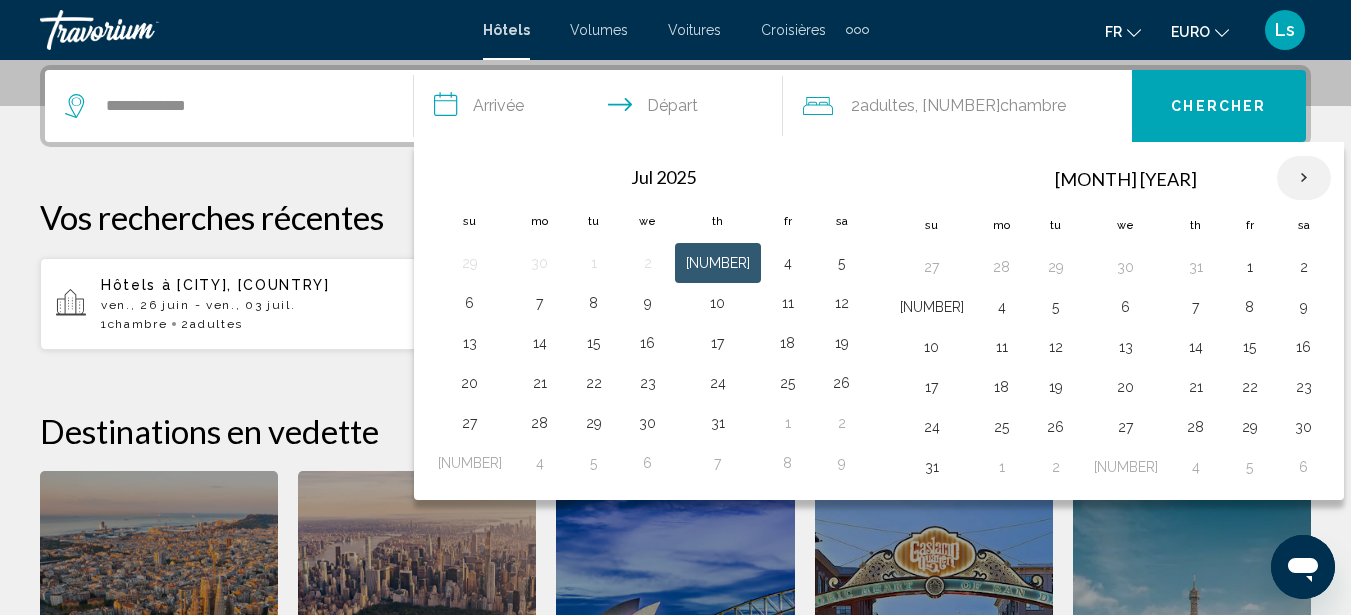 click at bounding box center [1304, 178] 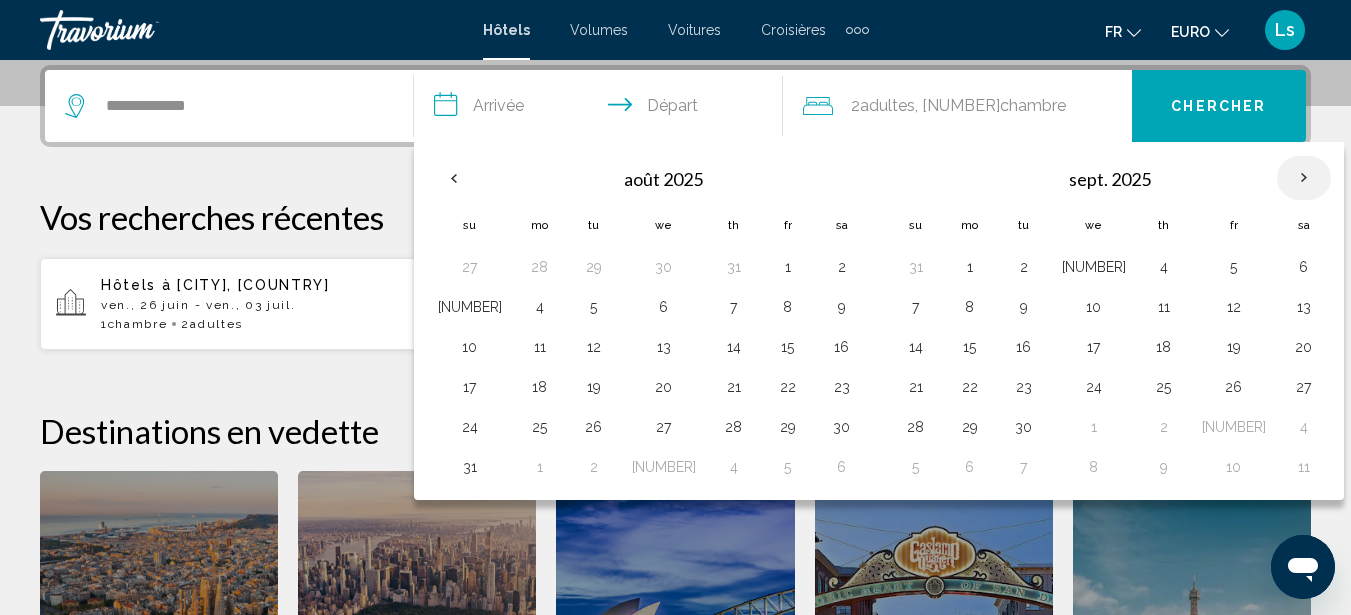 click at bounding box center [1304, 178] 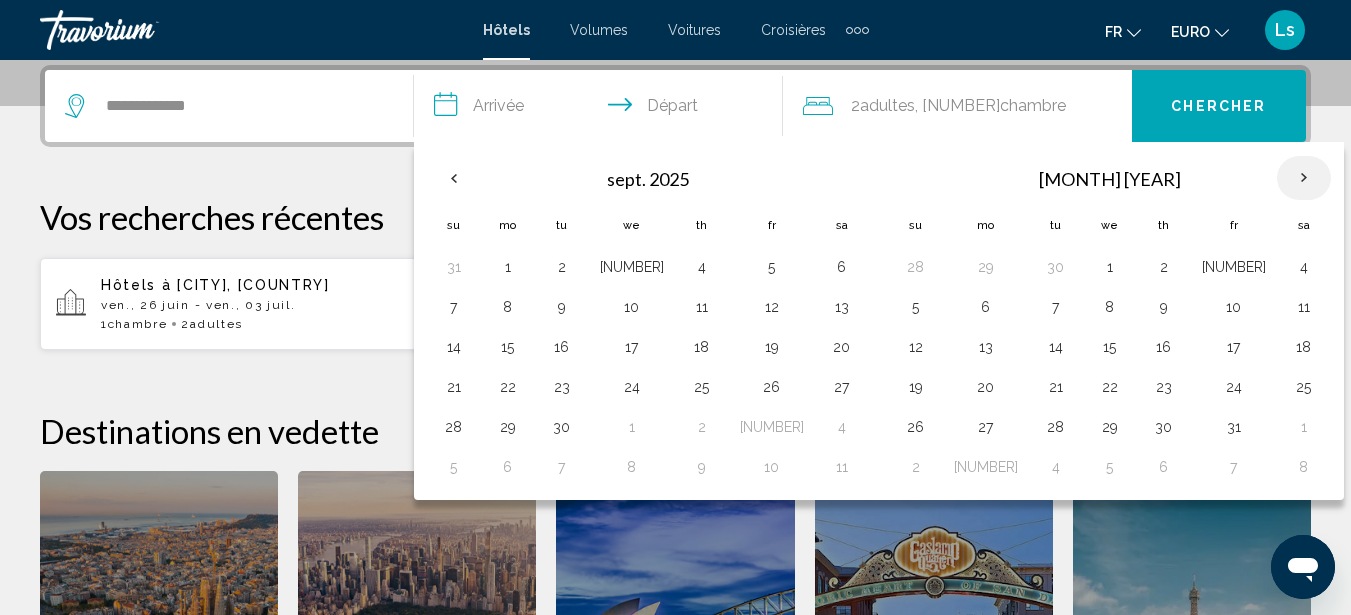 click at bounding box center (1304, 178) 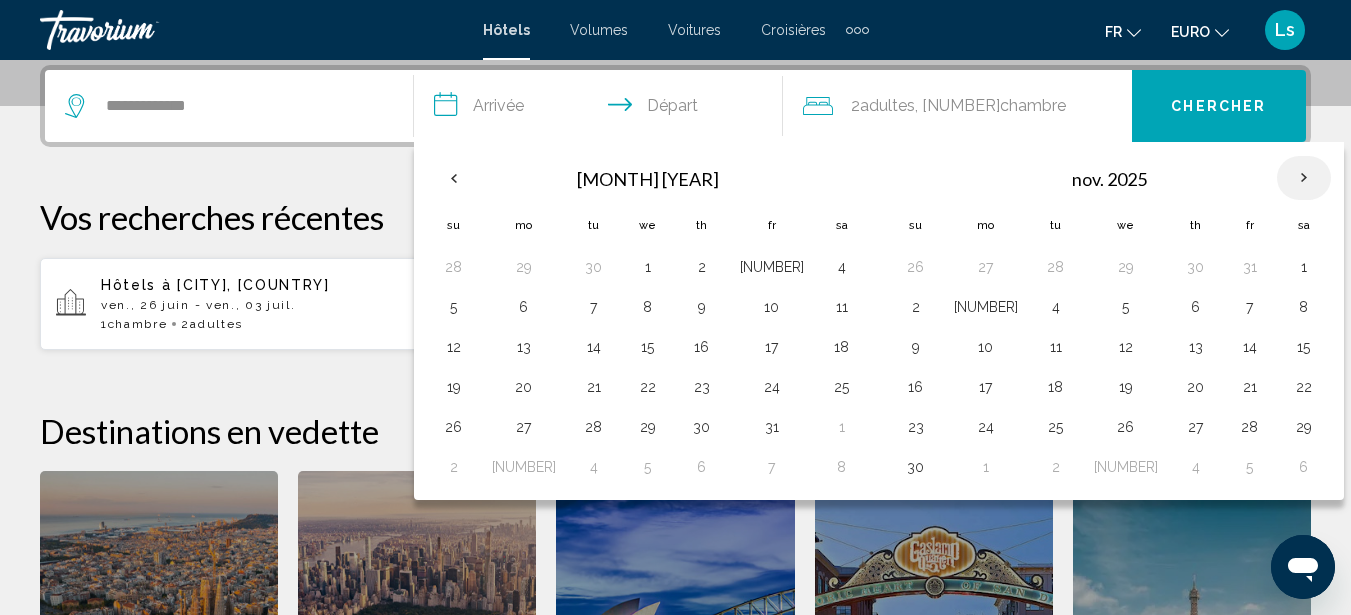click at bounding box center [1304, 178] 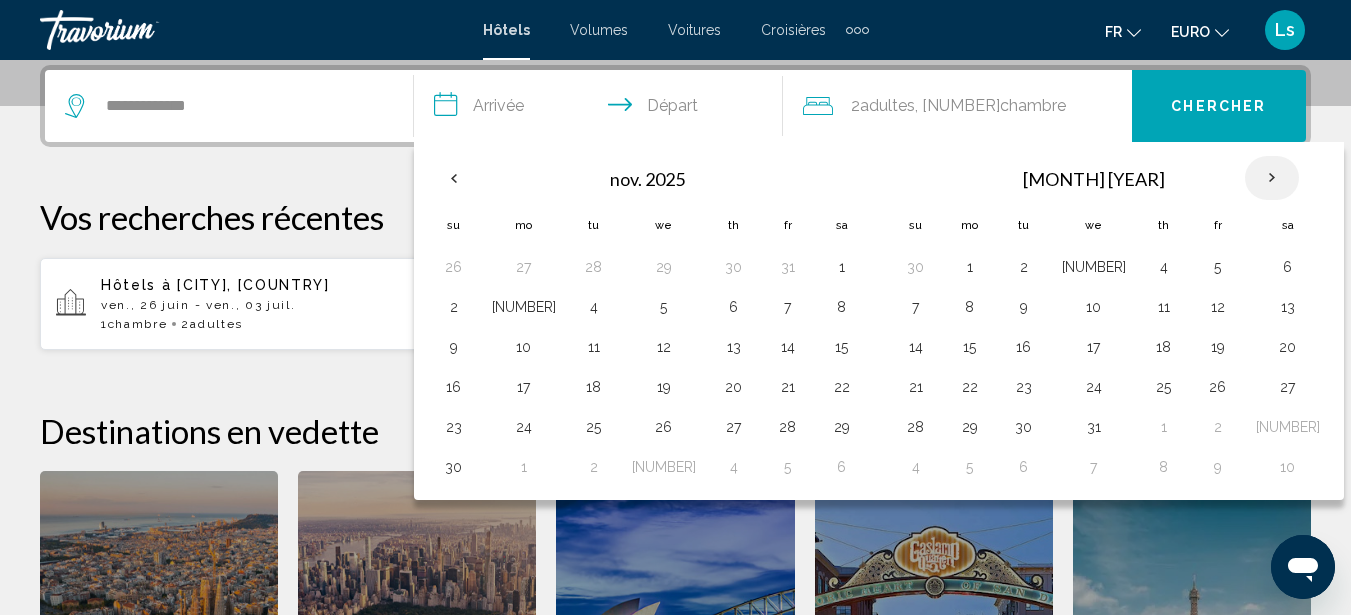 click at bounding box center (1272, 178) 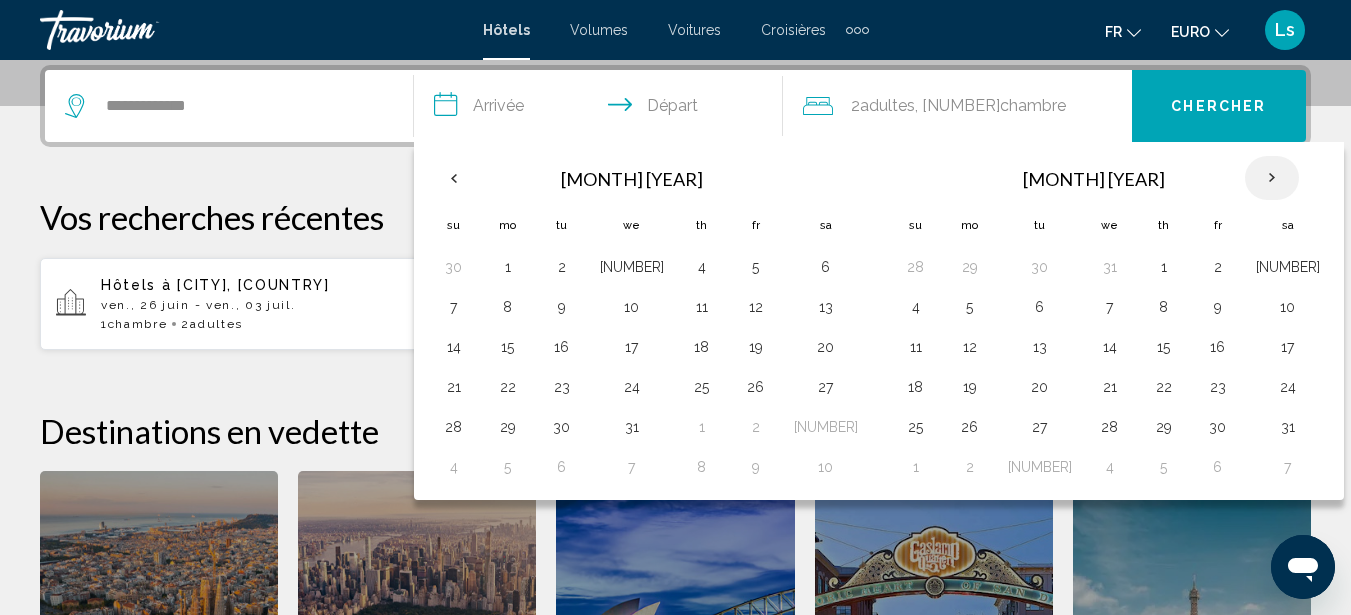 click at bounding box center (1272, 178) 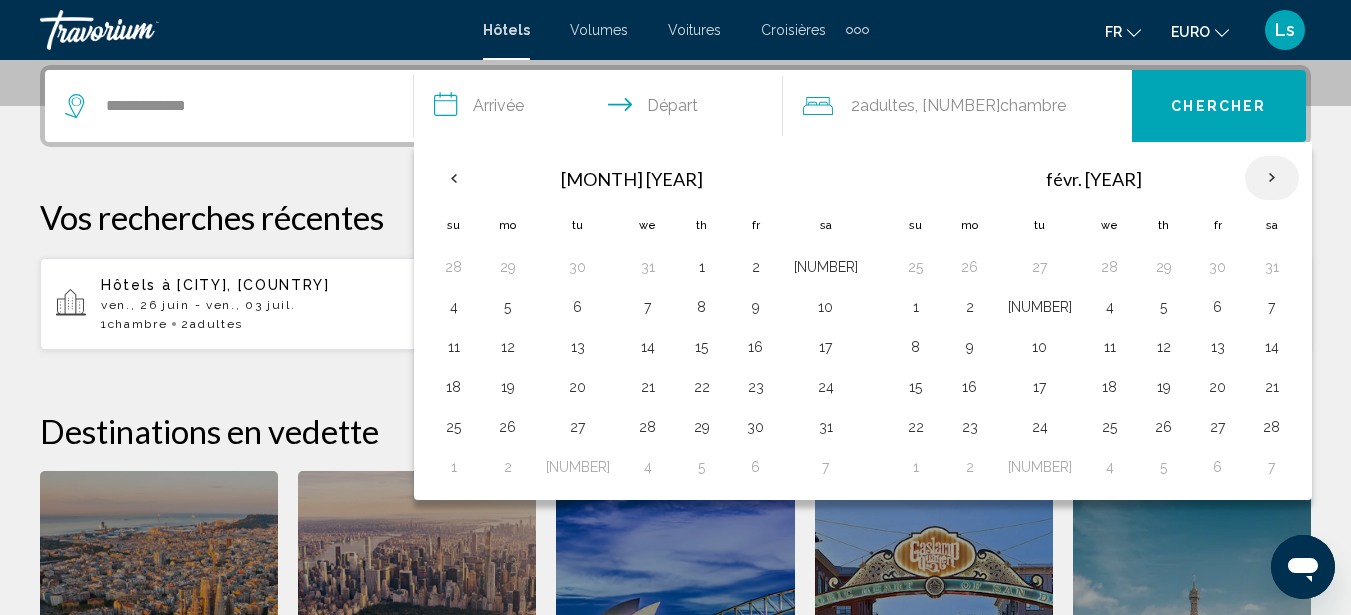 click at bounding box center (1272, 178) 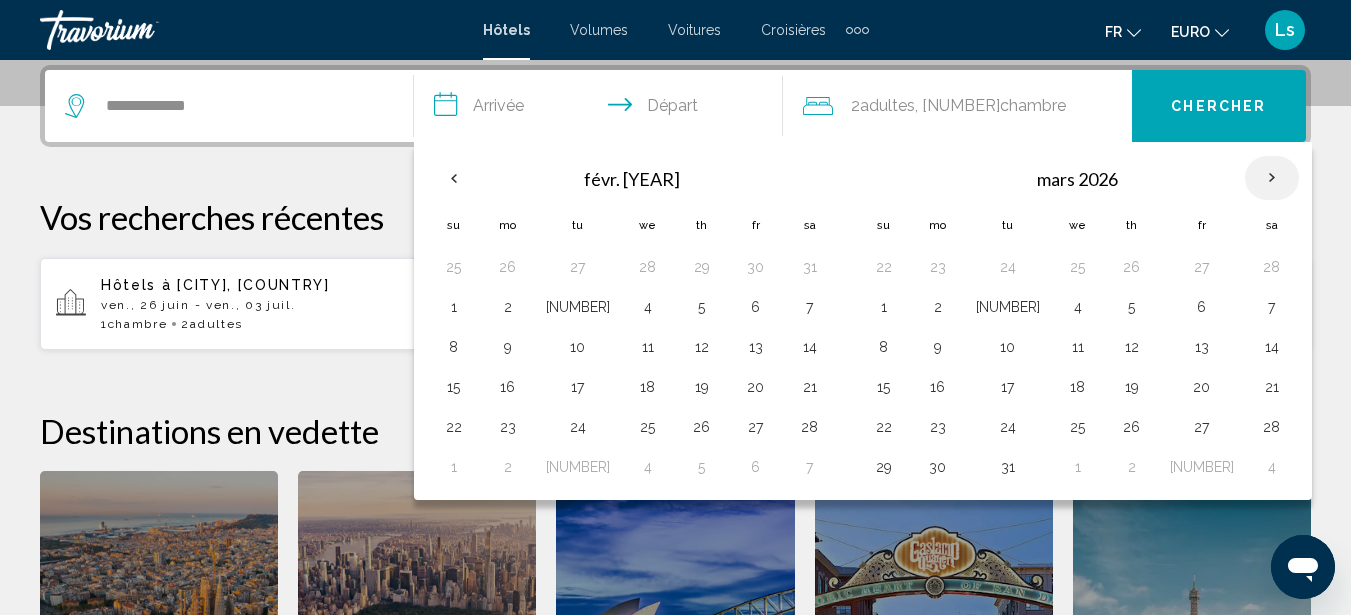 click at bounding box center (1272, 178) 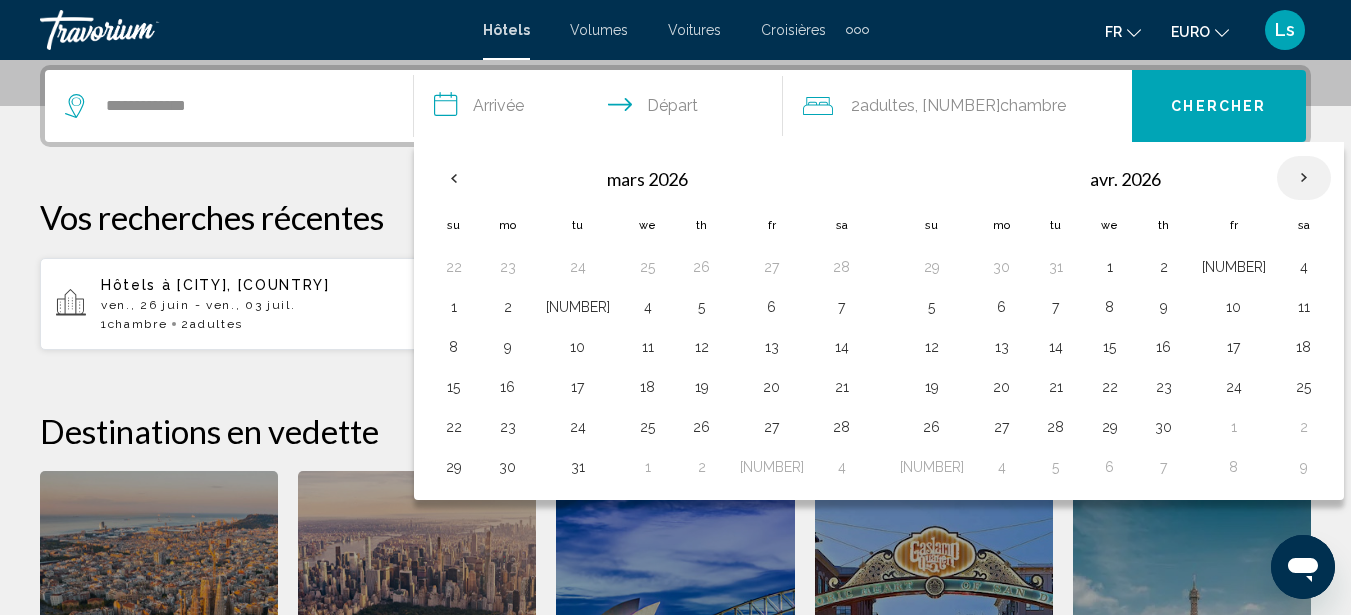 click at bounding box center [1304, 178] 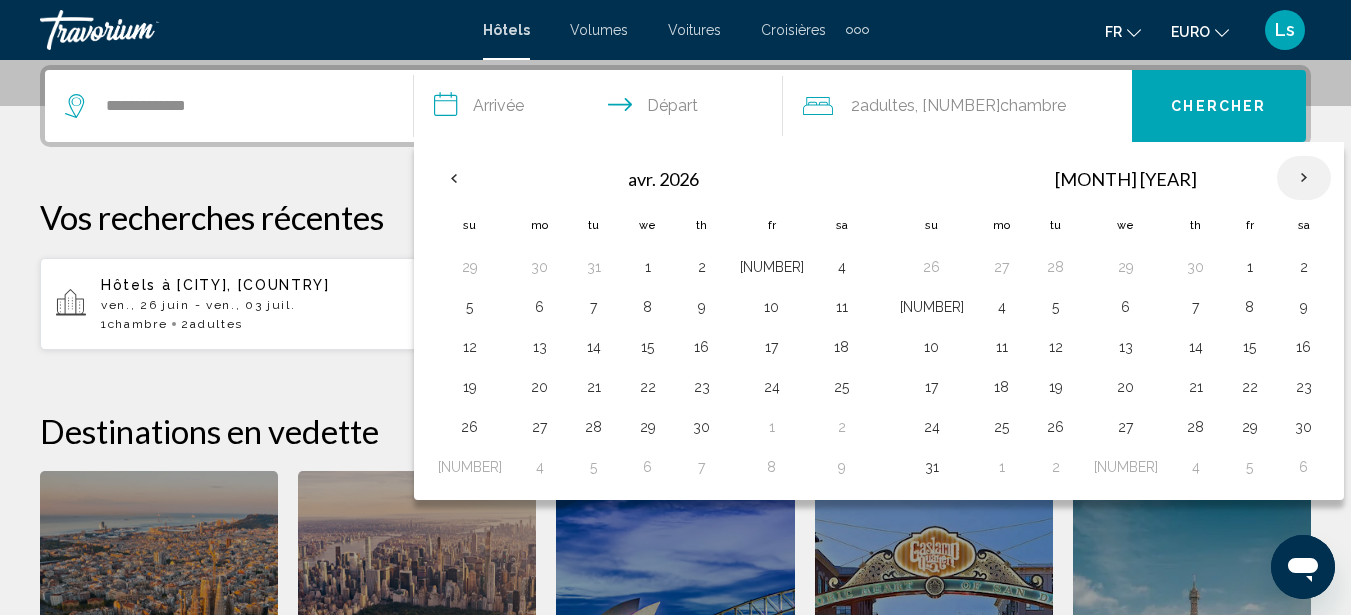 click at bounding box center [1304, 178] 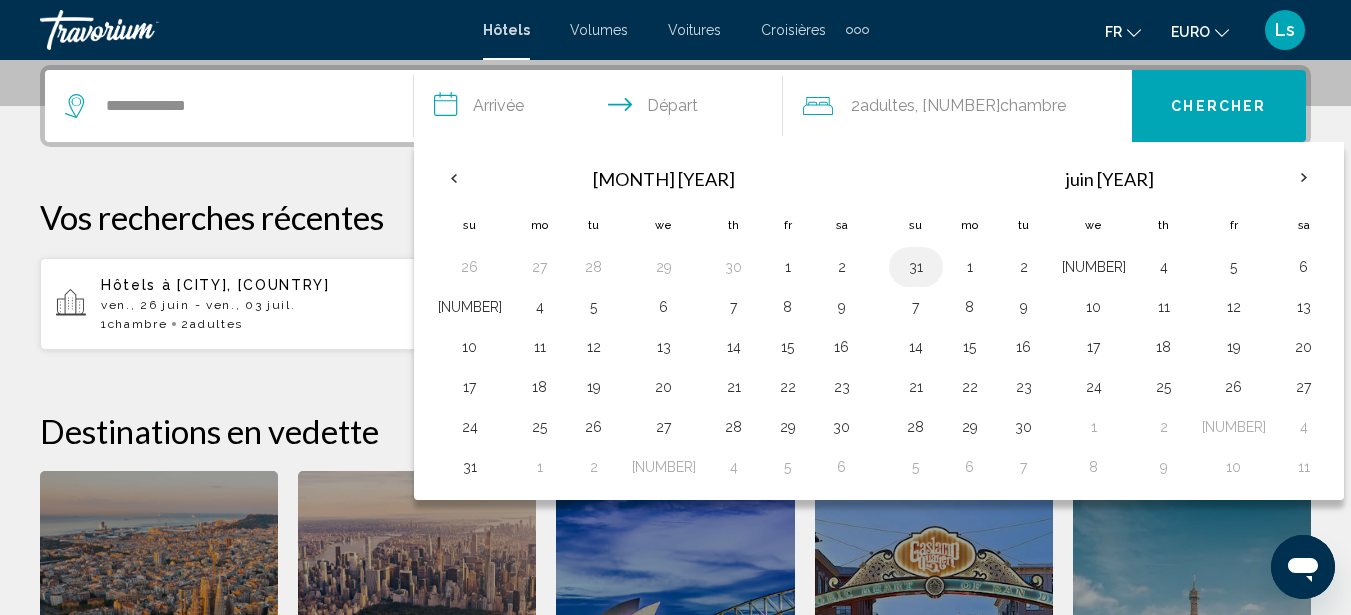 click on "31" at bounding box center [916, 267] 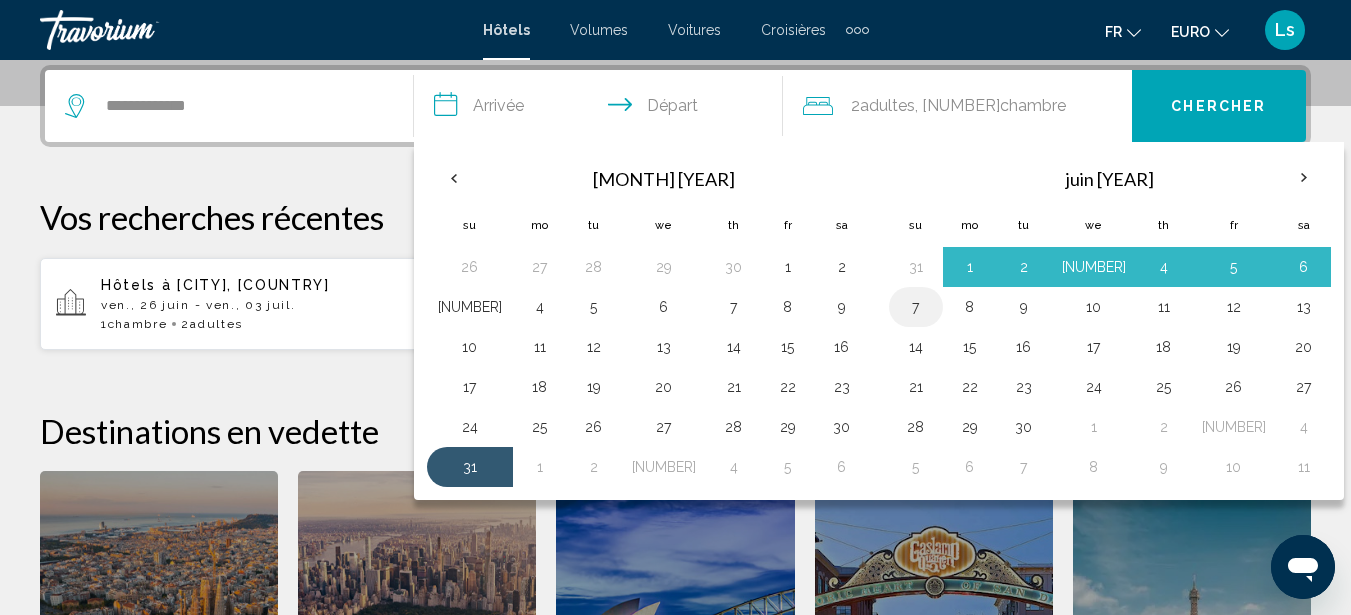 click on "7" at bounding box center [916, 307] 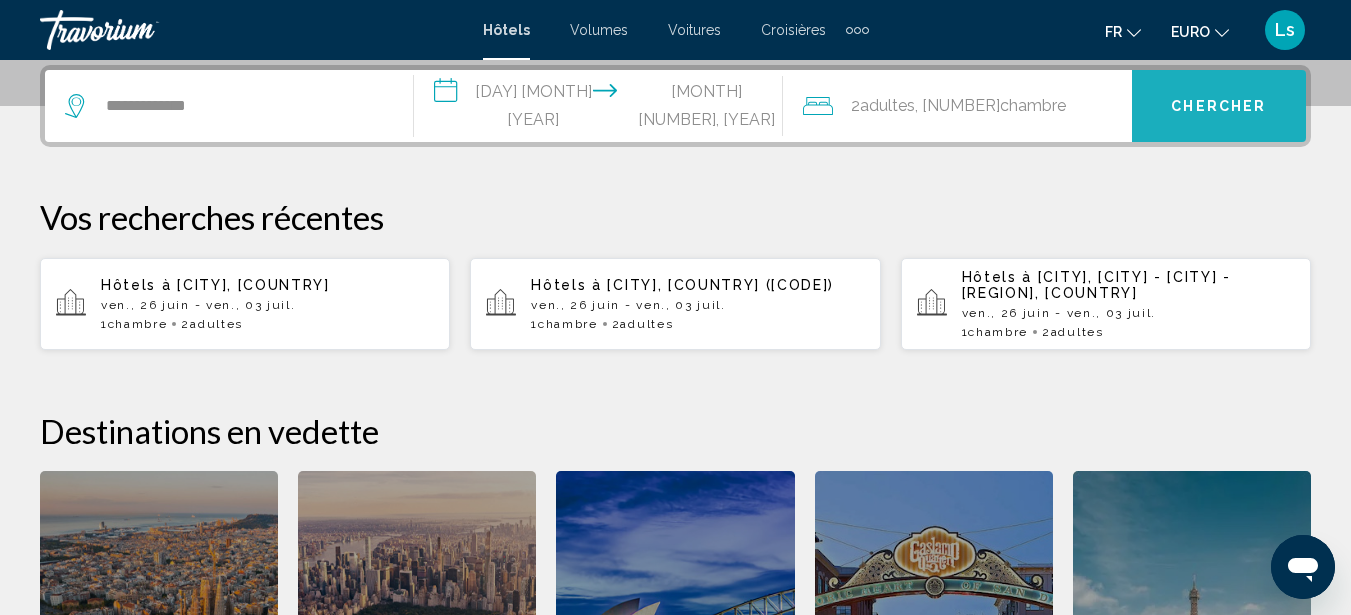 click on "Chercher" at bounding box center (1218, 107) 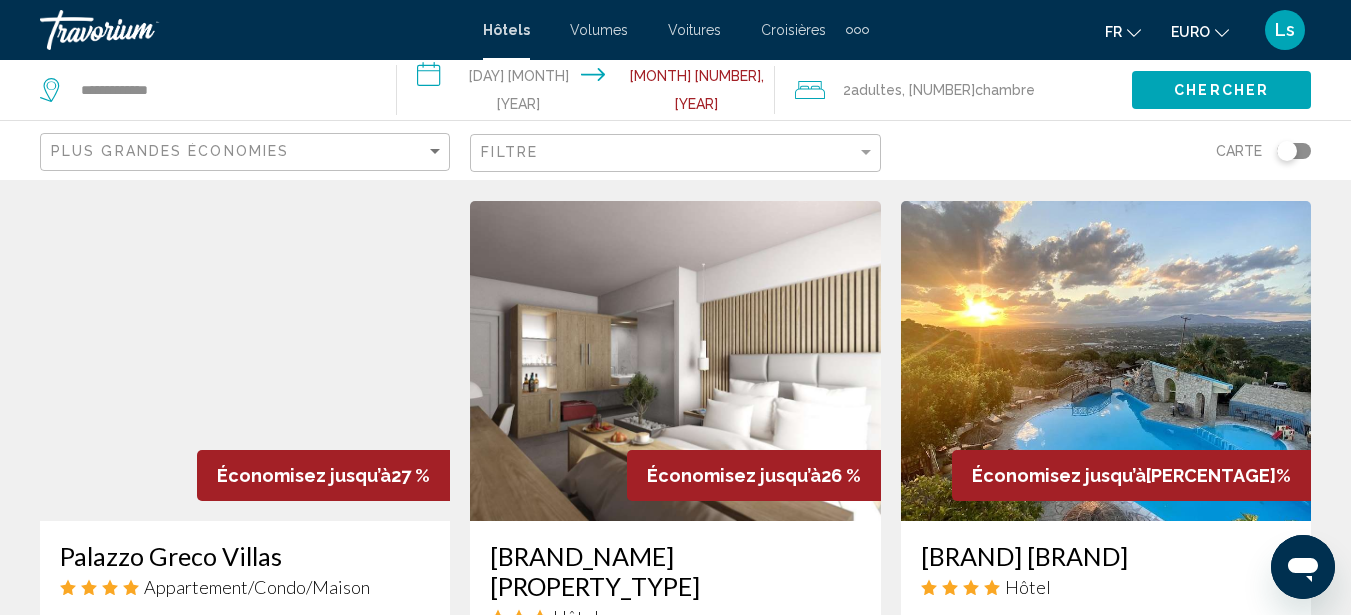 scroll, scrollTop: 2406, scrollLeft: 0, axis: vertical 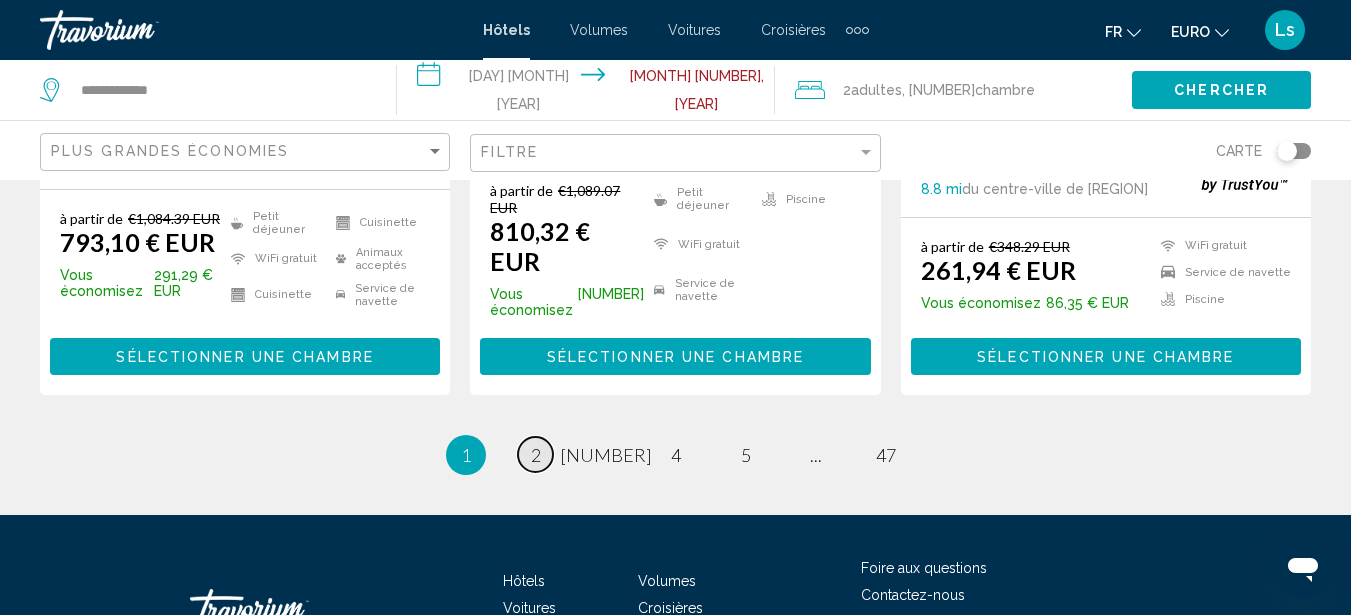 click on "2" at bounding box center [536, 455] 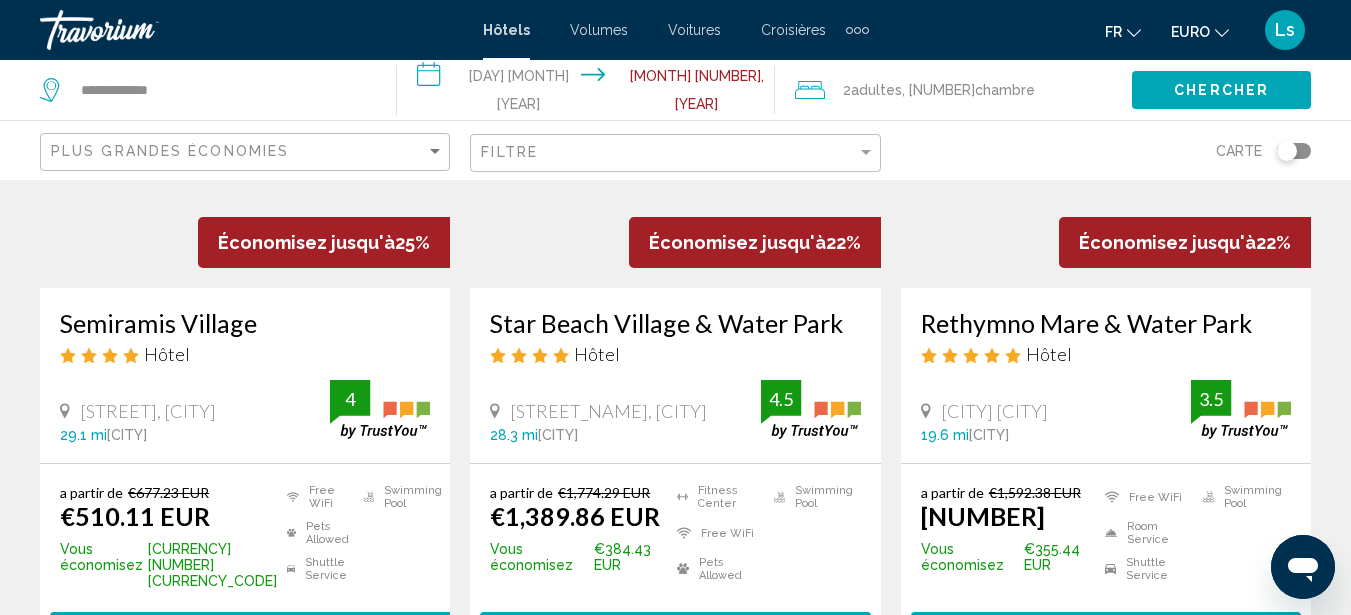 scroll, scrollTop: 0, scrollLeft: 0, axis: both 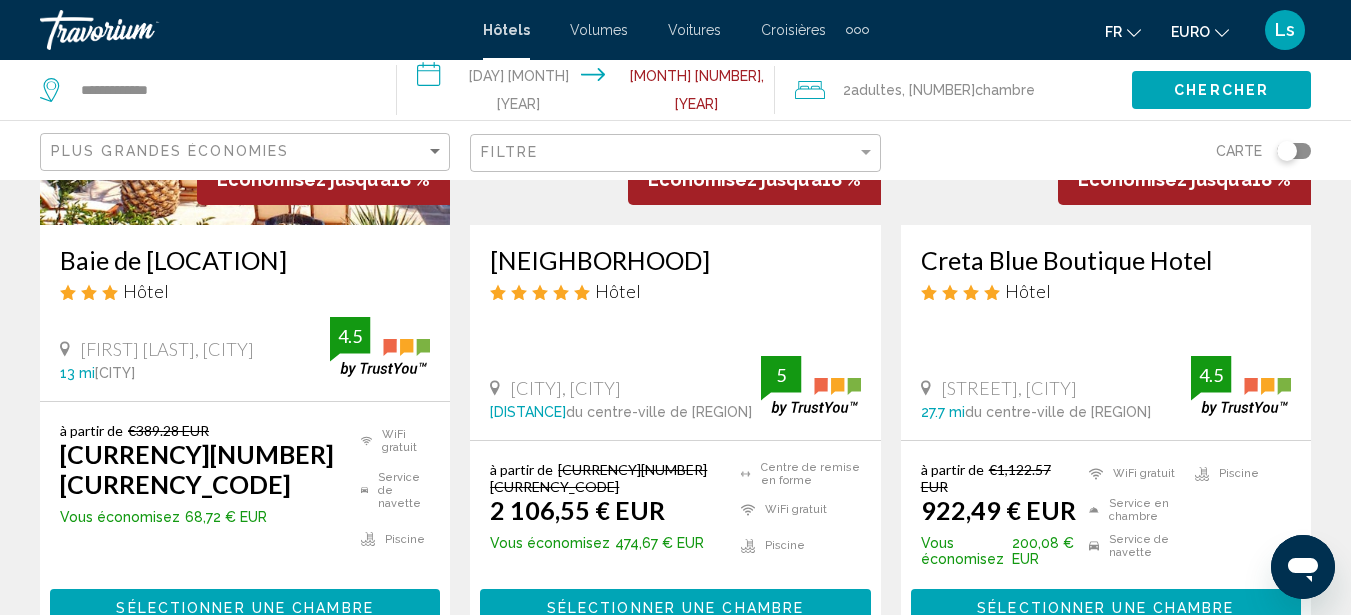 click on "Plus grandes économies" at bounding box center (247, 152) 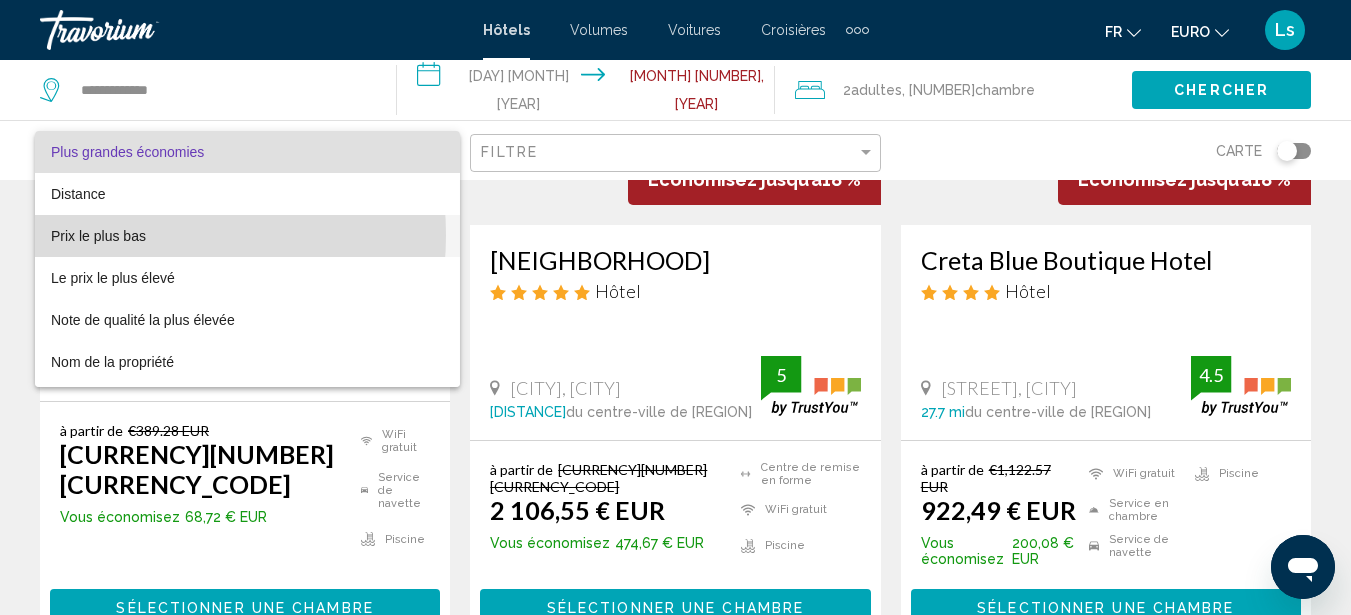 click on "Prix le plus bas" at bounding box center [98, 236] 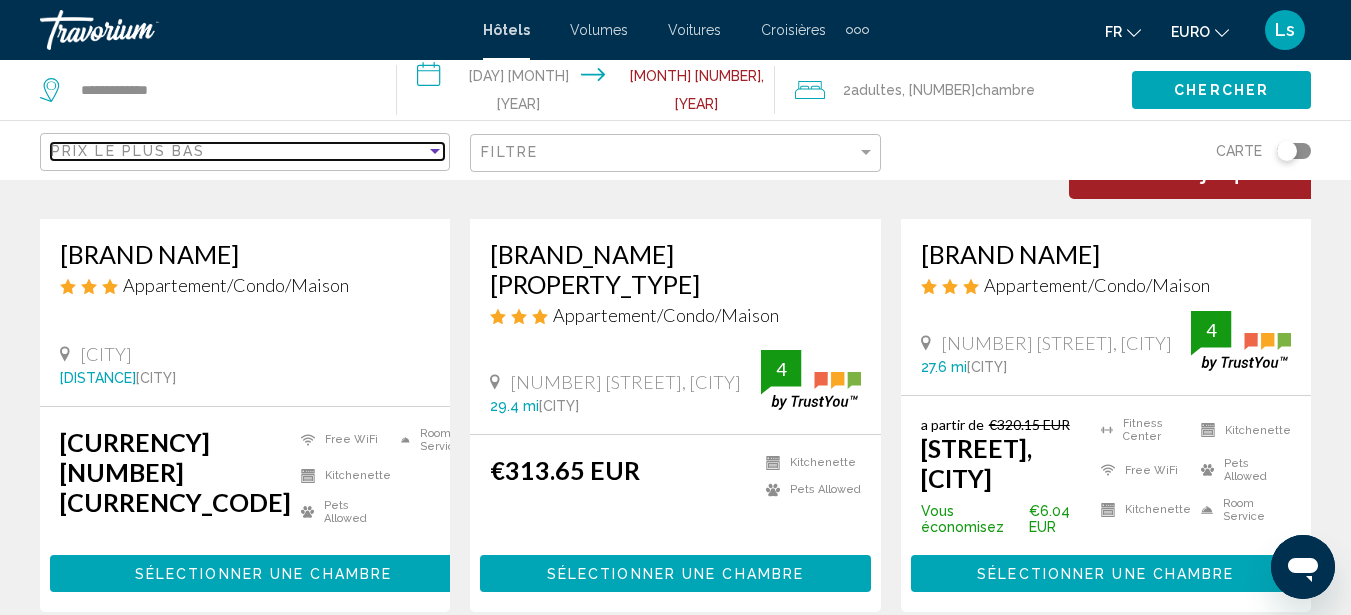 scroll, scrollTop: 2624, scrollLeft: 0, axis: vertical 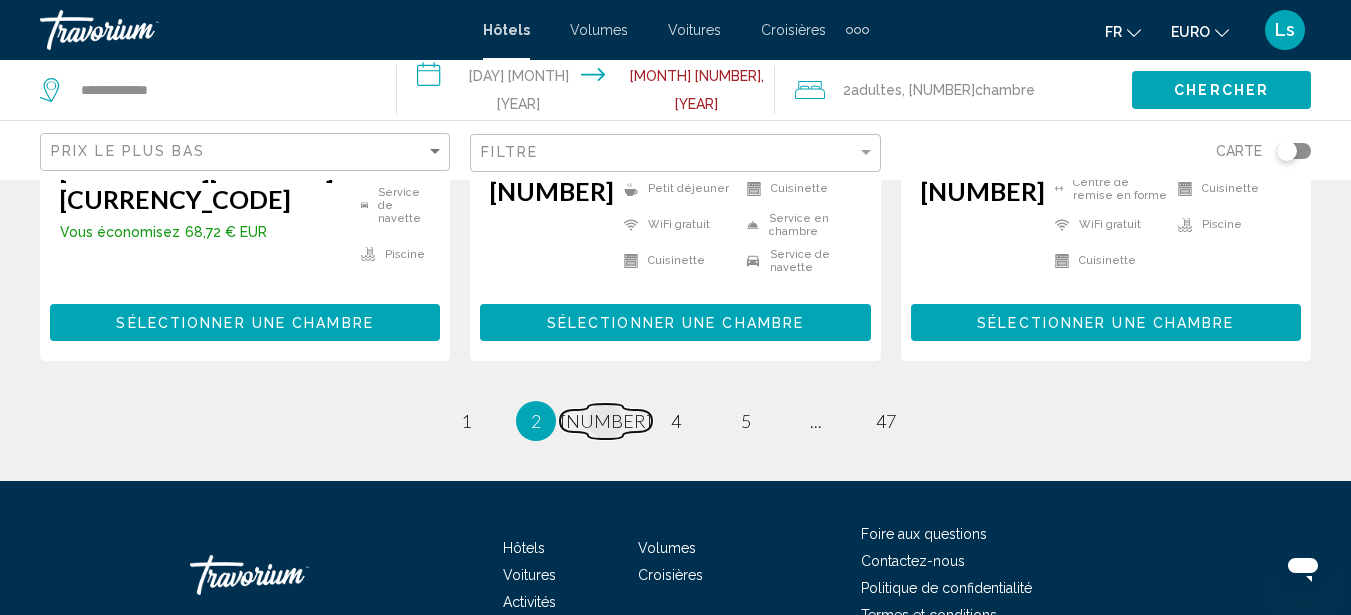 click on "3" at bounding box center [466, 421] 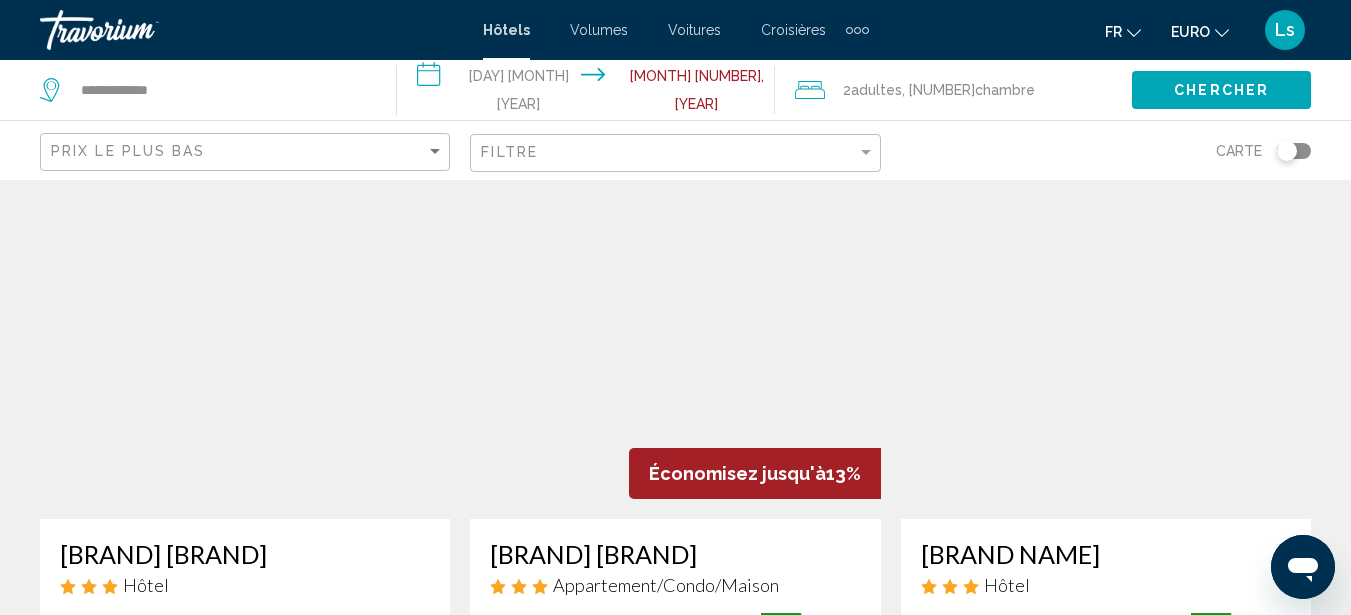 scroll, scrollTop: 0, scrollLeft: 0, axis: both 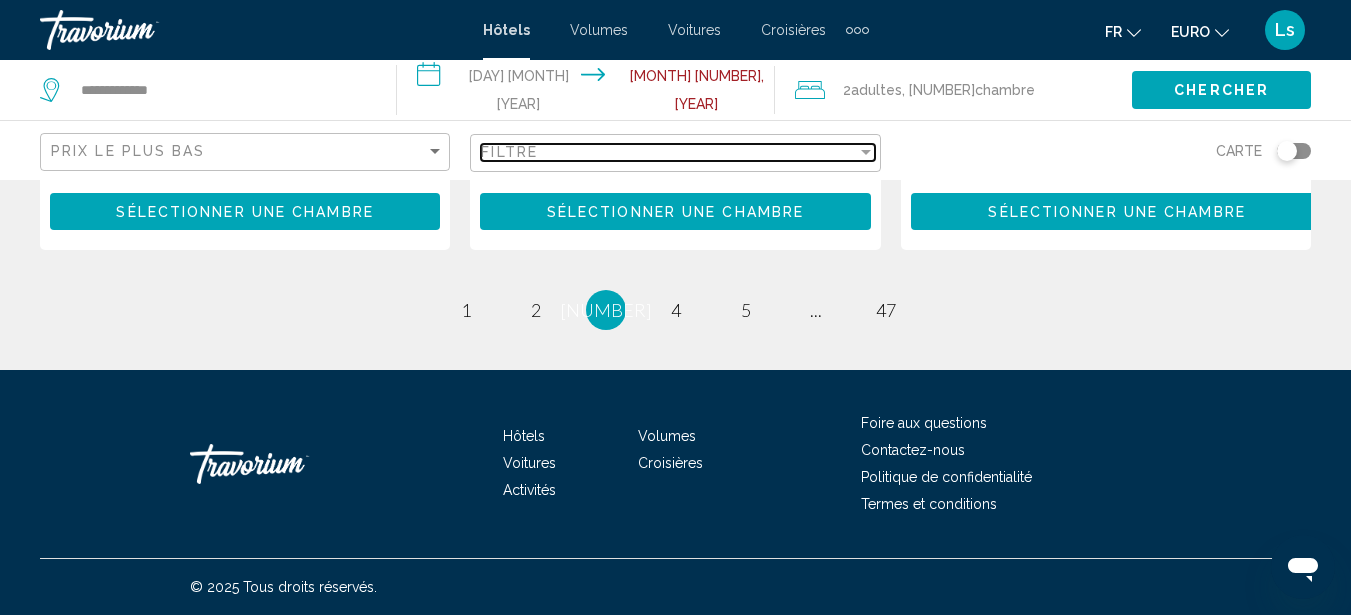 click on "Filtre" at bounding box center [509, 152] 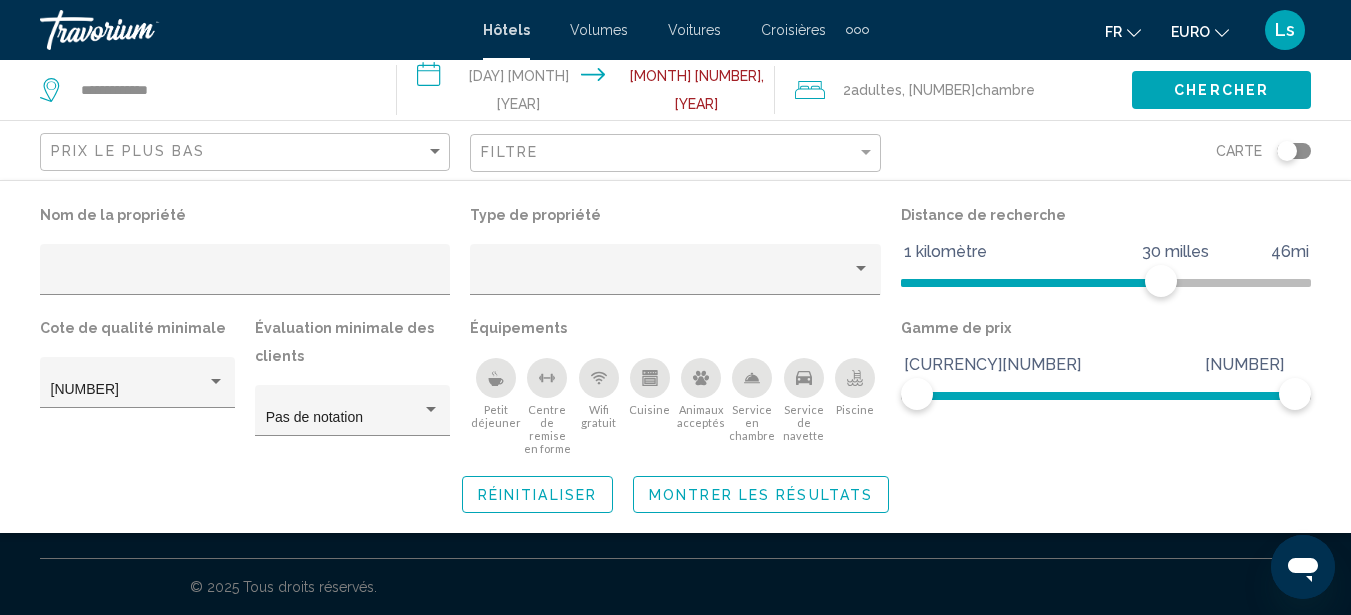 click at bounding box center [495, 382] 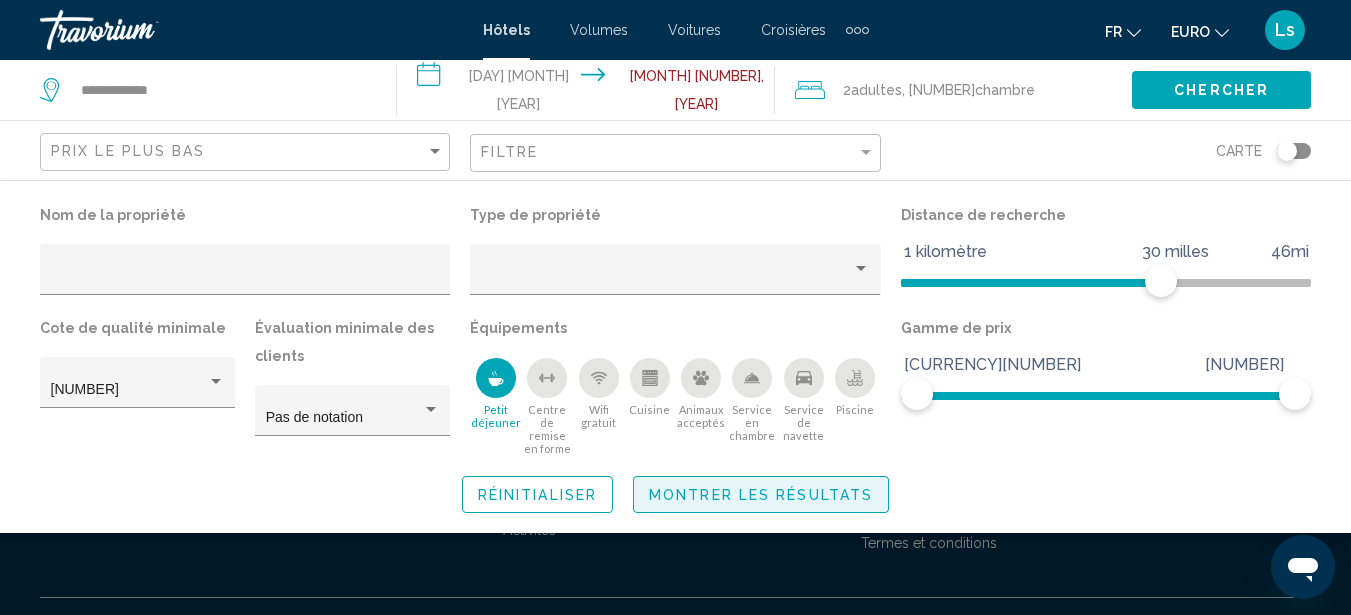 click on "Montrer les résultats" at bounding box center [761, 495] 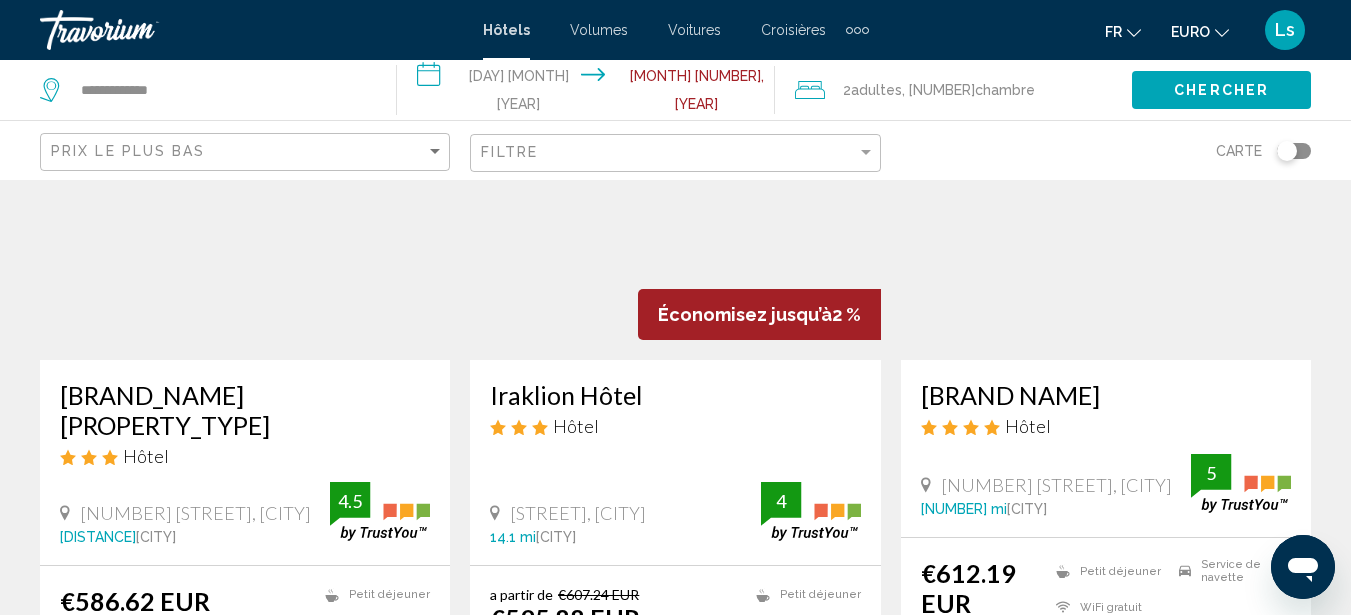 scroll, scrollTop: 0, scrollLeft: 0, axis: both 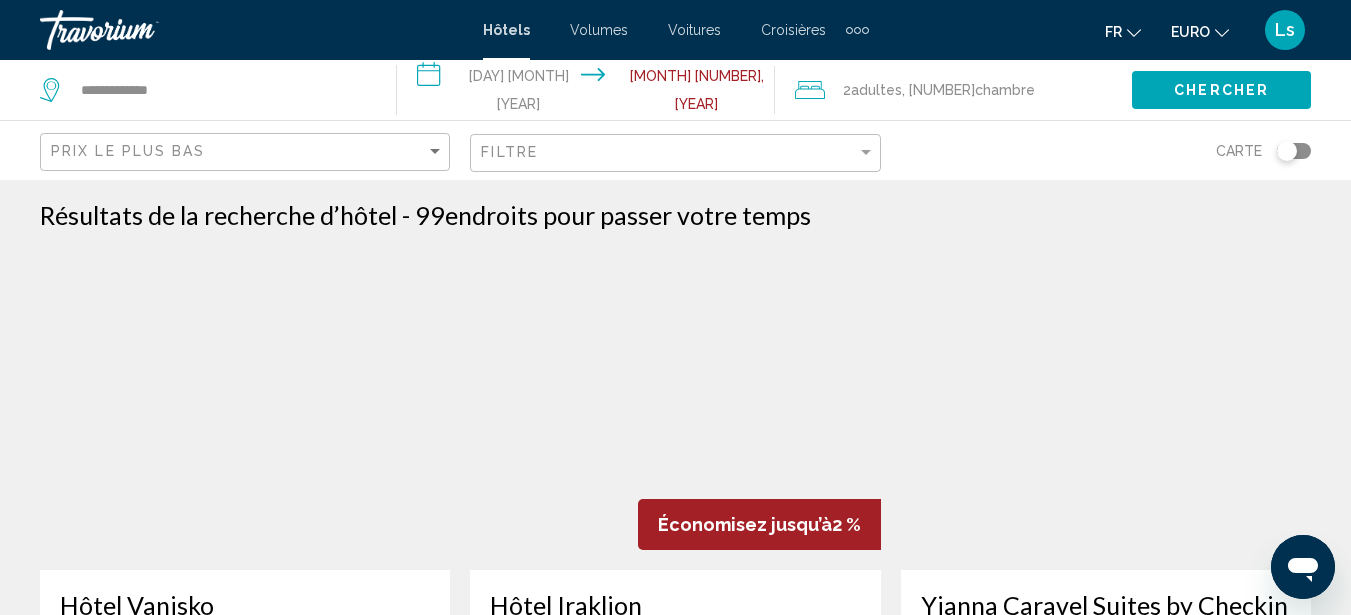 click at bounding box center (245, 410) 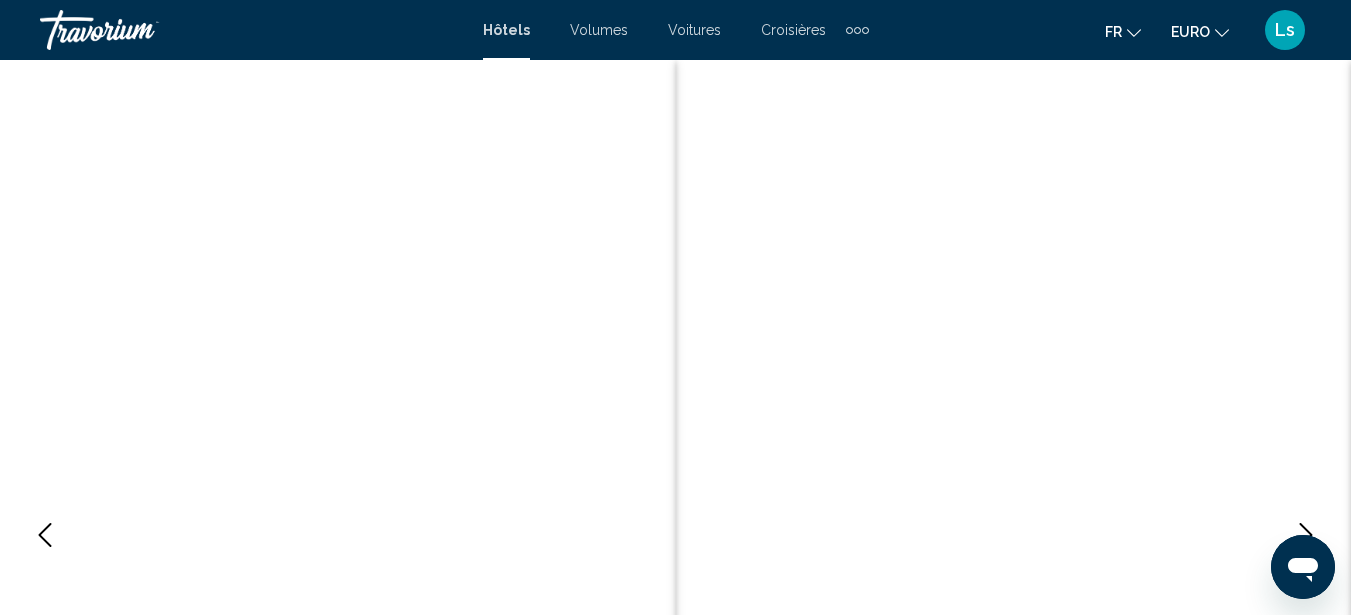 scroll, scrollTop: 227, scrollLeft: 0, axis: vertical 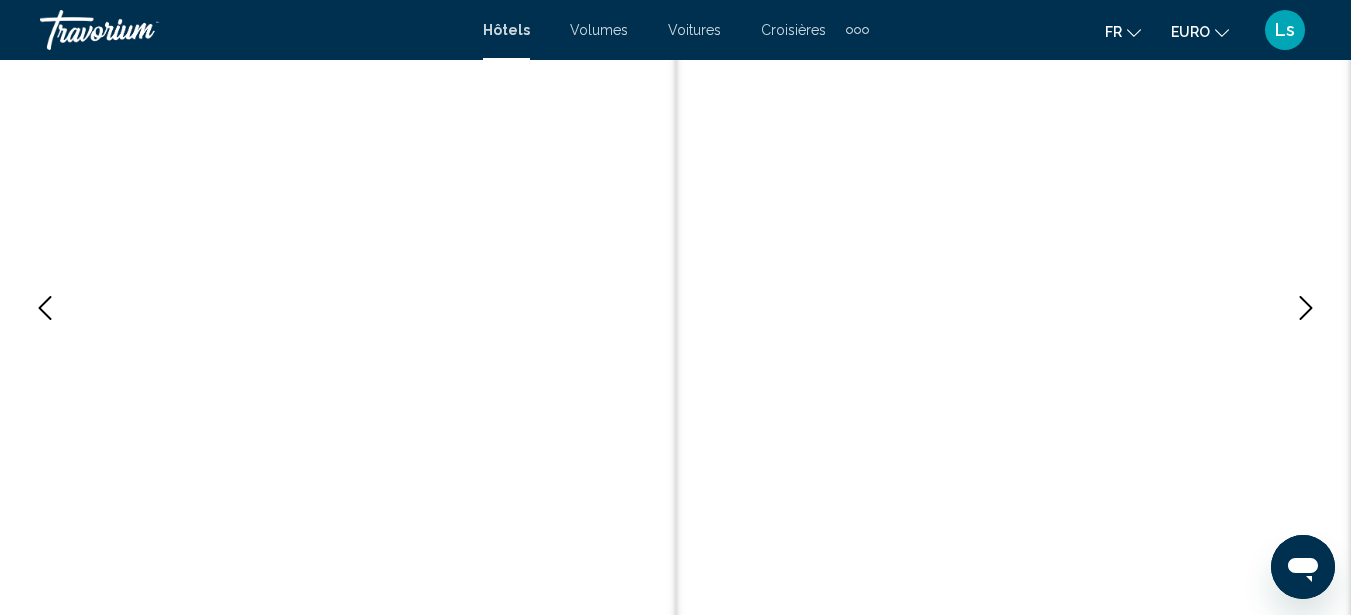 type 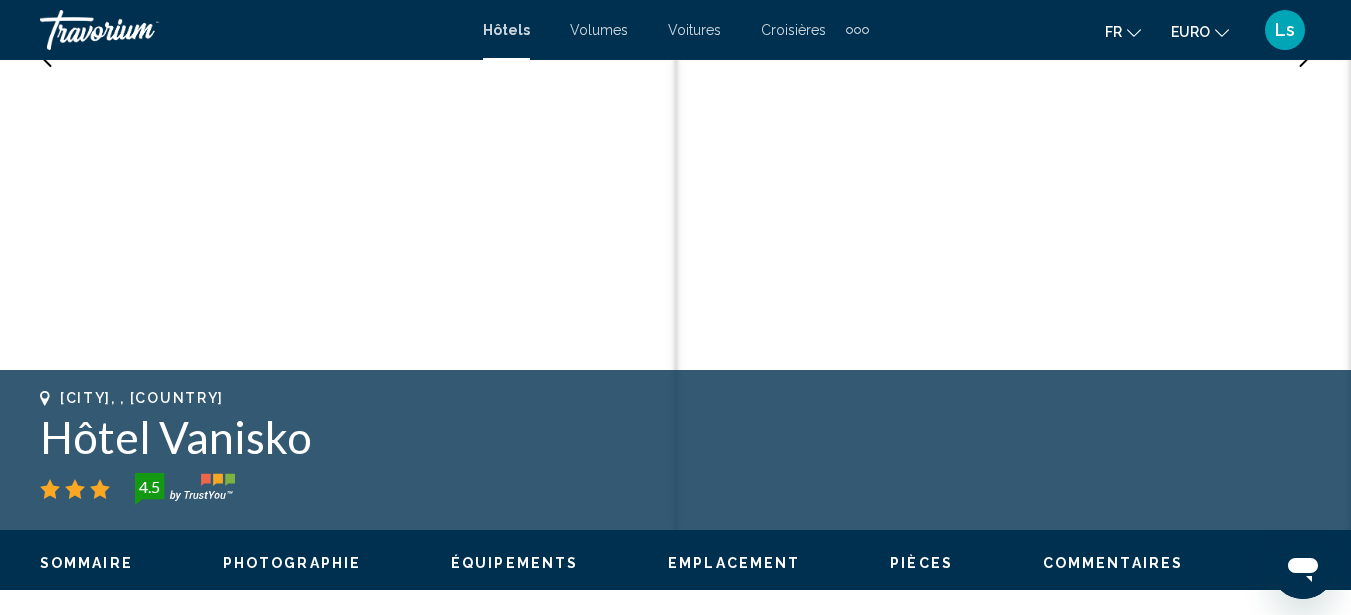 scroll, scrollTop: 547, scrollLeft: 0, axis: vertical 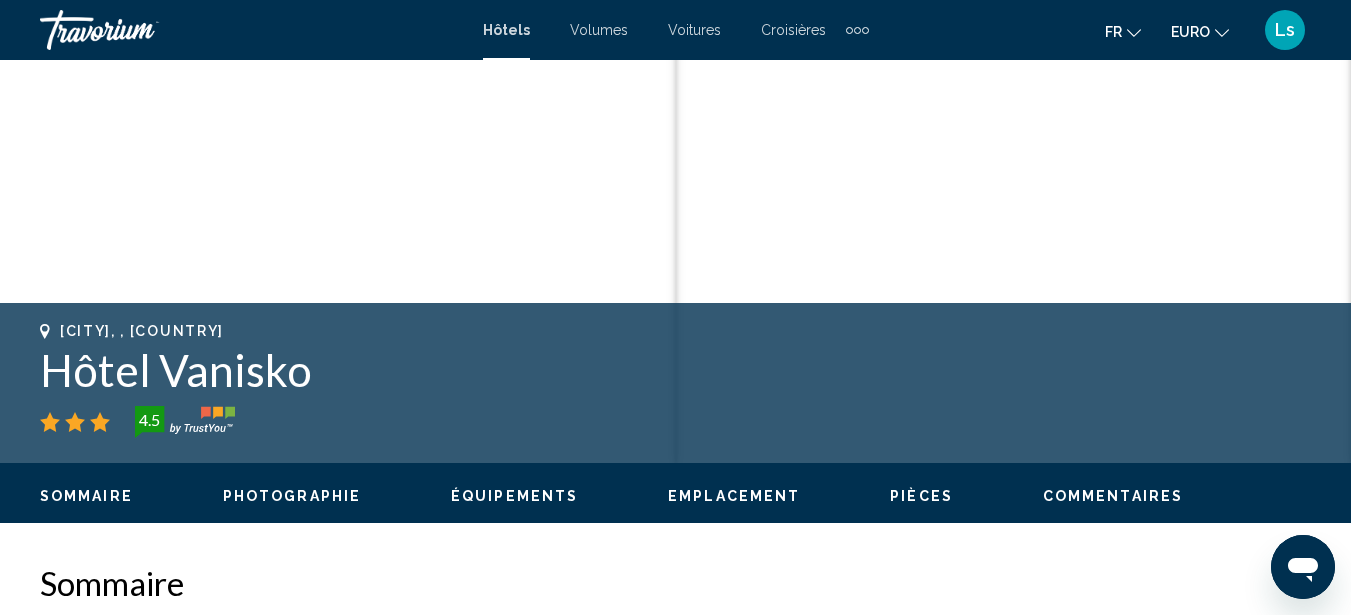 click on "Photographie" at bounding box center [292, 496] 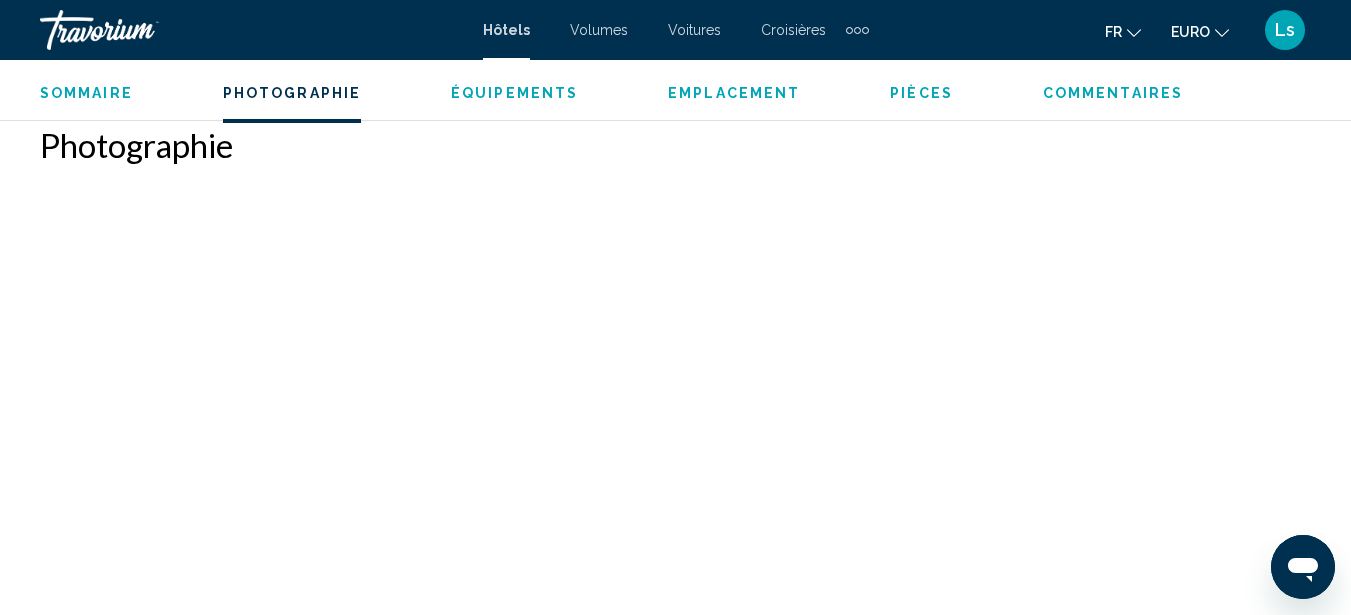 scroll, scrollTop: 1299, scrollLeft: 0, axis: vertical 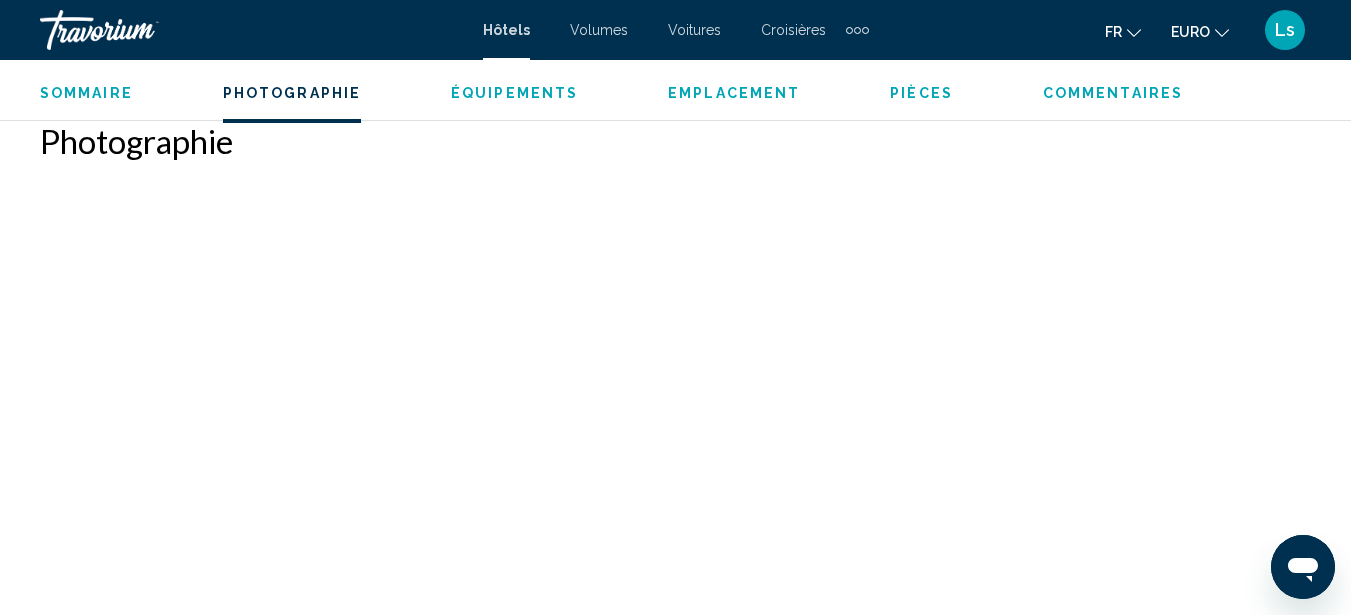 click at bounding box center (179, 306) 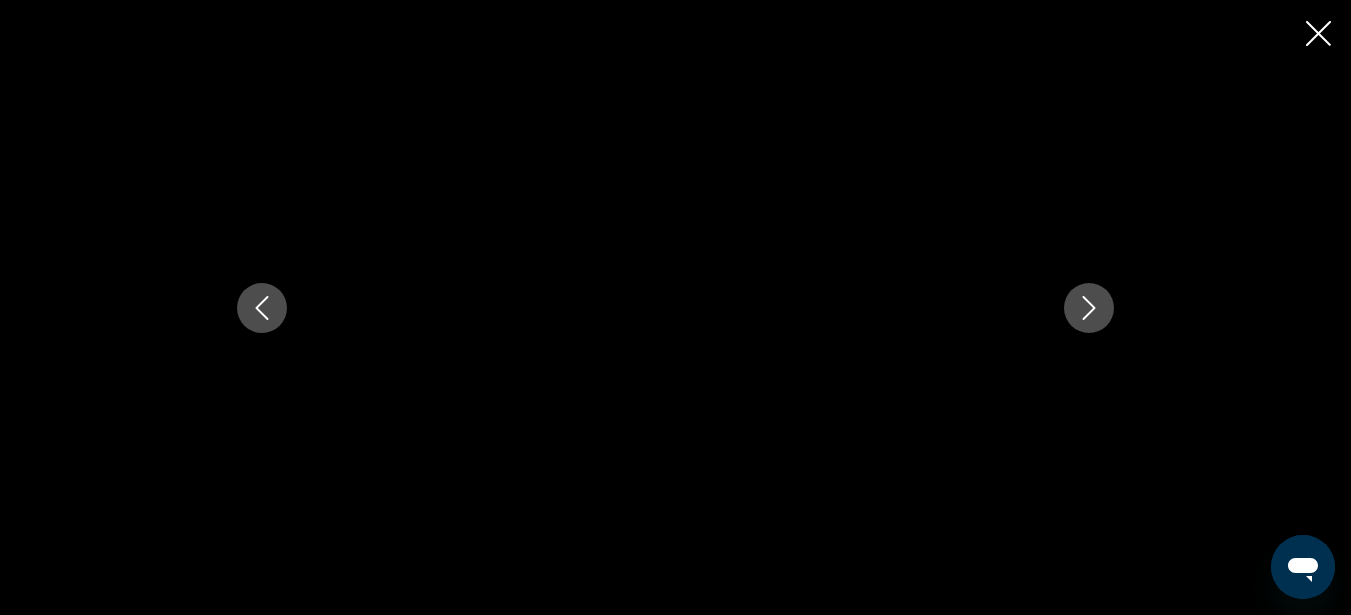 click at bounding box center [1089, 308] 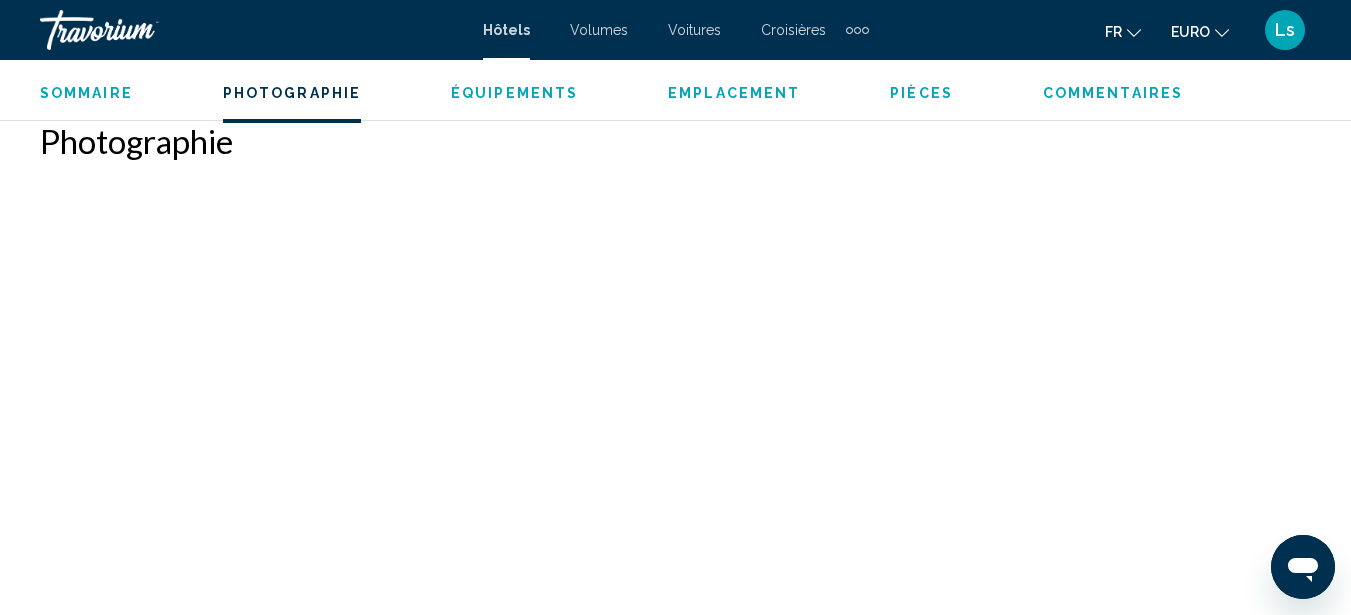 click on "Sommaire" at bounding box center (86, 93) 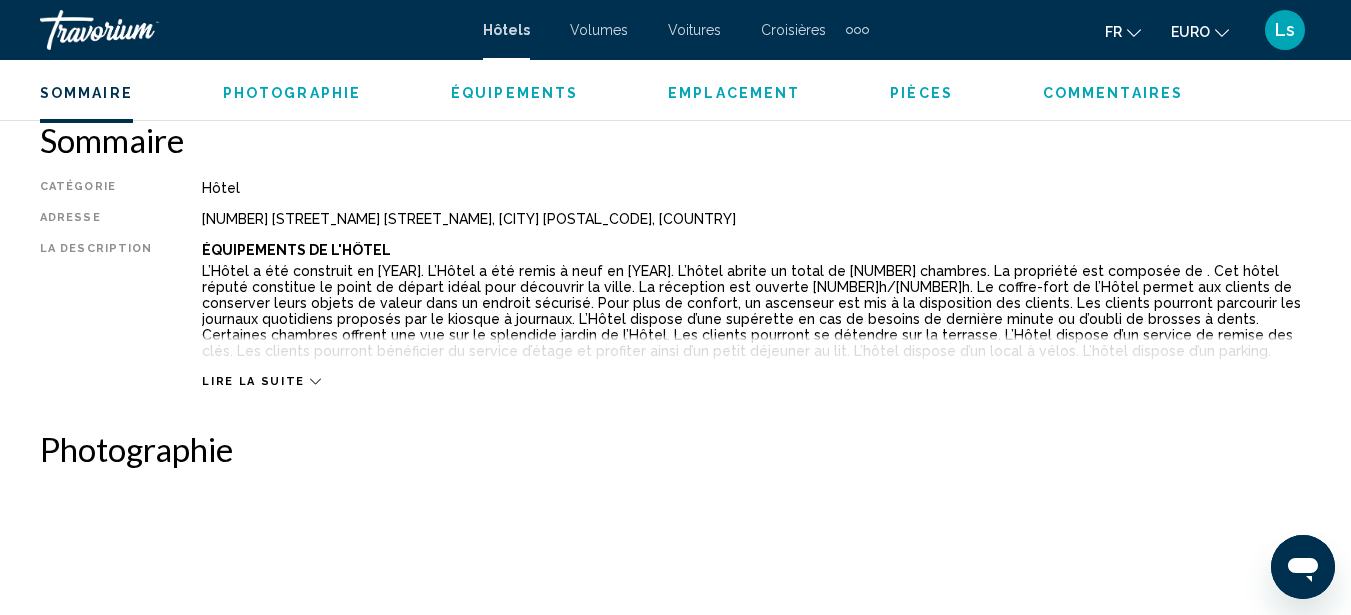 scroll, scrollTop: 0, scrollLeft: 0, axis: both 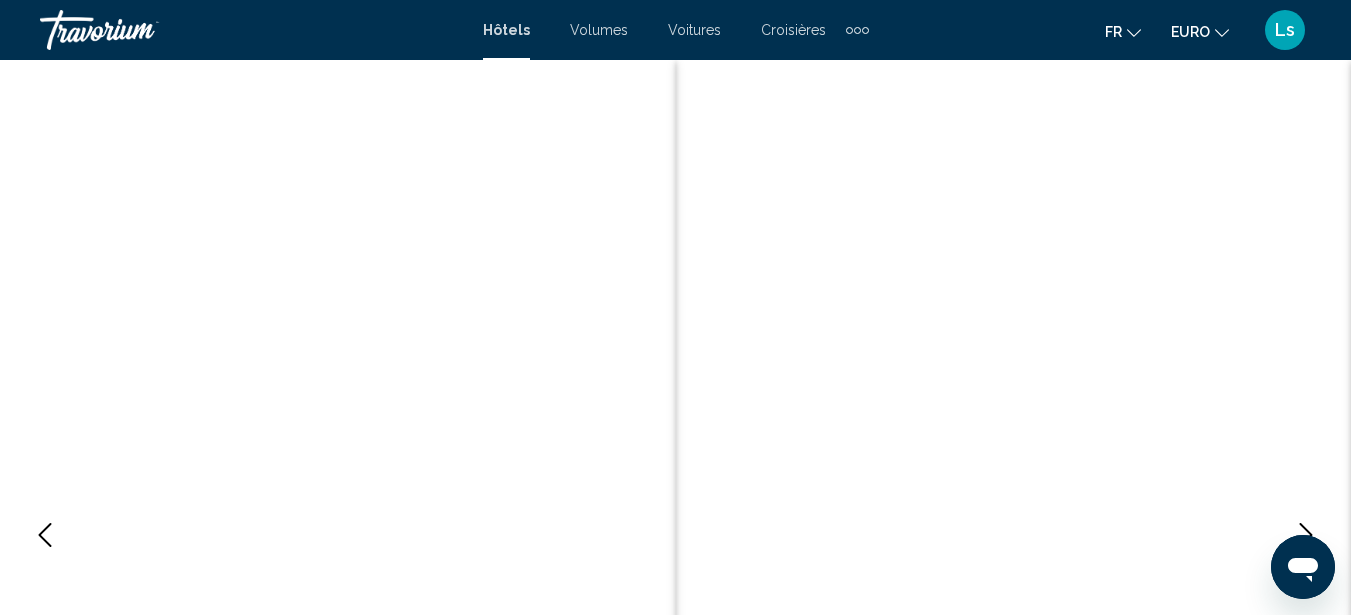 click at bounding box center [140, 30] 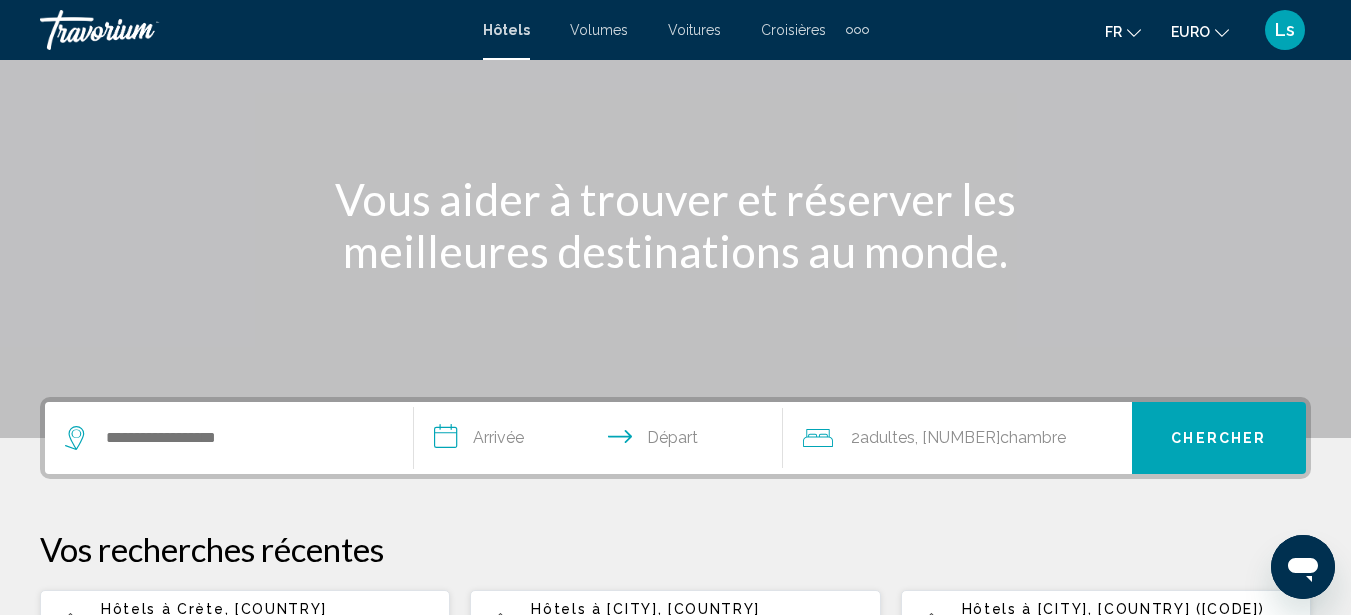 scroll, scrollTop: 154, scrollLeft: 0, axis: vertical 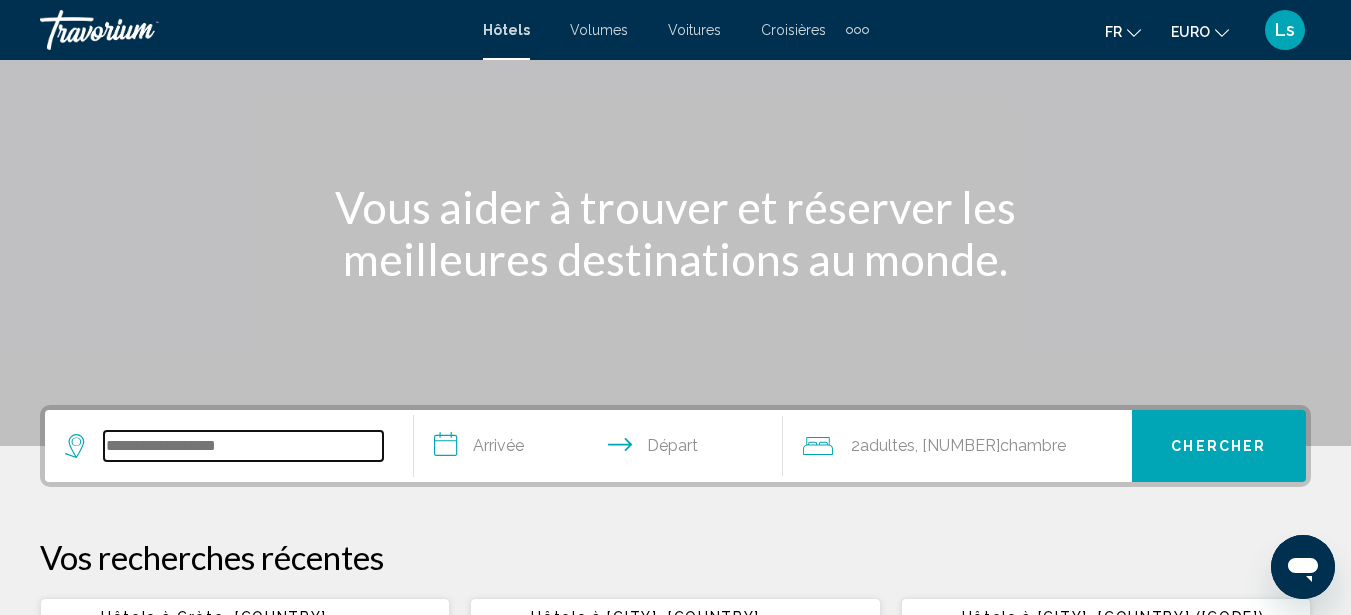 click at bounding box center (243, 446) 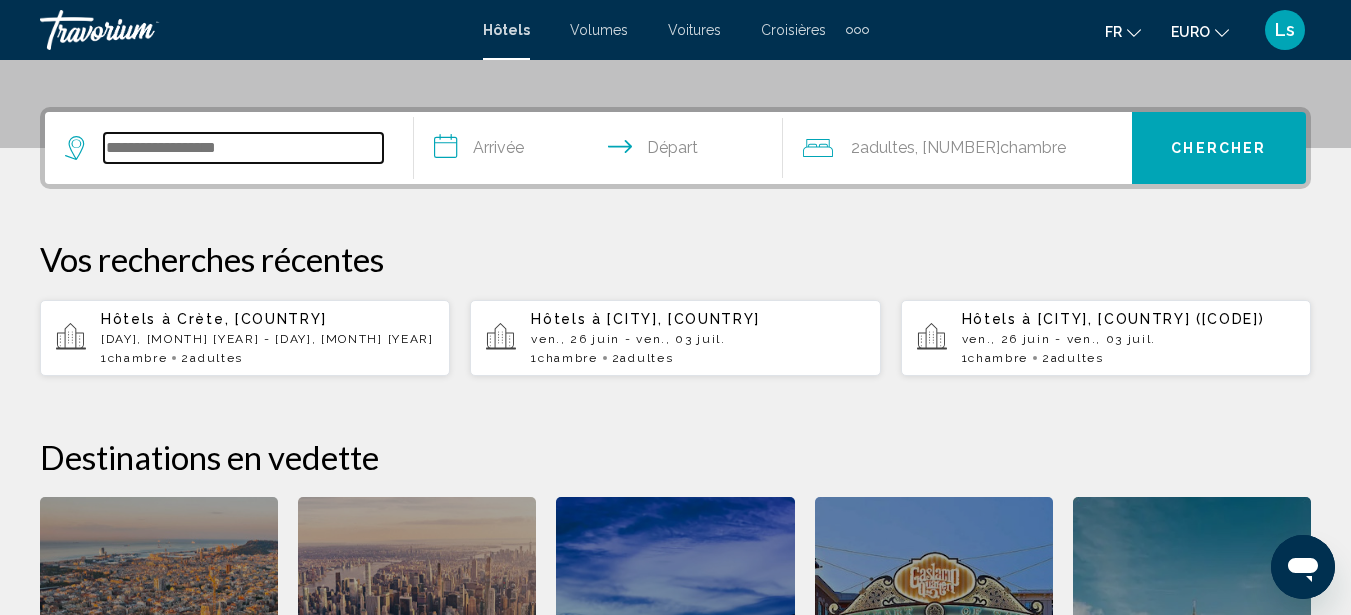 scroll, scrollTop: 494, scrollLeft: 0, axis: vertical 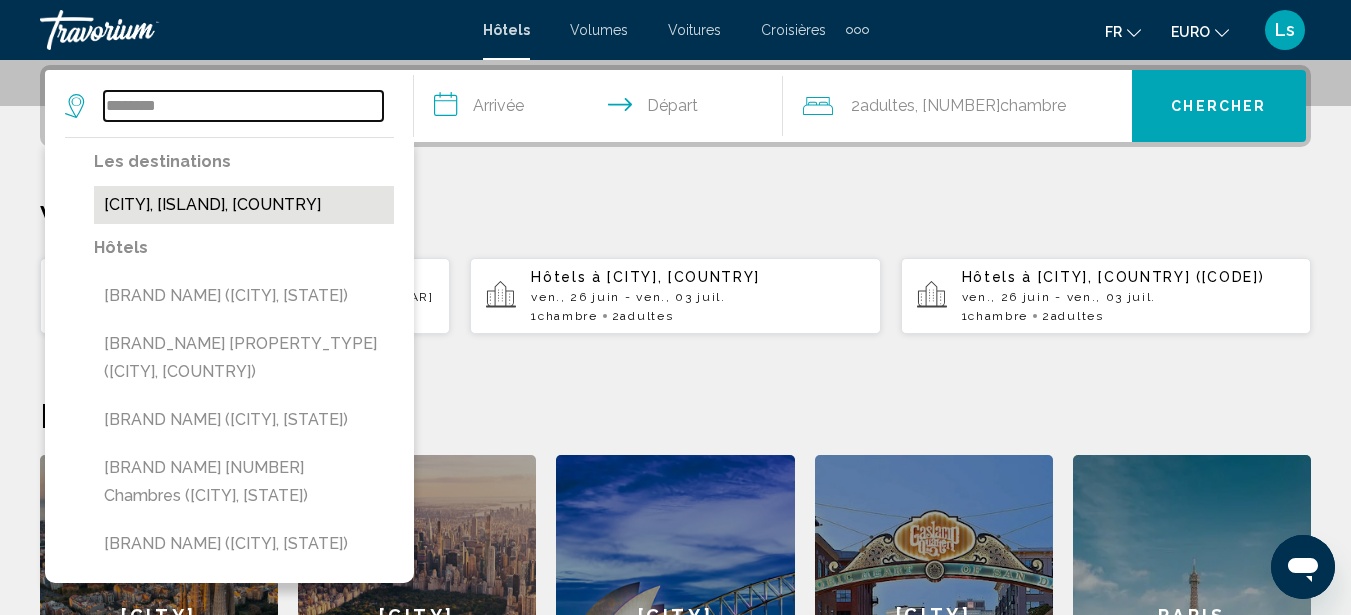 type on "********" 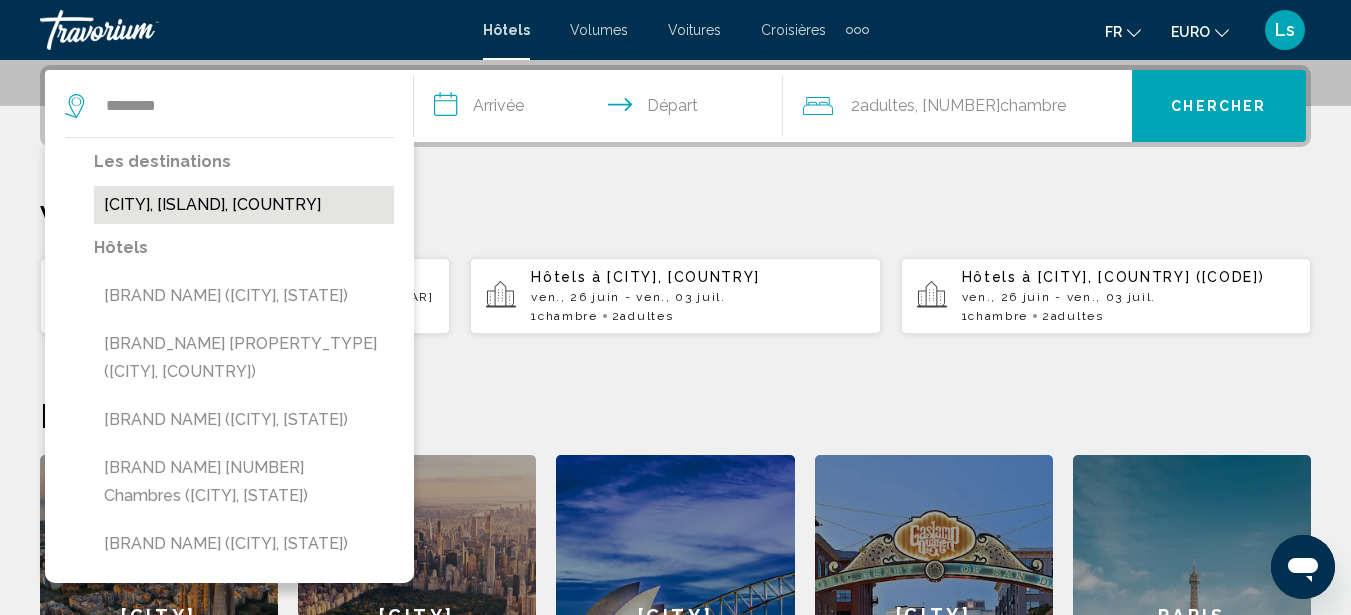 click on "[CITY], Île de [CITY], [COUNTRY]" at bounding box center (244, 205) 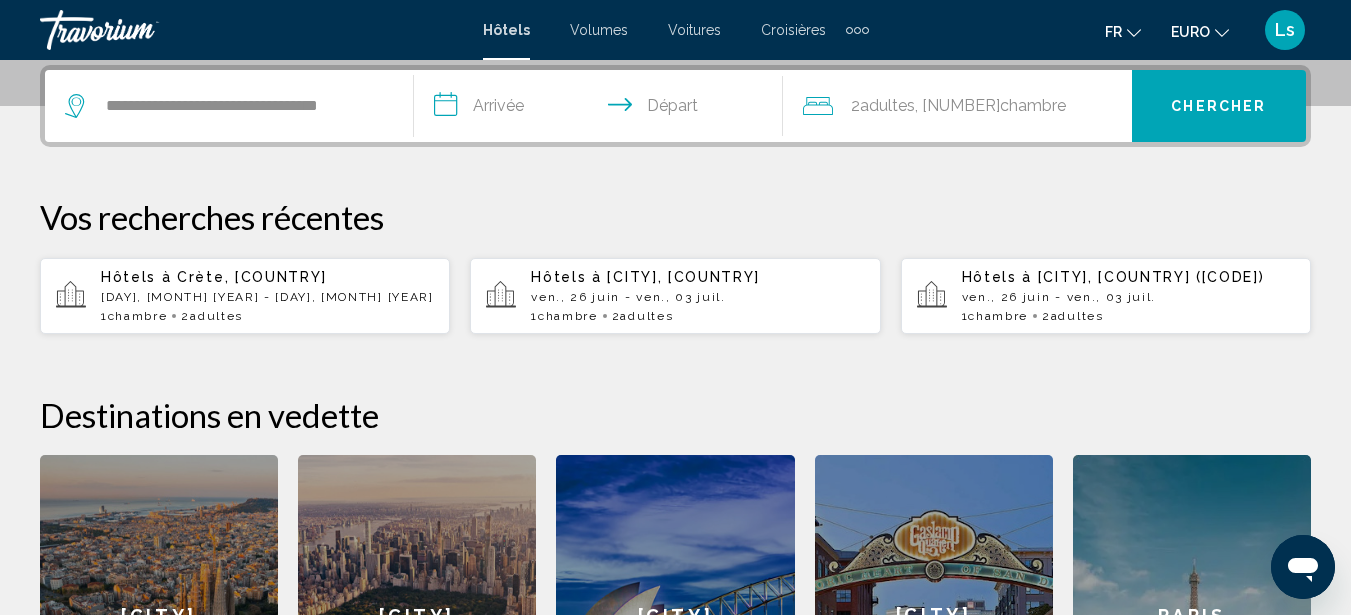 click on "**********" at bounding box center (602, 109) 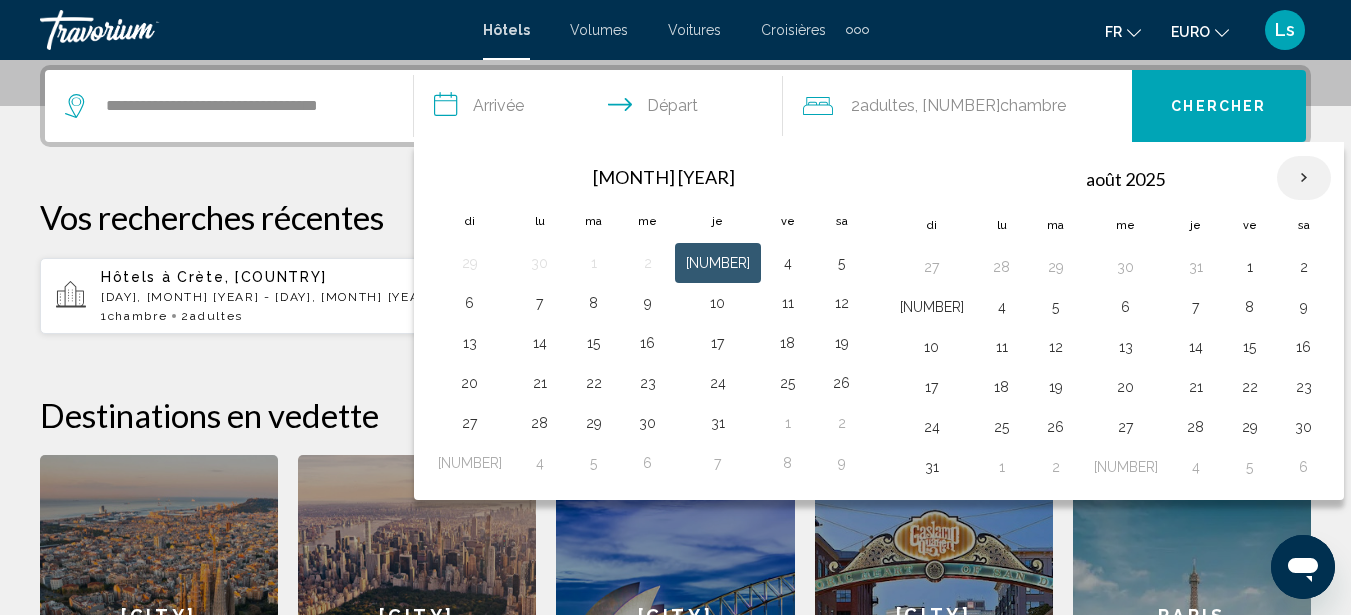 click at bounding box center (1304, 178) 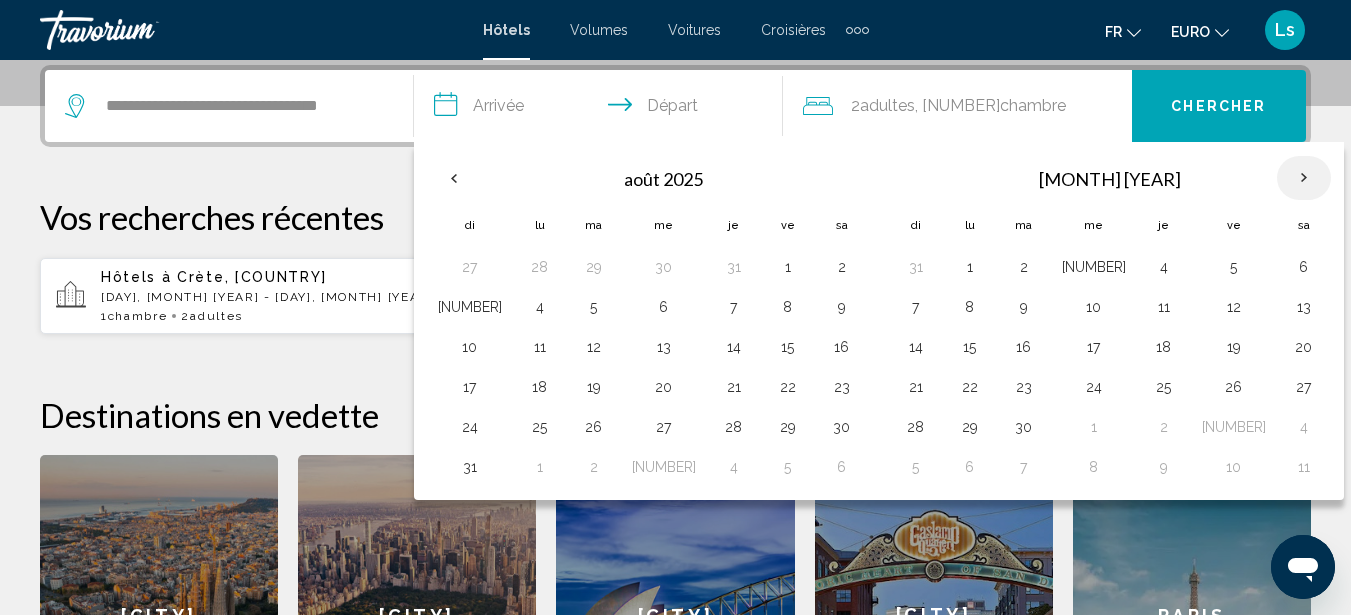 click at bounding box center (1304, 178) 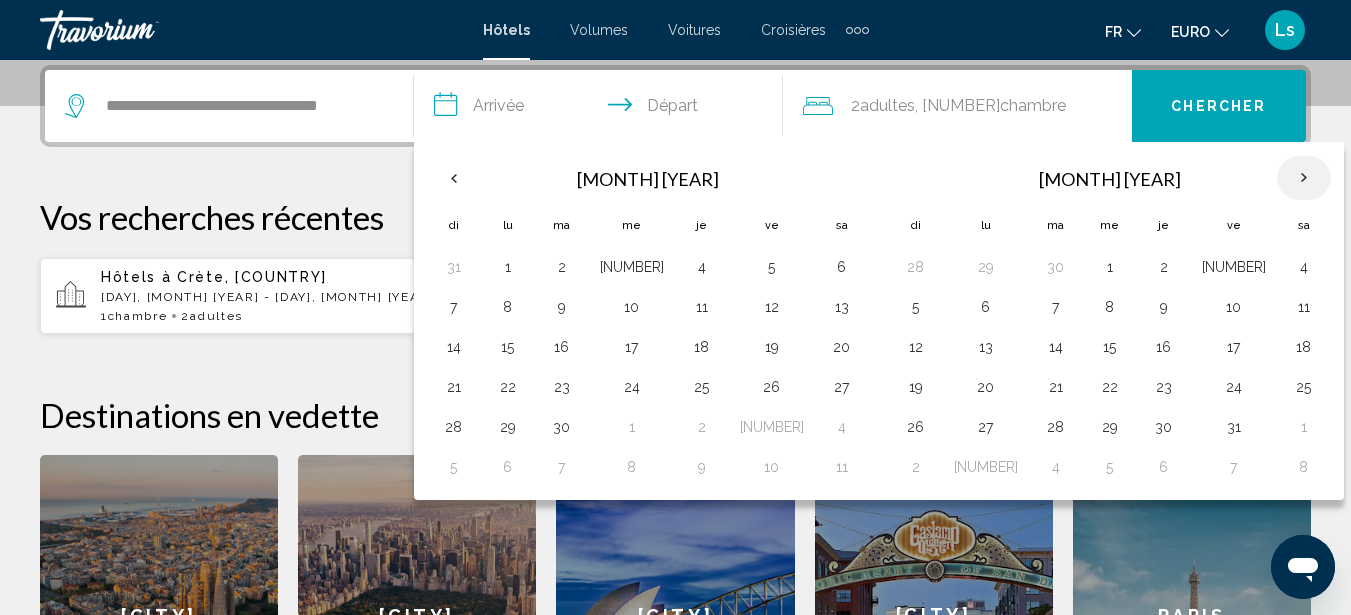 click at bounding box center [1304, 178] 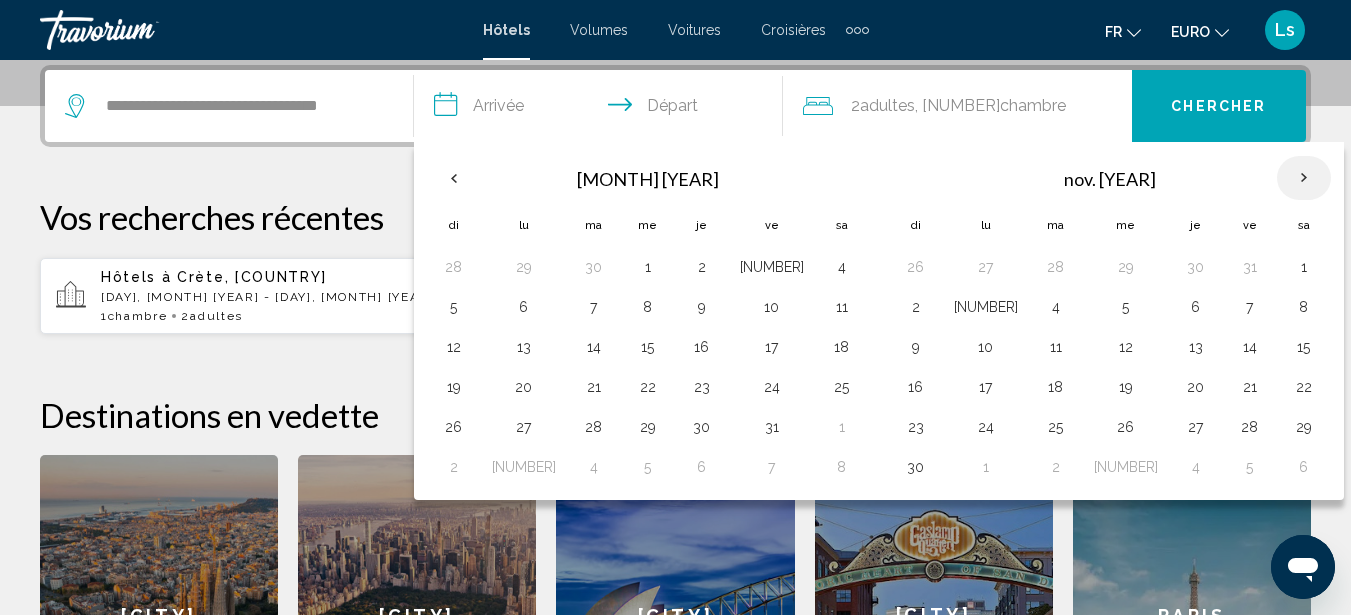 click at bounding box center (1304, 178) 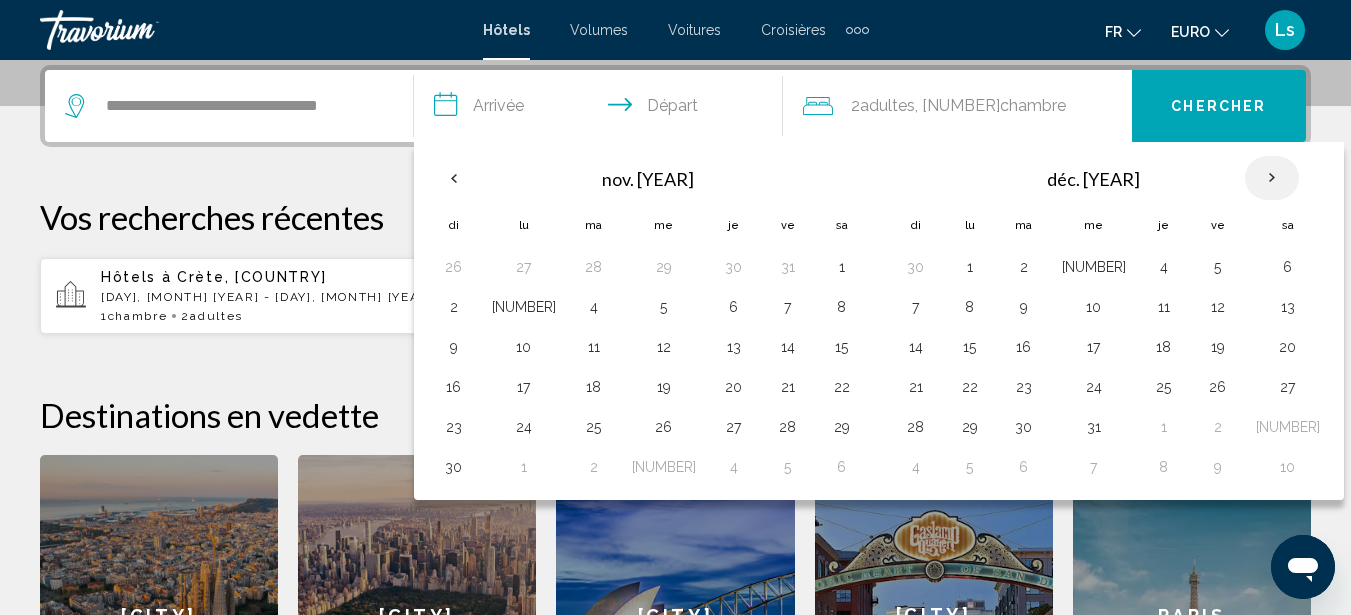 click at bounding box center (1272, 178) 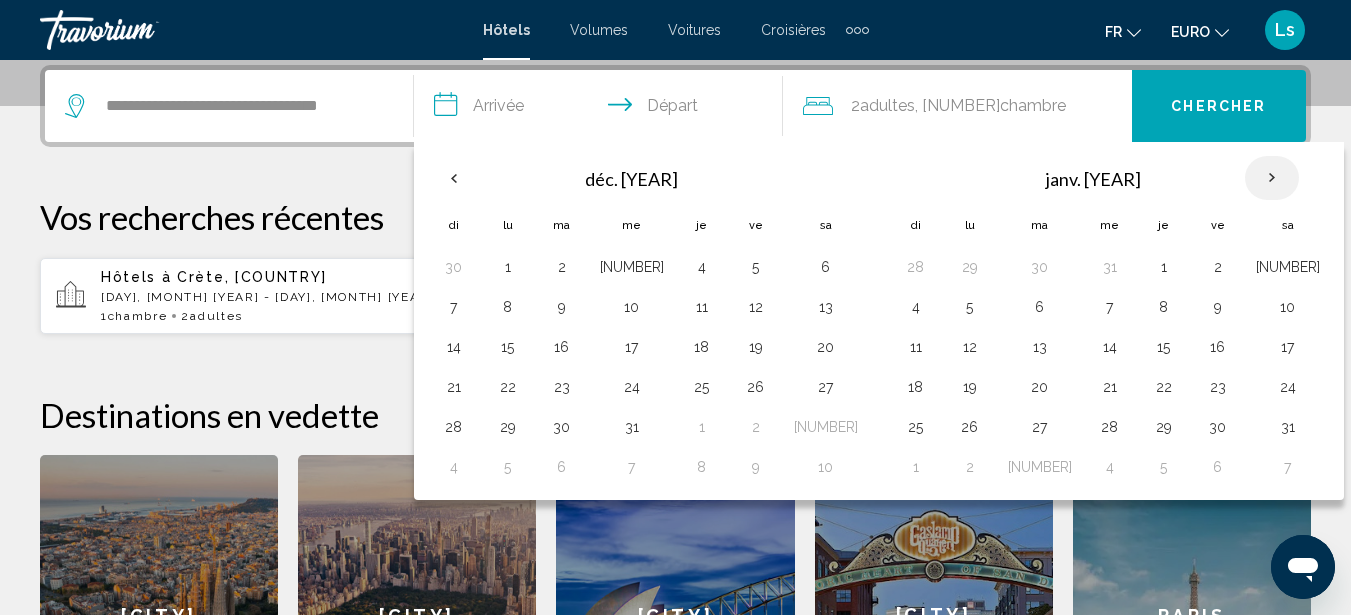 click at bounding box center [1272, 178] 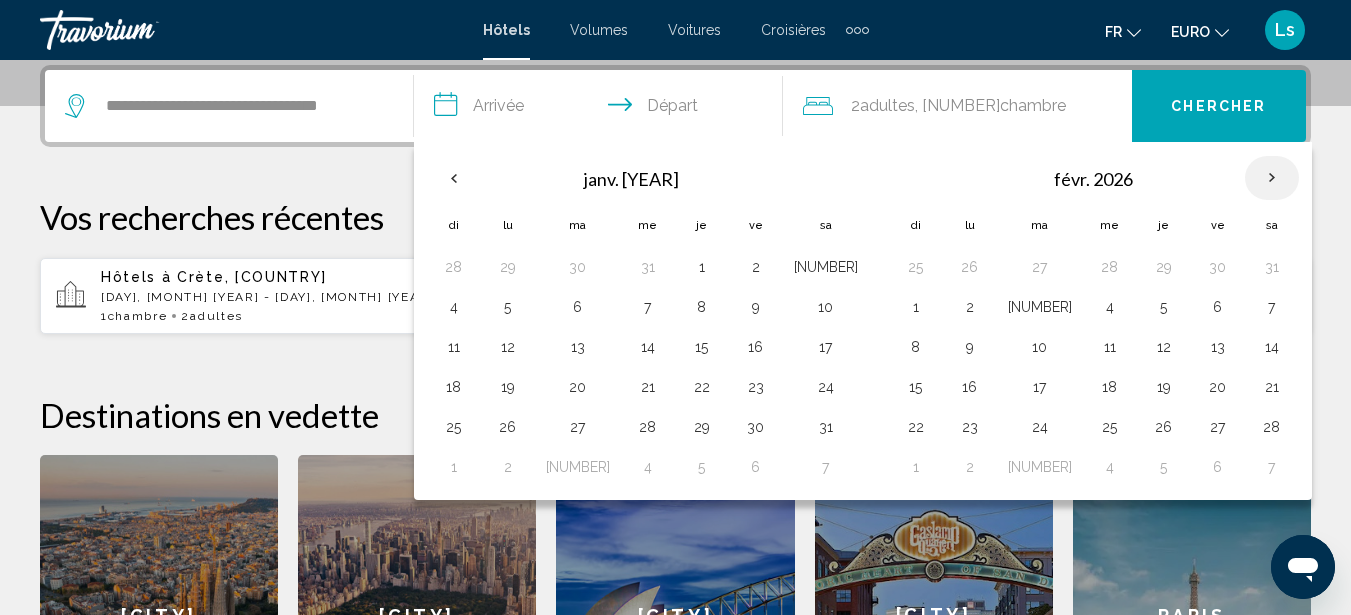 click at bounding box center (1272, 178) 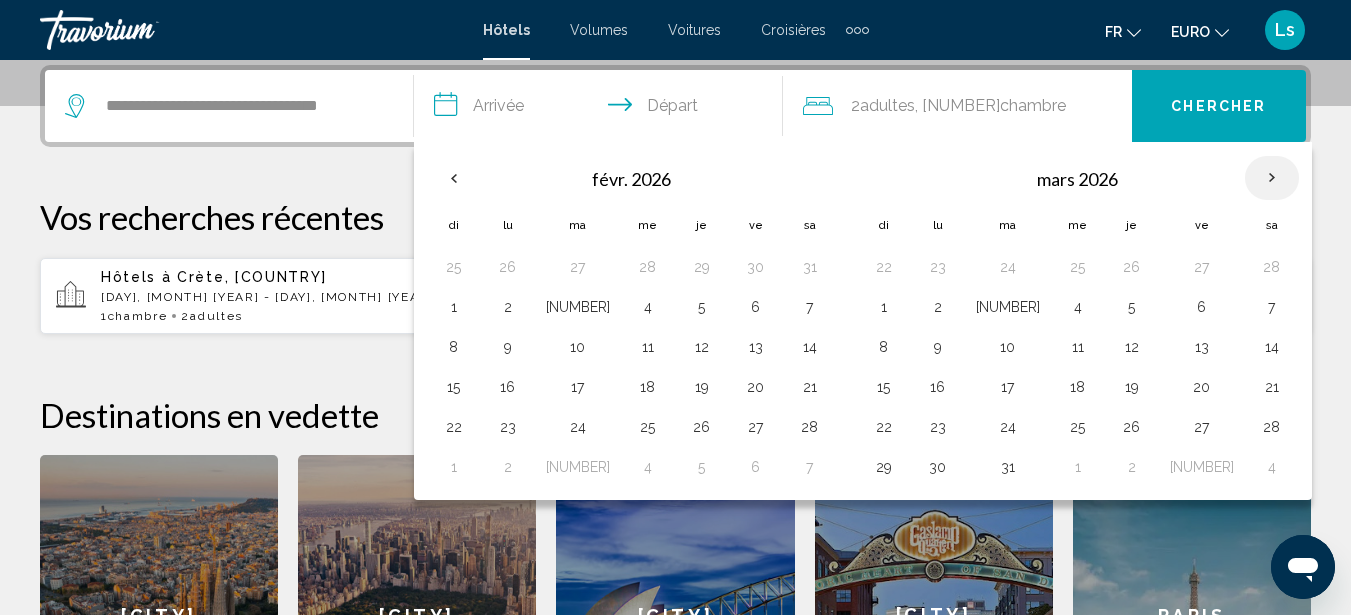 click at bounding box center [1272, 178] 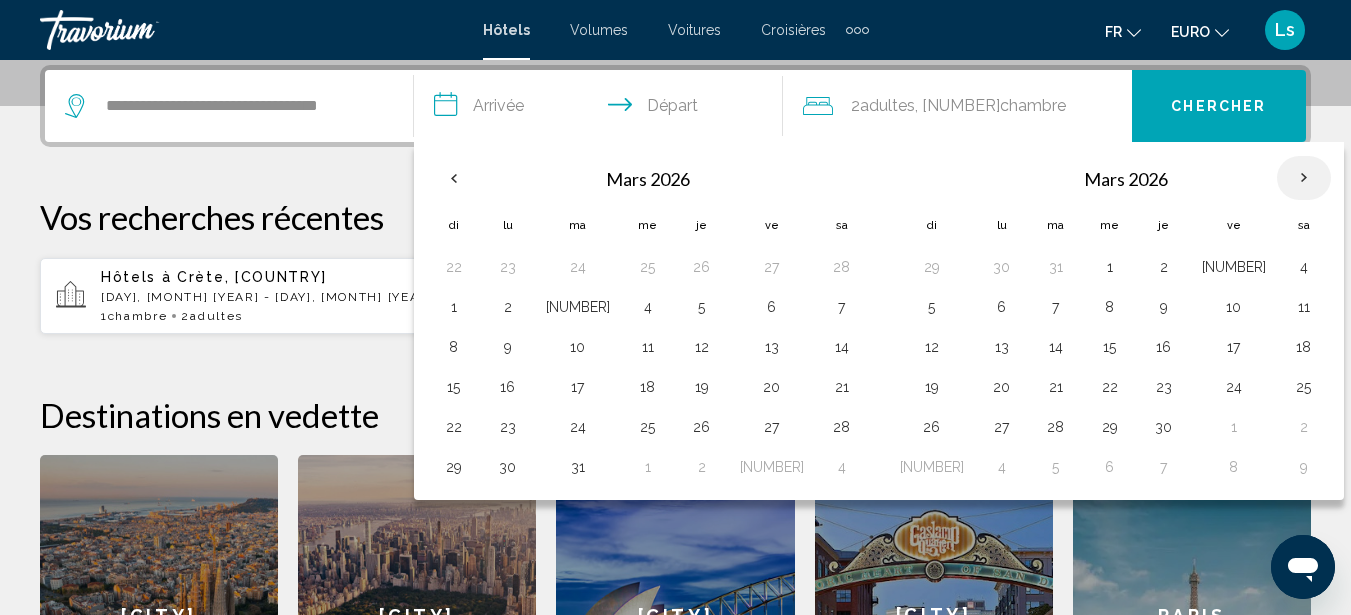click at bounding box center [1304, 178] 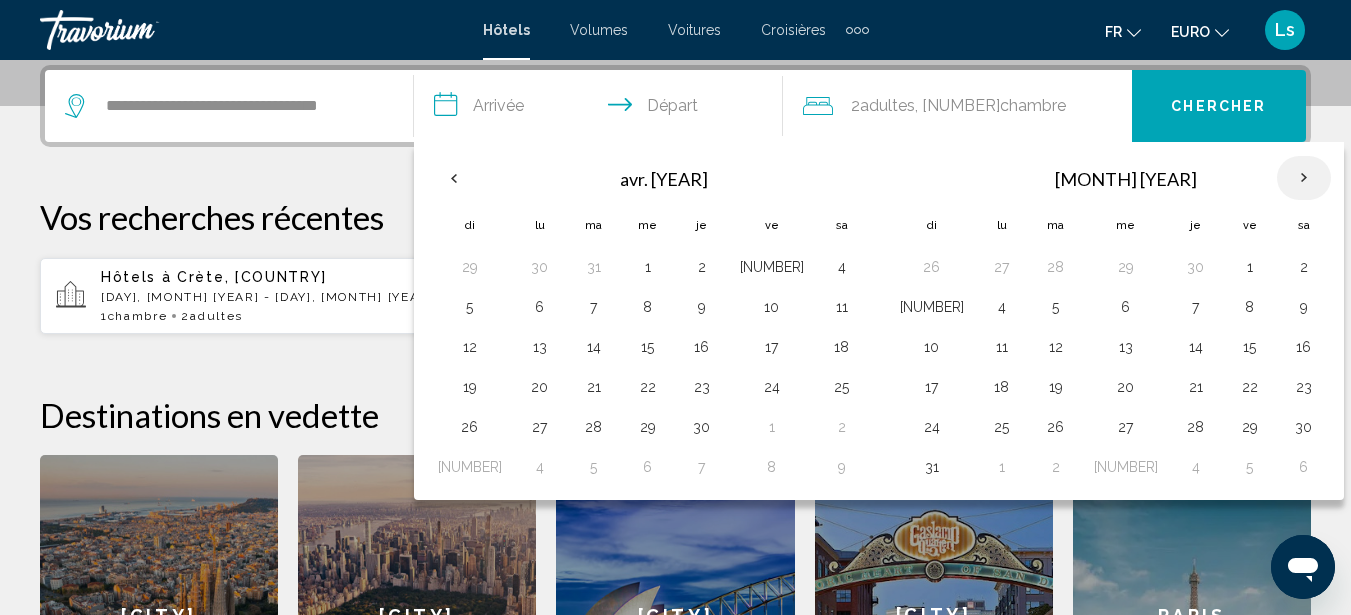 click at bounding box center (1304, 178) 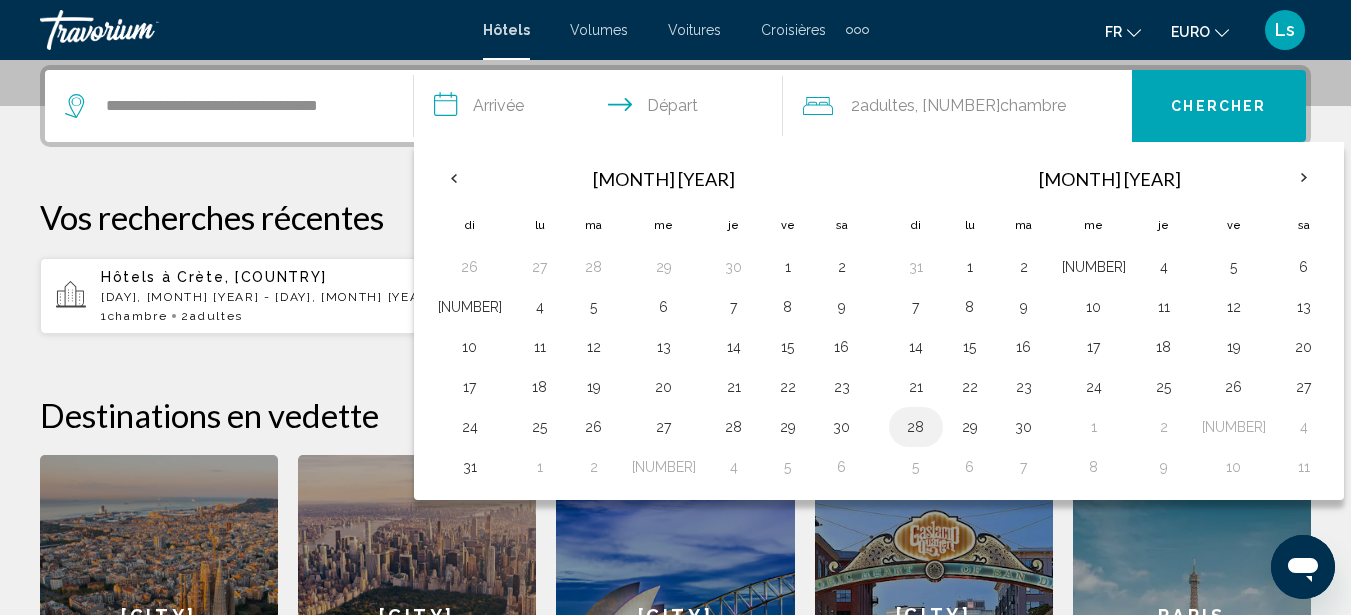 click on "[NUMBER]" at bounding box center (916, 427) 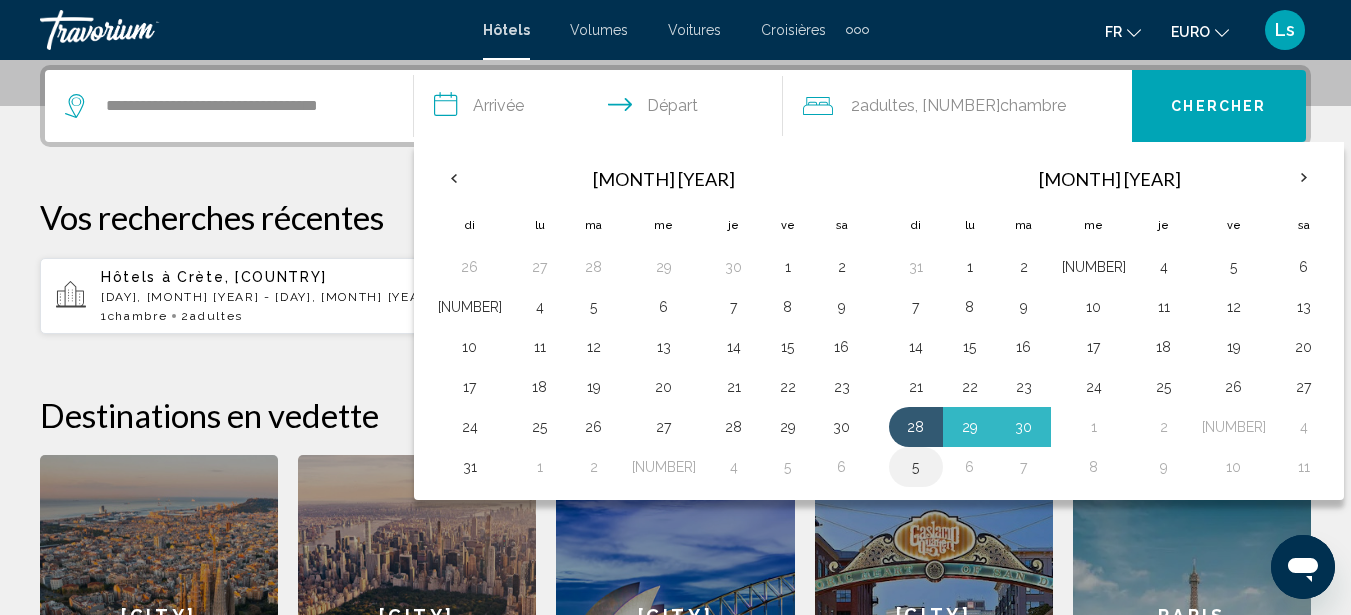 click on "[NUMBER]" at bounding box center (916, 467) 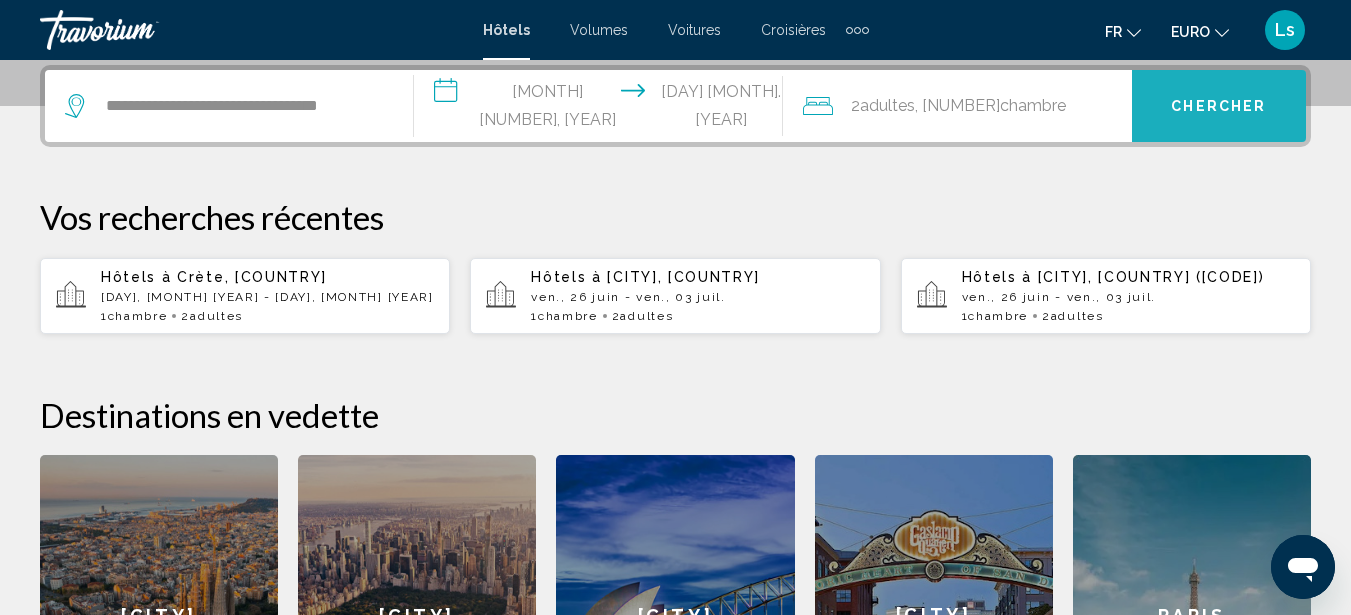 click on "Chercher" at bounding box center [1219, 106] 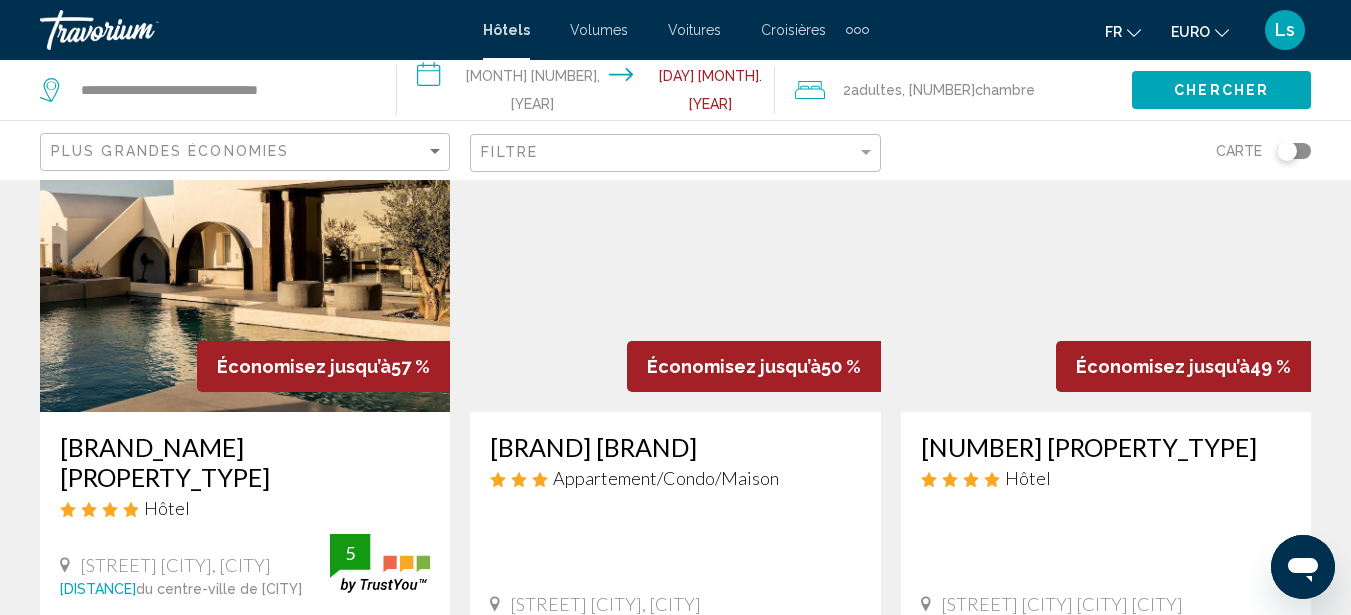 scroll, scrollTop: 160, scrollLeft: 0, axis: vertical 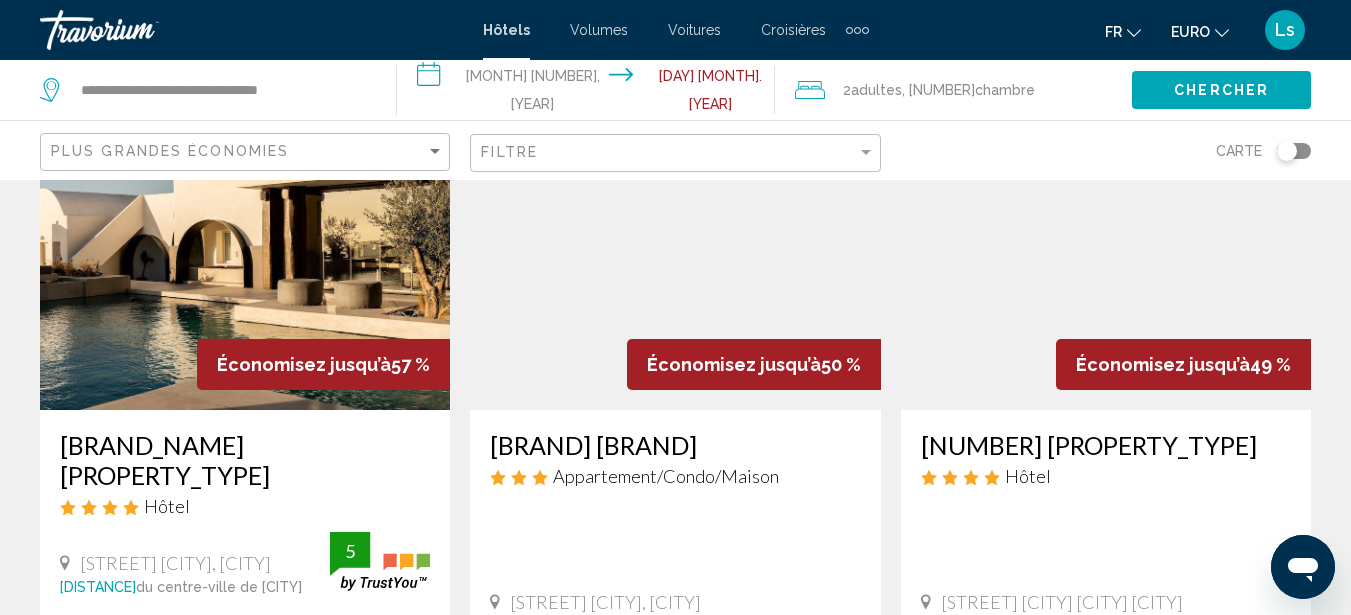 click on "Filtre" at bounding box center (675, 150) 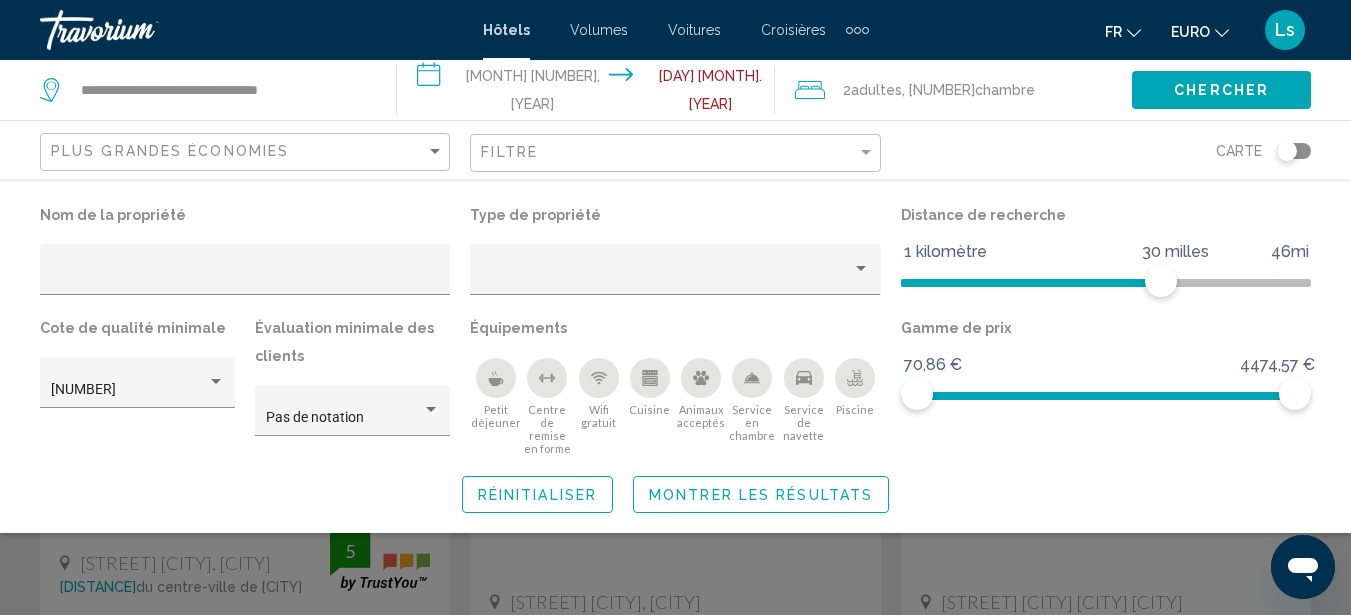 click at bounding box center [496, 378] 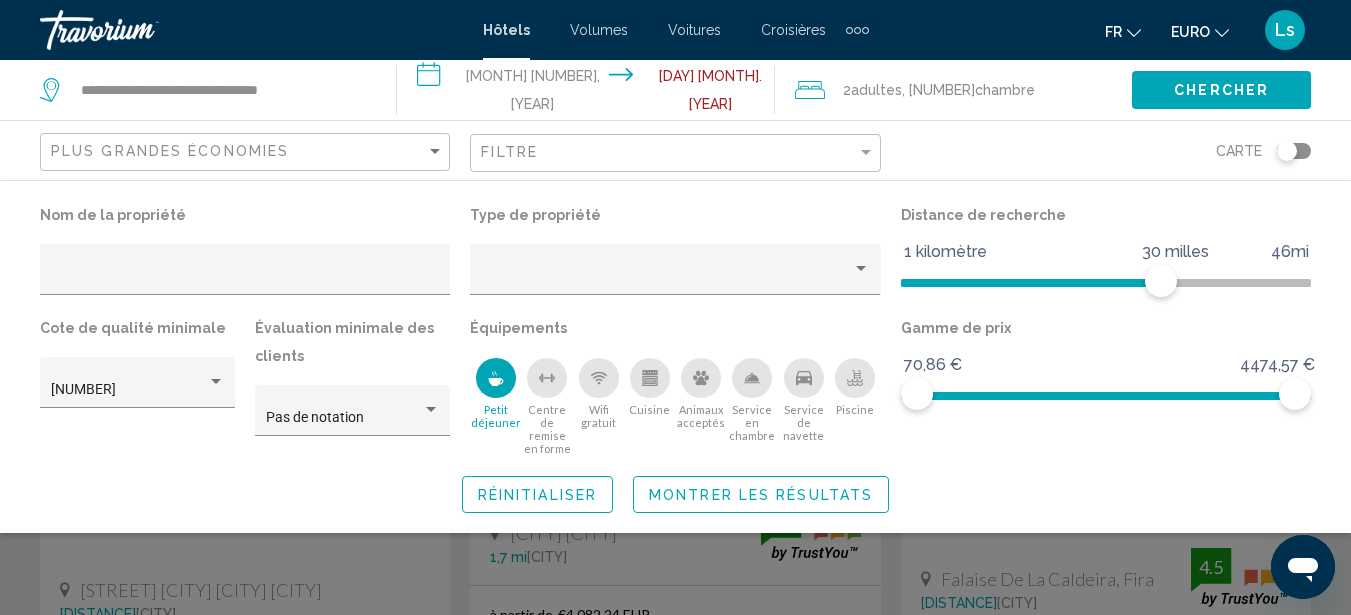 click at bounding box center [599, 378] 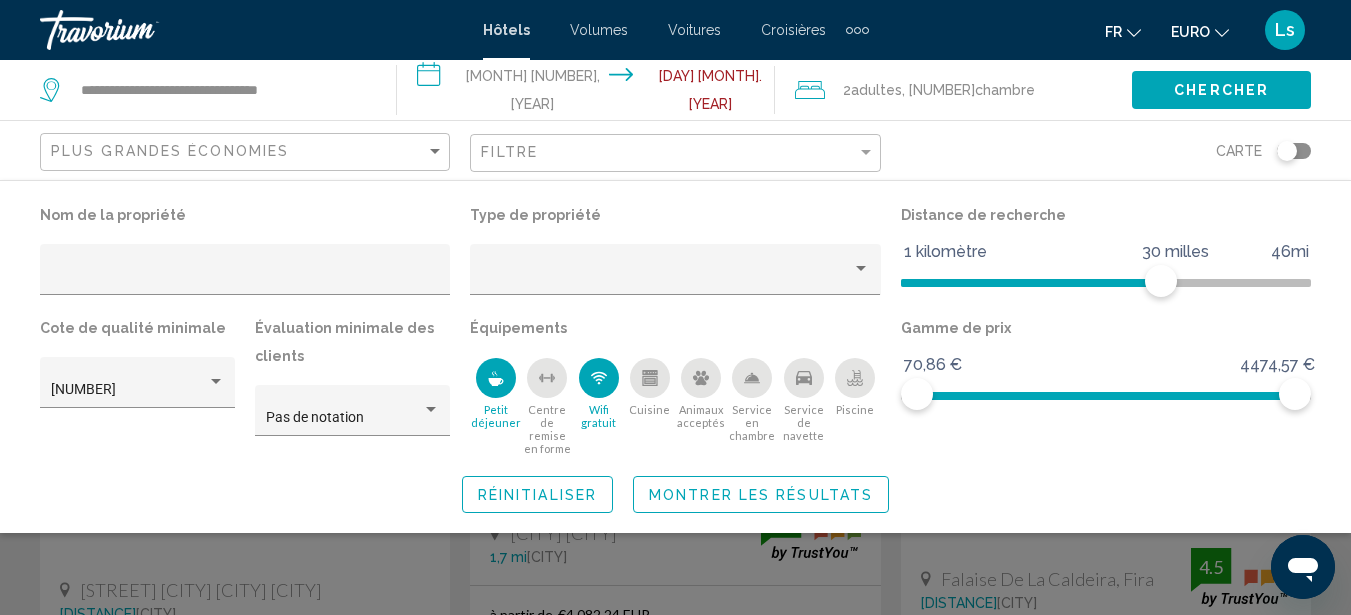 click at bounding box center (650, 378) 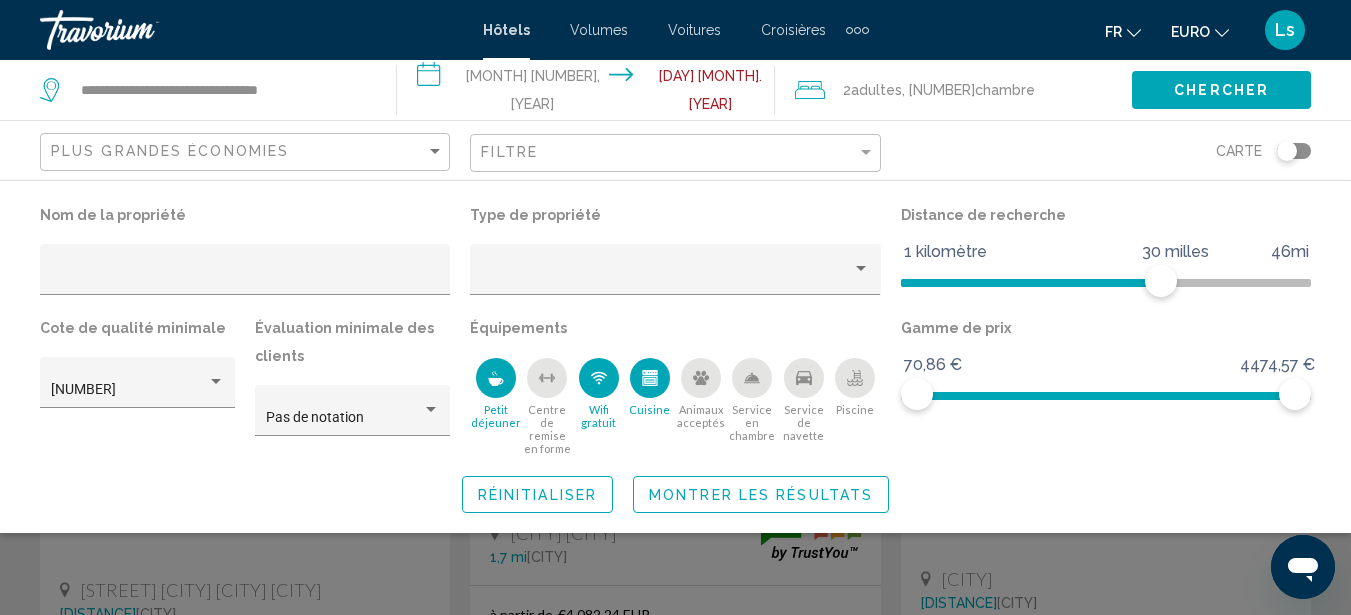 click at bounding box center (855, 378) 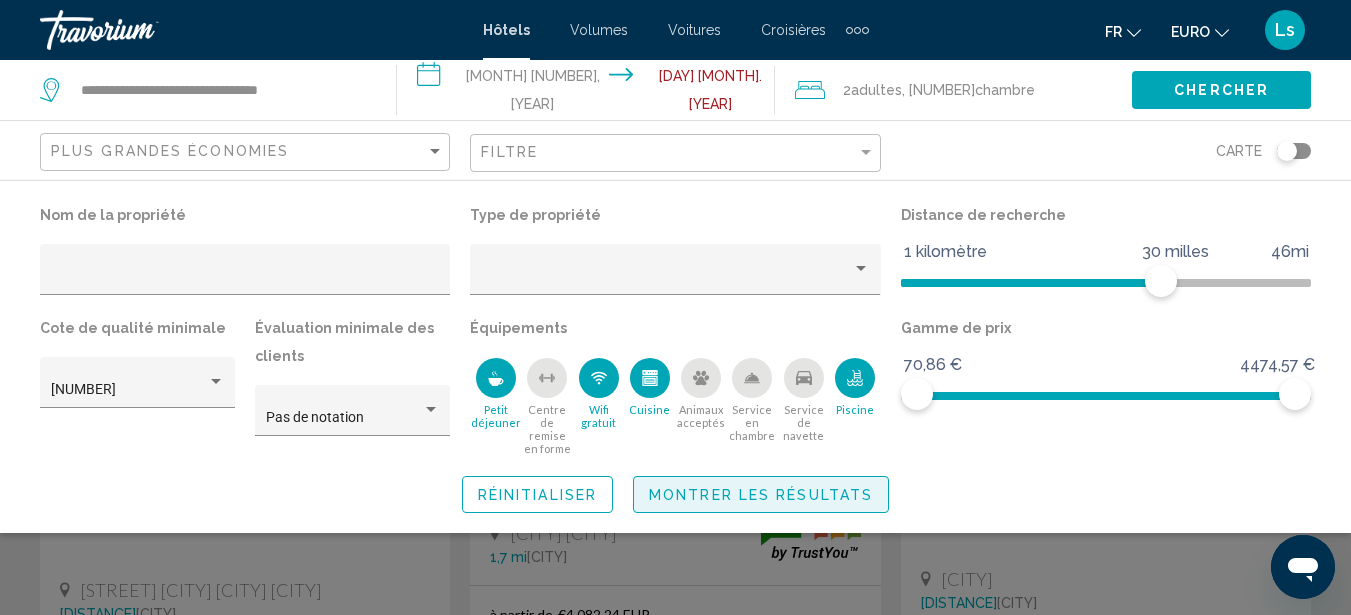 click on "Montrer les résultats" at bounding box center [761, 495] 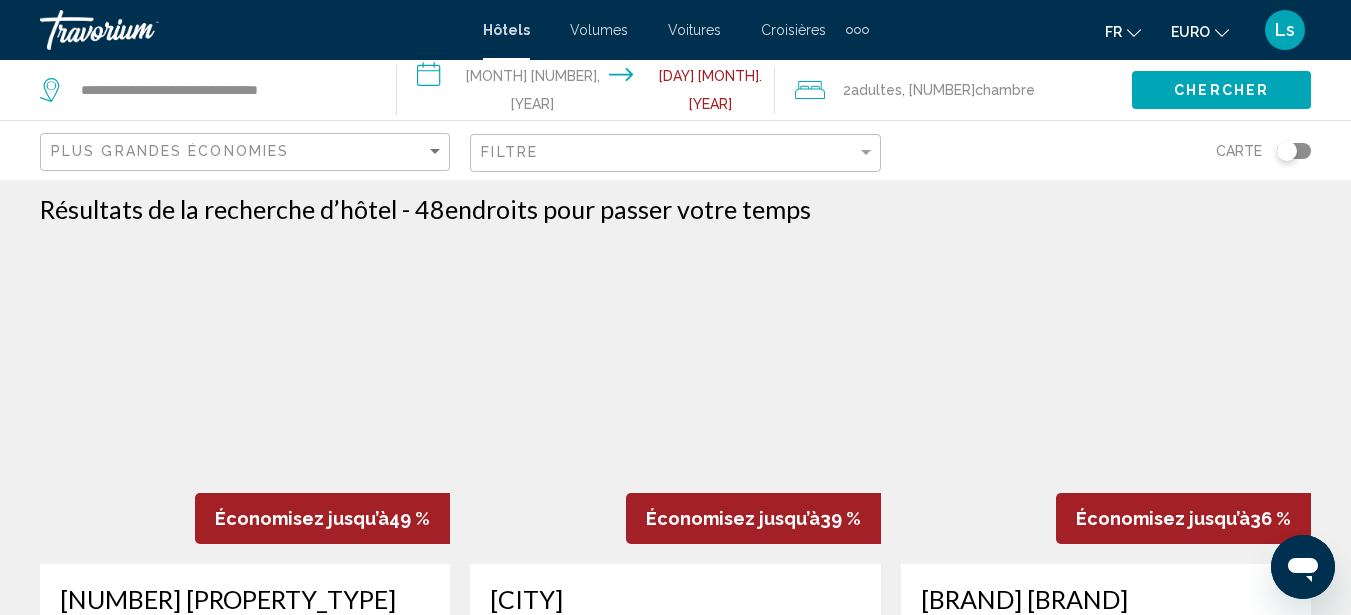 scroll, scrollTop: 0, scrollLeft: 0, axis: both 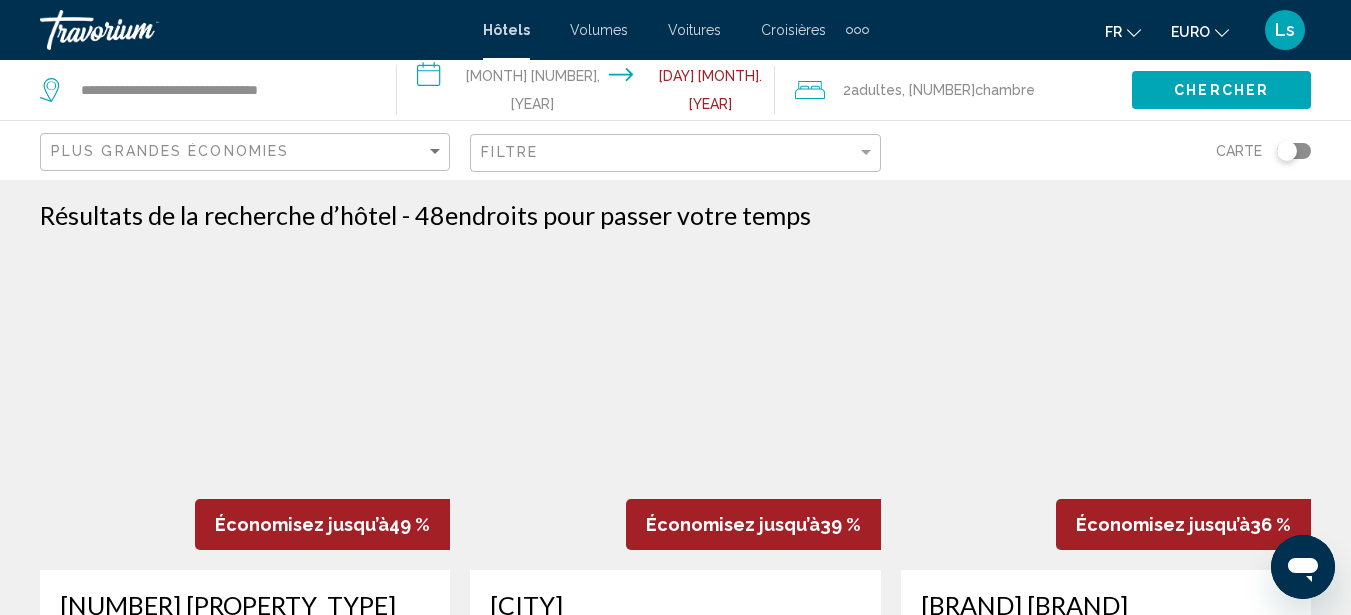 click at bounding box center (245, 410) 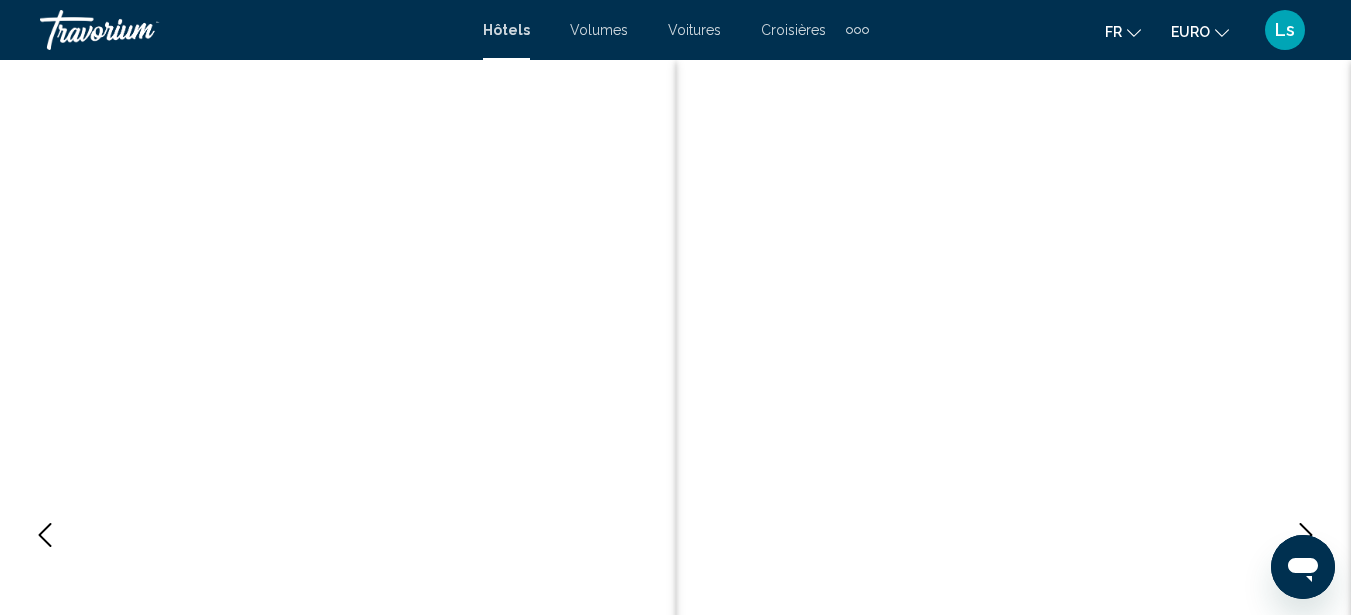 scroll, scrollTop: 227, scrollLeft: 0, axis: vertical 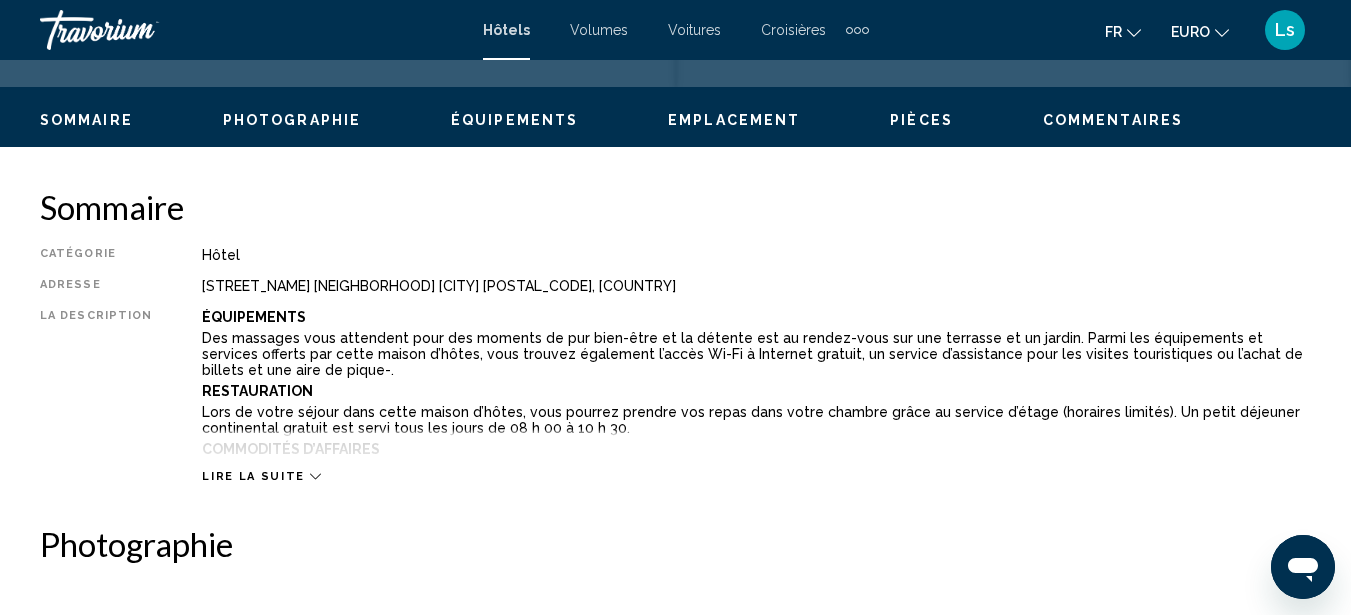 click on "Photographie" at bounding box center [292, 120] 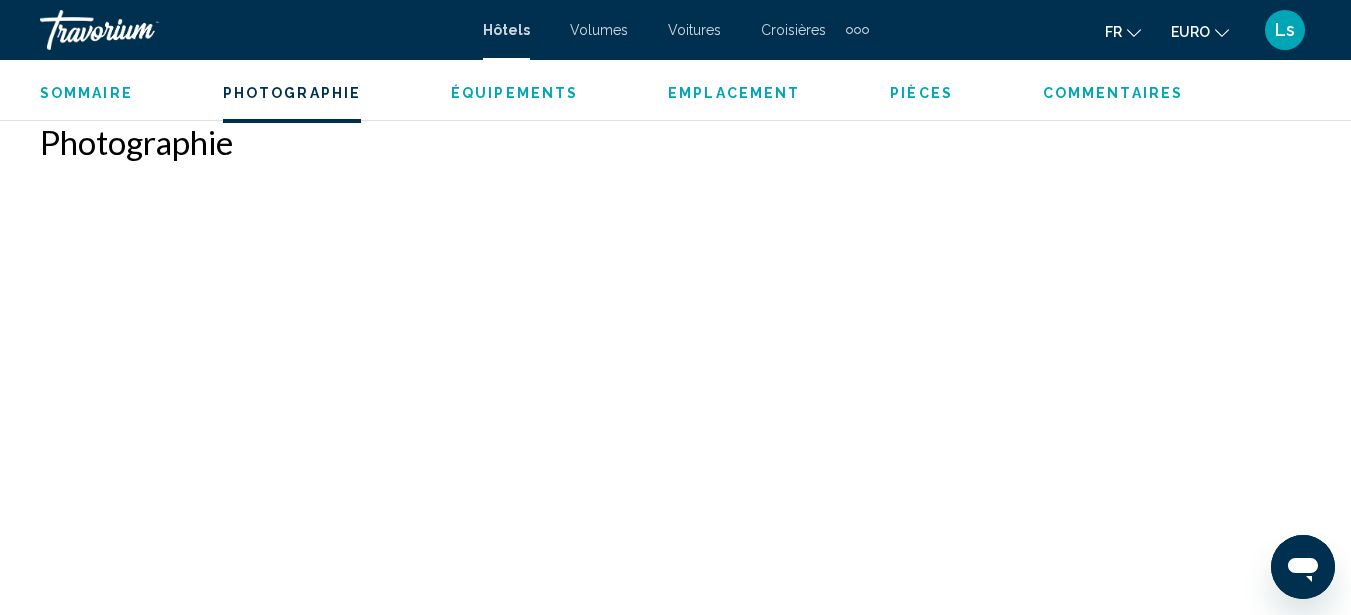 scroll, scrollTop: 1327, scrollLeft: 0, axis: vertical 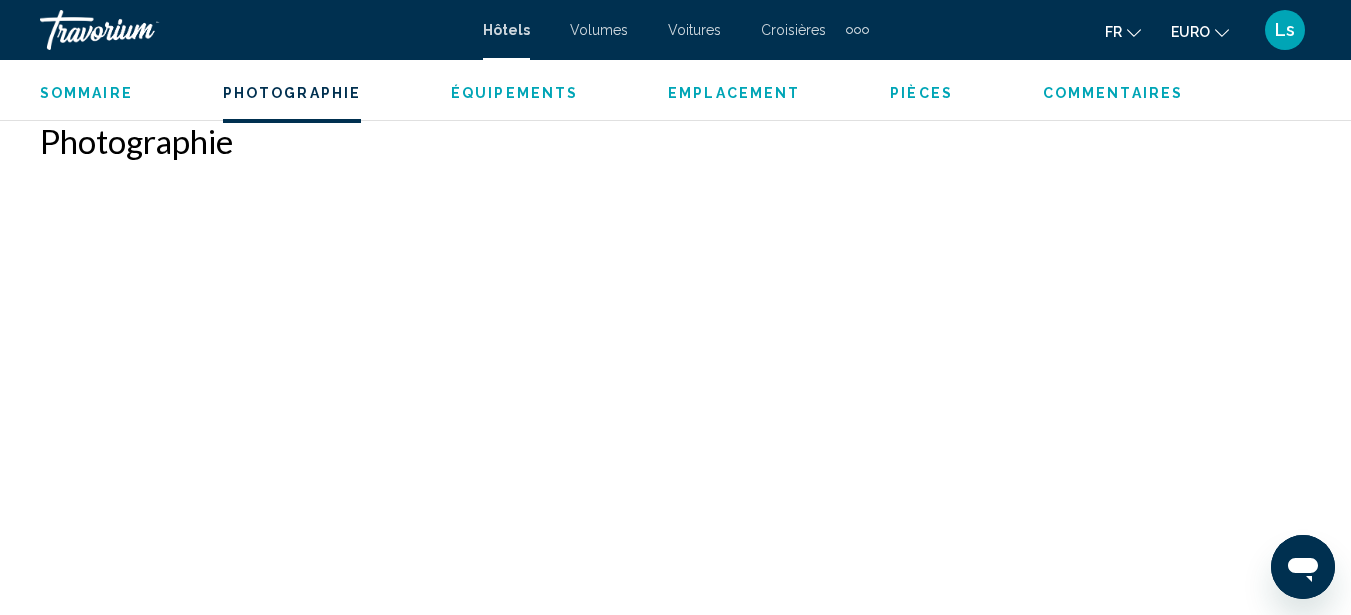 click at bounding box center (179, 306) 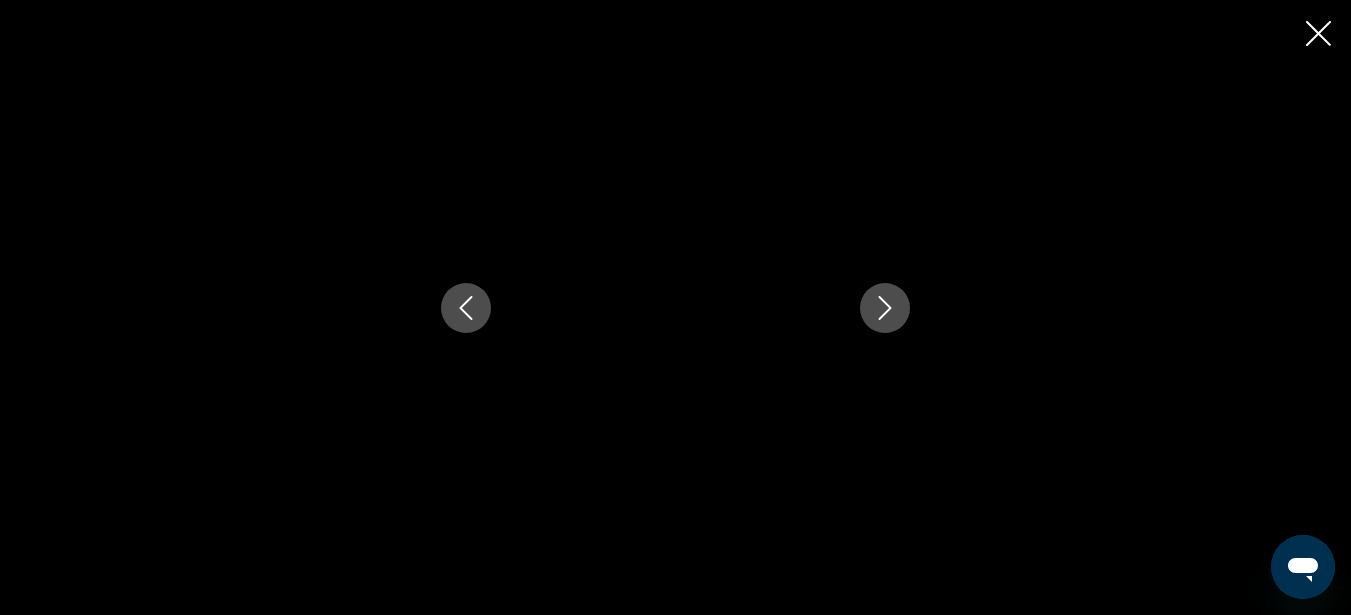 click at bounding box center (885, 308) 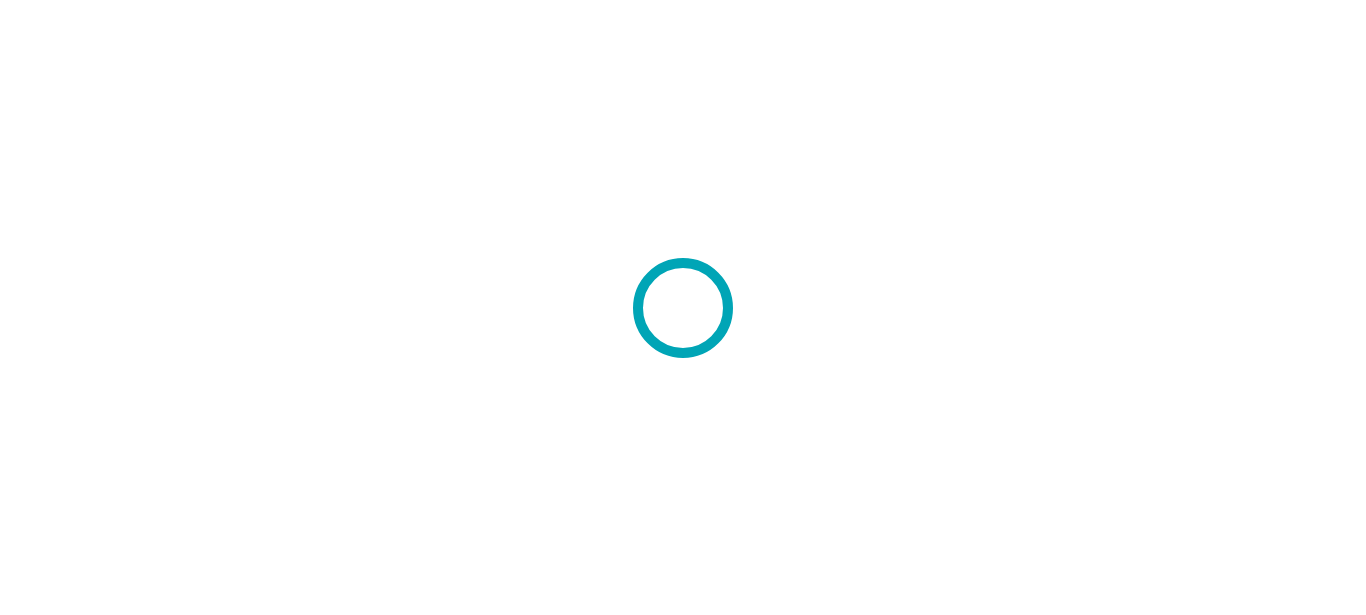 scroll, scrollTop: 0, scrollLeft: 0, axis: both 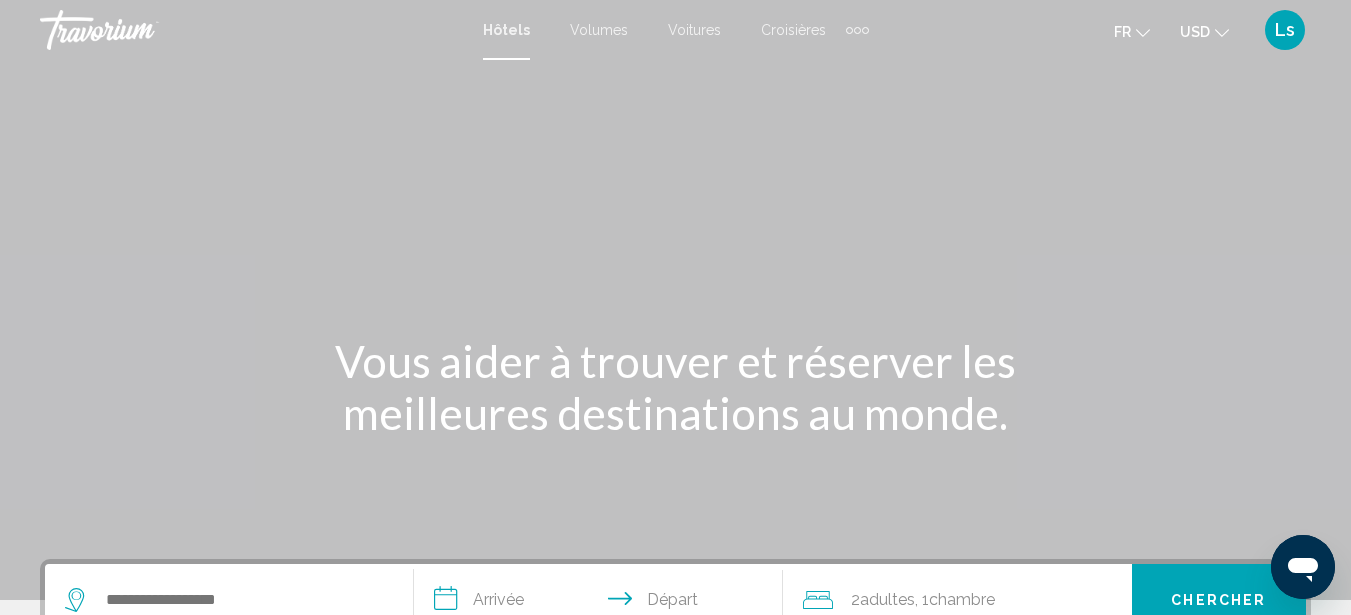 click on "USD
USD ($) MXN (Mex$) CAD (Can$) GBP (£) EUR (€) AUD (A$) NZD (NZ$) CNY (CN¥)" at bounding box center [1204, 31] 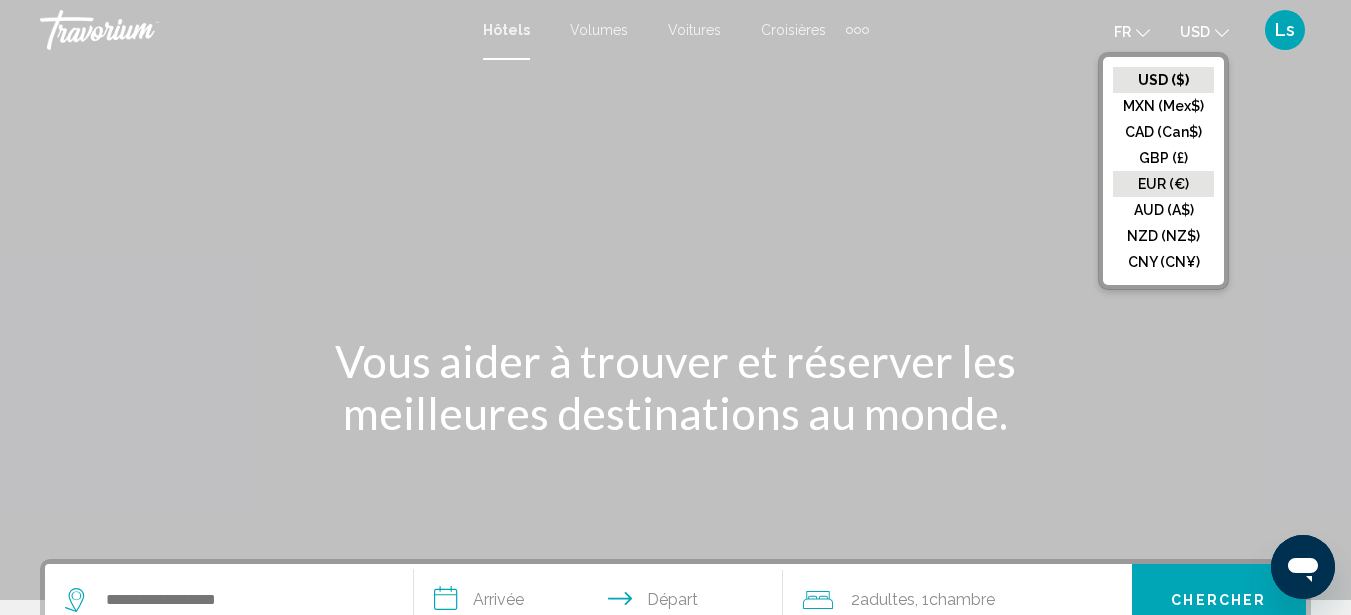 click on "EUR (€)" at bounding box center [1163, 80] 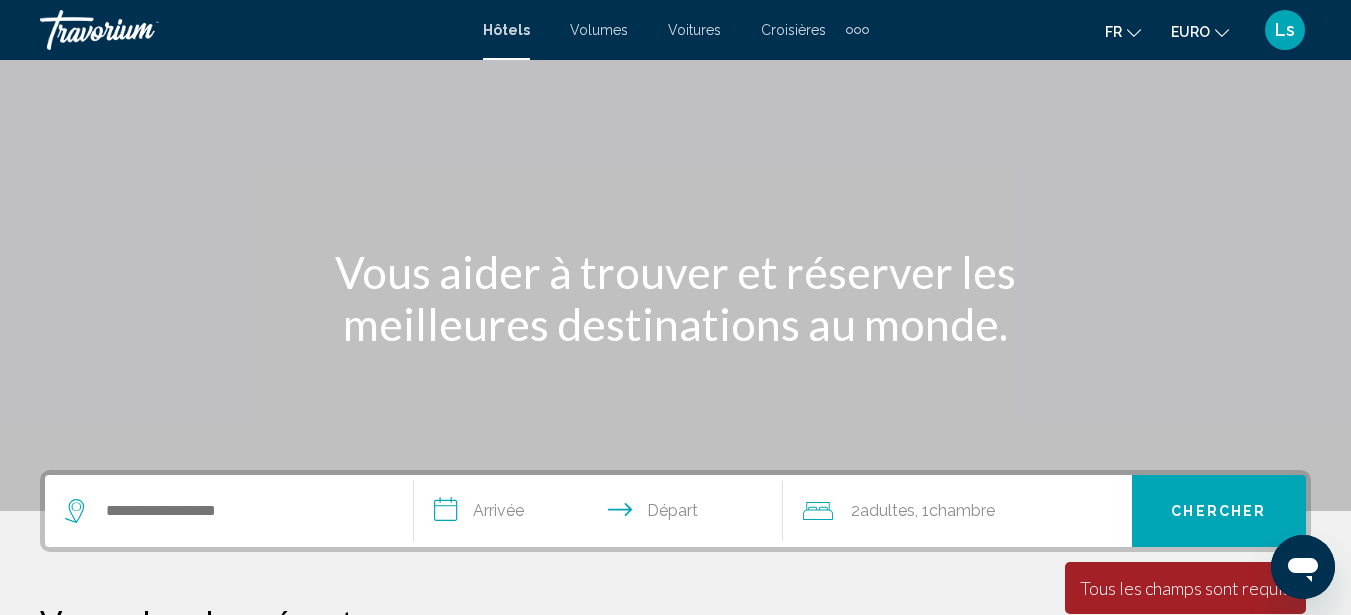 scroll, scrollTop: 127, scrollLeft: 0, axis: vertical 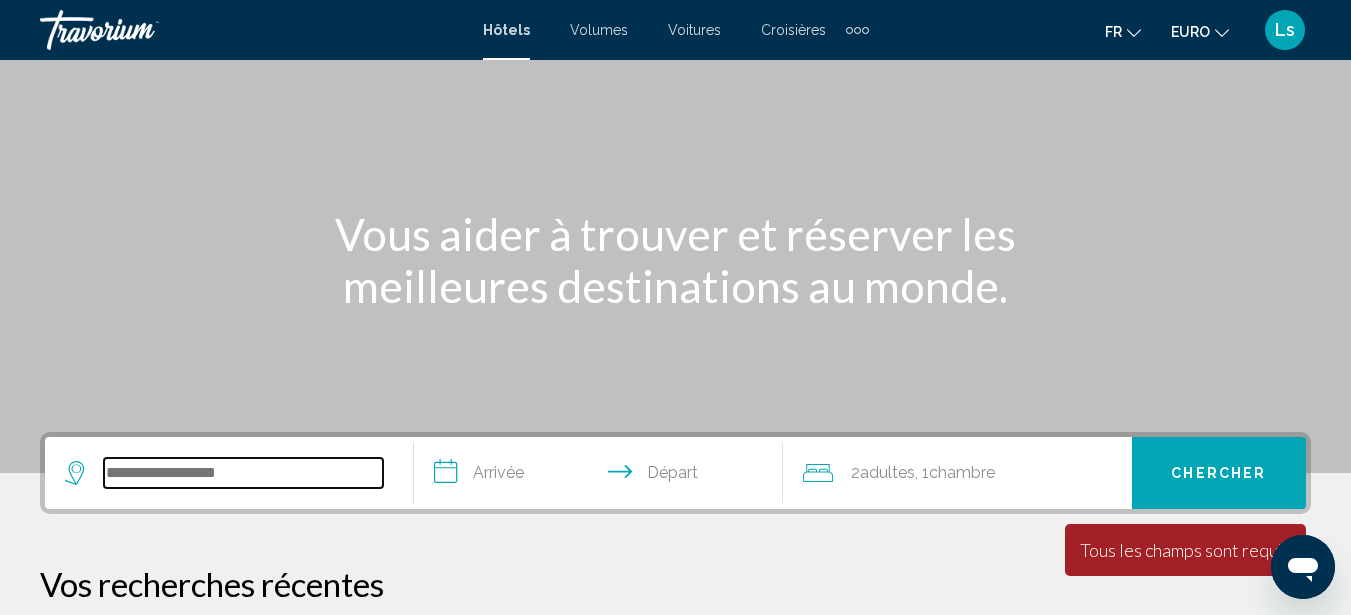 click at bounding box center (243, 473) 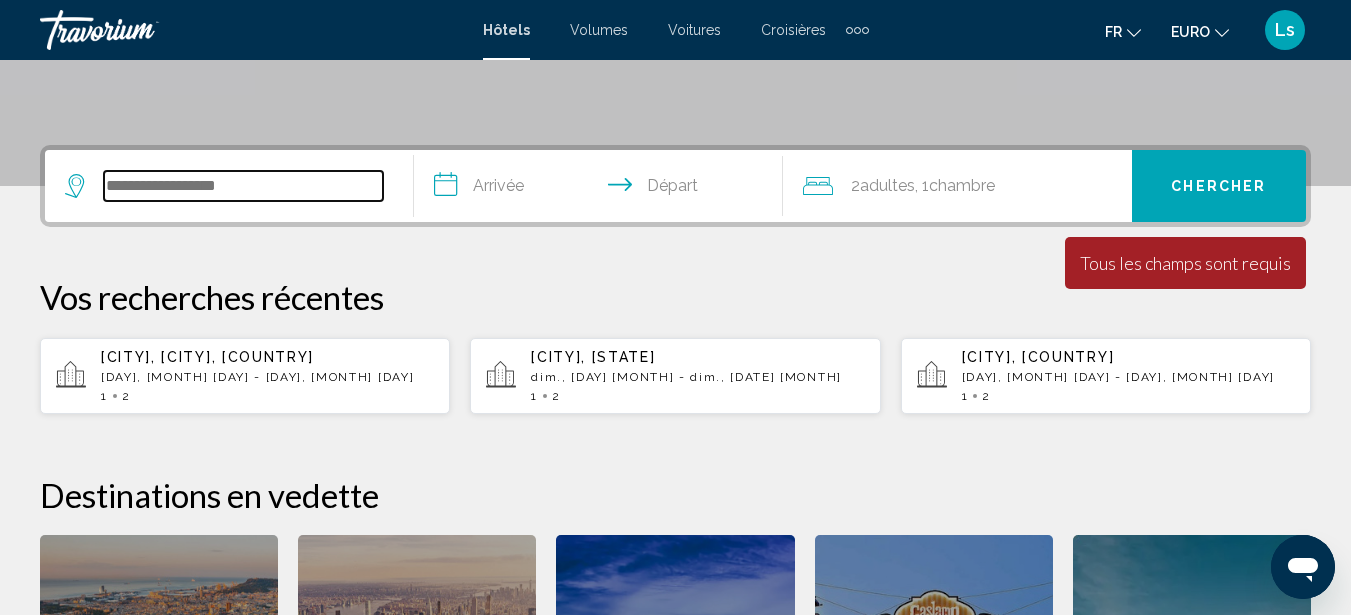 scroll, scrollTop: 494, scrollLeft: 0, axis: vertical 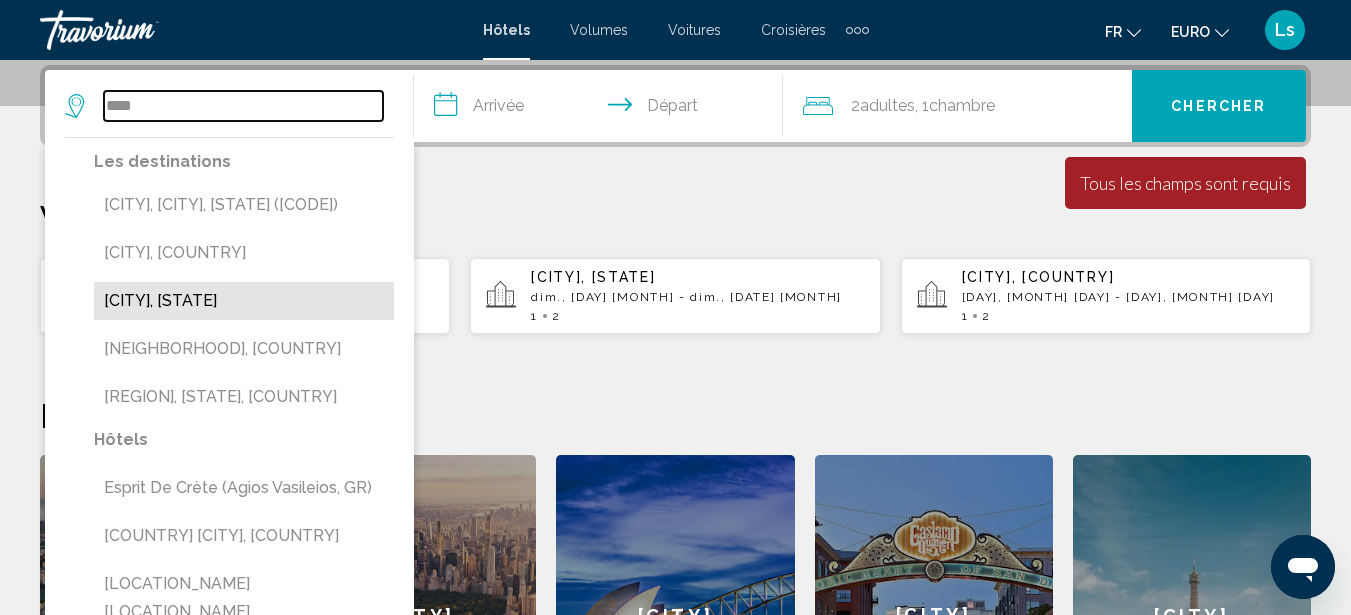 type on "****" 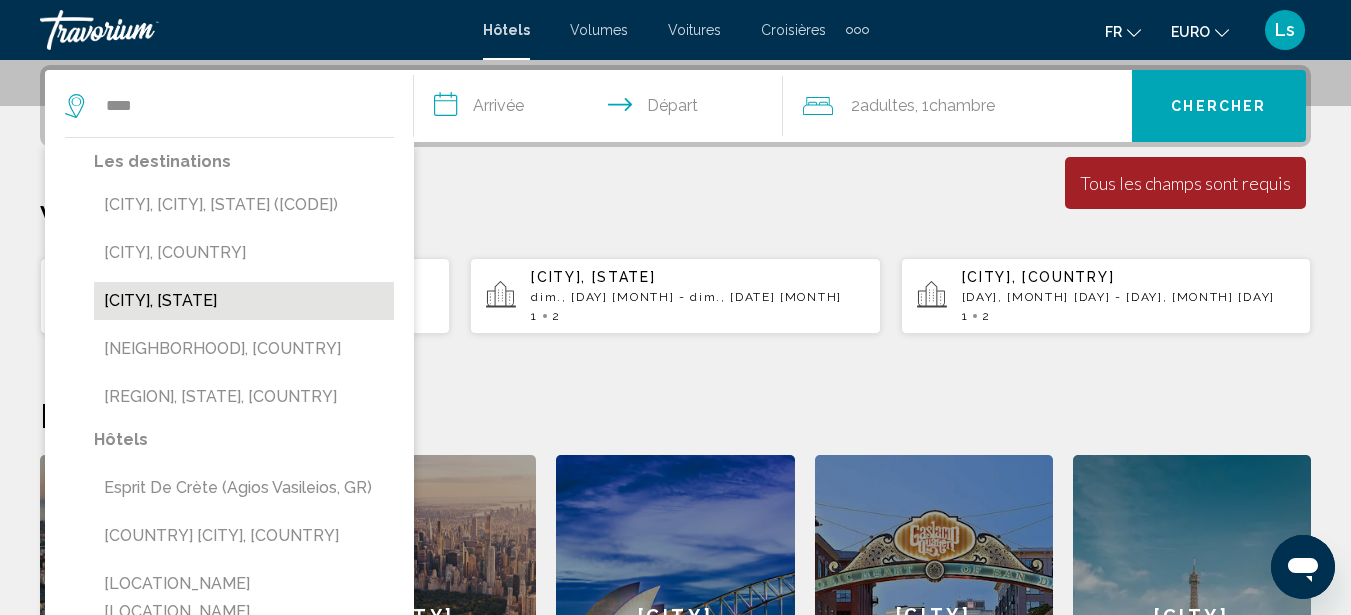 click on "[CITY], [STATE]" at bounding box center [244, 301] 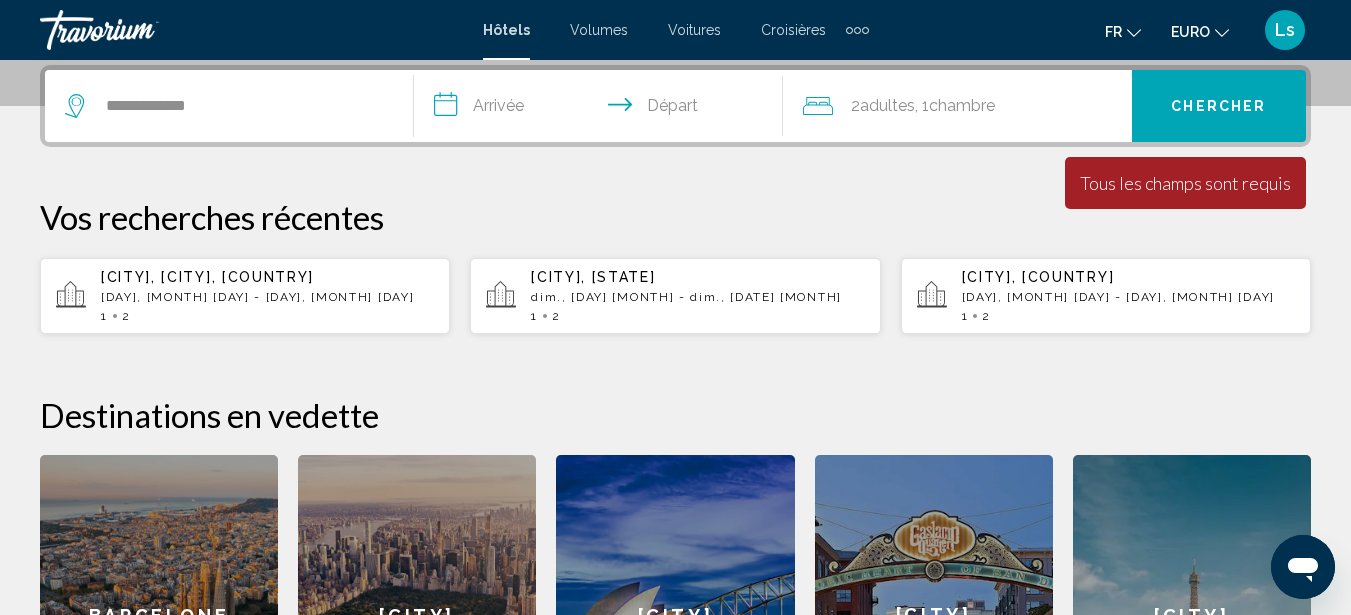 click on "**********" at bounding box center (602, 109) 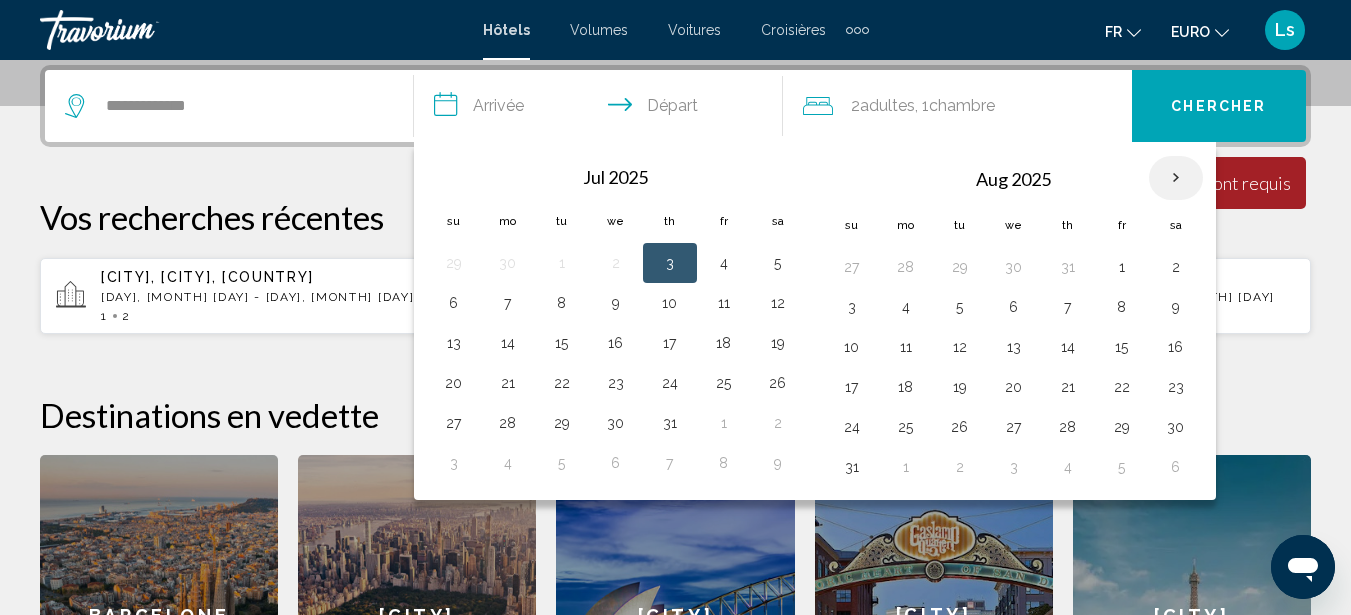 click at bounding box center (1176, 178) 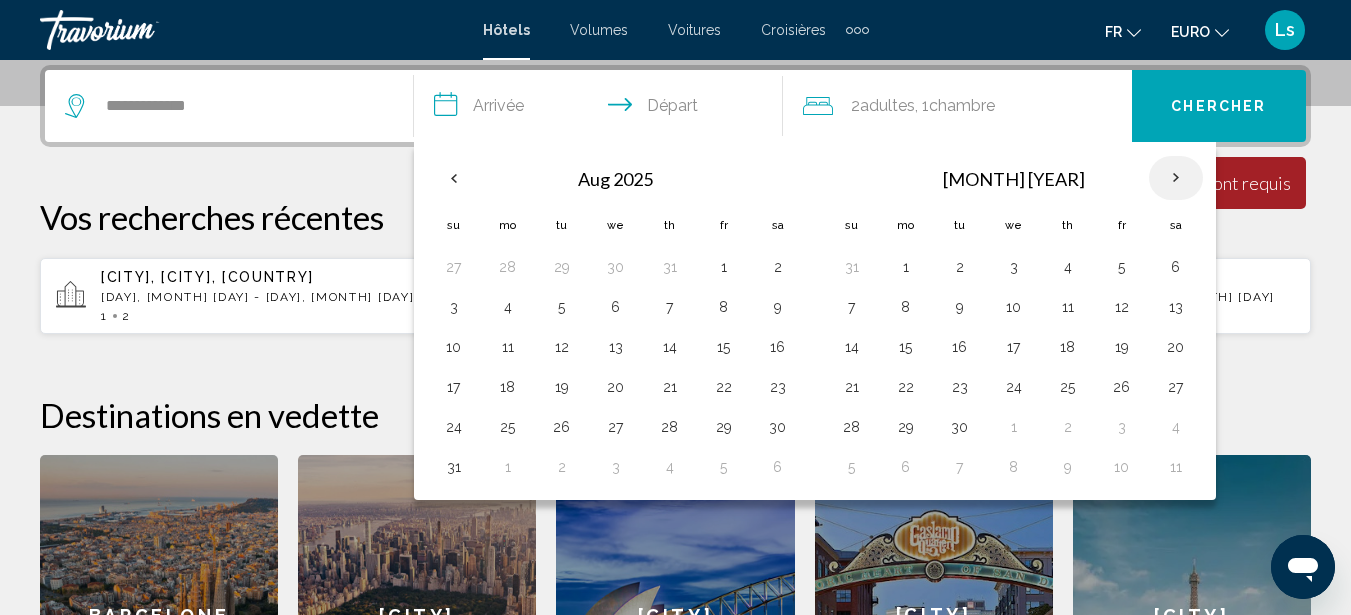 click at bounding box center (1176, 178) 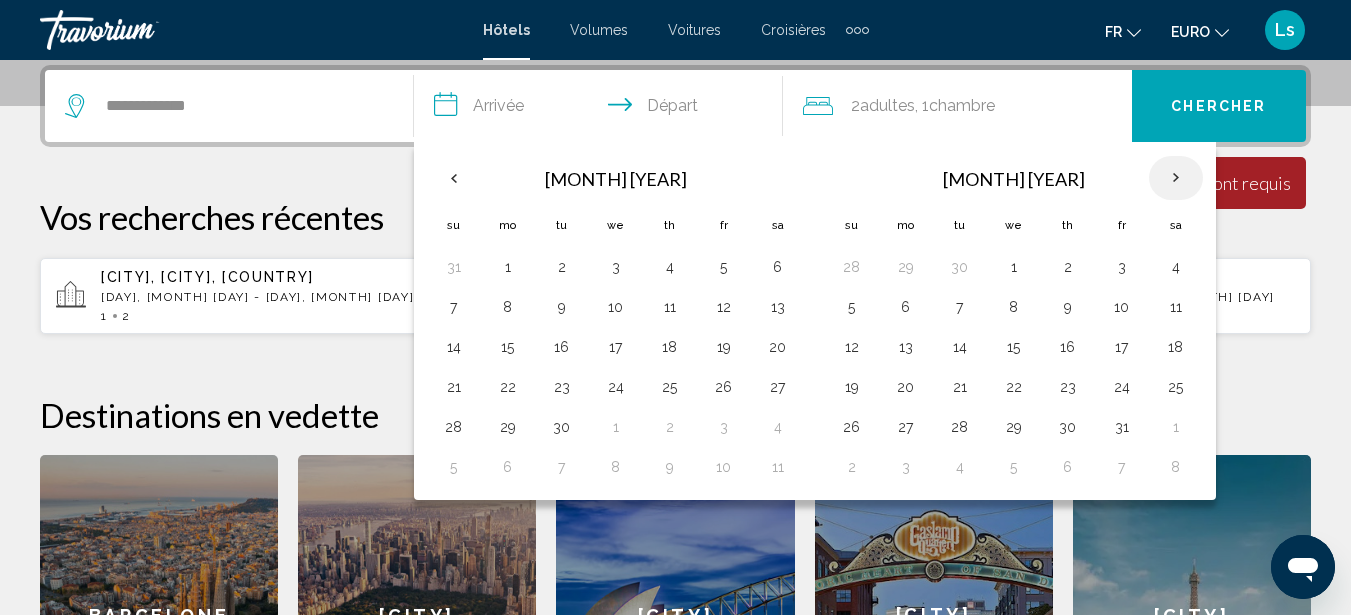 click at bounding box center [1176, 178] 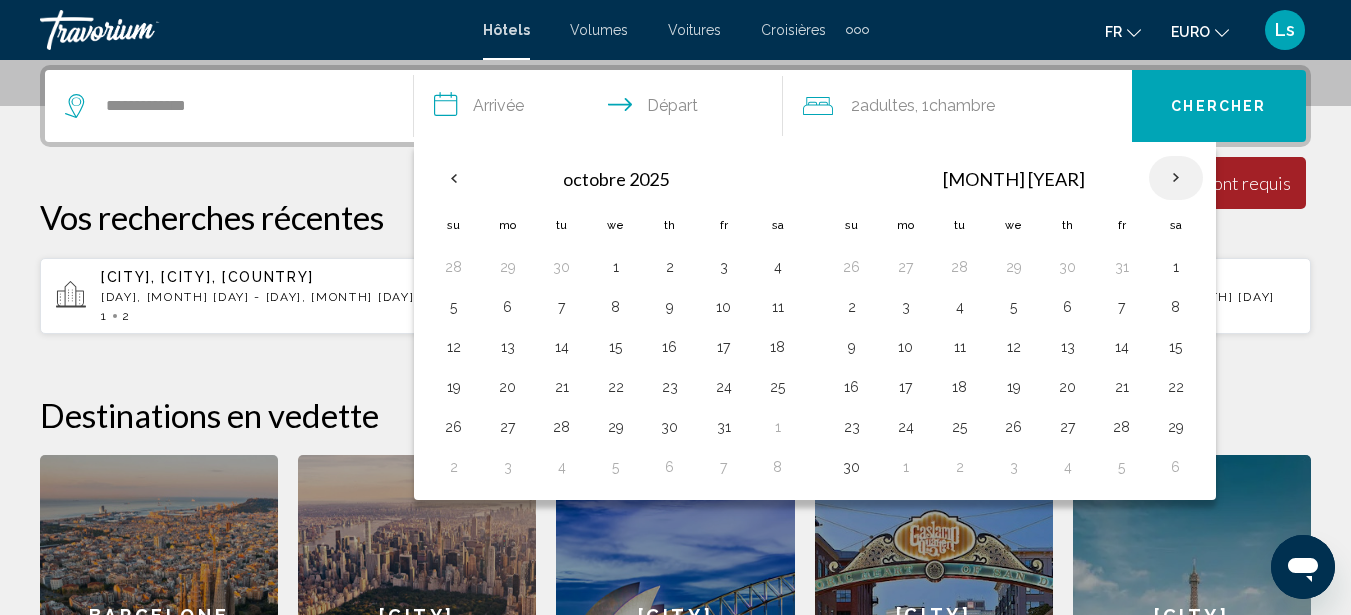 click at bounding box center [1176, 178] 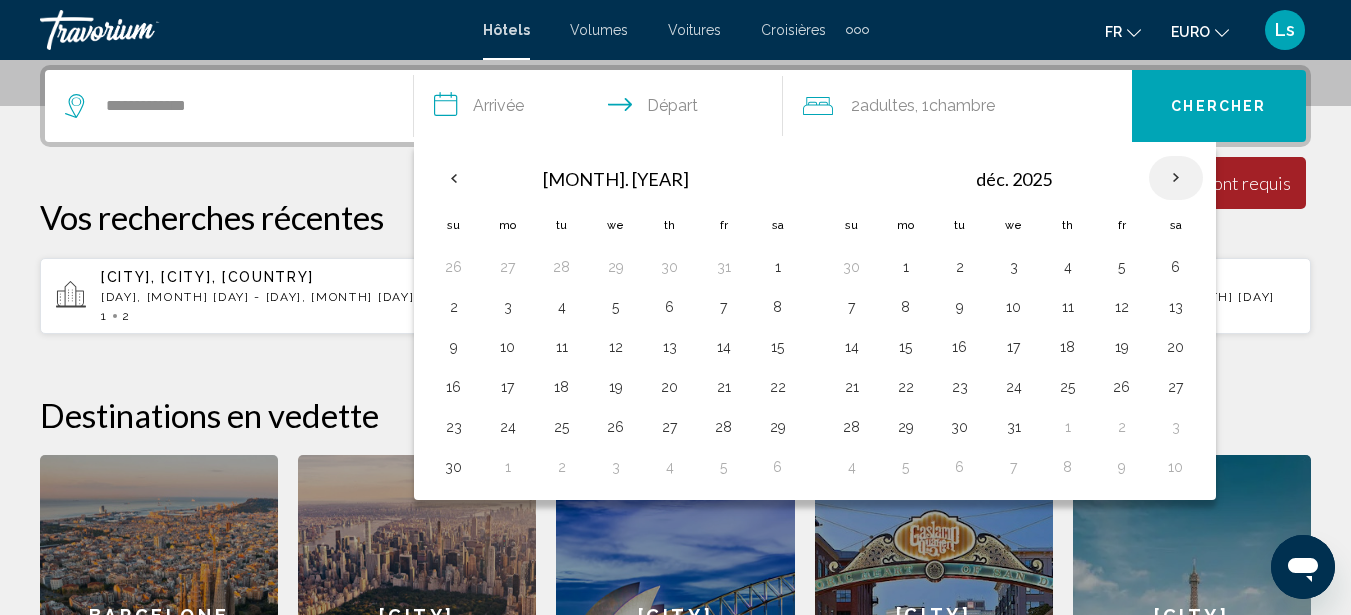 click at bounding box center (1176, 178) 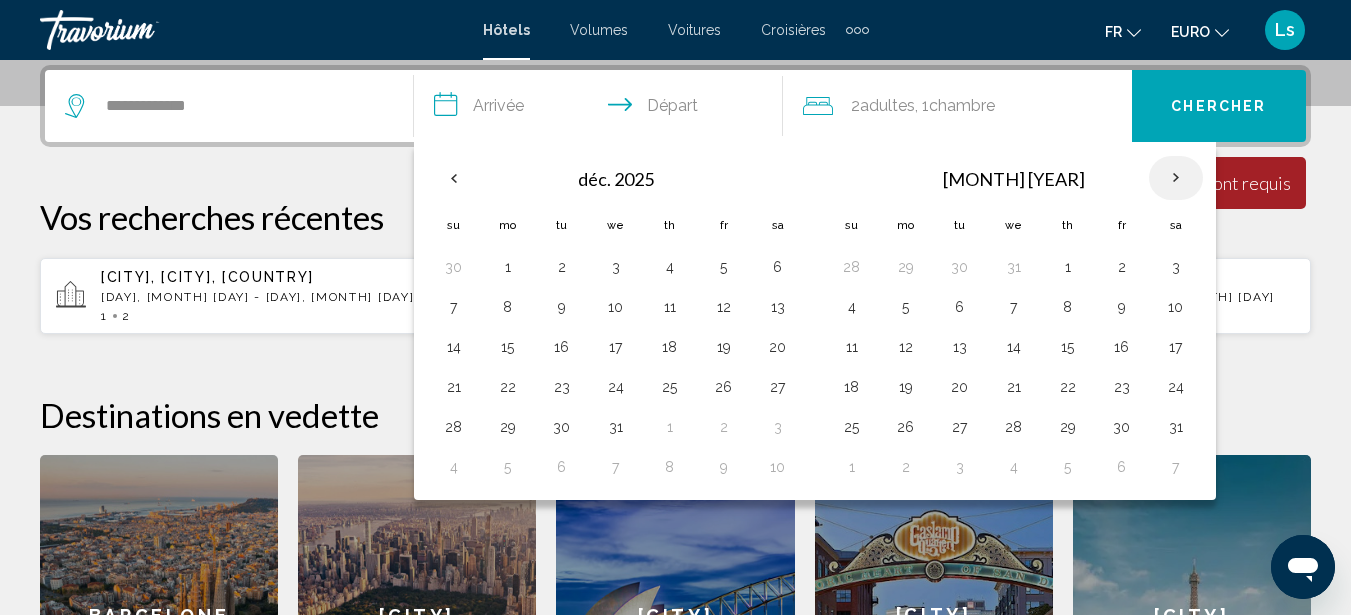 click at bounding box center (1176, 178) 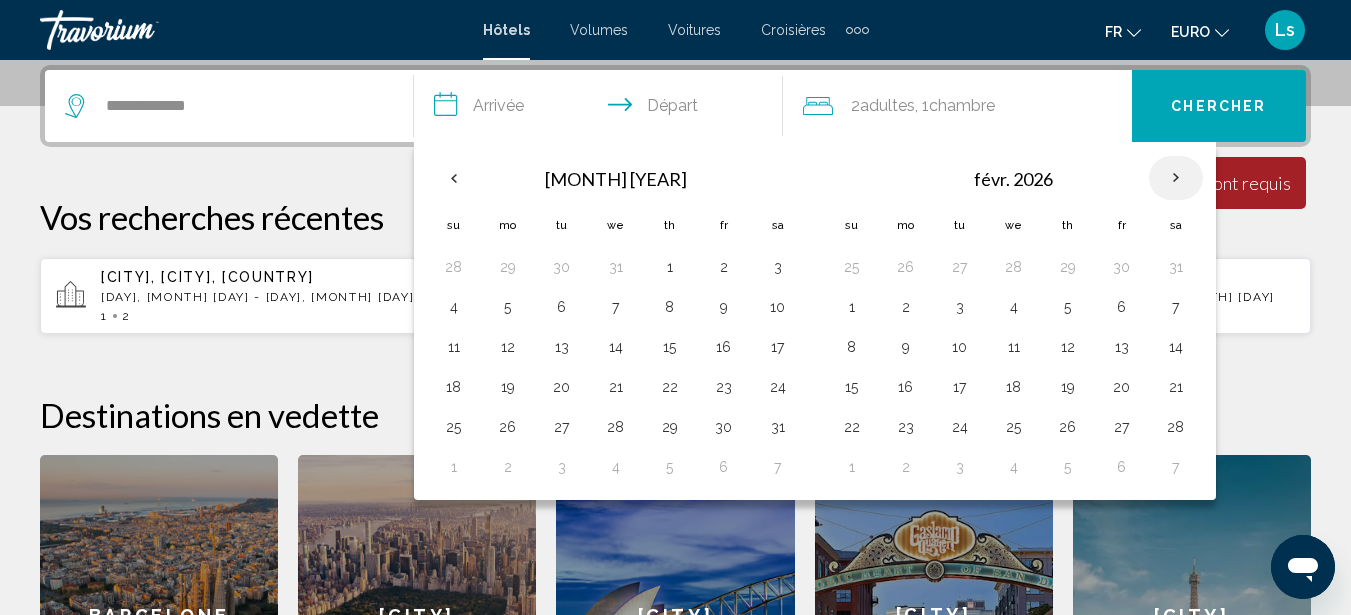 click at bounding box center (1176, 178) 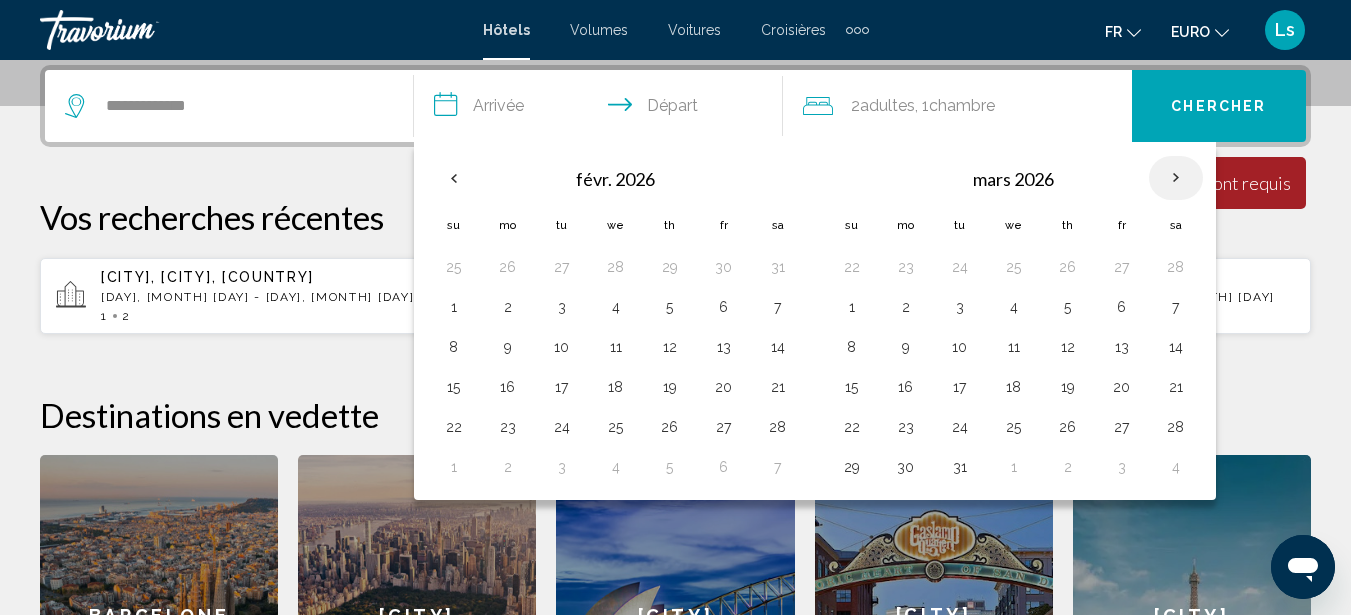 click at bounding box center (1176, 178) 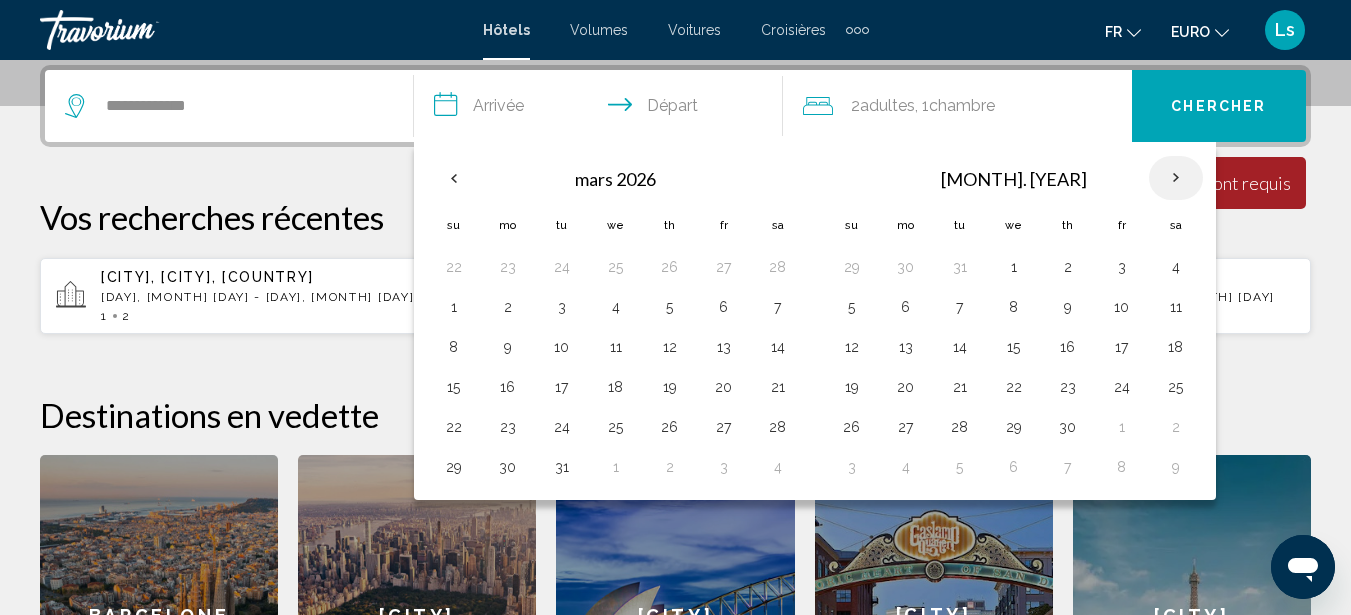 click at bounding box center (1176, 178) 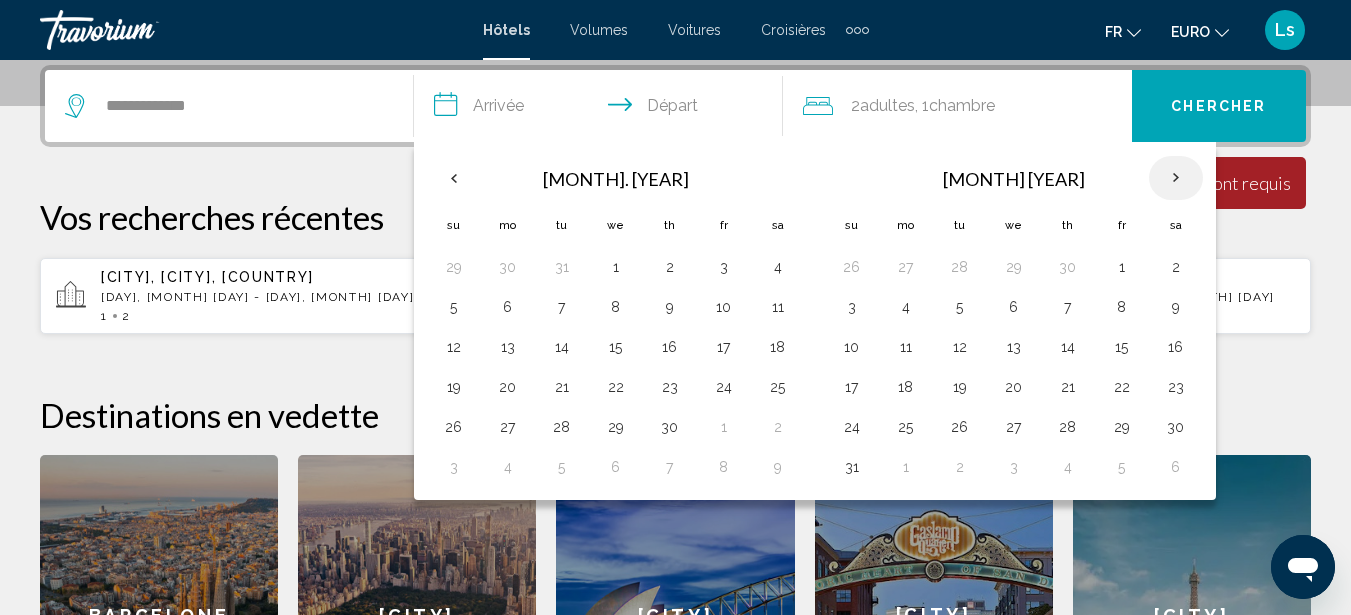 click at bounding box center (1176, 178) 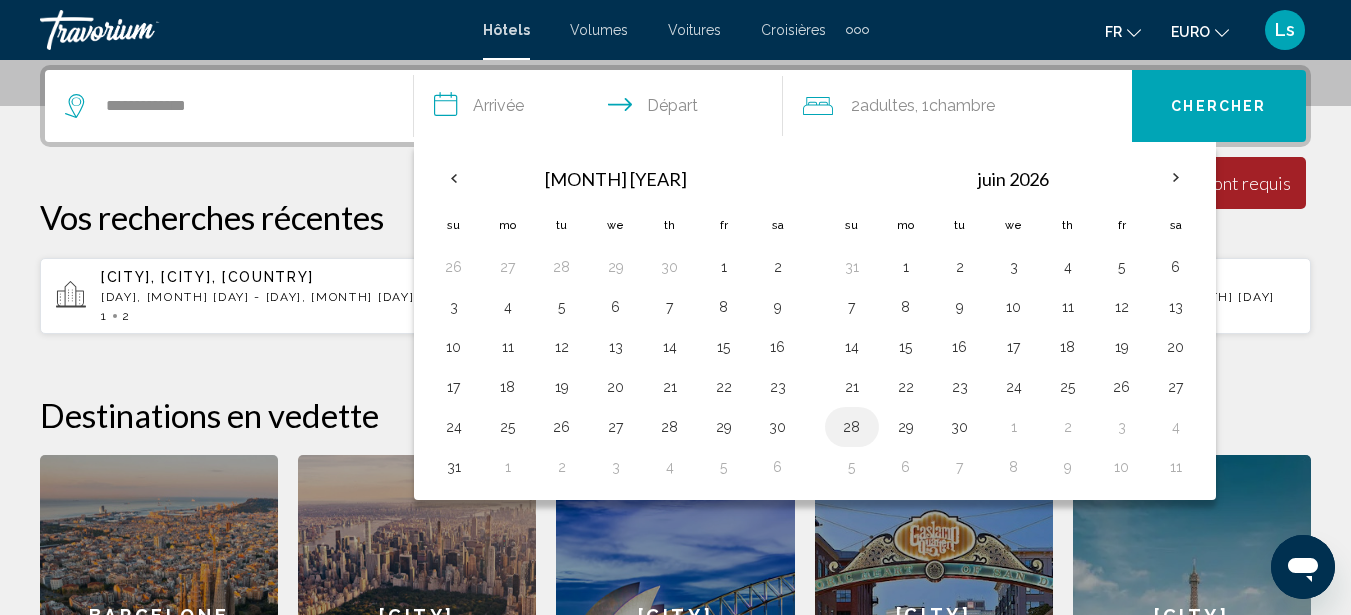 click on "28" at bounding box center (852, 427) 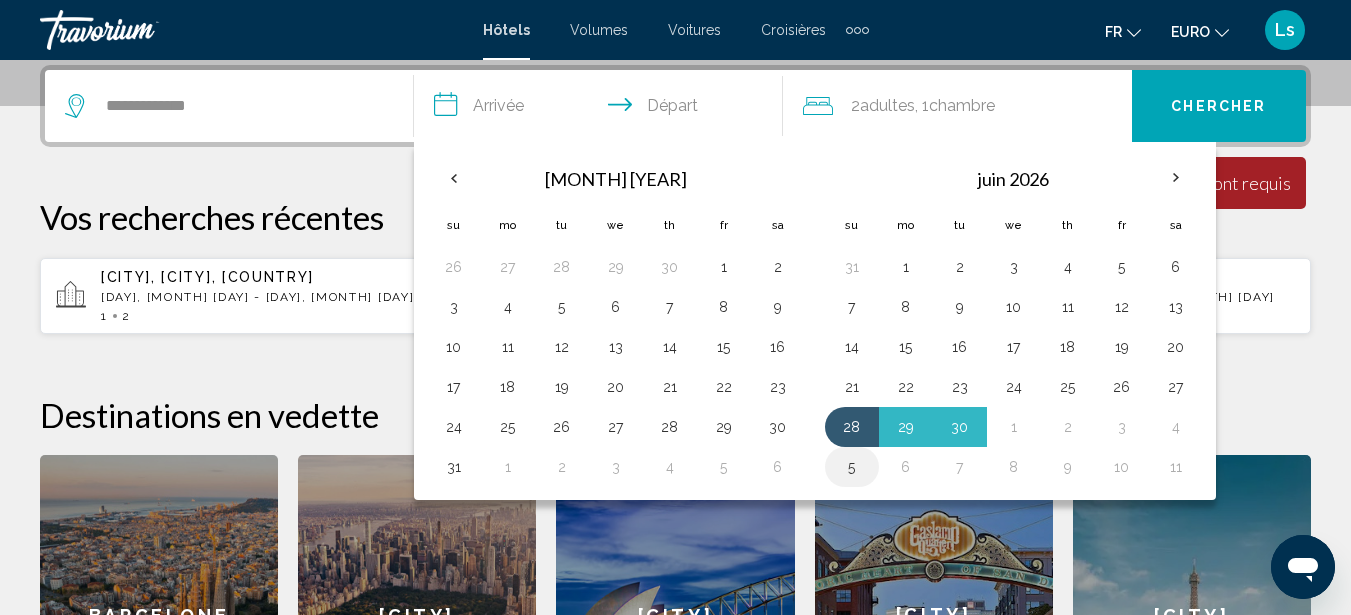 click on "5" at bounding box center (852, 467) 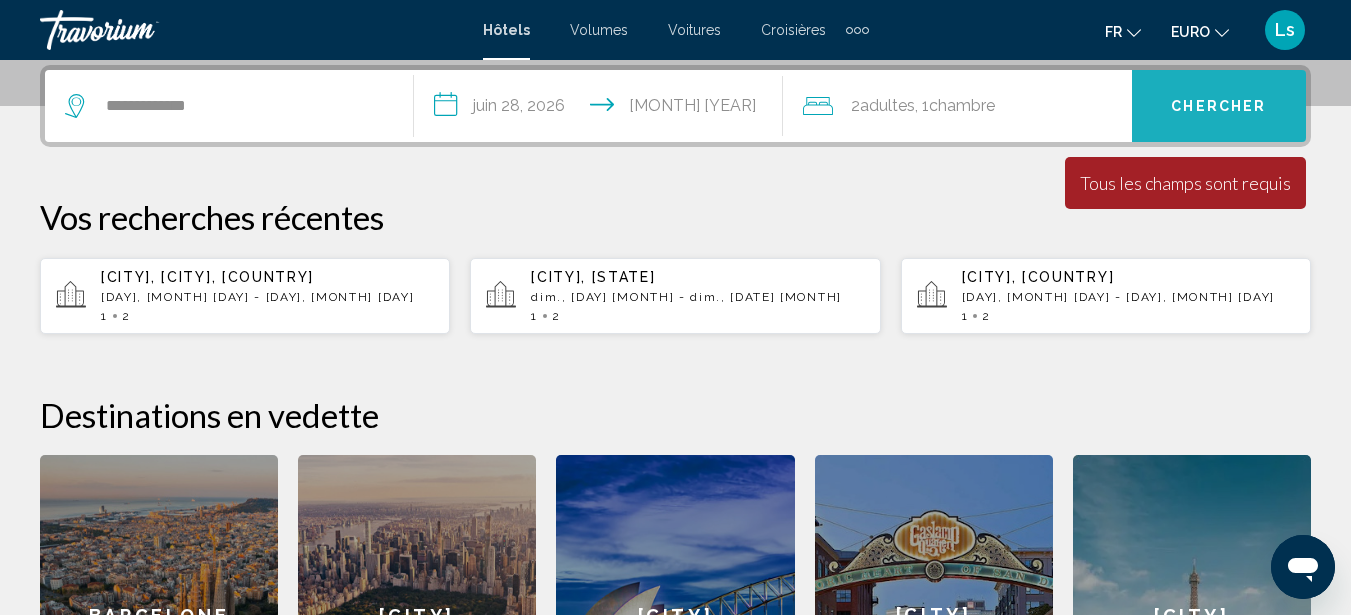 click on "Chercher" at bounding box center [1219, 106] 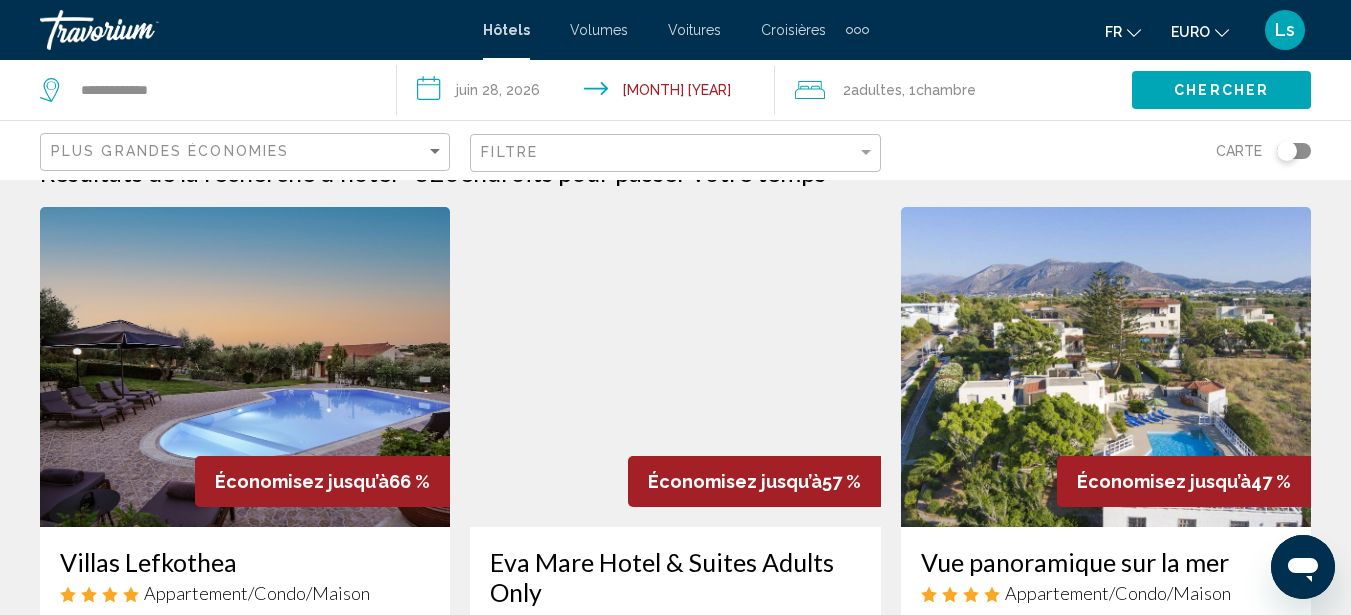 scroll, scrollTop: 62, scrollLeft: 0, axis: vertical 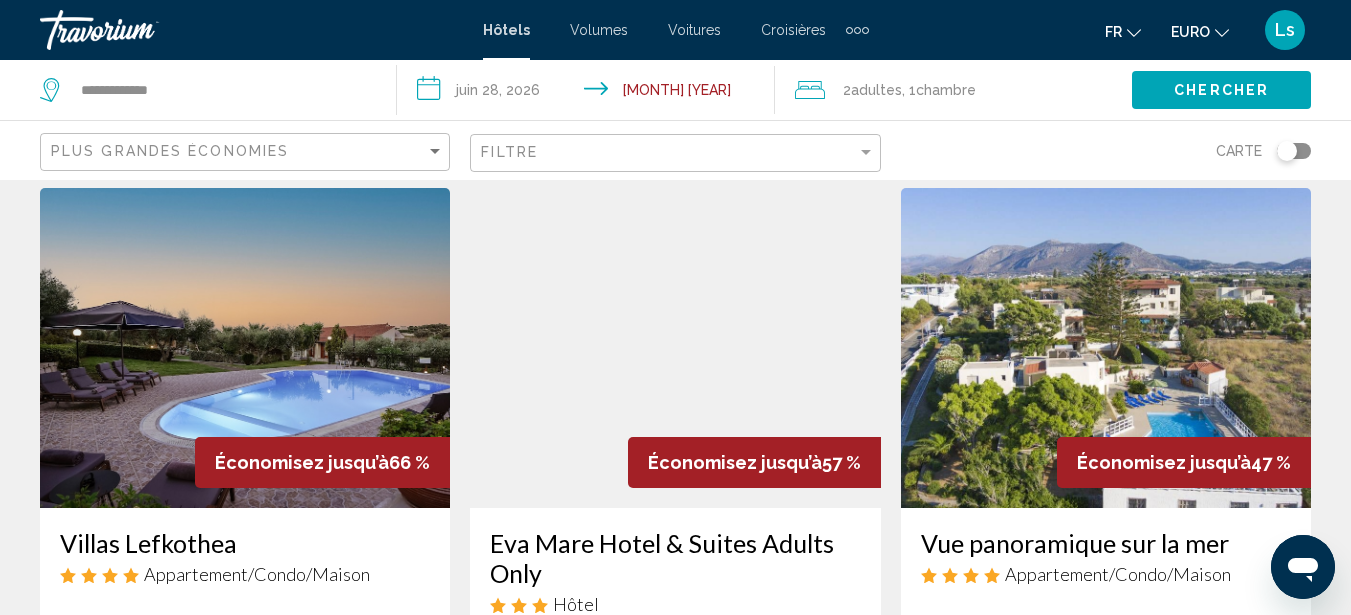 click on "Filtre" at bounding box center (677, 153) 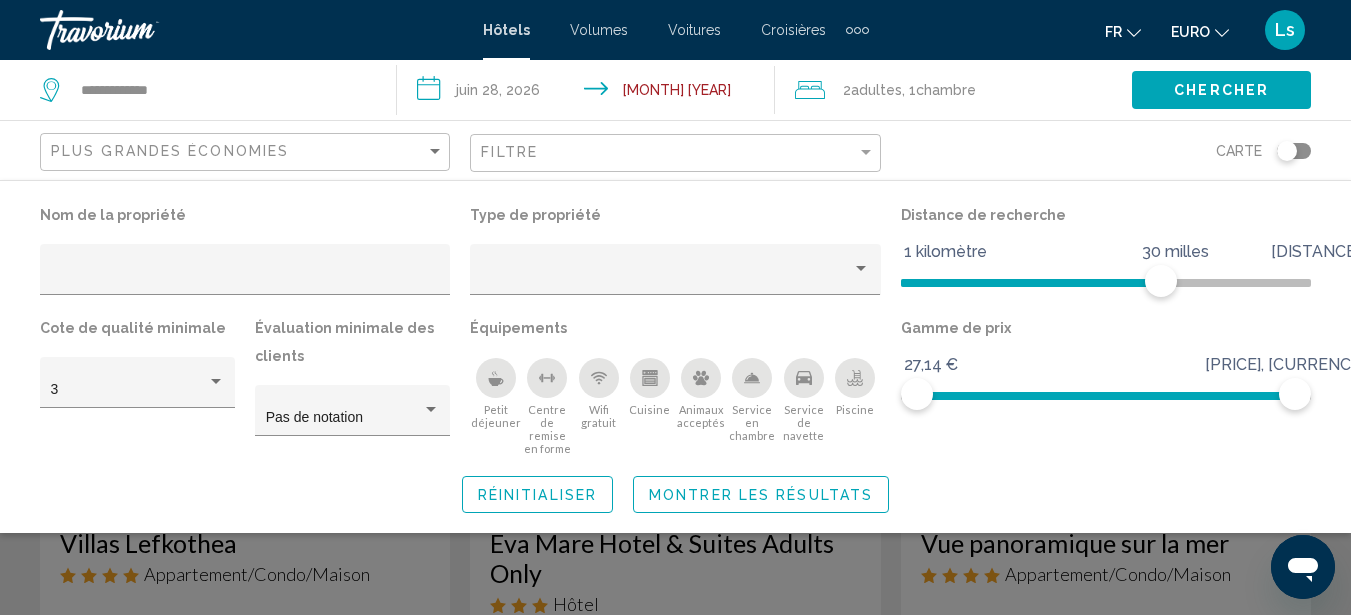 click at bounding box center (496, 378) 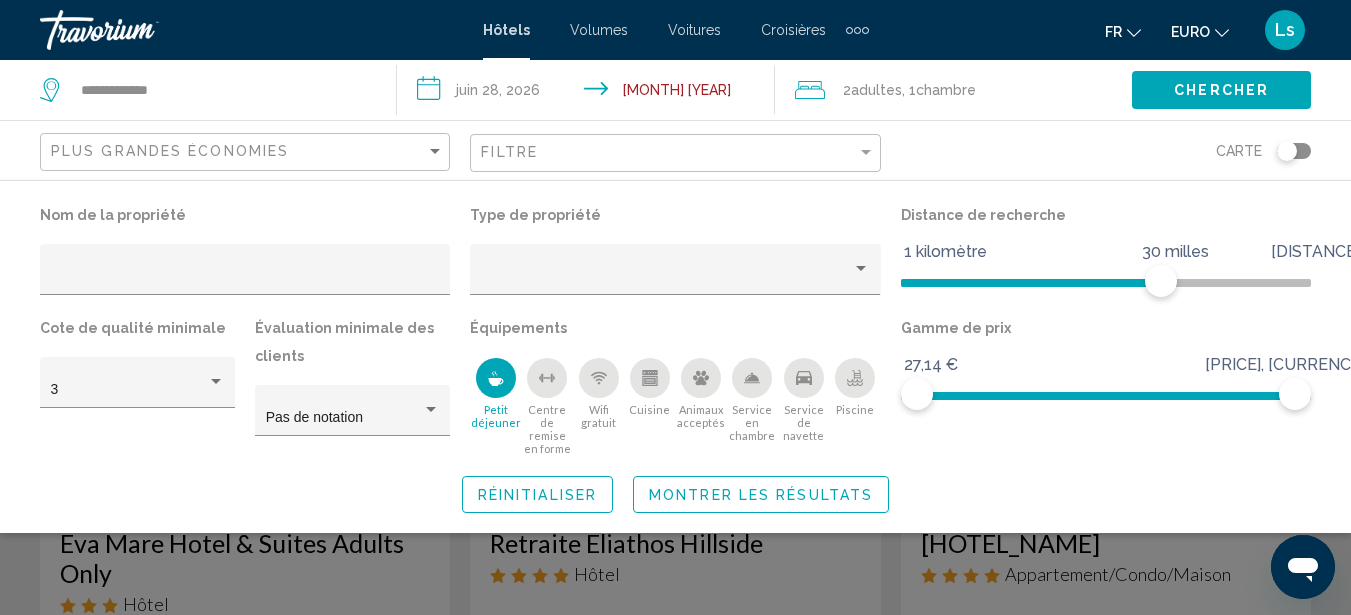 click at bounding box center [855, 378] 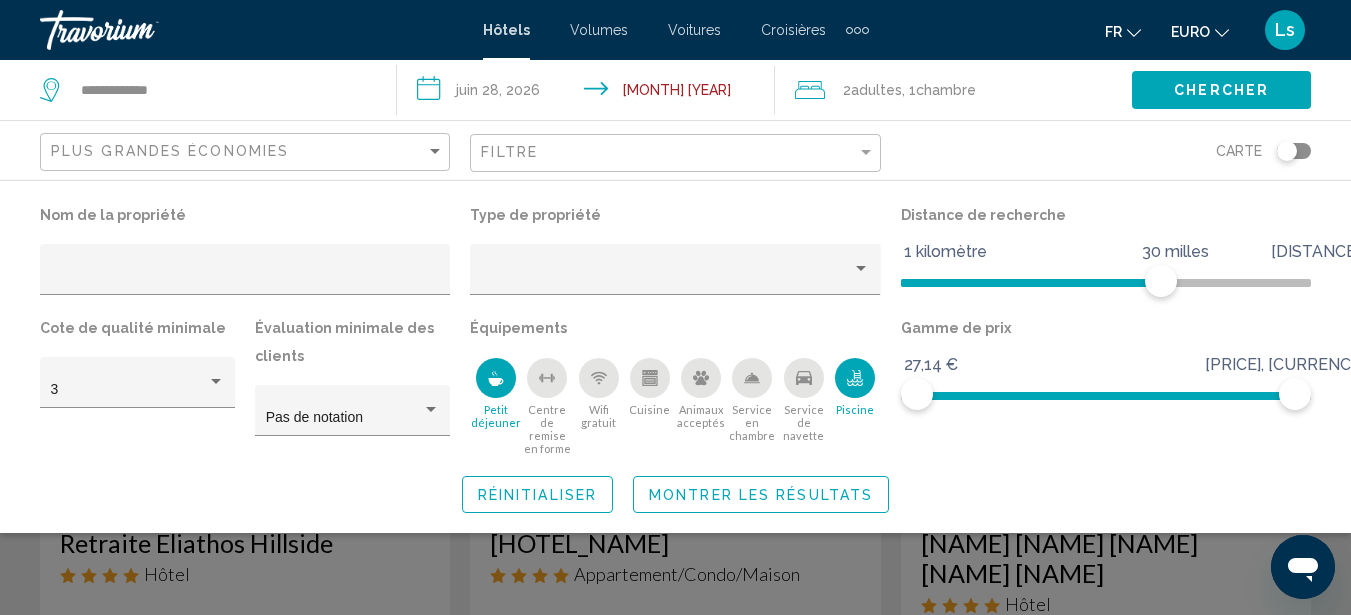 click at bounding box center (649, 372) 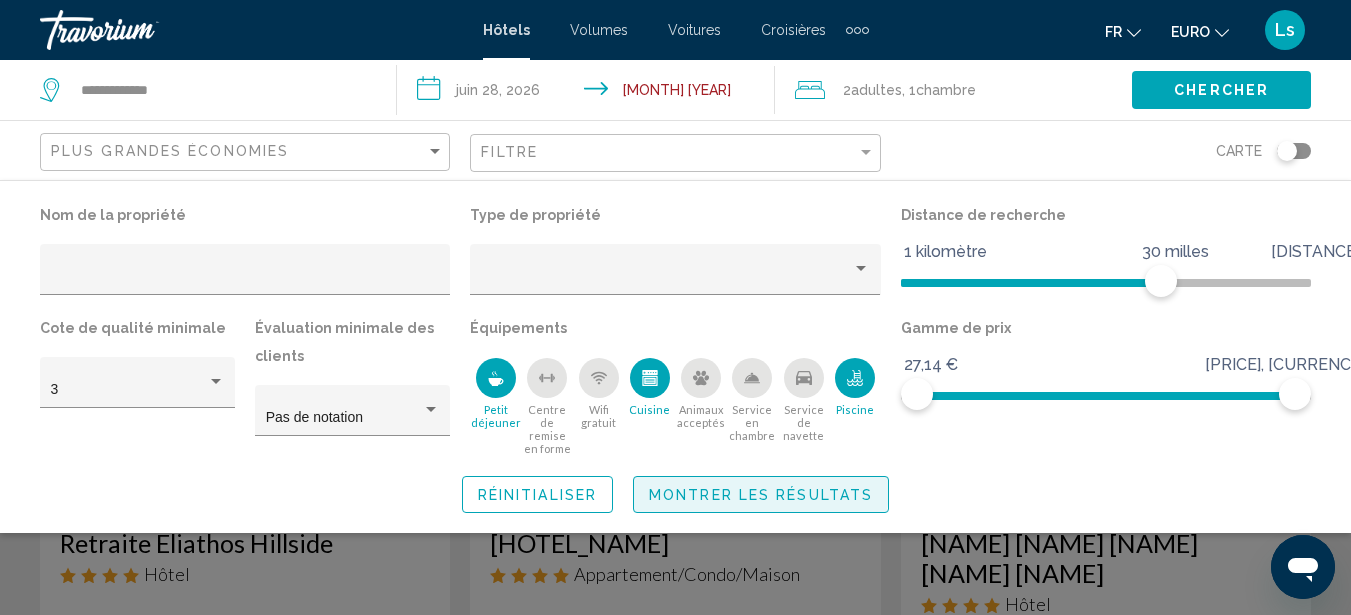 click on "Montrer les résultats" at bounding box center (761, 495) 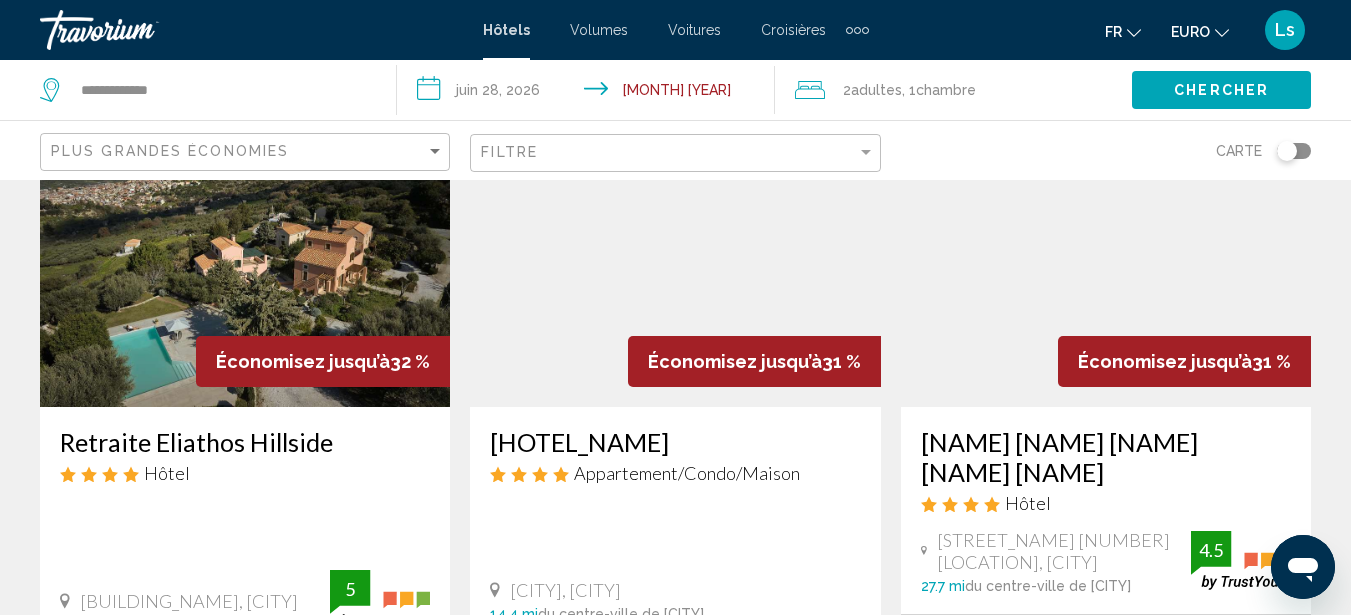 scroll, scrollTop: 150, scrollLeft: 0, axis: vertical 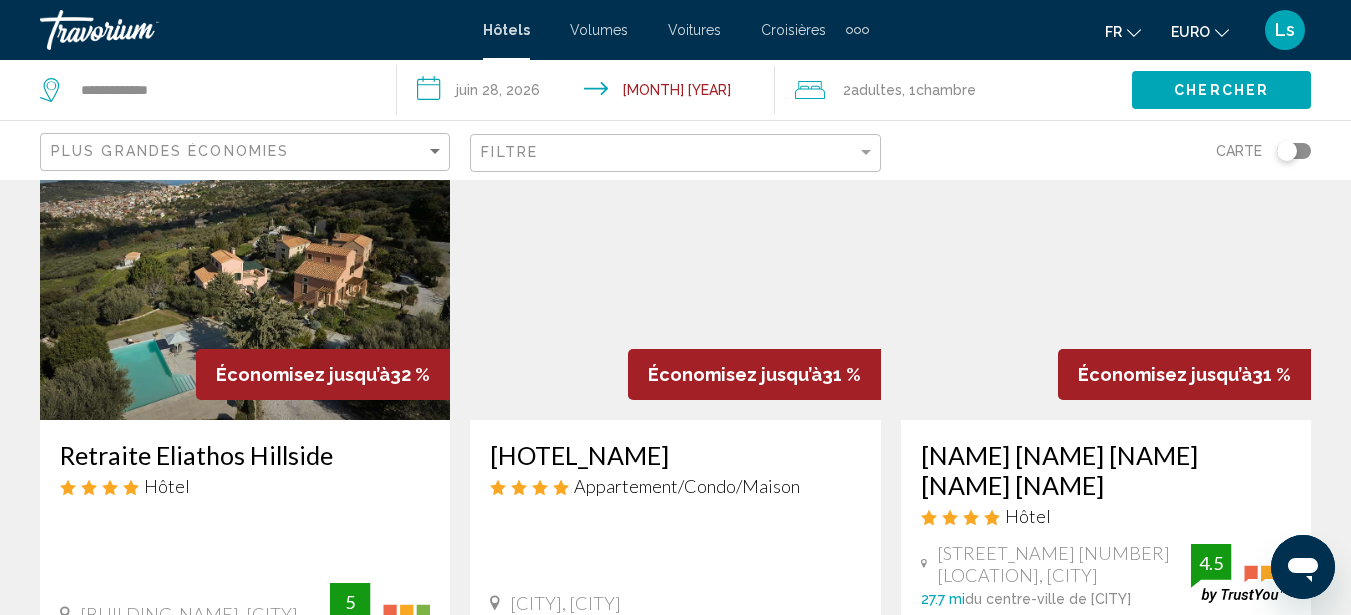 click at bounding box center (245, 260) 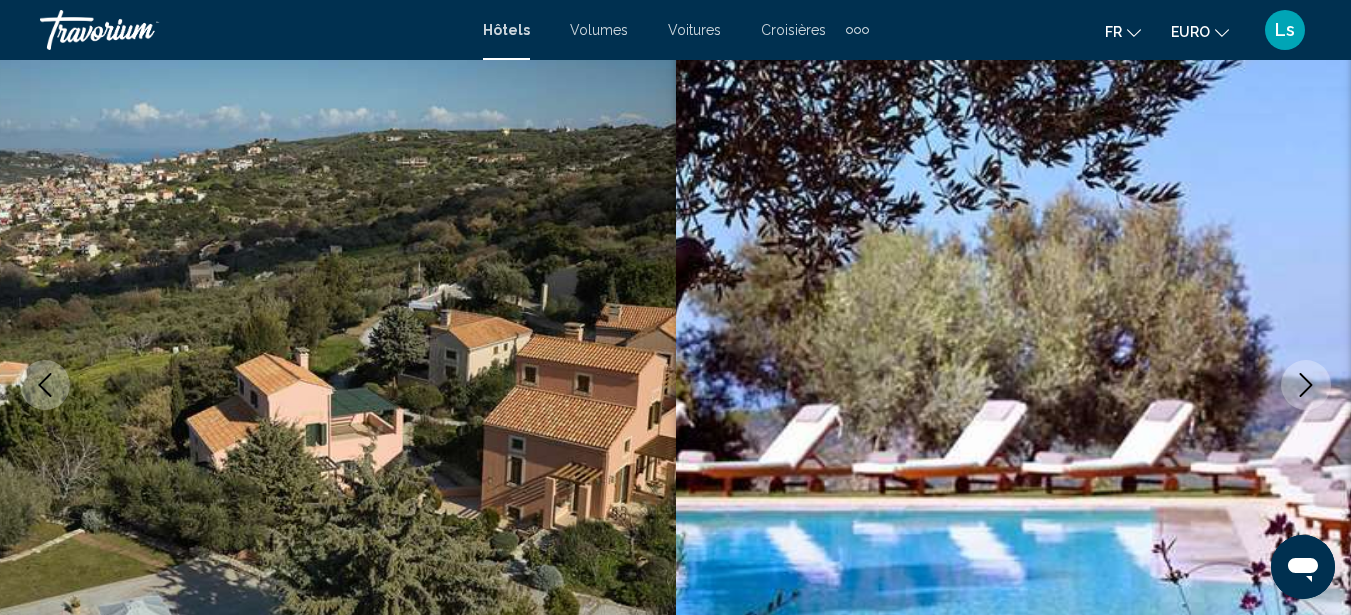 scroll, scrollTop: 227, scrollLeft: 0, axis: vertical 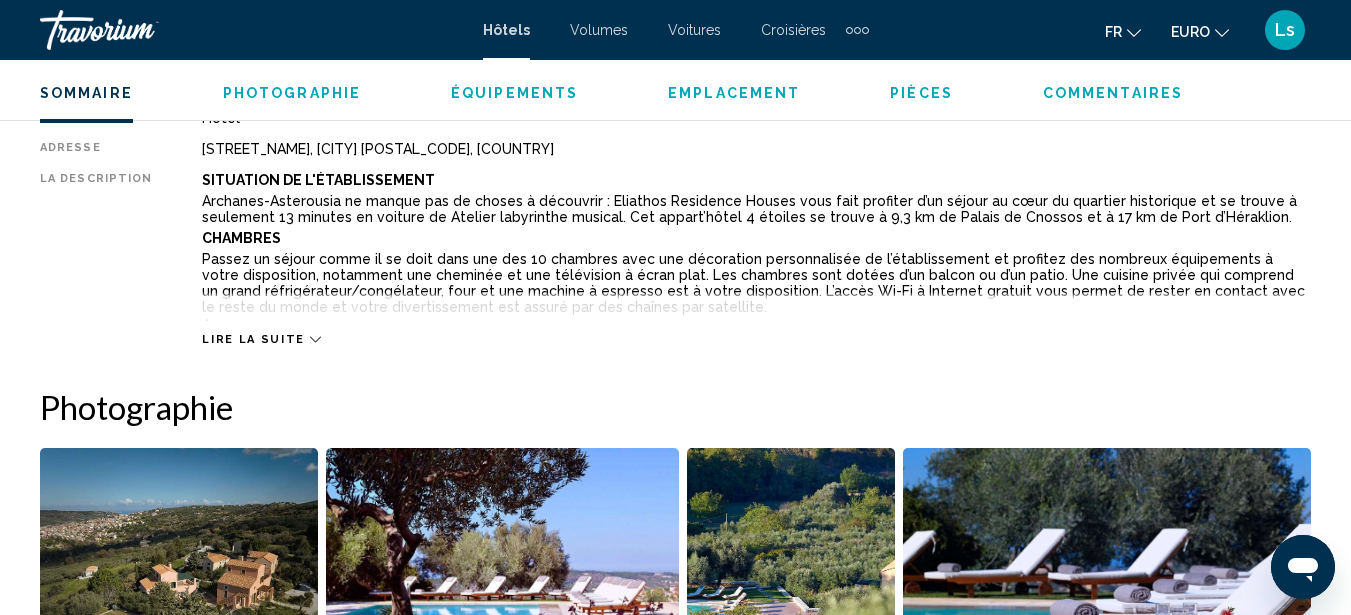 click on "Photographie" at bounding box center (292, 93) 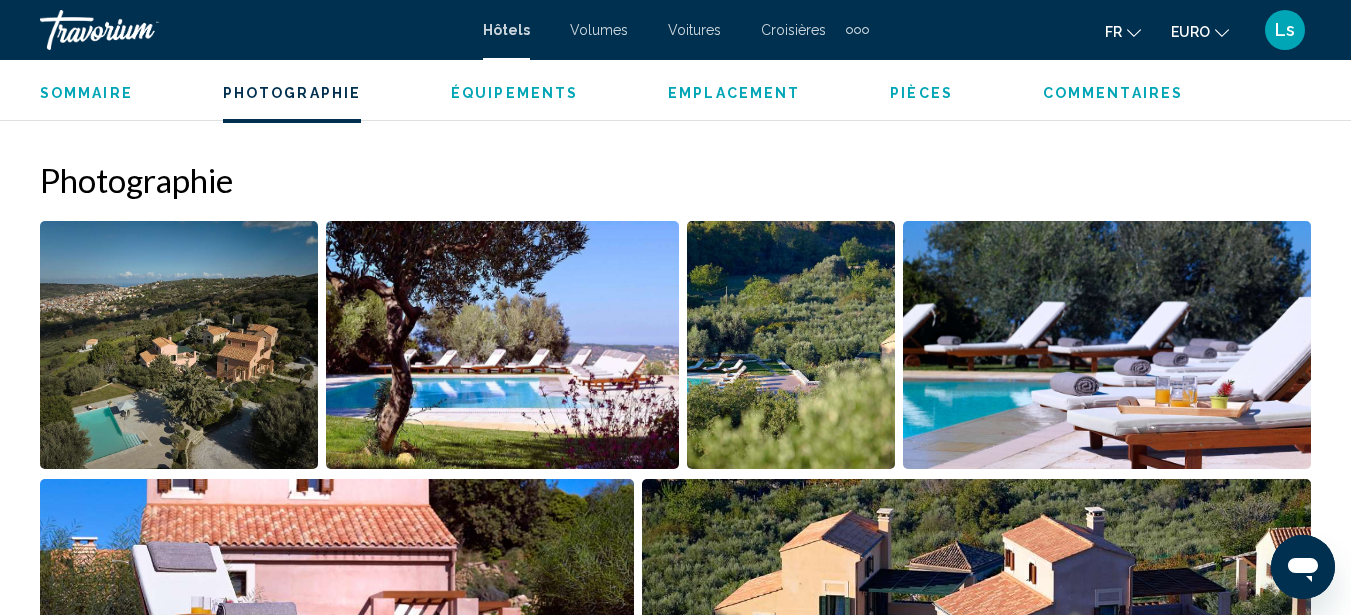 scroll, scrollTop: 1328, scrollLeft: 0, axis: vertical 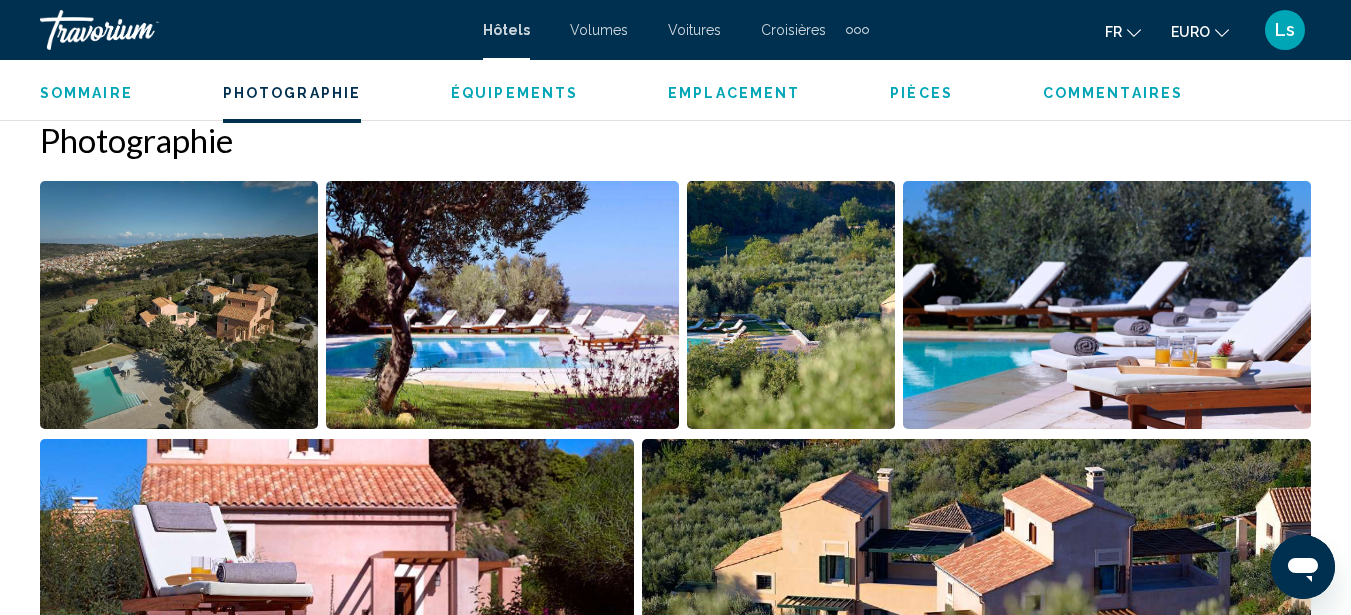 click at bounding box center (179, 305) 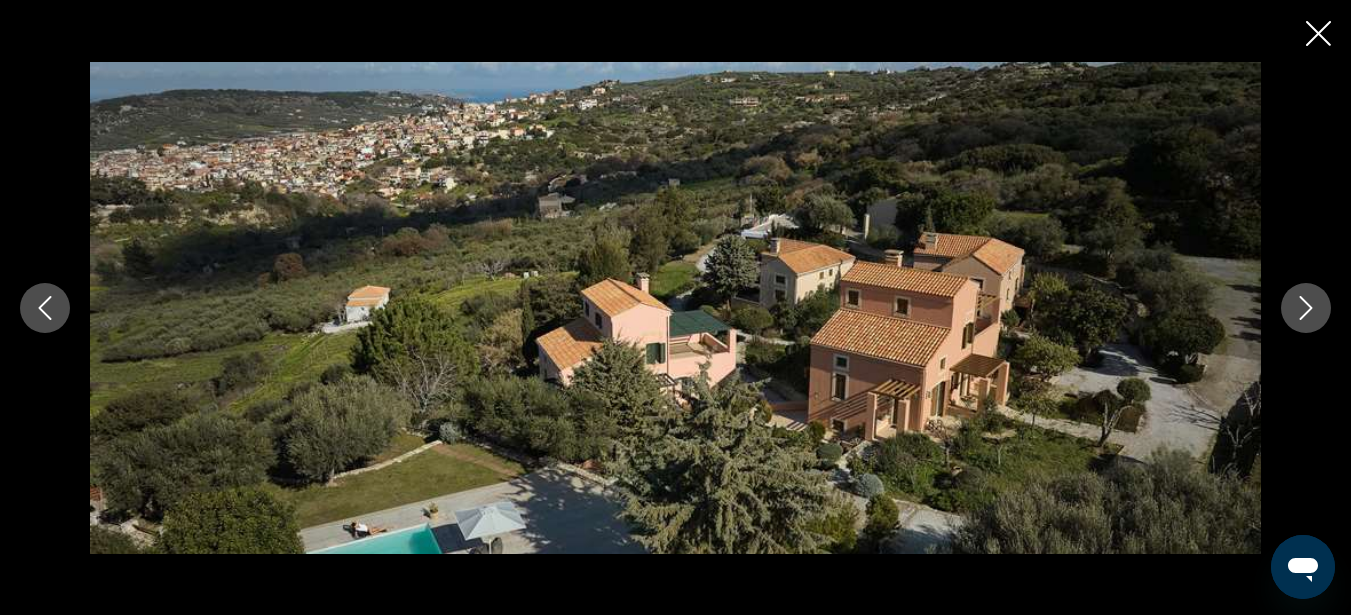 click at bounding box center [1306, 308] 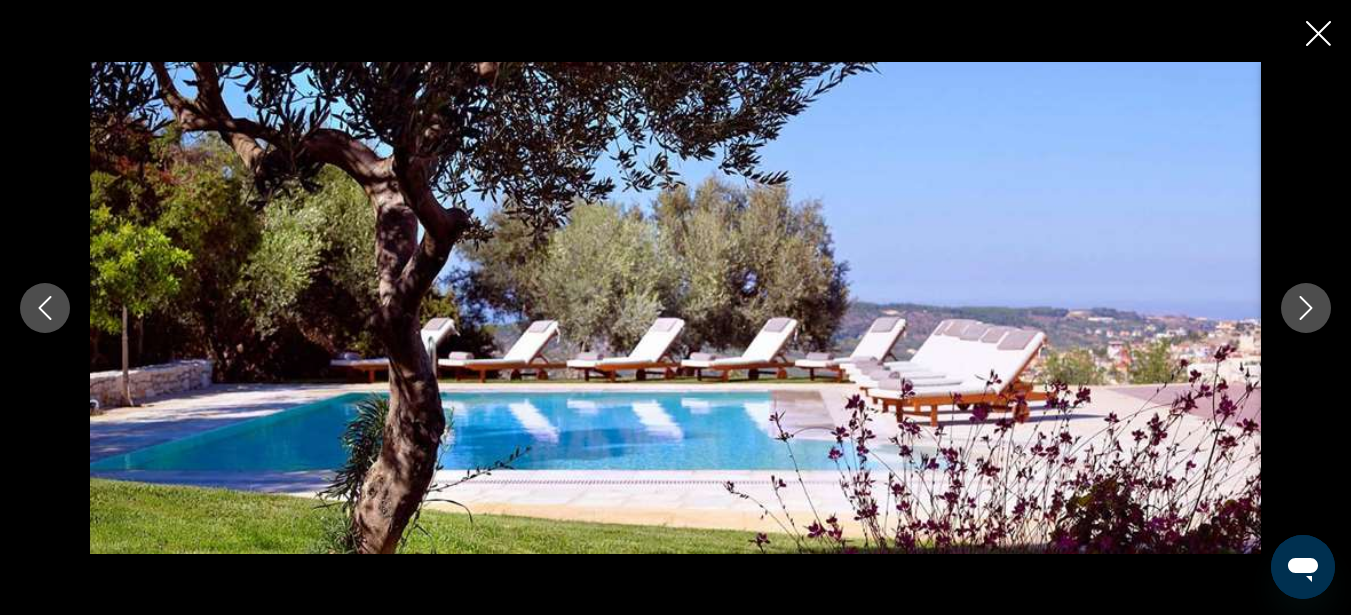 click at bounding box center [1306, 308] 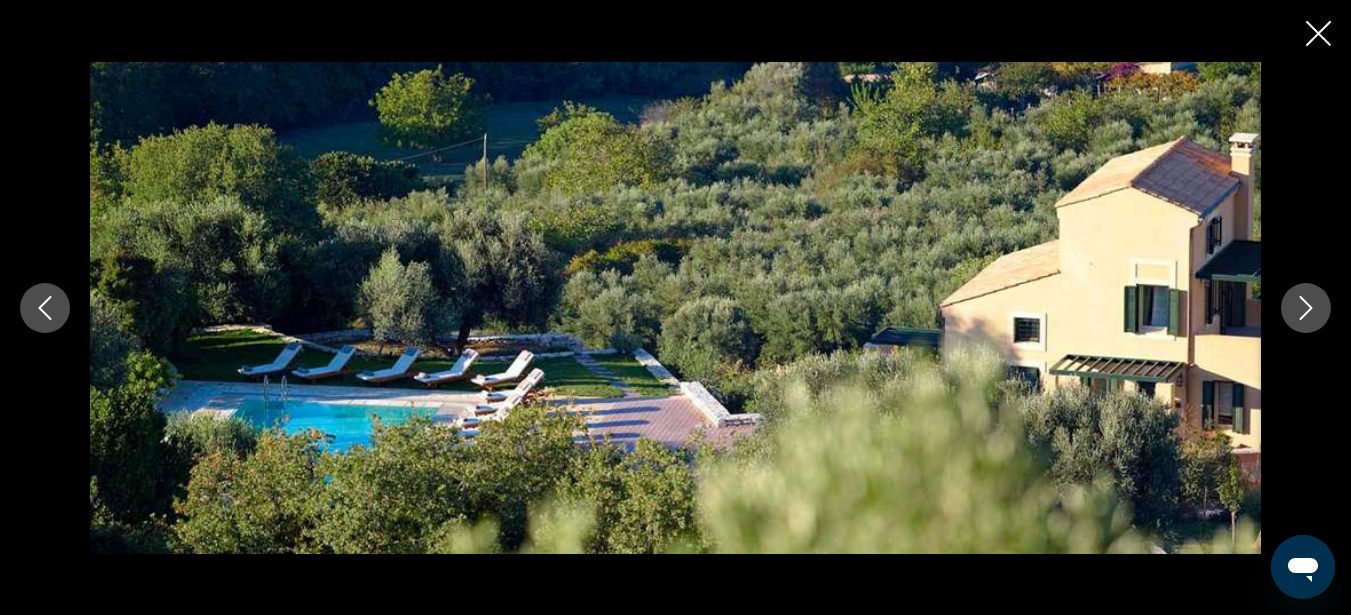 click at bounding box center (1306, 308) 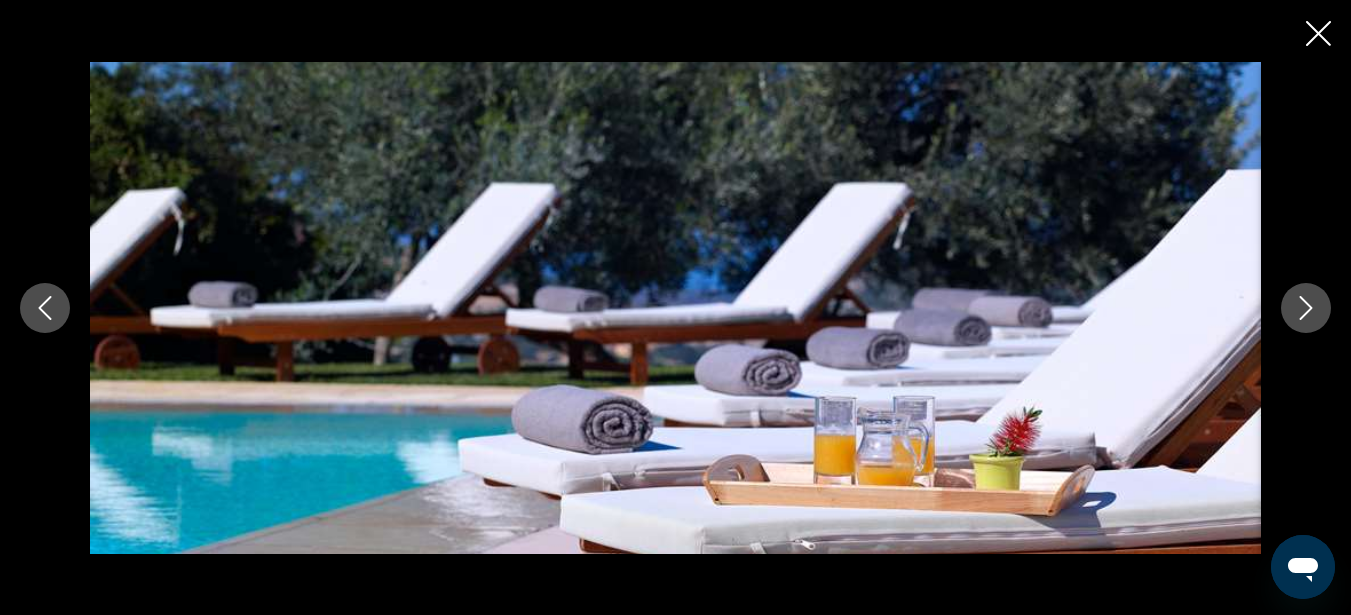 click at bounding box center [1306, 308] 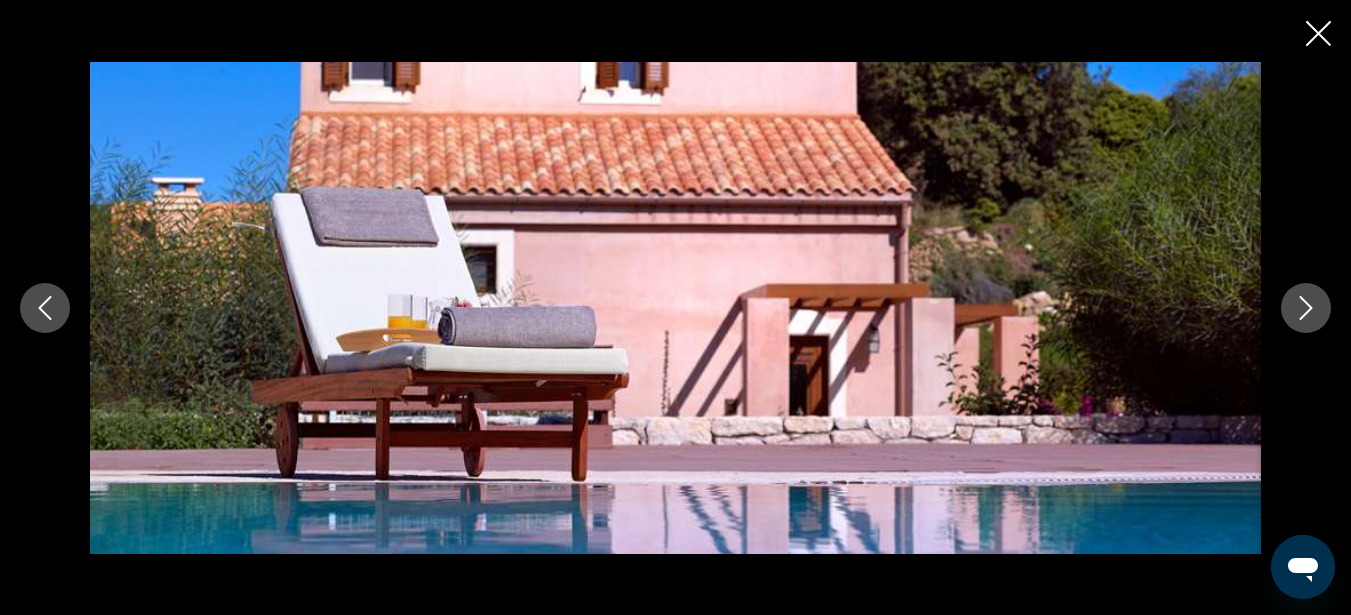 click at bounding box center (1306, 308) 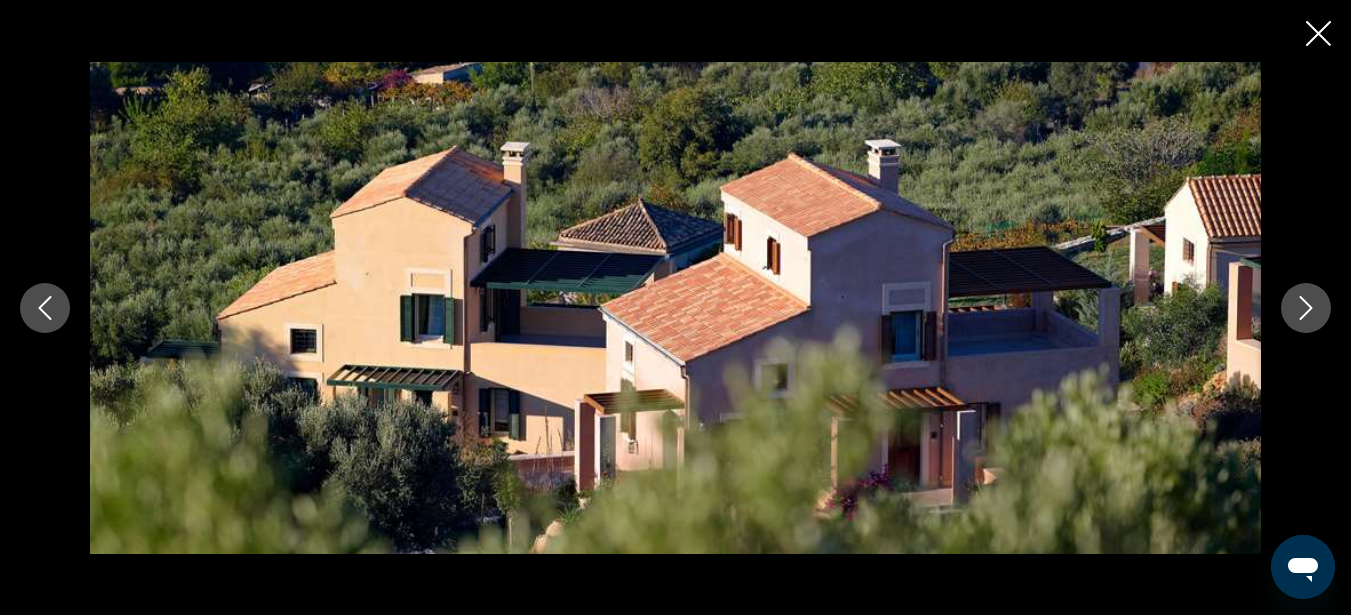 click at bounding box center (1306, 308) 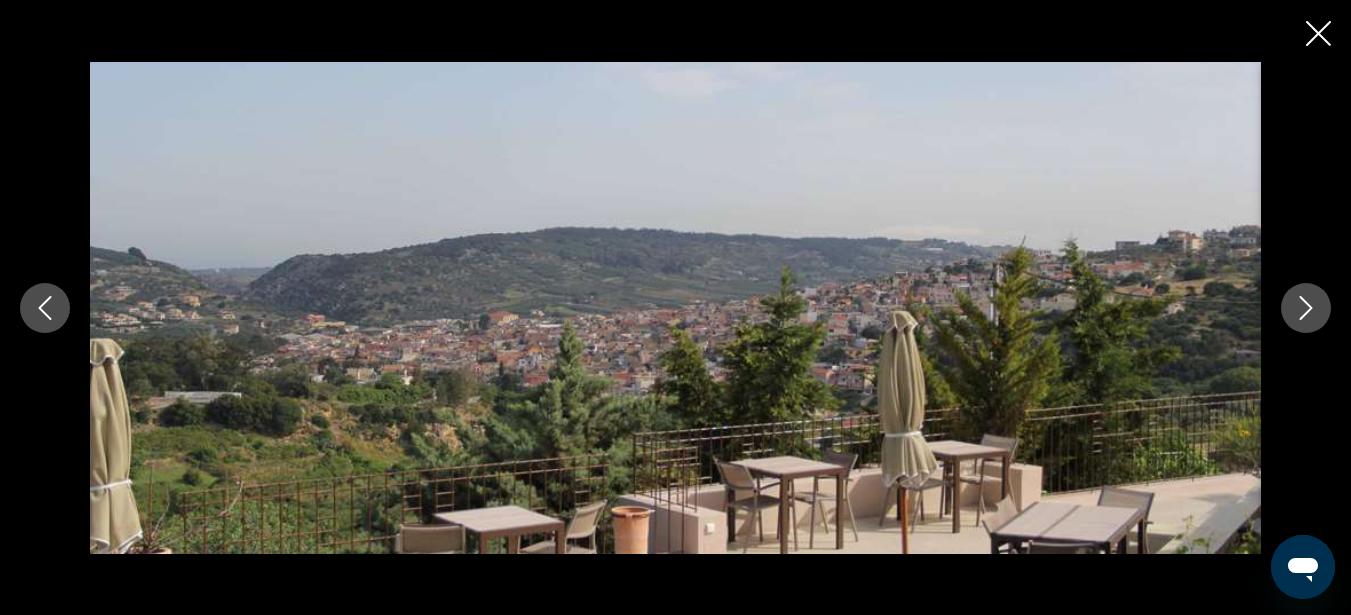 click at bounding box center (1306, 308) 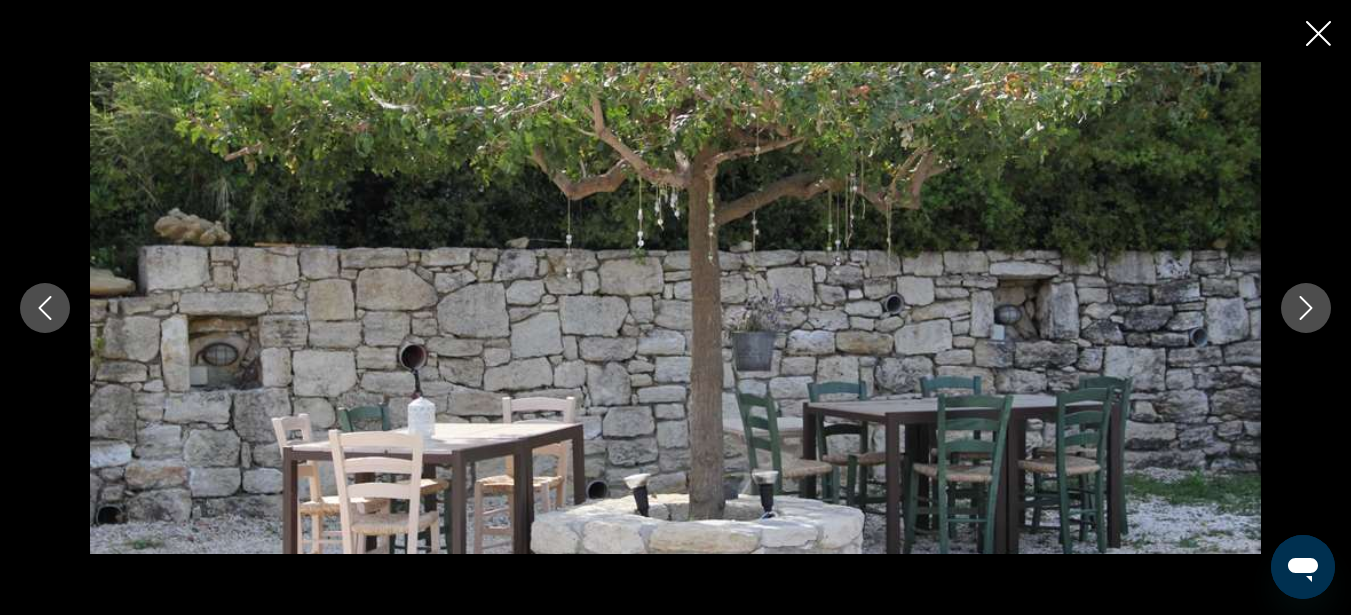 click at bounding box center (1306, 308) 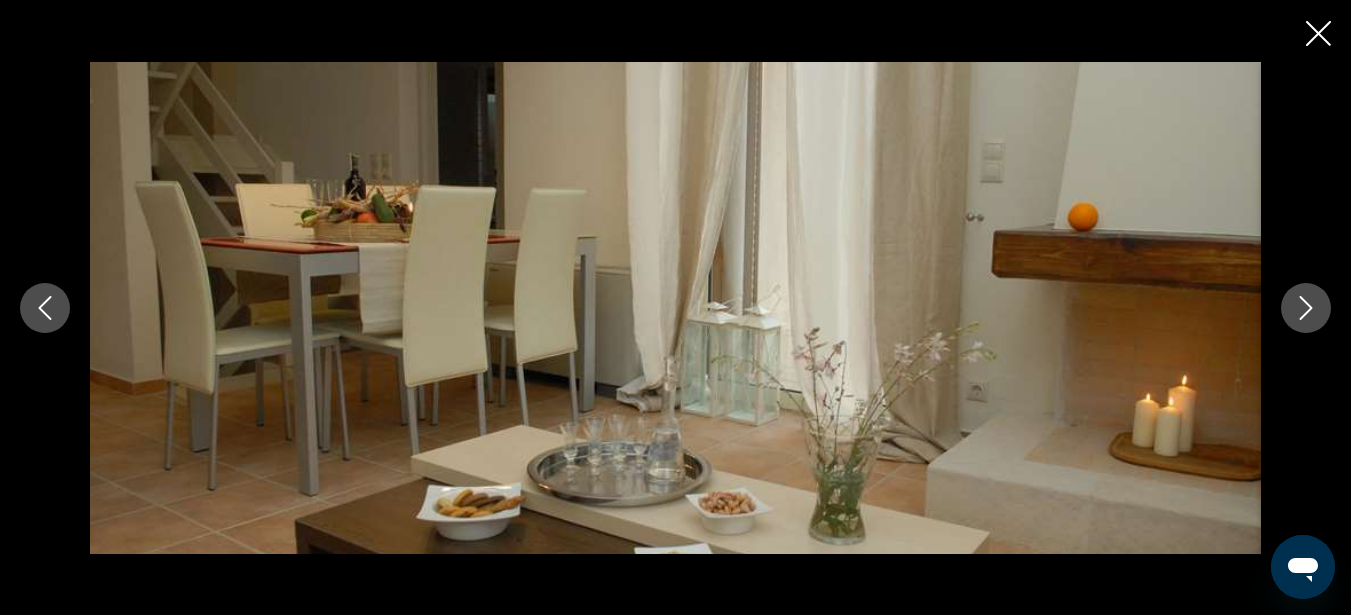 click at bounding box center (1306, 308) 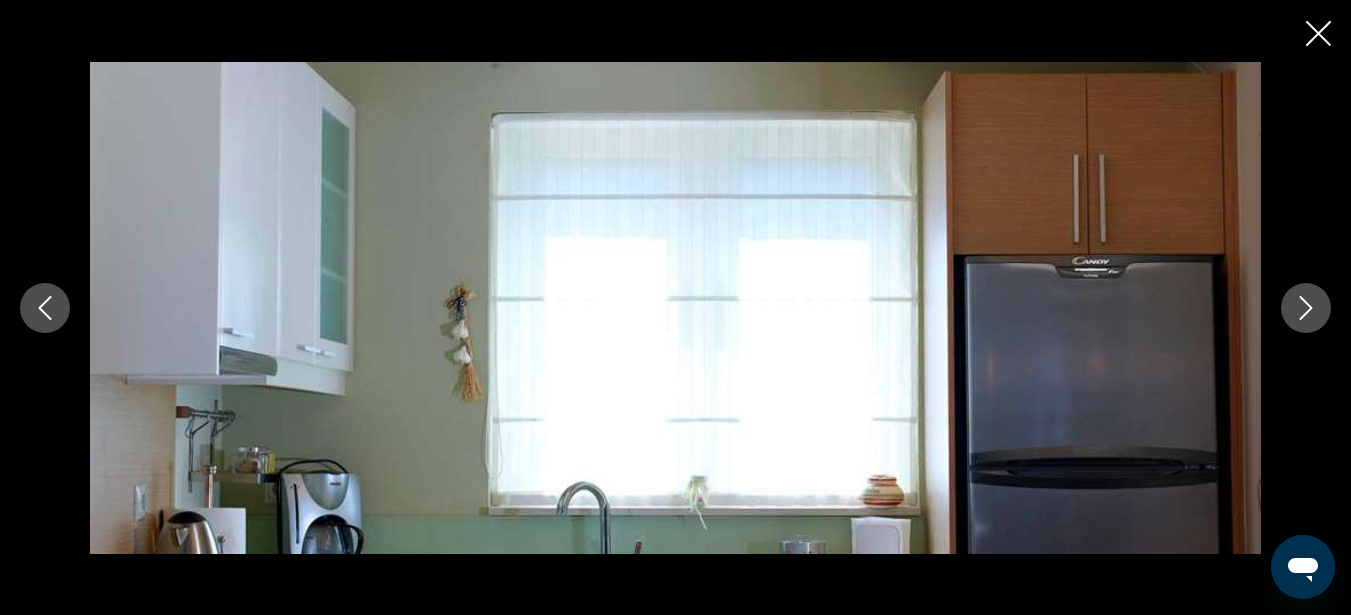 click at bounding box center [1306, 308] 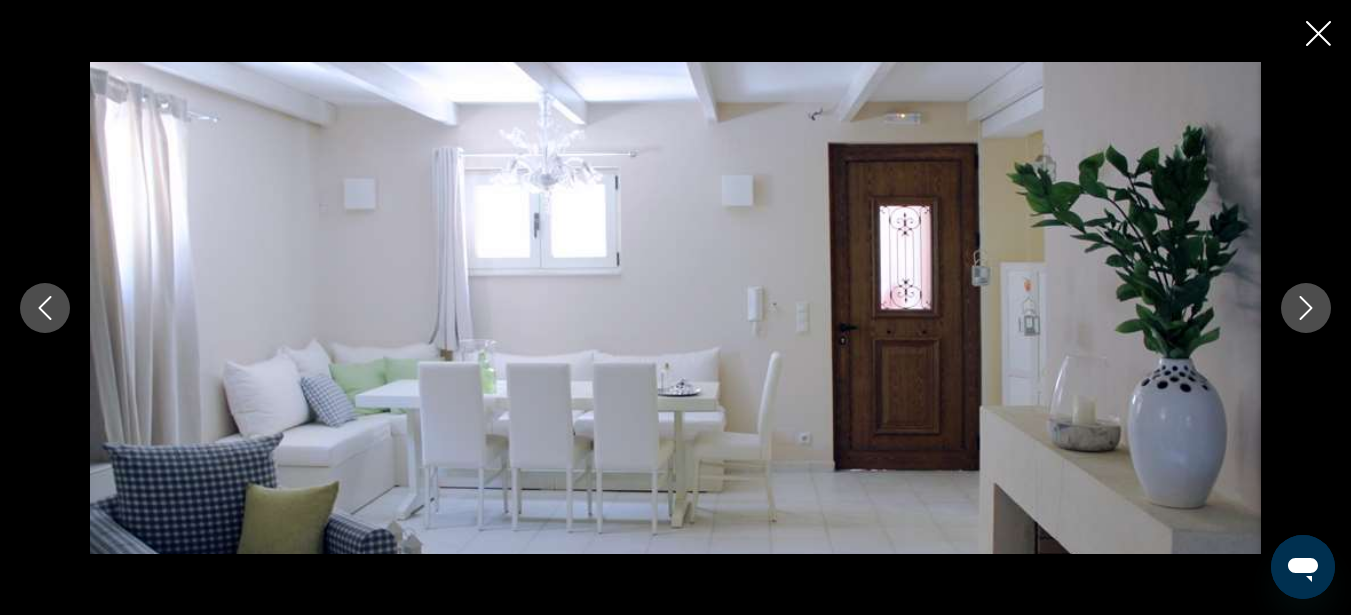 click at bounding box center [1318, 33] 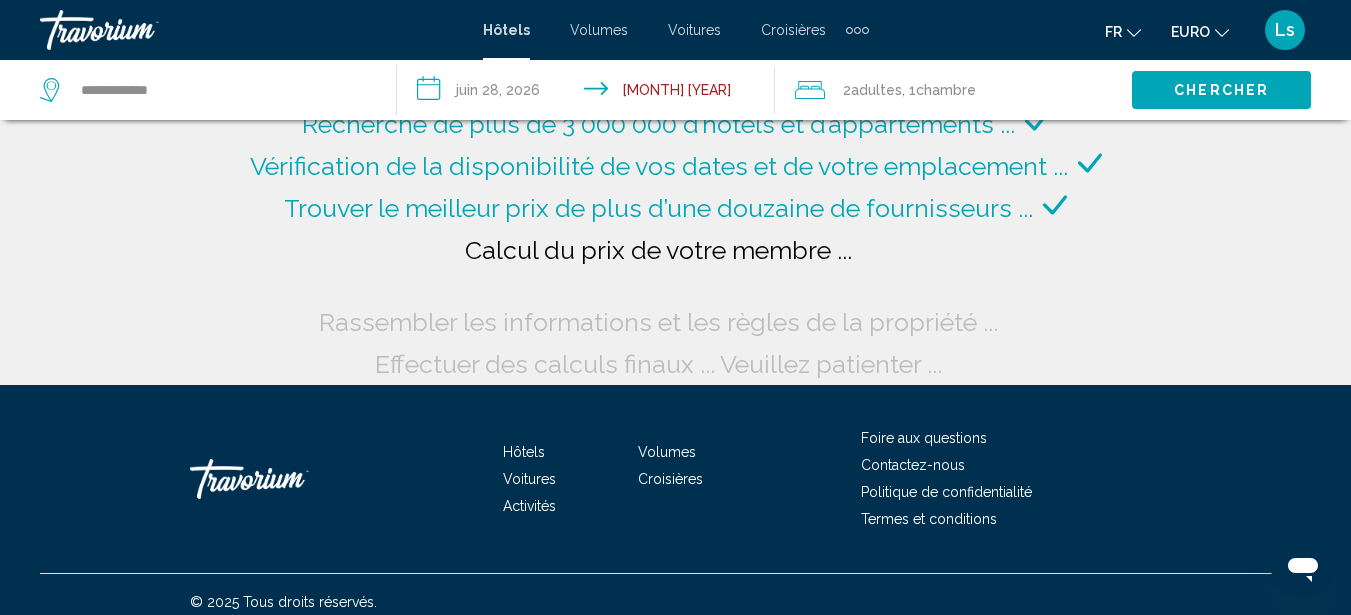 scroll, scrollTop: 42, scrollLeft: 0, axis: vertical 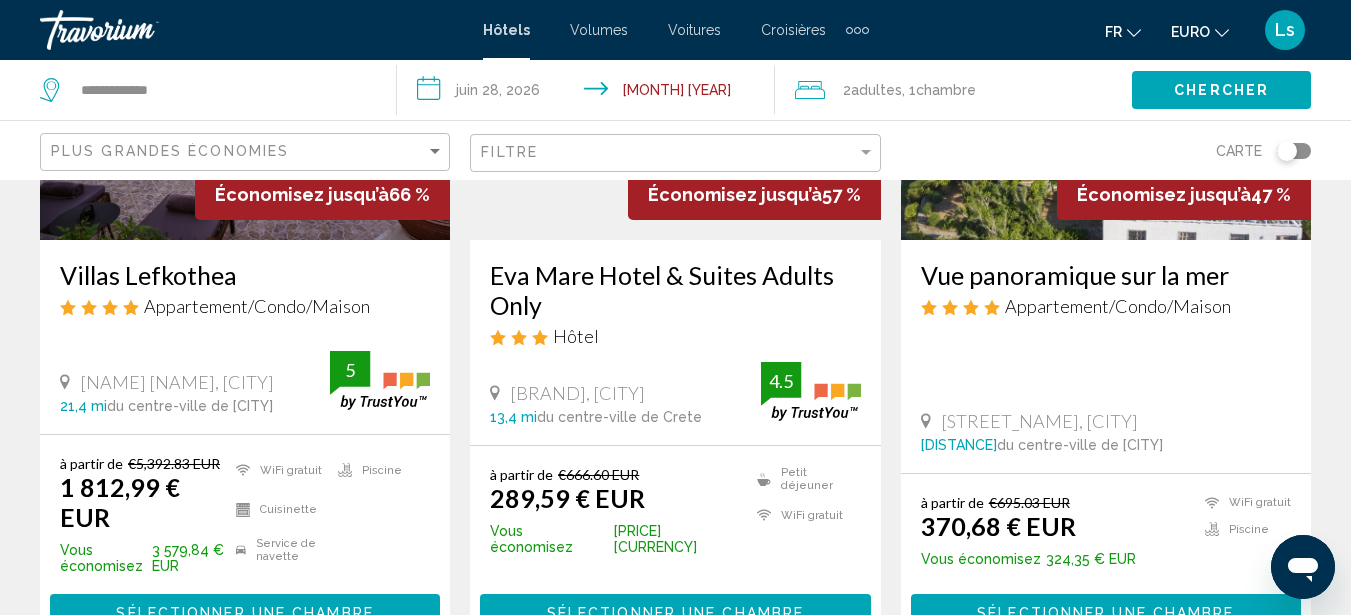 click at bounding box center [1106, 80] 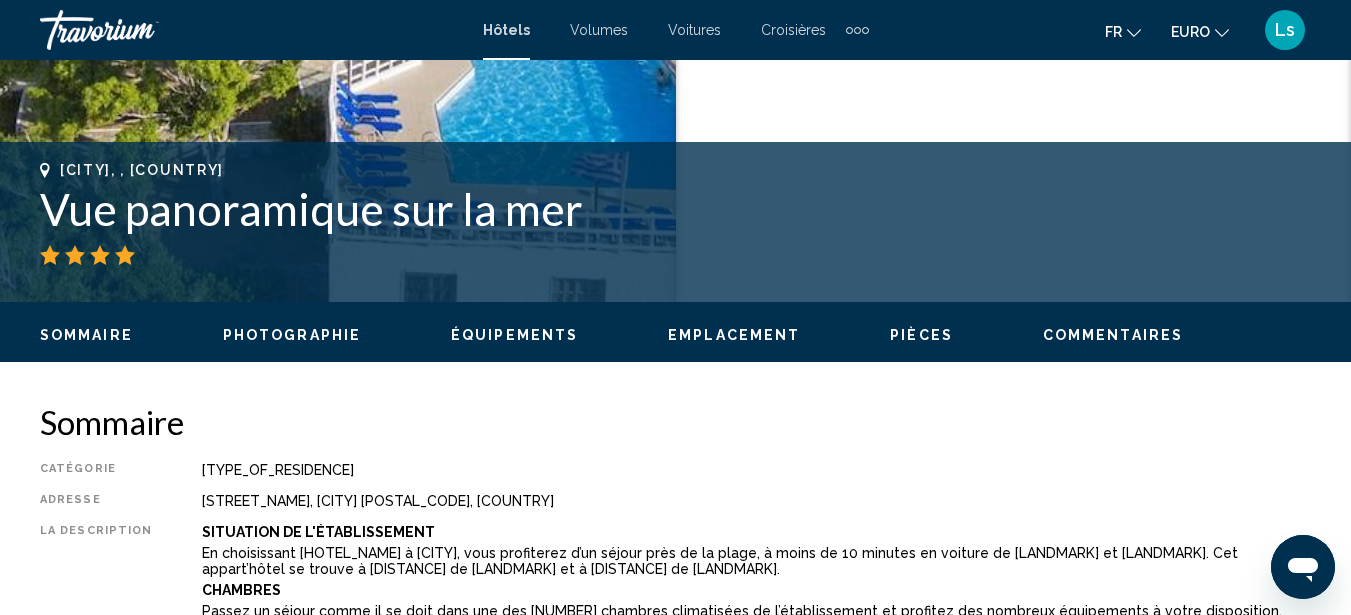 scroll, scrollTop: 717, scrollLeft: 0, axis: vertical 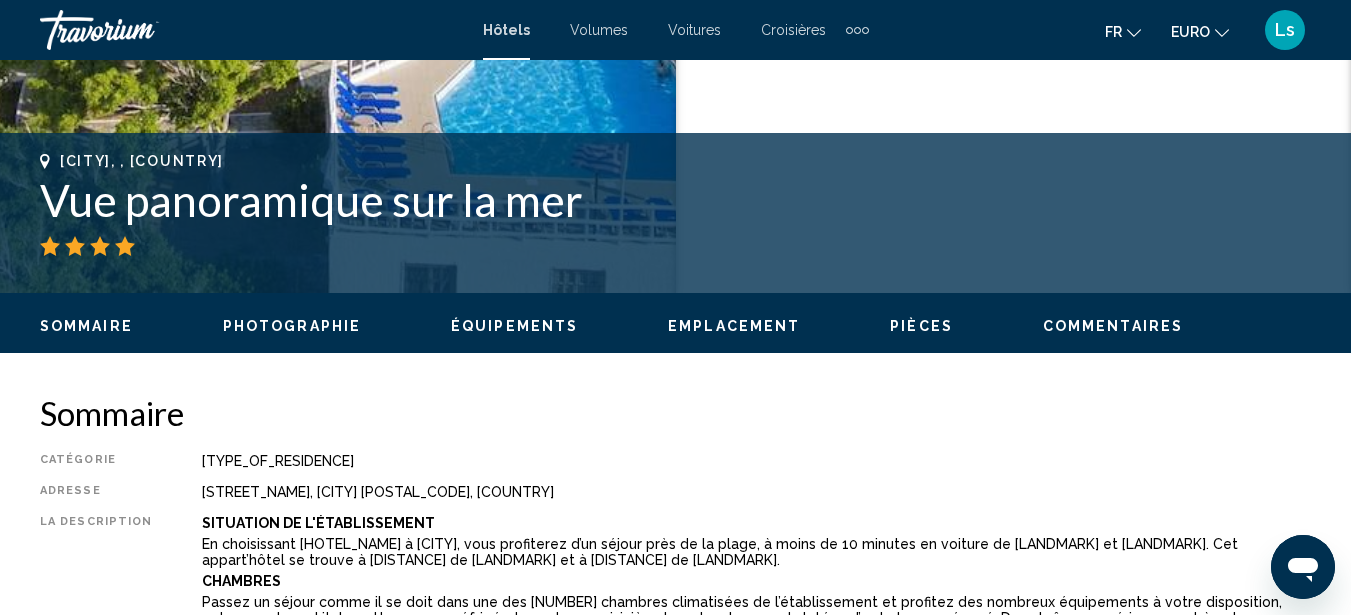 click on "Sommaire
Photographie
Équipements
Emplacement
Pièces
Commentaires
Voir les disponibilités" at bounding box center (675, 324) 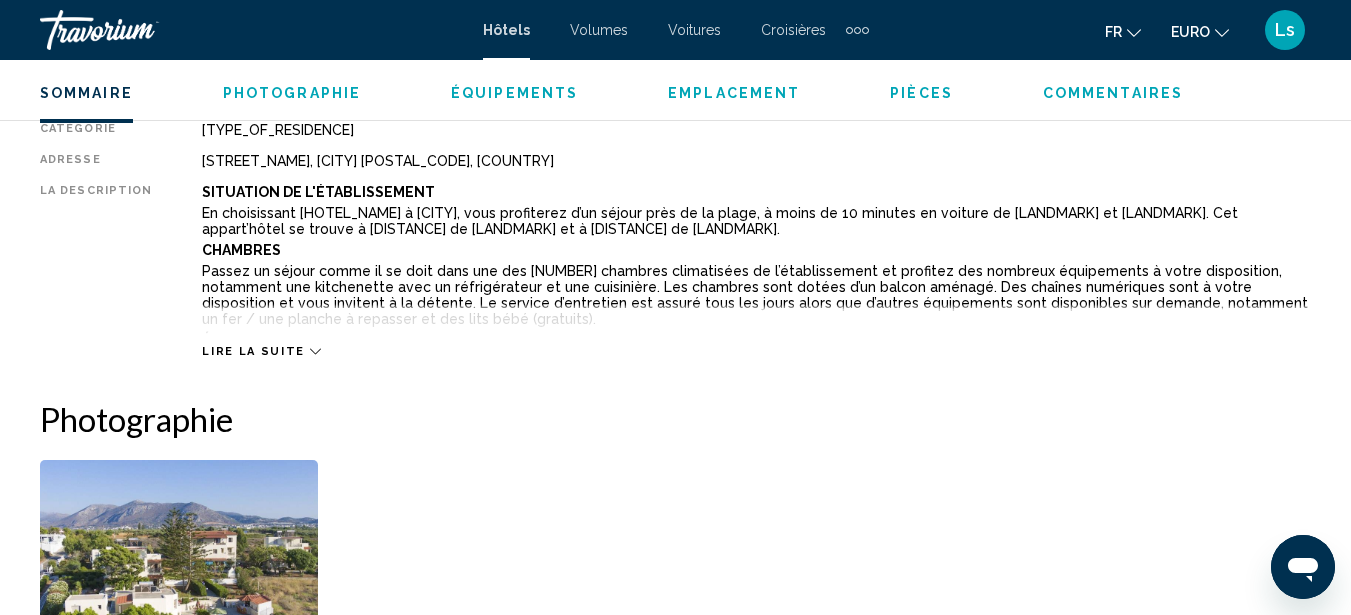 scroll, scrollTop: 1327, scrollLeft: 0, axis: vertical 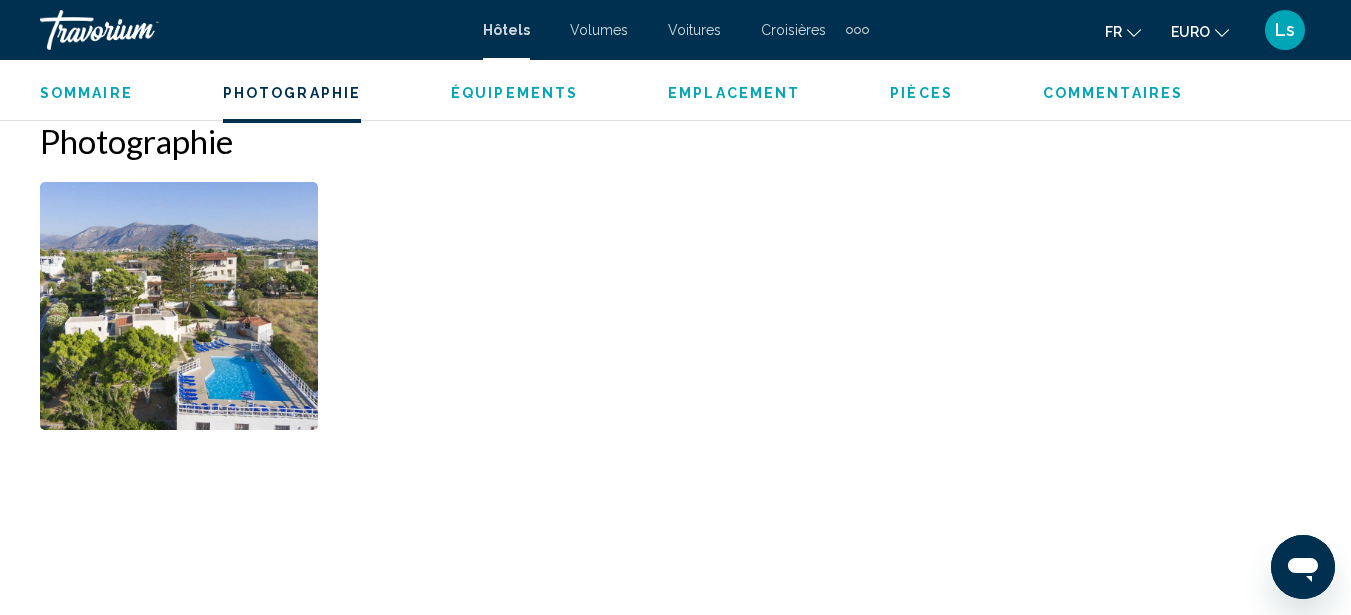 click at bounding box center (179, 306) 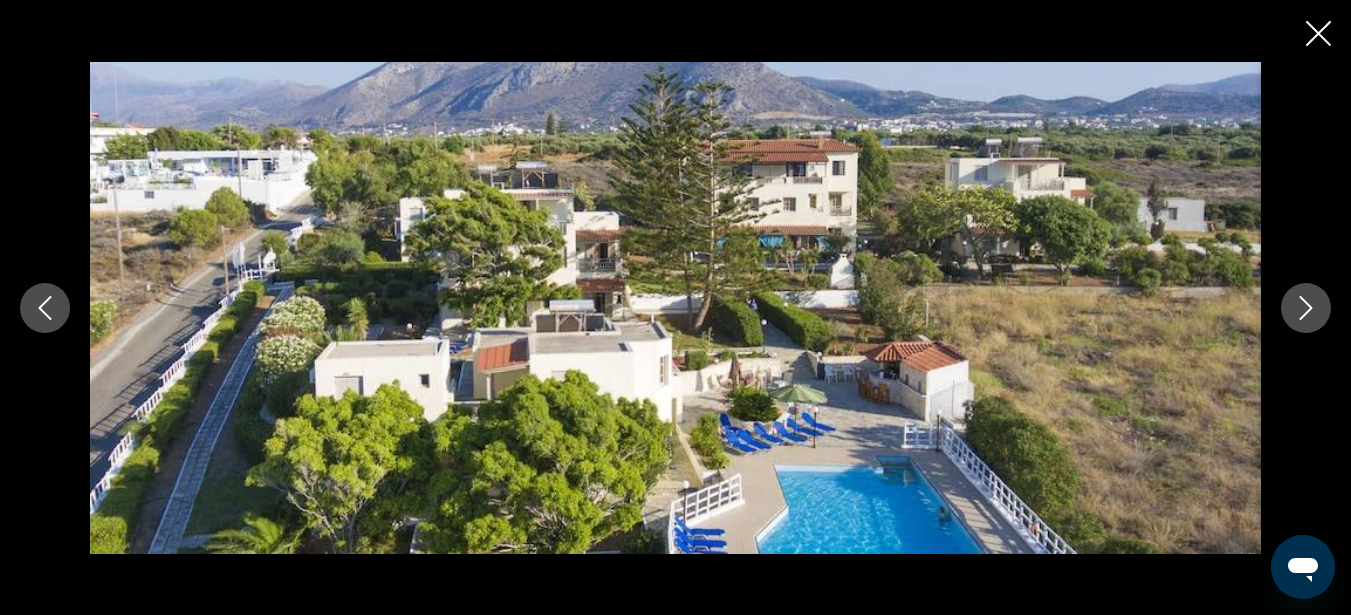click at bounding box center (1306, 308) 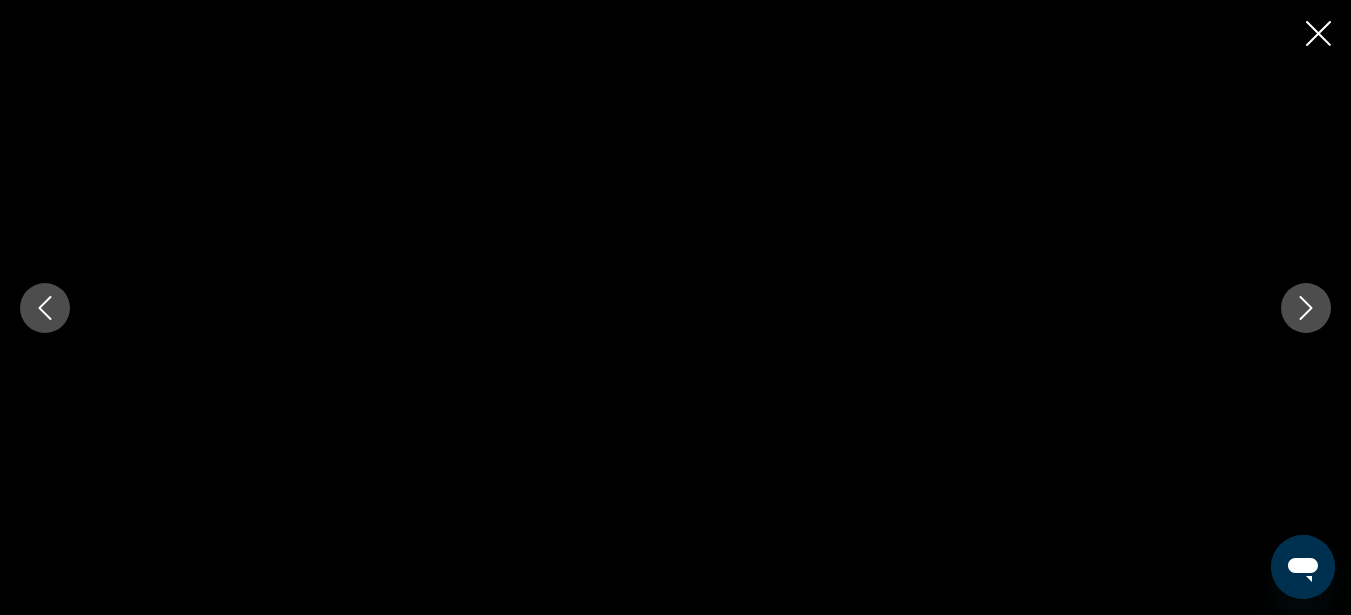 click at bounding box center [1306, 308] 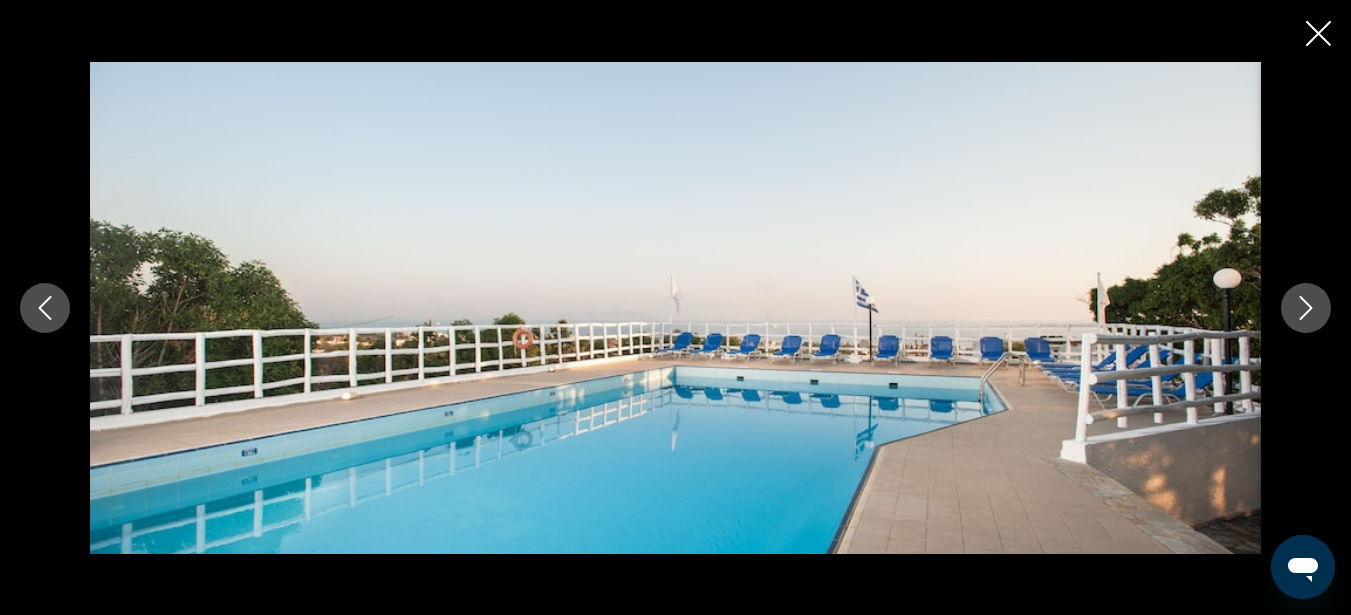 click at bounding box center [1306, 308] 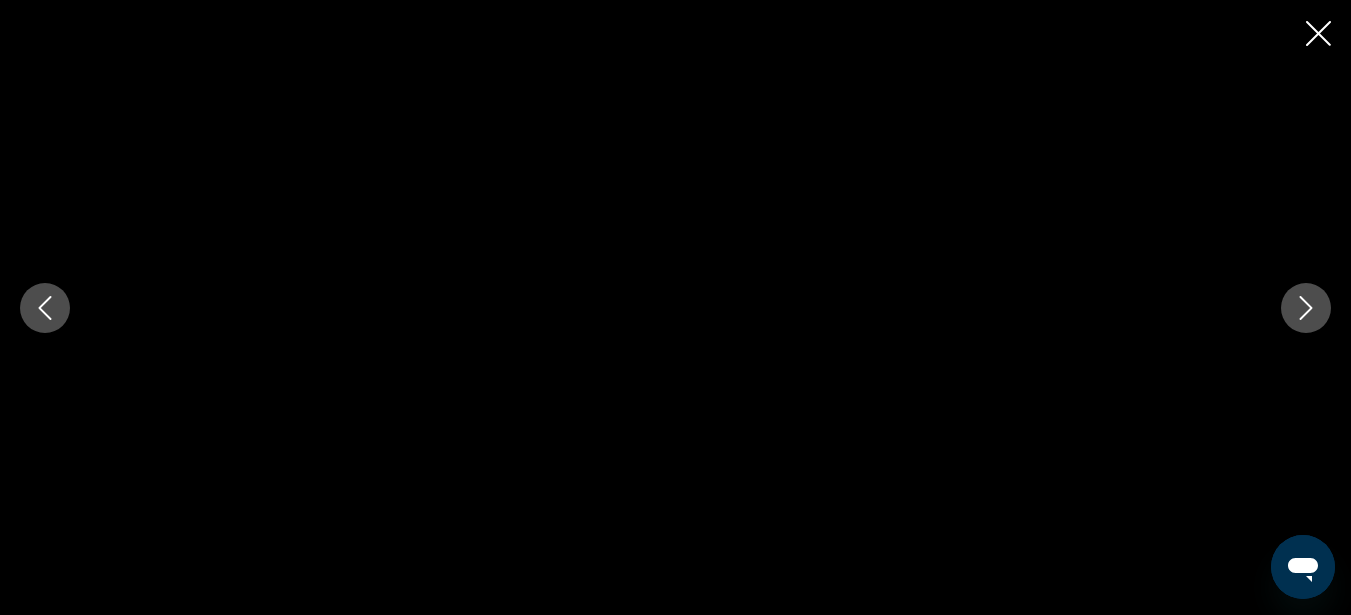 click at bounding box center (1306, 308) 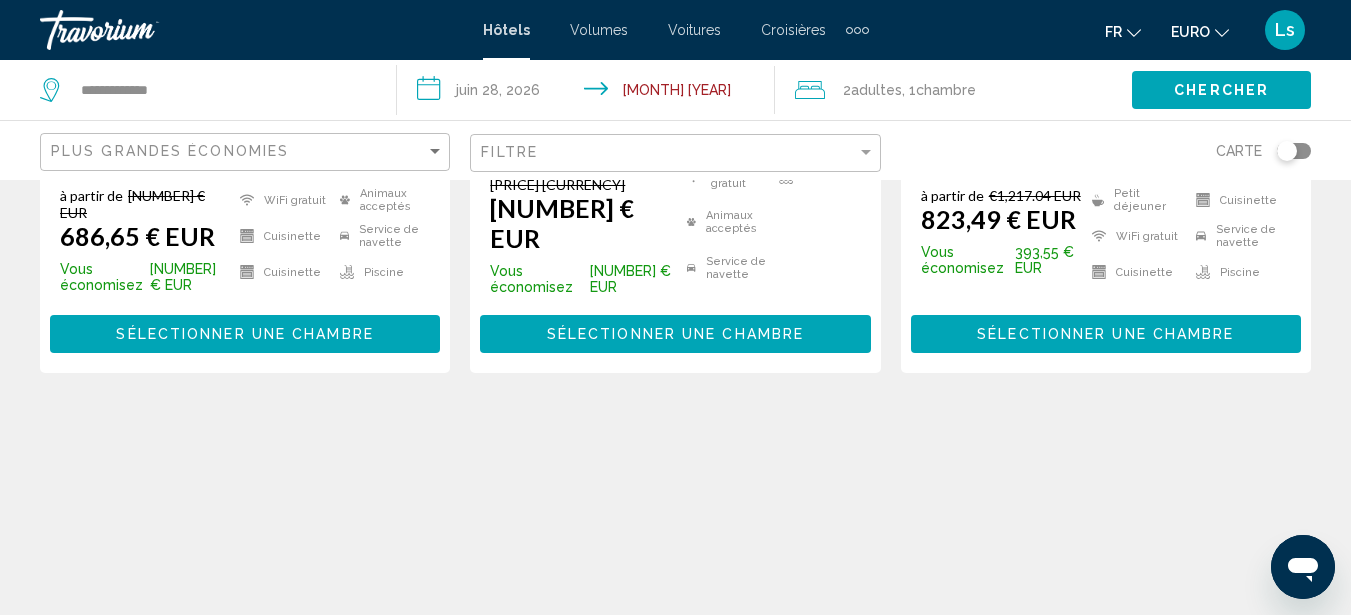scroll, scrollTop: 1435, scrollLeft: 0, axis: vertical 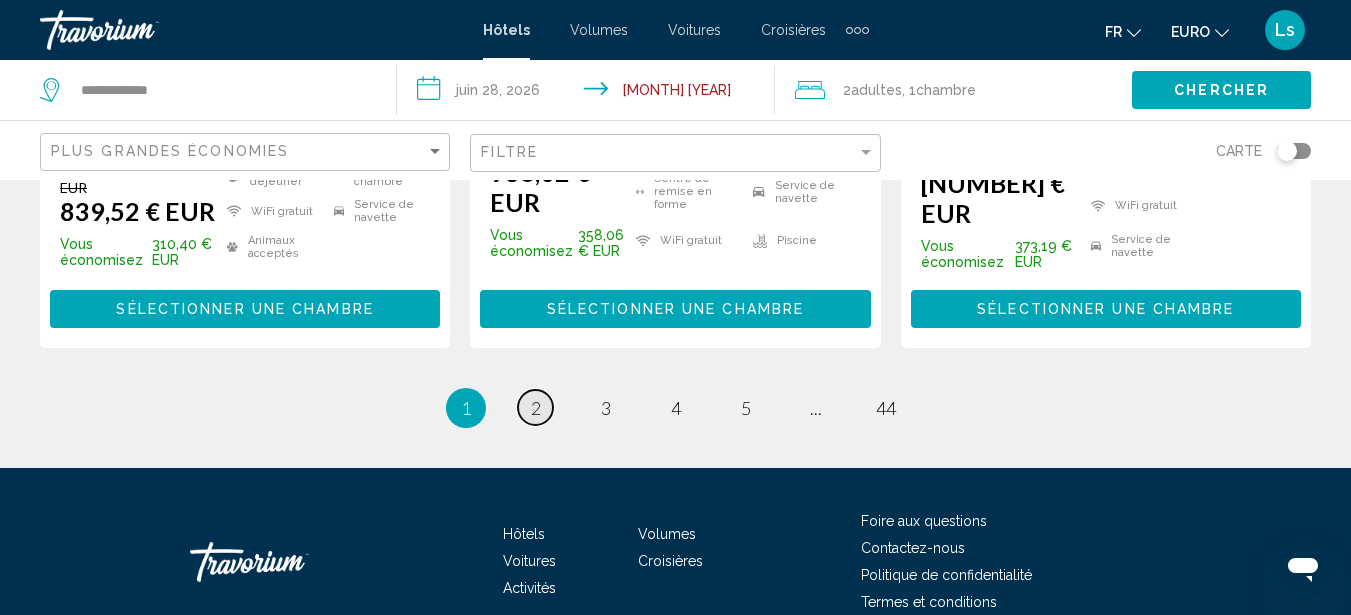 click on "2" at bounding box center [536, 408] 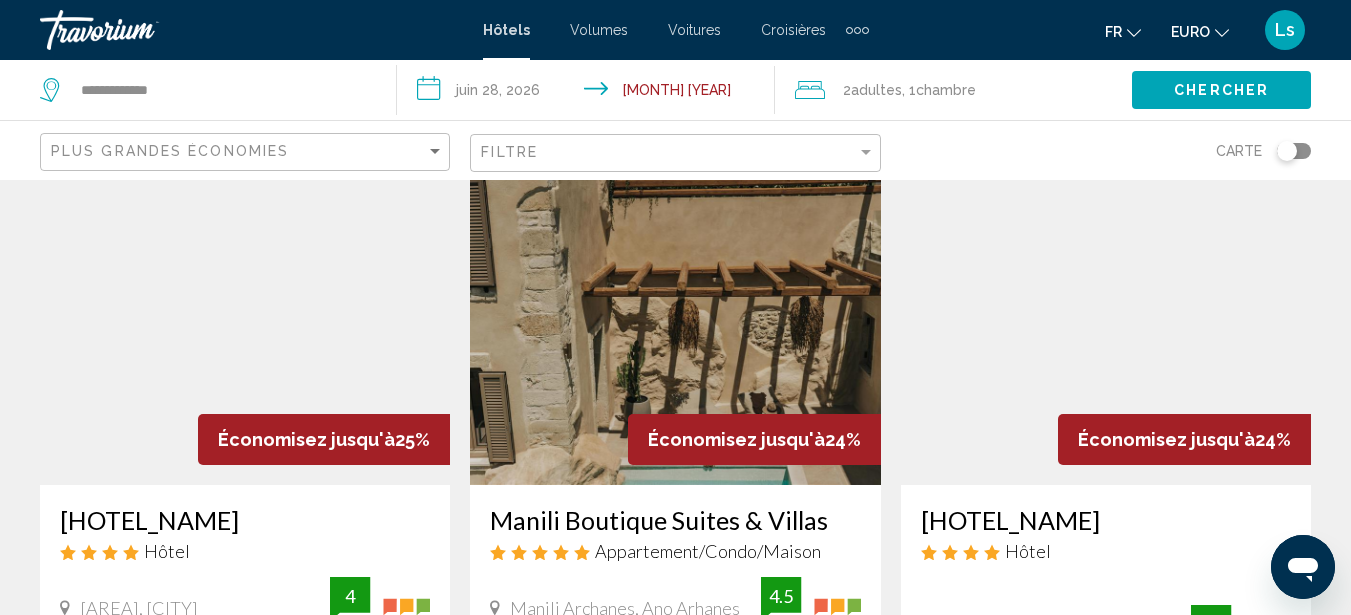 scroll, scrollTop: 0, scrollLeft: 0, axis: both 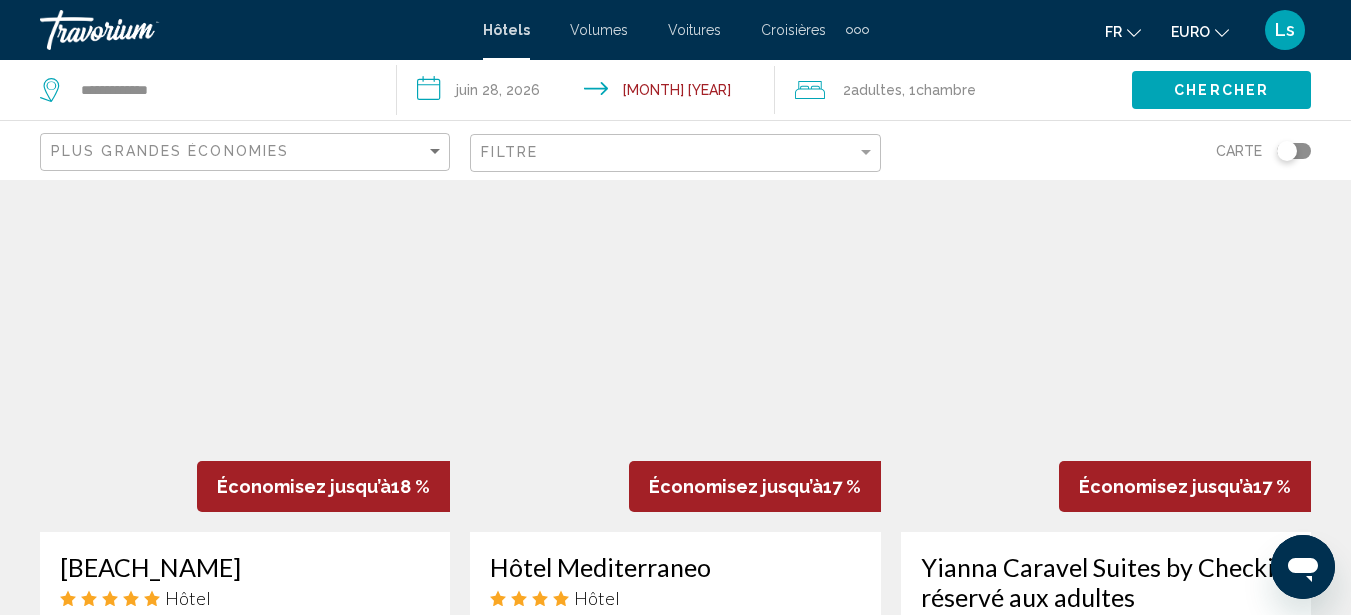 click at bounding box center (675, 372) 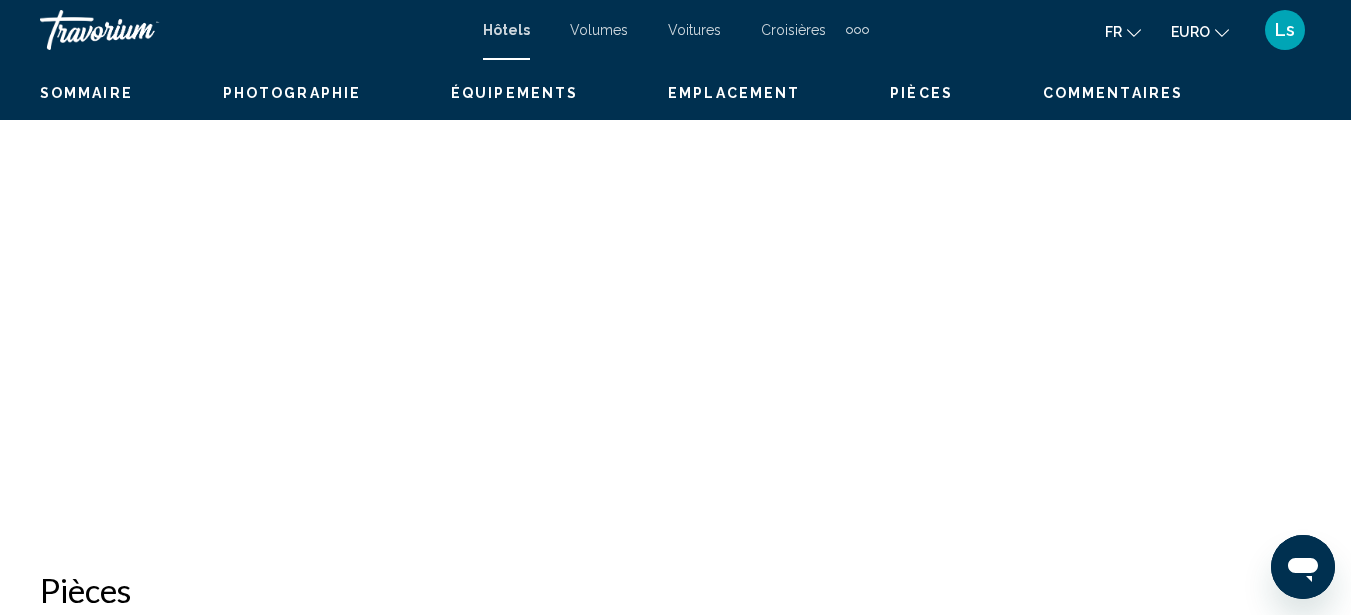 scroll, scrollTop: 227, scrollLeft: 0, axis: vertical 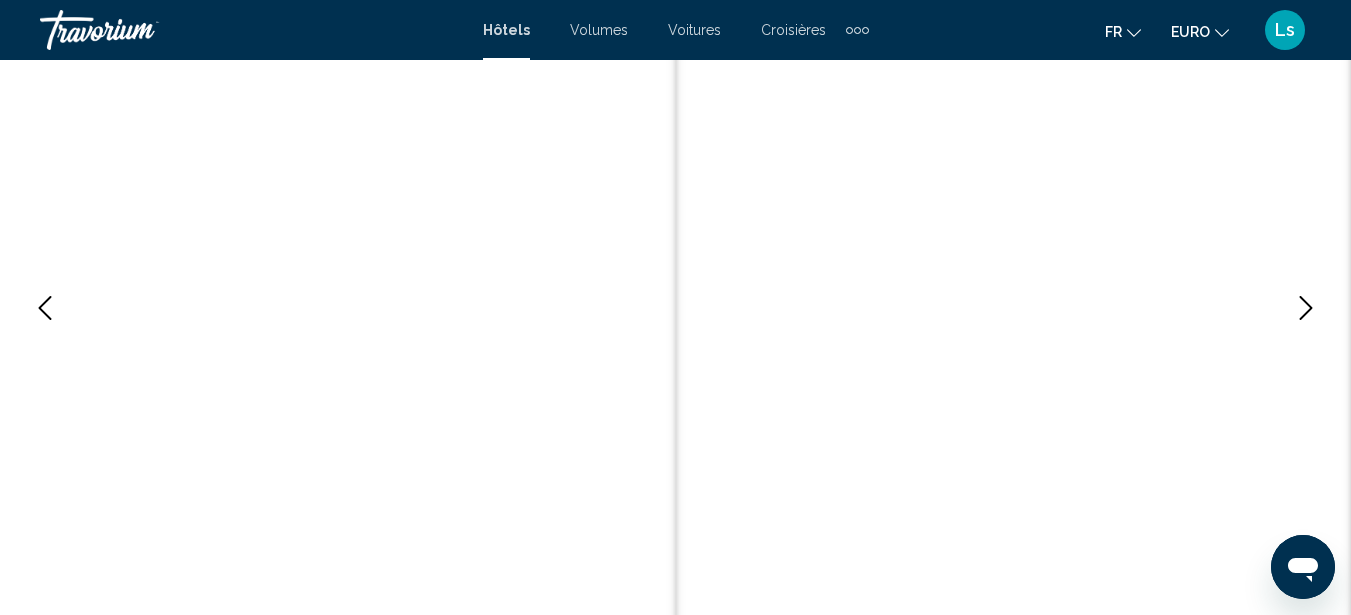 type 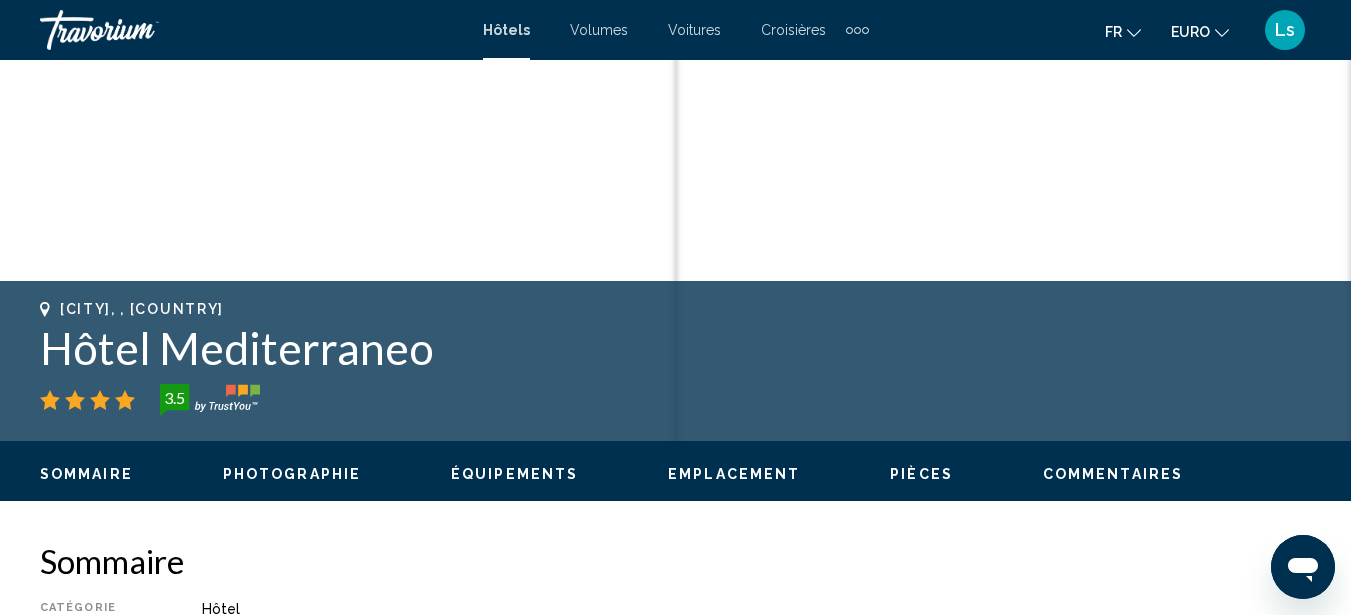 scroll, scrollTop: 587, scrollLeft: 0, axis: vertical 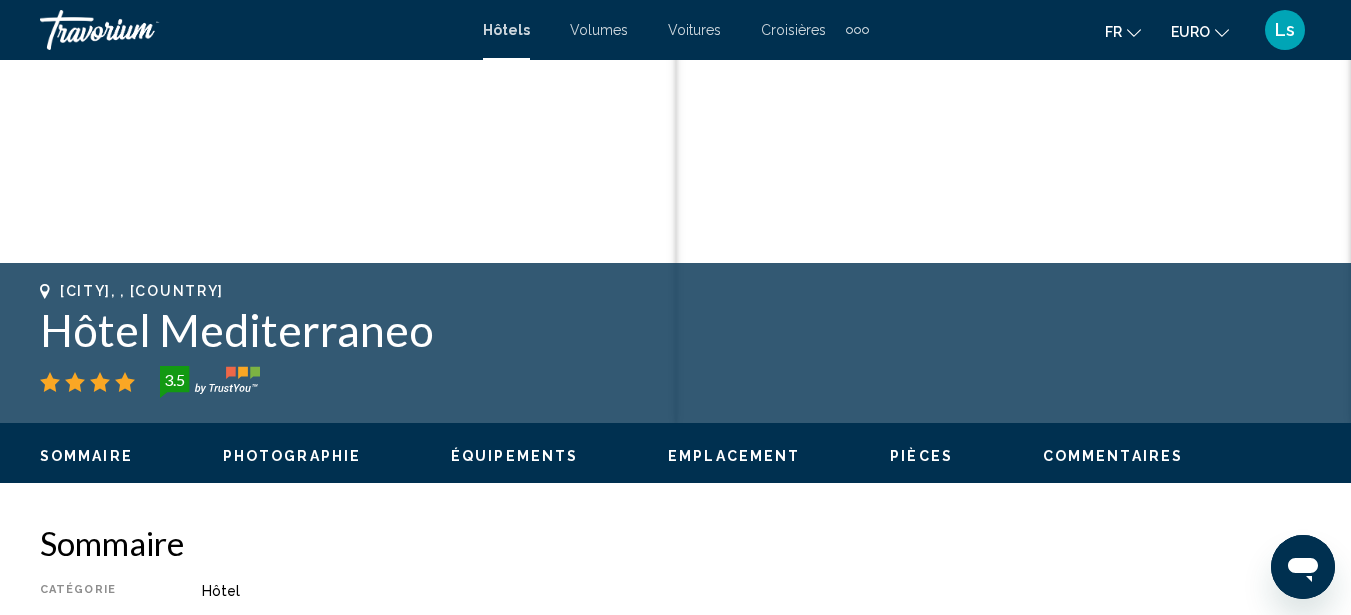 click on "Photographie" at bounding box center (292, 456) 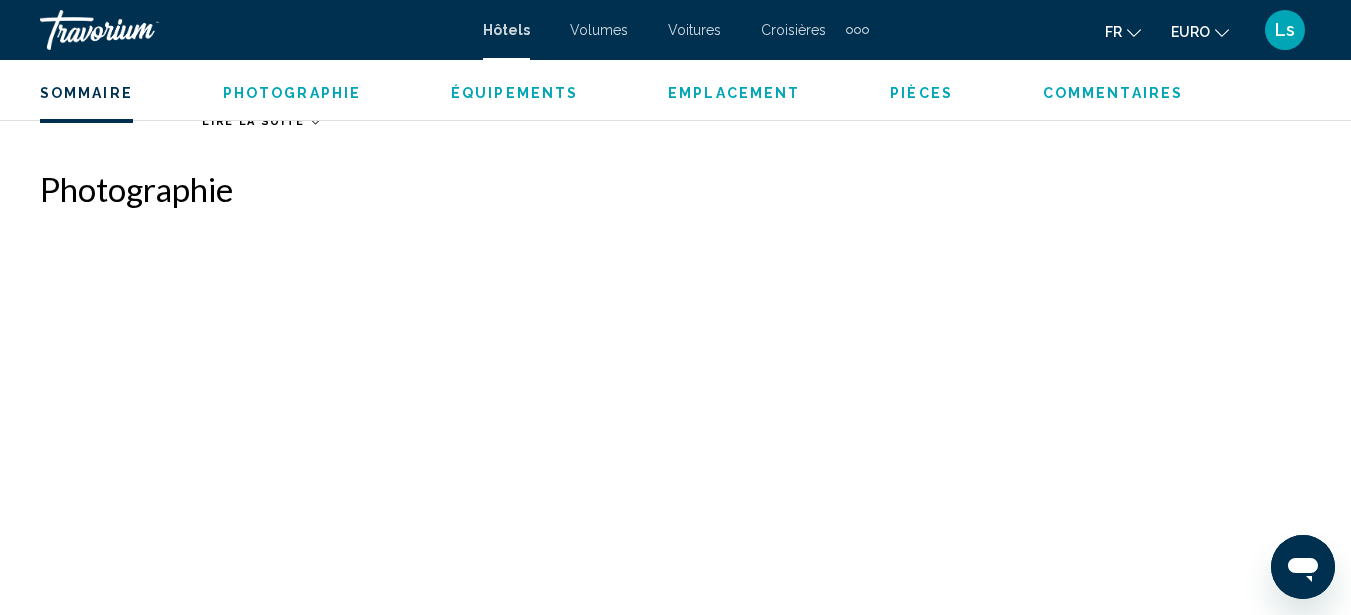scroll, scrollTop: 1299, scrollLeft: 0, axis: vertical 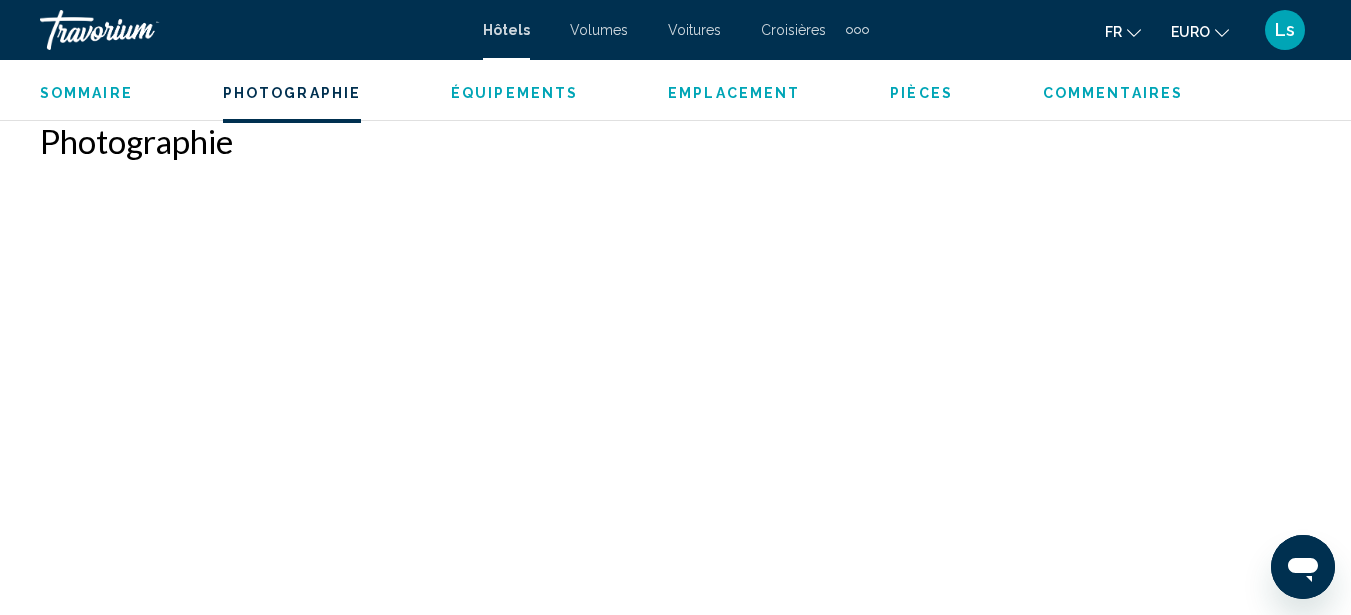 click at bounding box center (179, 306) 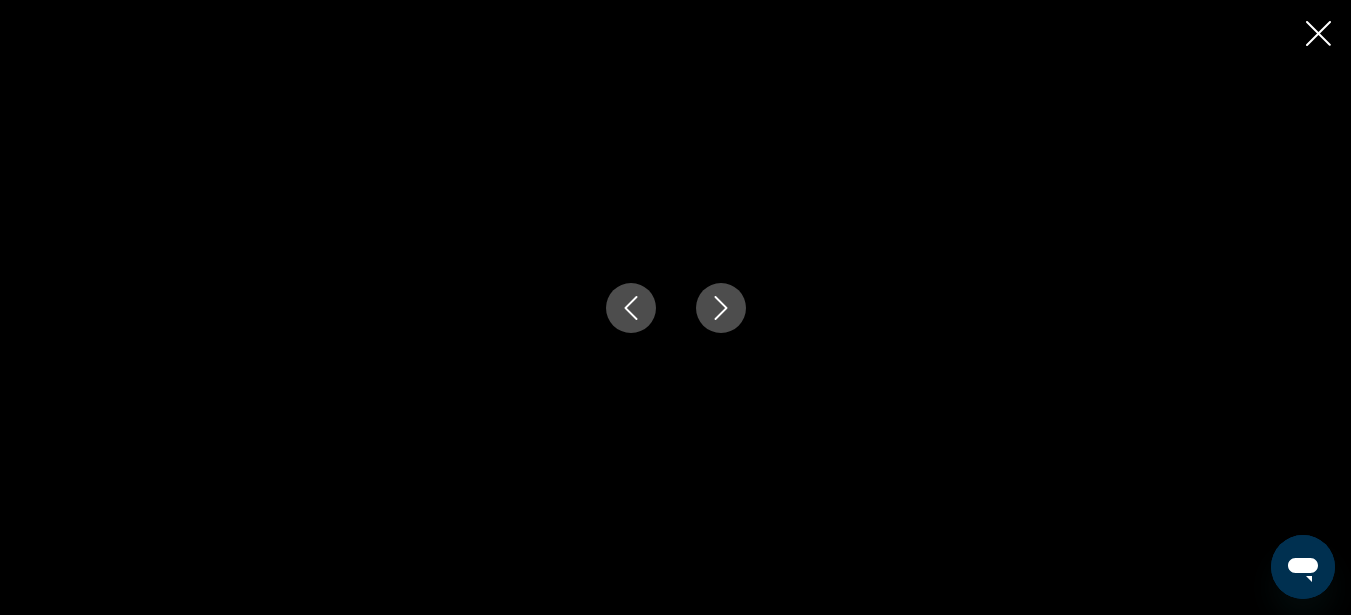 click at bounding box center (721, 308) 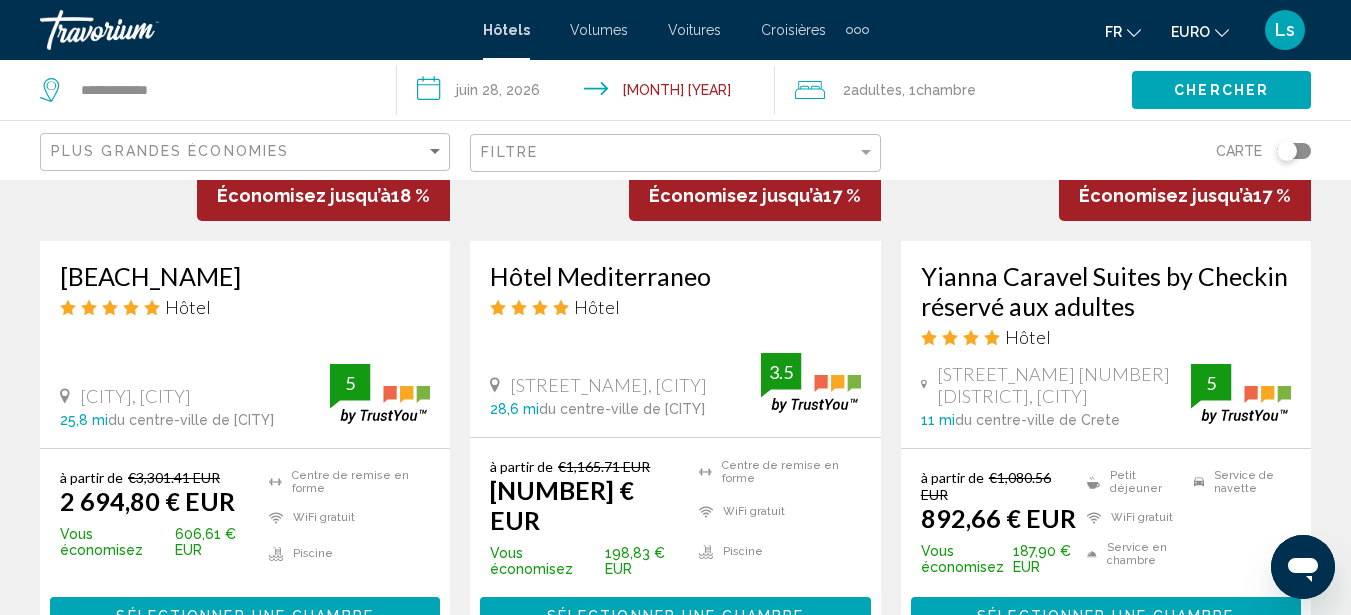 scroll, scrollTop: 2854, scrollLeft: 0, axis: vertical 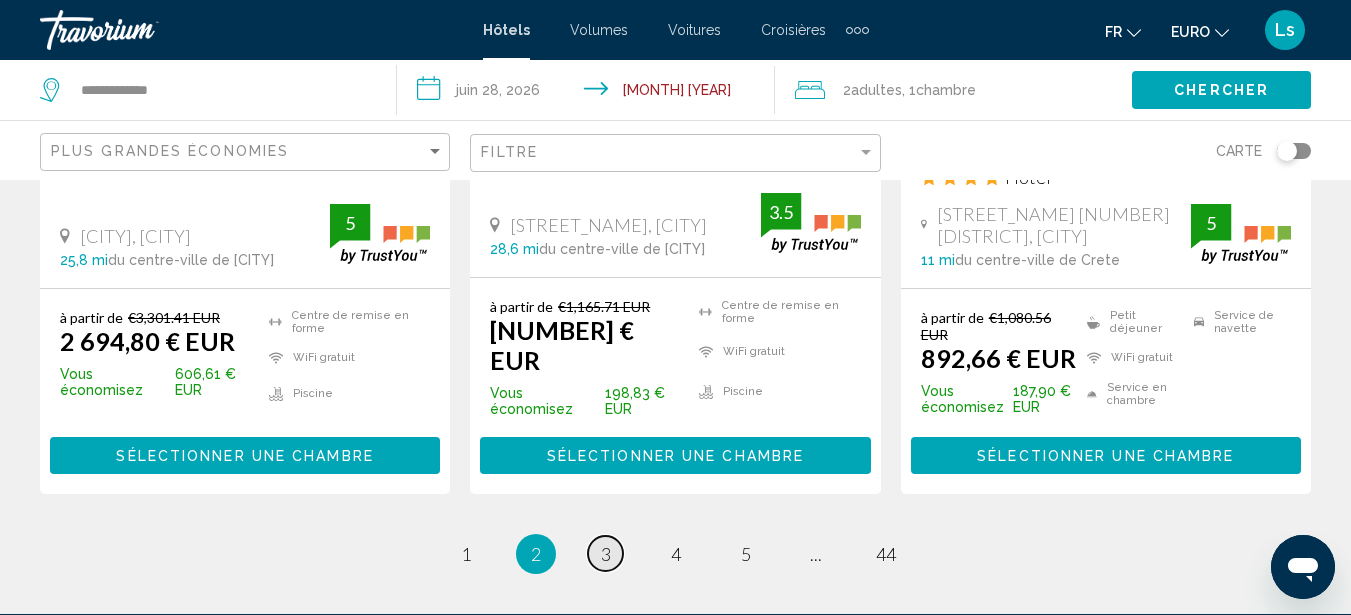 click on "3" at bounding box center (466, 554) 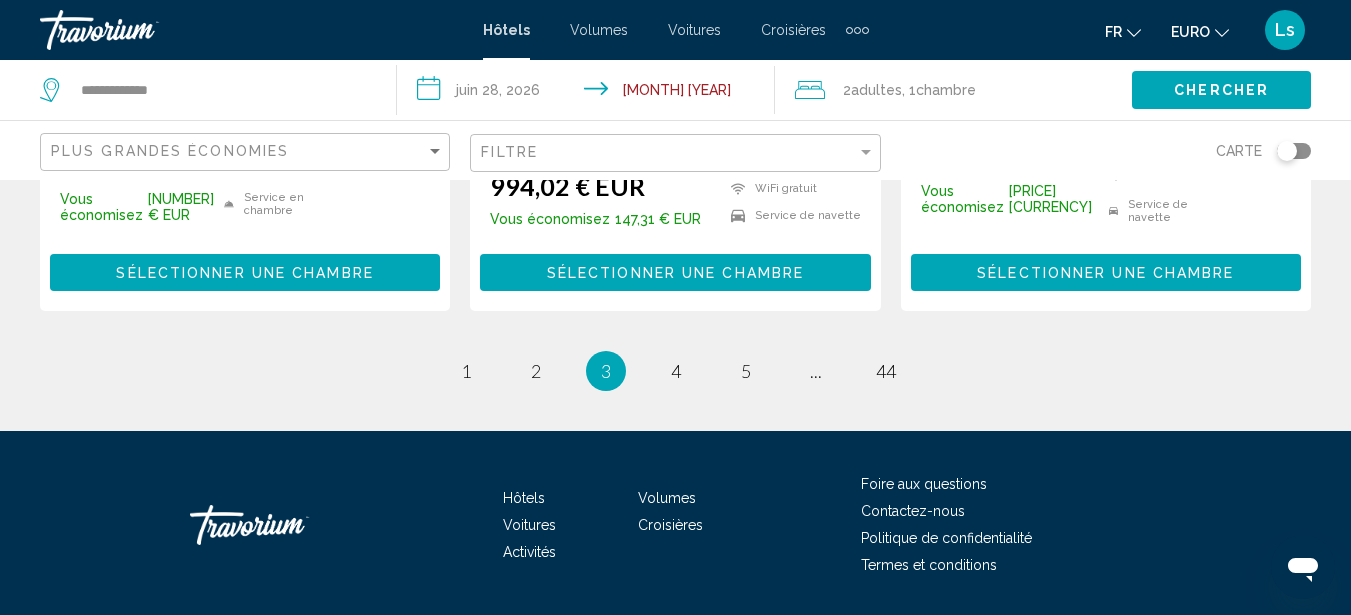 scroll, scrollTop: 3042, scrollLeft: 0, axis: vertical 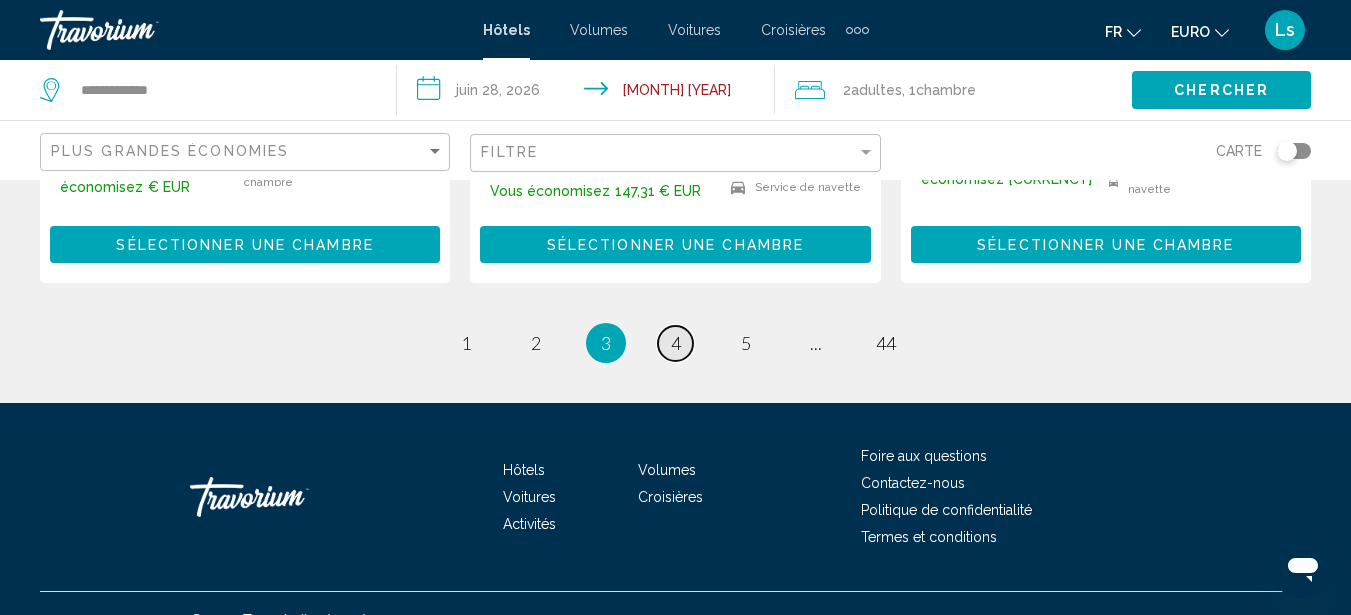 click on "4" at bounding box center [466, 343] 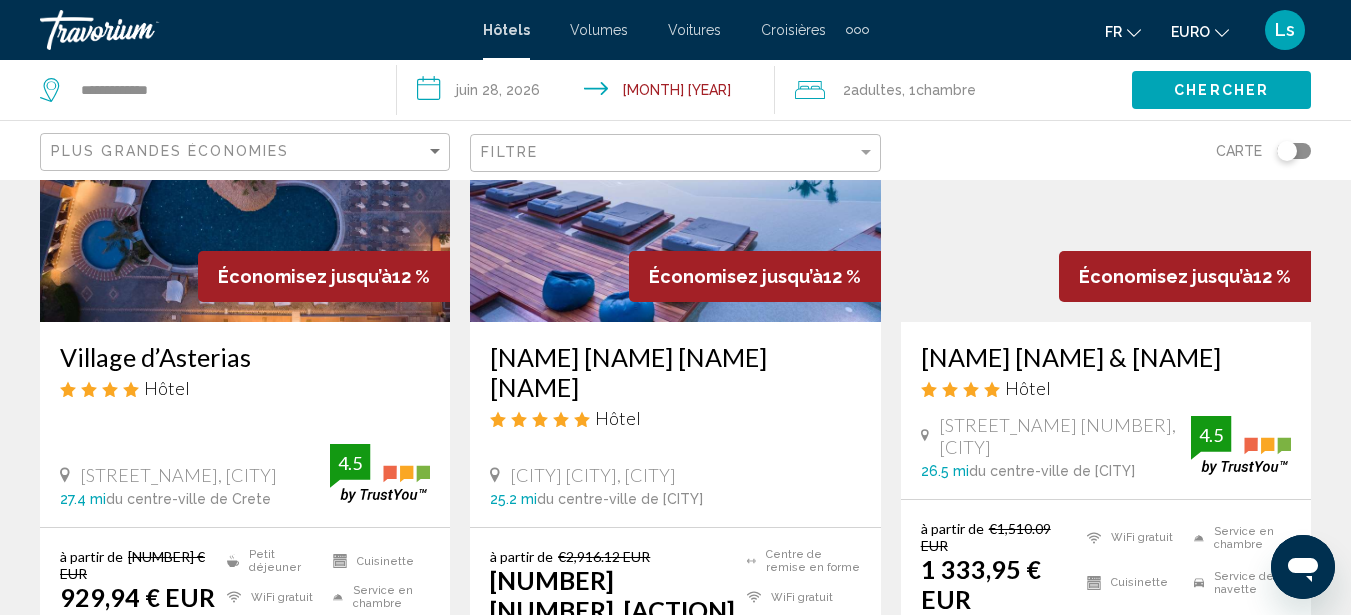 scroll, scrollTop: 240, scrollLeft: 0, axis: vertical 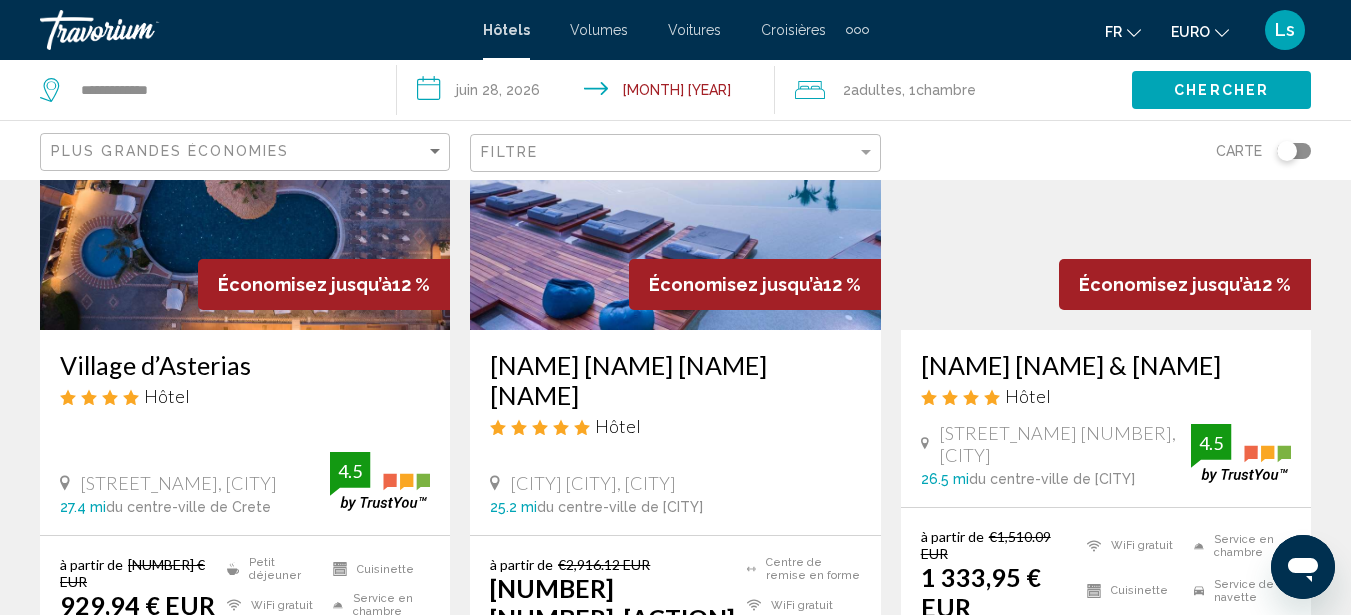 click at bounding box center (675, 170) 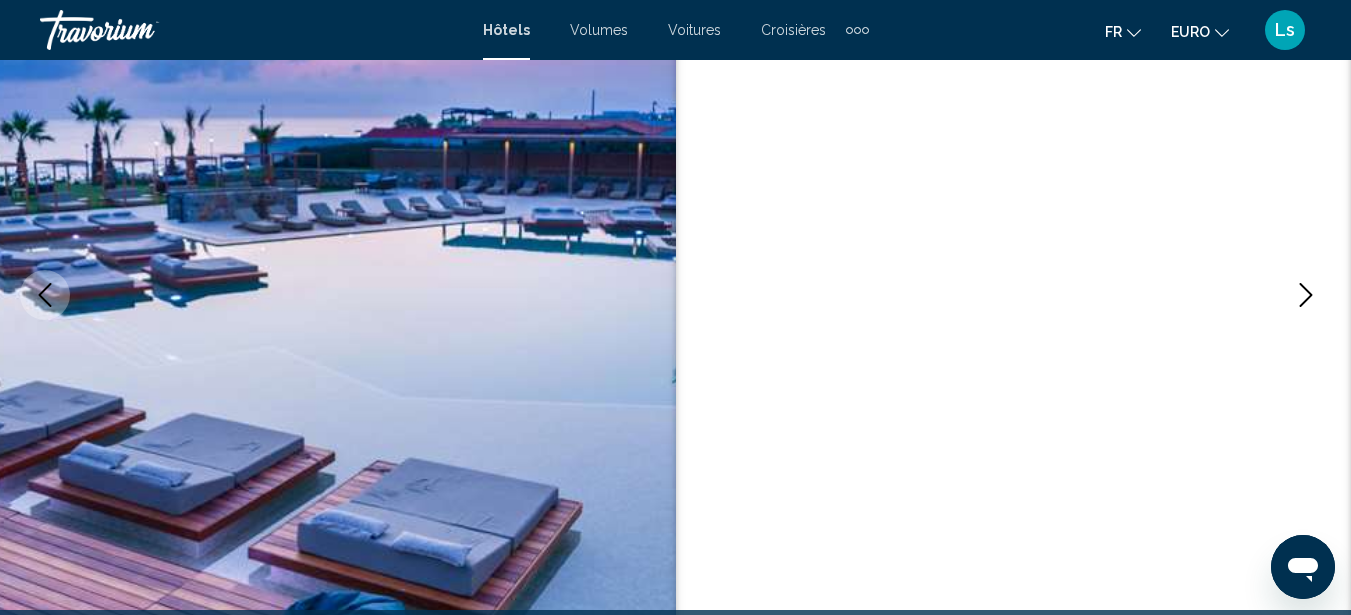 scroll, scrollTop: 227, scrollLeft: 0, axis: vertical 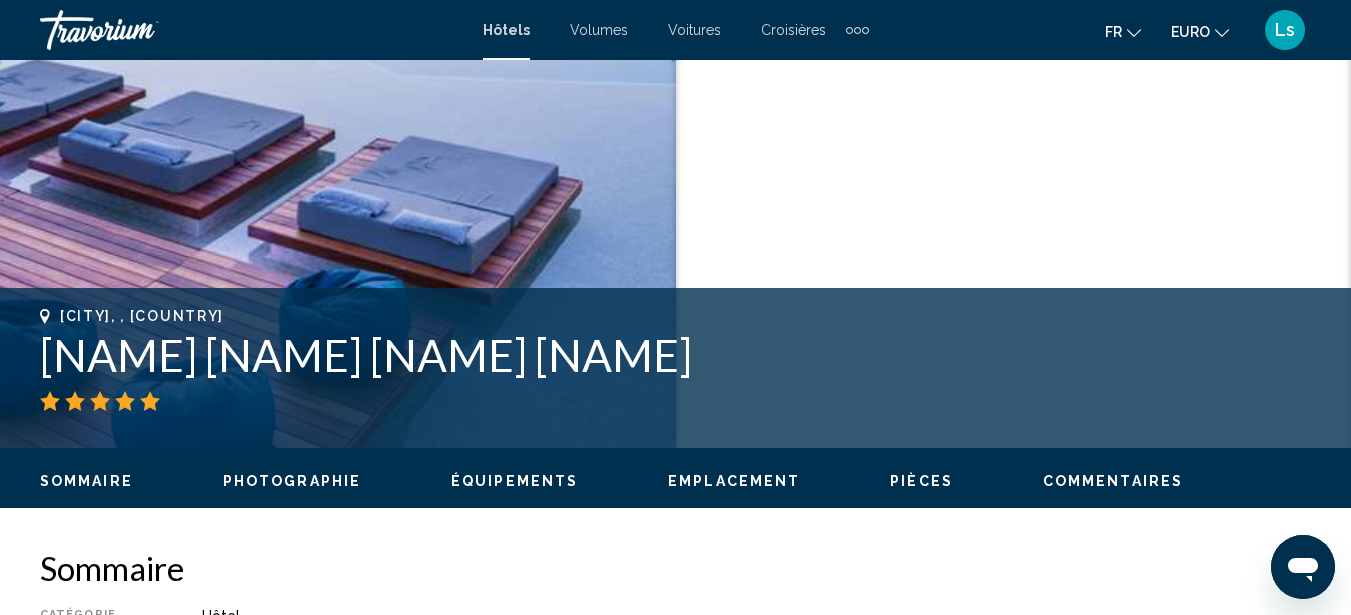 click on "Photographie" at bounding box center [292, 481] 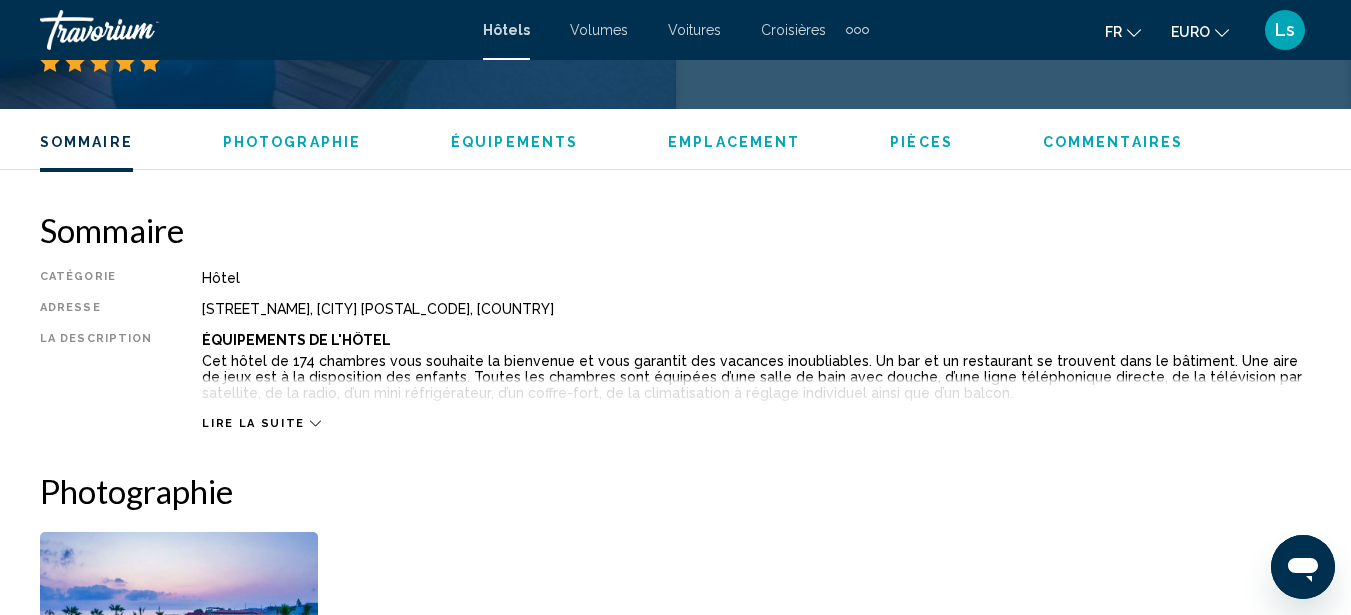 scroll, scrollTop: 1251, scrollLeft: 0, axis: vertical 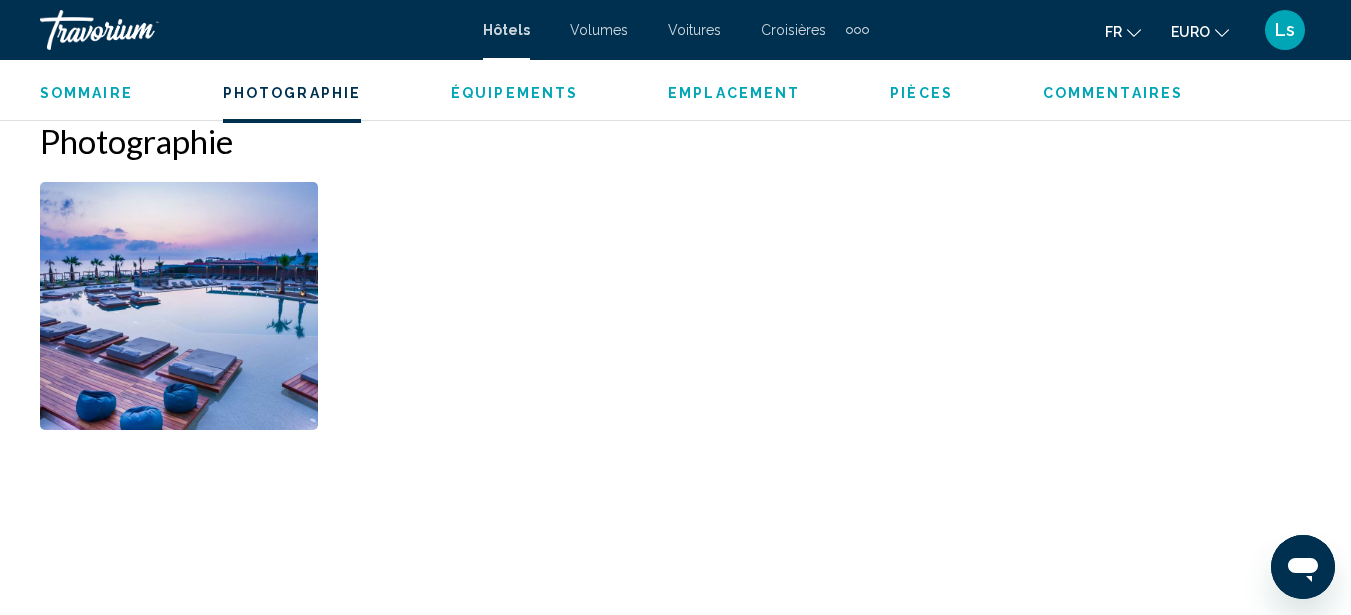 click at bounding box center (179, 306) 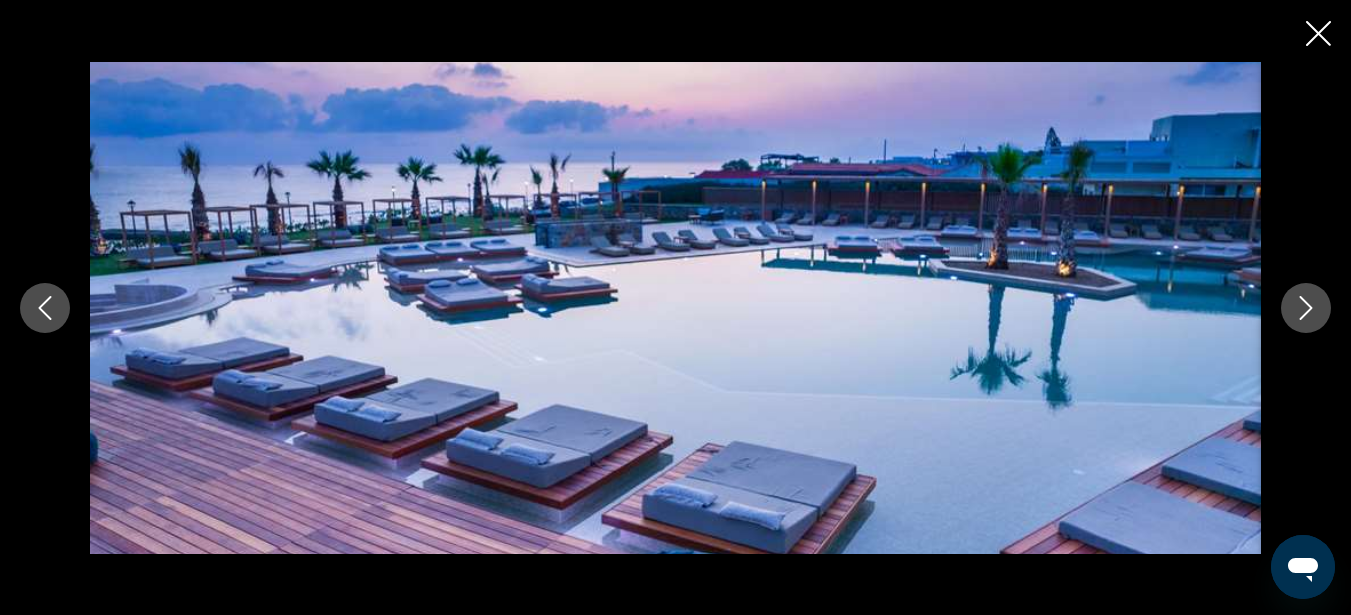 click at bounding box center (1306, 308) 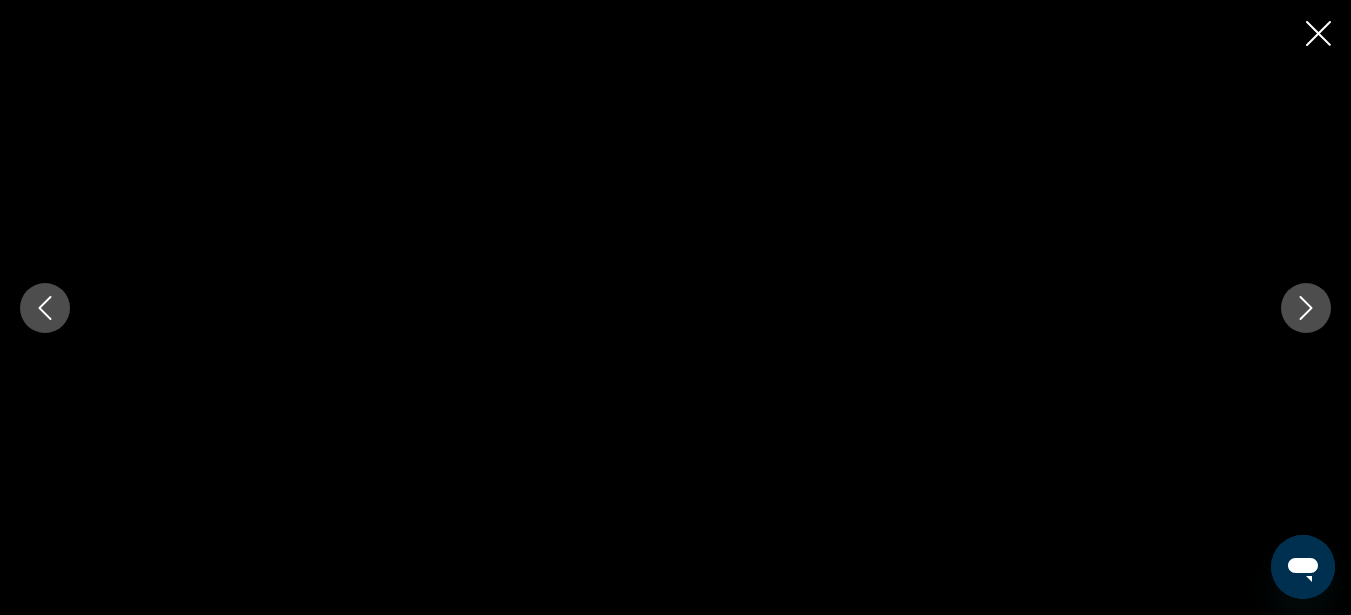 click at bounding box center [1306, 308] 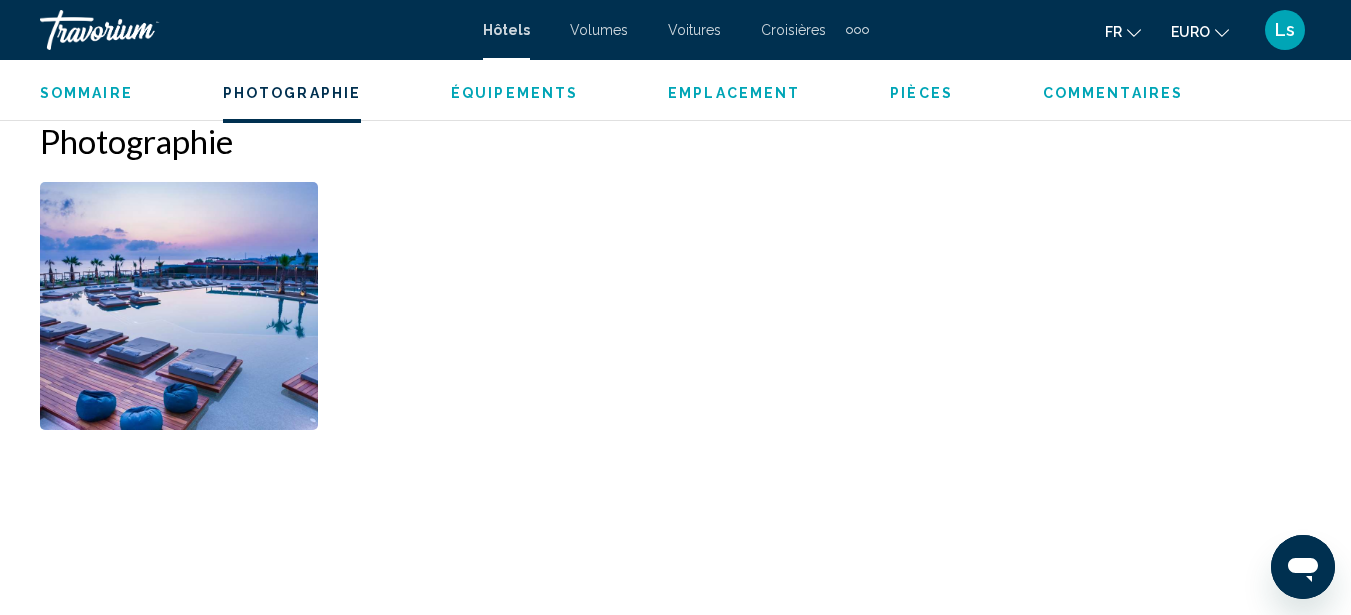 scroll, scrollTop: 0, scrollLeft: 0, axis: both 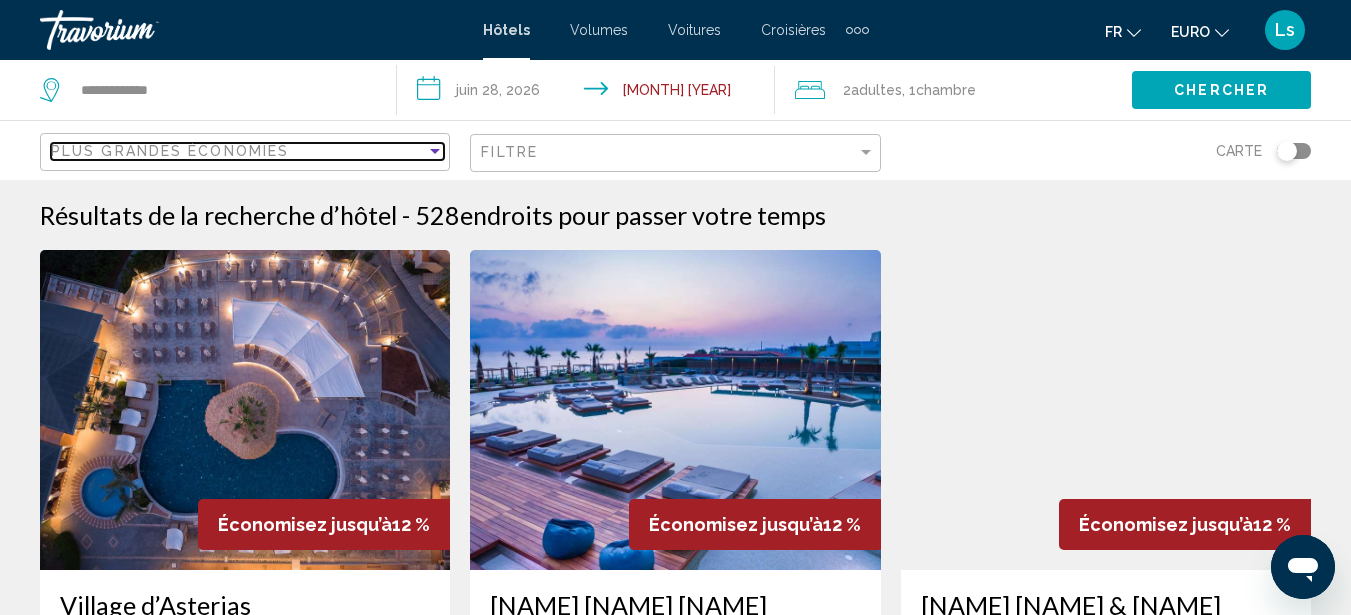 click on "Plus grandes économies" at bounding box center [170, 151] 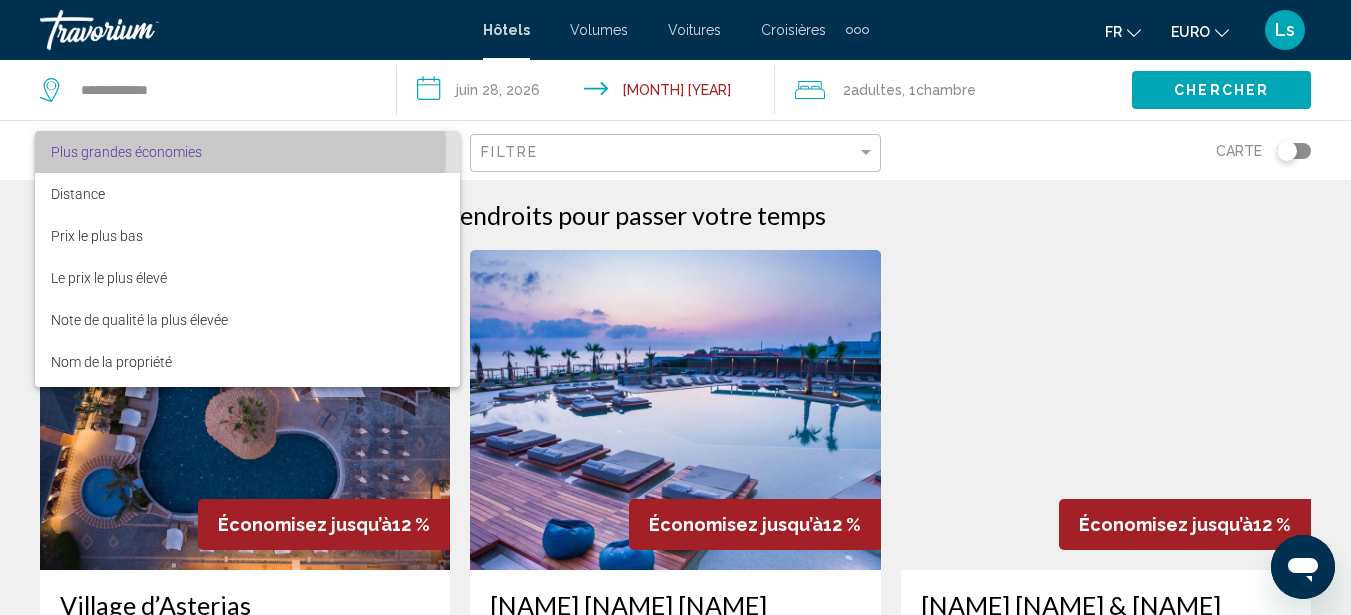 click on "Plus grandes économies" at bounding box center [126, 152] 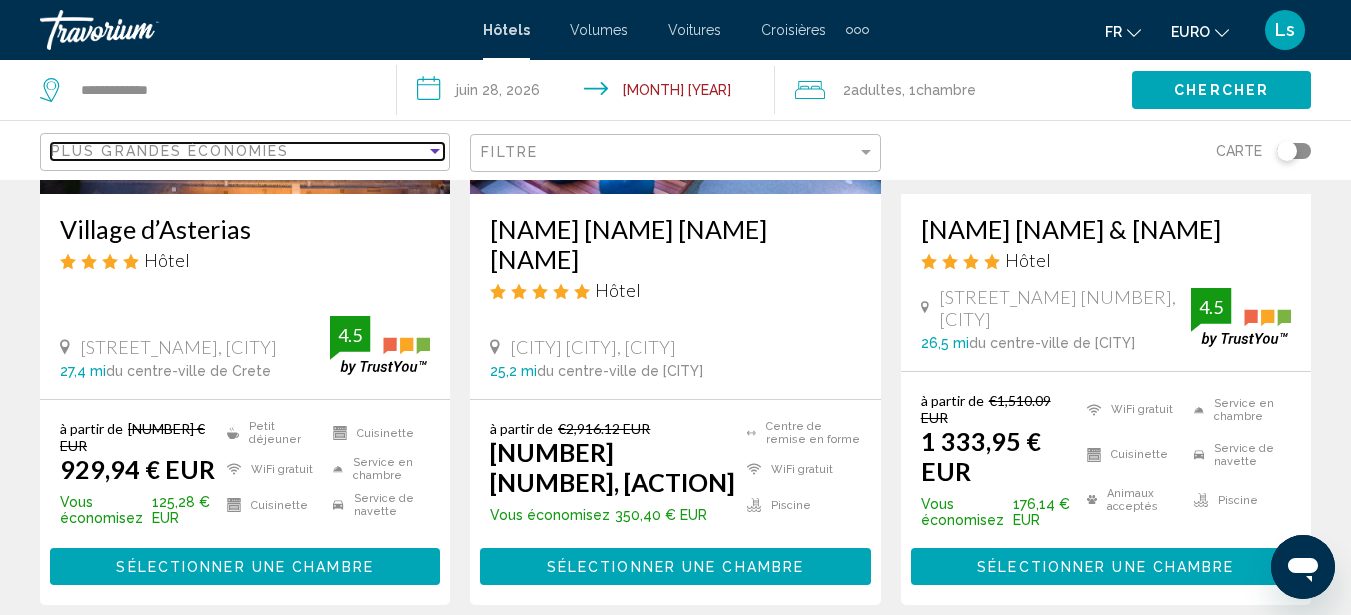 scroll, scrollTop: 382, scrollLeft: 0, axis: vertical 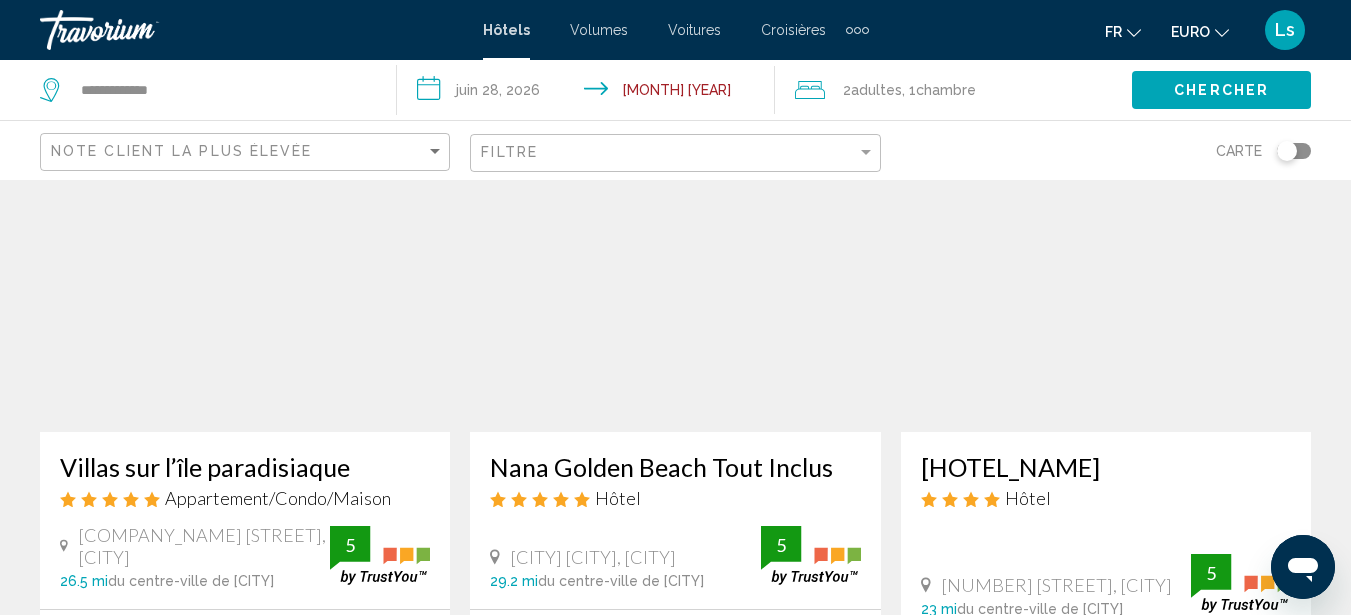 click at bounding box center [245, 272] 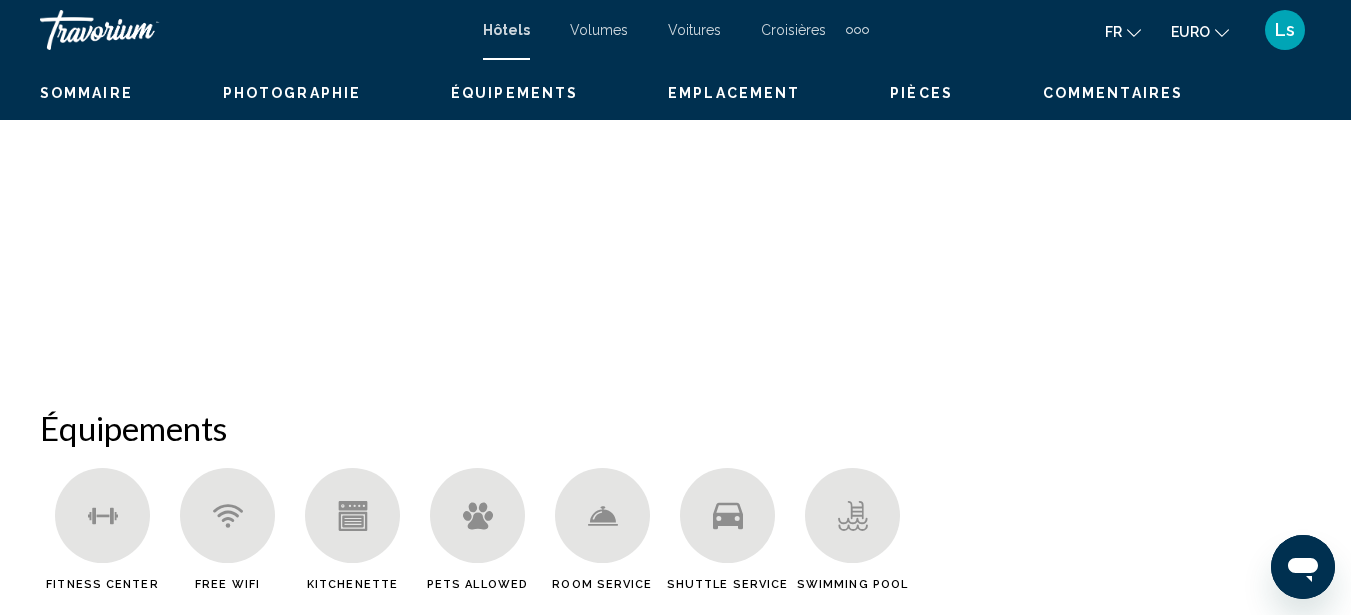 scroll, scrollTop: 227, scrollLeft: 0, axis: vertical 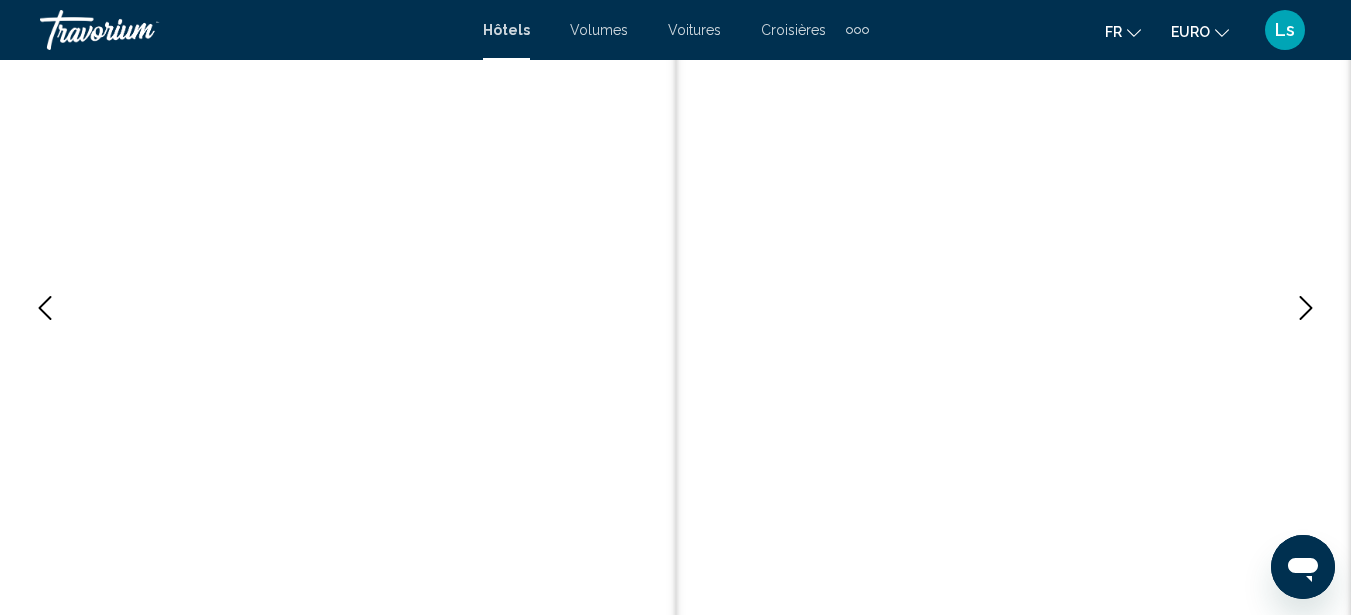 type 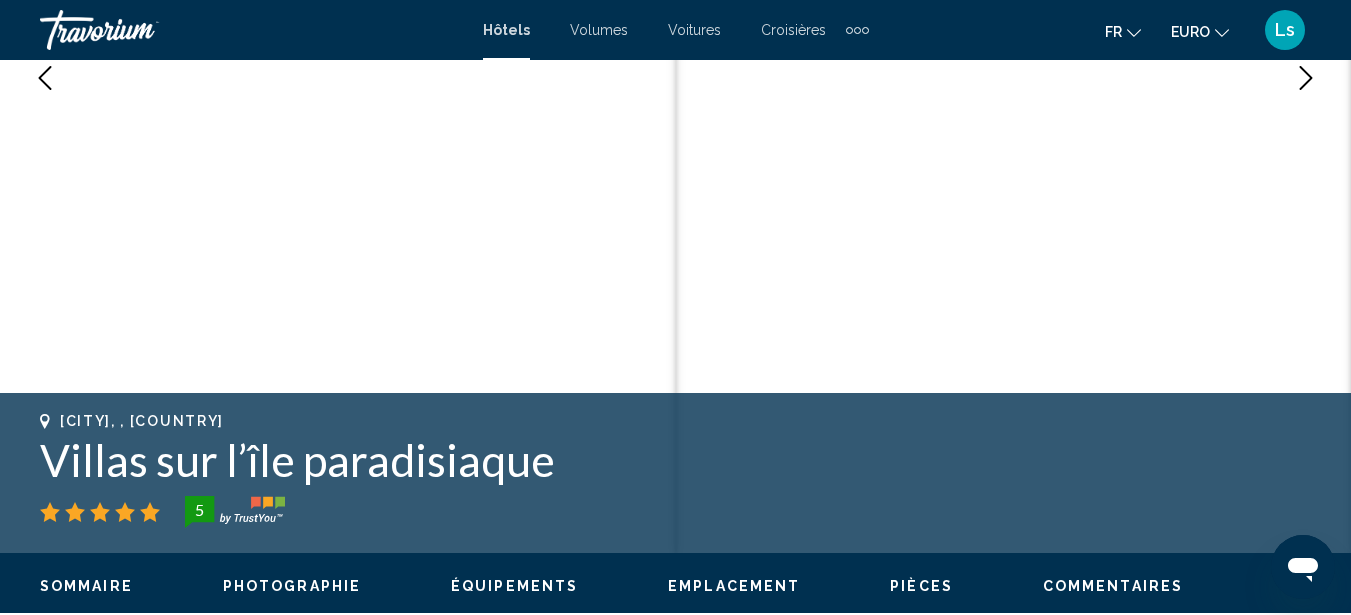 scroll, scrollTop: 467, scrollLeft: 0, axis: vertical 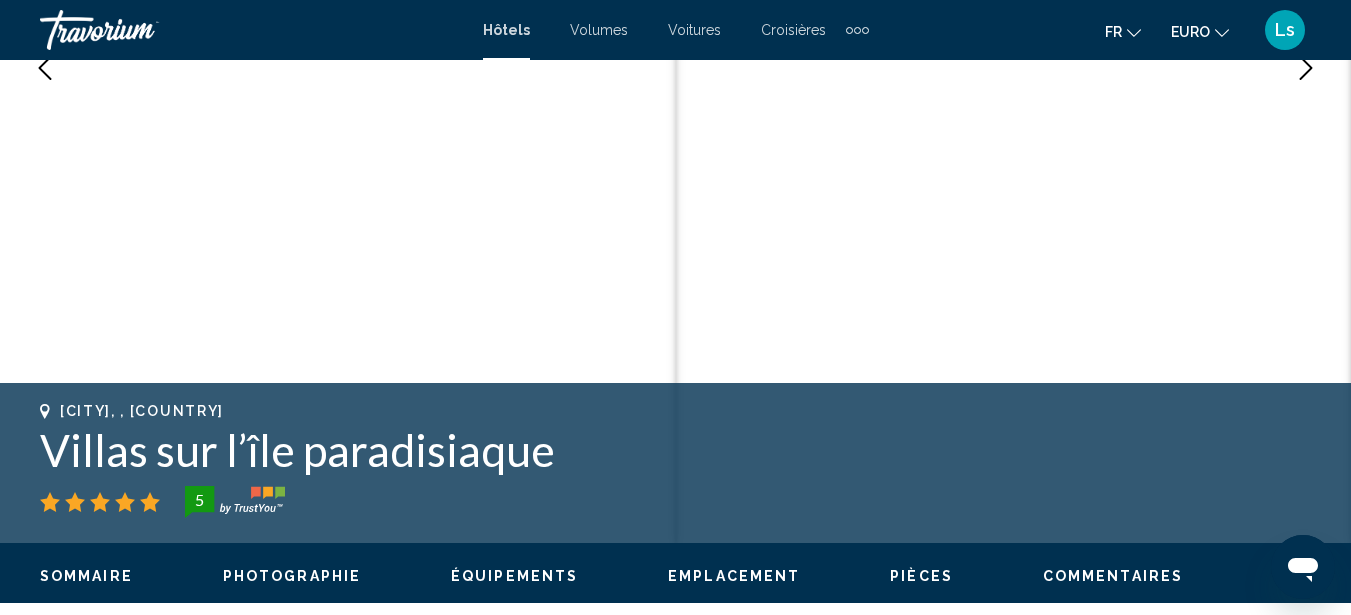 click on "Photographie" at bounding box center (292, 576) 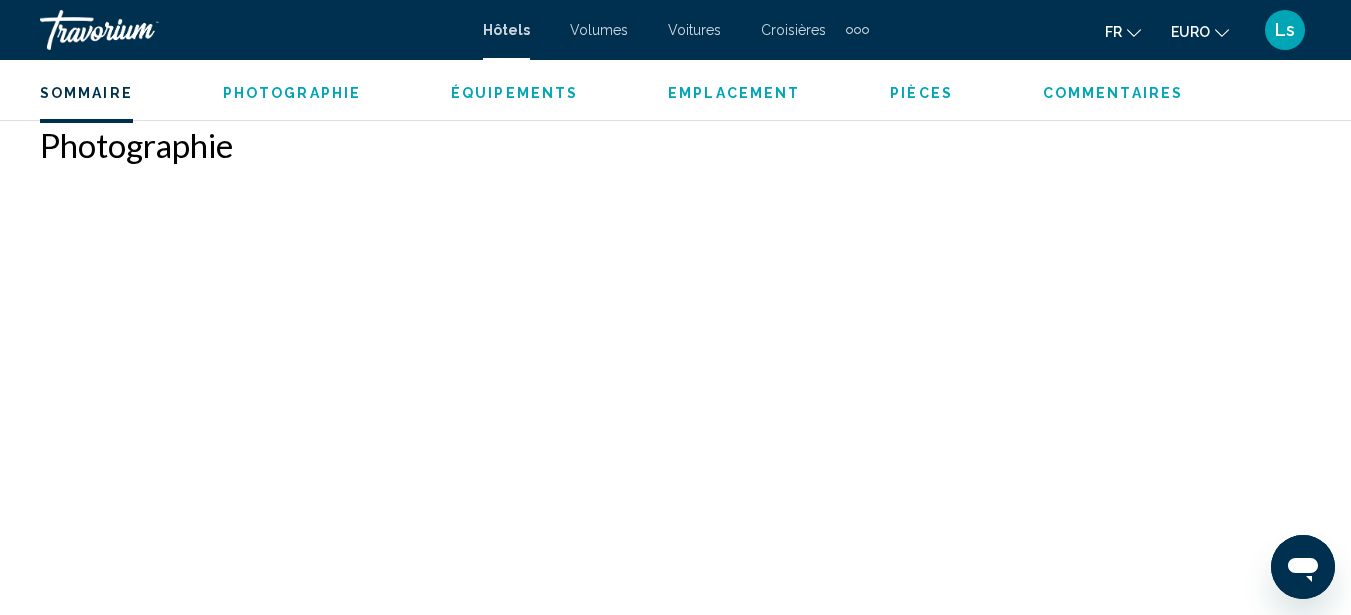 scroll, scrollTop: 1327, scrollLeft: 0, axis: vertical 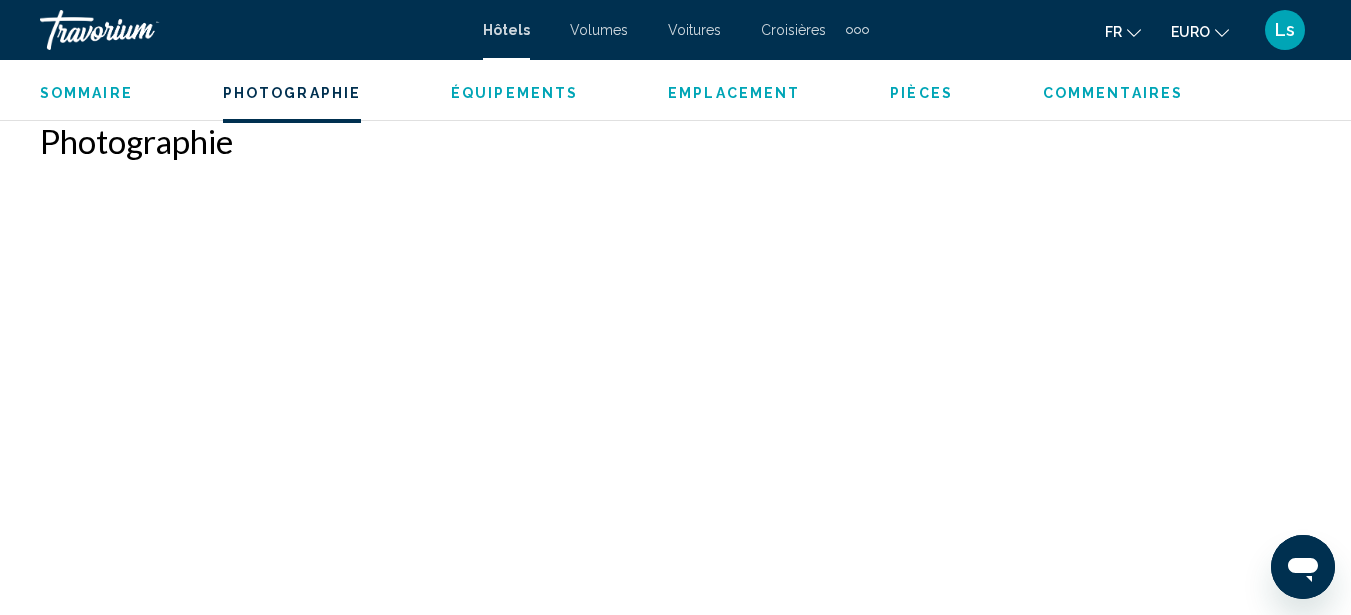 click at bounding box center [179, 306] 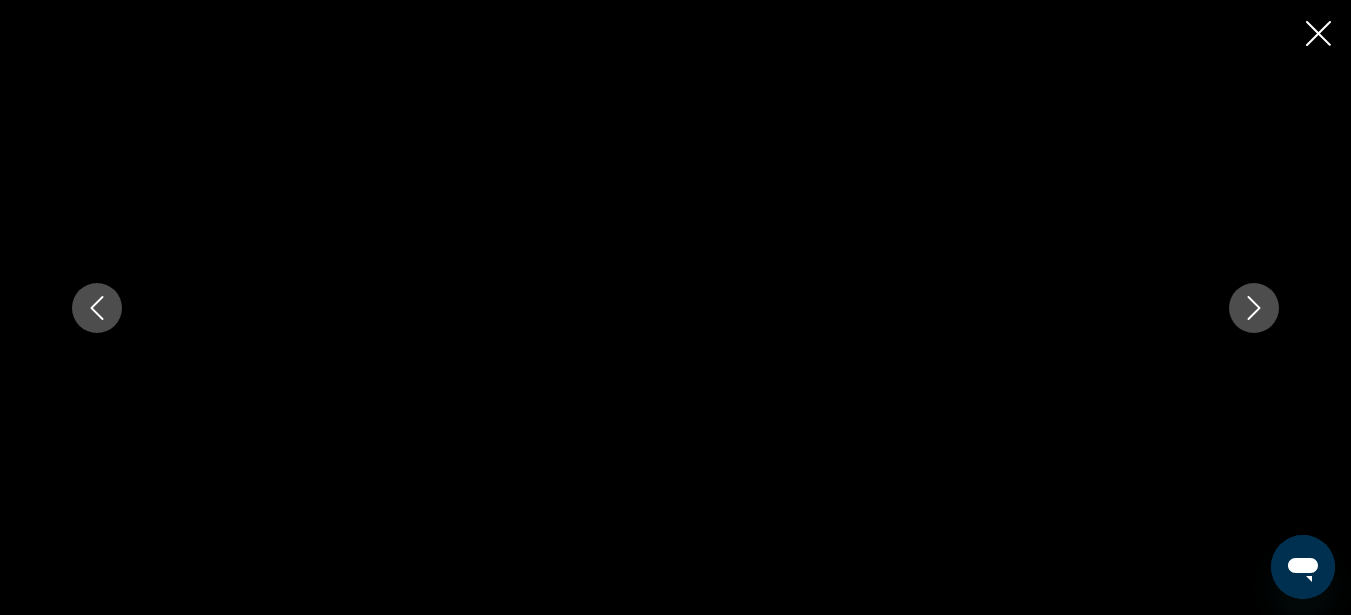 click at bounding box center [1254, 308] 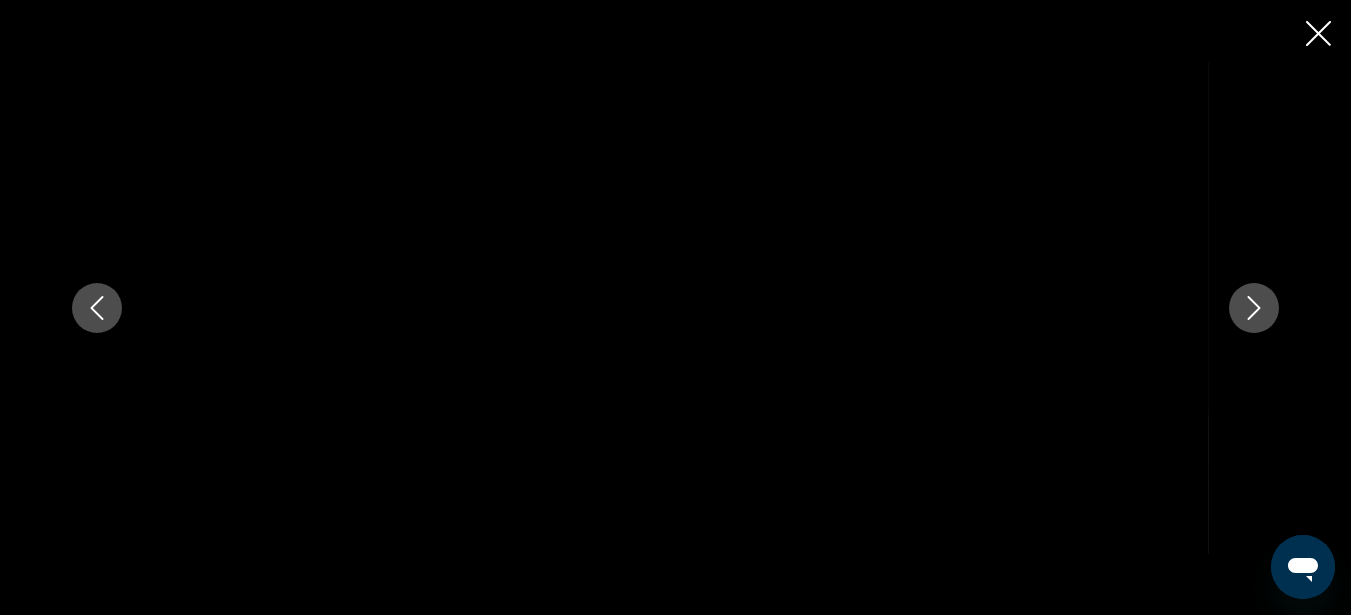click at bounding box center [1254, 308] 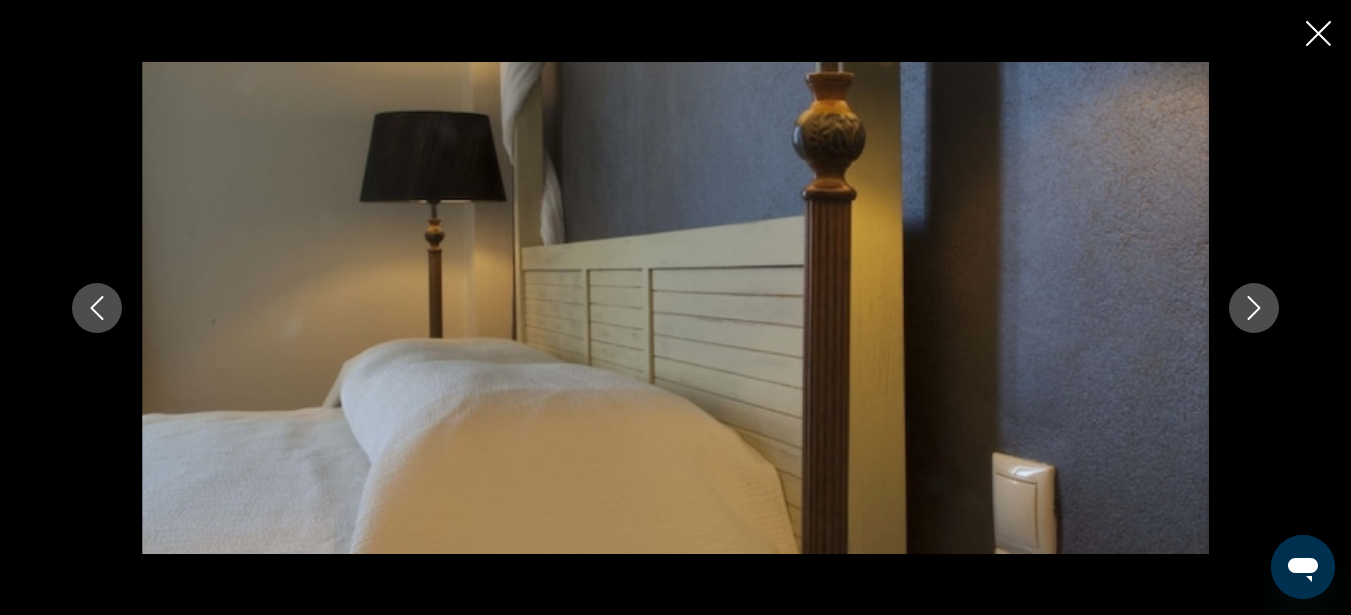 click at bounding box center (1254, 308) 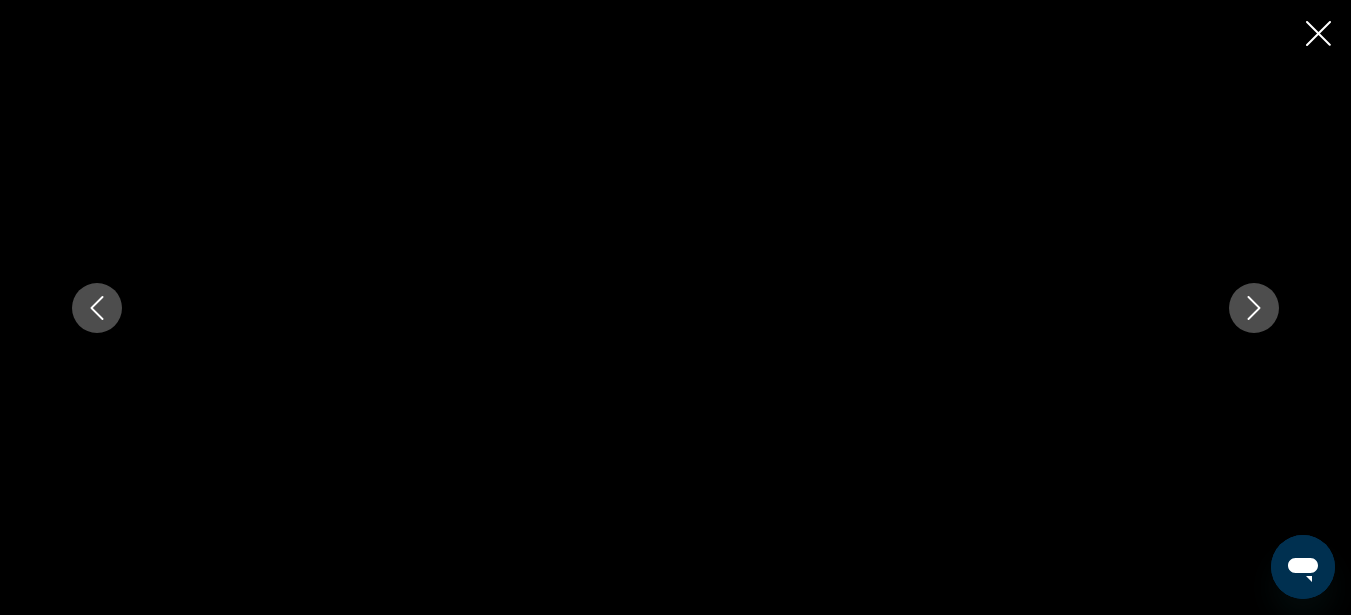 click at bounding box center [1254, 308] 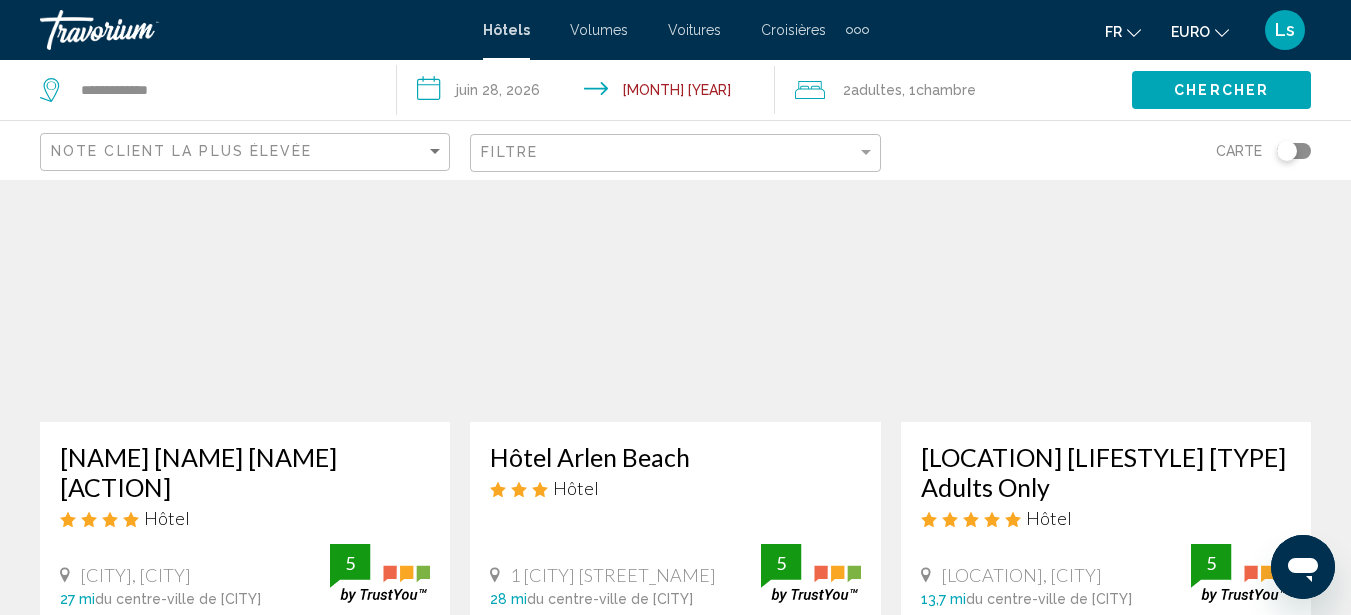 scroll, scrollTop: 161, scrollLeft: 0, axis: vertical 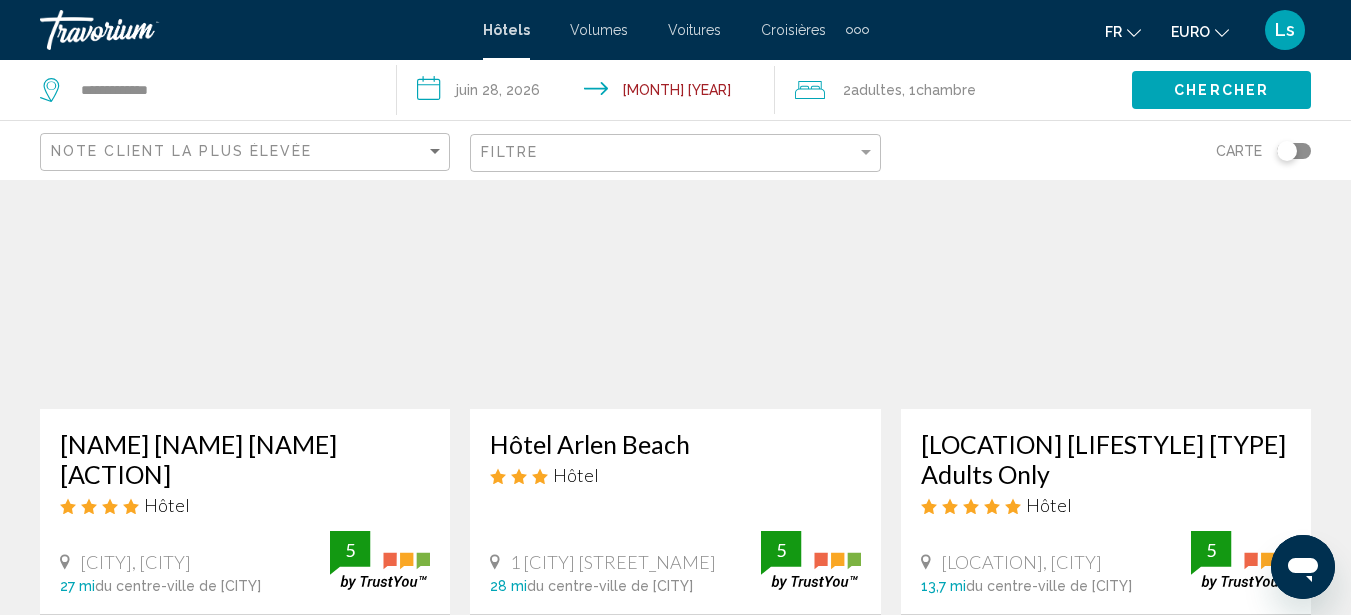 click at bounding box center (245, 249) 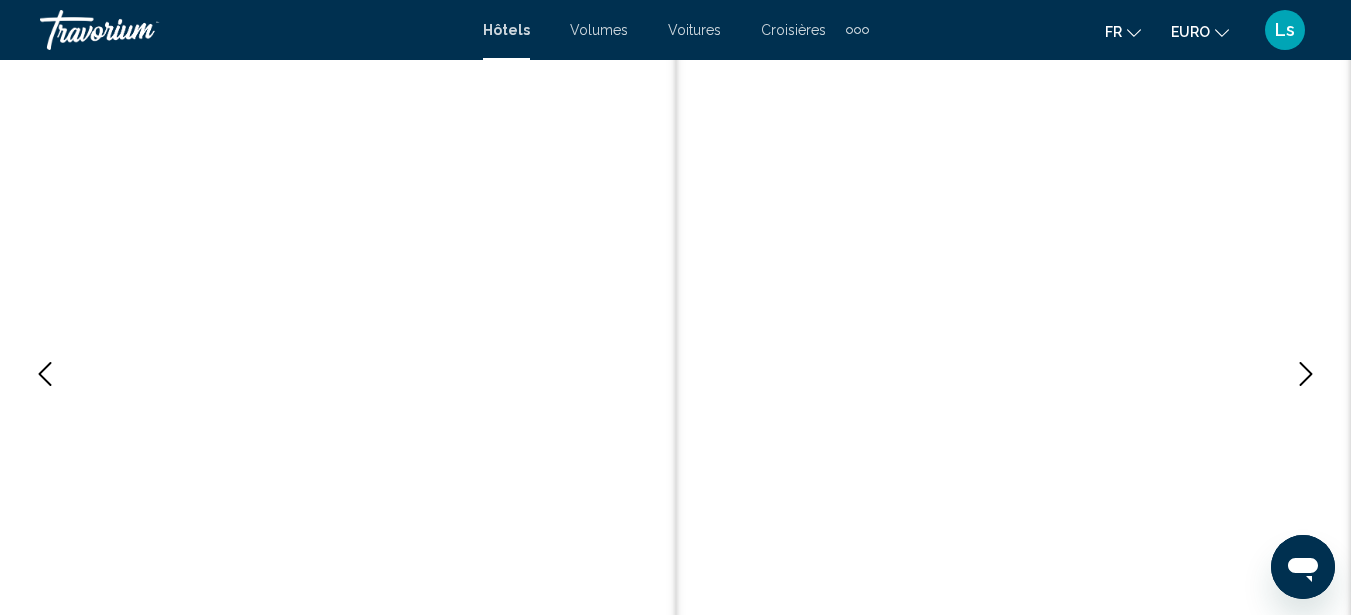 scroll, scrollTop: 227, scrollLeft: 0, axis: vertical 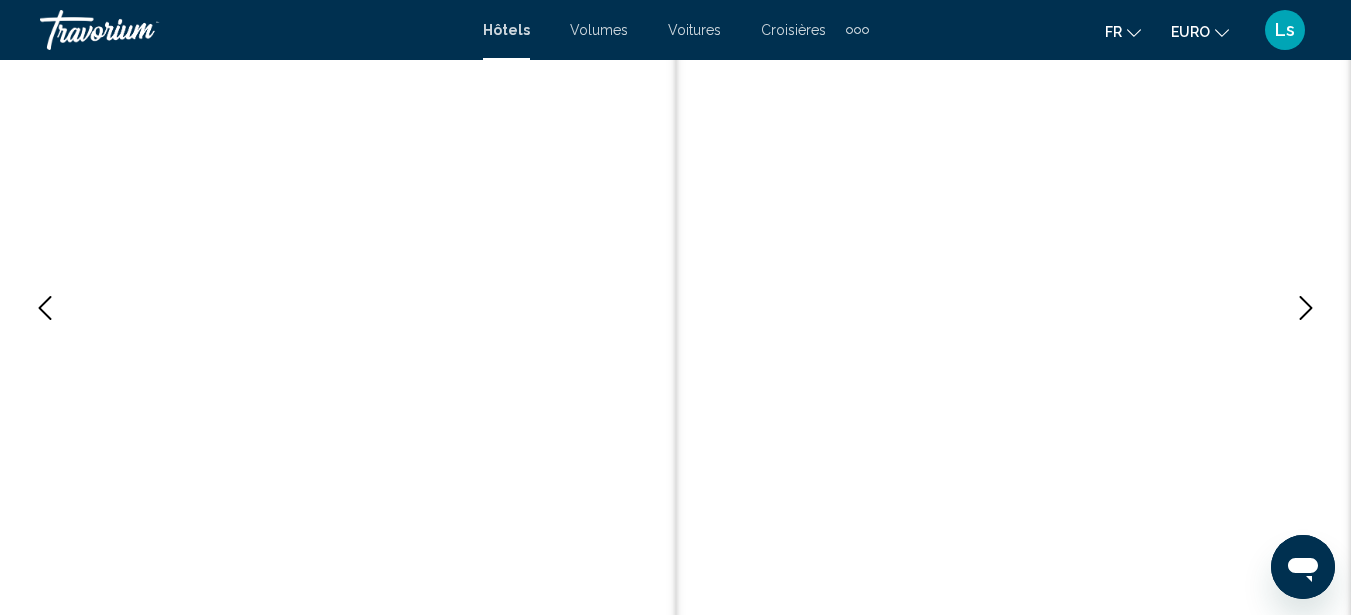 click at bounding box center [338, 308] 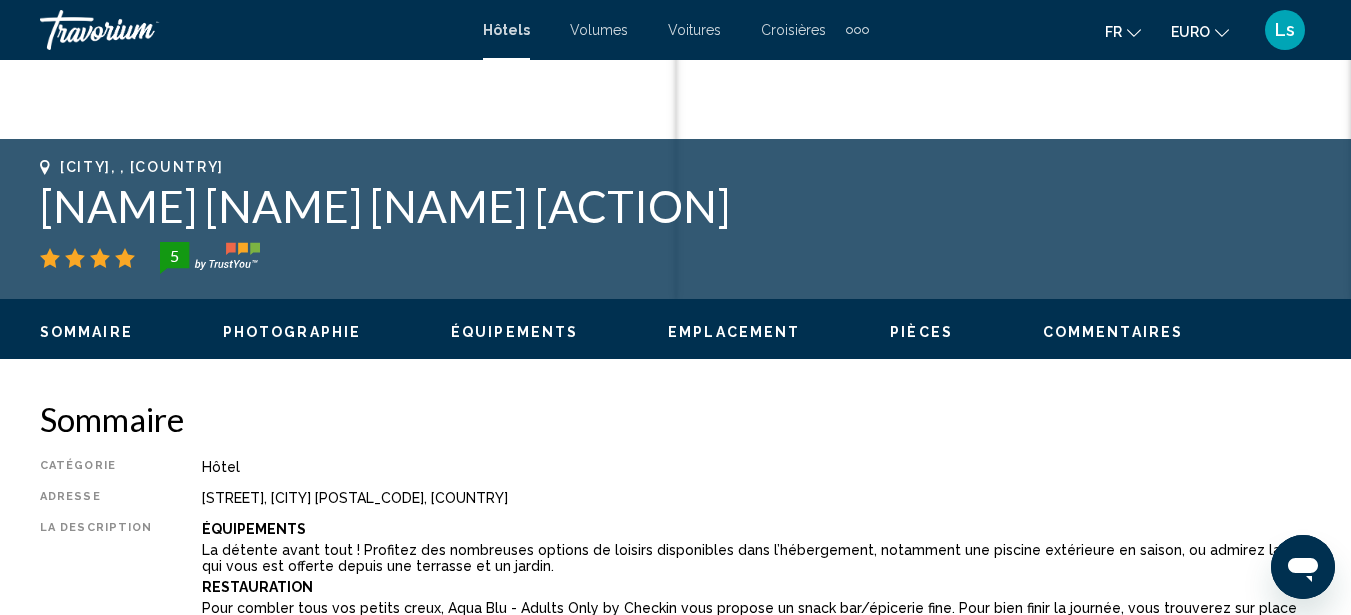 scroll, scrollTop: 882, scrollLeft: 0, axis: vertical 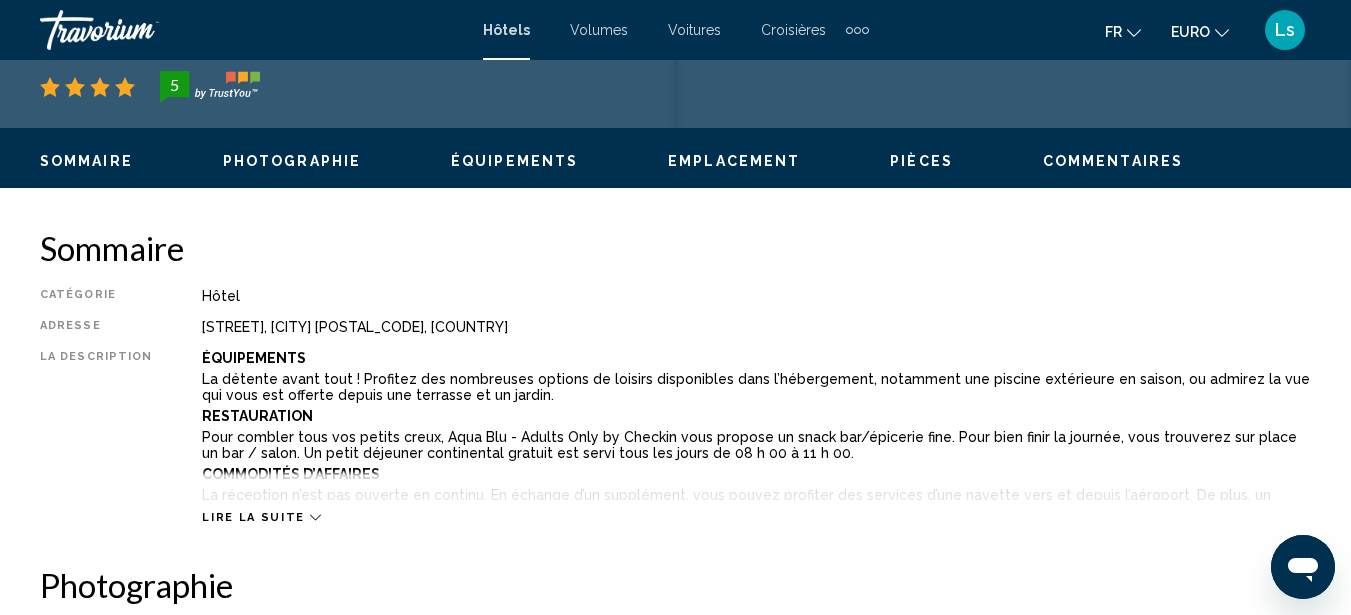 click on "Lire la suite" at bounding box center (253, 517) 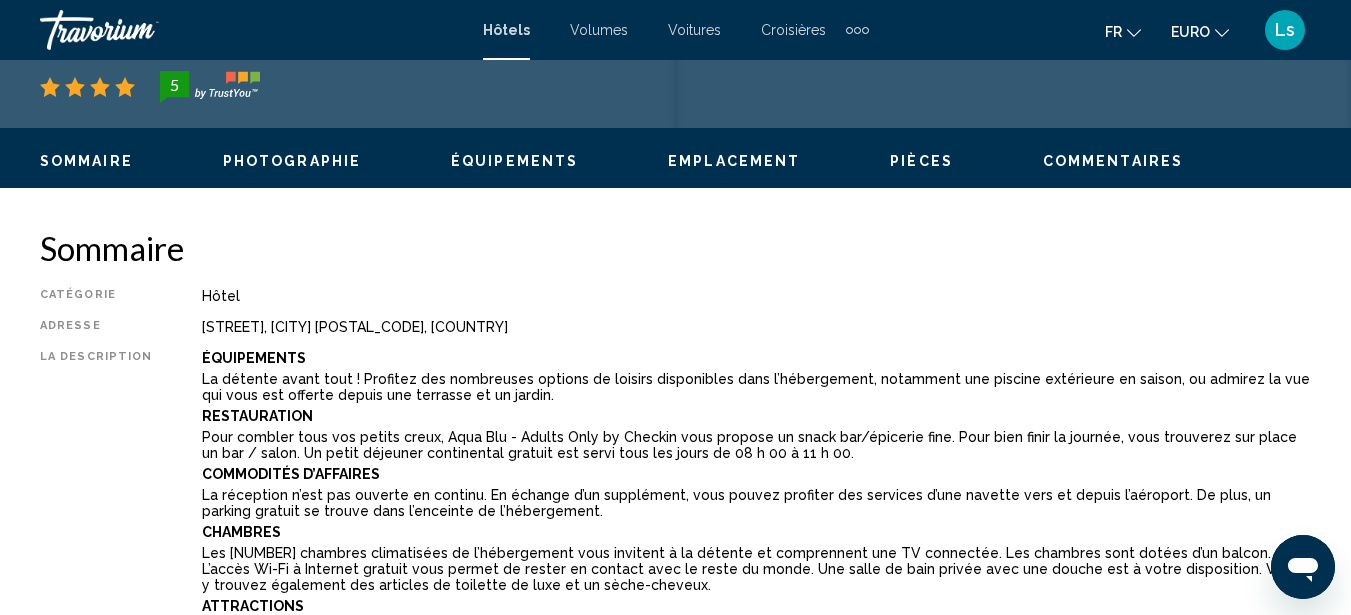 click on "Photographie" at bounding box center [292, 161] 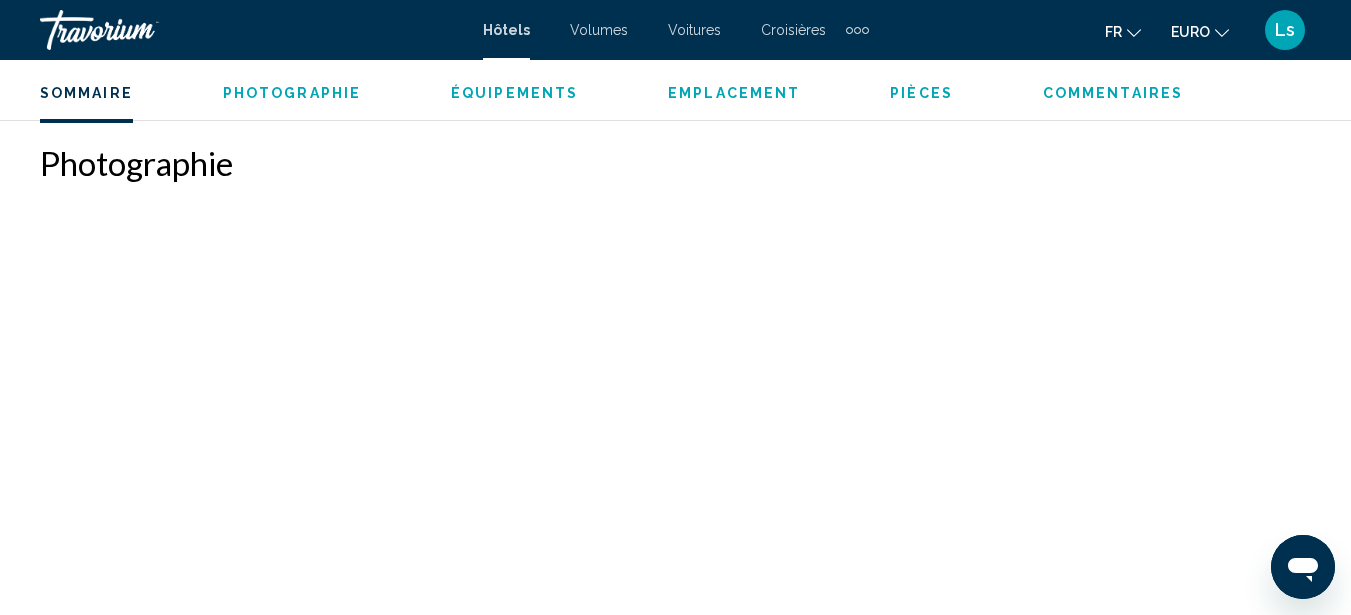 scroll, scrollTop: 1861, scrollLeft: 0, axis: vertical 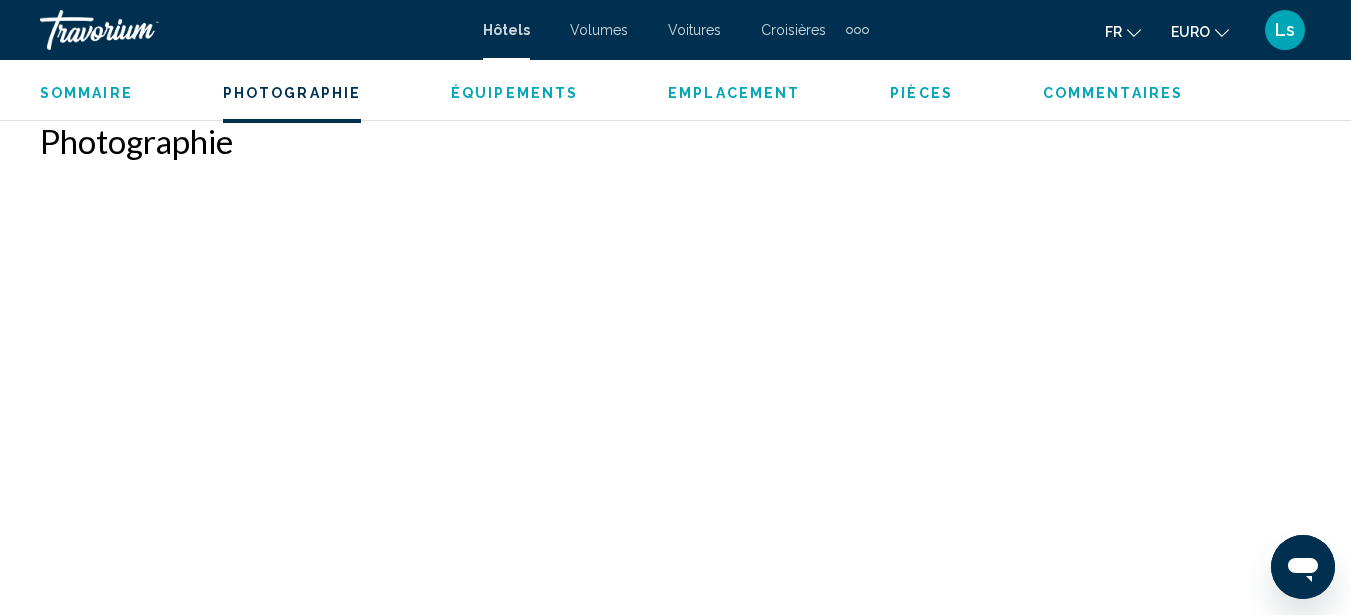click at bounding box center [179, 306] 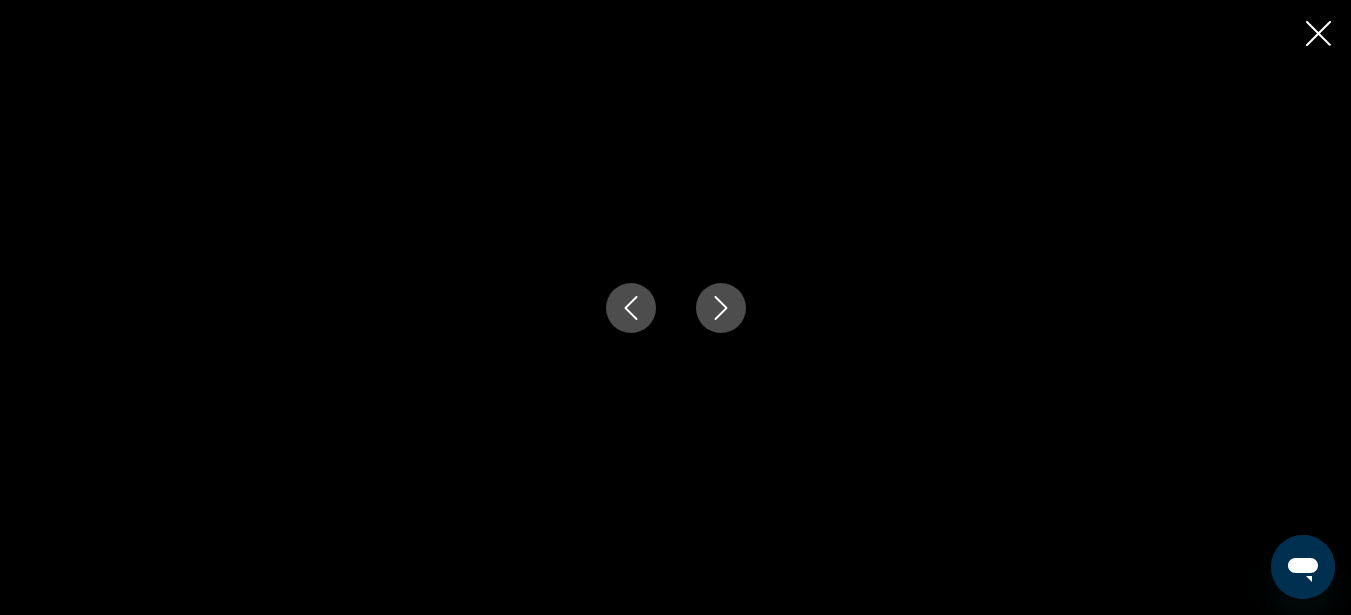 click at bounding box center (721, 308) 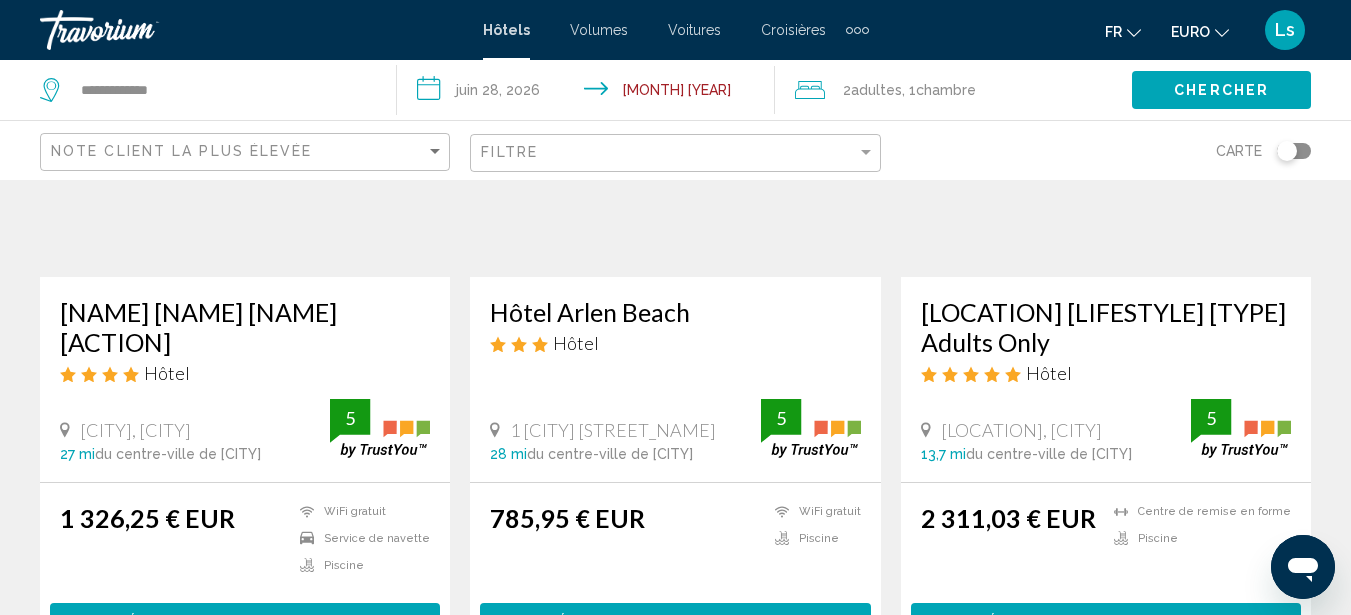 scroll, scrollTop: 320, scrollLeft: 0, axis: vertical 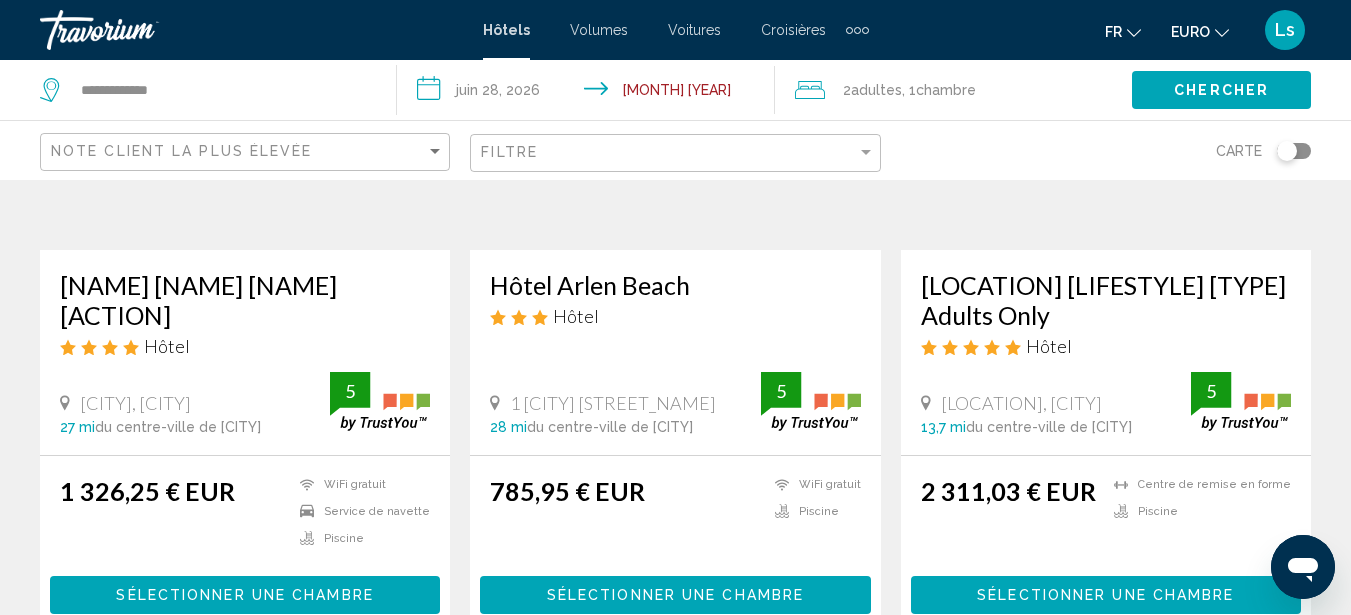click at bounding box center [1106, 90] 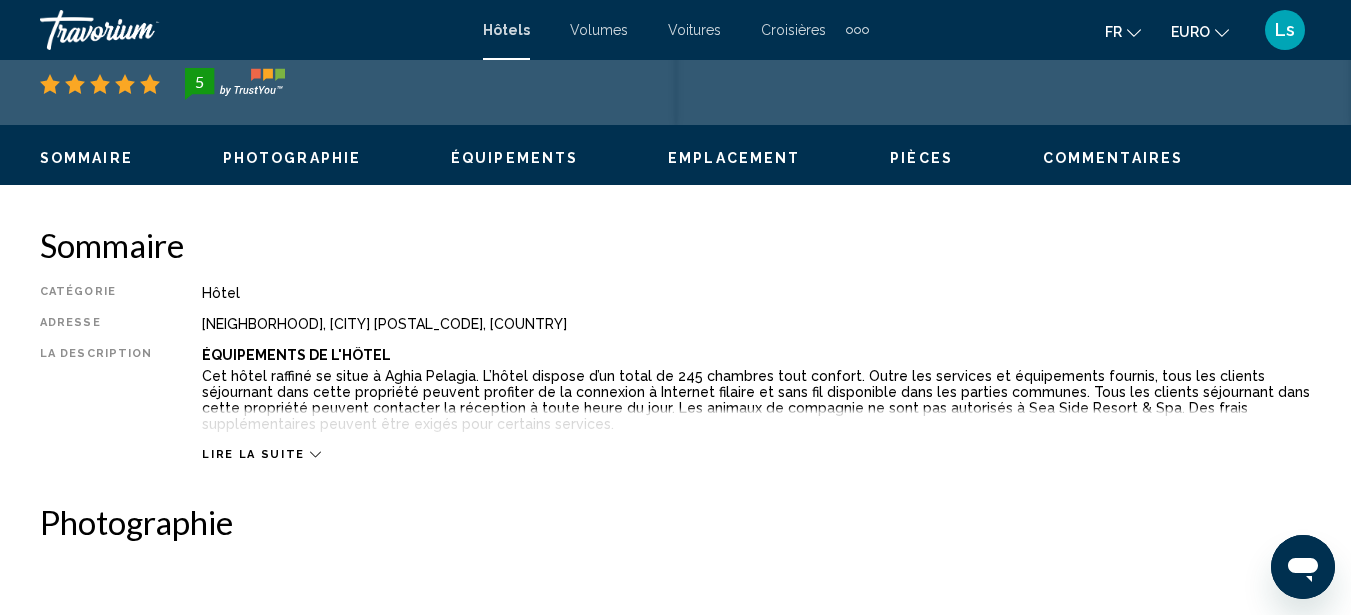 scroll, scrollTop: 952, scrollLeft: 0, axis: vertical 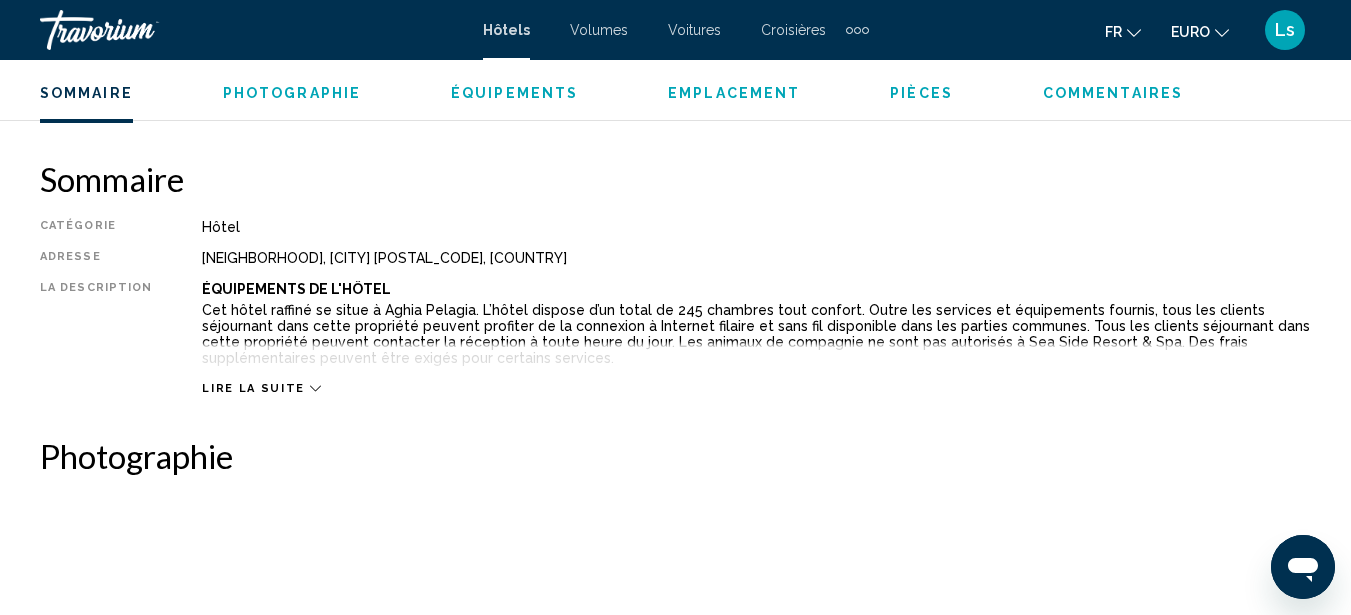 click on "Sommaire Catégorie Hôtel Adresse Agia Pelagia, Irakleion 71500, Grèce La description Équipements De L'hôtel Cet hôtel raffiné se situe à Aghia Pelagia. L’hôtel dispose d’un total de 245 chambres tout confort. Outre les services et équipements fournis, tous les clients séjournant dans cette propriété peuvent profiter de la connexion à Internet filaire et sans fil disponible dans les parties communes. Tous les clients séjournant dans cette propriété peuvent contacter la réception à toute heure du jour. Les animaux de compagnie ne sont pas autorisés à Sea Side Resort & Spa. Des frais supplémentaires peuvent être exigés pour certains services. Lire la suite
Photographie Équipements
Centre de remise en forme
Piscine Aucune information sur les commodités disponible. Emplacement ← Déplacement vers la gauche → ↑ ↓ + Zoom avant -" at bounding box center [675, 1407] 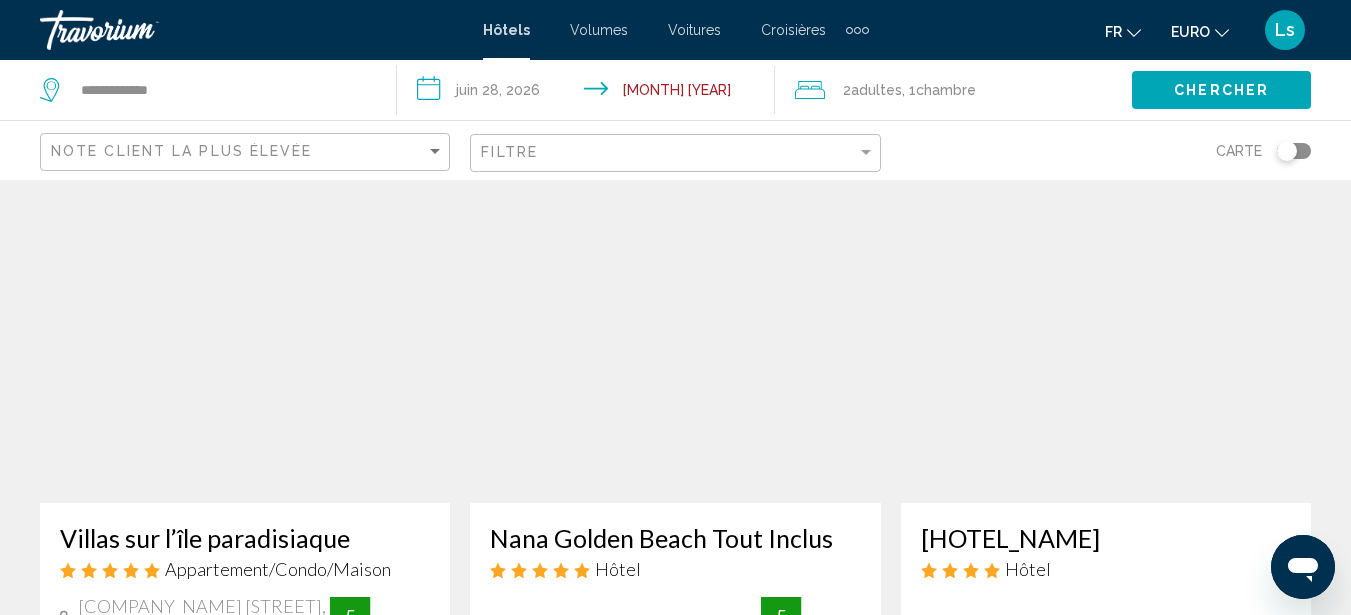 scroll, scrollTop: 1560, scrollLeft: 0, axis: vertical 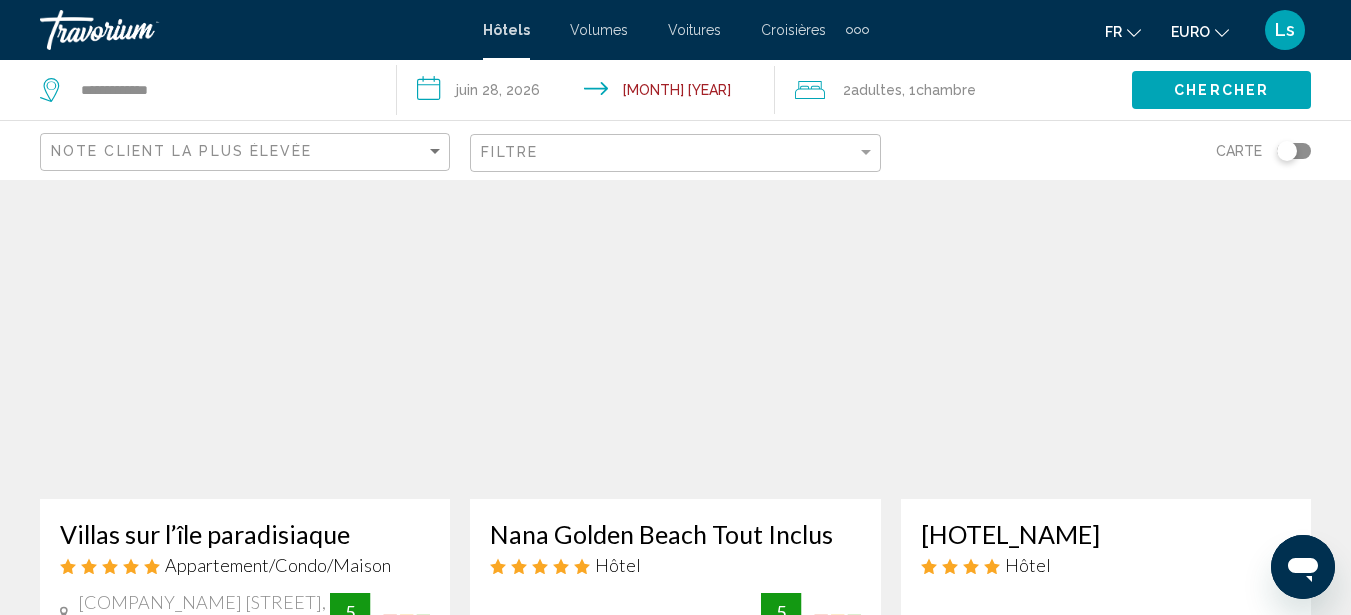 click at bounding box center (675, 339) 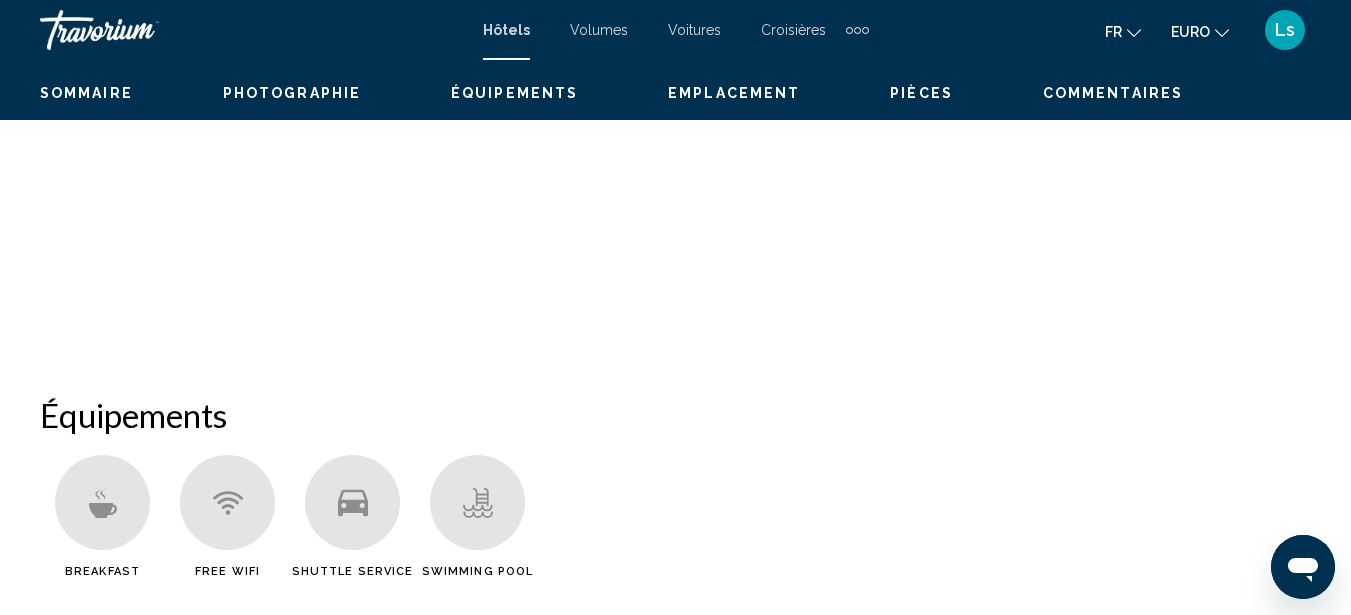 scroll, scrollTop: 227, scrollLeft: 0, axis: vertical 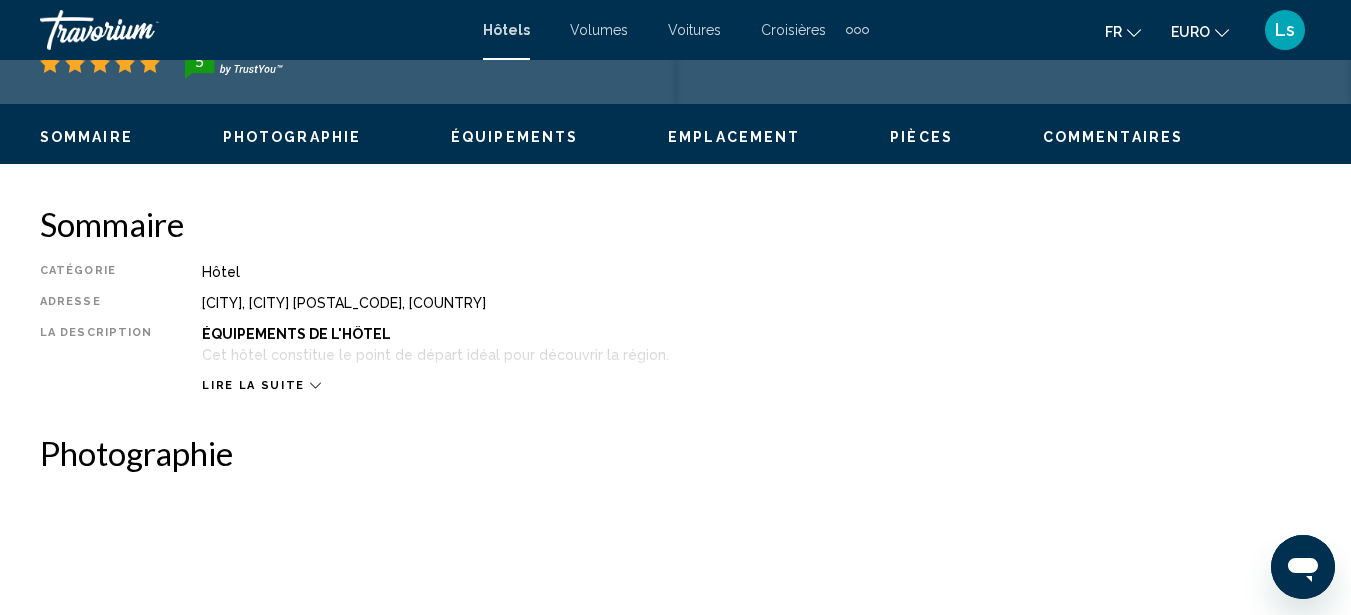 click on "Photographie" at bounding box center (292, 137) 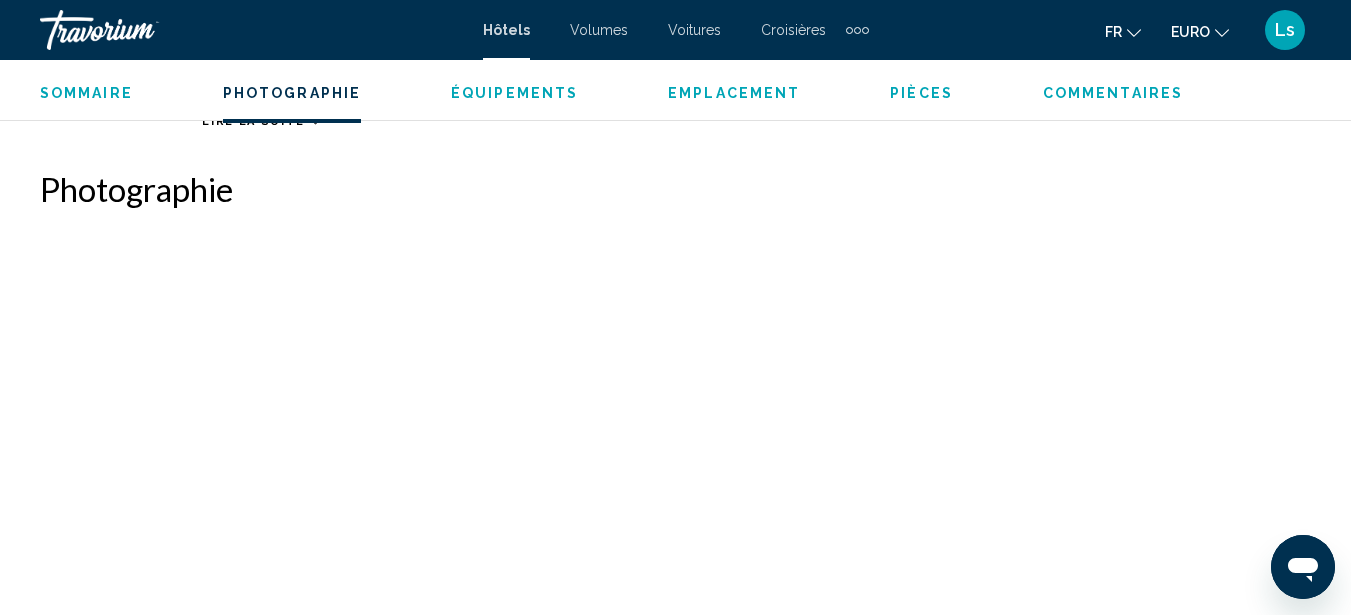 scroll, scrollTop: 1219, scrollLeft: 0, axis: vertical 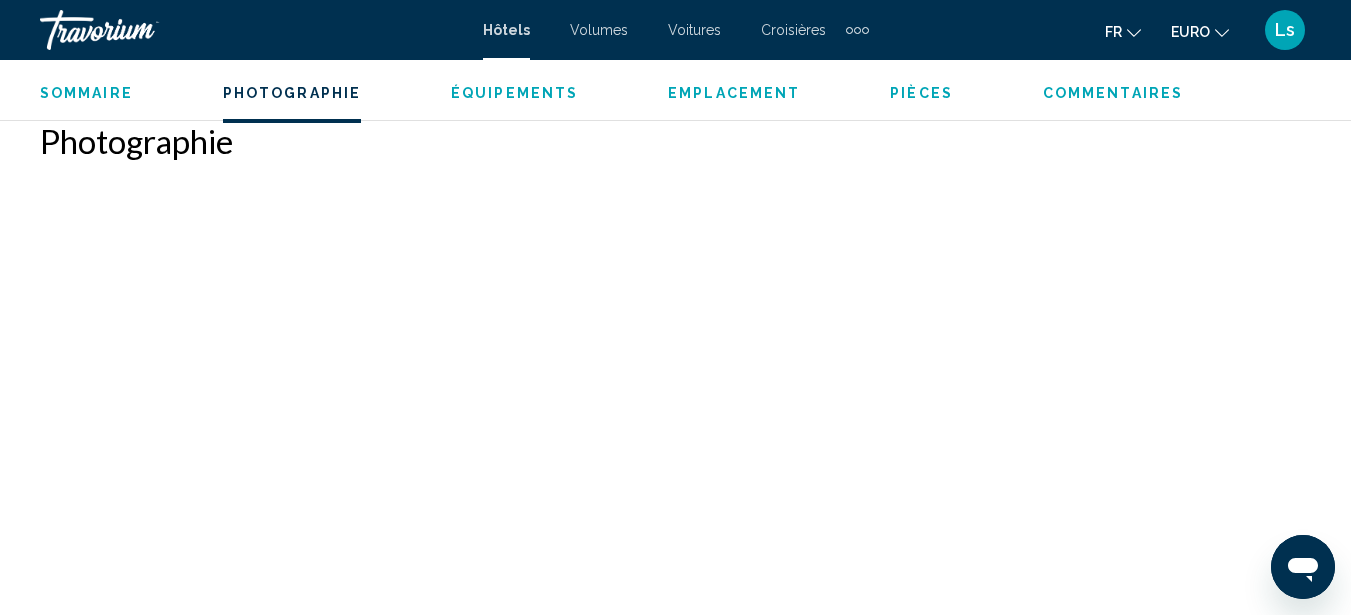 click at bounding box center (179, 306) 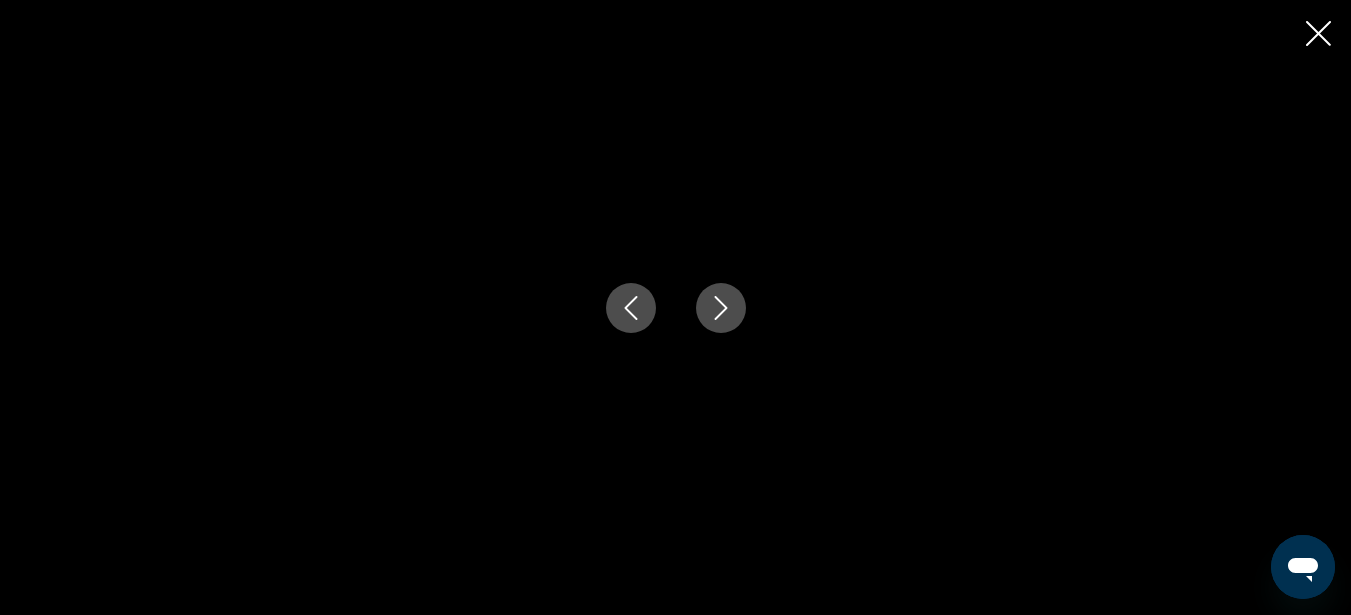 click at bounding box center (721, 308) 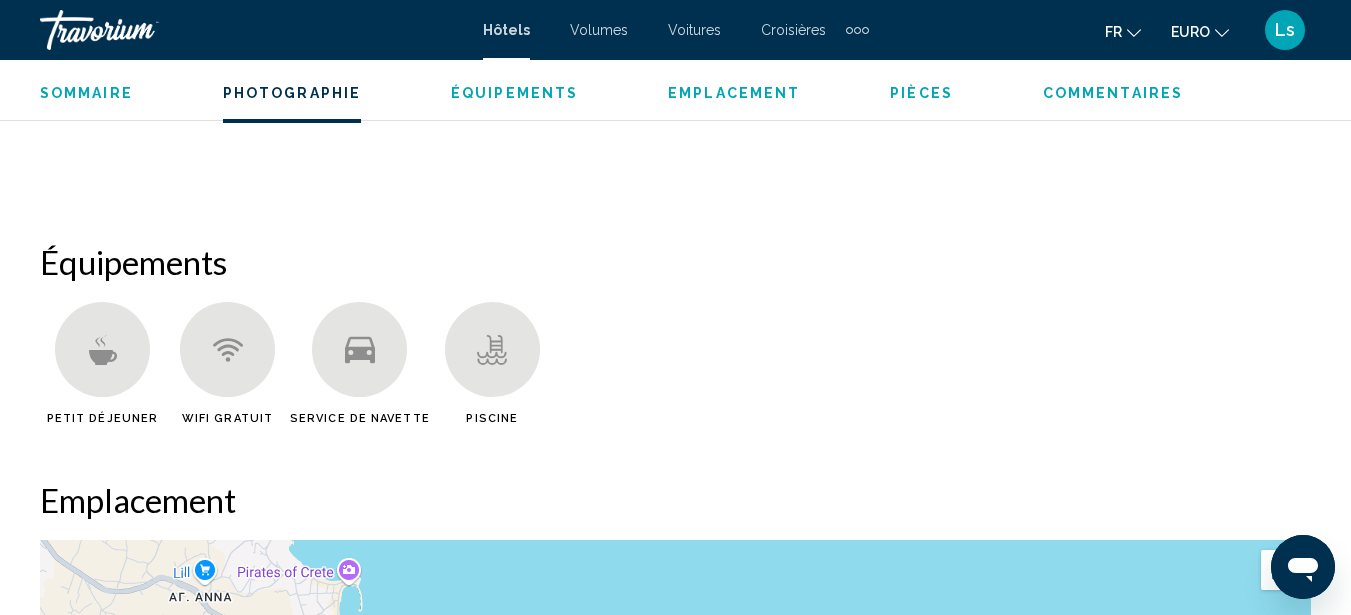 scroll, scrollTop: 1592, scrollLeft: 0, axis: vertical 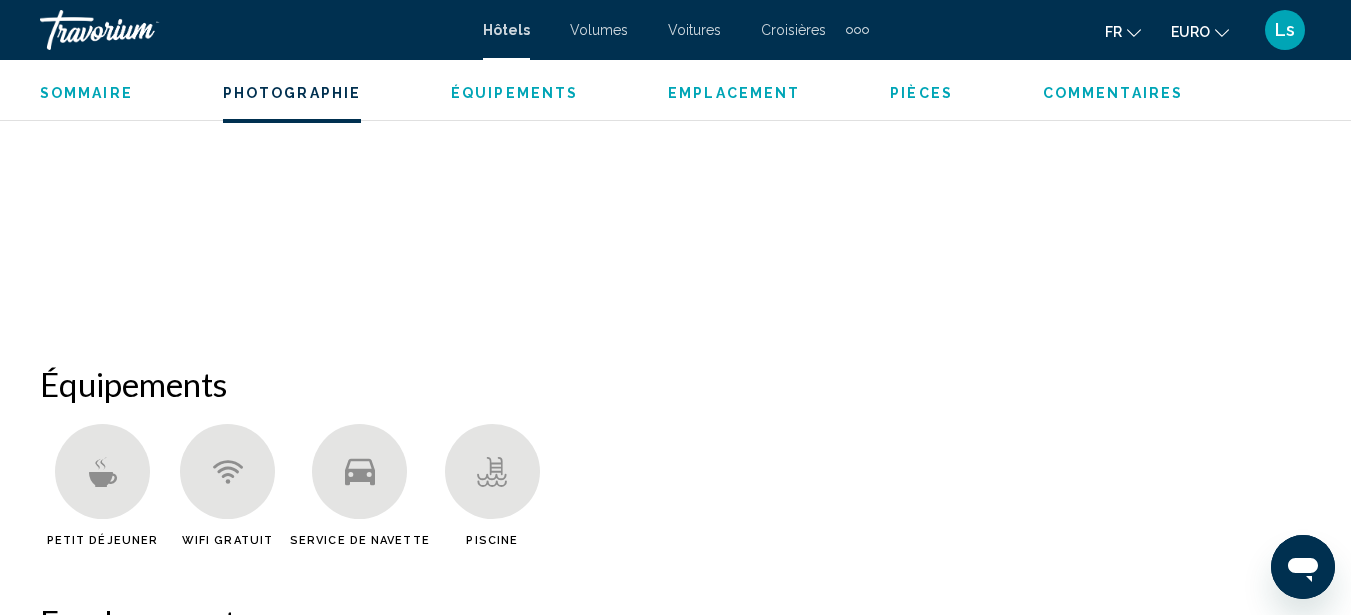 click on "Équipements" at bounding box center [514, 93] 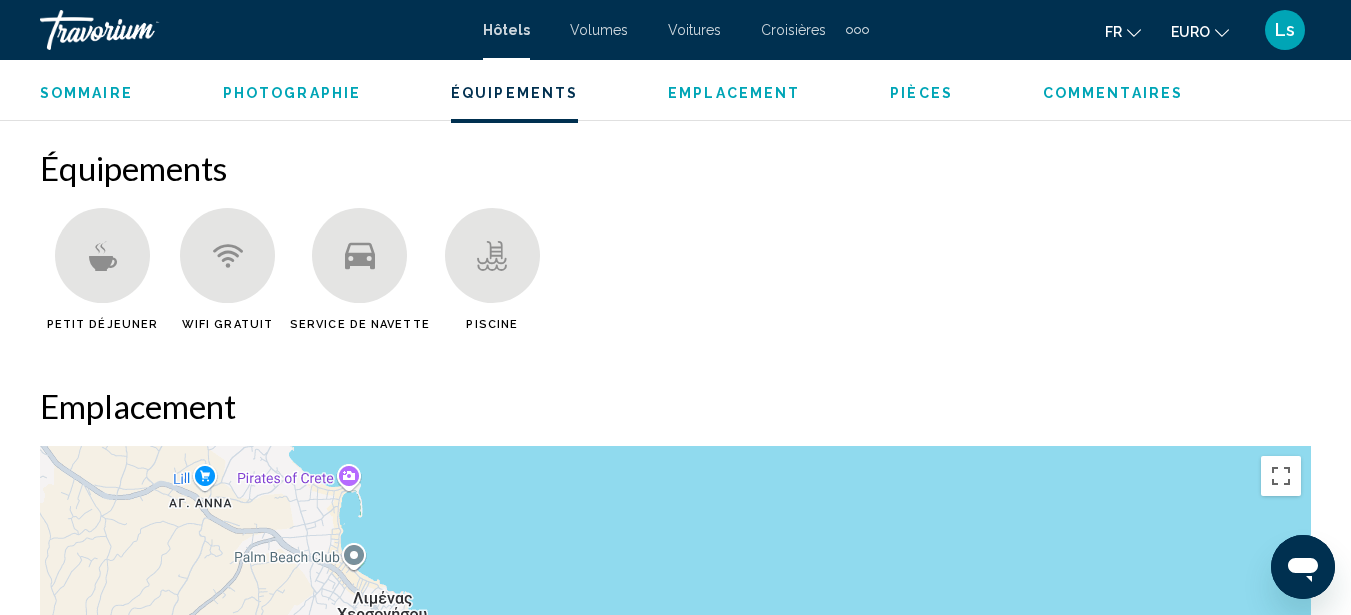 scroll, scrollTop: 1836, scrollLeft: 0, axis: vertical 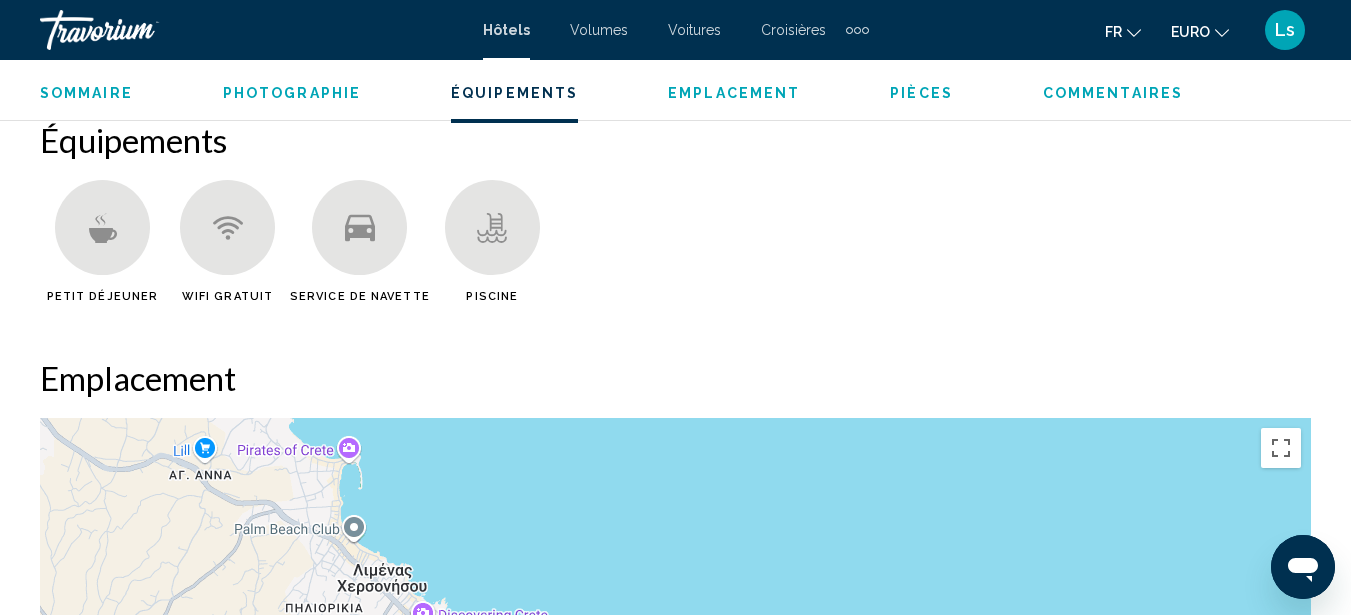click on "Sommaire" at bounding box center (86, 93) 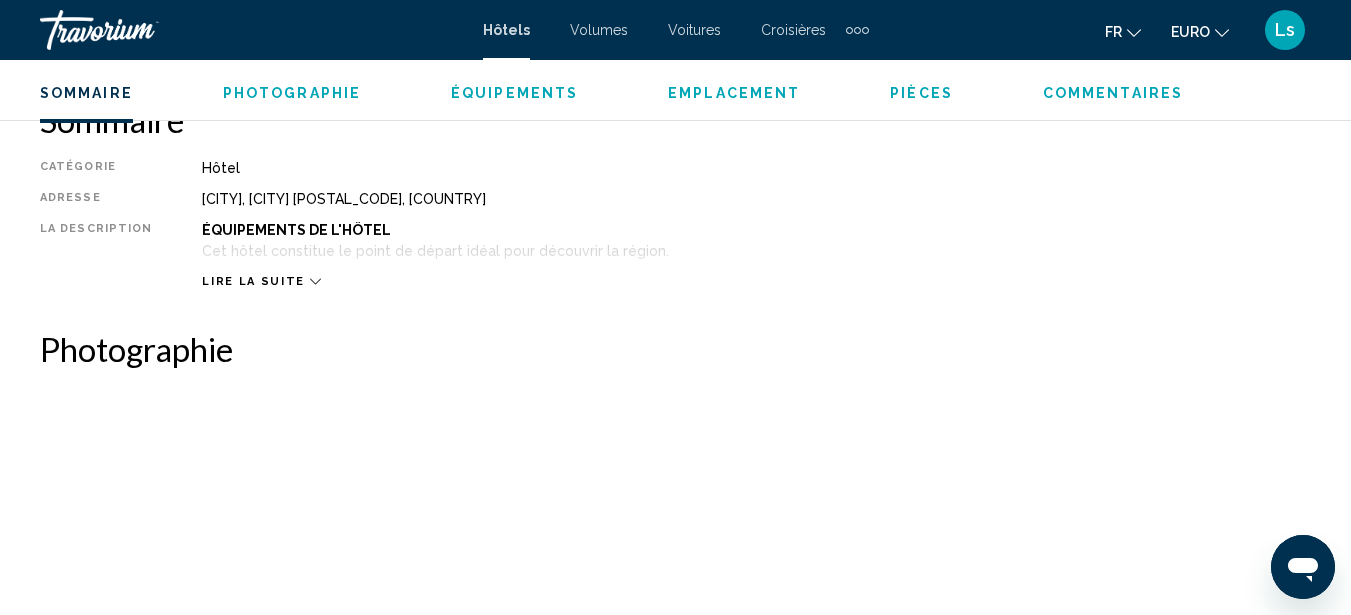 scroll, scrollTop: 991, scrollLeft: 0, axis: vertical 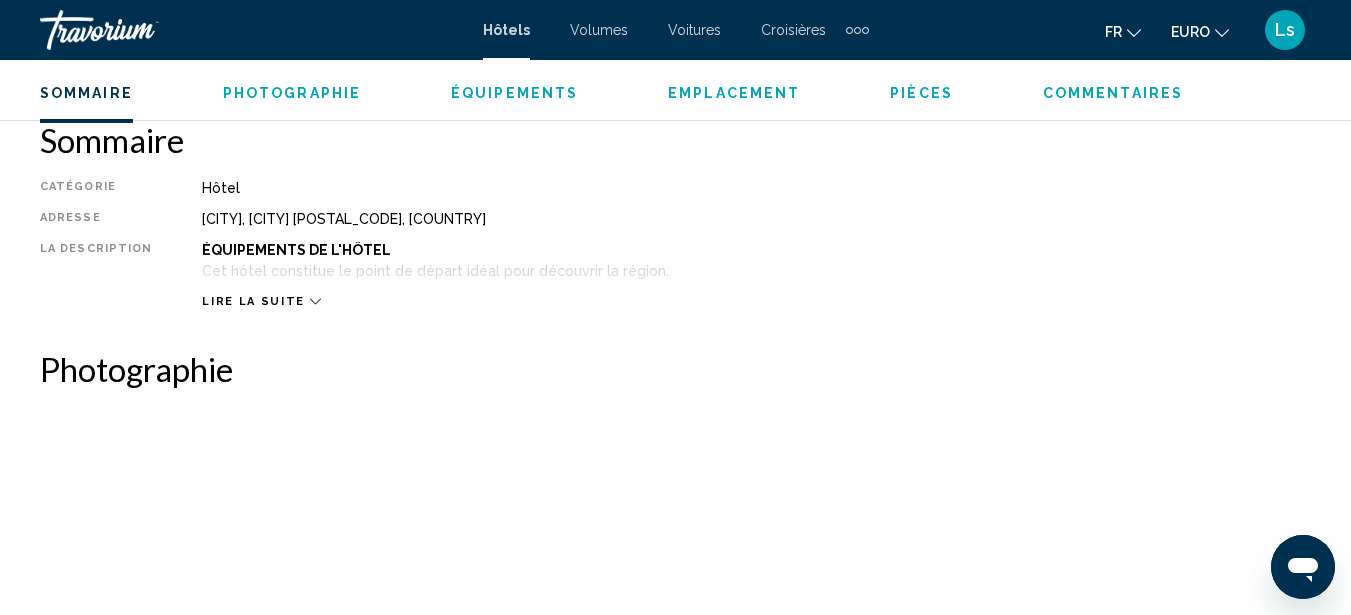 click on "Lire la suite" at bounding box center [253, 301] 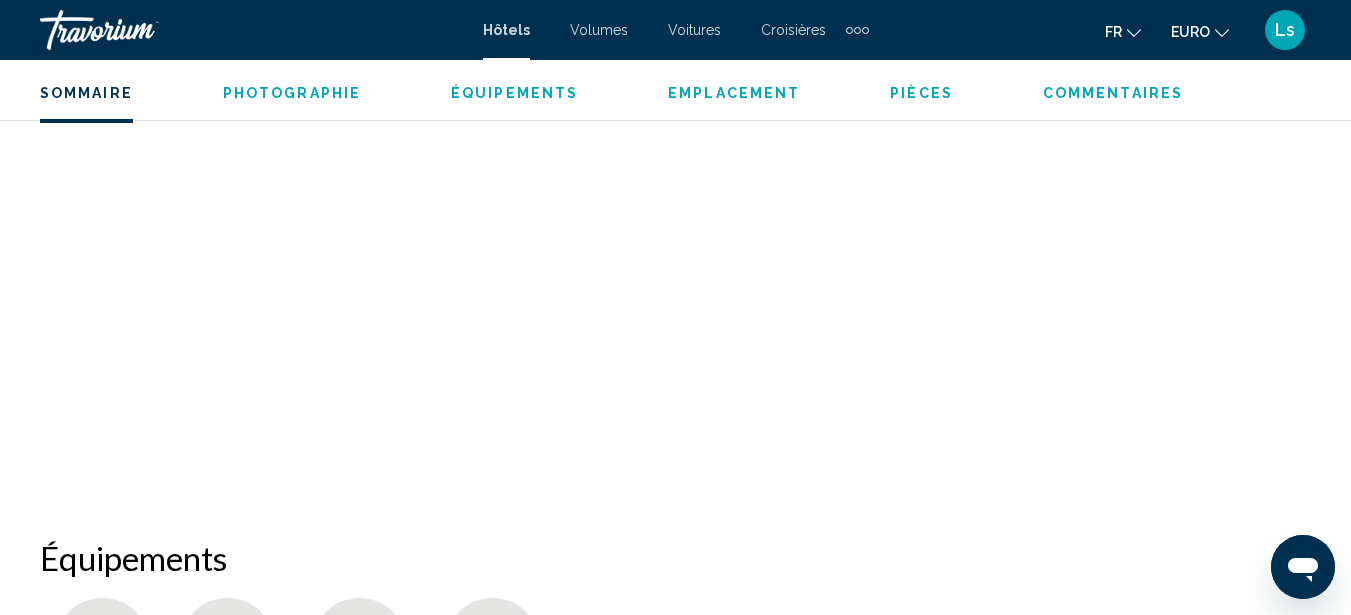 scroll, scrollTop: 1602, scrollLeft: 0, axis: vertical 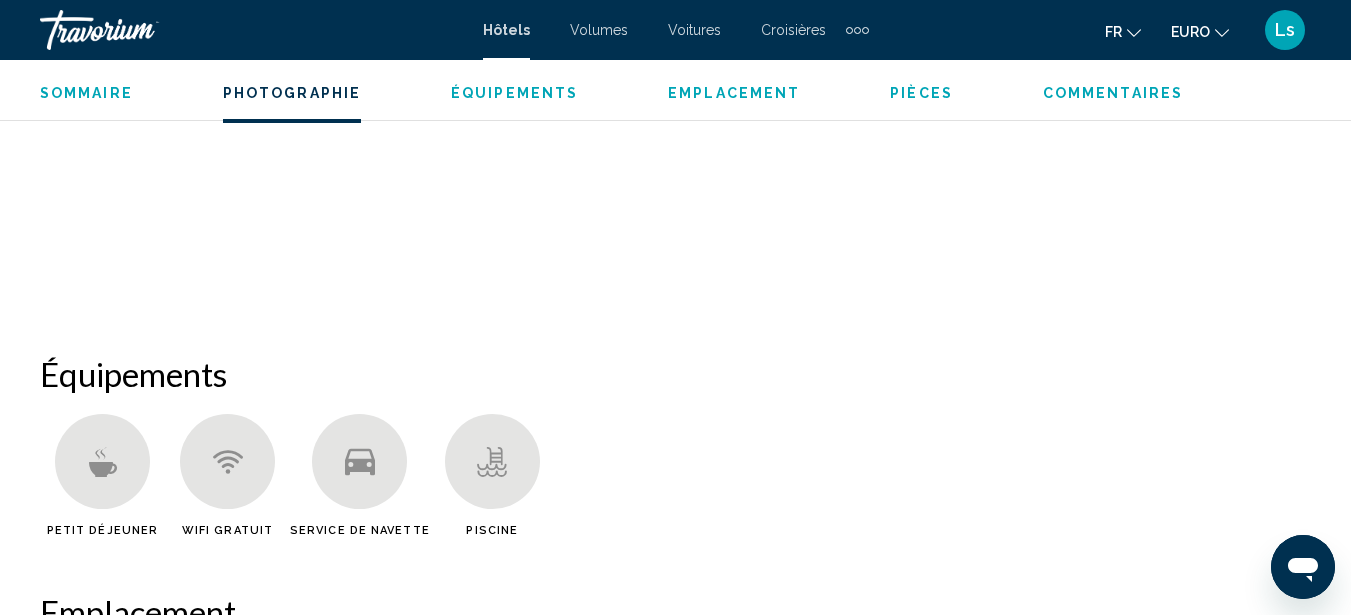 click on "Sommaire
Photographie
Équipements
Emplacement
Pièces
Commentaires
Voir les disponibilités" at bounding box center (675, 91) 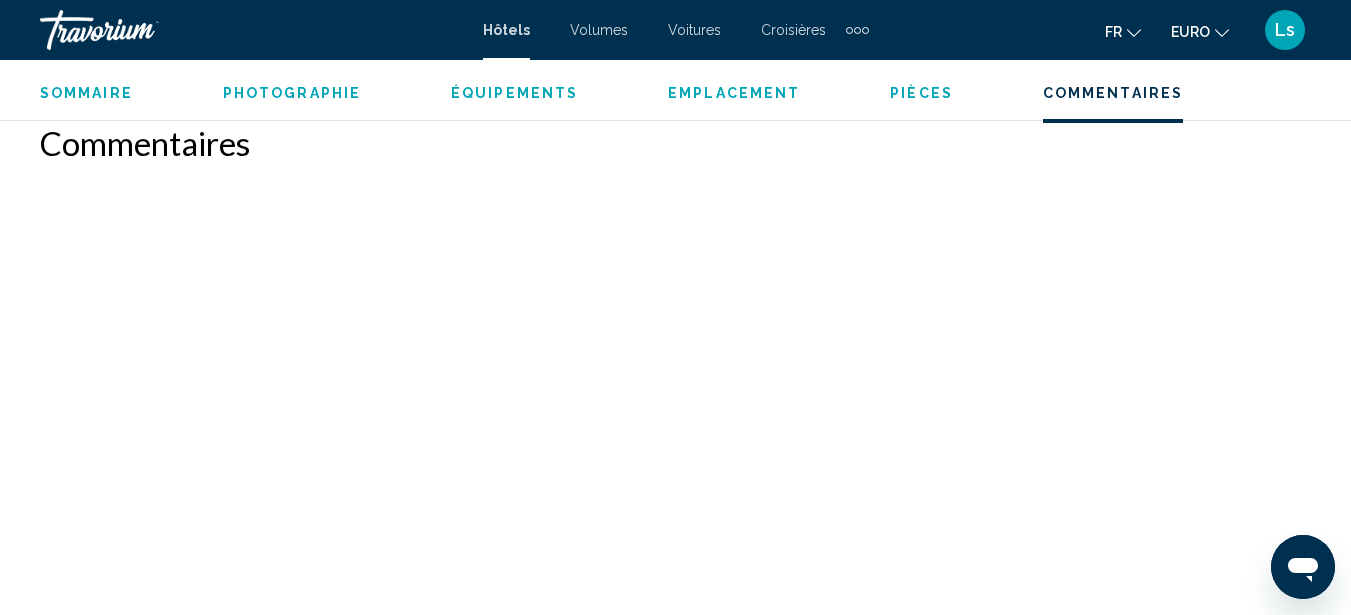 scroll, scrollTop: 3702, scrollLeft: 0, axis: vertical 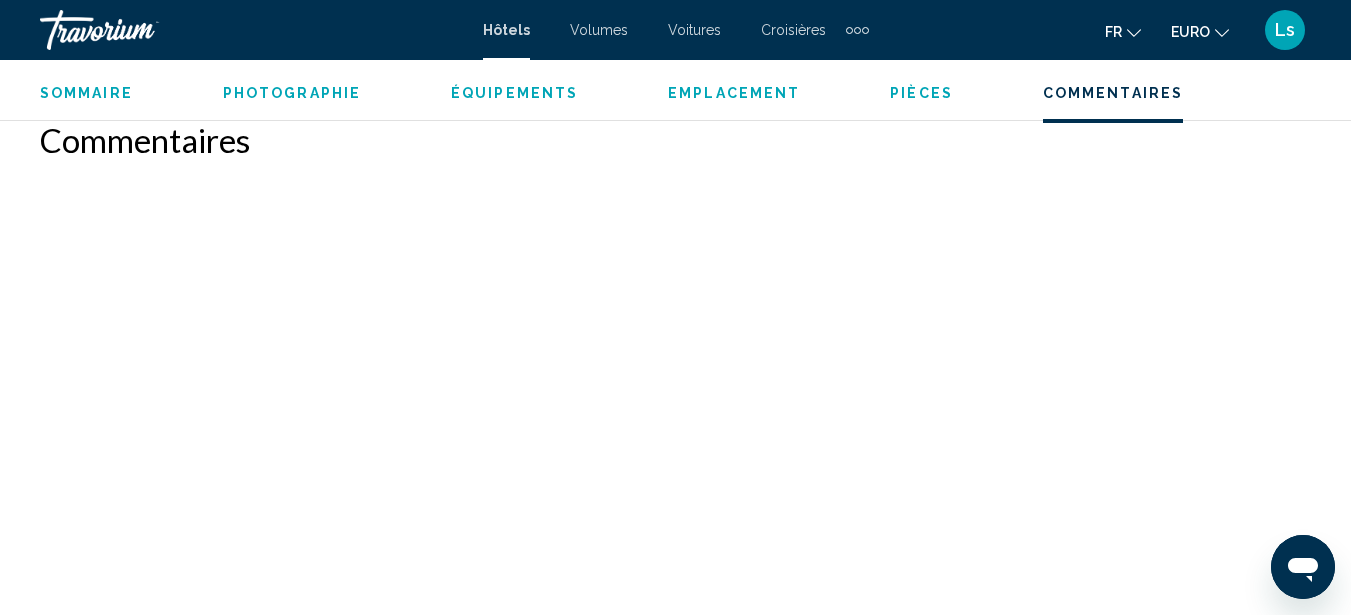 click on "Pièces" at bounding box center (921, 93) 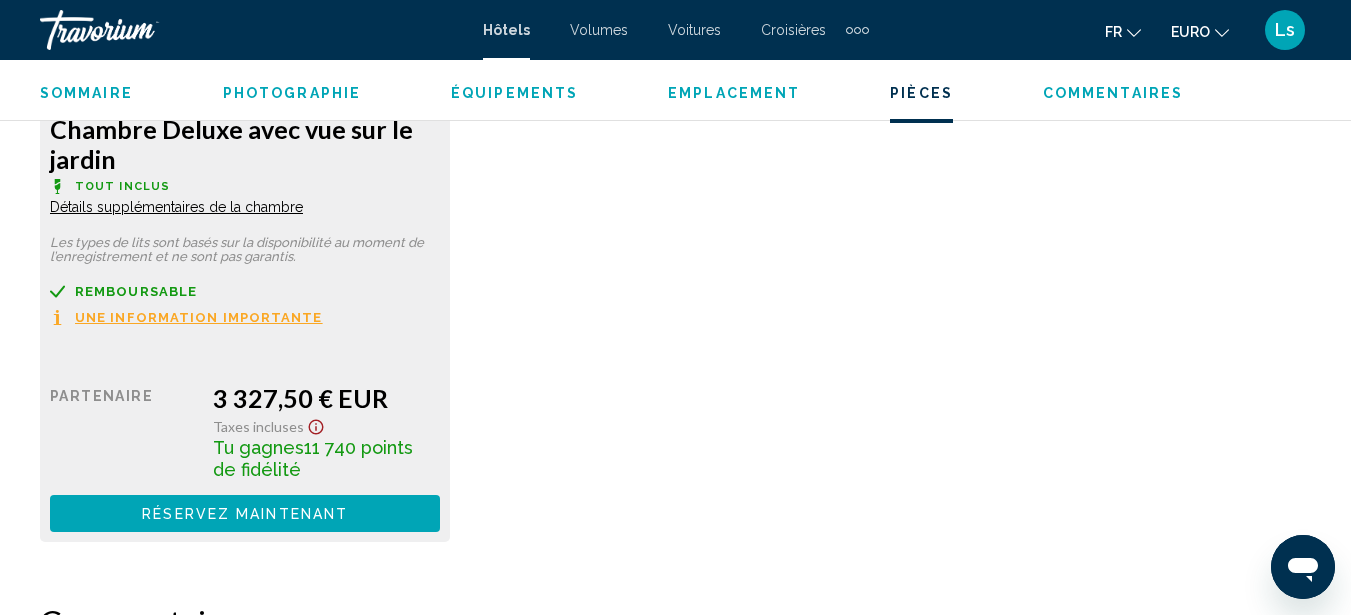 scroll, scrollTop: 3229, scrollLeft: 0, axis: vertical 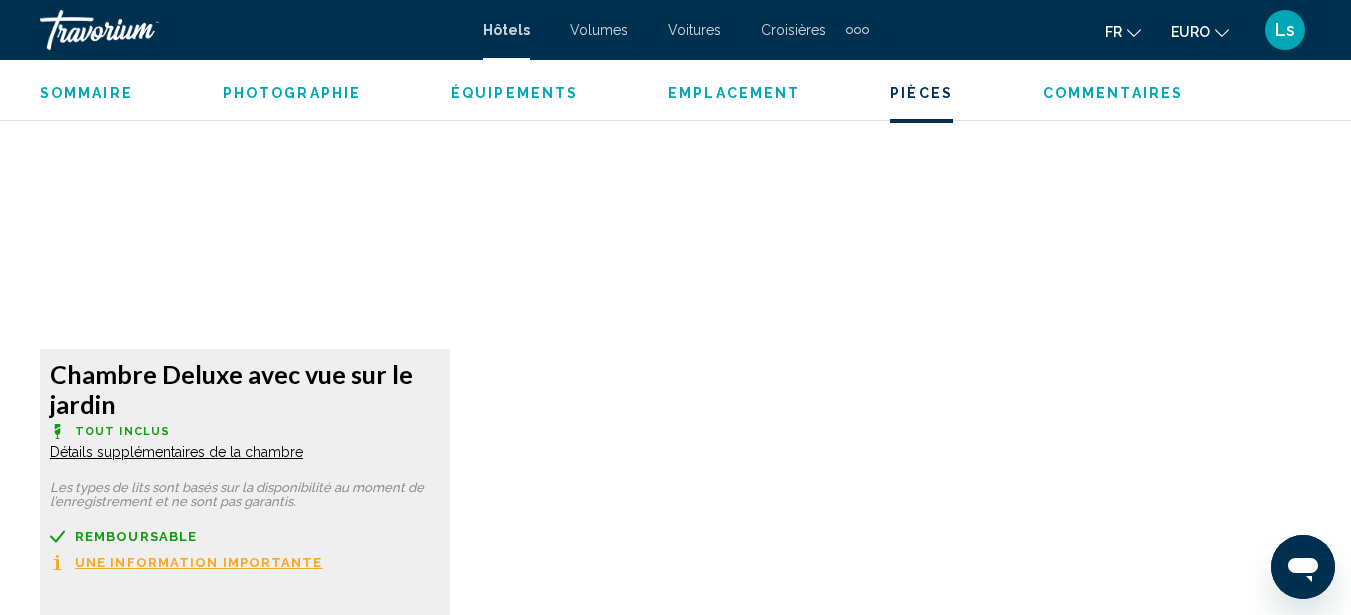 click on "Sommaire" at bounding box center (86, 93) 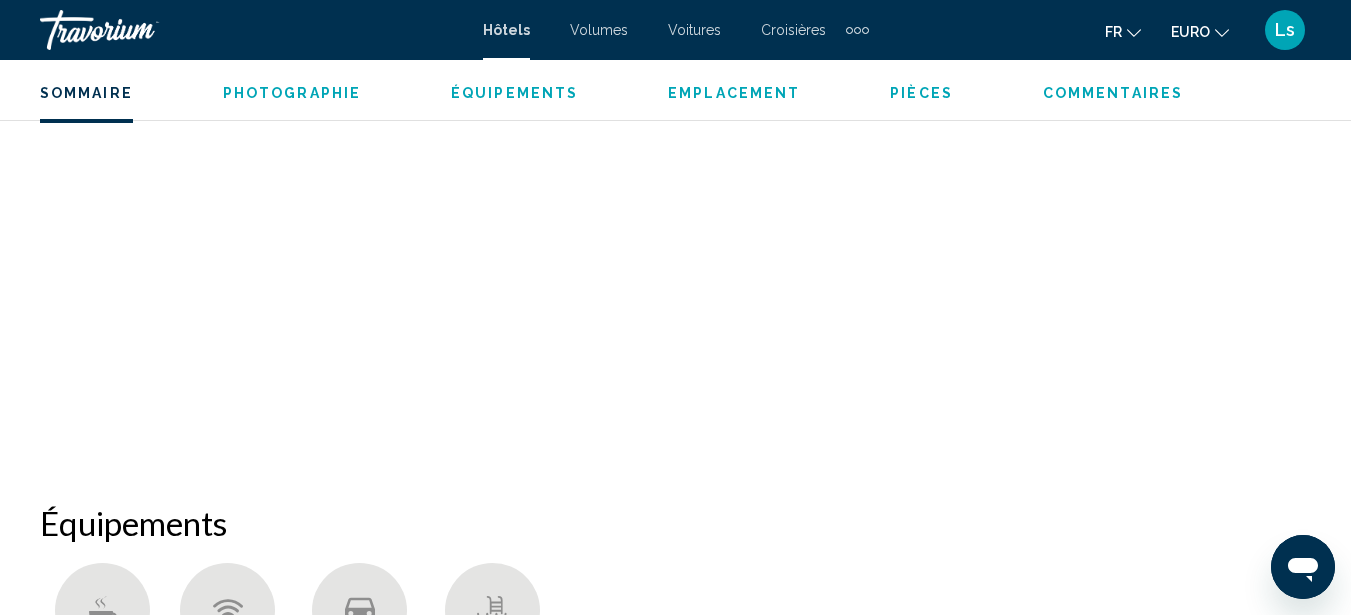 scroll, scrollTop: 991, scrollLeft: 0, axis: vertical 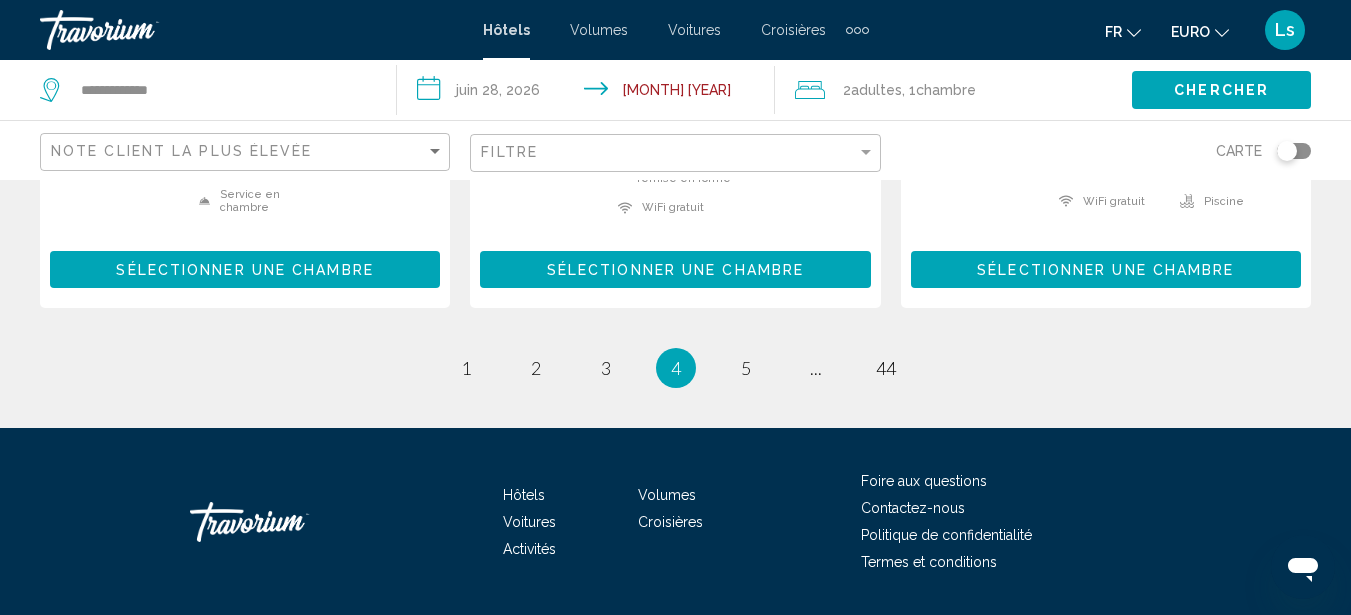 click on "Note client la plus élevée" at bounding box center [247, 152] 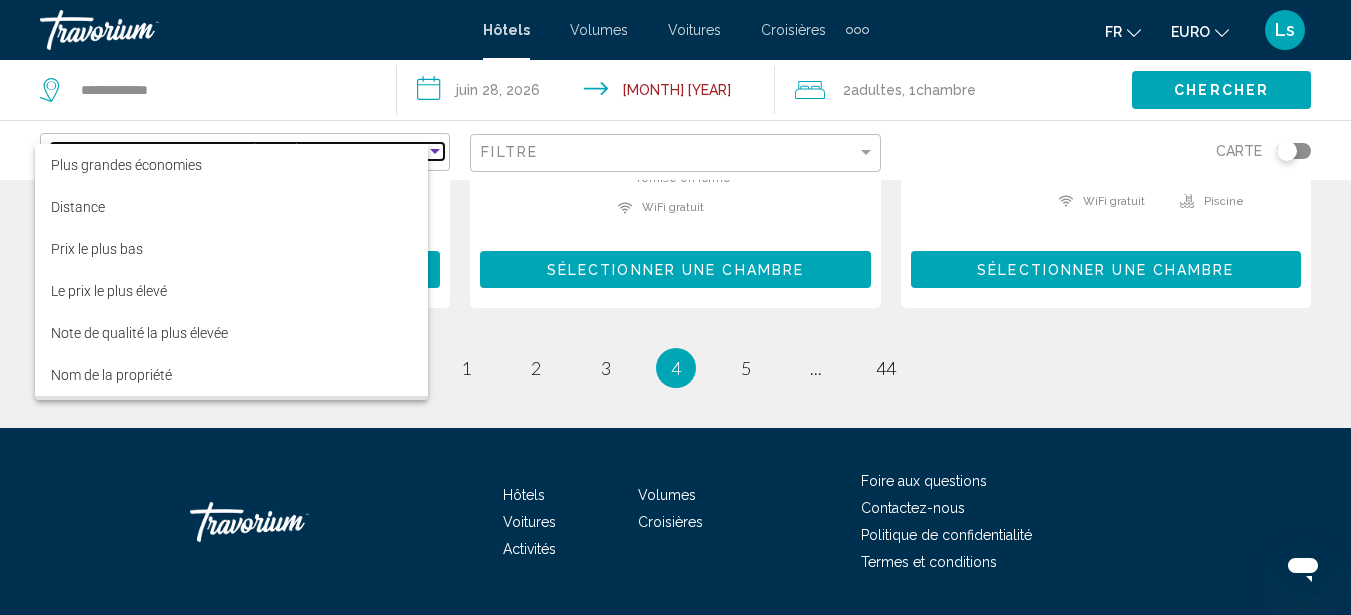 scroll, scrollTop: 38, scrollLeft: 0, axis: vertical 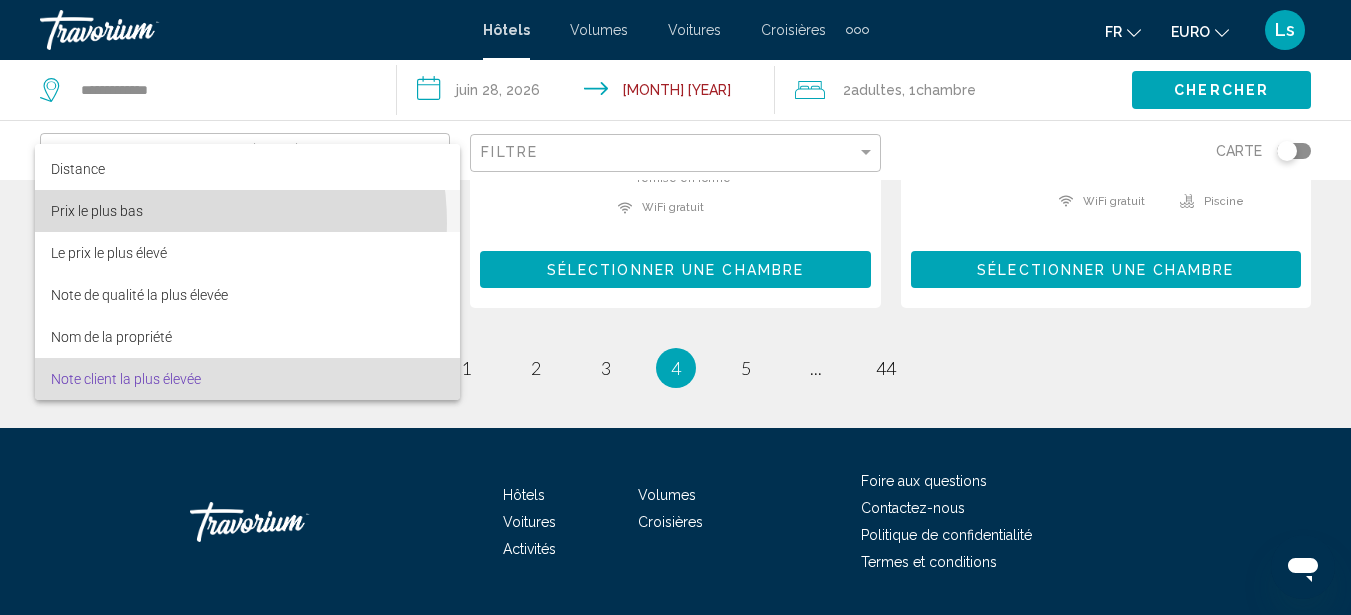 click on "Prix le plus bas" at bounding box center (247, 211) 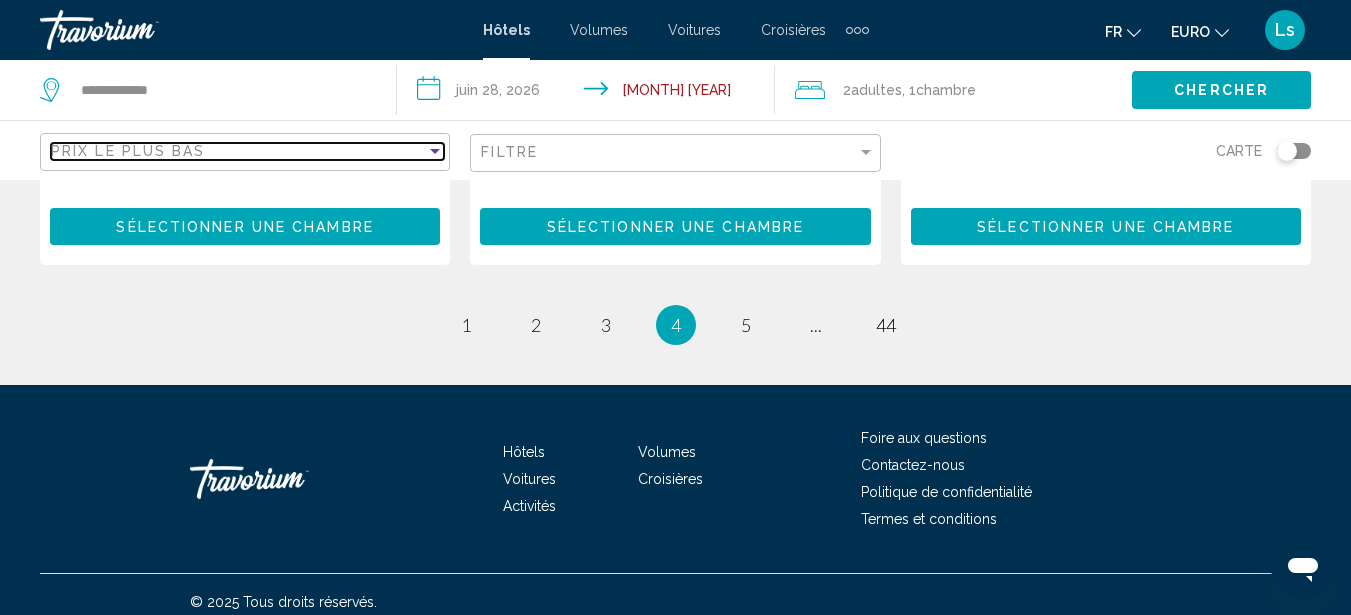 scroll, scrollTop: 2912, scrollLeft: 0, axis: vertical 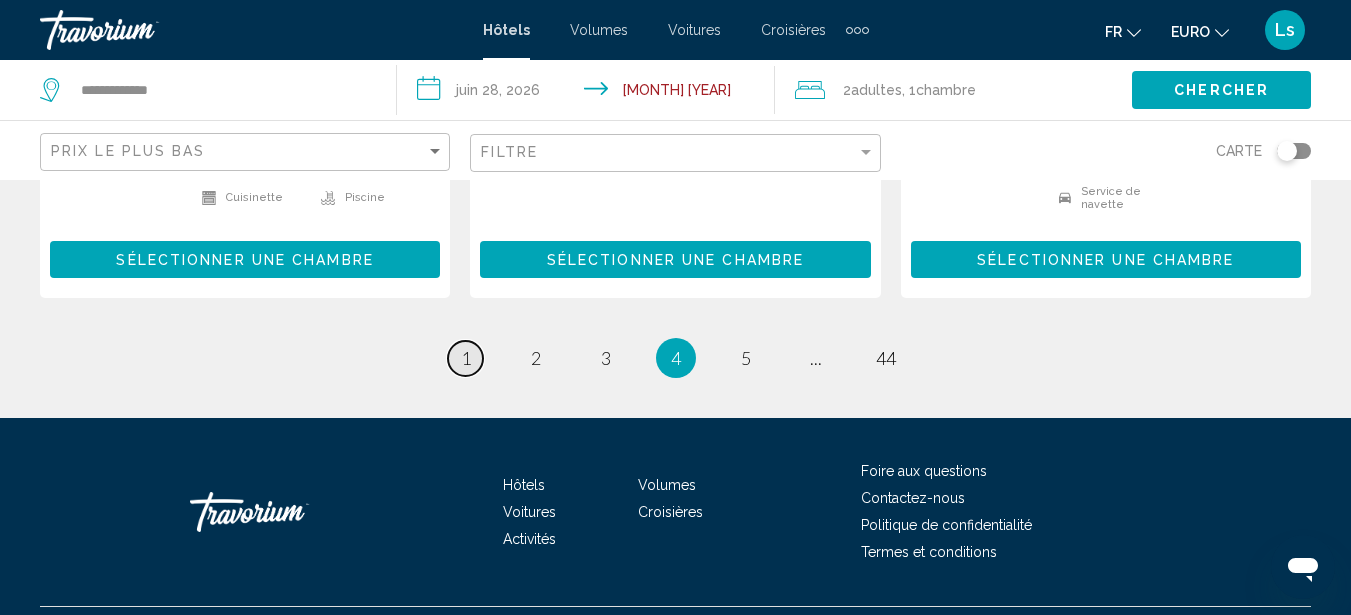click on "1" at bounding box center (466, 358) 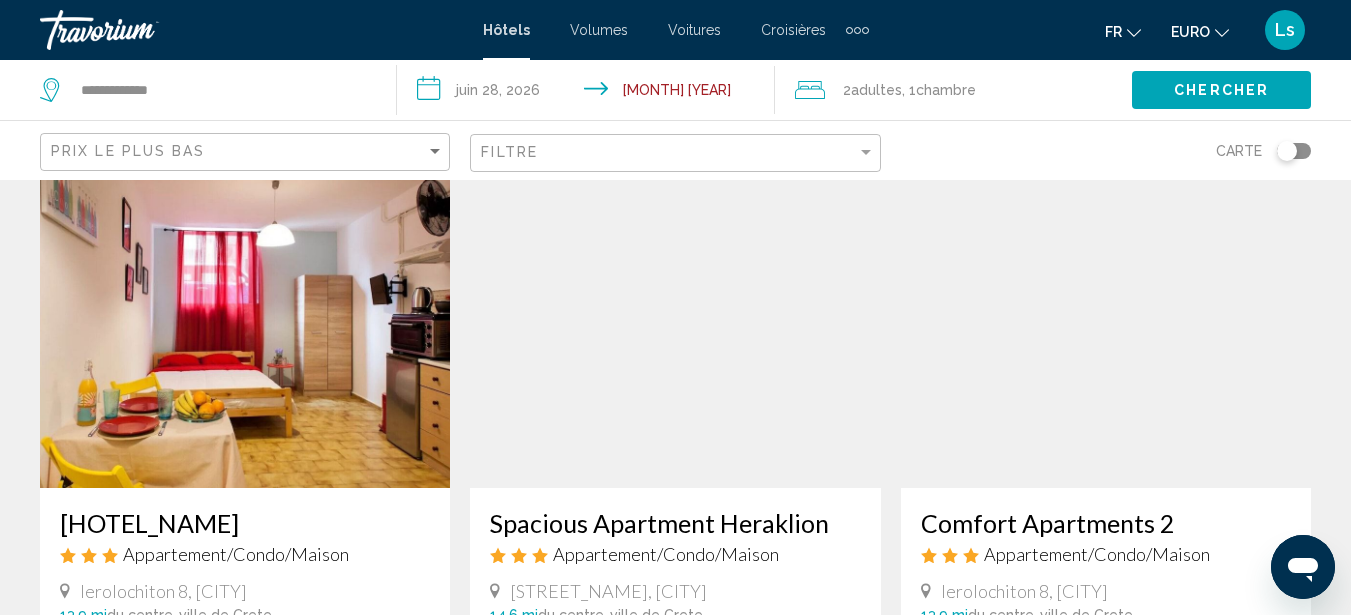 scroll, scrollTop: 0, scrollLeft: 0, axis: both 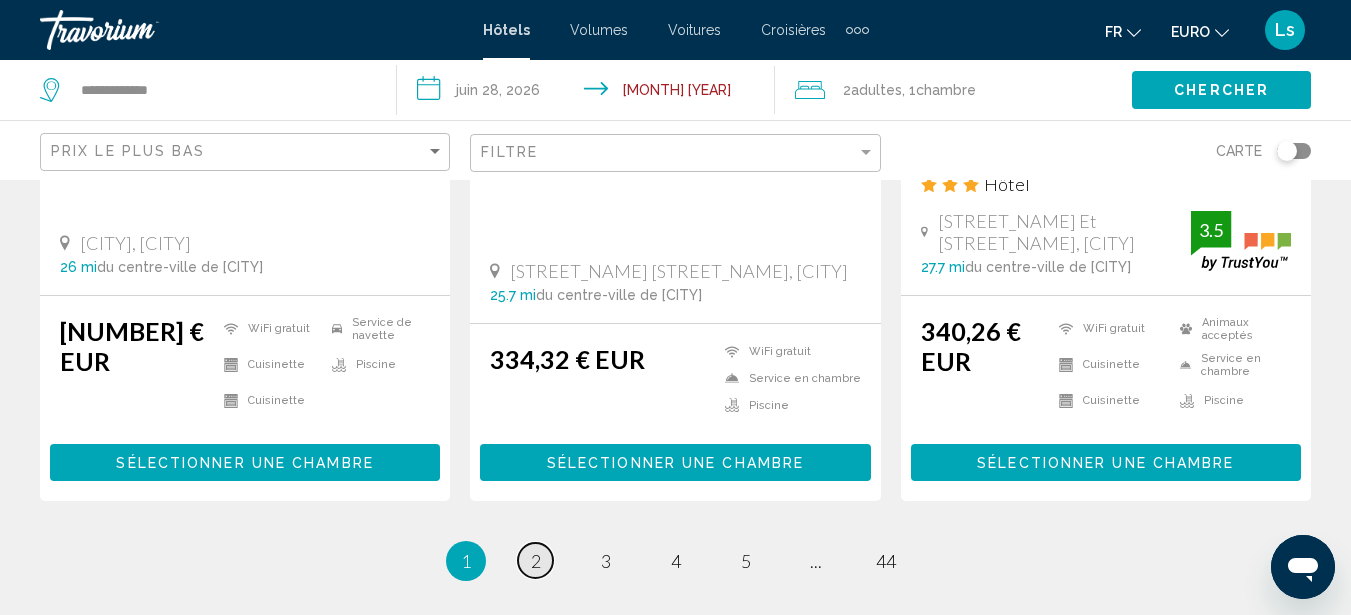 click on "page  2" at bounding box center [535, 560] 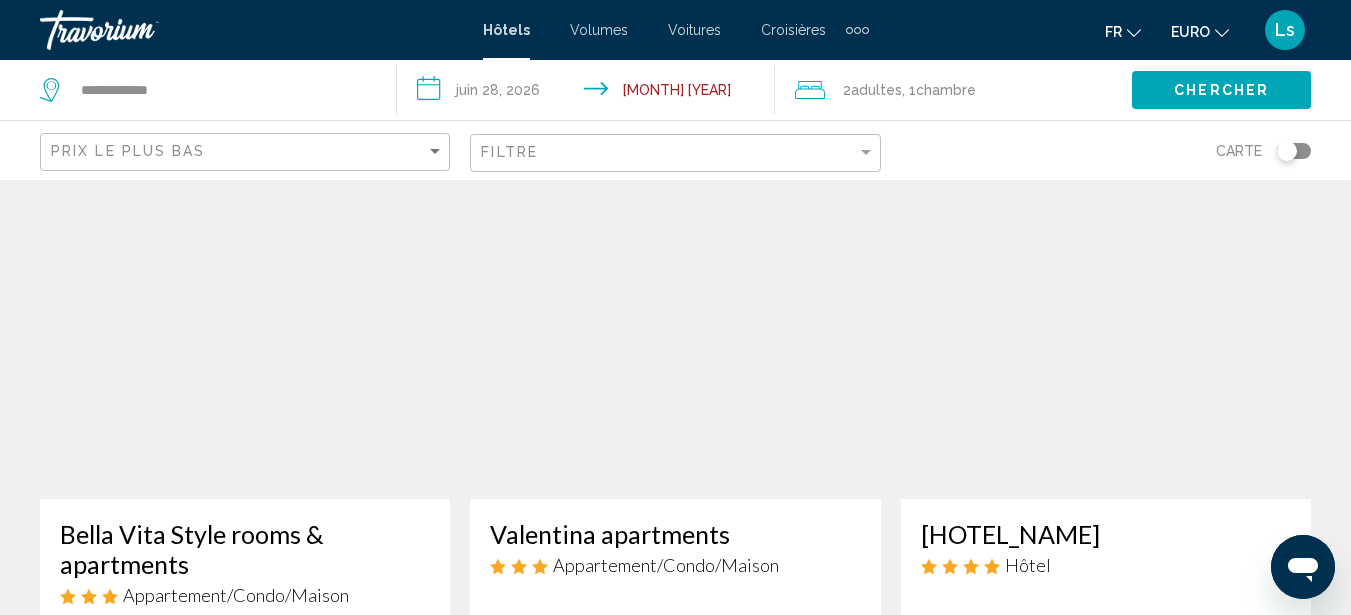scroll, scrollTop: 0, scrollLeft: 0, axis: both 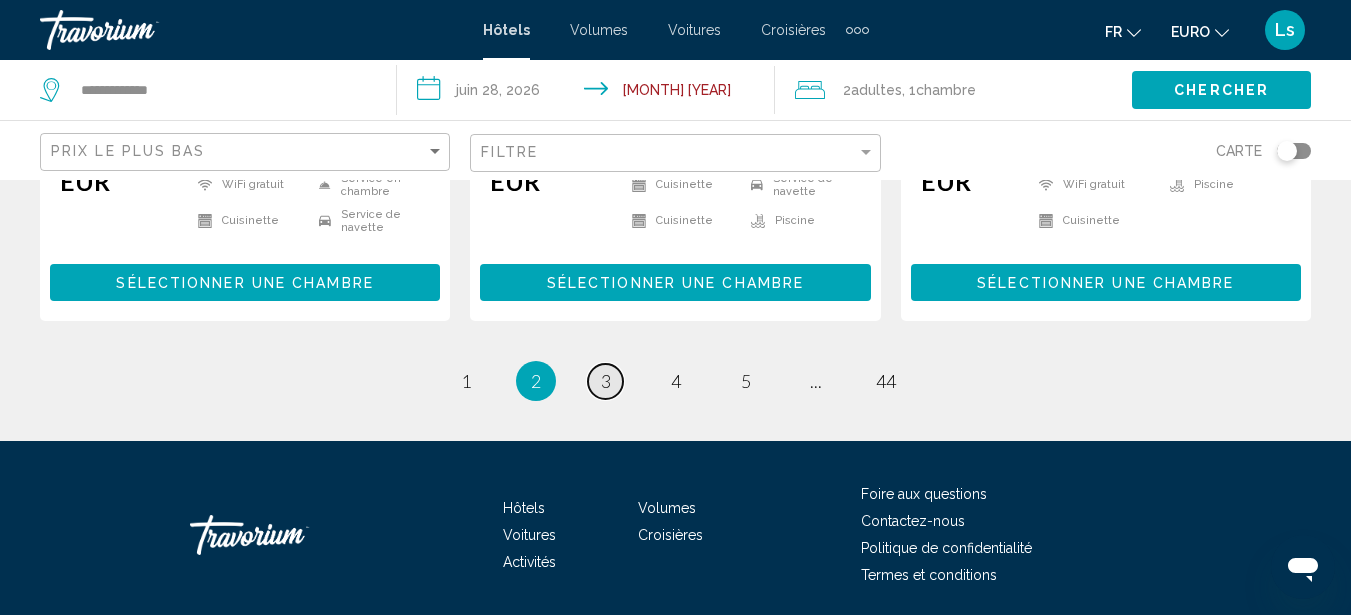 click on "page  3" at bounding box center [465, 381] 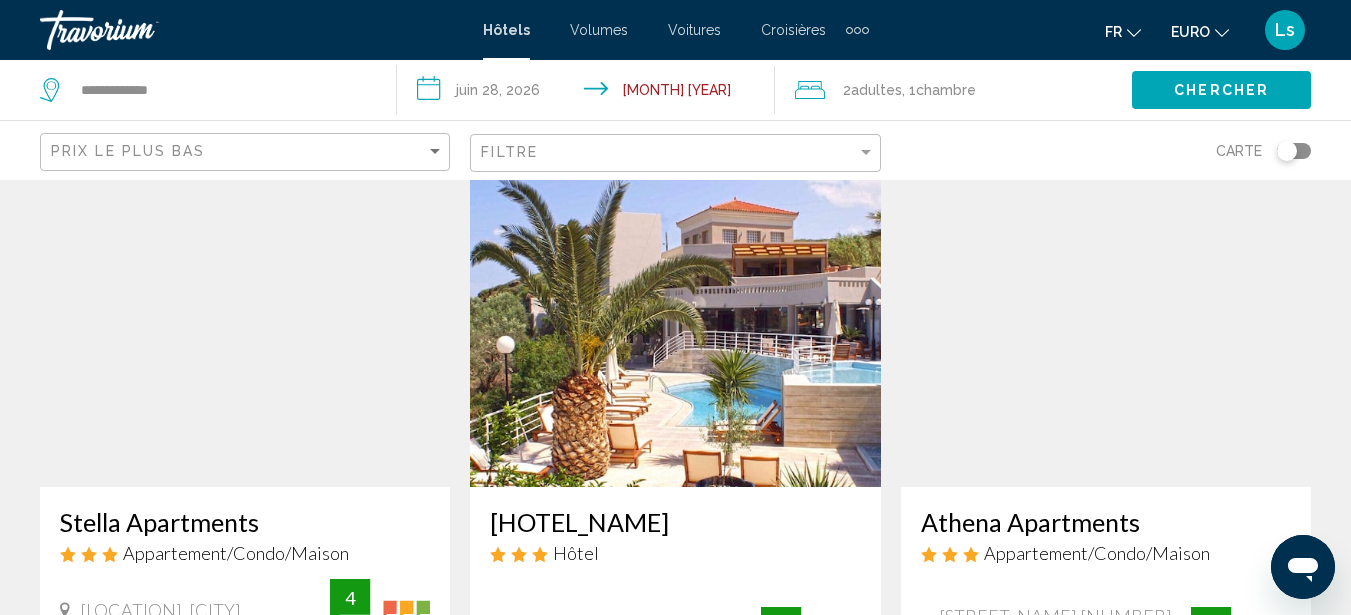 scroll, scrollTop: 0, scrollLeft: 0, axis: both 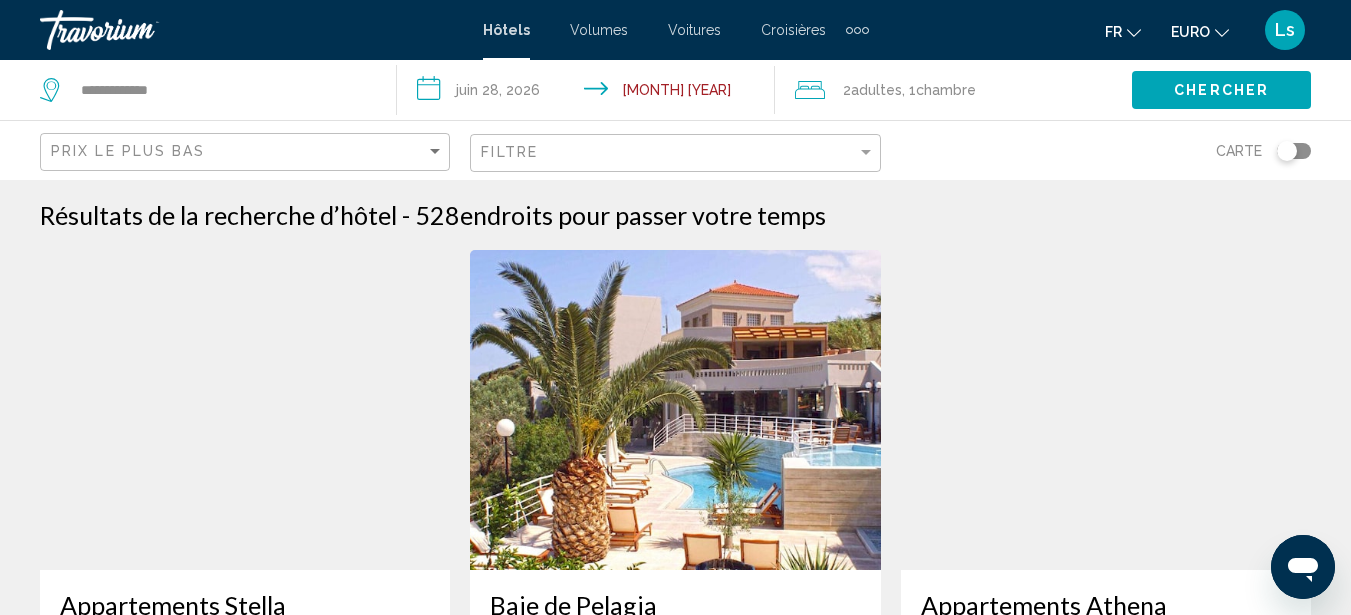 click on "Prix le plus bas" at bounding box center [245, 150] 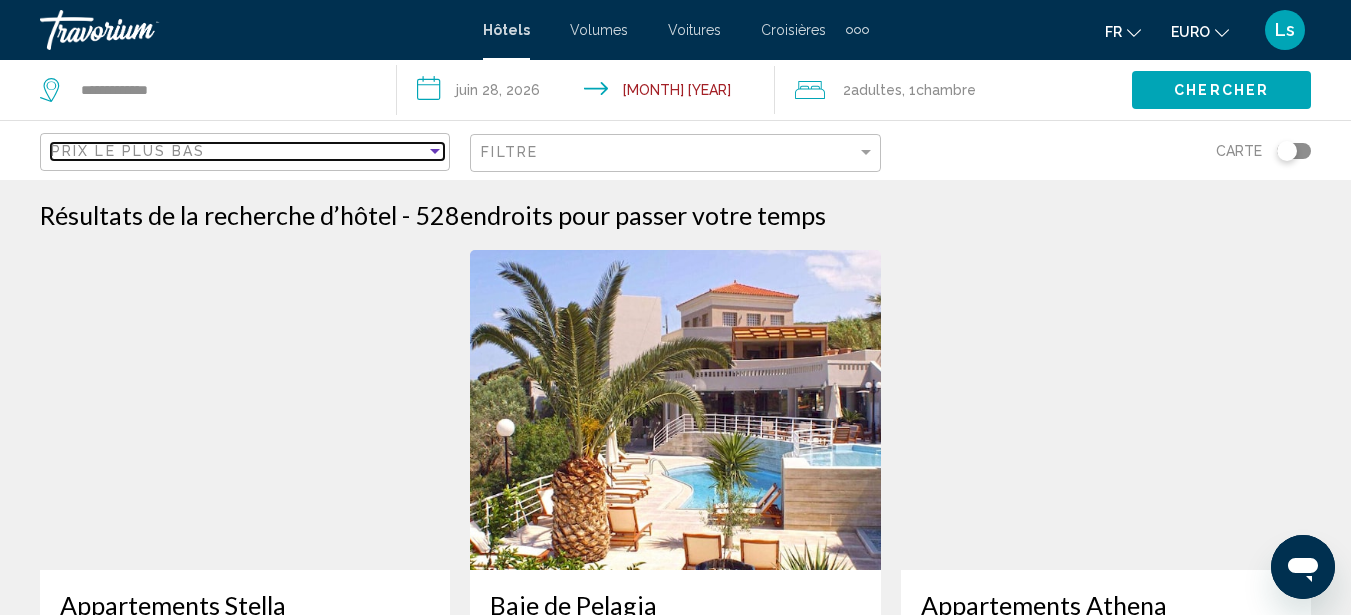 click on "Prix le plus bas" at bounding box center [238, 151] 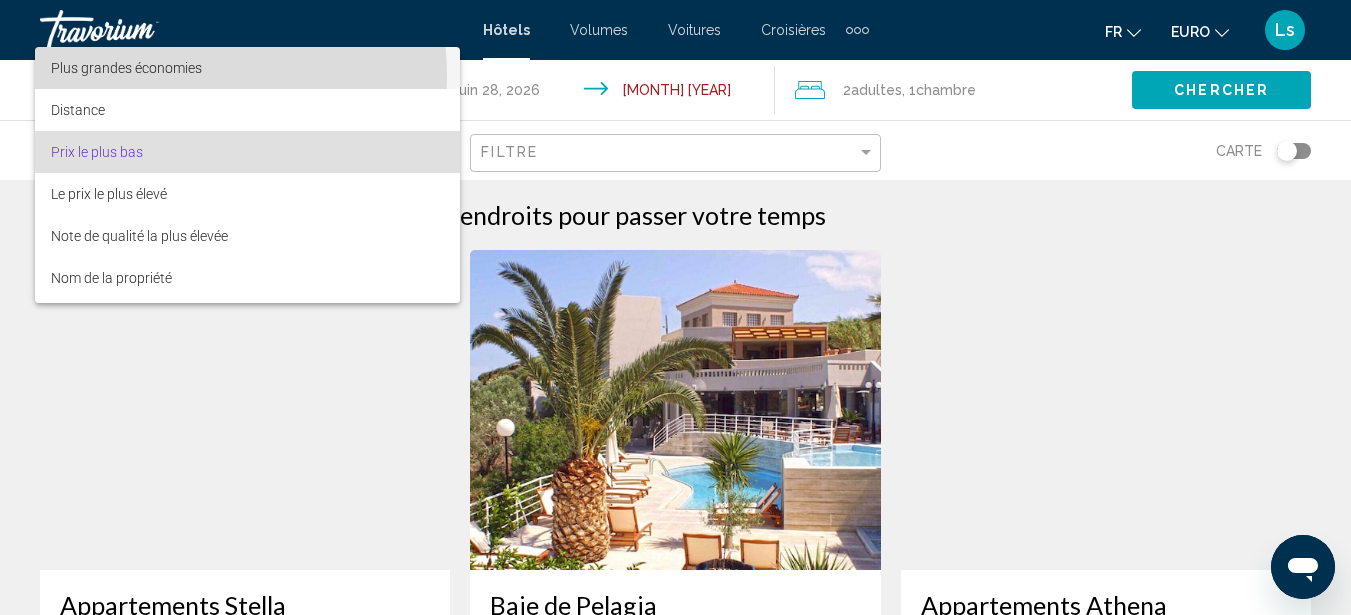click on "Plus grandes économies" at bounding box center [126, 68] 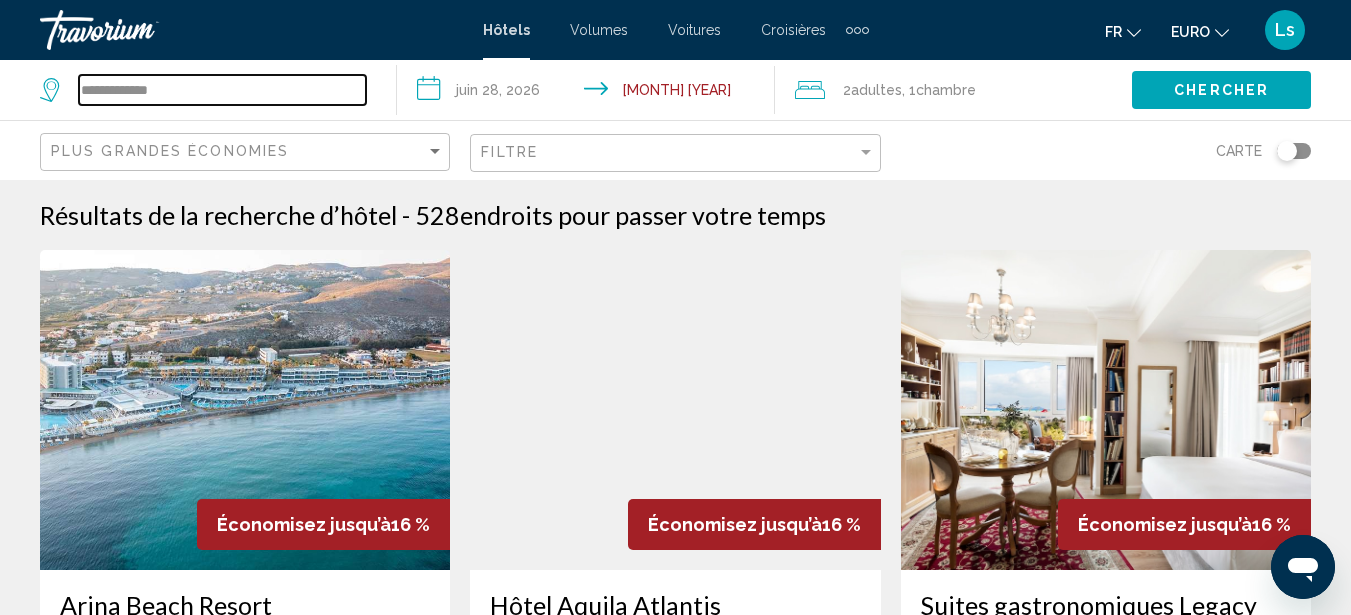 click on "**********" at bounding box center (222, 90) 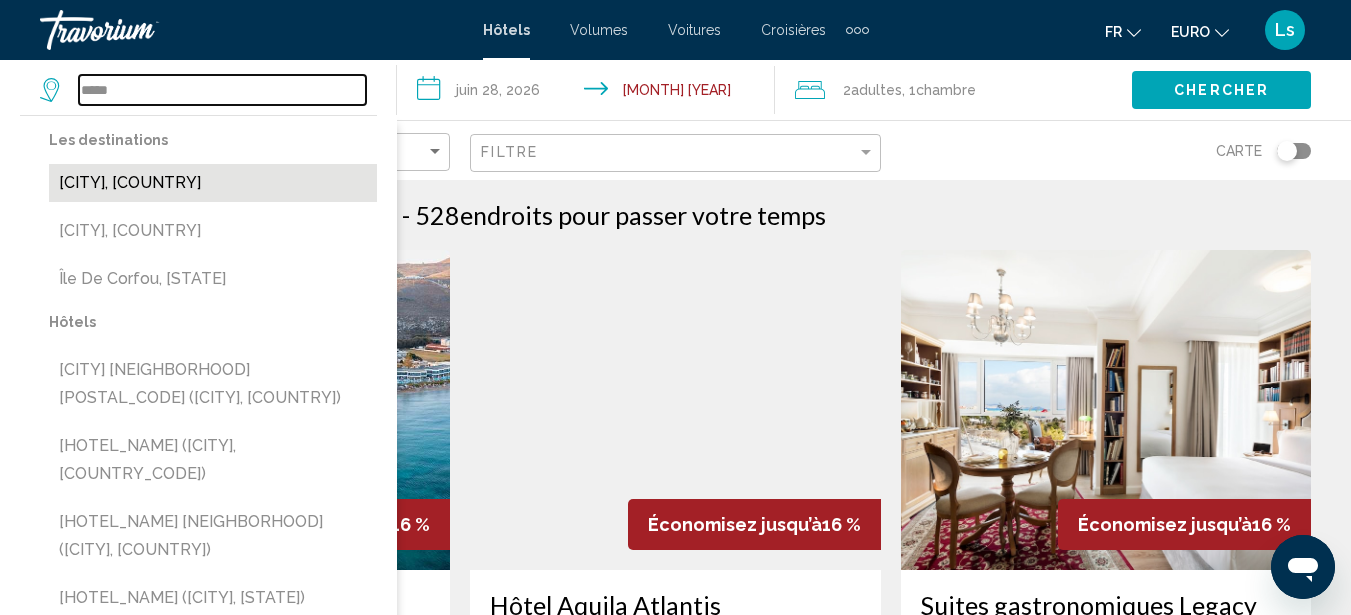 type on "*****" 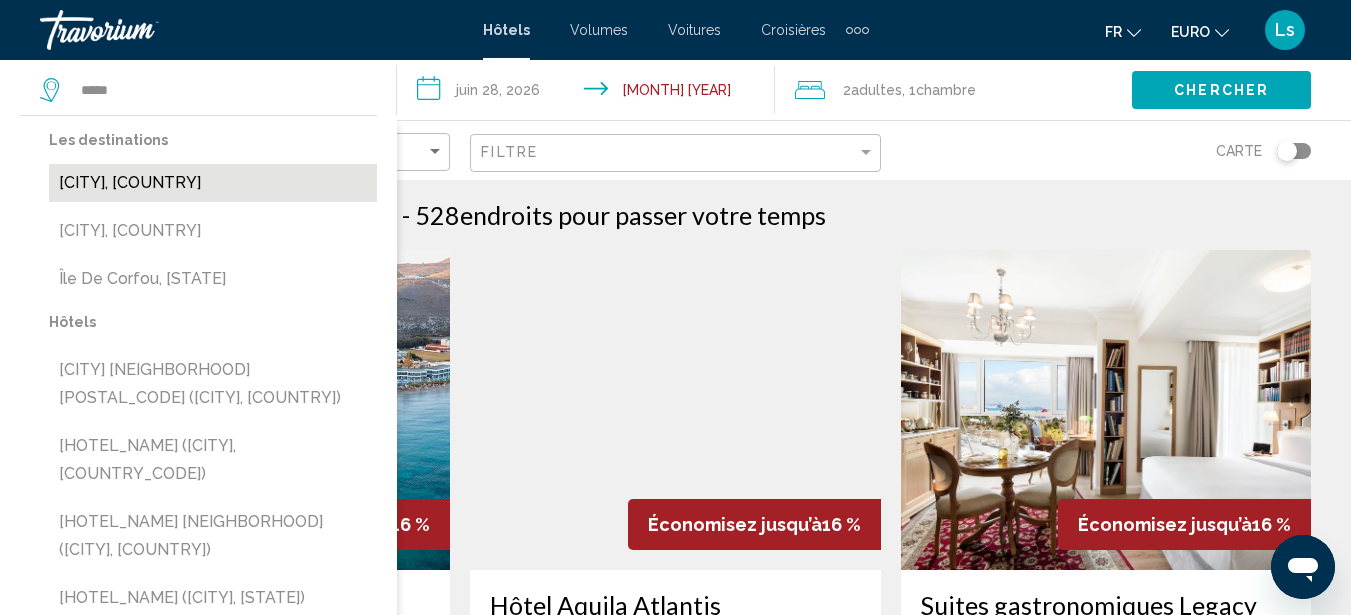 click on "Corfou, Grèce" at bounding box center (213, 183) 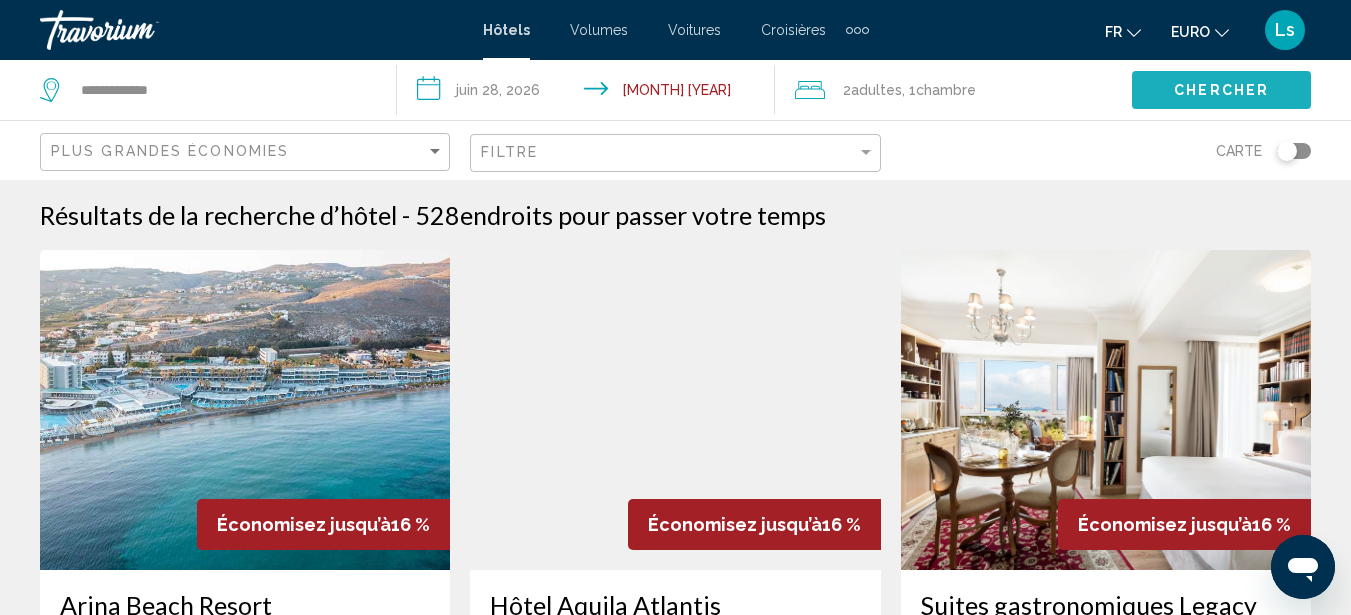 click on "Chercher" at bounding box center (1221, 91) 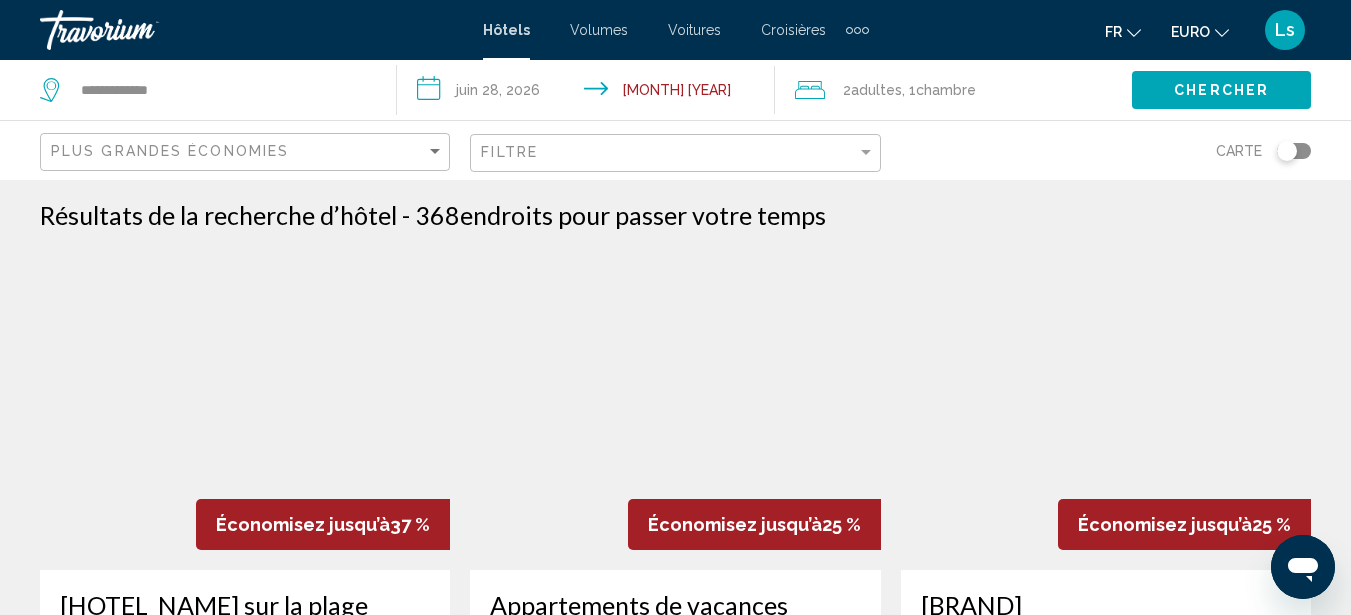 type 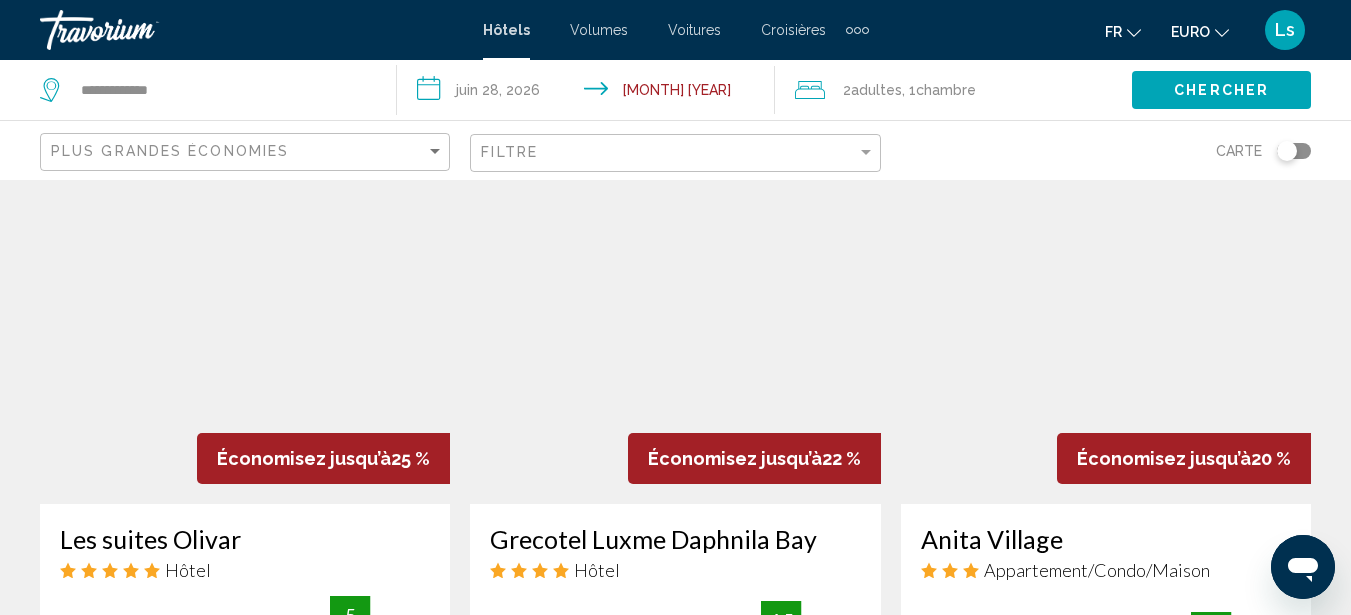 scroll, scrollTop: 880, scrollLeft: 0, axis: vertical 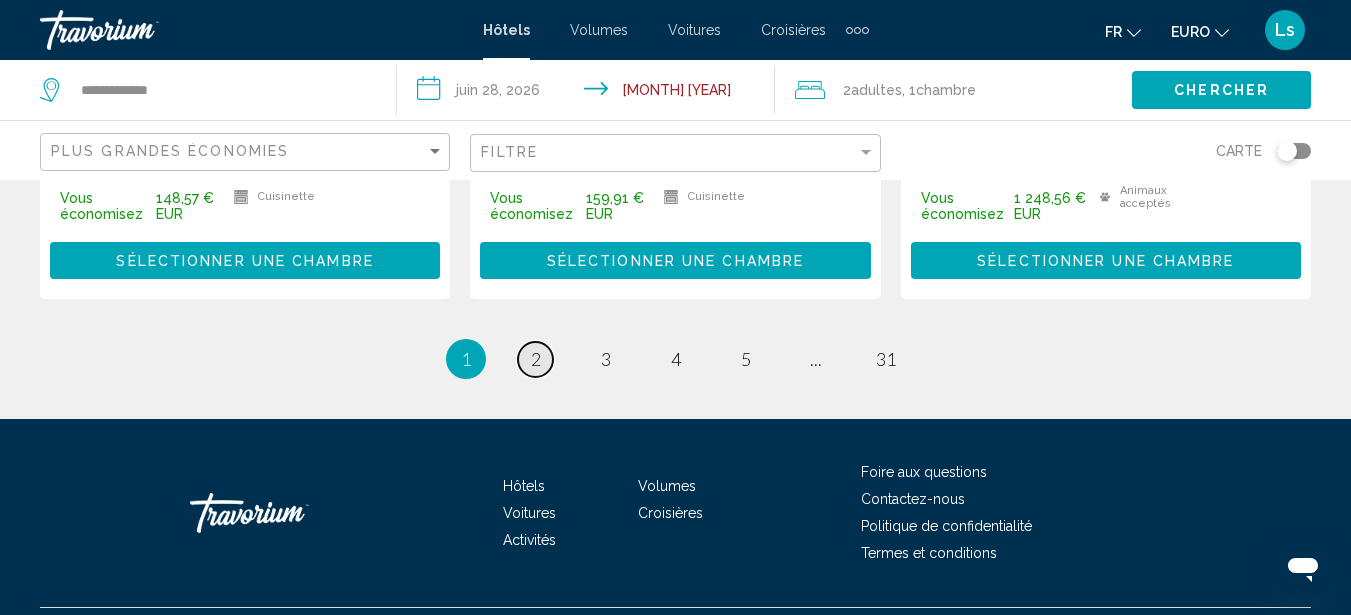 click on "2" at bounding box center [536, 359] 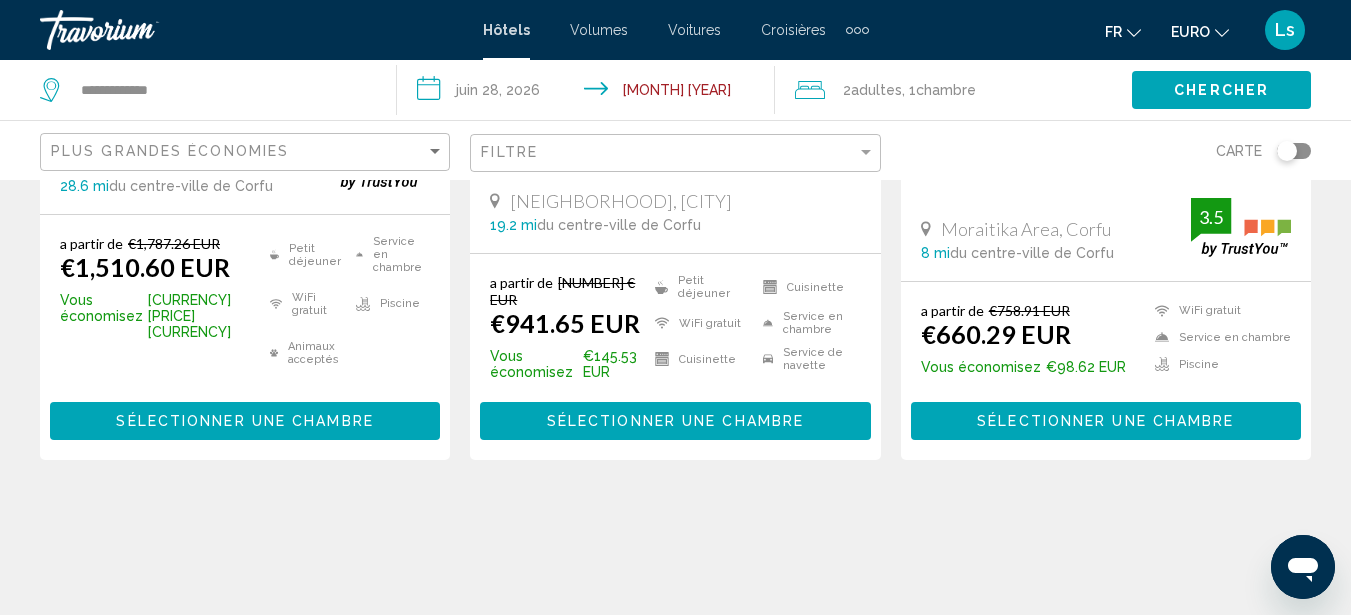 scroll, scrollTop: 0, scrollLeft: 0, axis: both 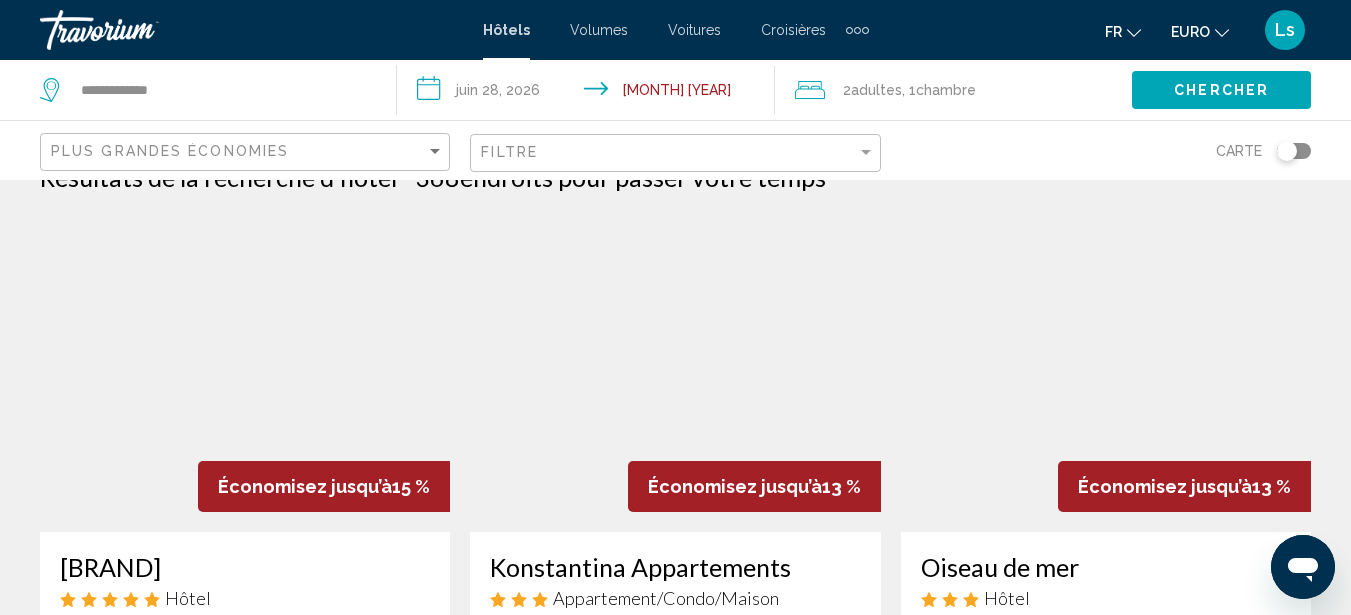 click at bounding box center (245, 372) 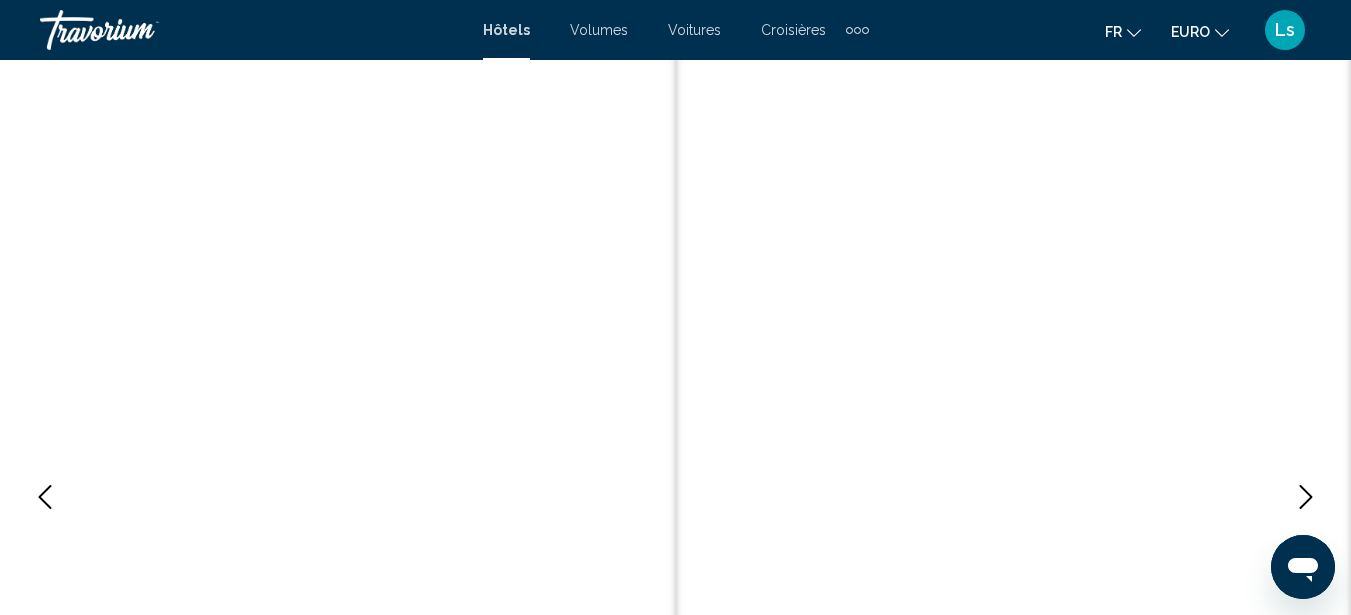 scroll, scrollTop: 227, scrollLeft: 0, axis: vertical 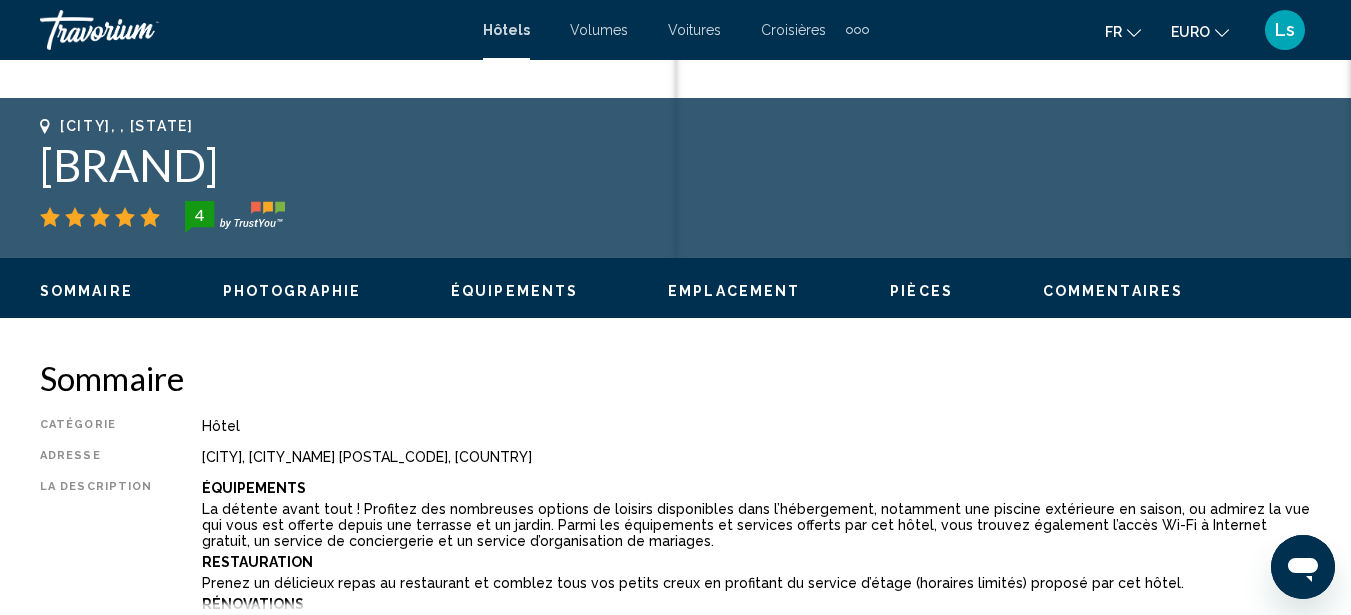 click on "Photographie" at bounding box center [292, 291] 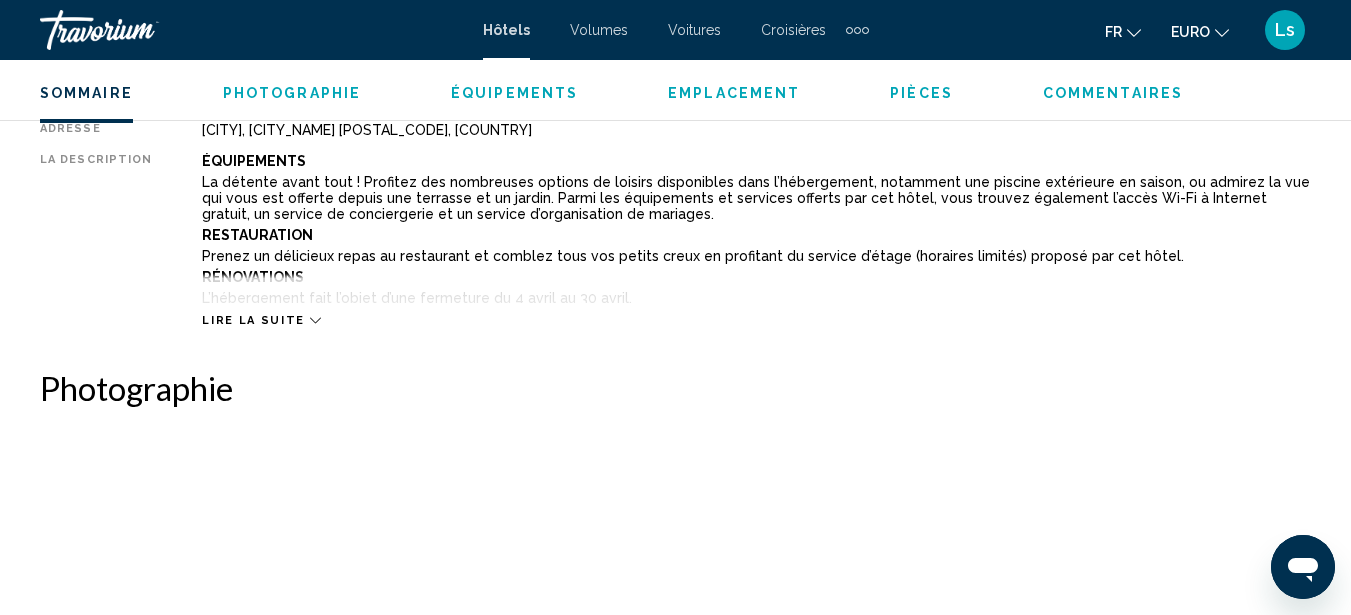 scroll, scrollTop: 1327, scrollLeft: 0, axis: vertical 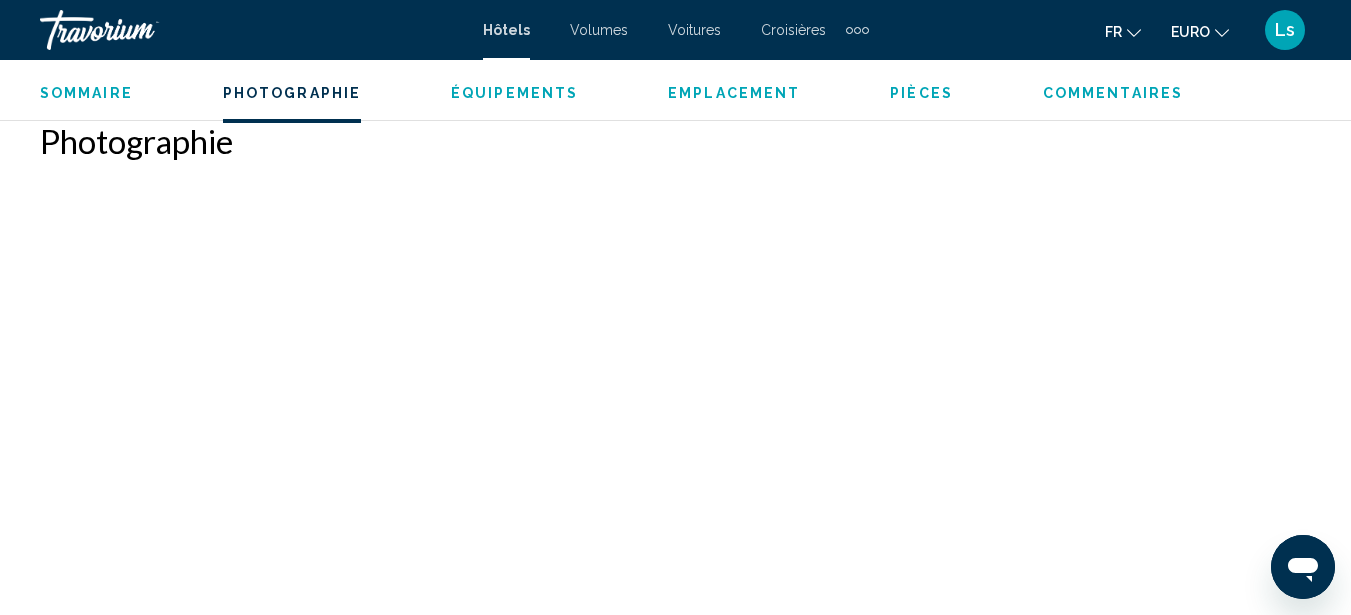 click at bounding box center [179, 306] 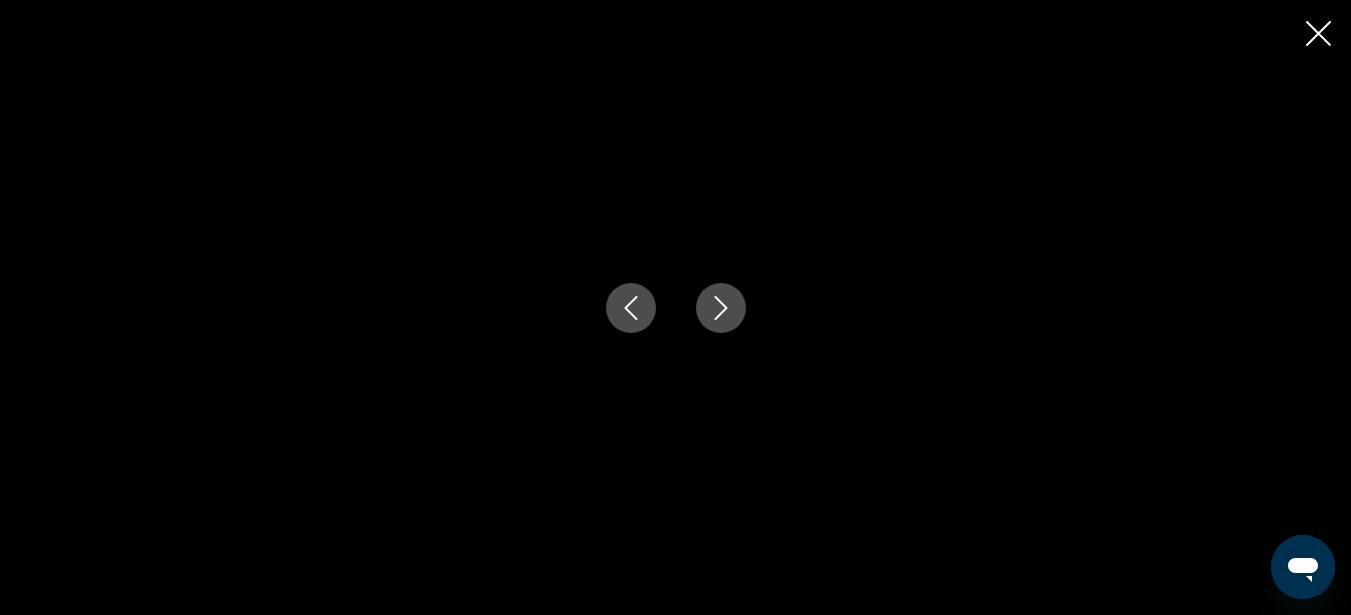 click at bounding box center (721, 308) 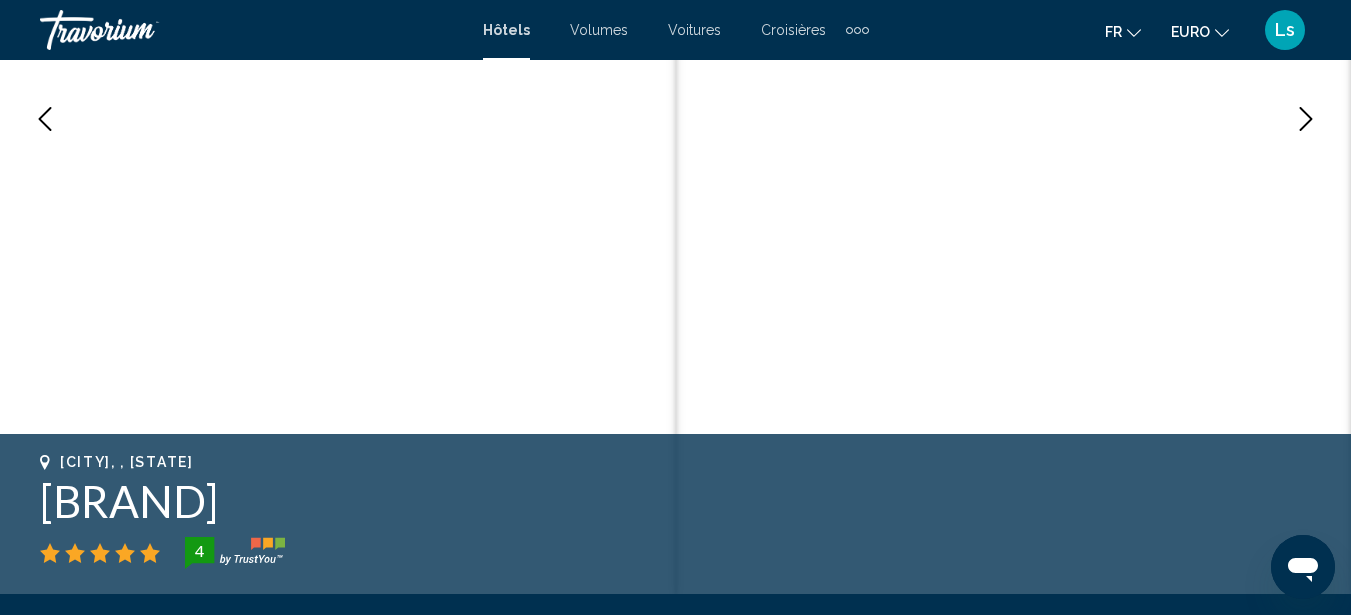 scroll, scrollTop: 0, scrollLeft: 0, axis: both 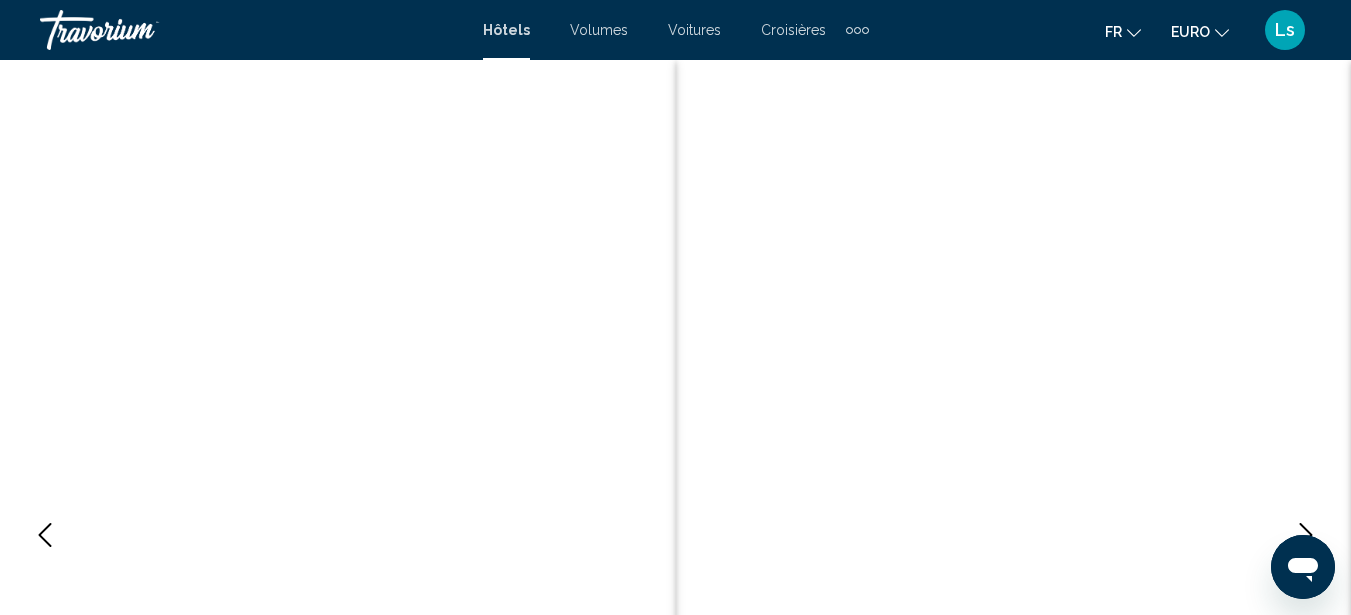 click at bounding box center [140, 30] 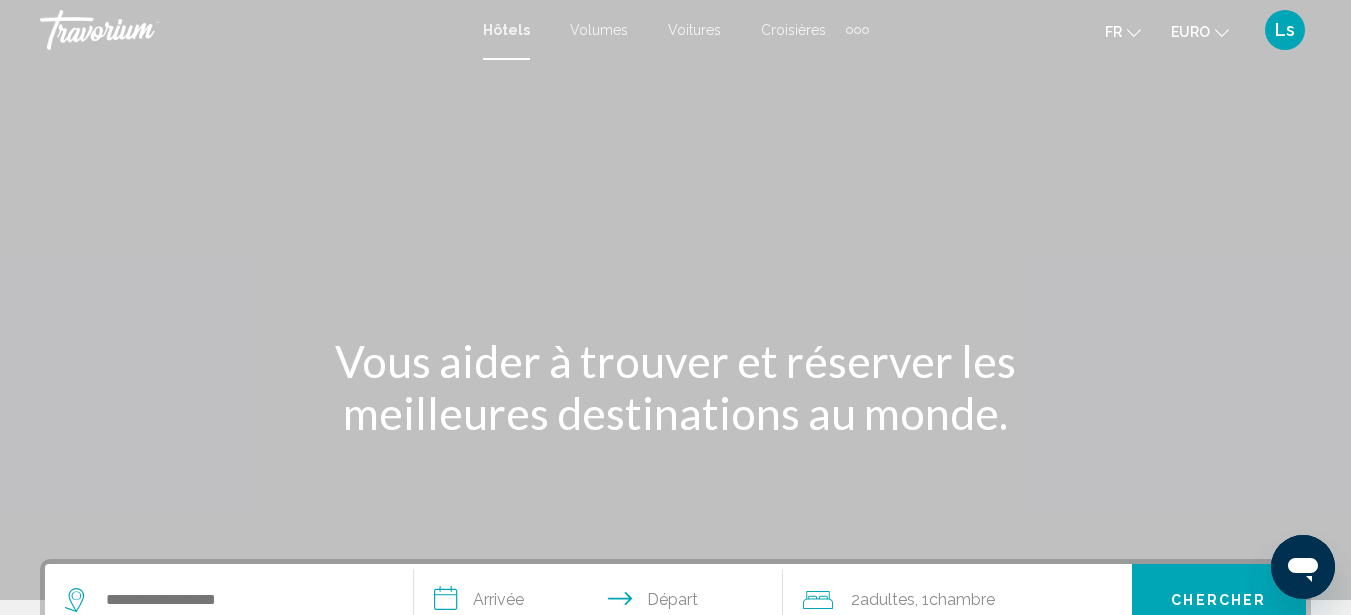 click at bounding box center [140, 30] 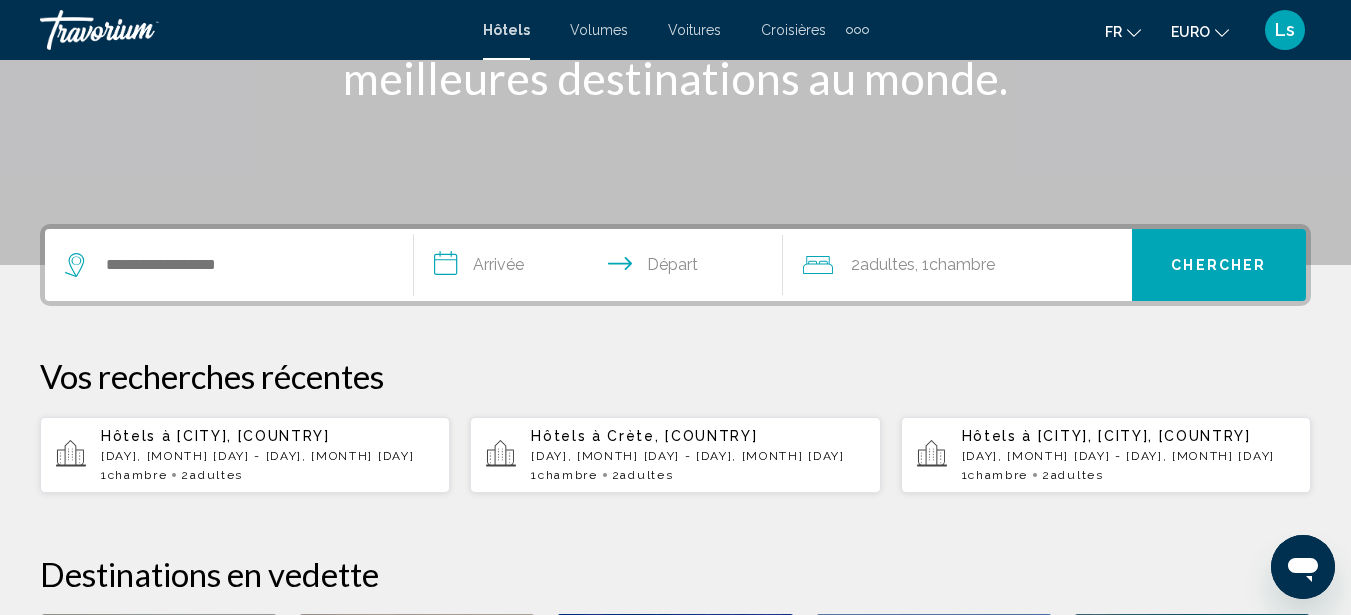 scroll, scrollTop: 349, scrollLeft: 0, axis: vertical 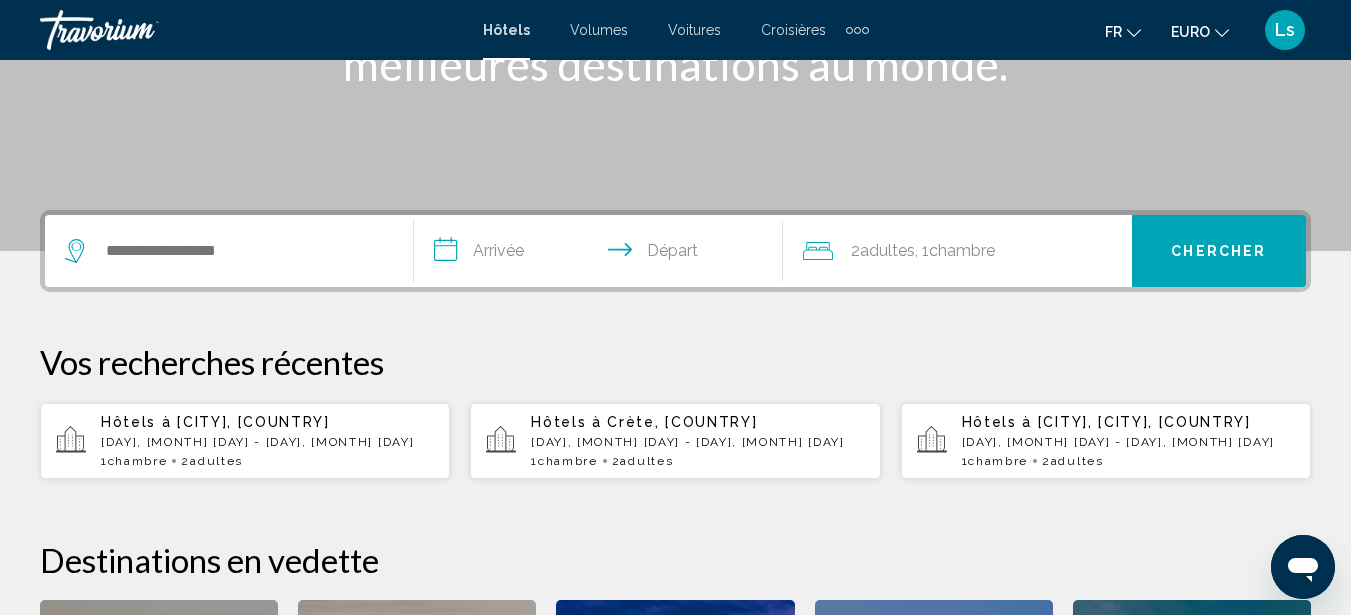 click at bounding box center (229, 251) 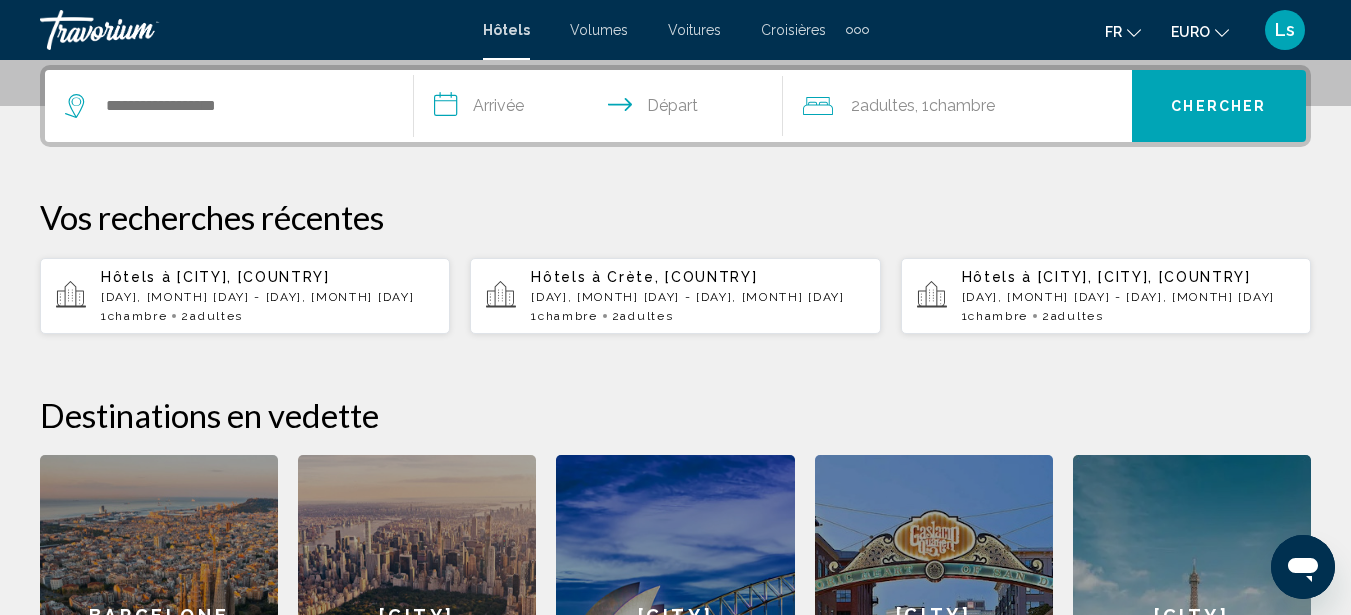 click at bounding box center (229, 106) 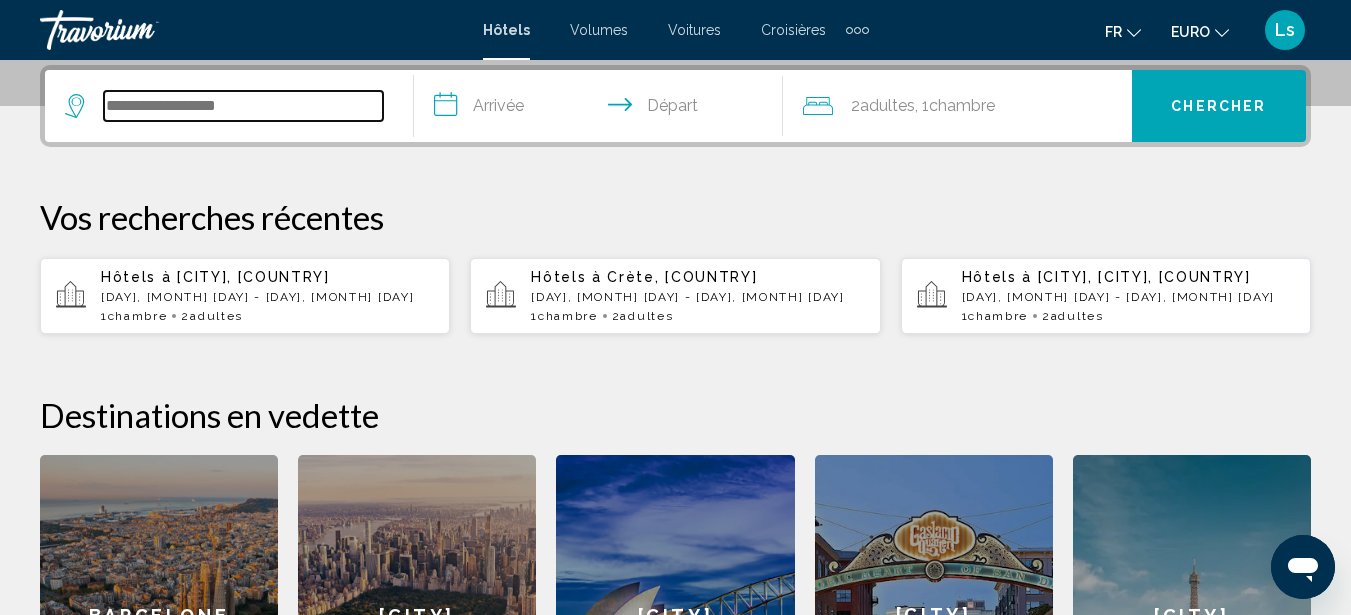 click at bounding box center [243, 106] 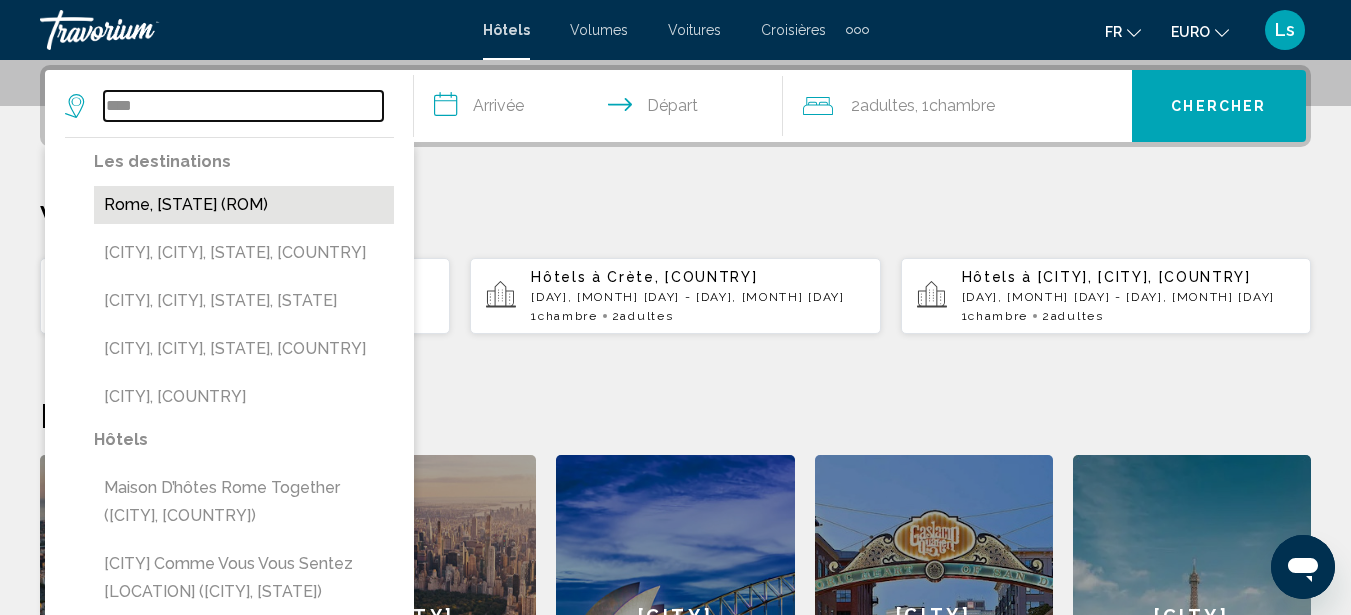 type on "****" 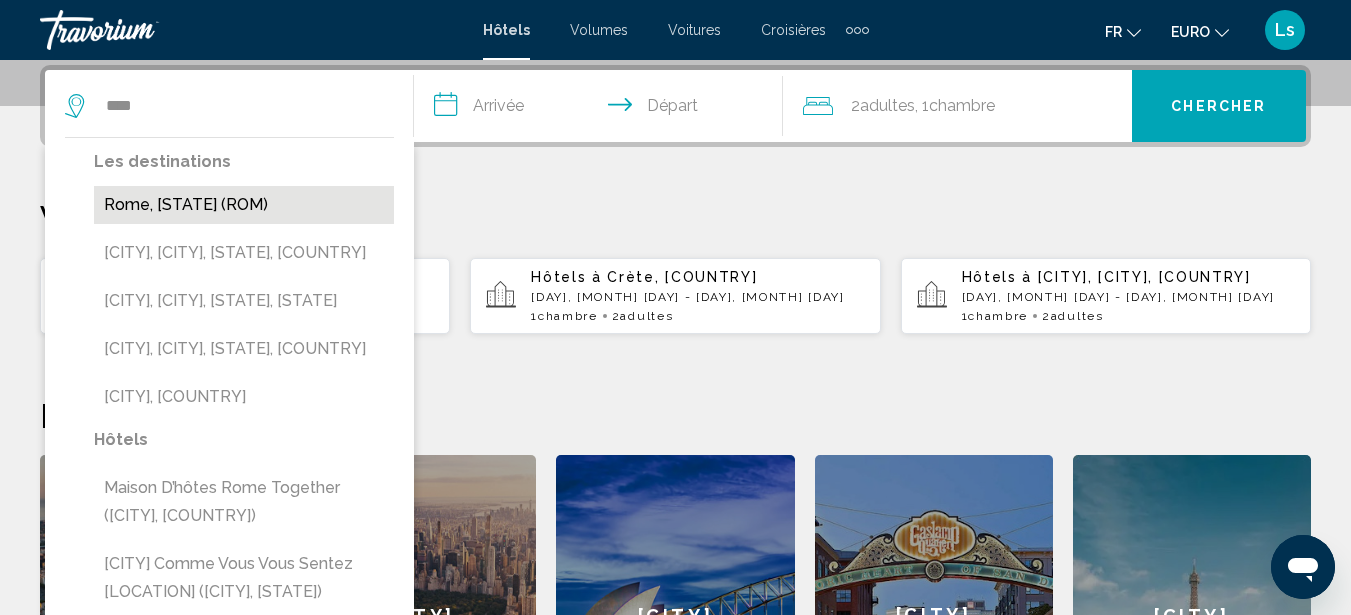 click on "[CITY], [COUNTRY] ([IATA_CODE])" at bounding box center (244, 205) 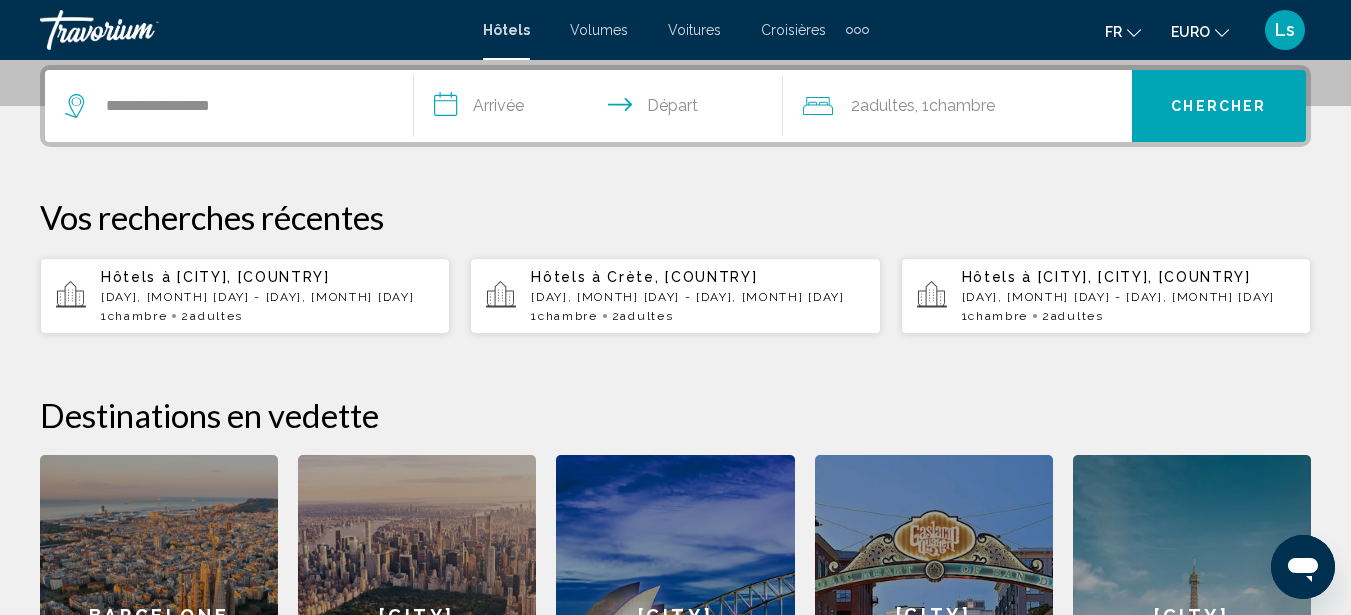 click on "**********" at bounding box center [602, 109] 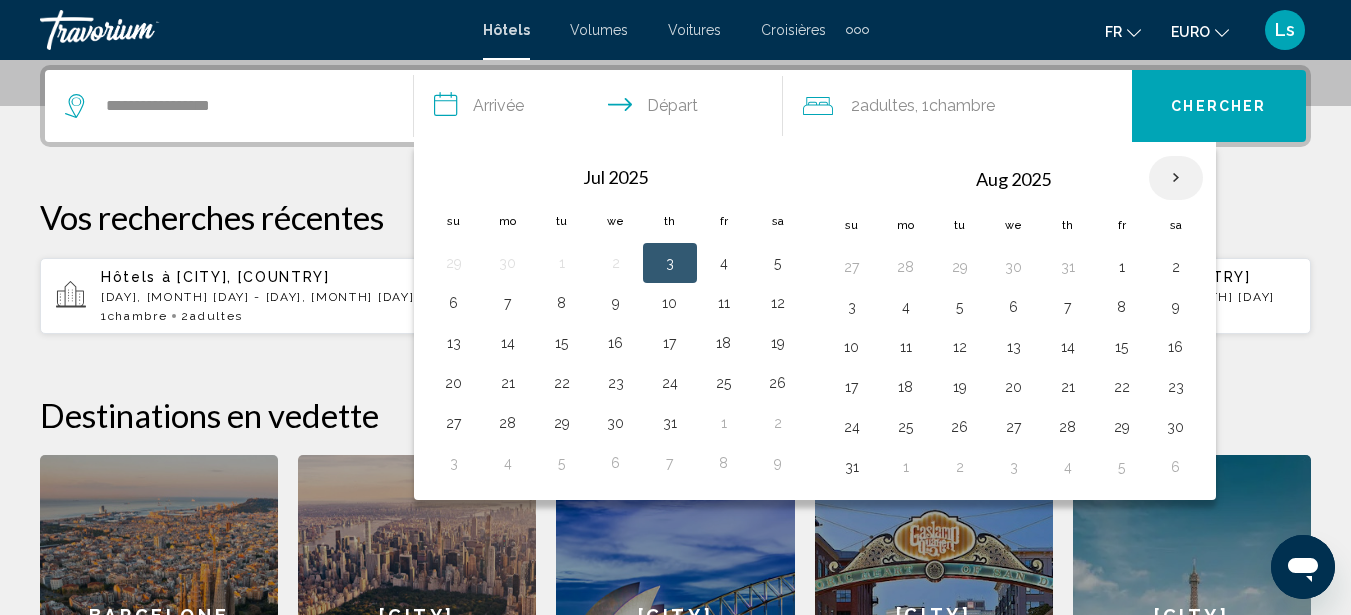 click at bounding box center [1176, 178] 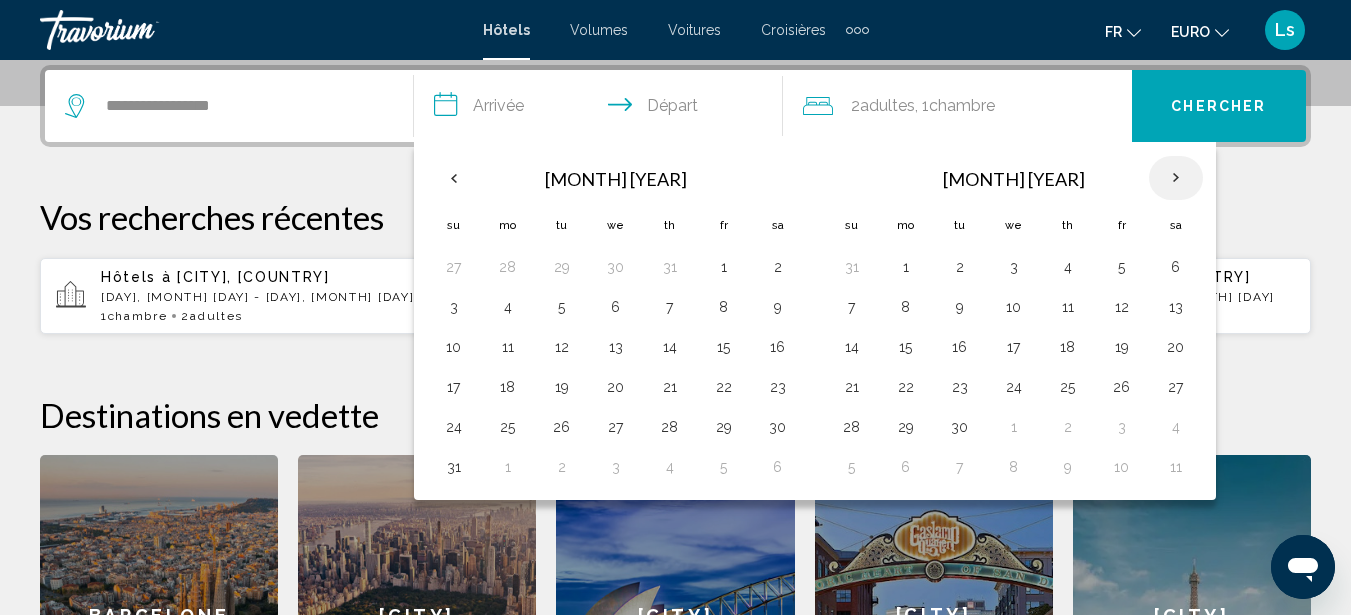 click at bounding box center [1176, 178] 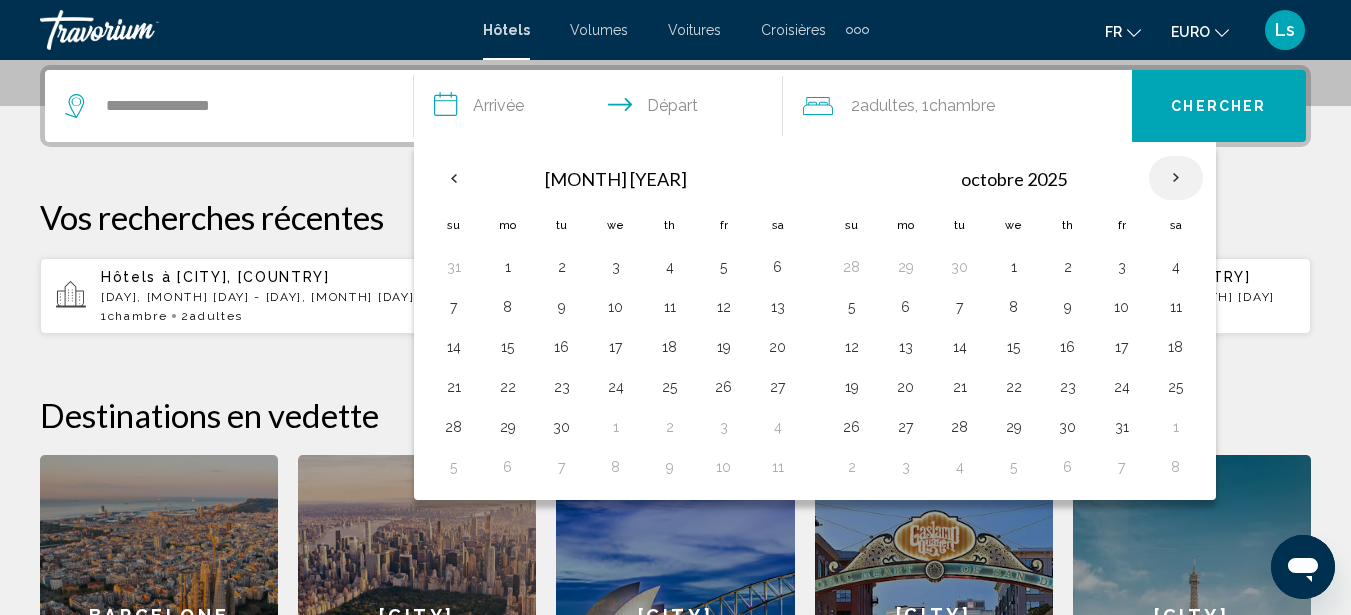 click at bounding box center [1176, 178] 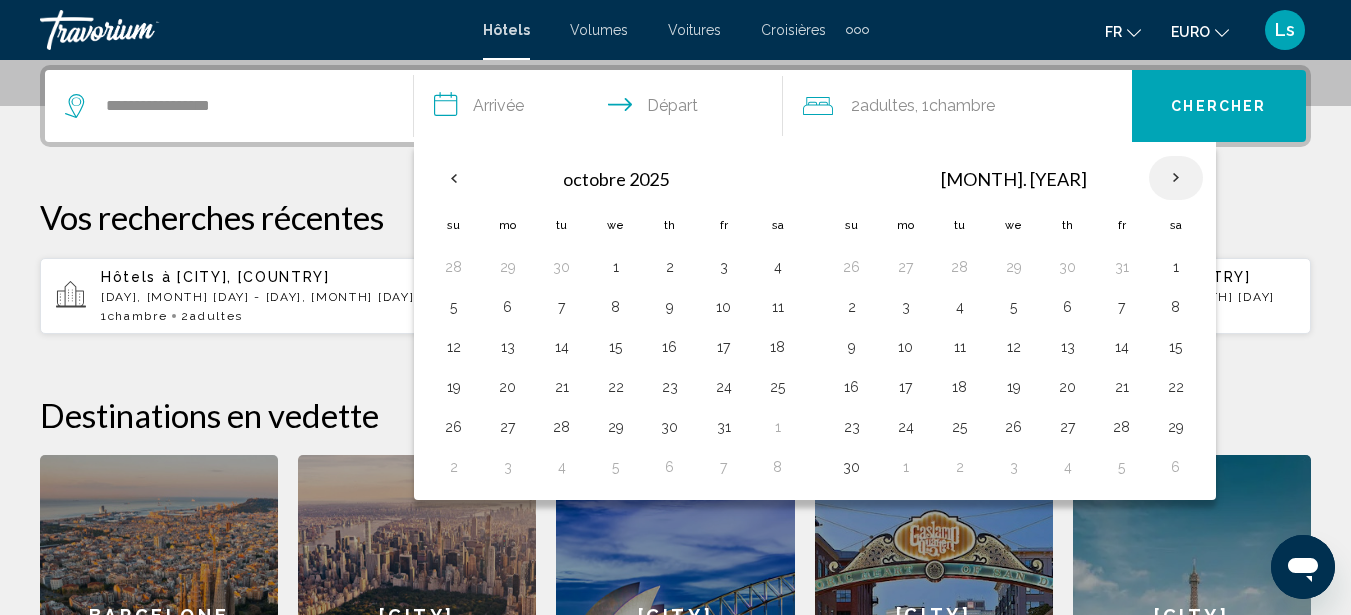 click at bounding box center [1176, 178] 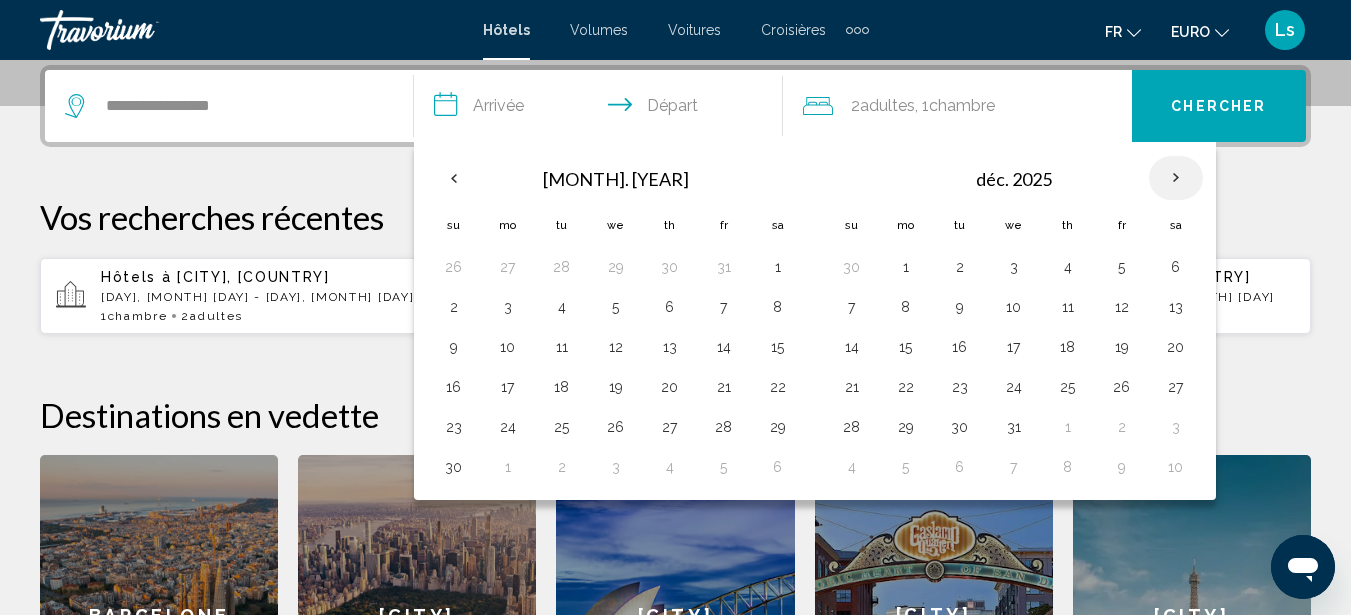 click at bounding box center [1176, 178] 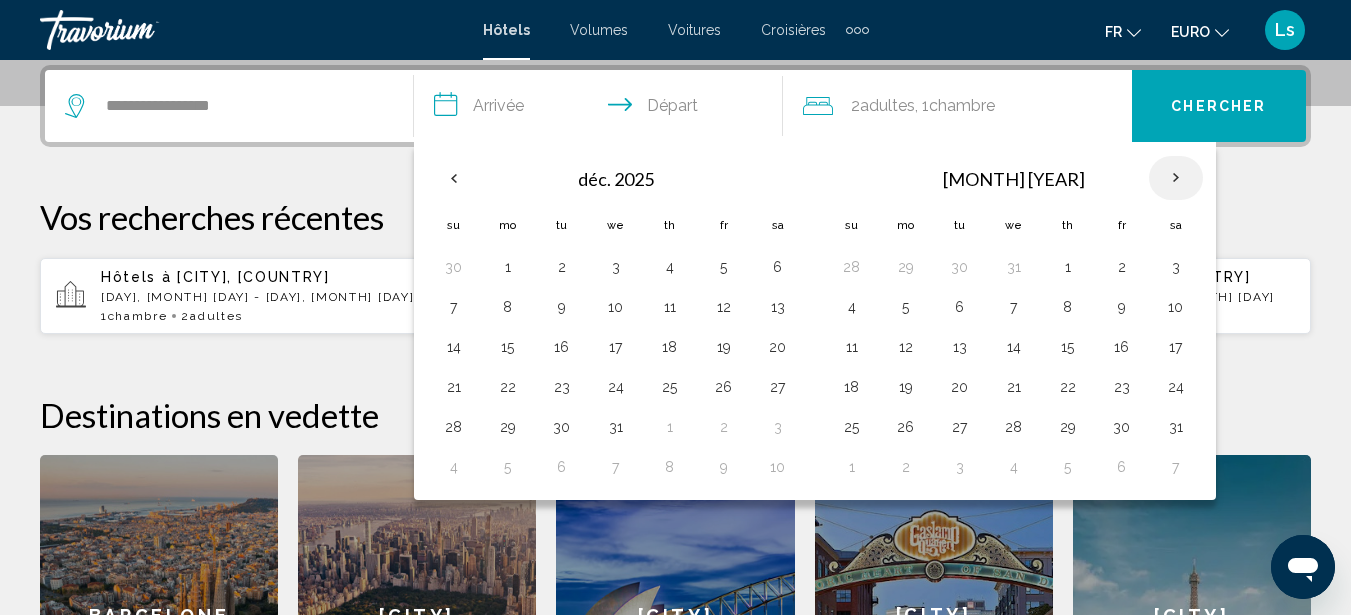 click at bounding box center (1176, 178) 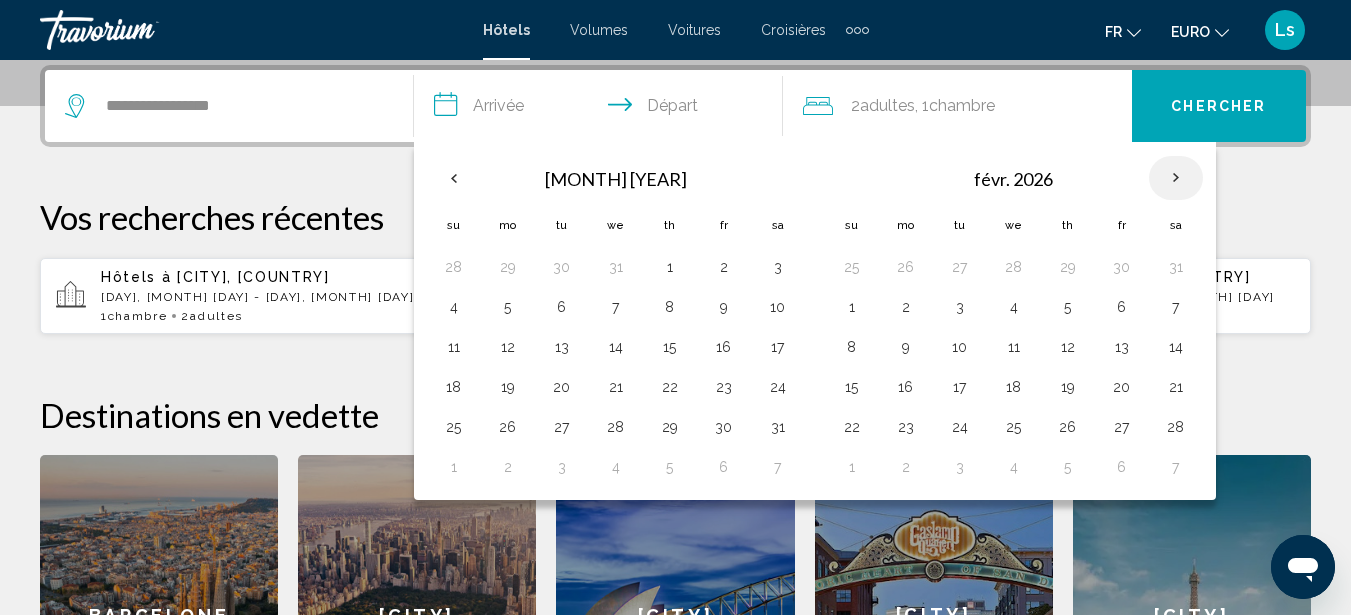 click at bounding box center [1176, 178] 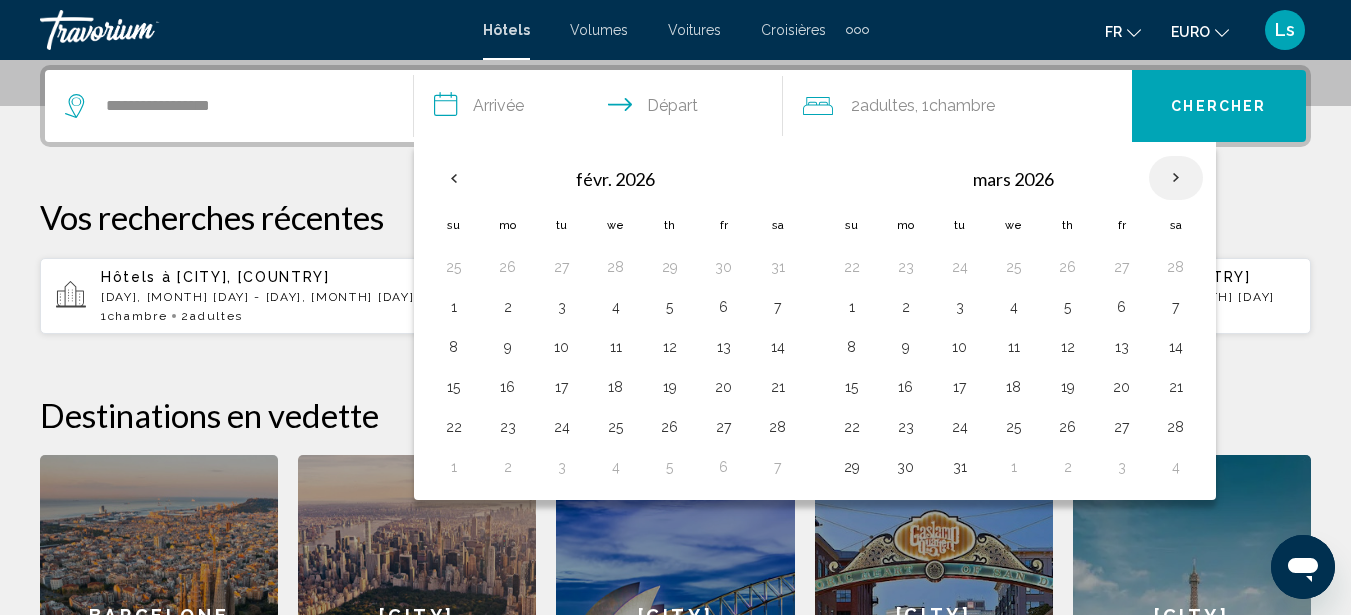 click at bounding box center (1176, 178) 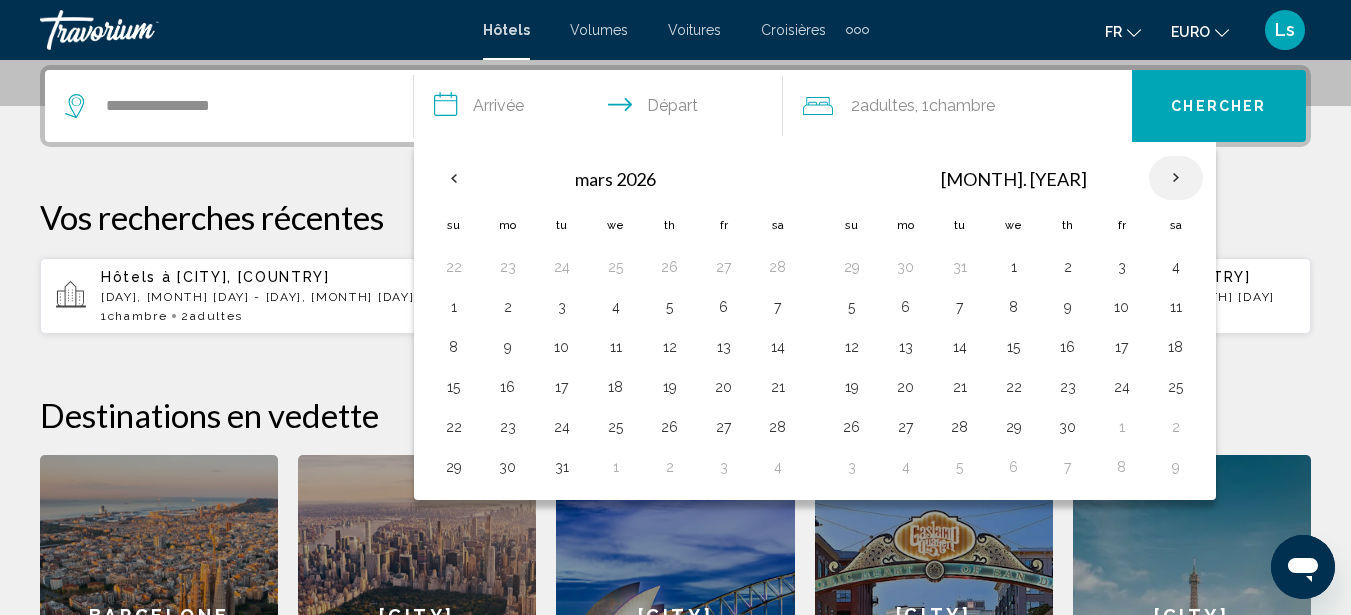 click at bounding box center (1176, 178) 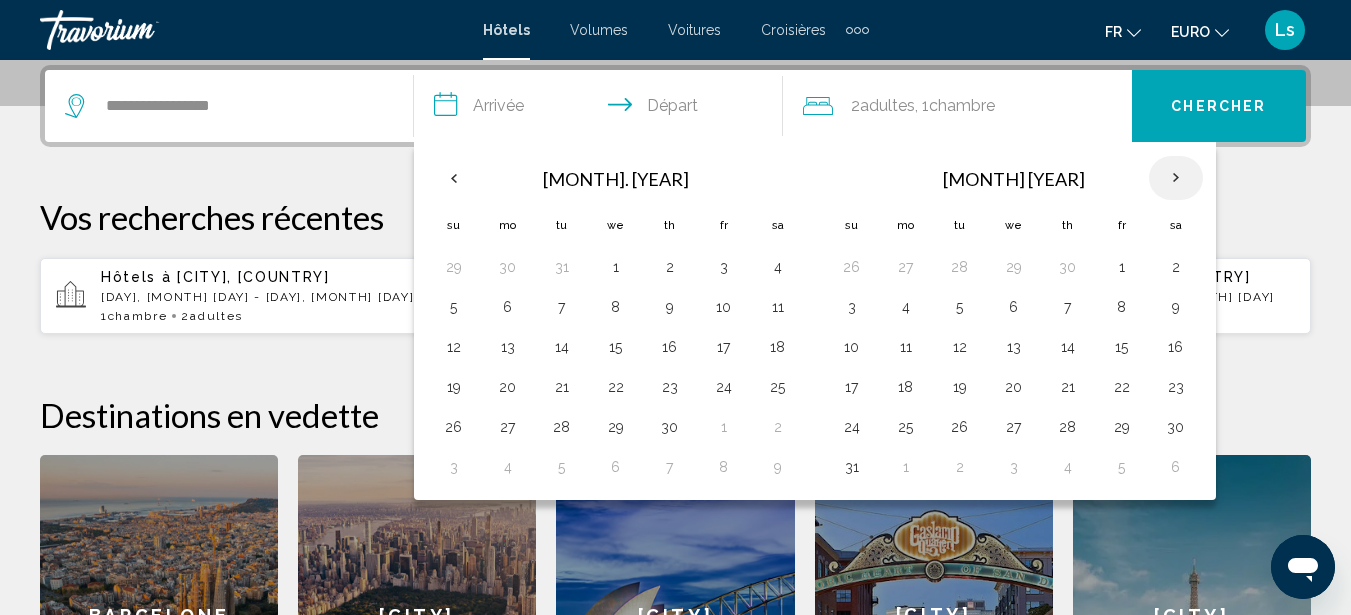 click at bounding box center [1176, 178] 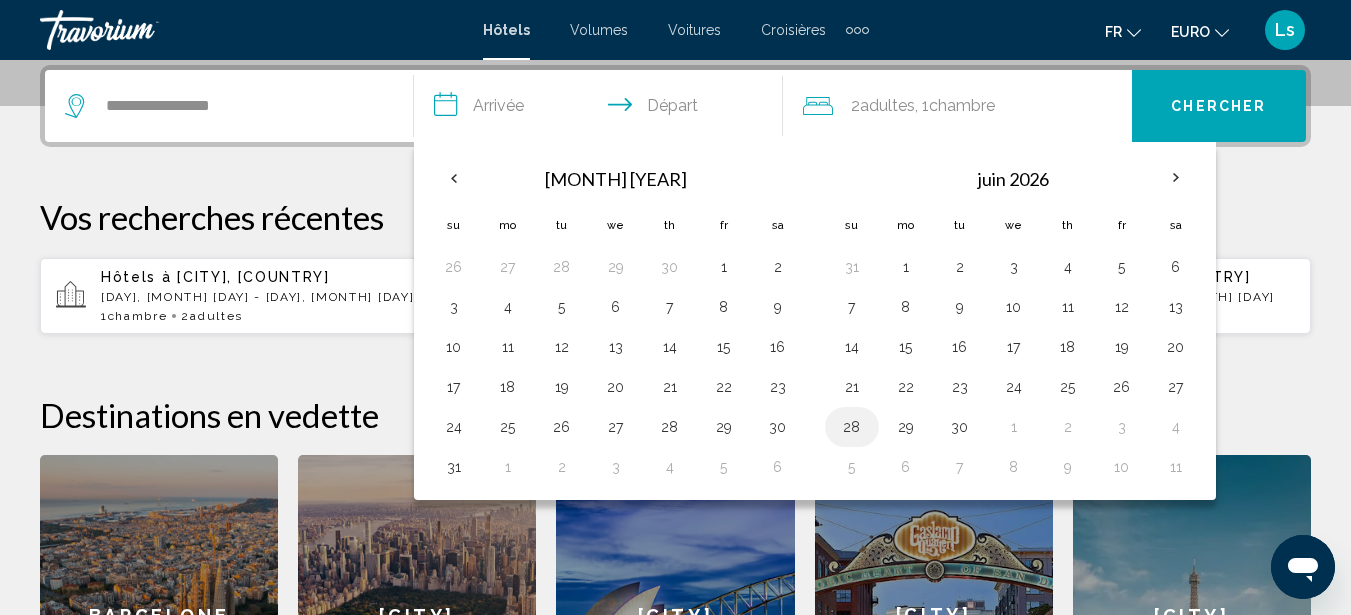 click on "[NUMBER]" at bounding box center (852, 427) 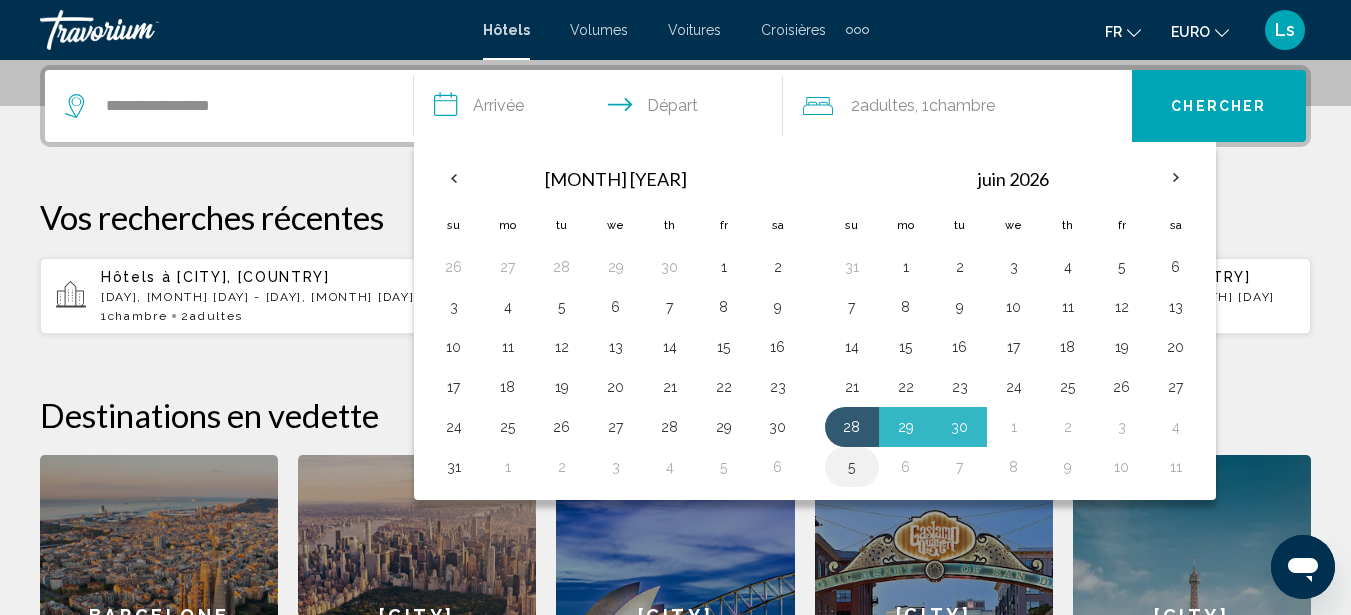click on "[NUMBER]" at bounding box center (852, 467) 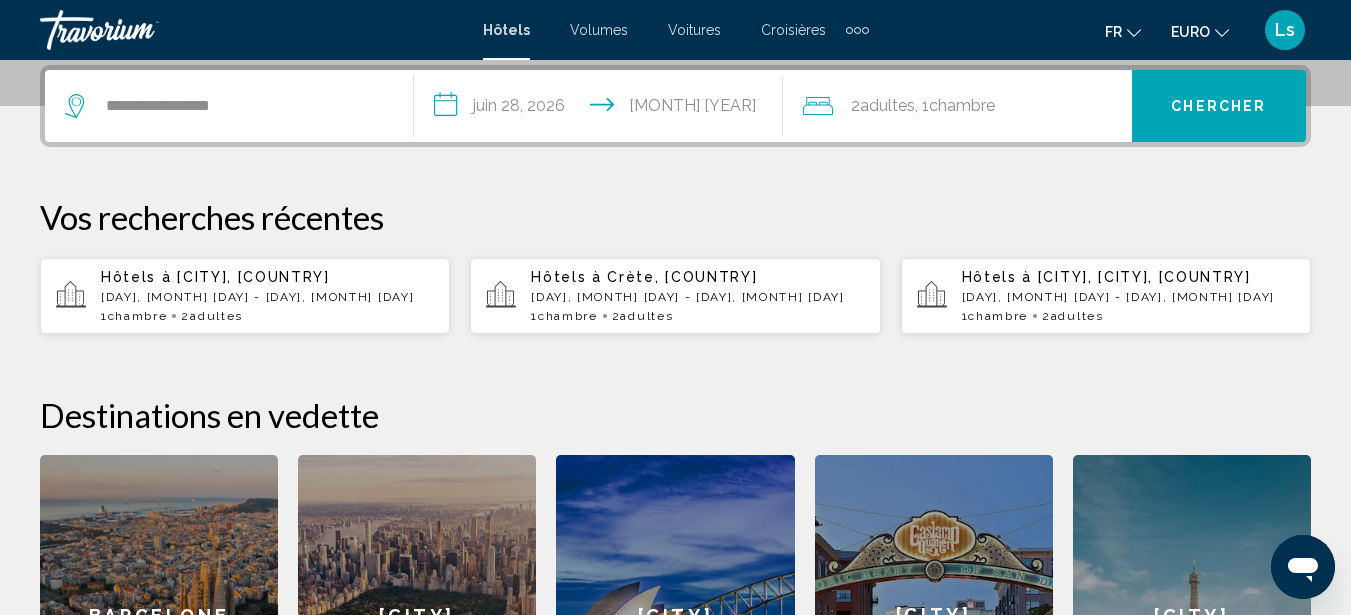 click on "Chercher" at bounding box center (1218, 107) 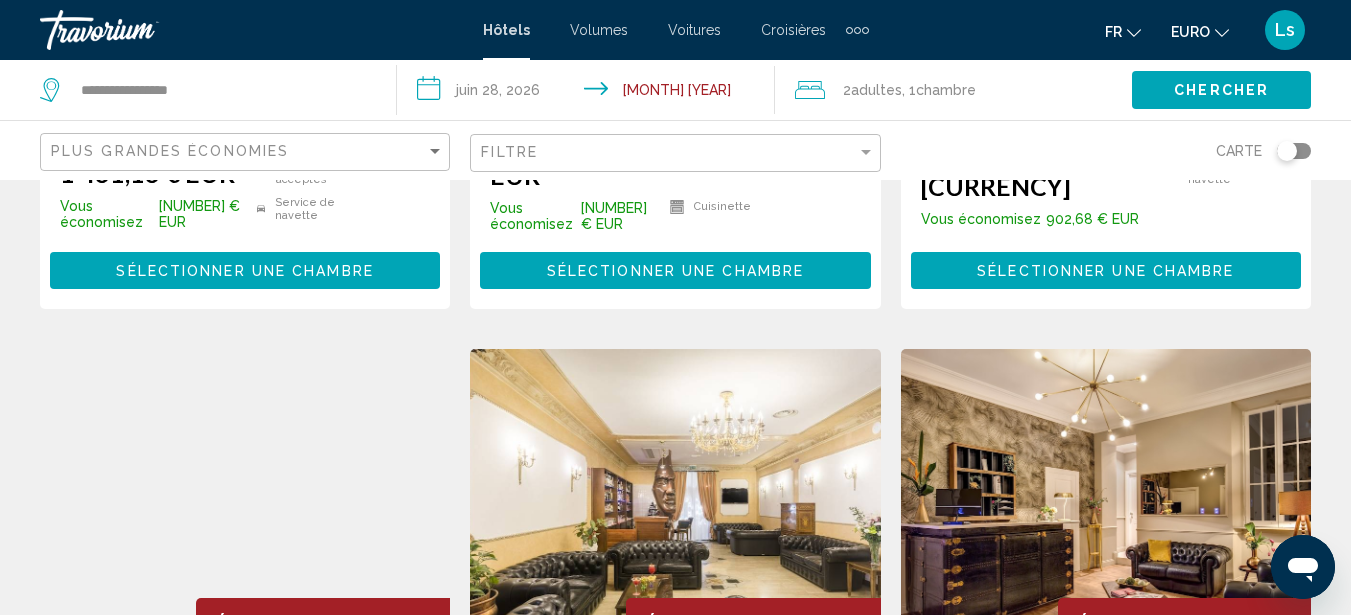 scroll, scrollTop: 2951, scrollLeft: 0, axis: vertical 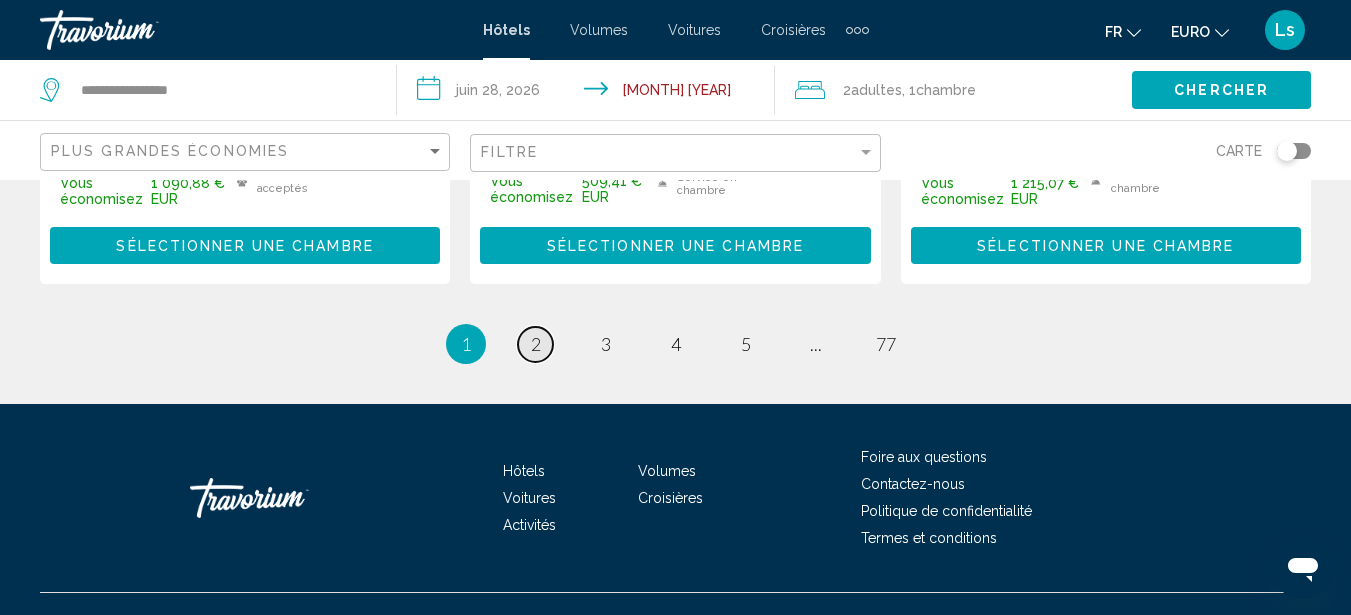 click on "page  2" at bounding box center (535, 344) 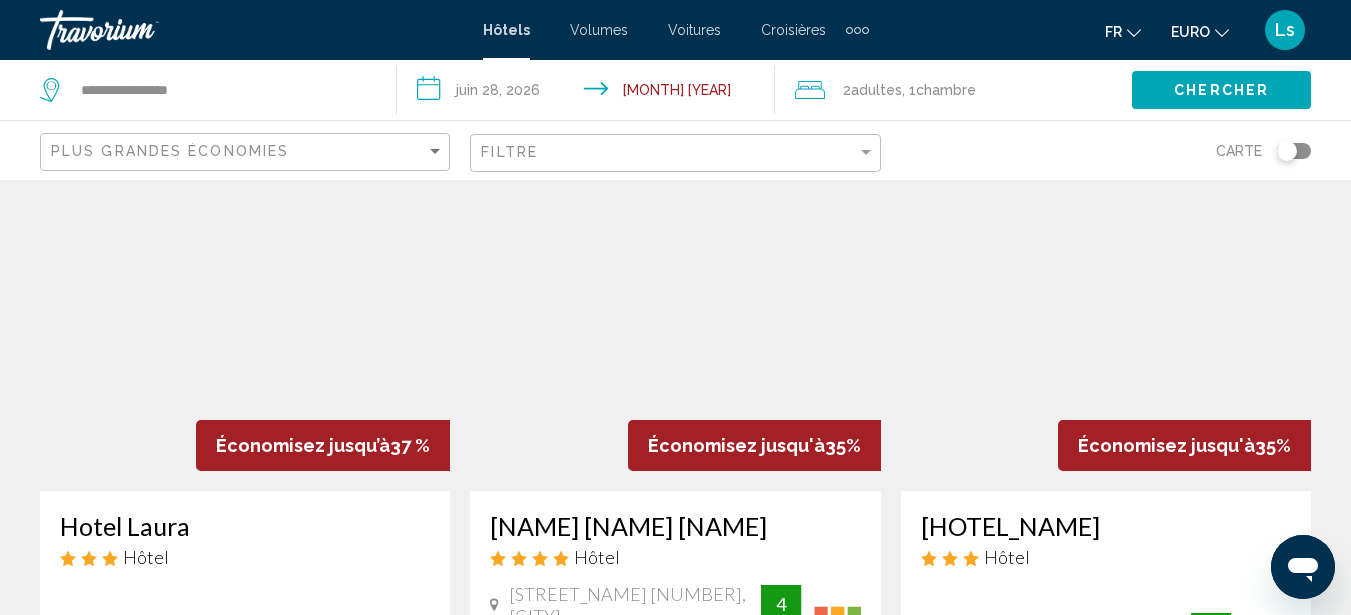 scroll, scrollTop: 0, scrollLeft: 0, axis: both 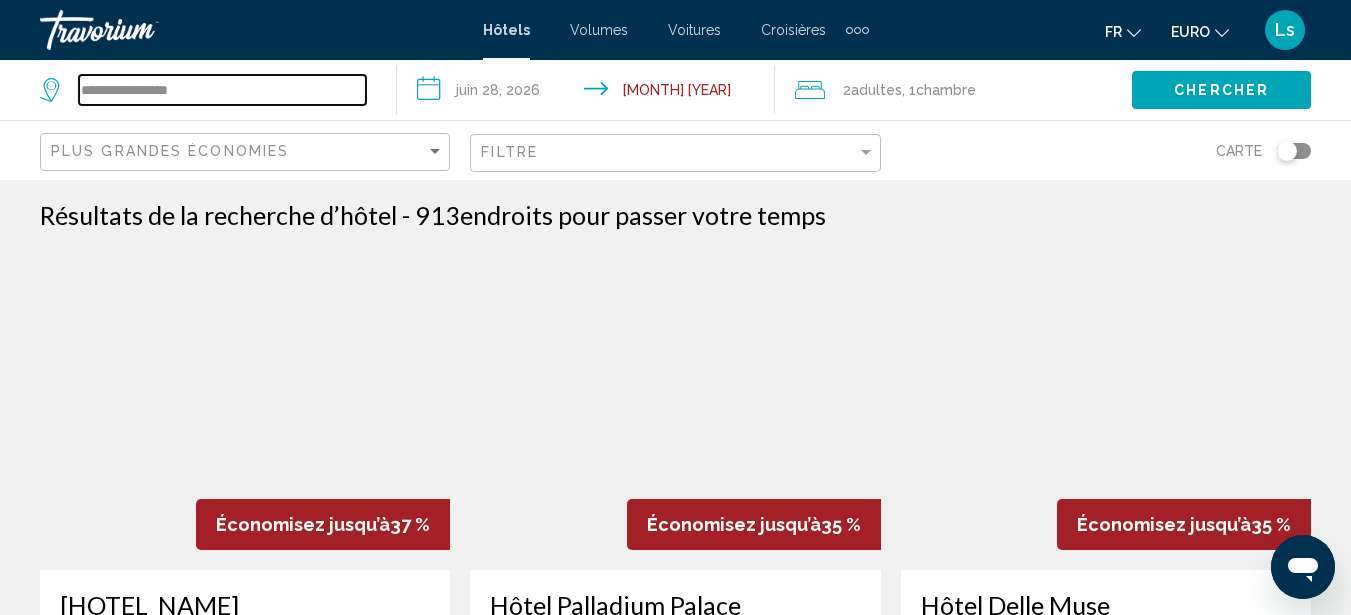 click on "**********" at bounding box center [222, 90] 